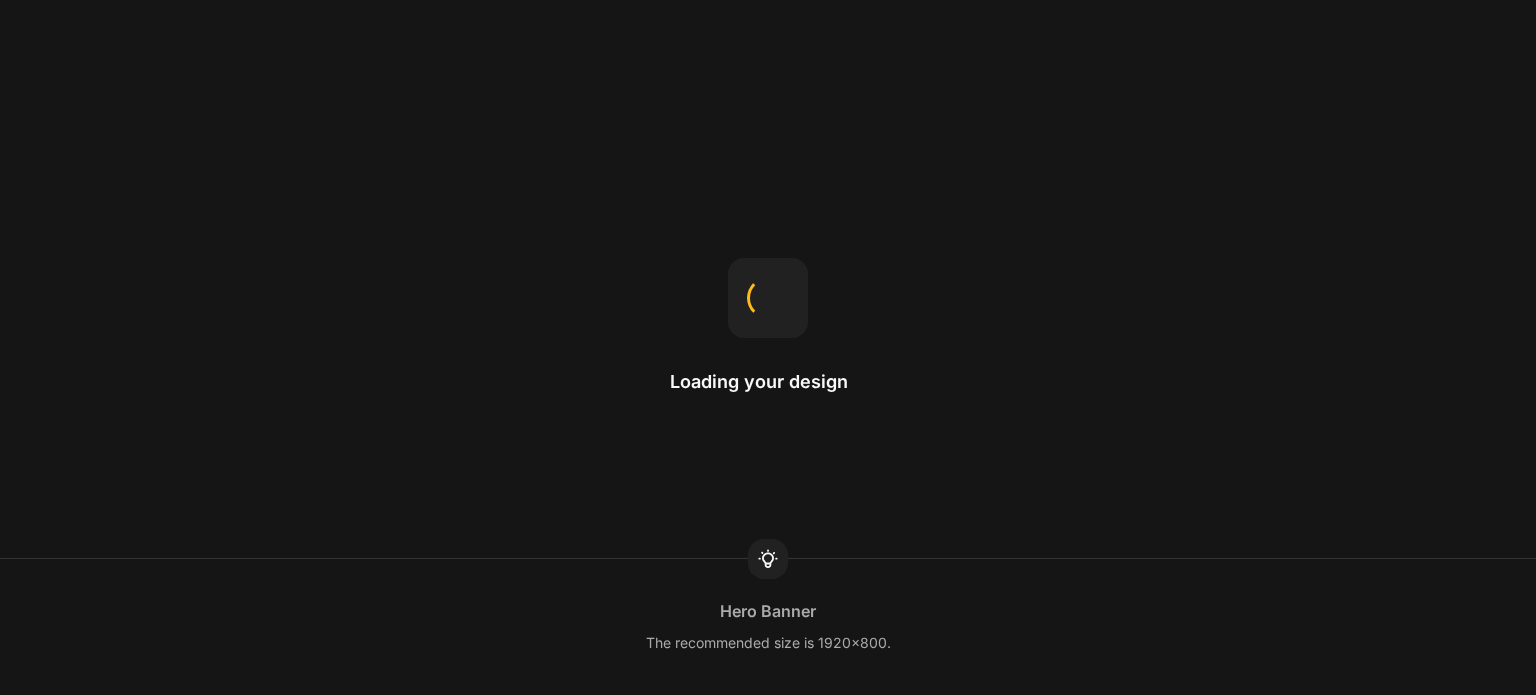 scroll, scrollTop: 0, scrollLeft: 0, axis: both 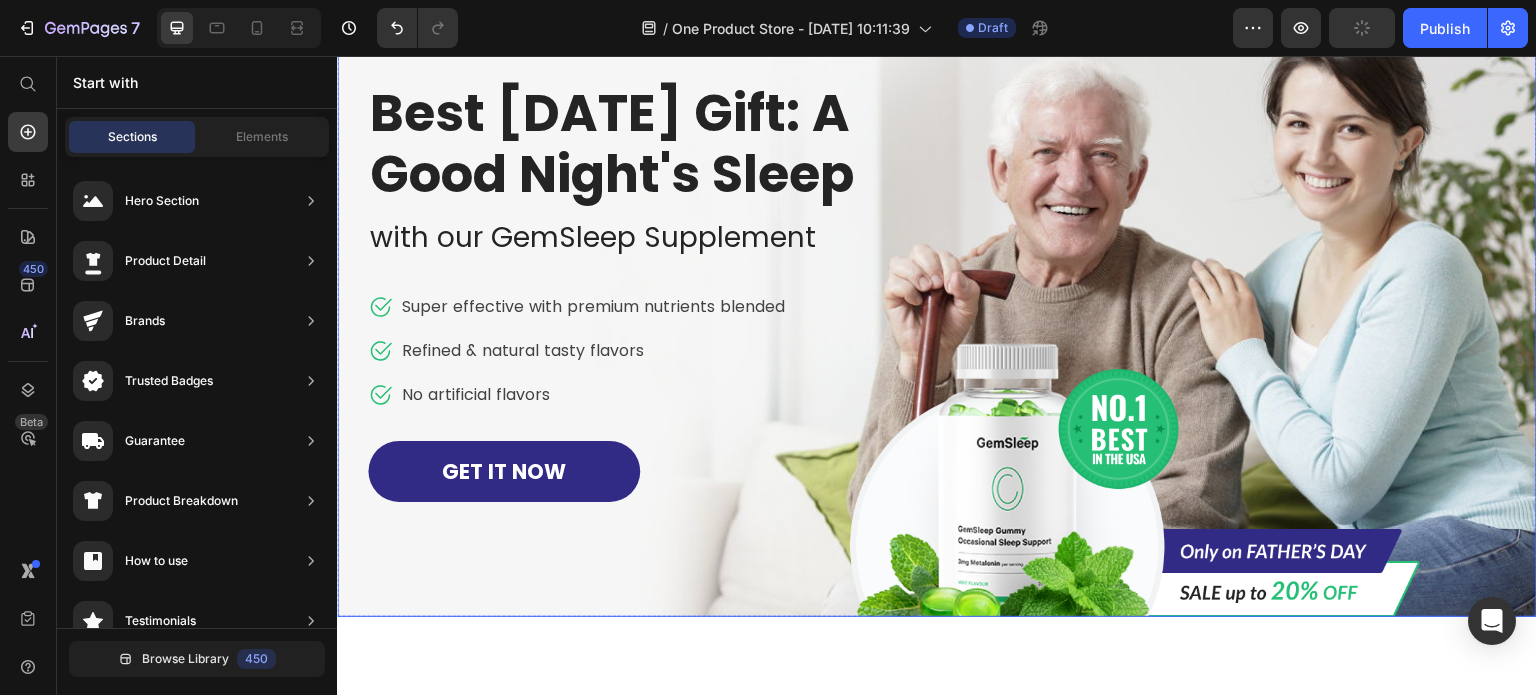 click on "Image Row Best [DATE] Gift: A Good Night's Sleep Heading with our GemSleep Supplement Text block       Icon Super effective with premium nutrients blended Text block       Icon Refined & natural tasty flavors Text block       Icon No artificial flavors Text block Icon List GET IT NOW Button Row Image" at bounding box center [937, 307] 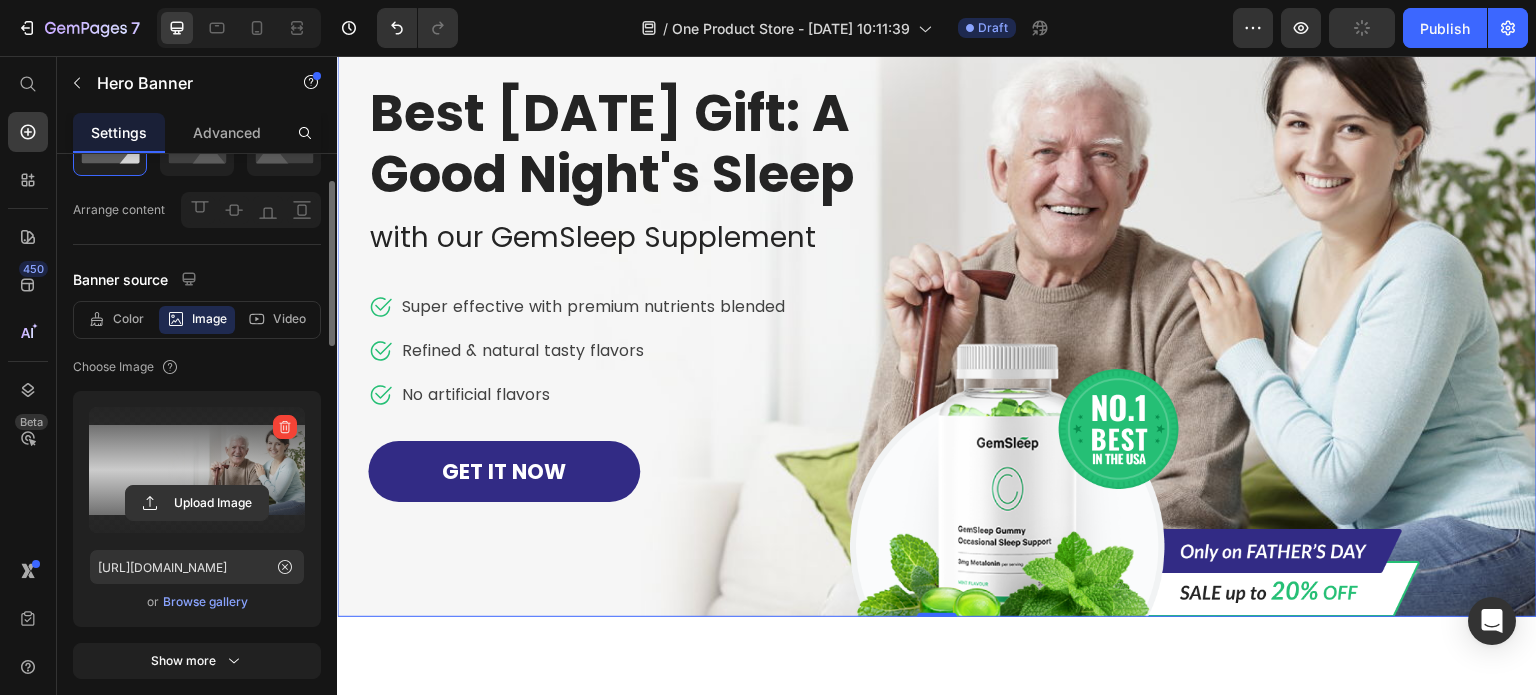 scroll, scrollTop: 200, scrollLeft: 0, axis: vertical 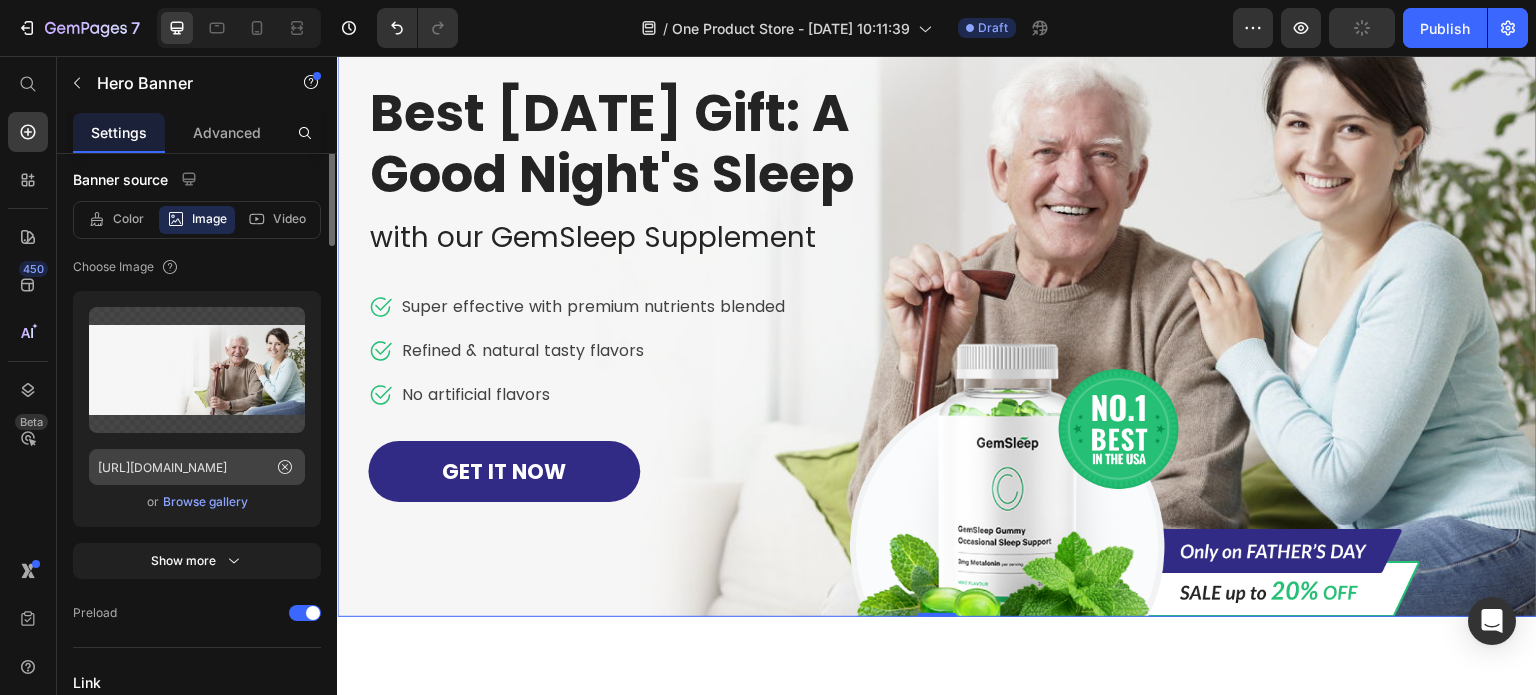type on "[URL][DOMAIN_NAME]" 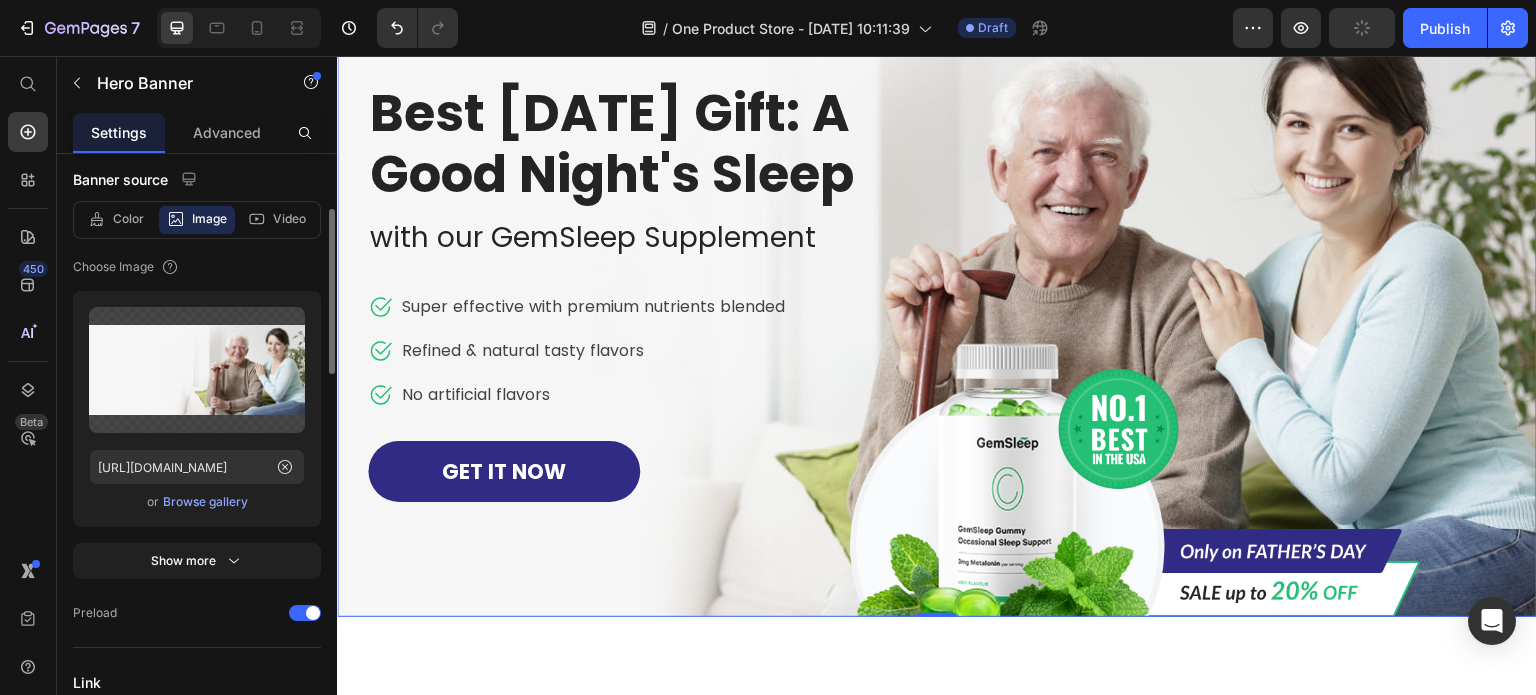 click on "Browse gallery" at bounding box center (205, 502) 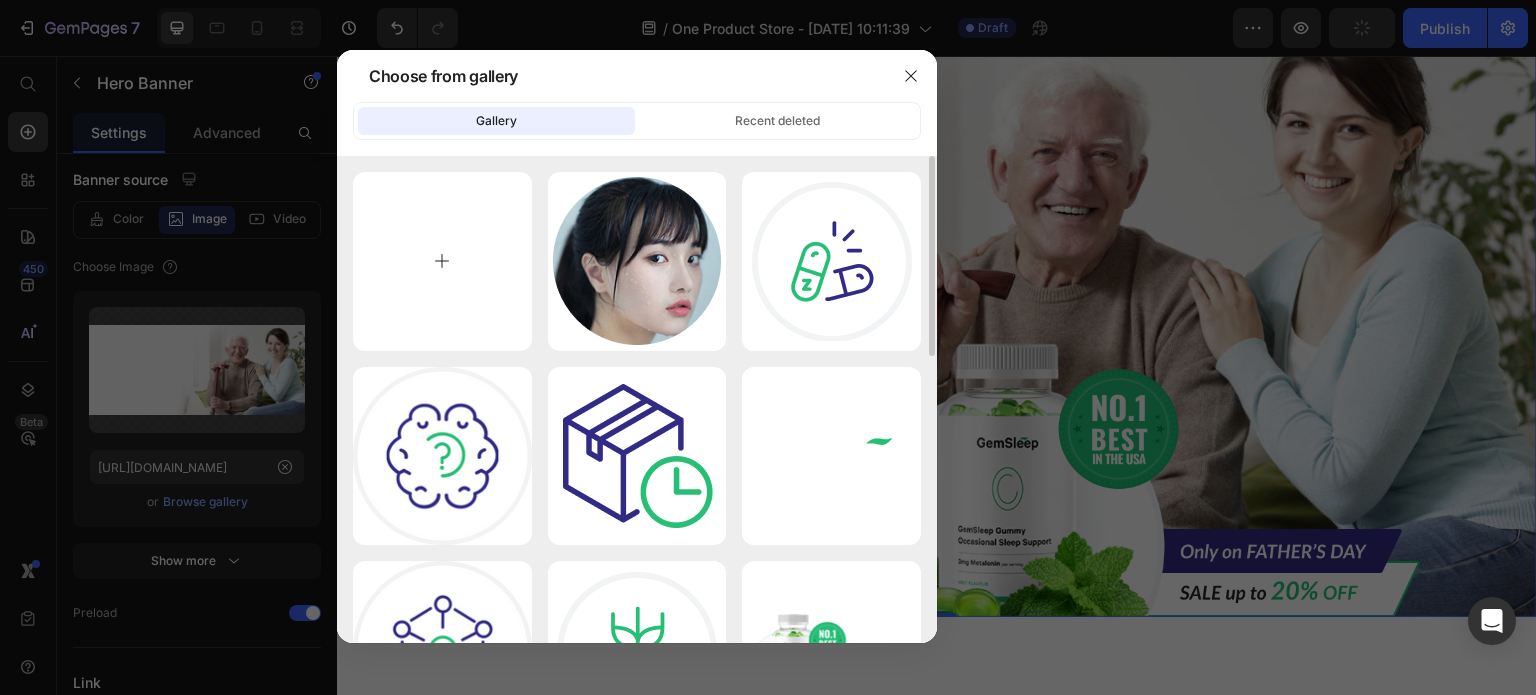 click at bounding box center (442, 261) 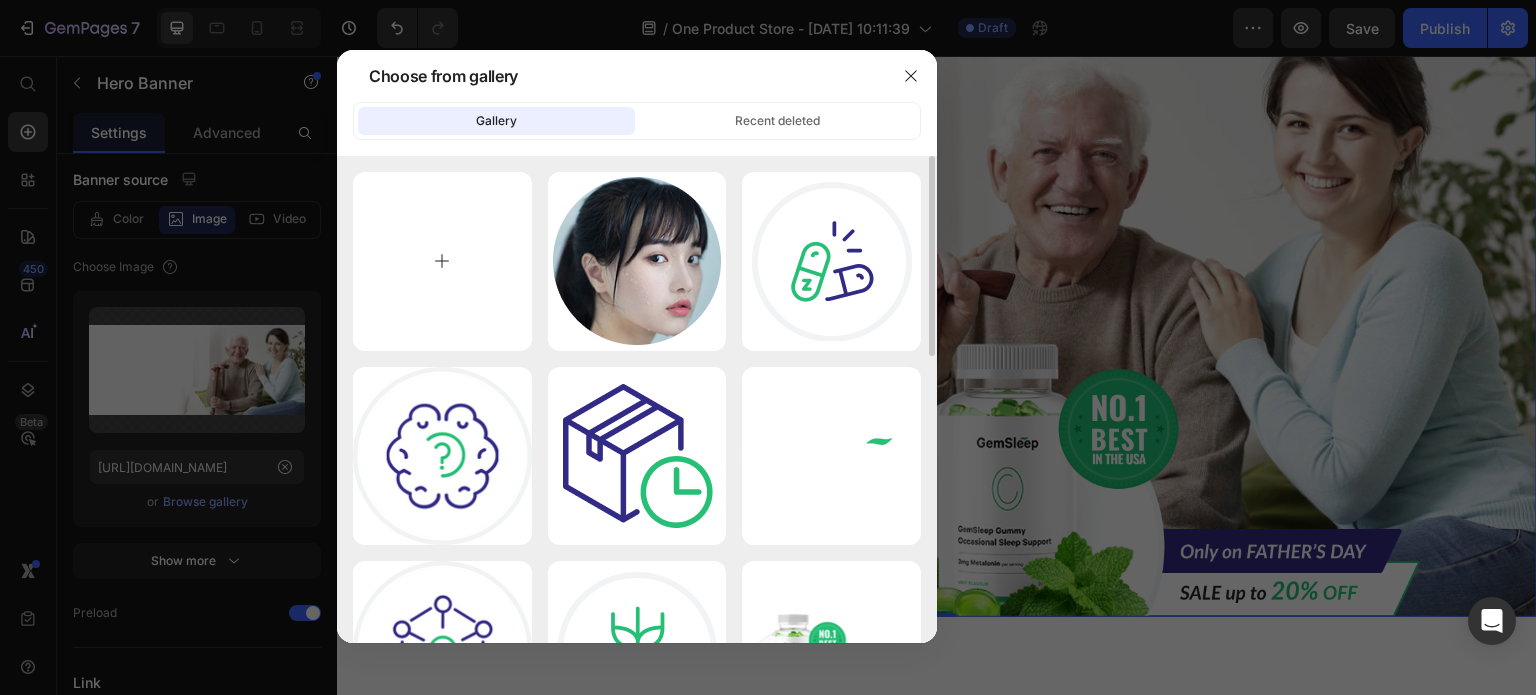 type on "C:\fakepath\VIDEO-2025-05-30-19-12-57.mp4" 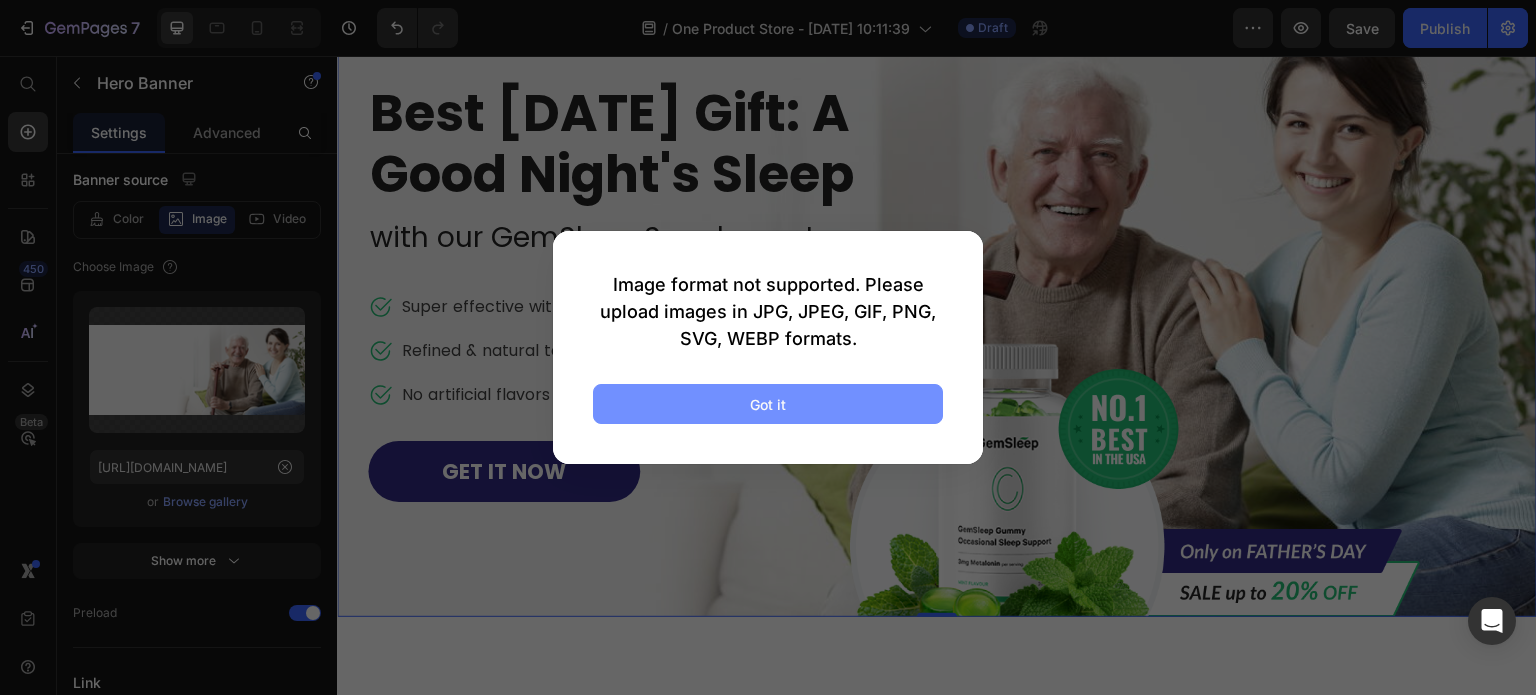 click on "Got it" at bounding box center (768, 404) 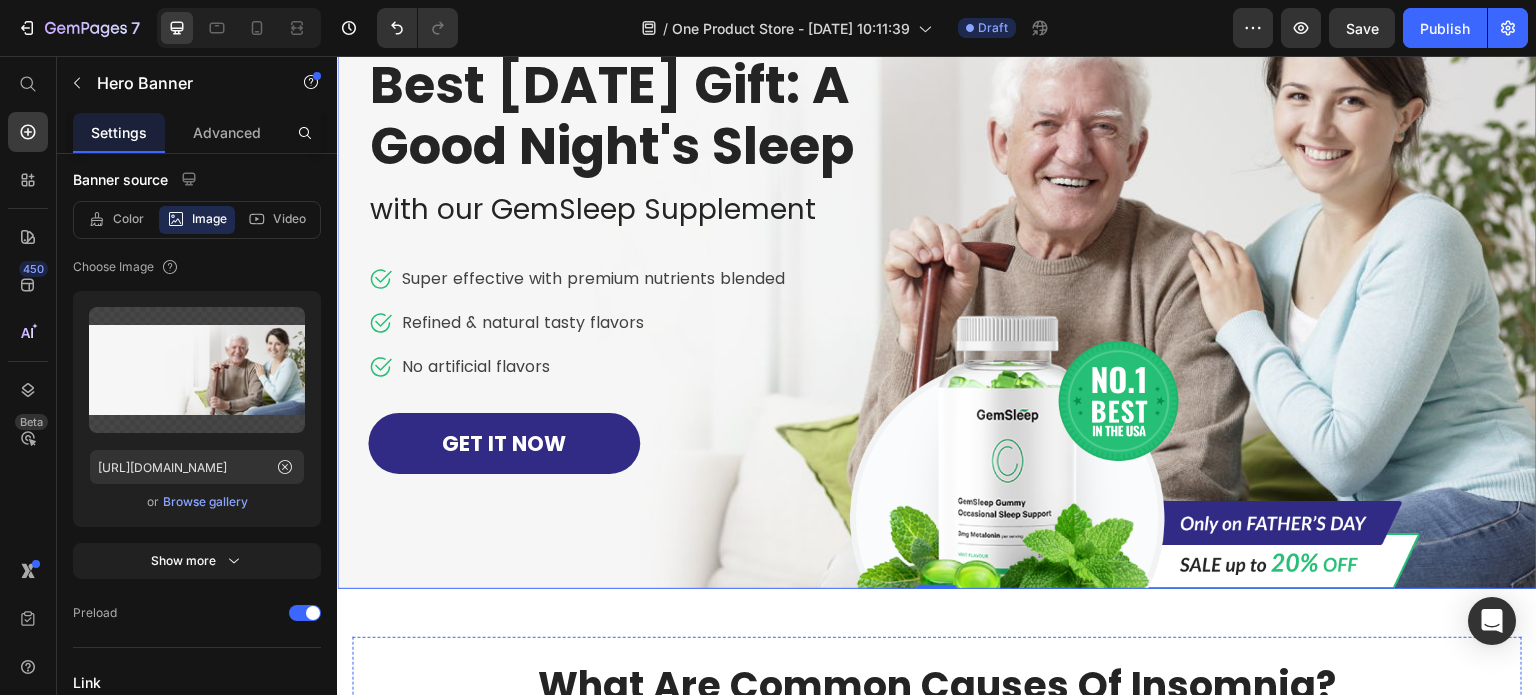 scroll, scrollTop: 0, scrollLeft: 0, axis: both 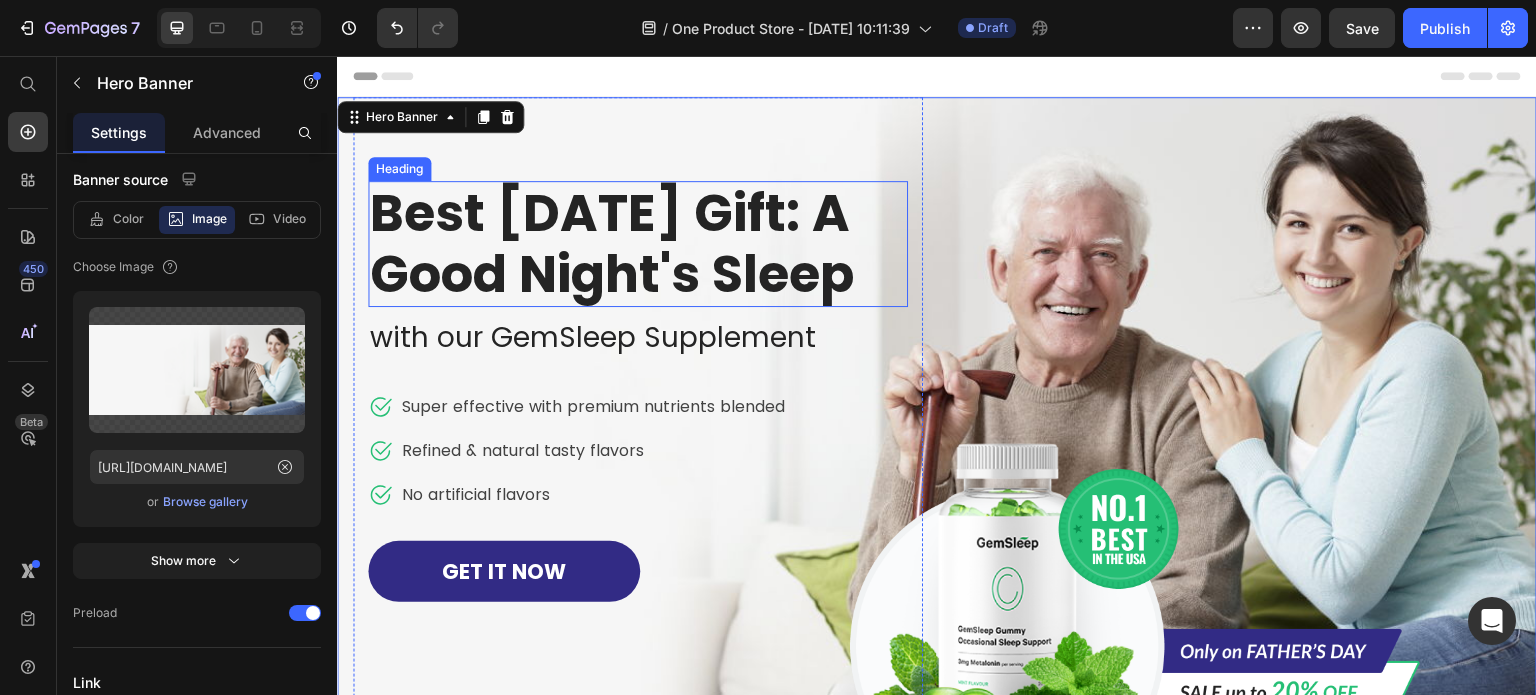click on "Best [DATE] Gift: A Good Night's Sleep" at bounding box center (638, 244) 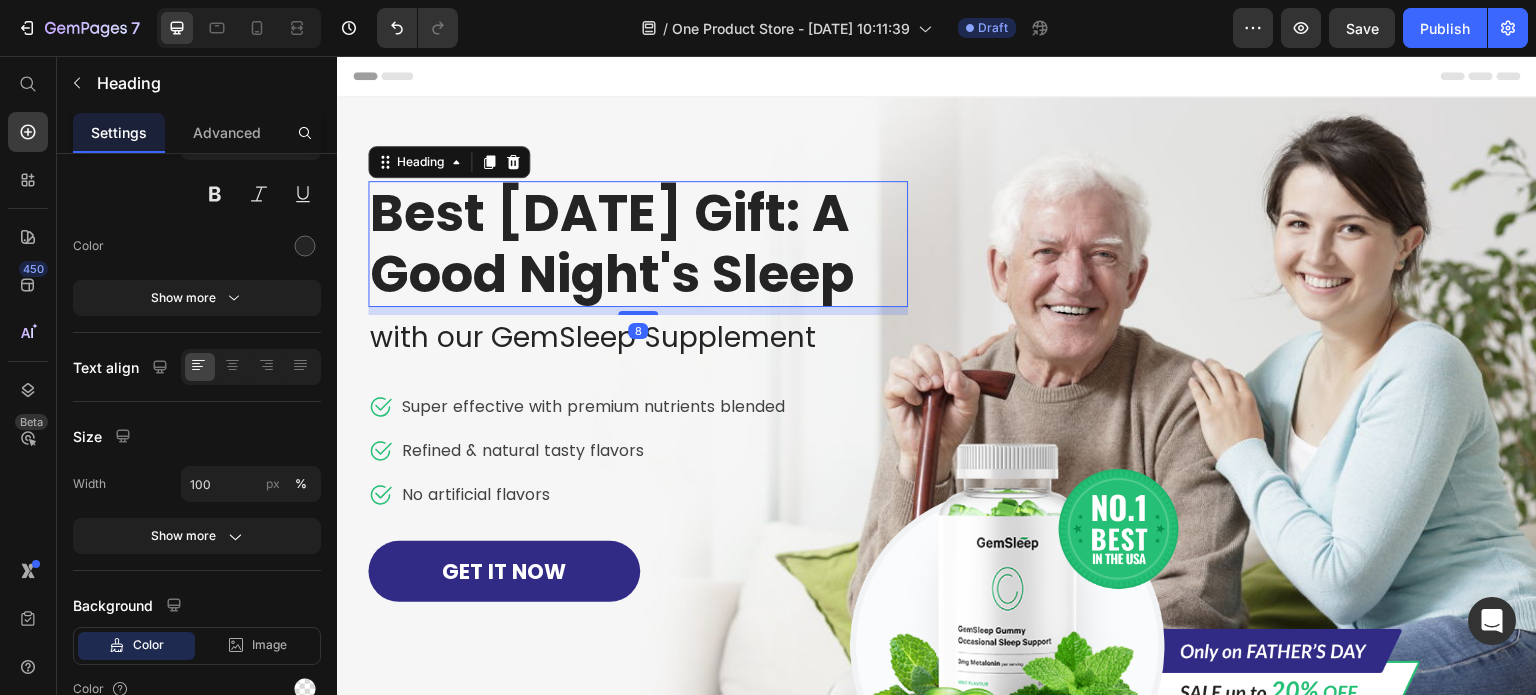 scroll, scrollTop: 0, scrollLeft: 0, axis: both 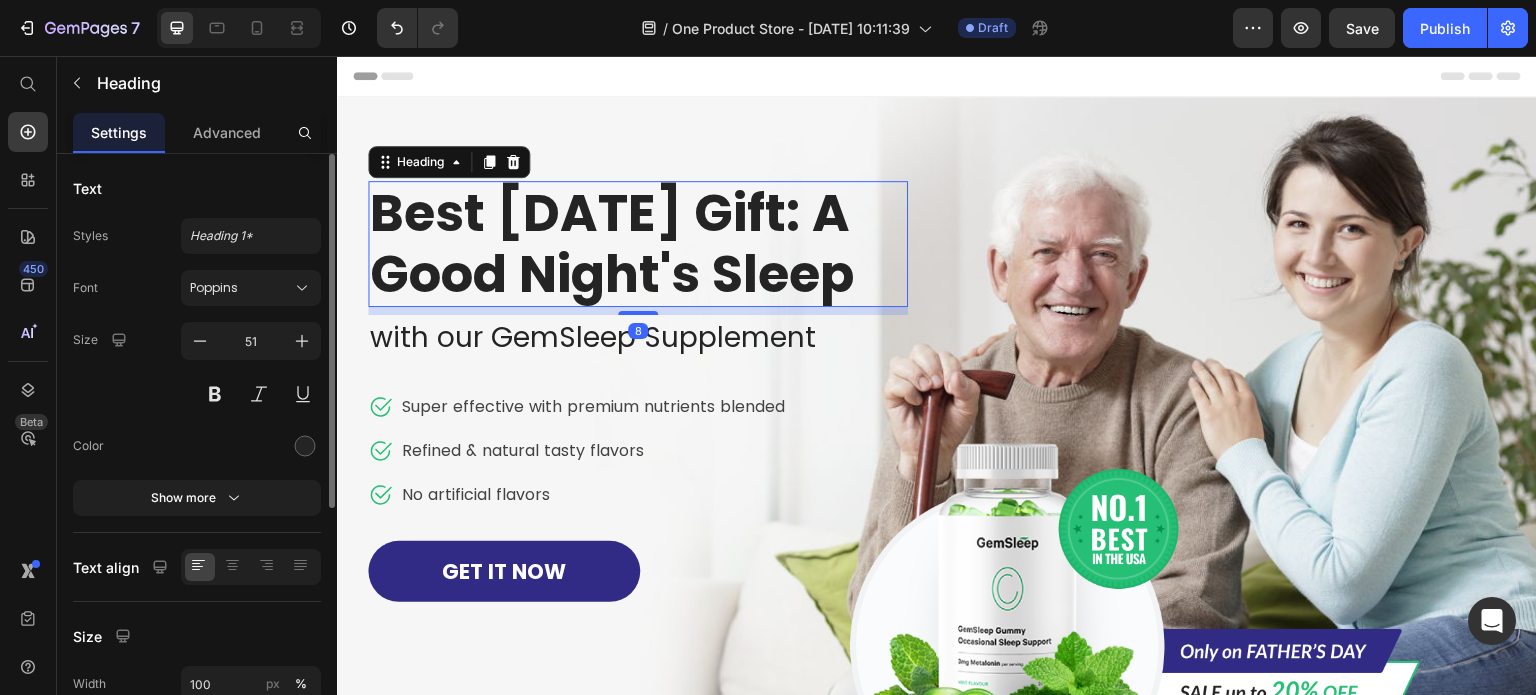 click on "Best [DATE] Gift: A Good Night's Sleep" at bounding box center [638, 244] 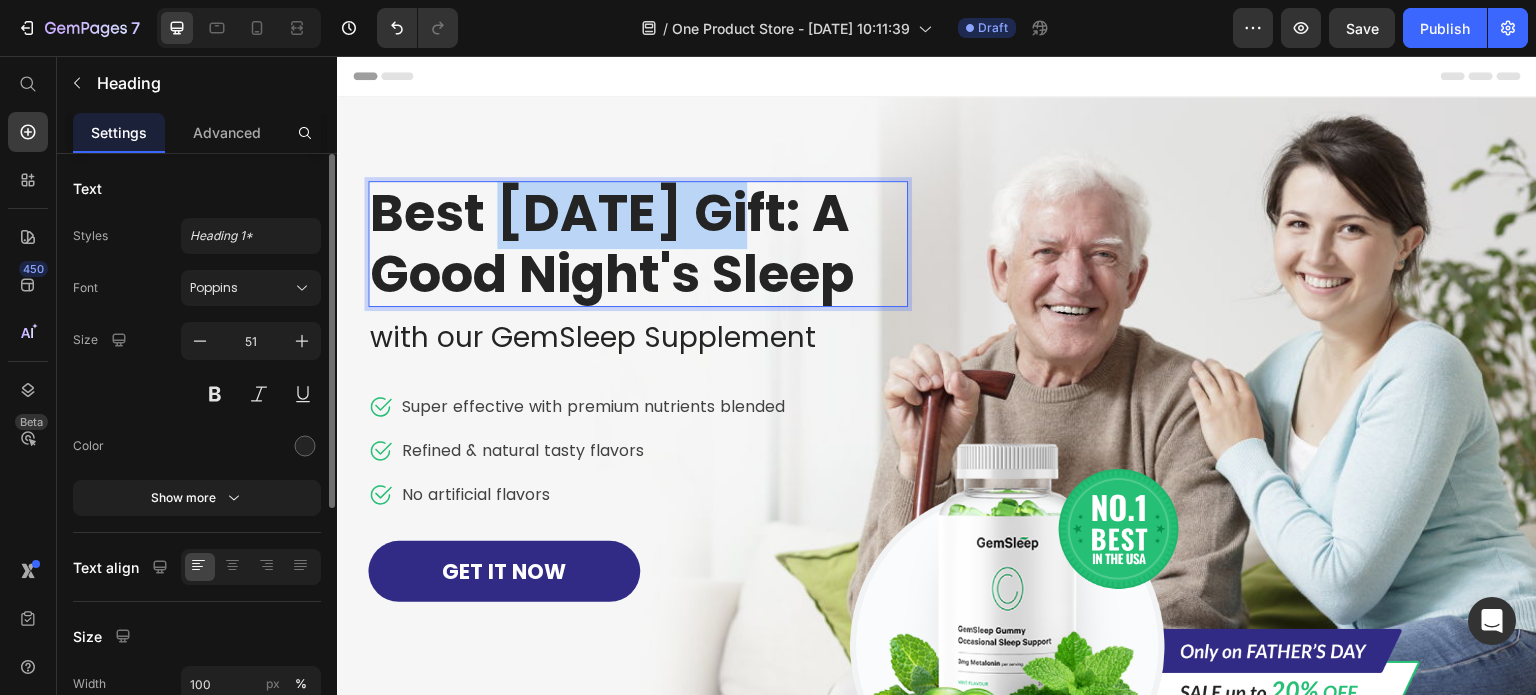 click on "Best [DATE] Gift: A Good Night's Sleep" at bounding box center [638, 244] 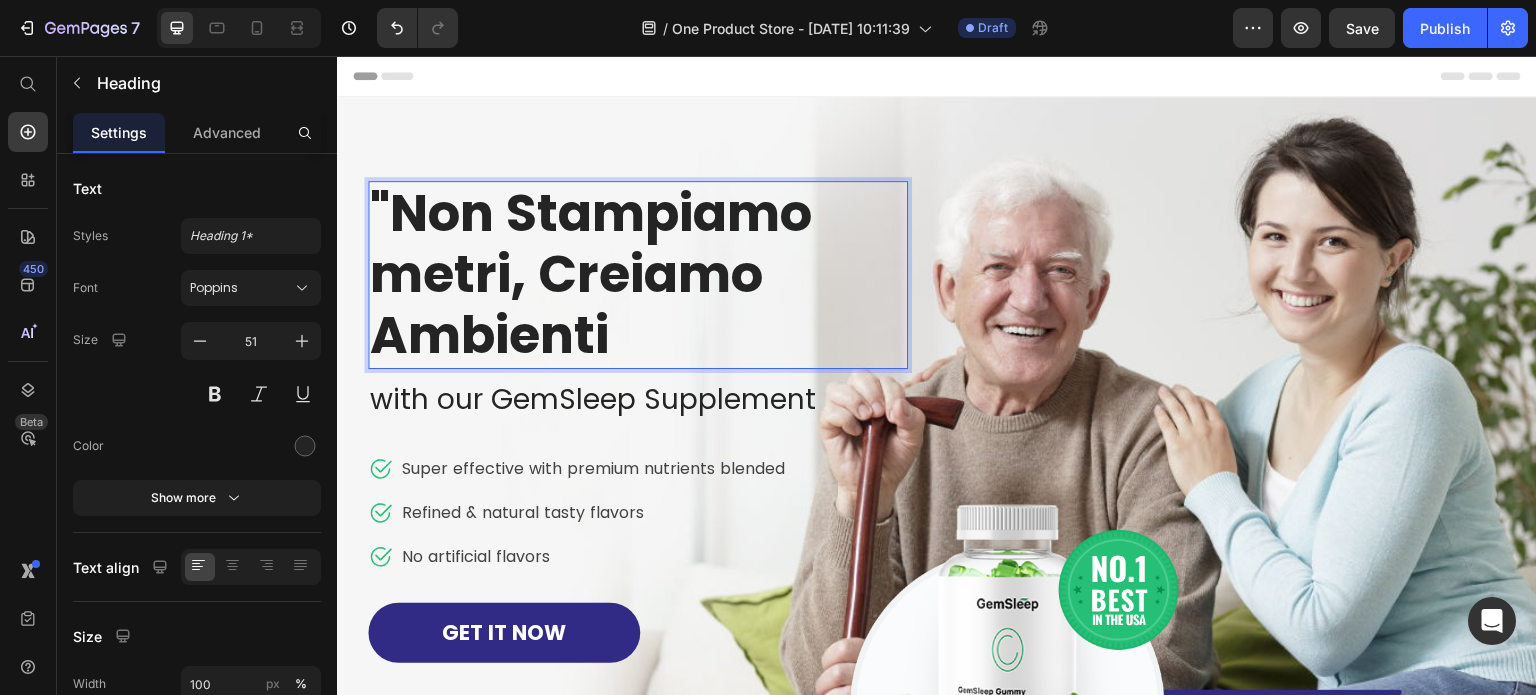 click on ""Non Stampiamo metri, Creiamo Ambienti" at bounding box center [638, 275] 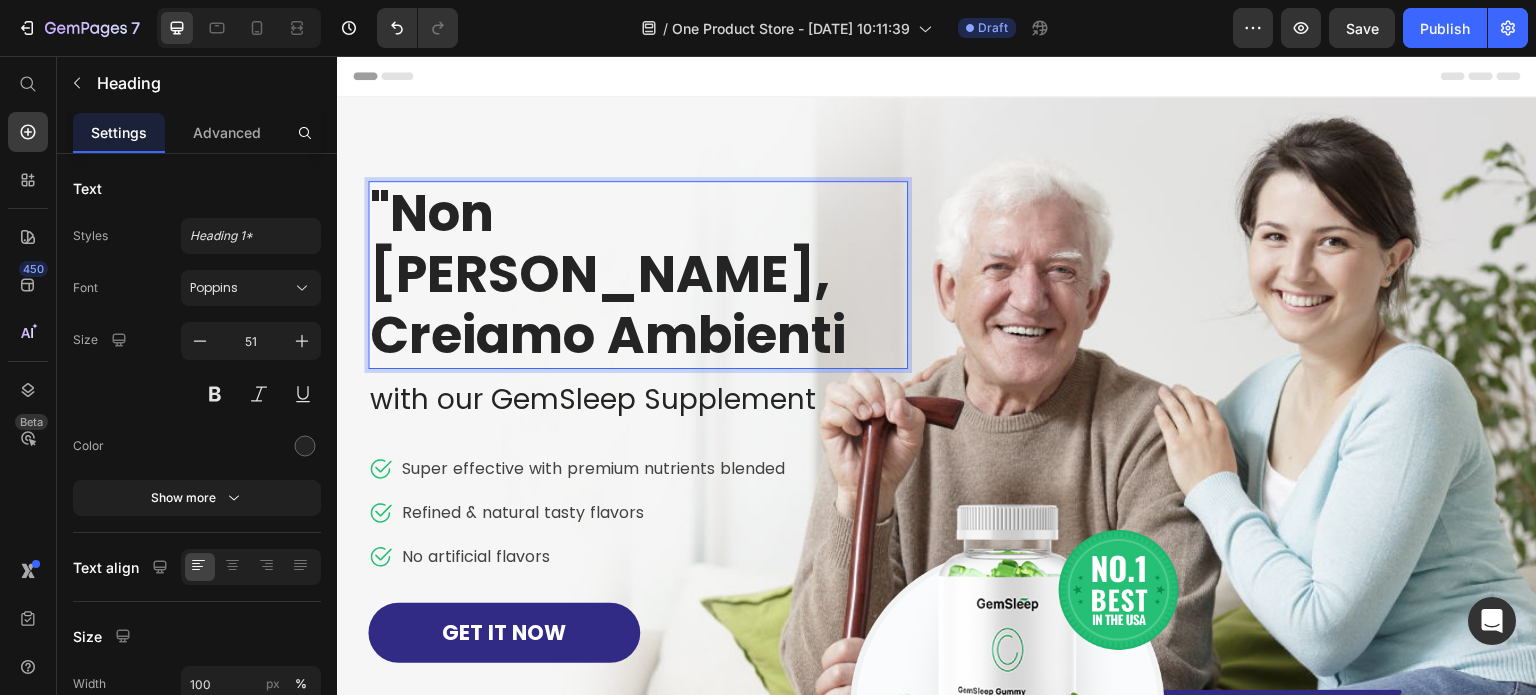 click on ""Non [PERSON_NAME], Creiamo Ambienti" at bounding box center (638, 275) 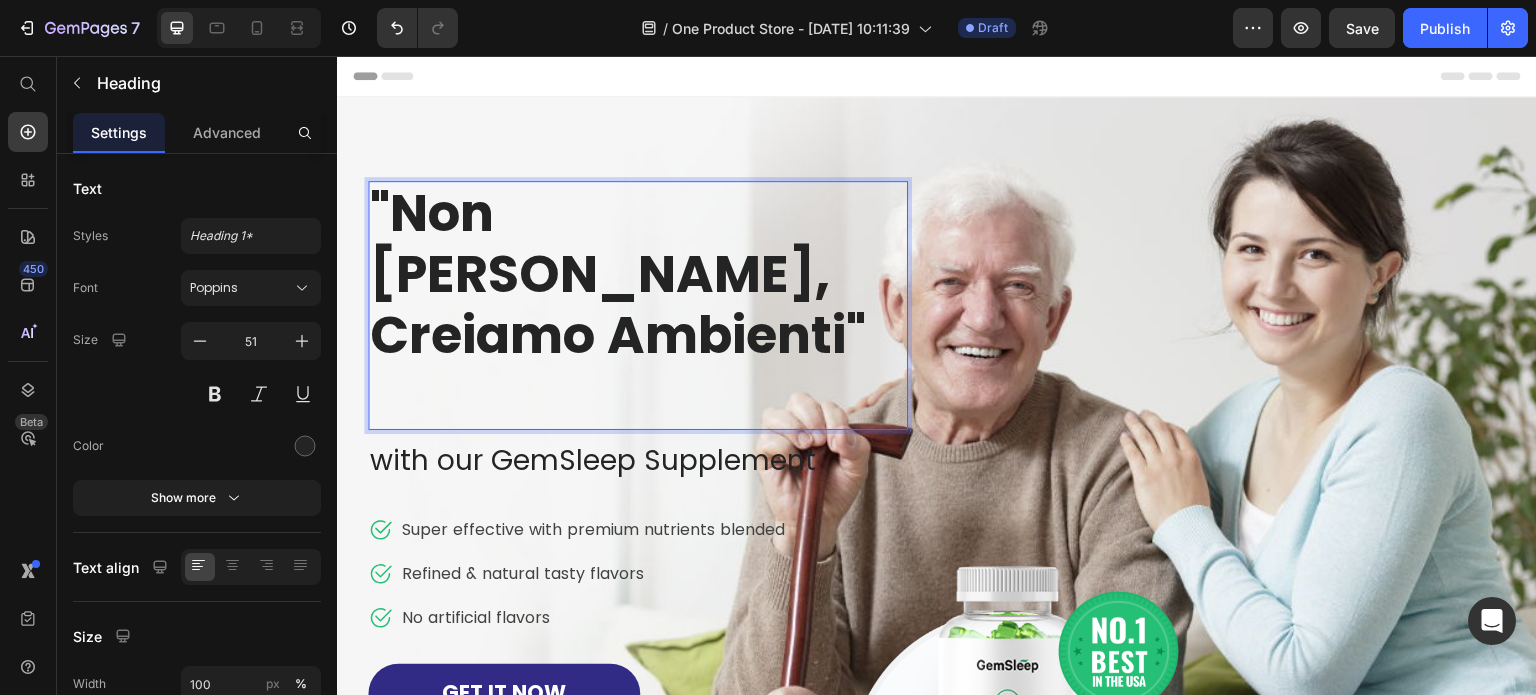 scroll, scrollTop: 2, scrollLeft: 0, axis: vertical 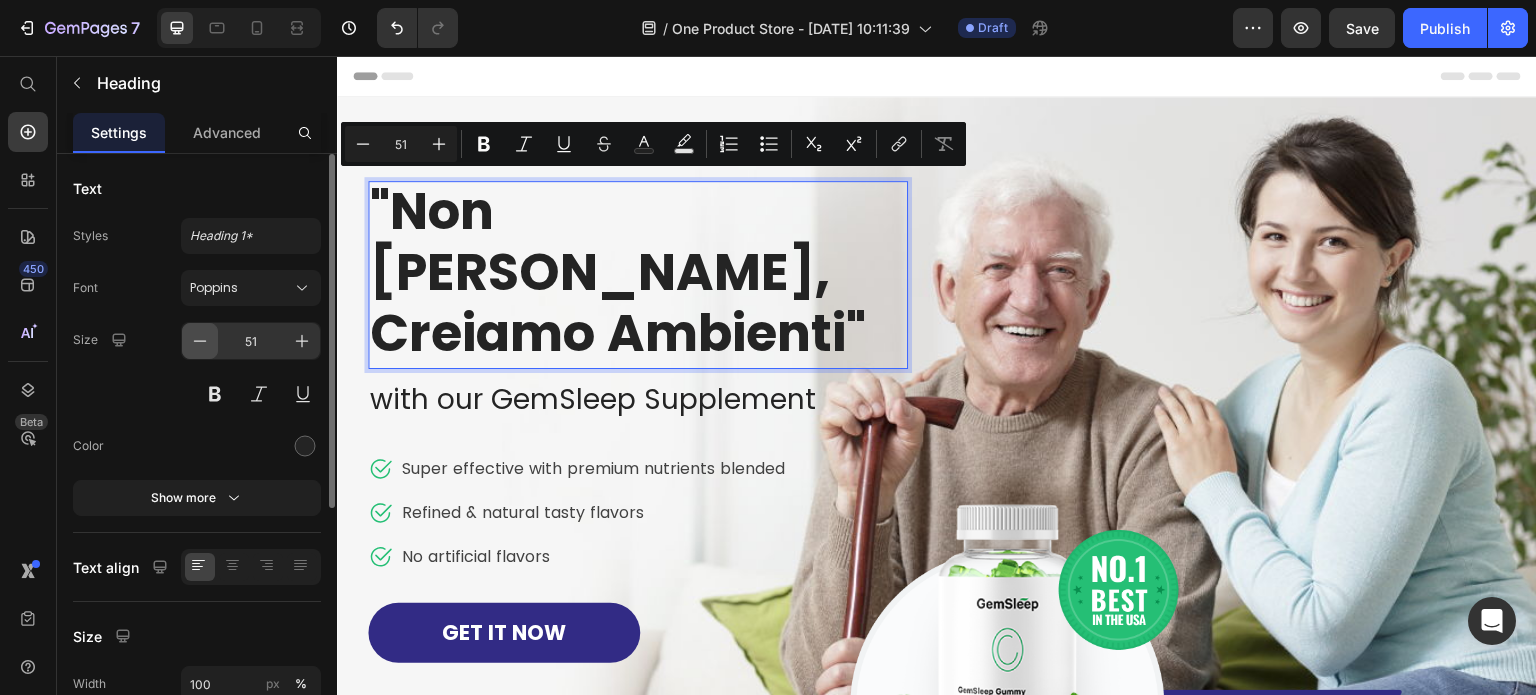 click at bounding box center (200, 341) 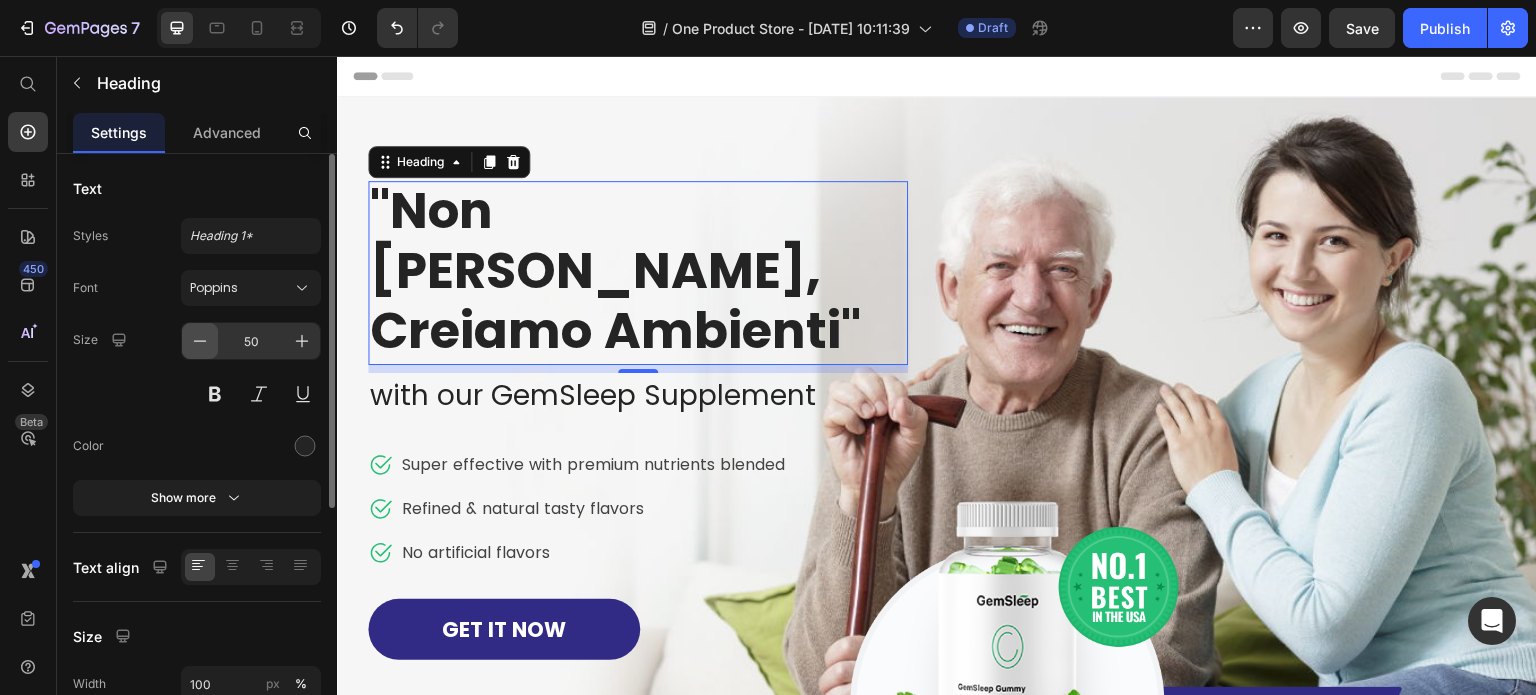 click at bounding box center (200, 341) 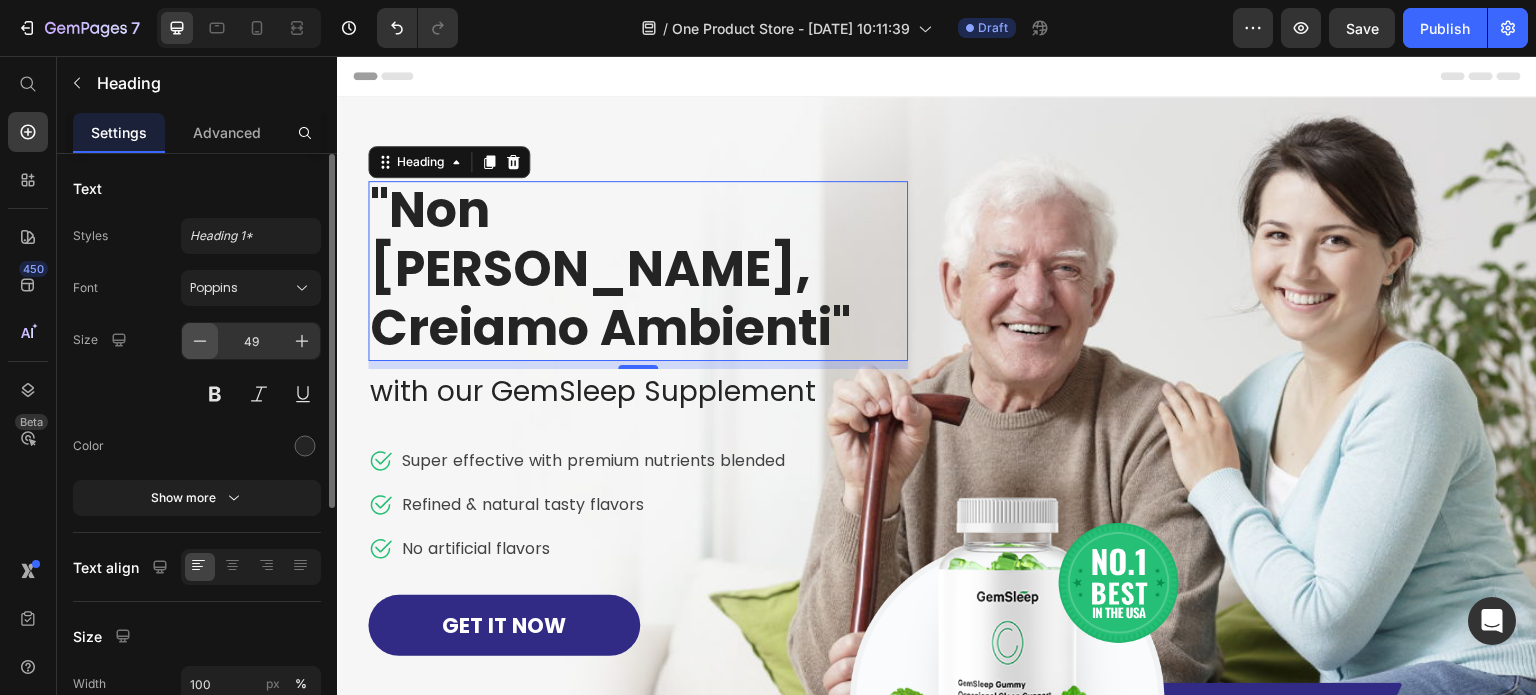 click at bounding box center [200, 341] 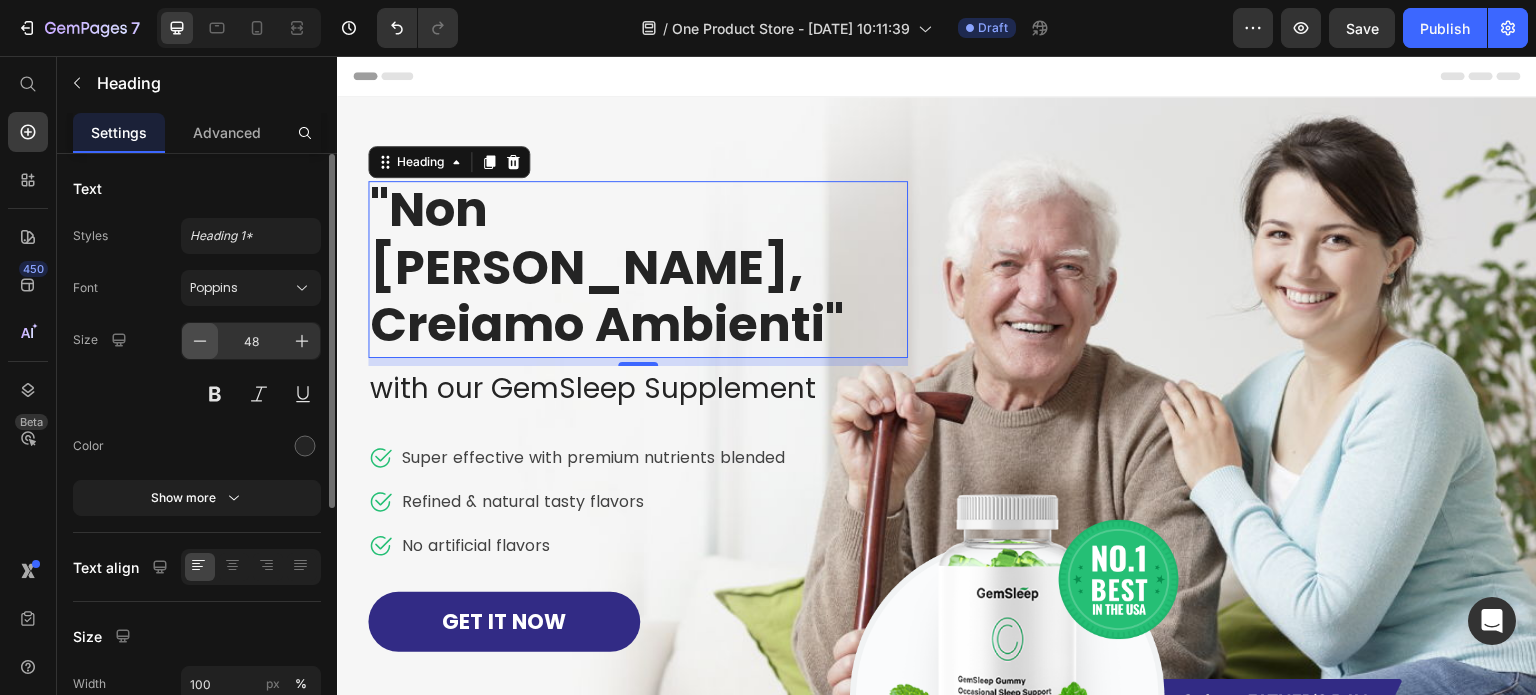 click at bounding box center [200, 341] 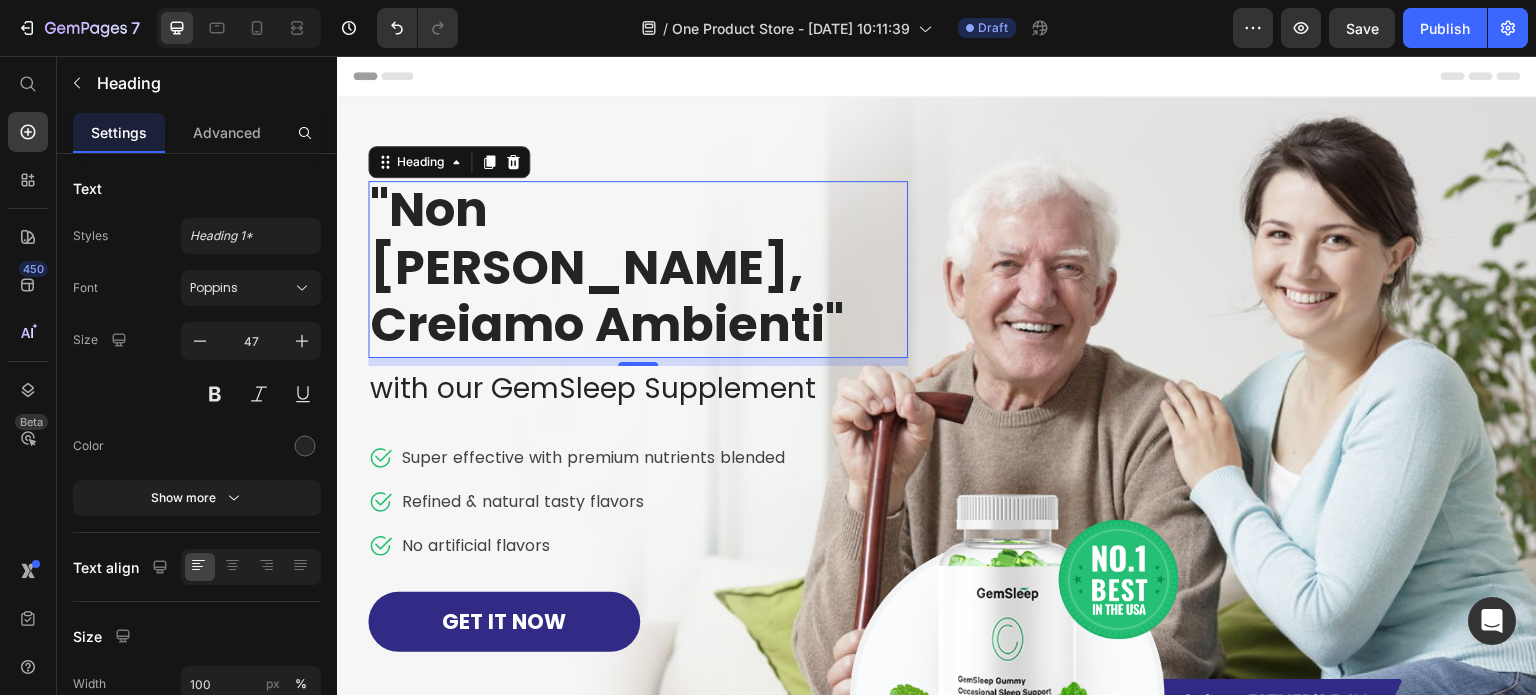 scroll, scrollTop: 1, scrollLeft: 0, axis: vertical 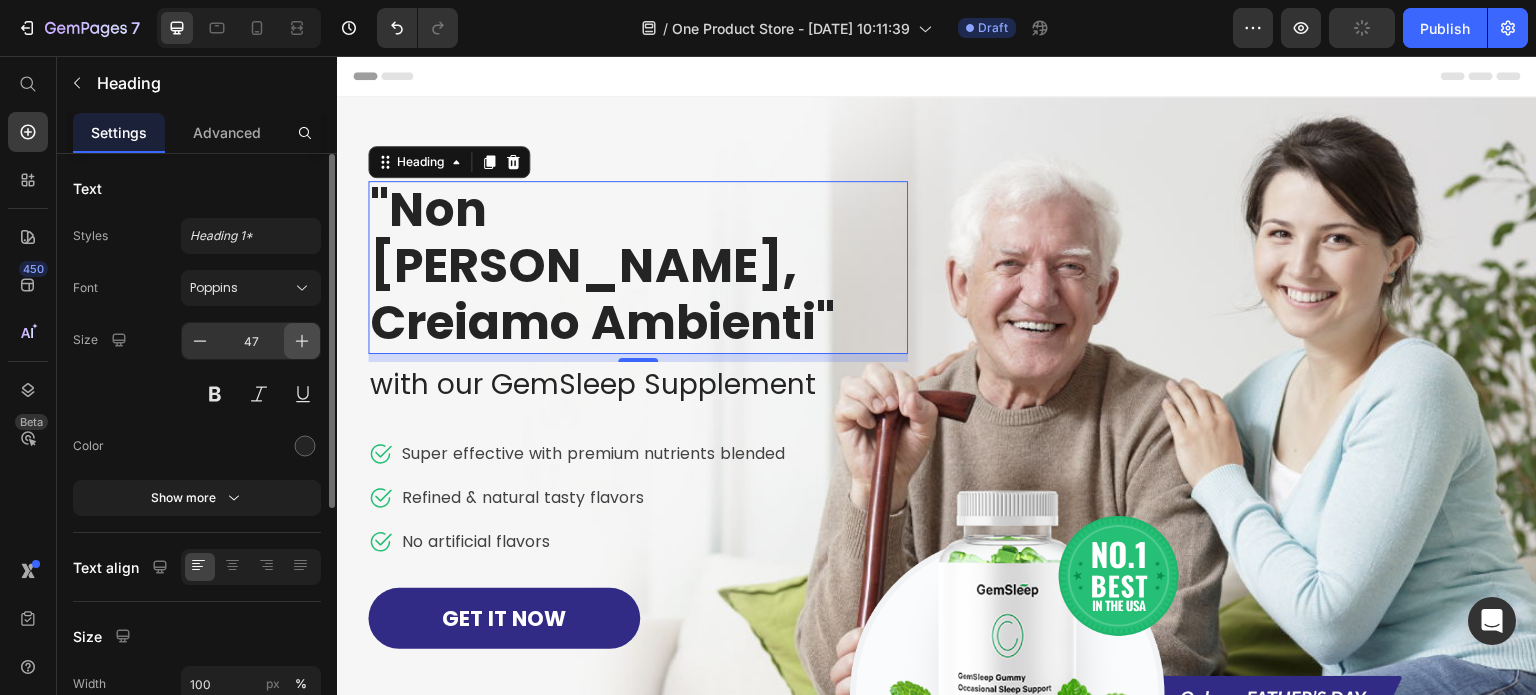 click 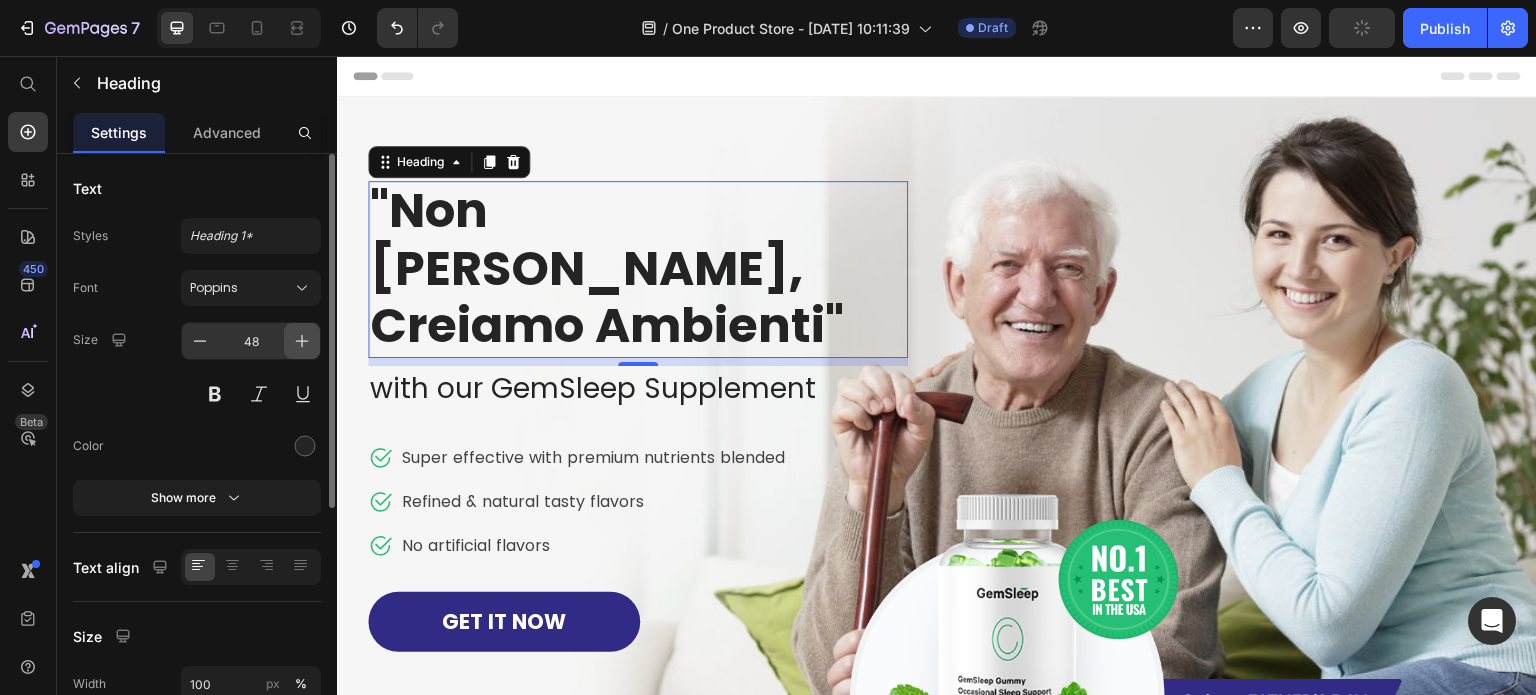scroll, scrollTop: 2, scrollLeft: 0, axis: vertical 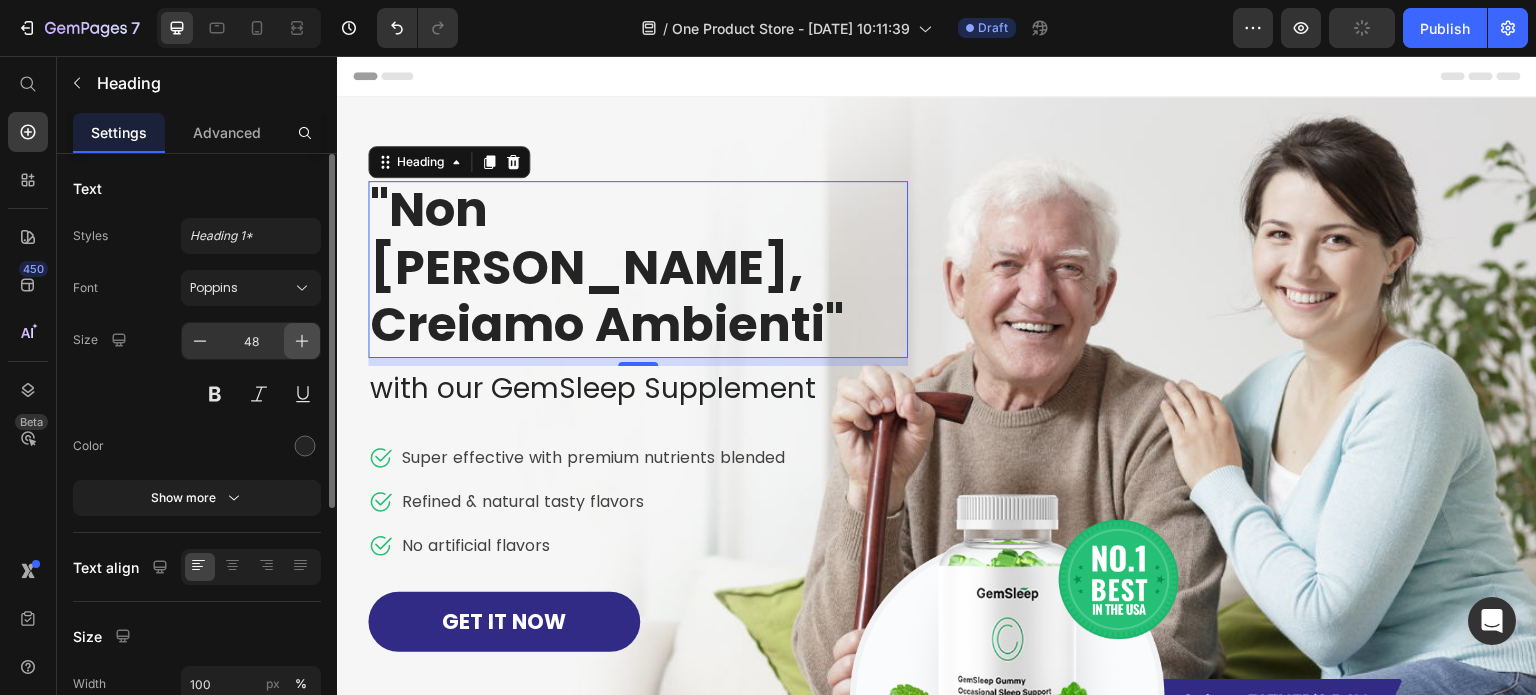 click 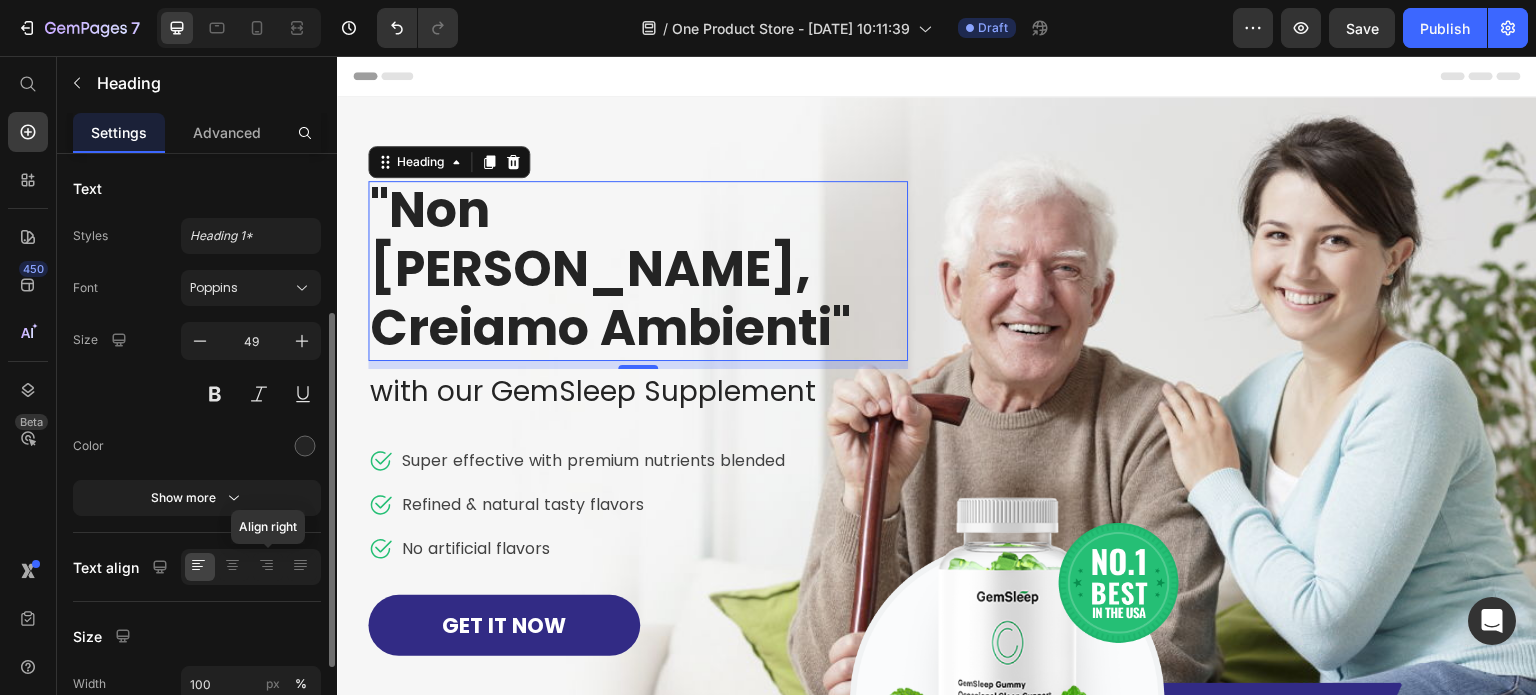 scroll, scrollTop: 200, scrollLeft: 0, axis: vertical 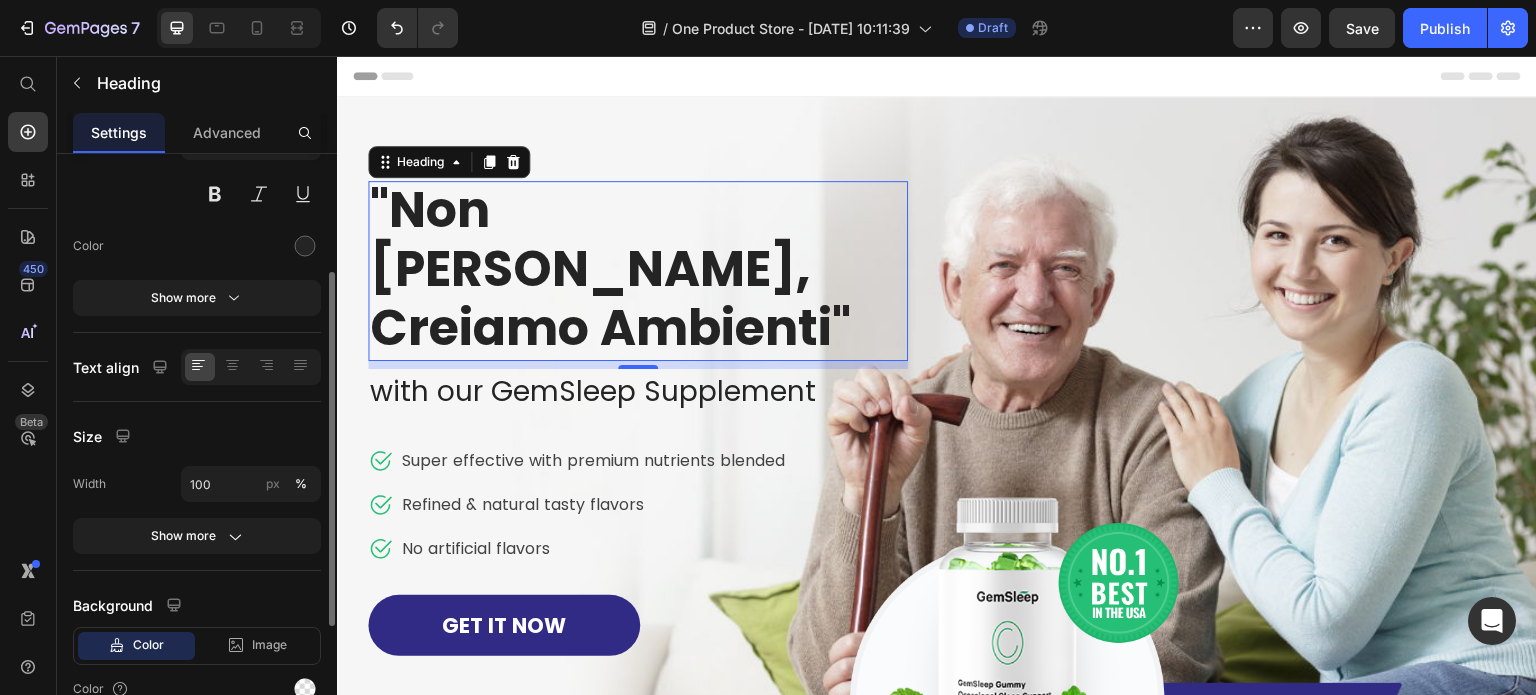 click on "Image Row "Non Stampiamo Metri, Creiamo Ambienti" Heading   8 with our GemSleep Supplement Text block       Icon Super effective with premium nutrients blended Text block       Icon Refined & natural tasty flavors Text block       Icon No artificial flavors Text block Icon List GET IT NOW Button Row Image" at bounding box center (937, 434) 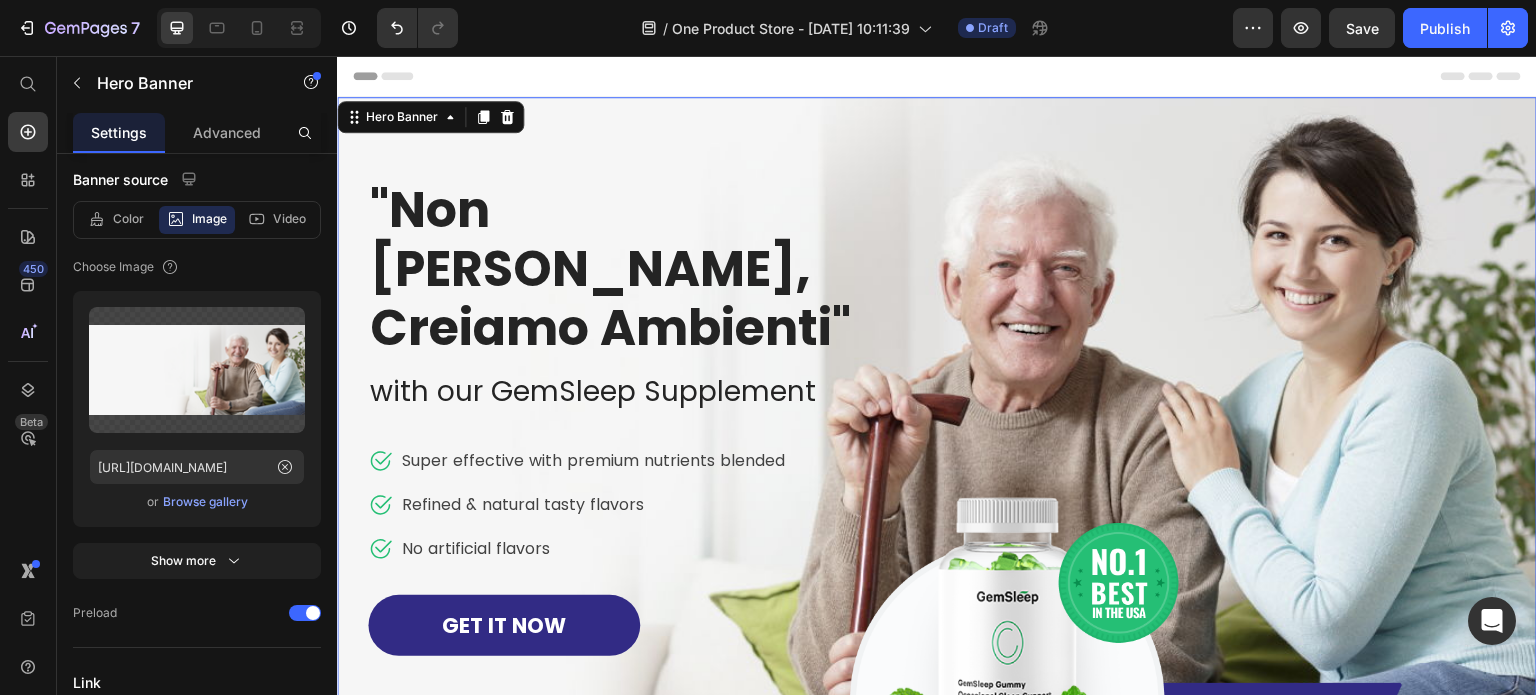 scroll, scrollTop: 0, scrollLeft: 0, axis: both 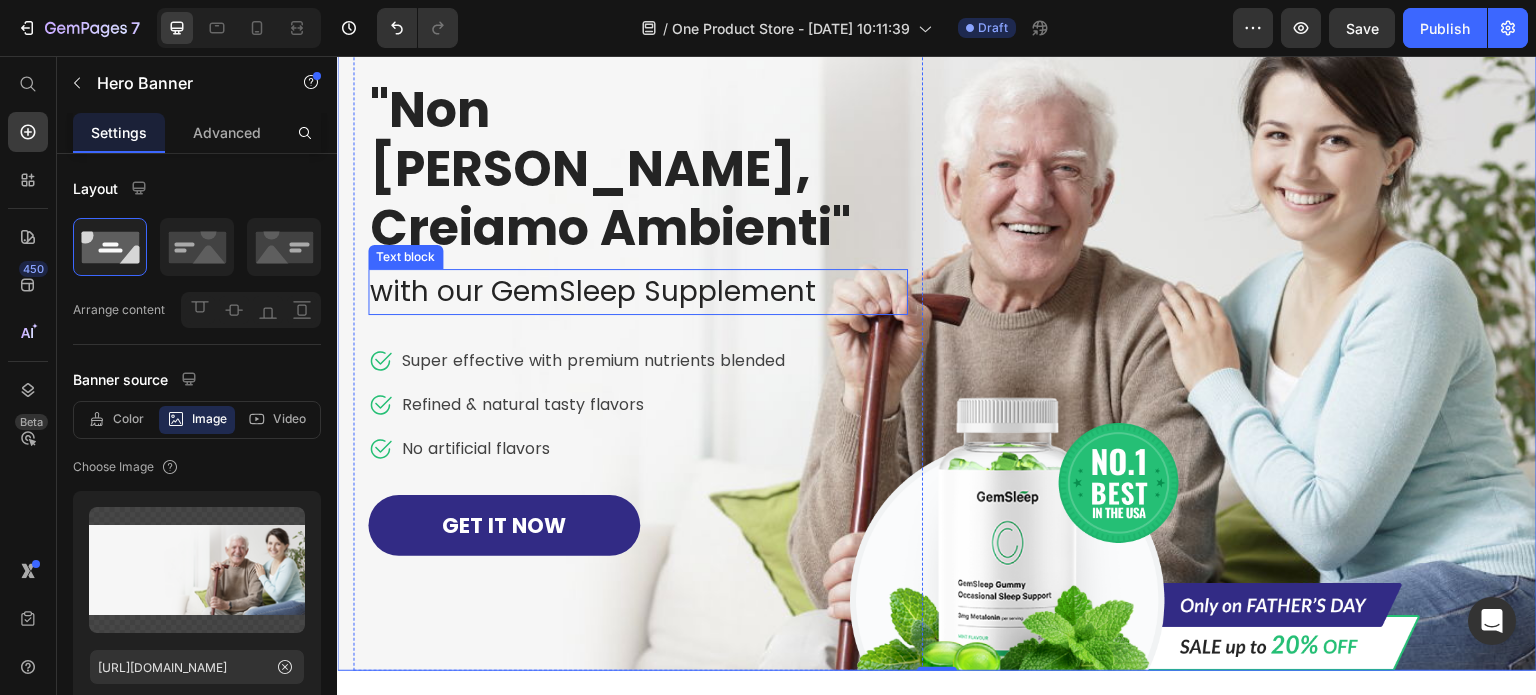 click on "with our GemSleep Supplement" at bounding box center (638, 292) 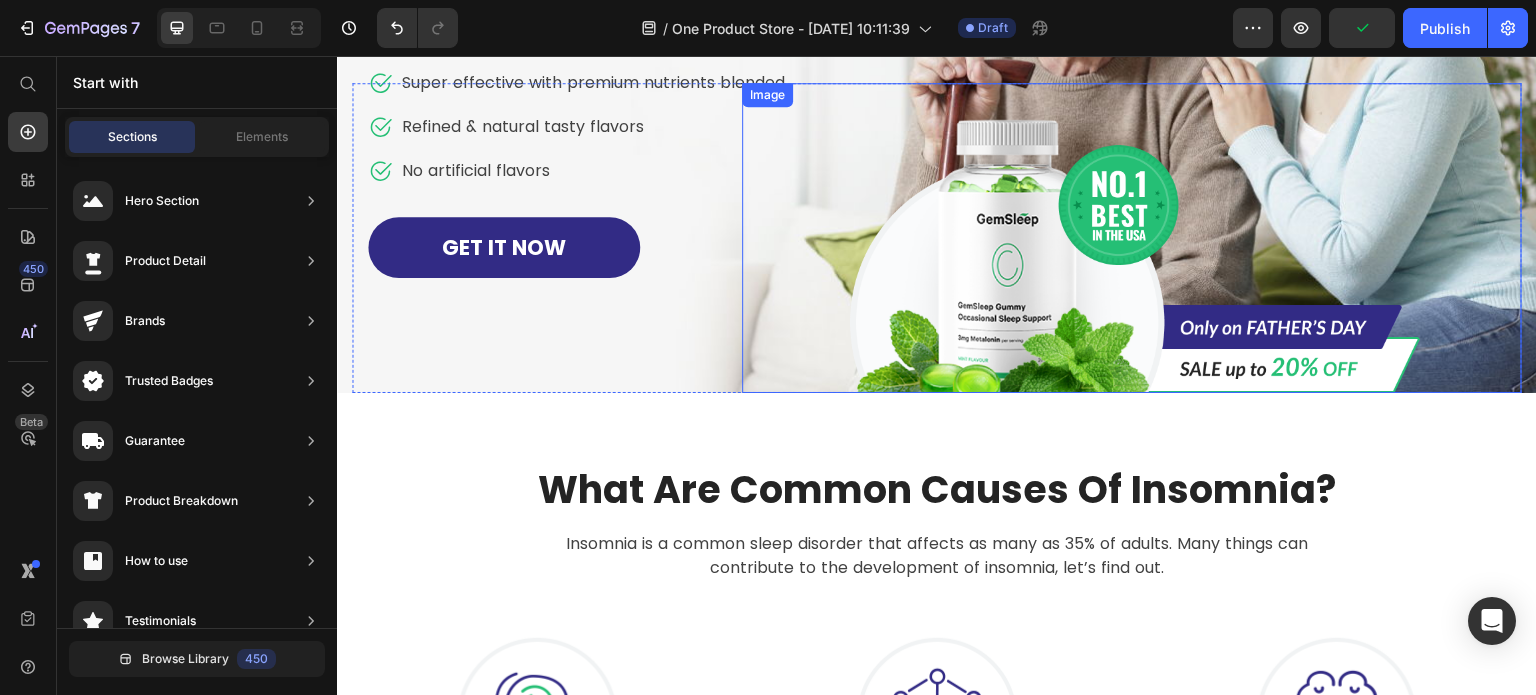 scroll, scrollTop: 0, scrollLeft: 0, axis: both 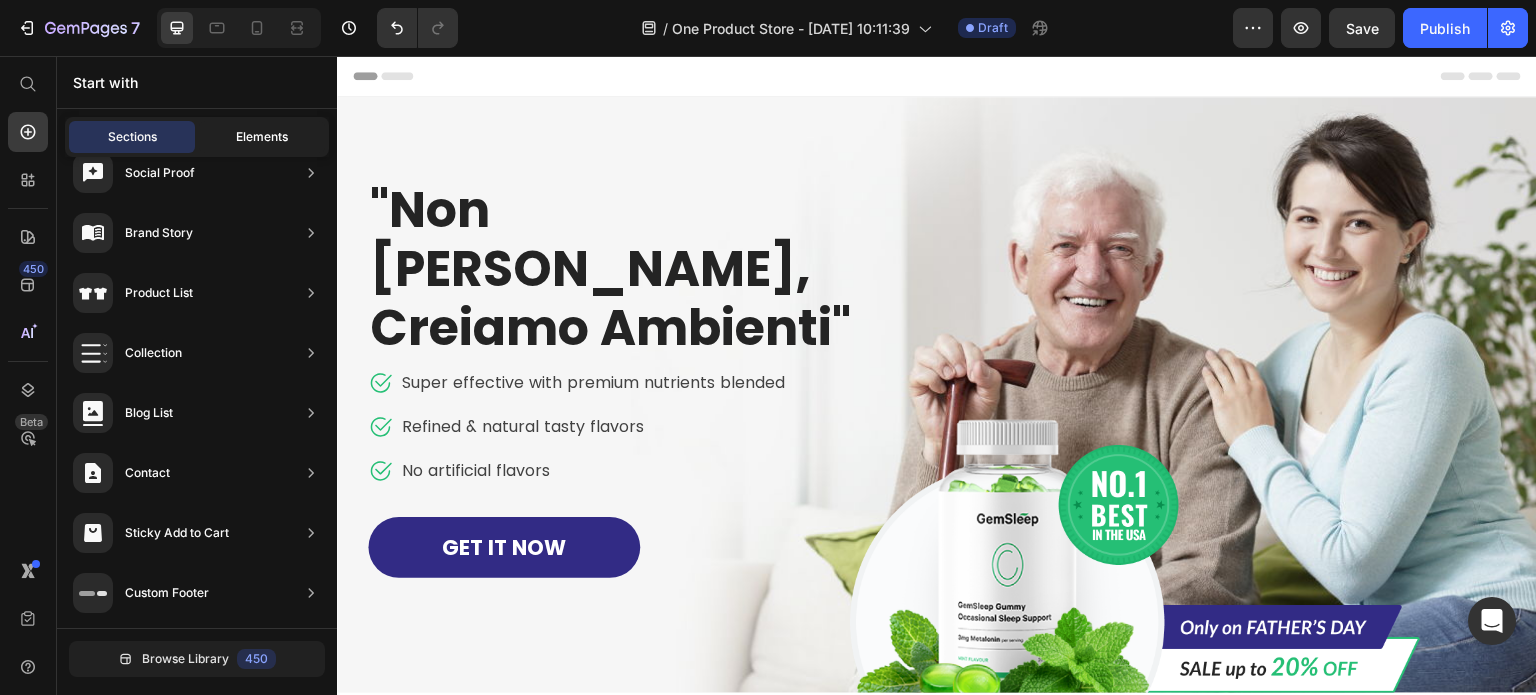 click on "Elements" 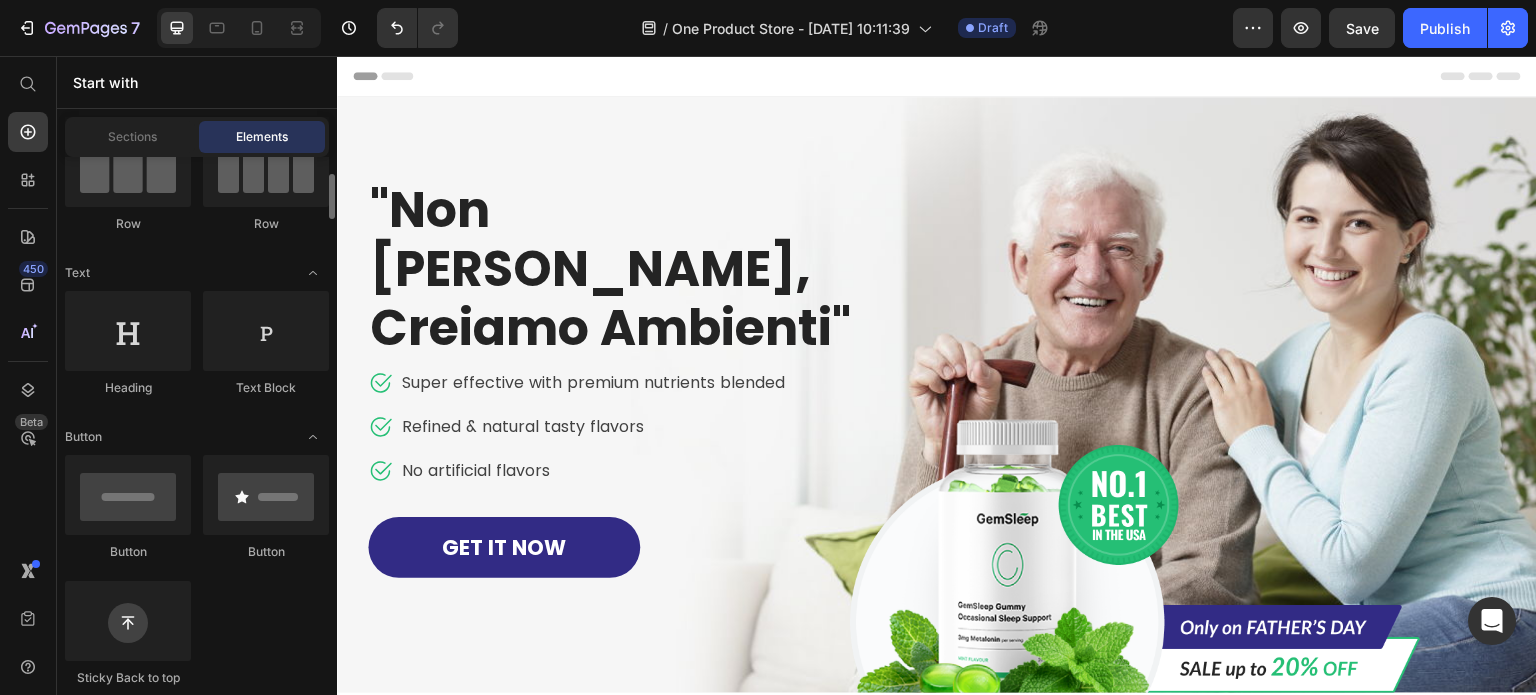 scroll, scrollTop: 0, scrollLeft: 0, axis: both 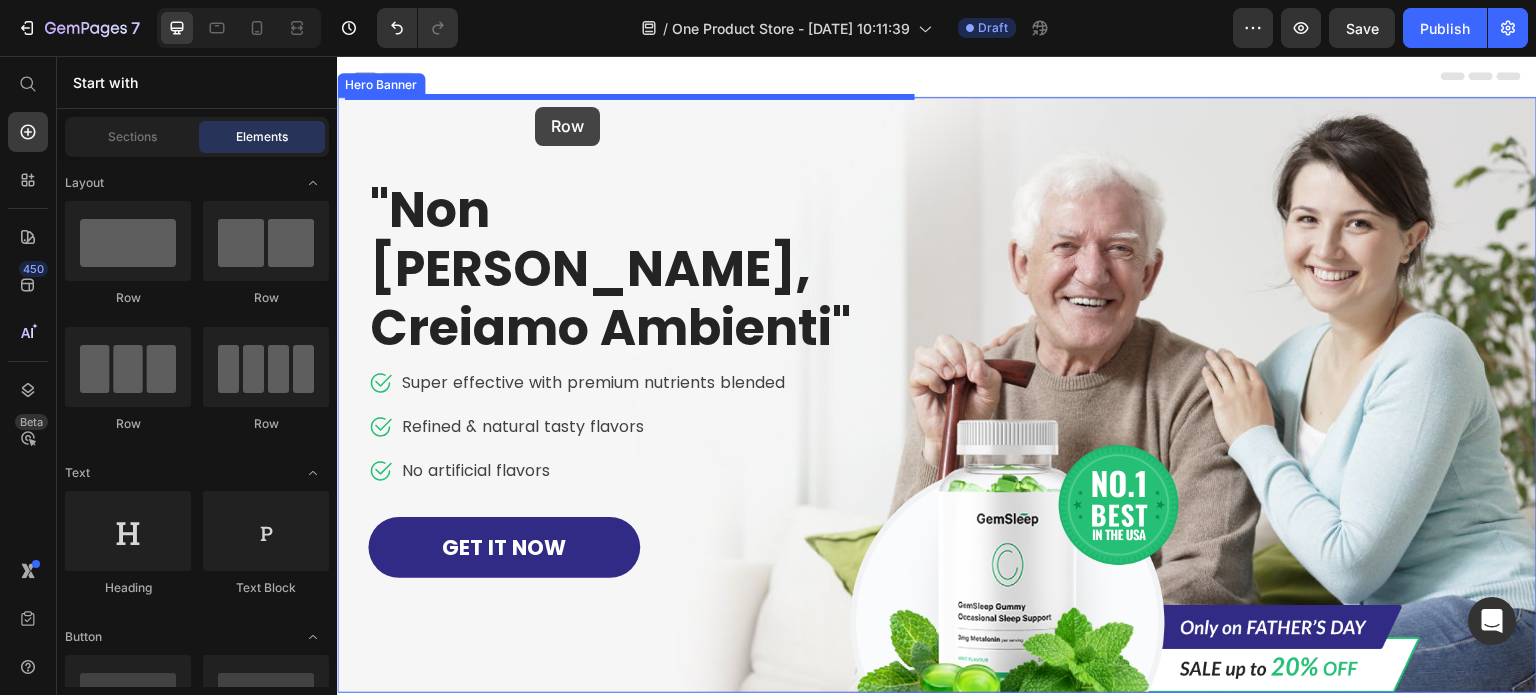 drag, startPoint x: 485, startPoint y: 281, endPoint x: 536, endPoint y: 106, distance: 182.28 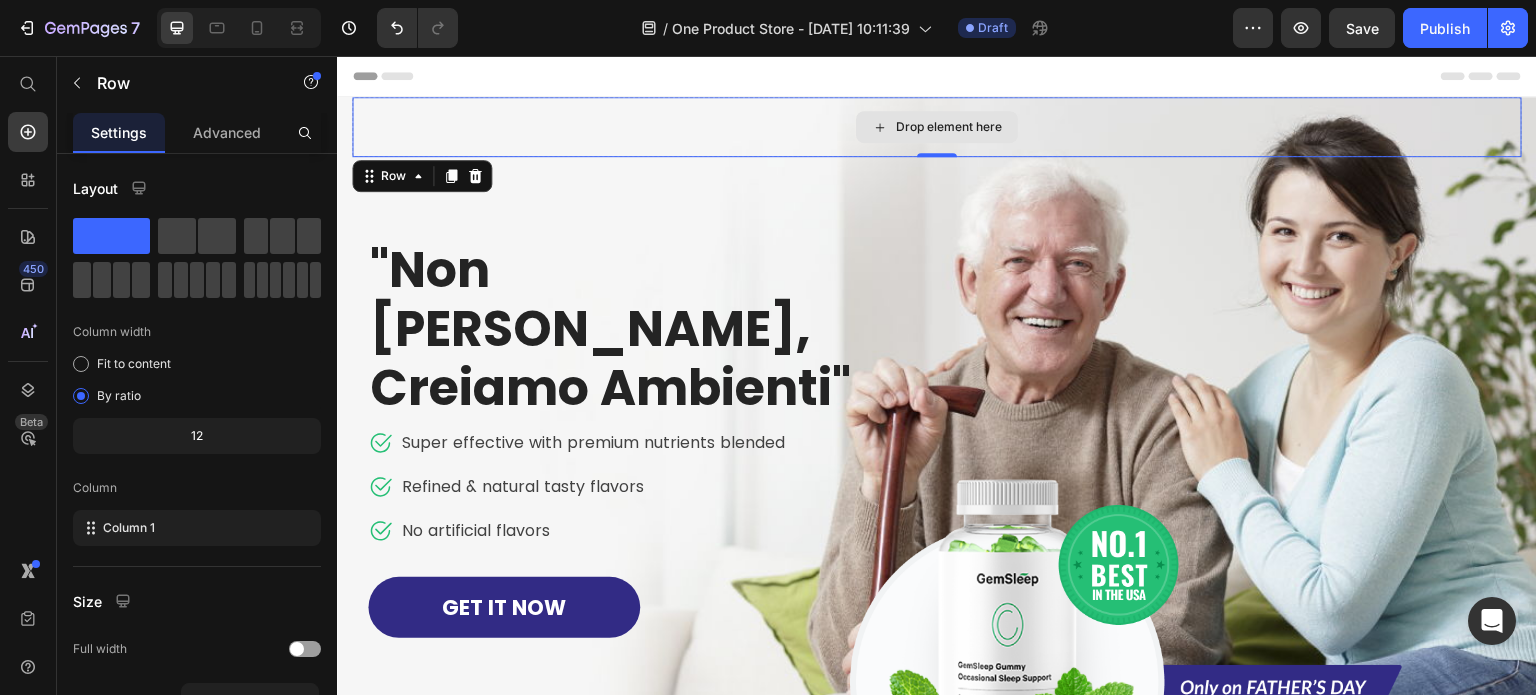 click 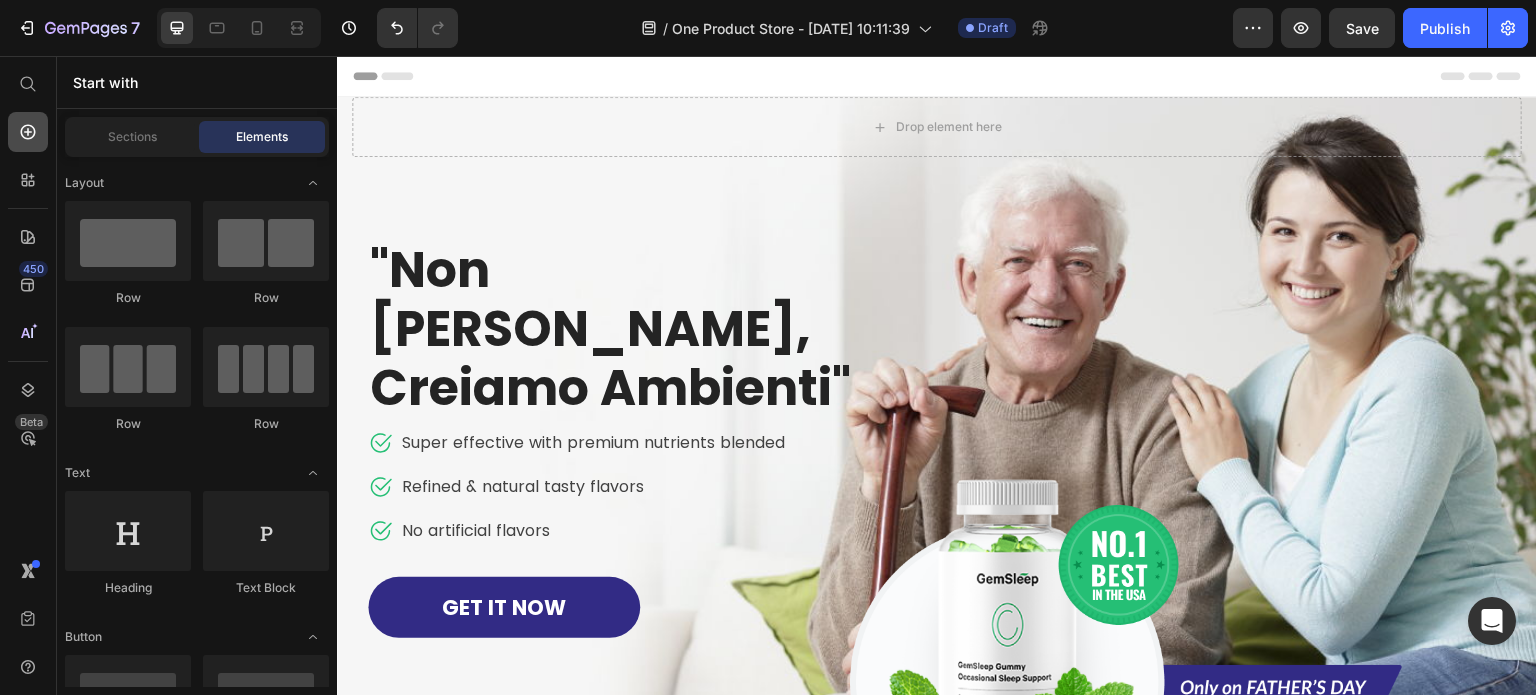 click 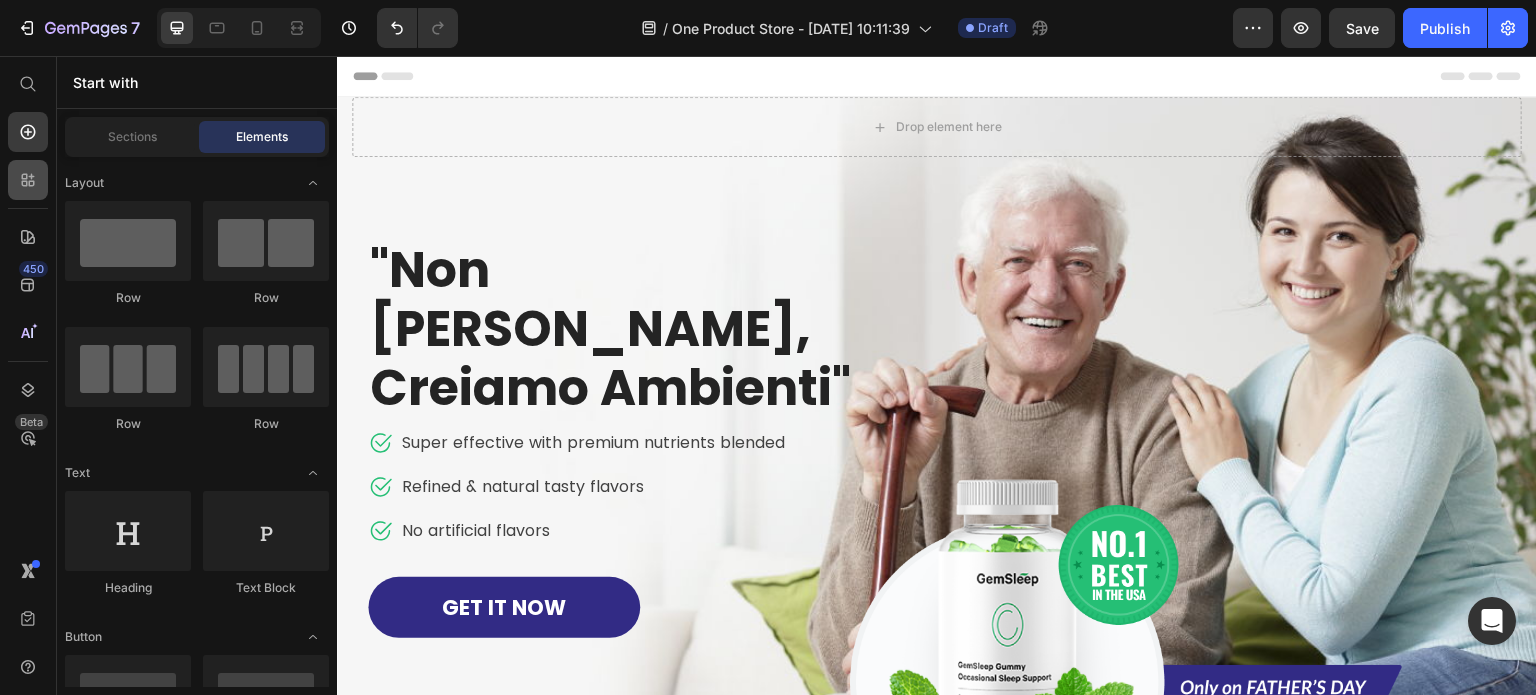 click 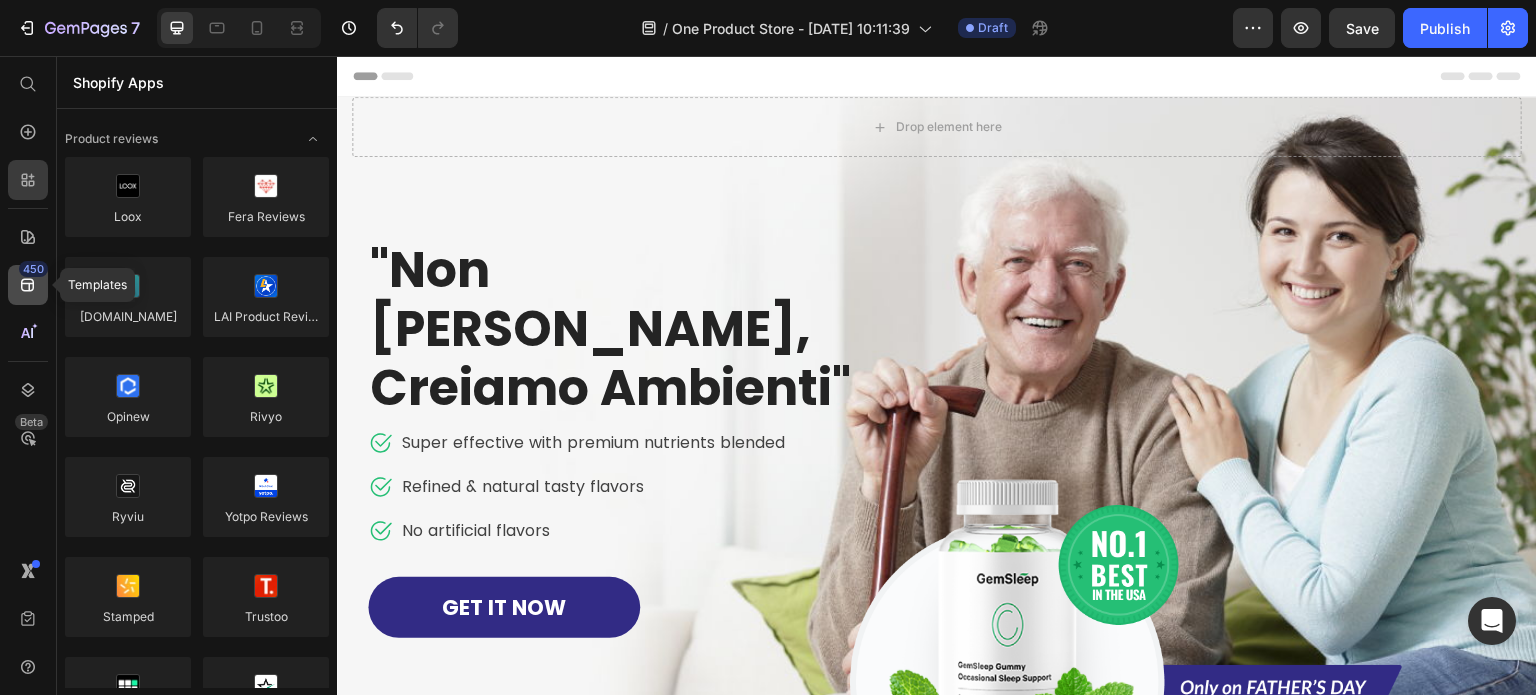 click 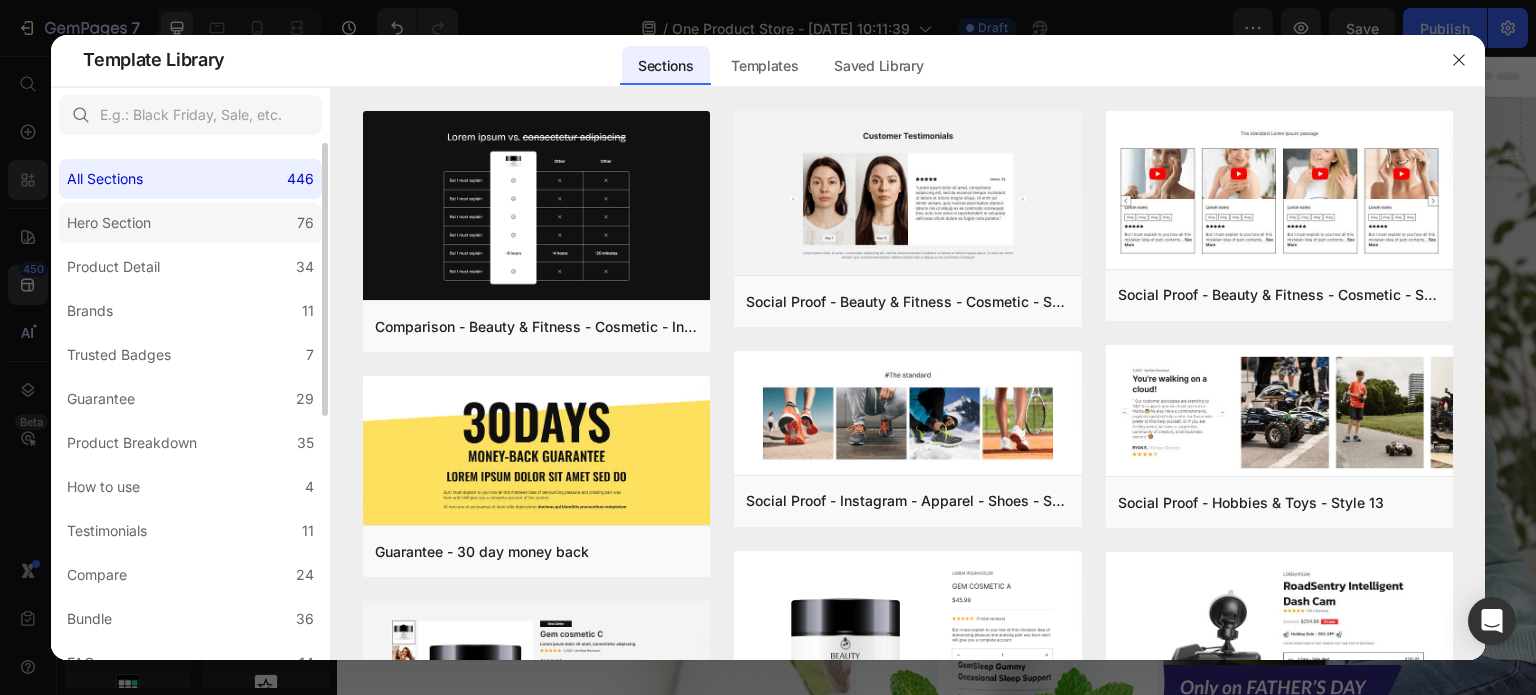 click on "Hero Section 76" 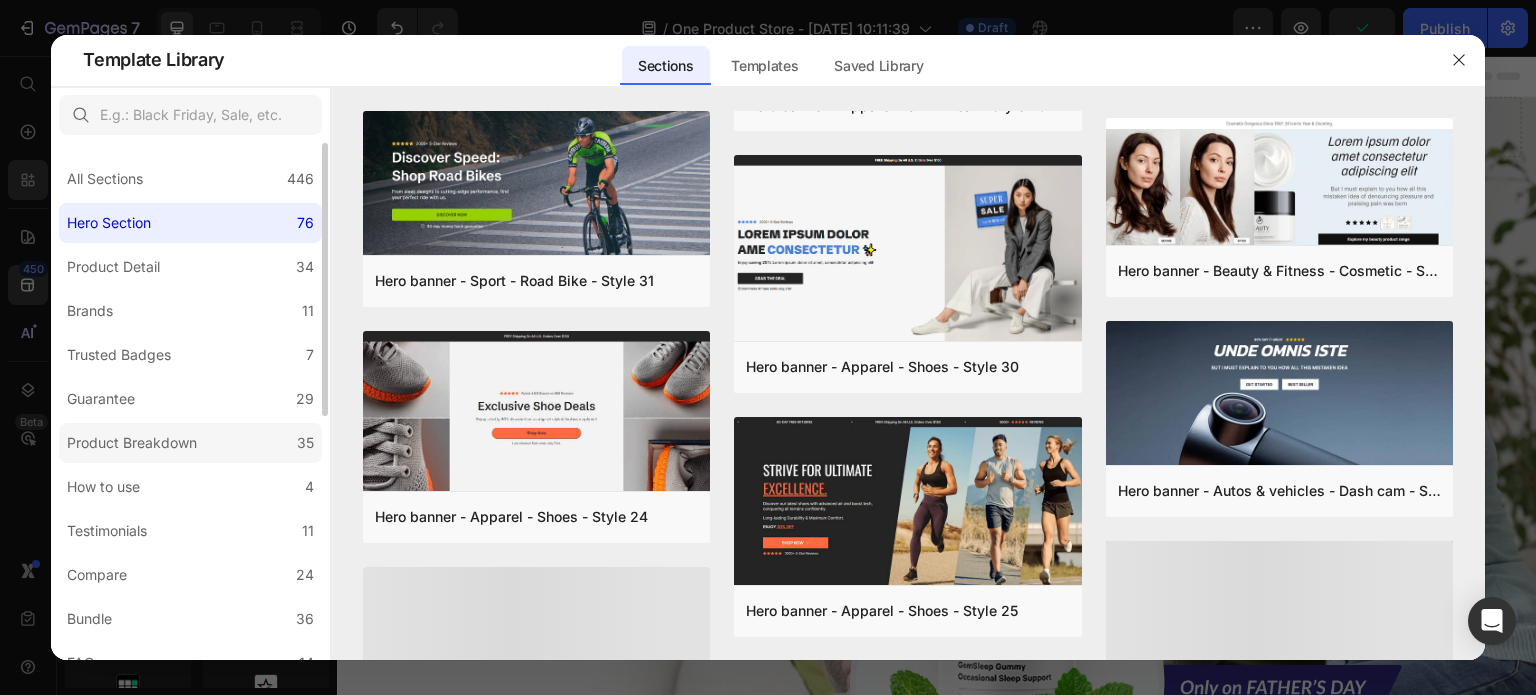scroll, scrollTop: 505, scrollLeft: 0, axis: vertical 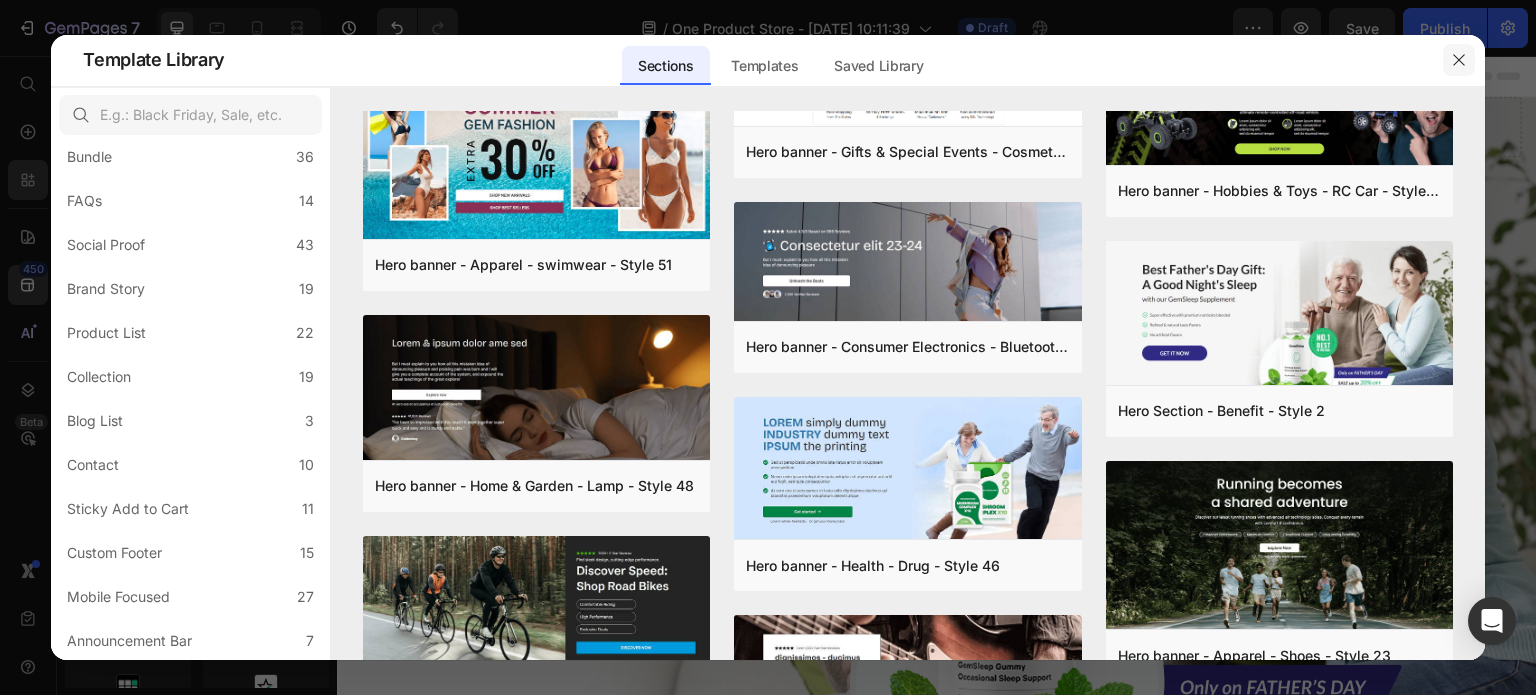 click at bounding box center (1459, 60) 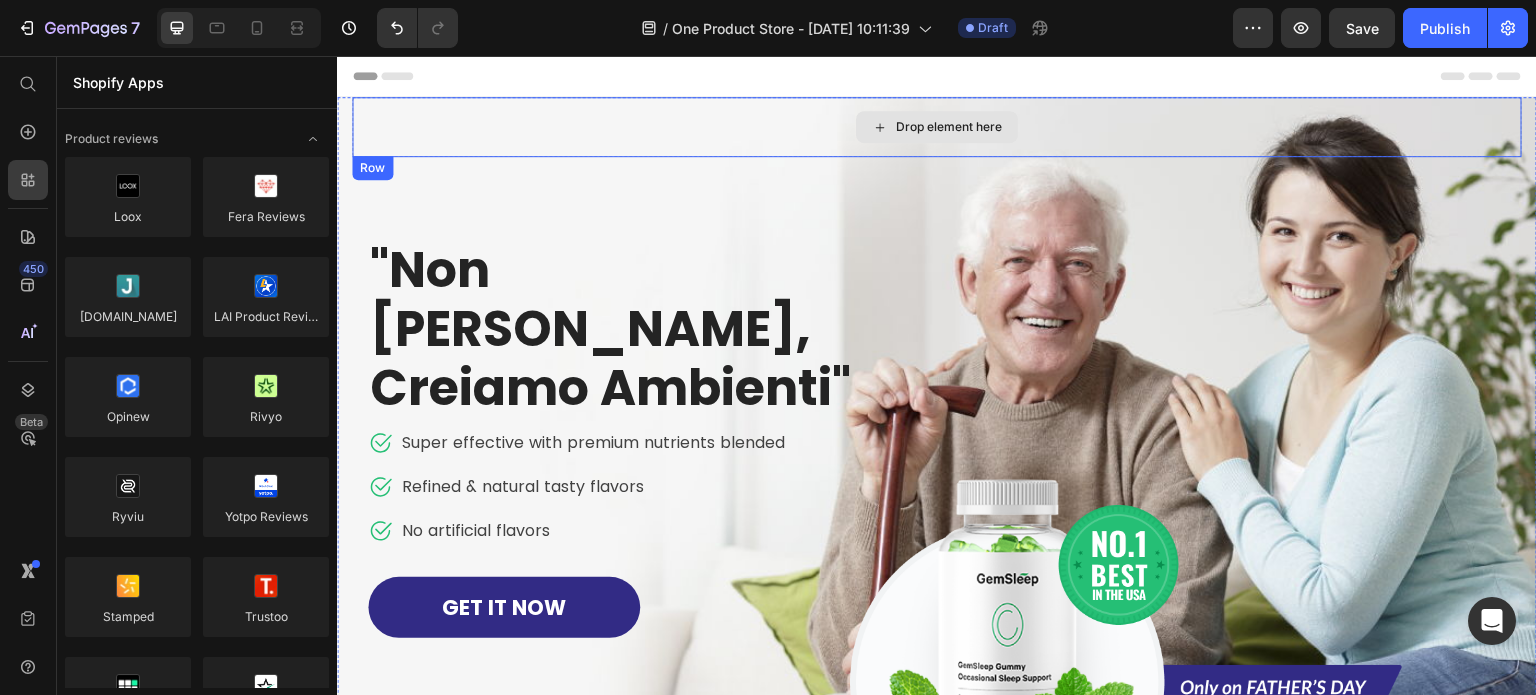 click on "Drop element here" at bounding box center [937, 127] 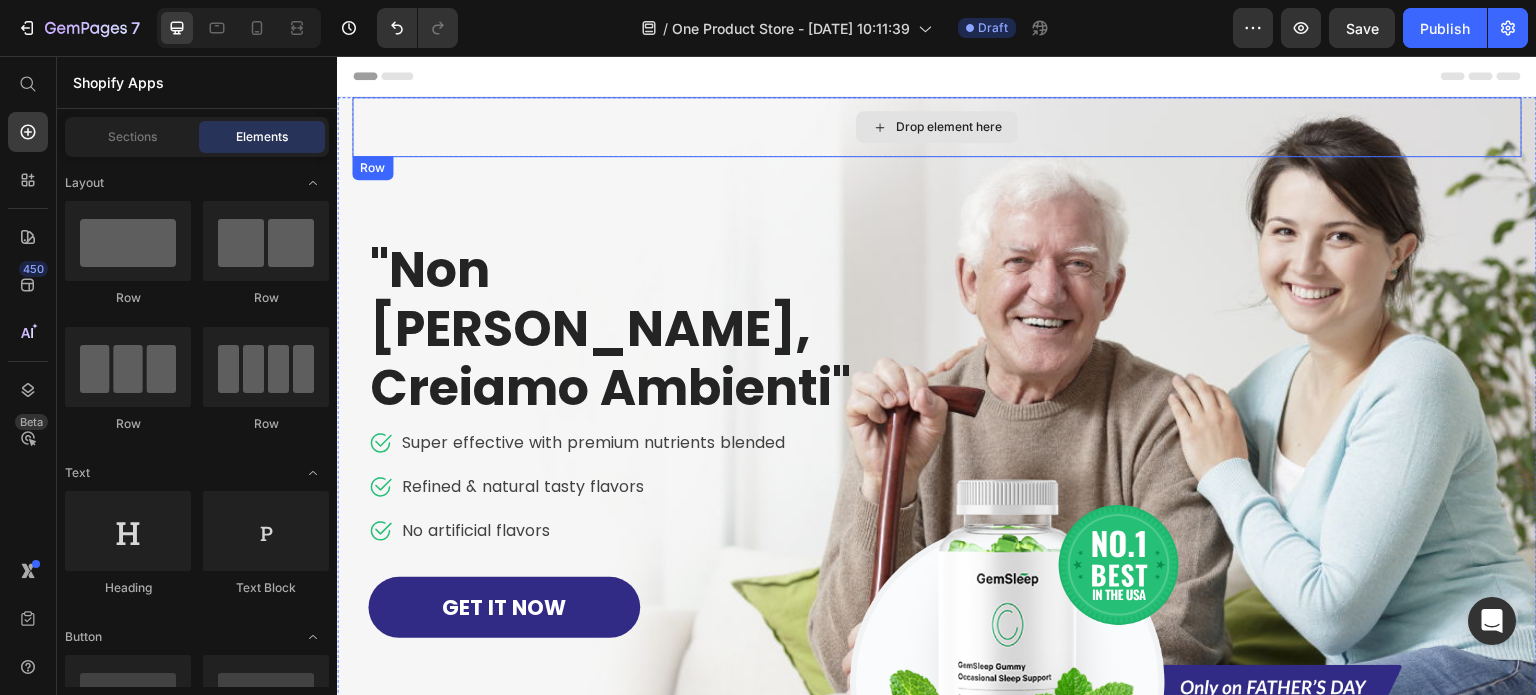 click on "Drop element here" at bounding box center (949, 127) 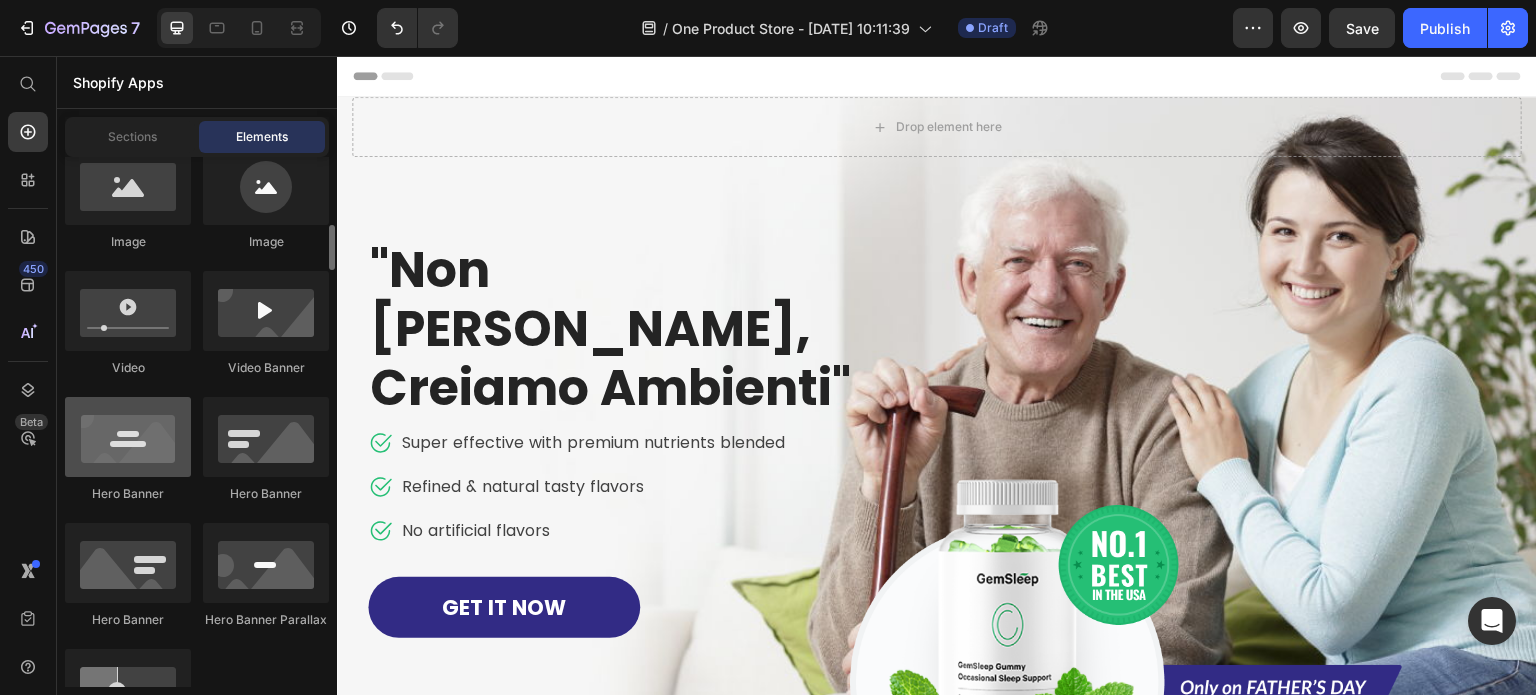 scroll, scrollTop: 700, scrollLeft: 0, axis: vertical 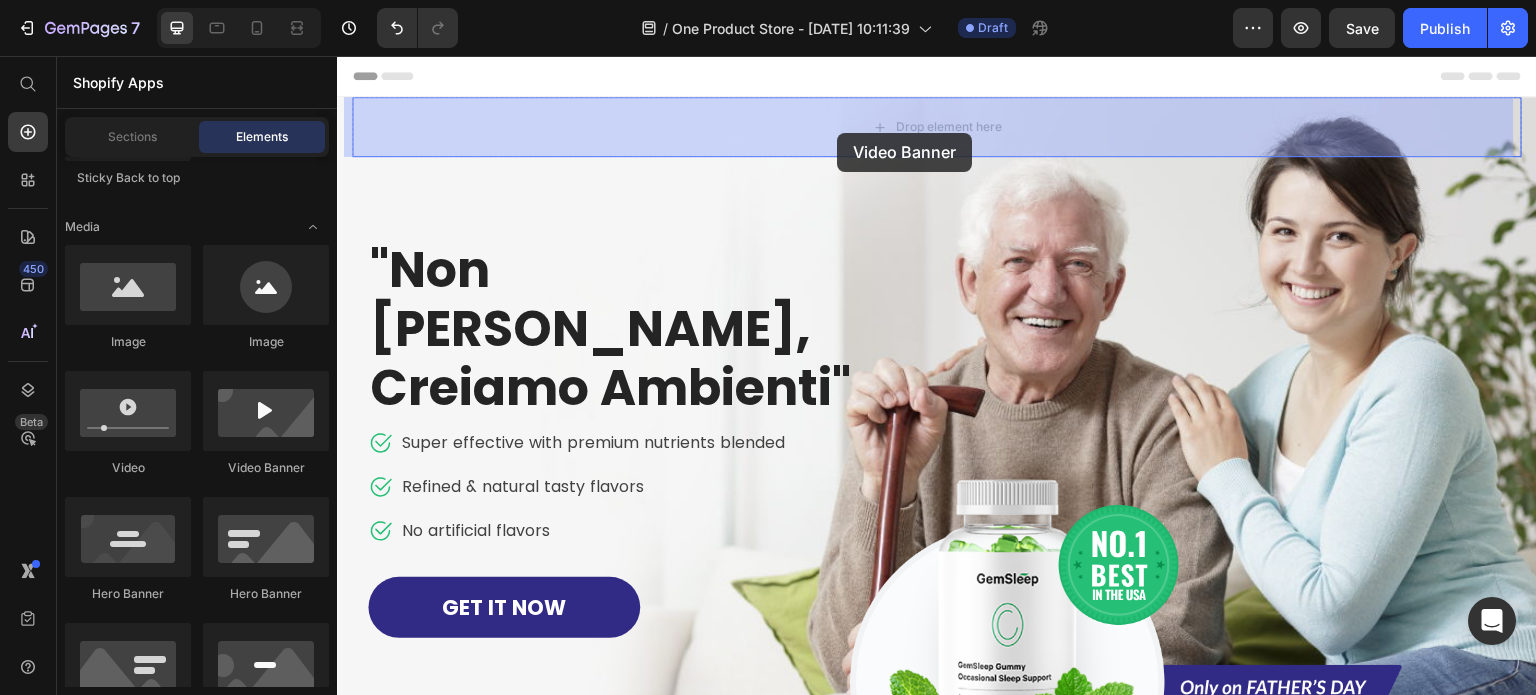 drag, startPoint x: 605, startPoint y: 481, endPoint x: 839, endPoint y: 133, distance: 419.35666 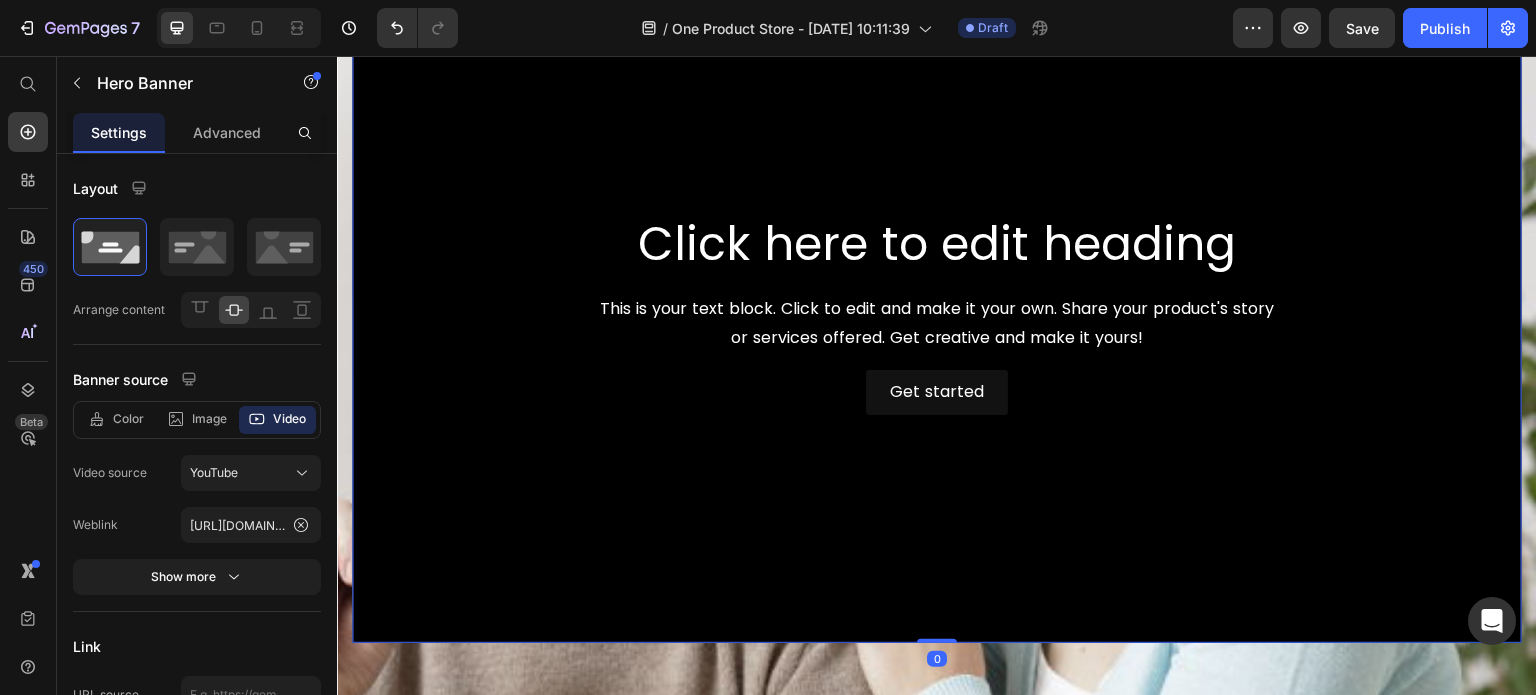 scroll, scrollTop: 0, scrollLeft: 0, axis: both 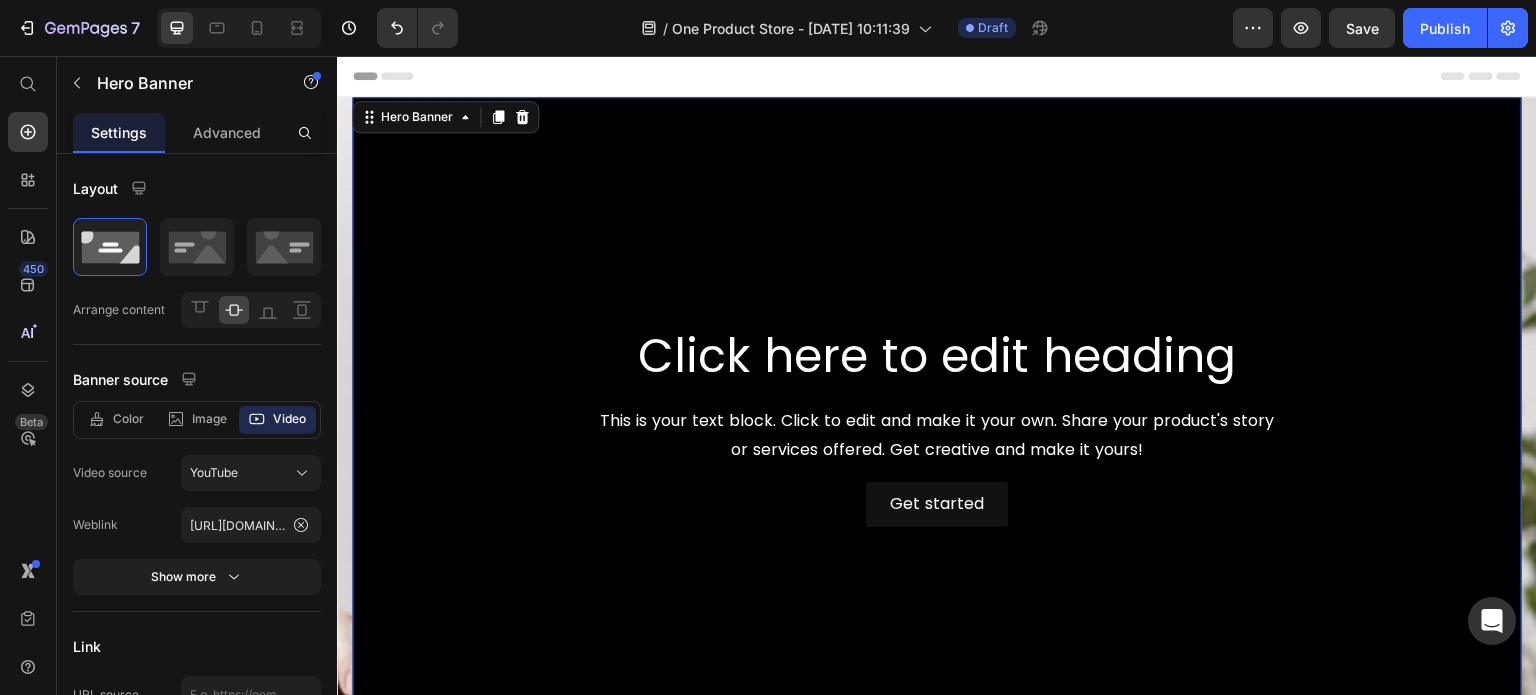 click at bounding box center (937, 426) 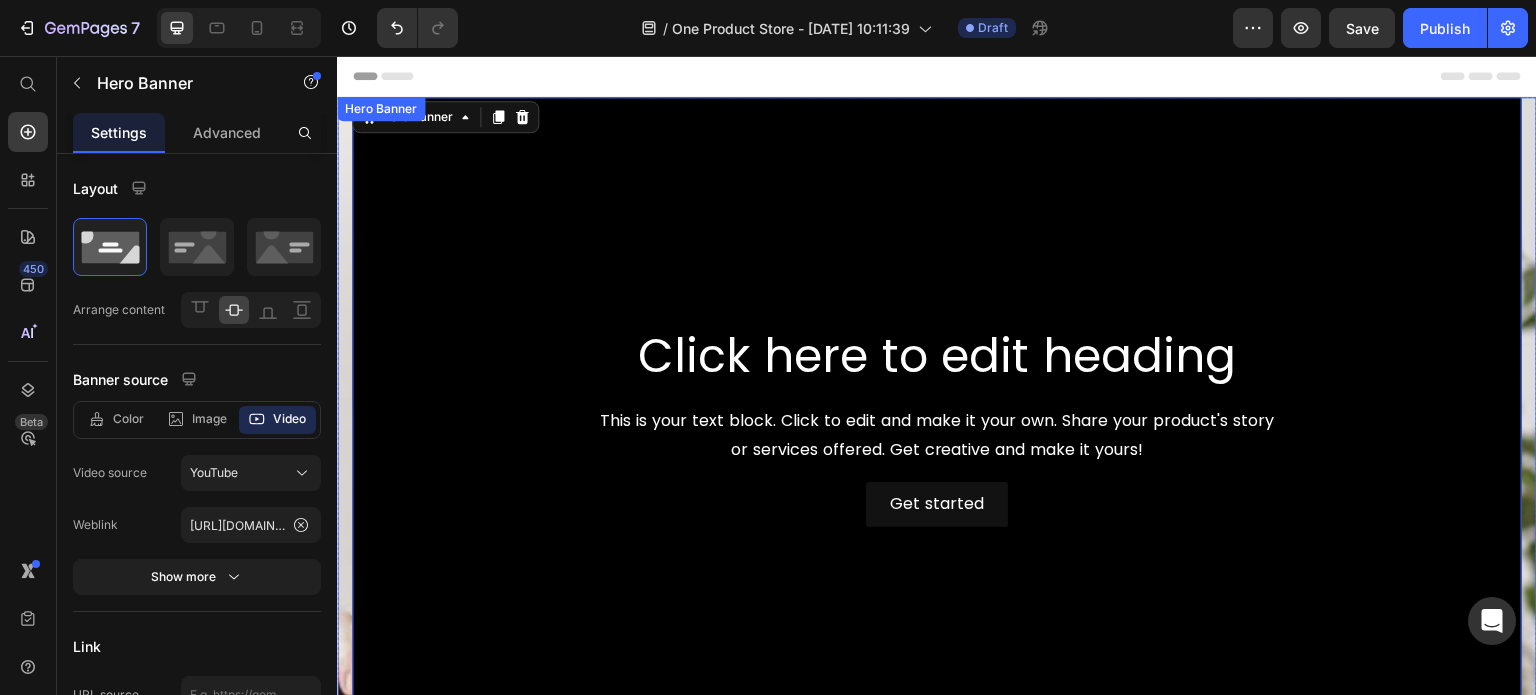 click at bounding box center (937, 724) 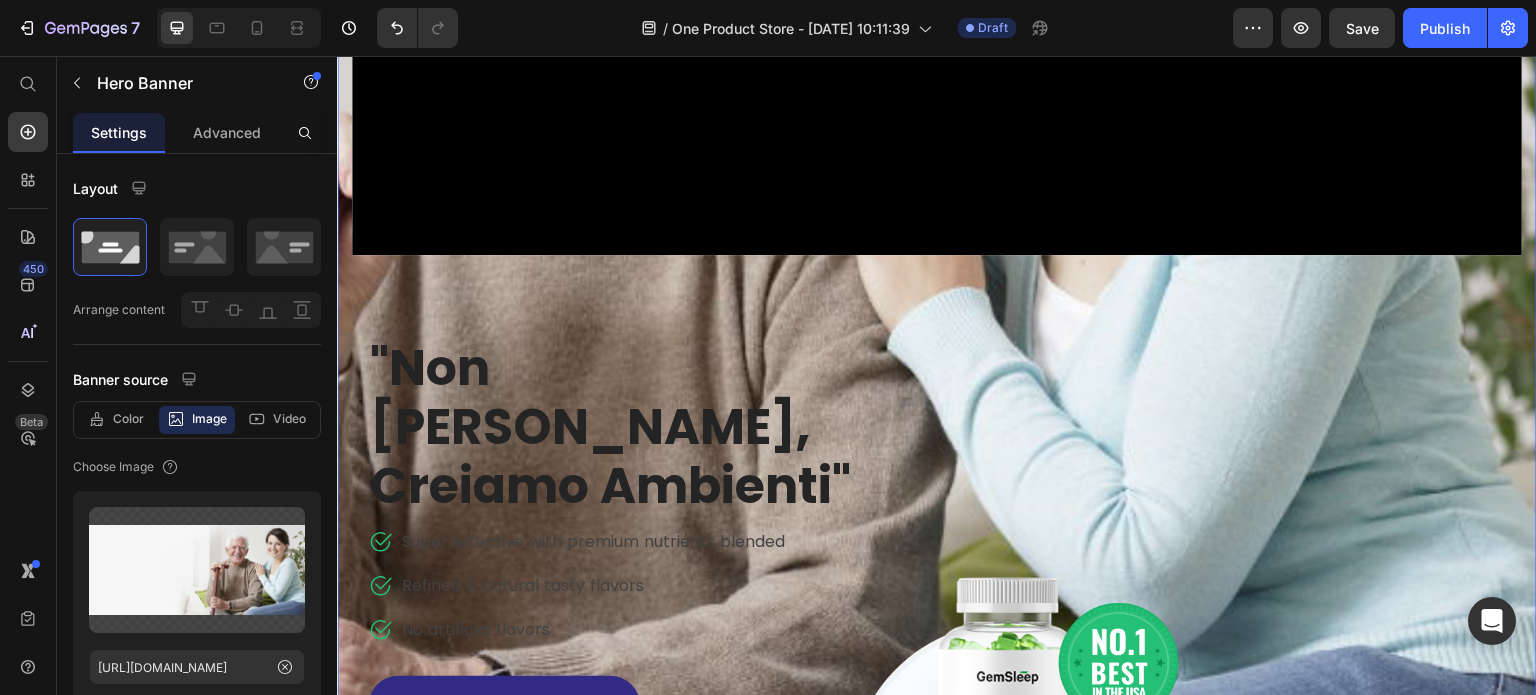 click on "Image Row Click here to edit heading Heading This is your text block. Click to edit and make it your own. Share your product's story                   or services offered. Get creative and make it yours! Text Block Get started Button Hero Banner Row "Non Stampiamo Metri, Creiamo Ambienti" Heading       Icon Super effective with premium nutrients blended Text block       Icon Refined & natural tasty flavors Text block       Icon No artificial flavors Text block Icon List GET IT NOW Button Row Image" at bounding box center [937, 224] 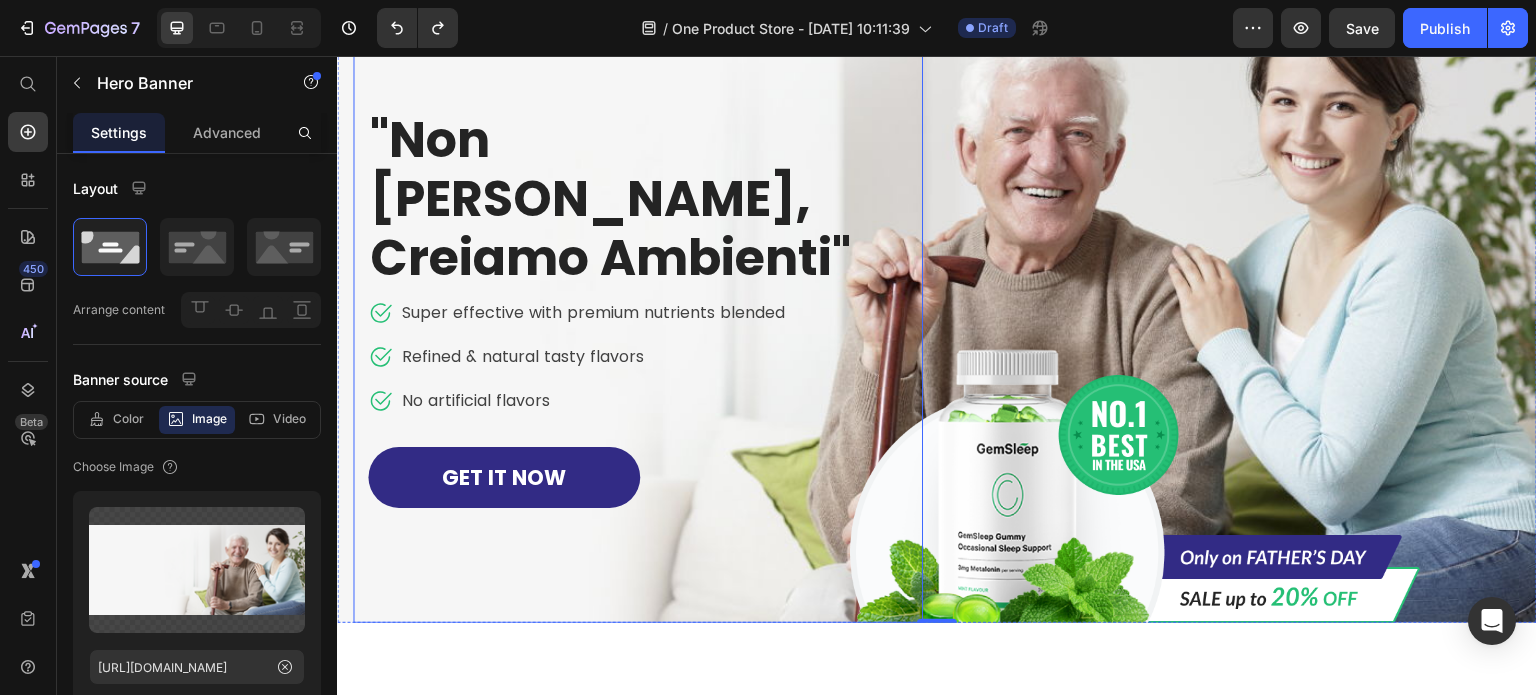 scroll, scrollTop: 0, scrollLeft: 0, axis: both 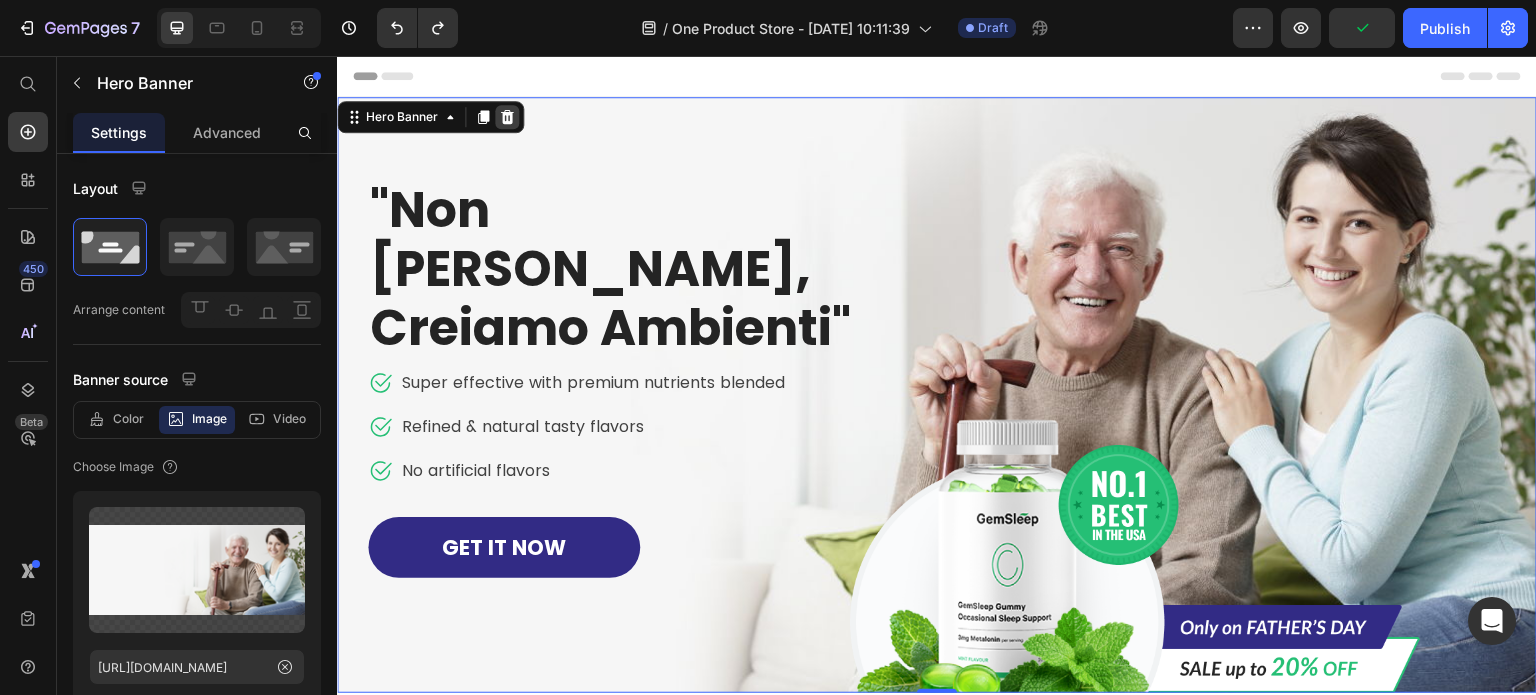 click 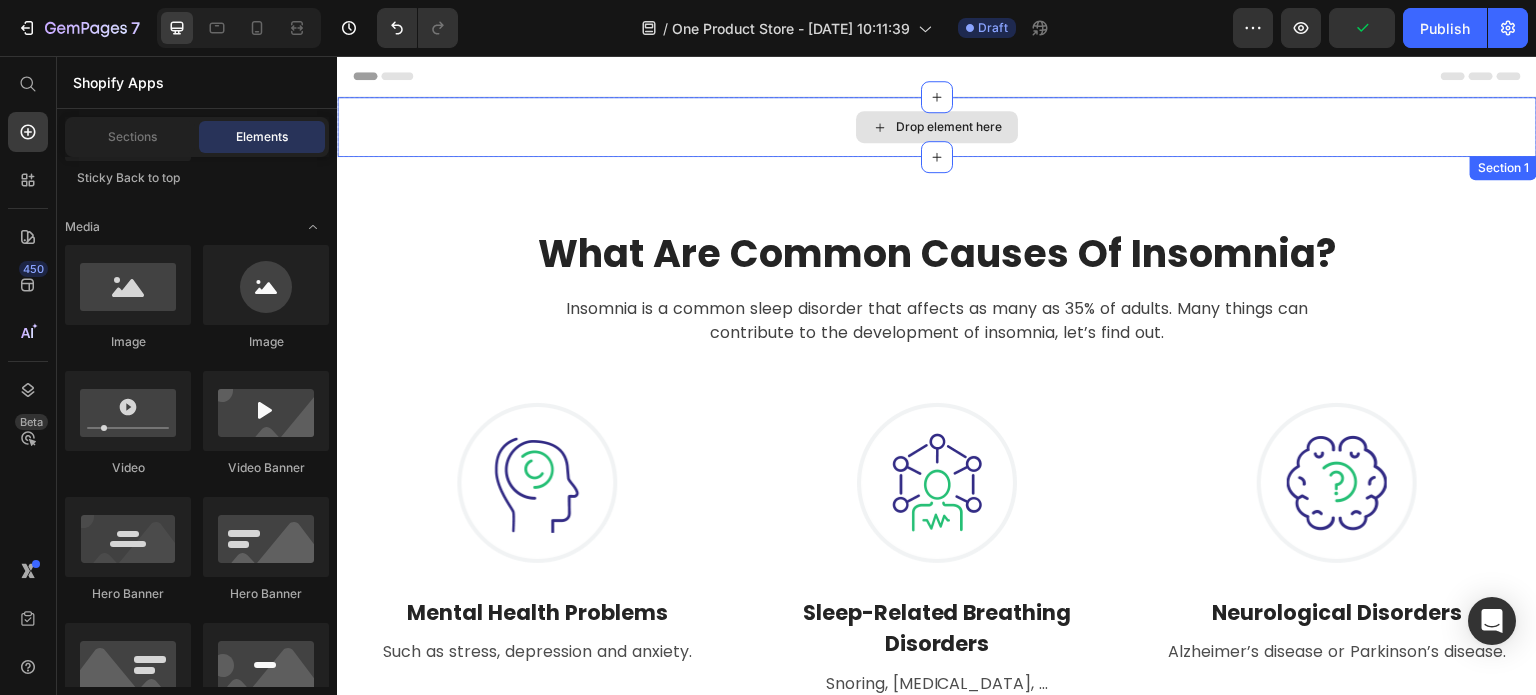 click on "Drop element here" at bounding box center [937, 127] 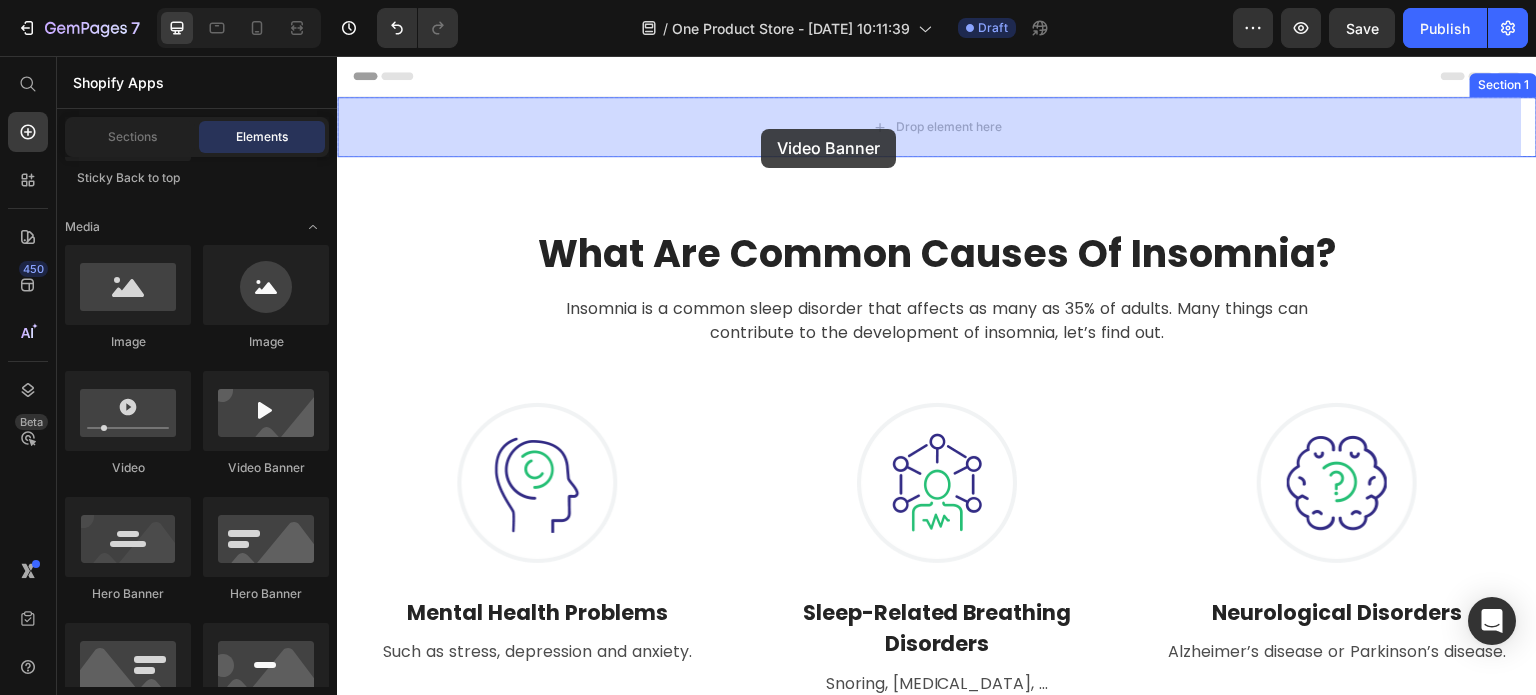 drag, startPoint x: 616, startPoint y: 468, endPoint x: 761, endPoint y: 129, distance: 368.70856 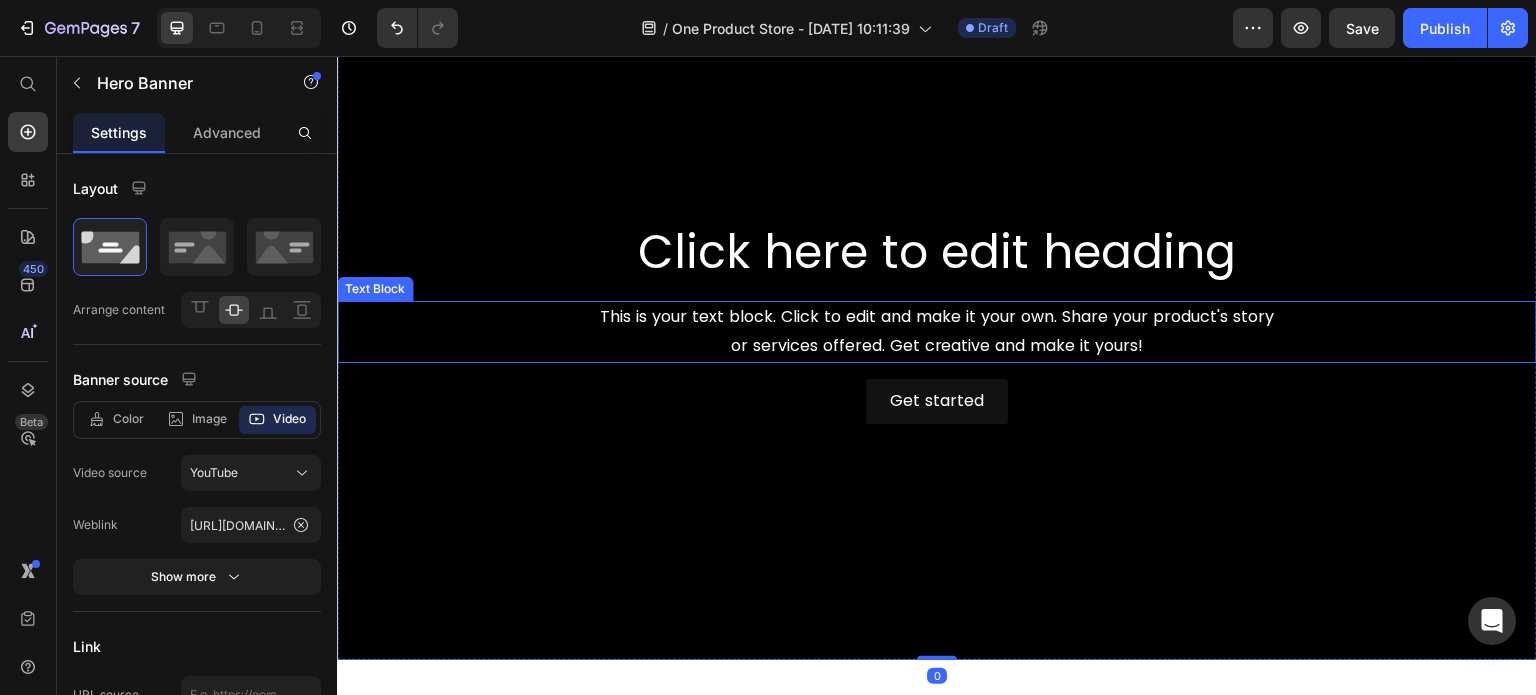 scroll, scrollTop: 0, scrollLeft: 0, axis: both 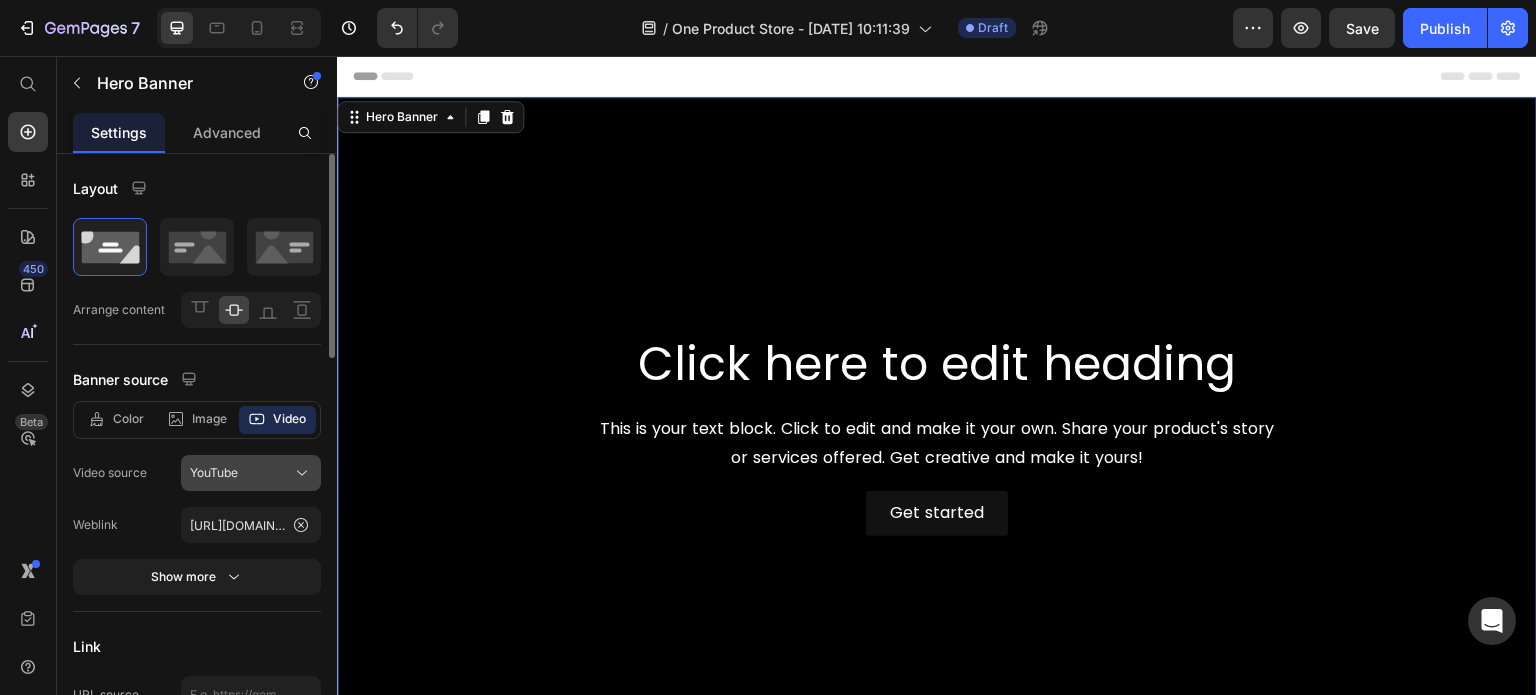 click on "YouTube" 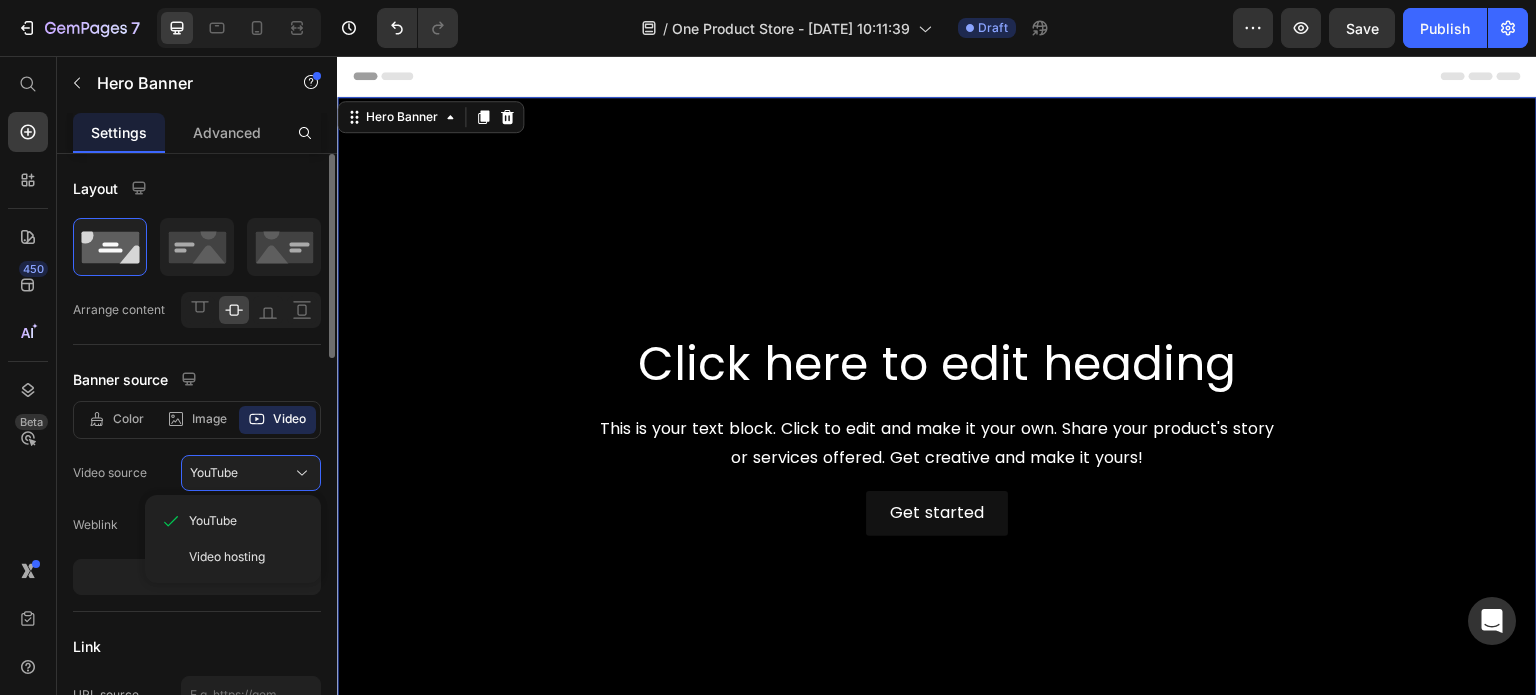 click on "Video hosting" at bounding box center (227, 557) 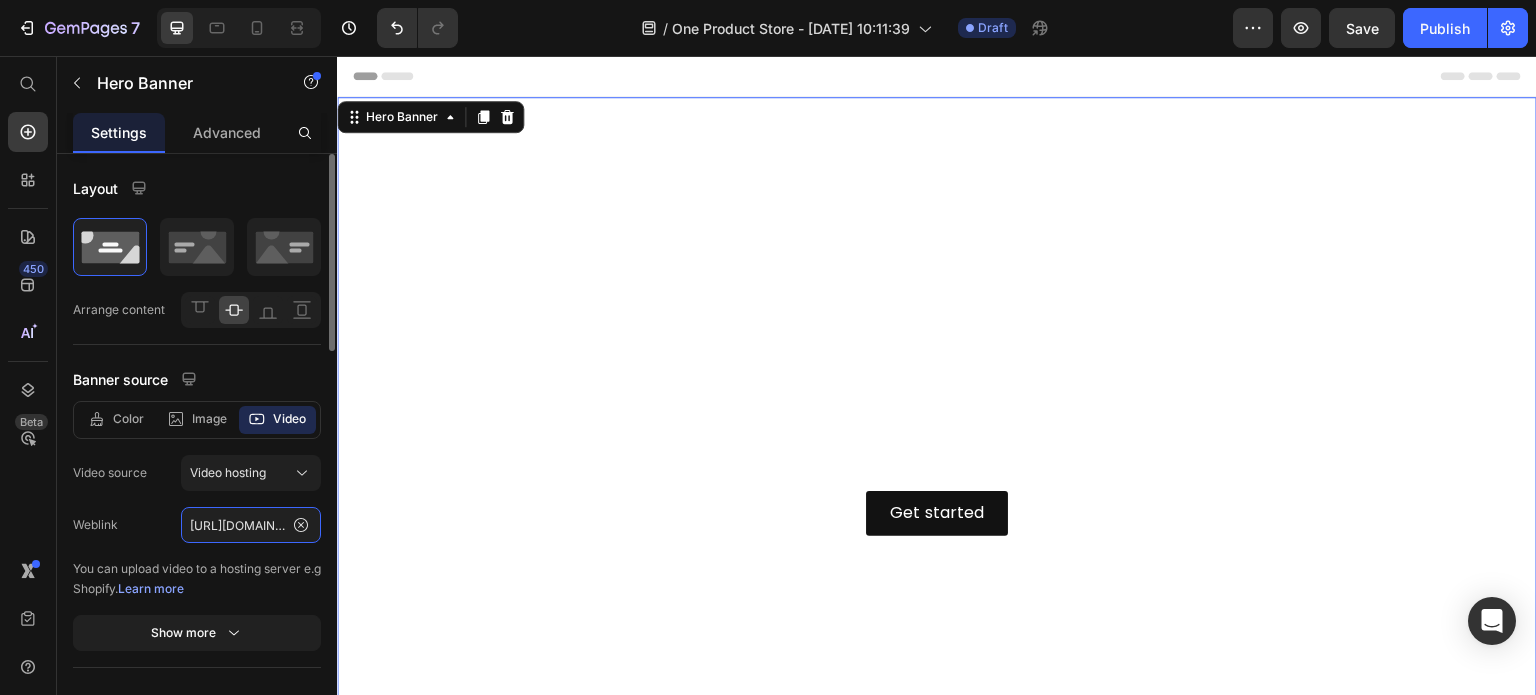click on "[URL][DOMAIN_NAME]" 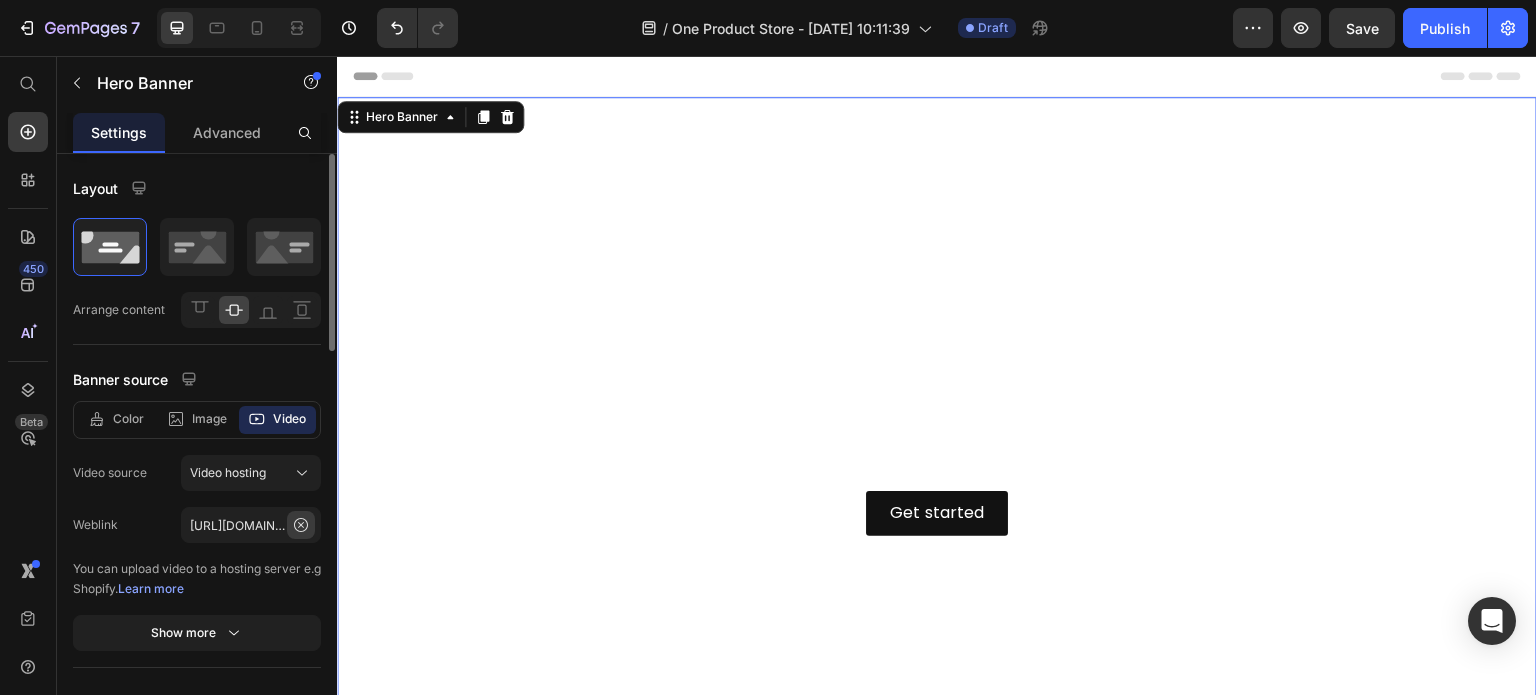 click 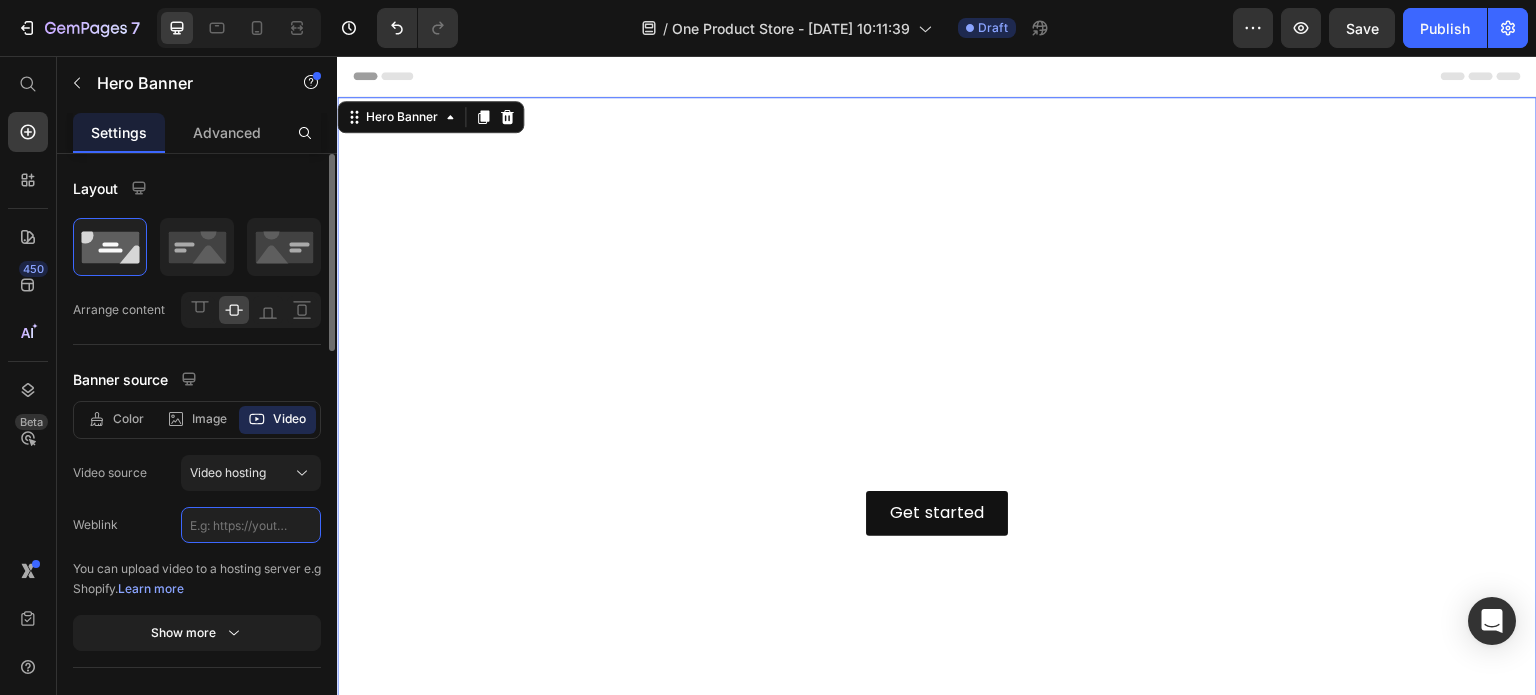 click 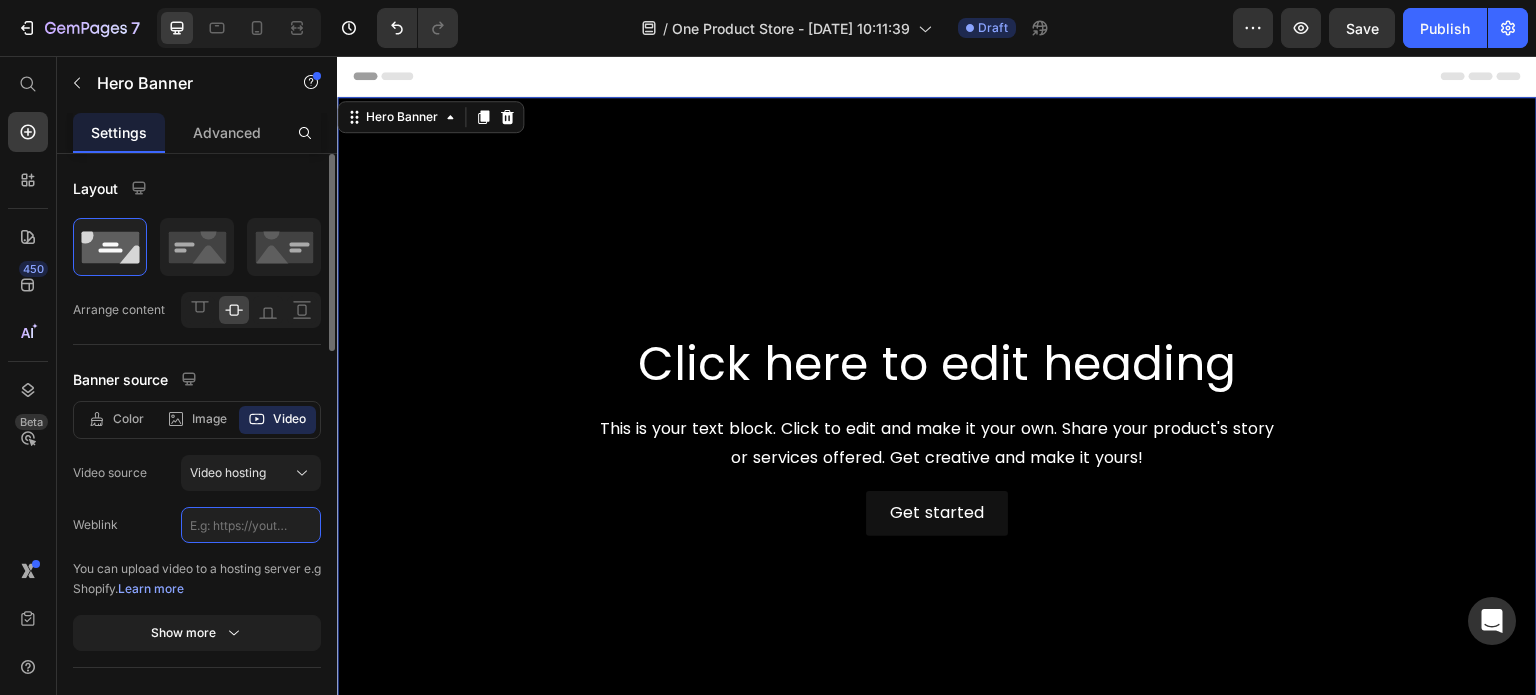 paste on "[URL][DOMAIN_NAME]" 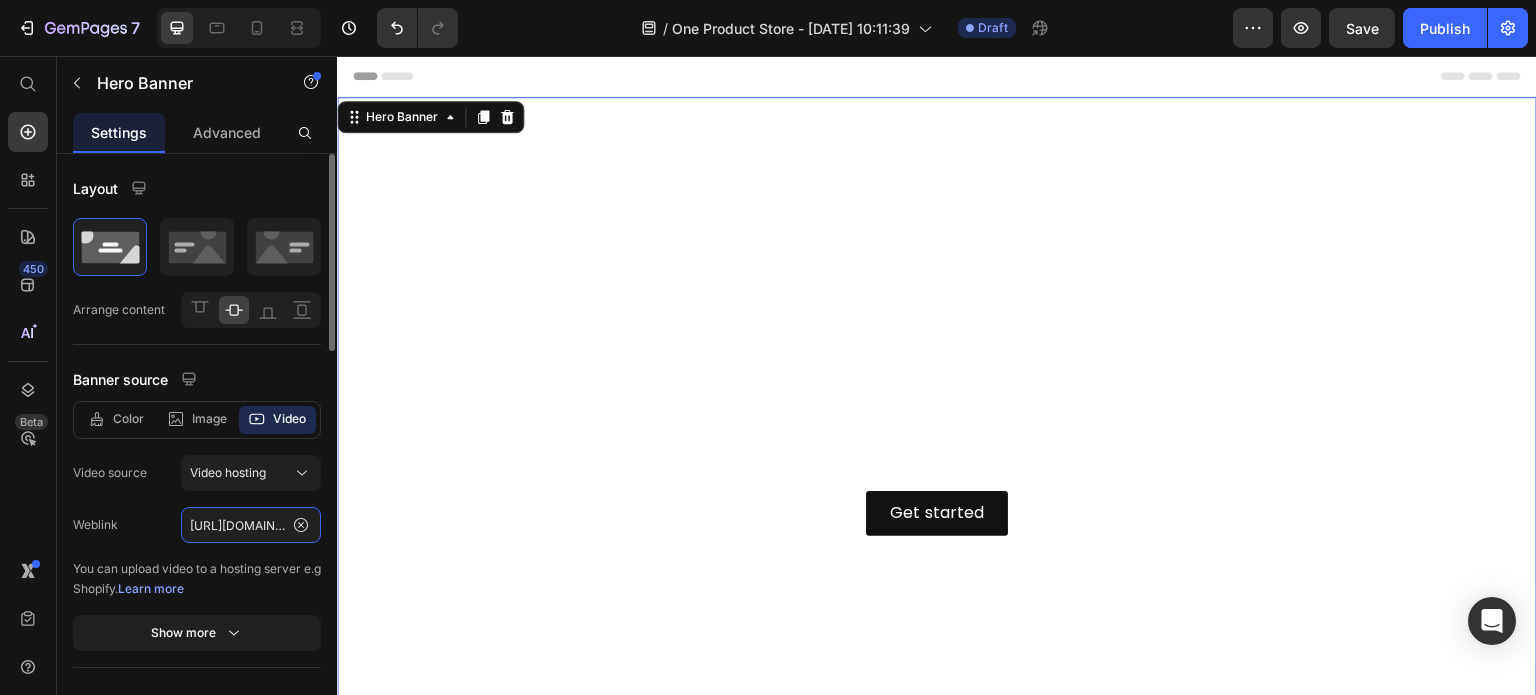 scroll, scrollTop: 0, scrollLeft: 367, axis: horizontal 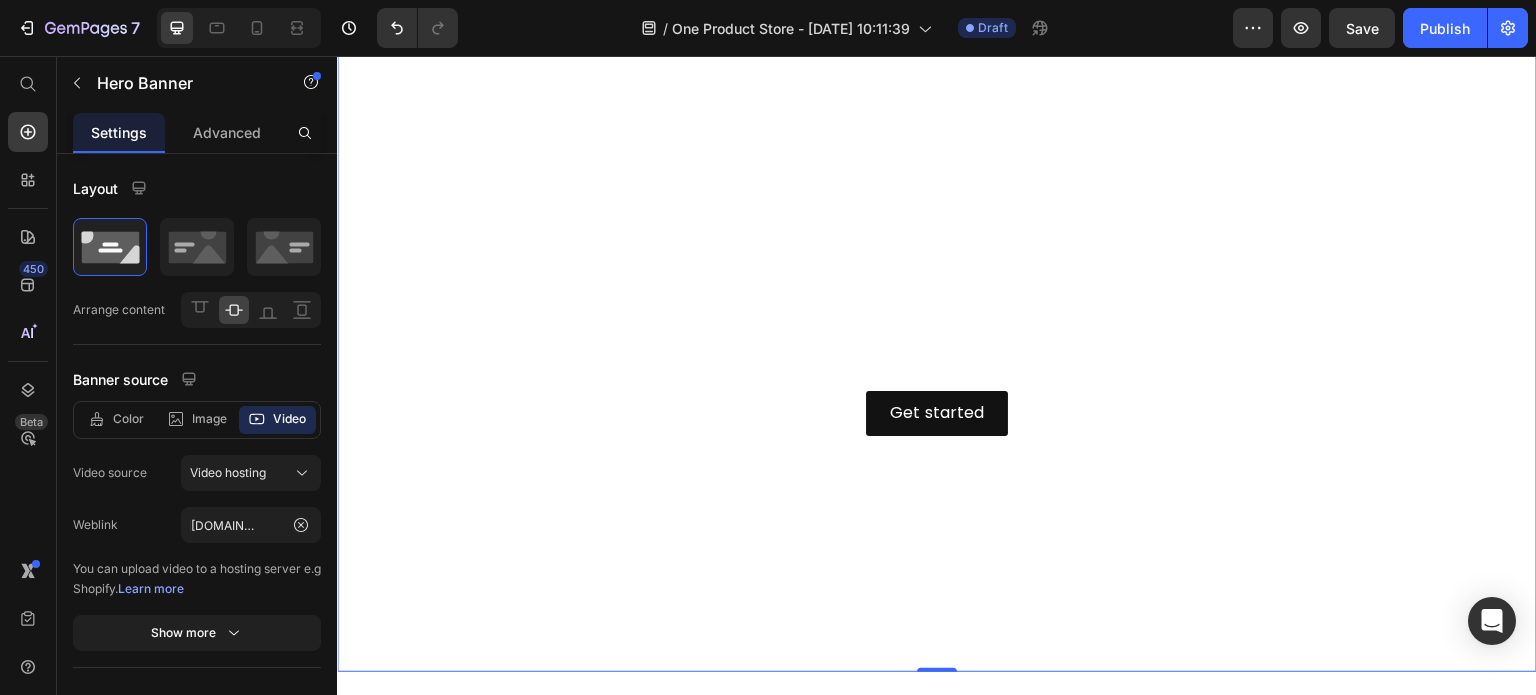click on "Click here to edit heading" at bounding box center [937, 265] 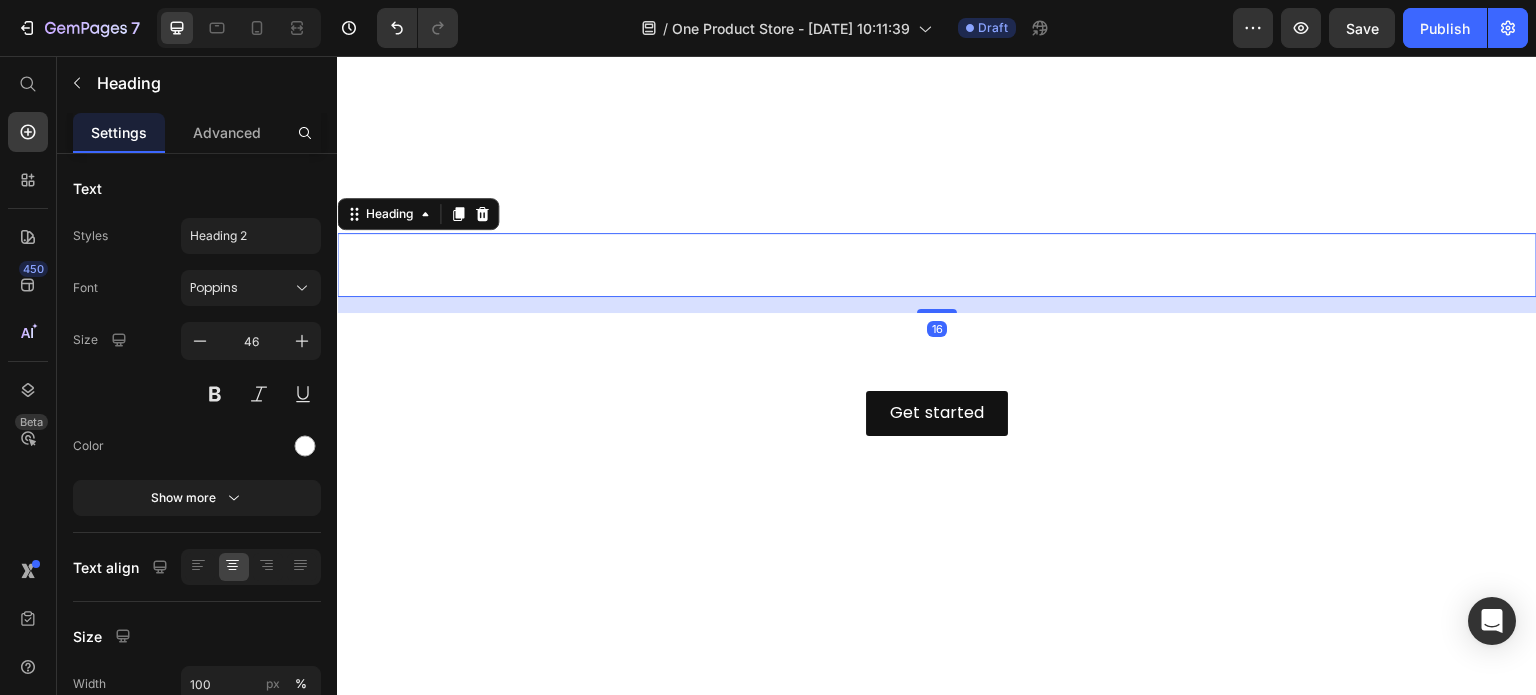 click on "Click here to edit heading" at bounding box center [937, 265] 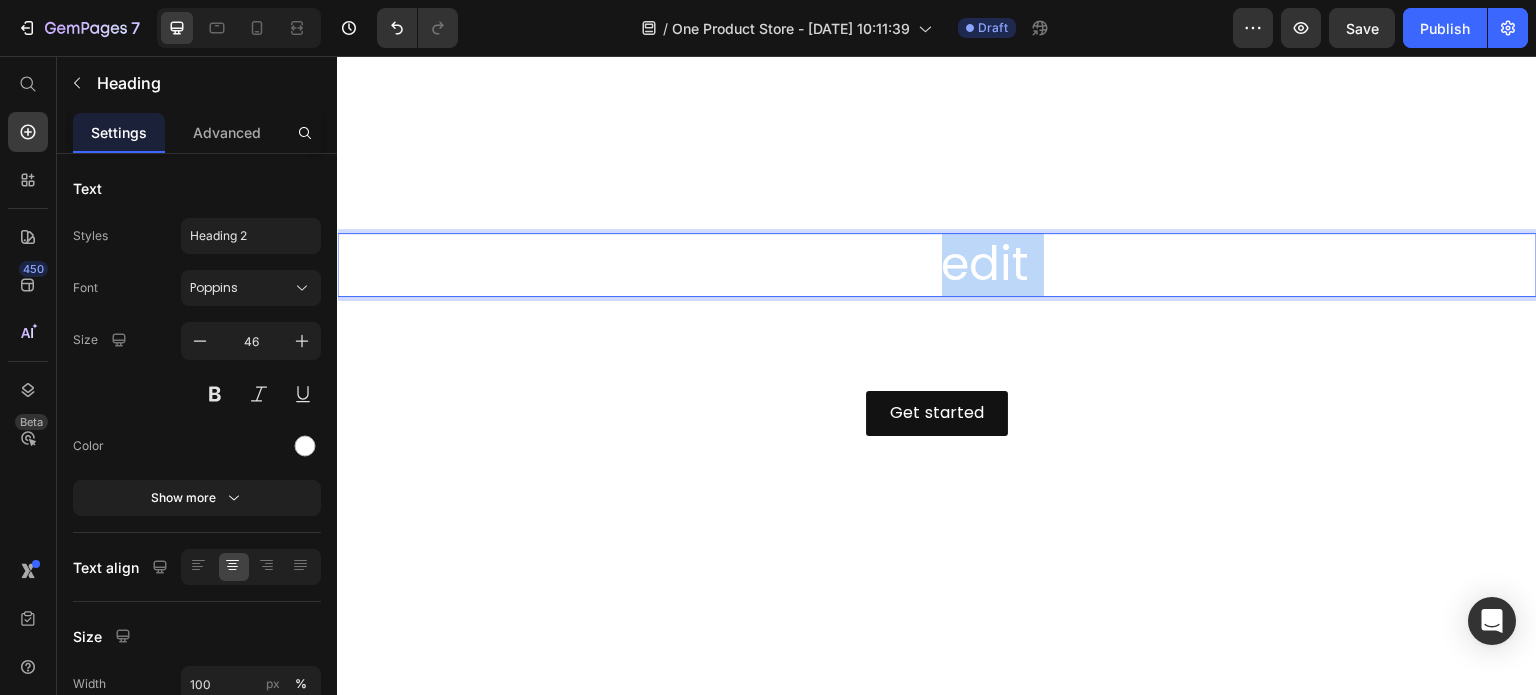 click on "Click here to edit heading" at bounding box center [937, 265] 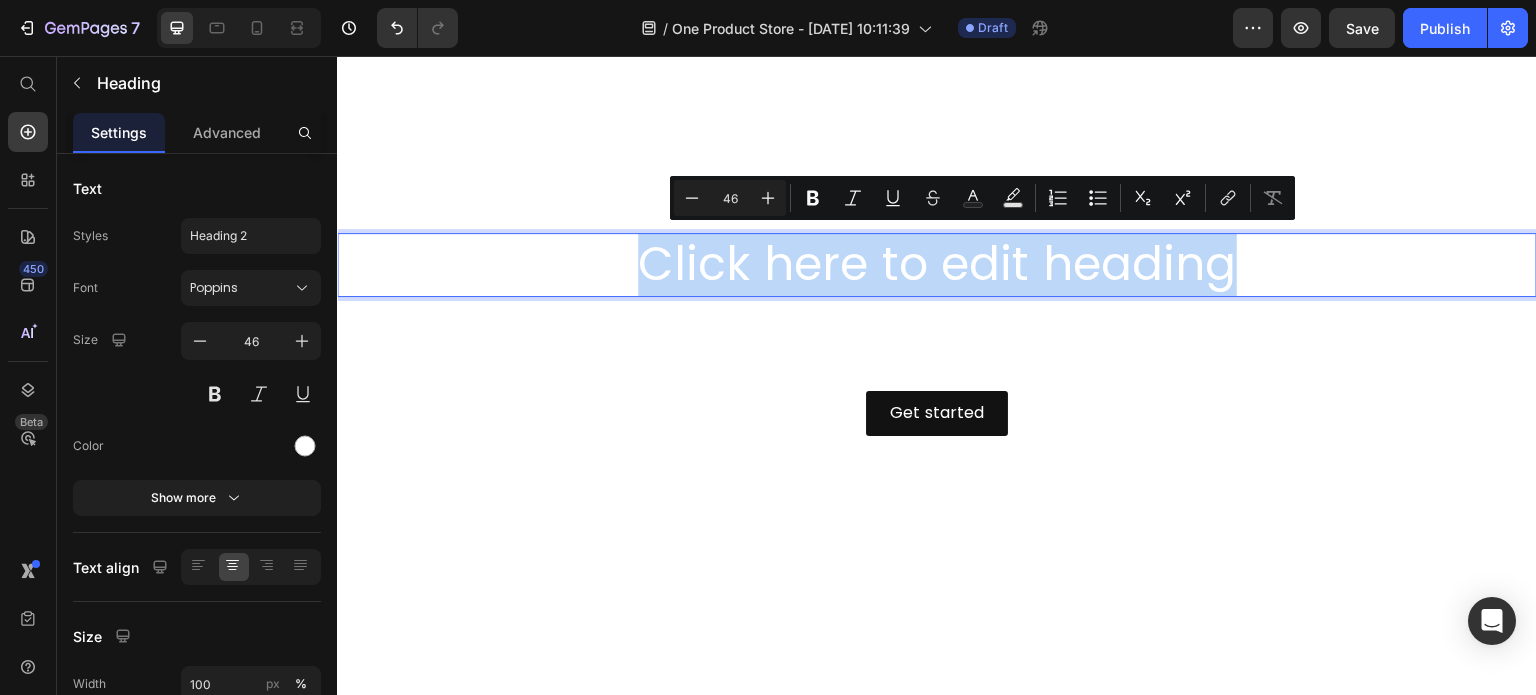 click on "Click here to edit heading" at bounding box center (937, 265) 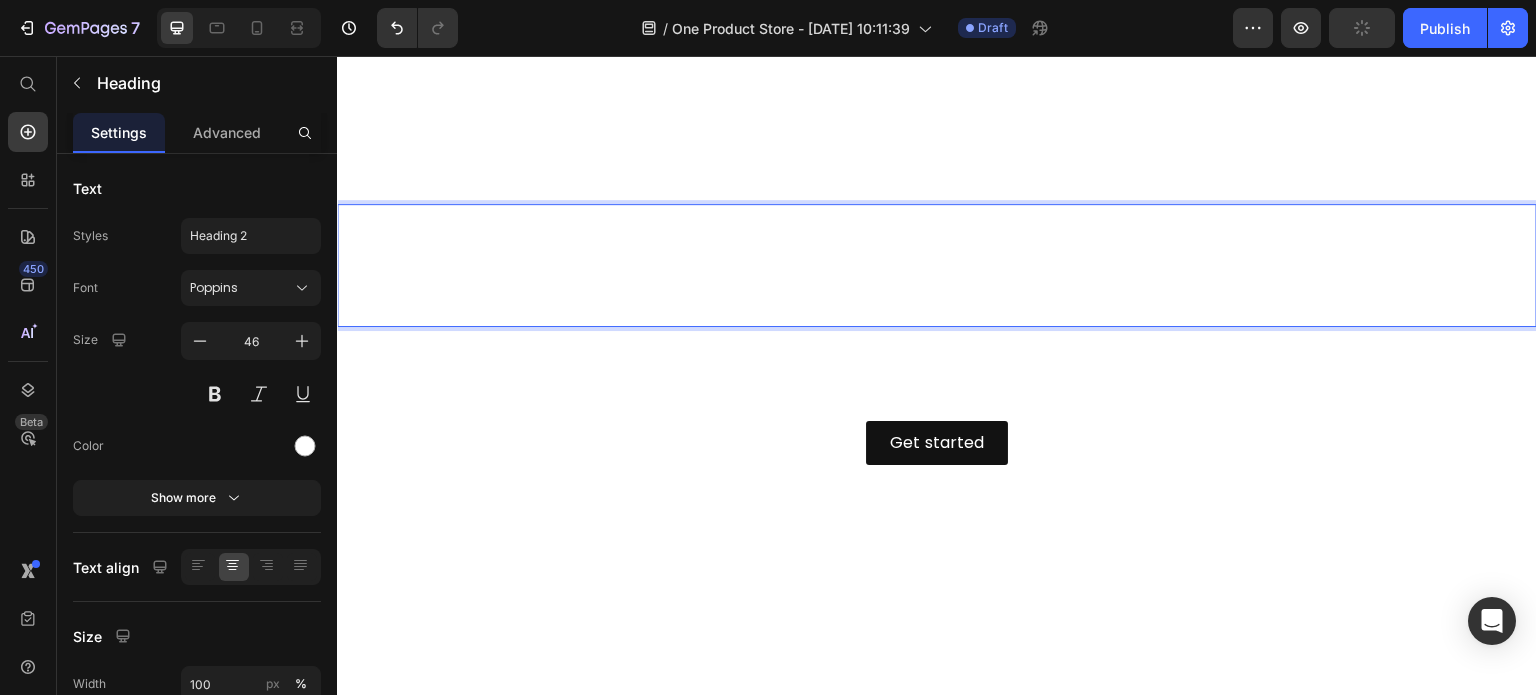 scroll, scrollTop: 70, scrollLeft: 0, axis: vertical 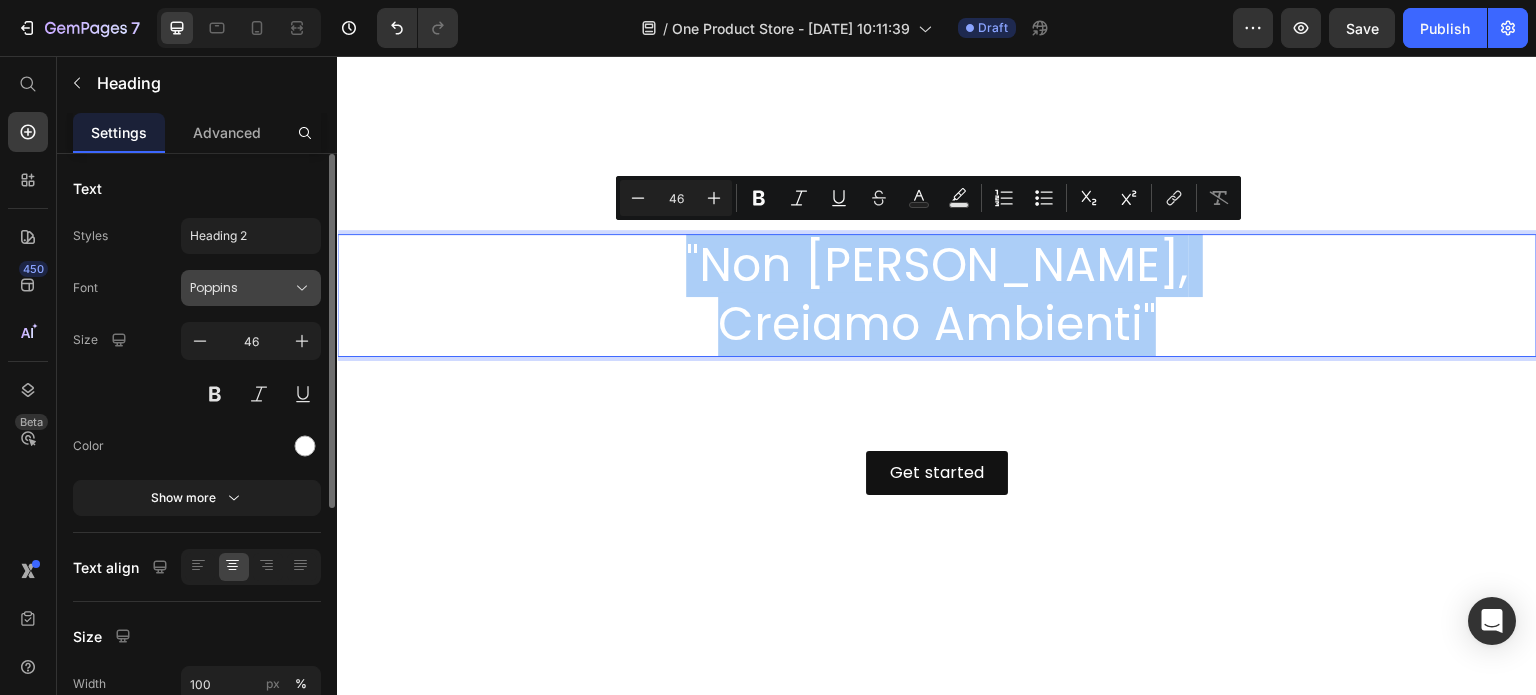 click on "Poppins" at bounding box center (241, 288) 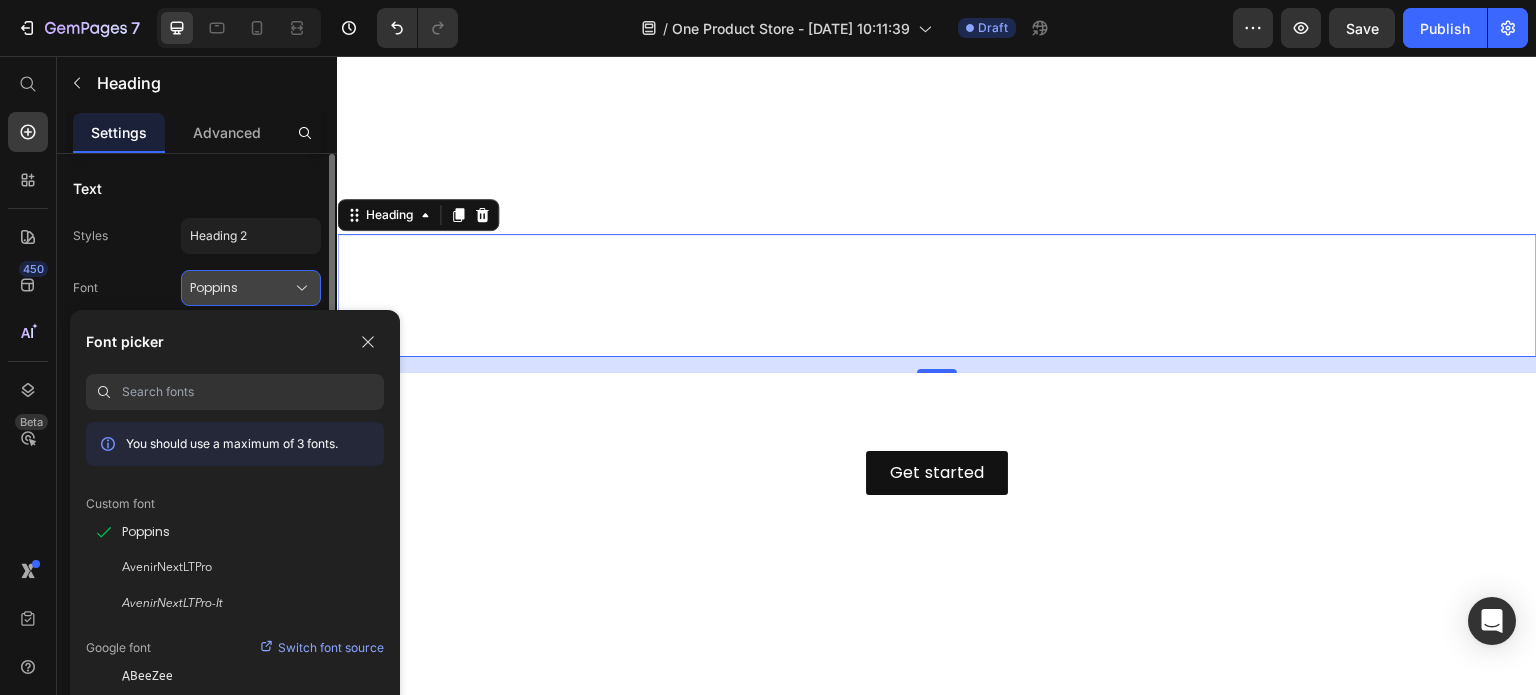 click on "Poppins" at bounding box center (241, 288) 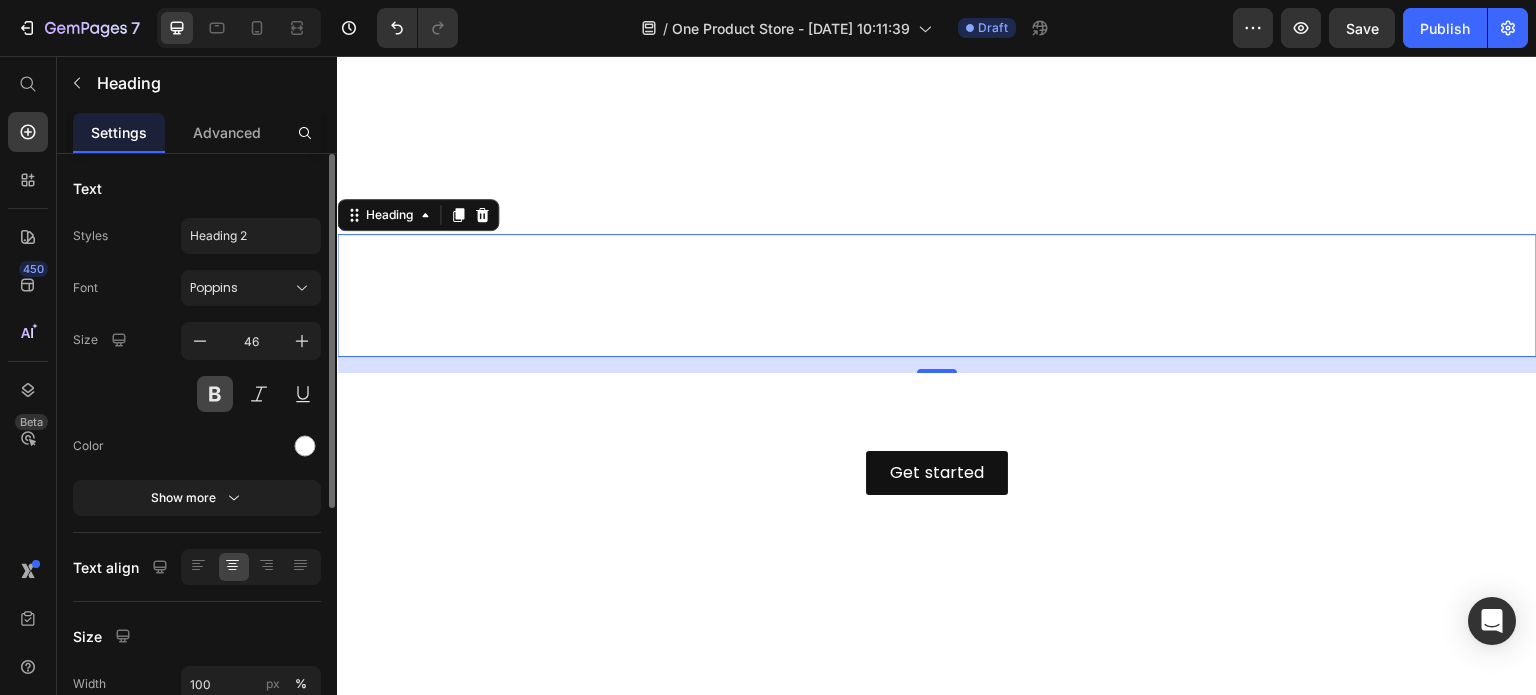 click at bounding box center [215, 394] 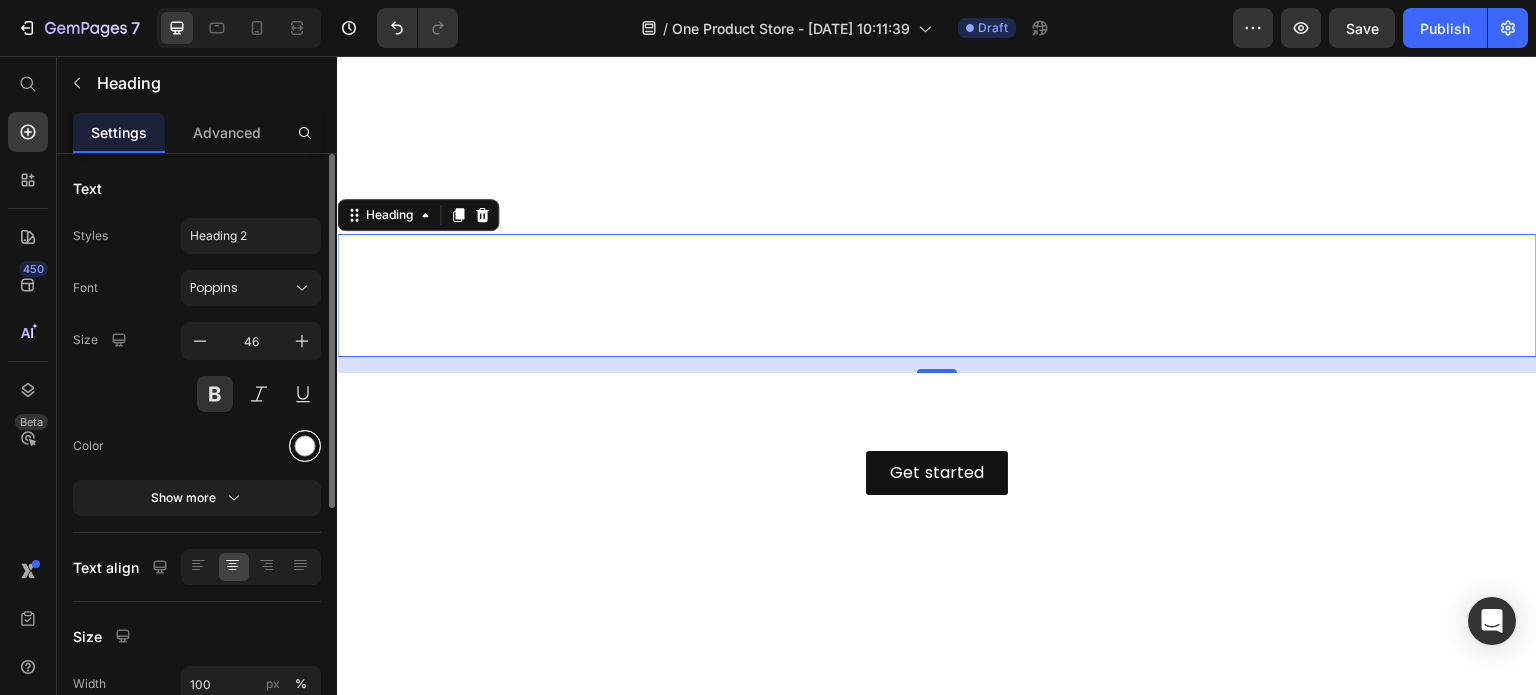 click at bounding box center [305, 446] 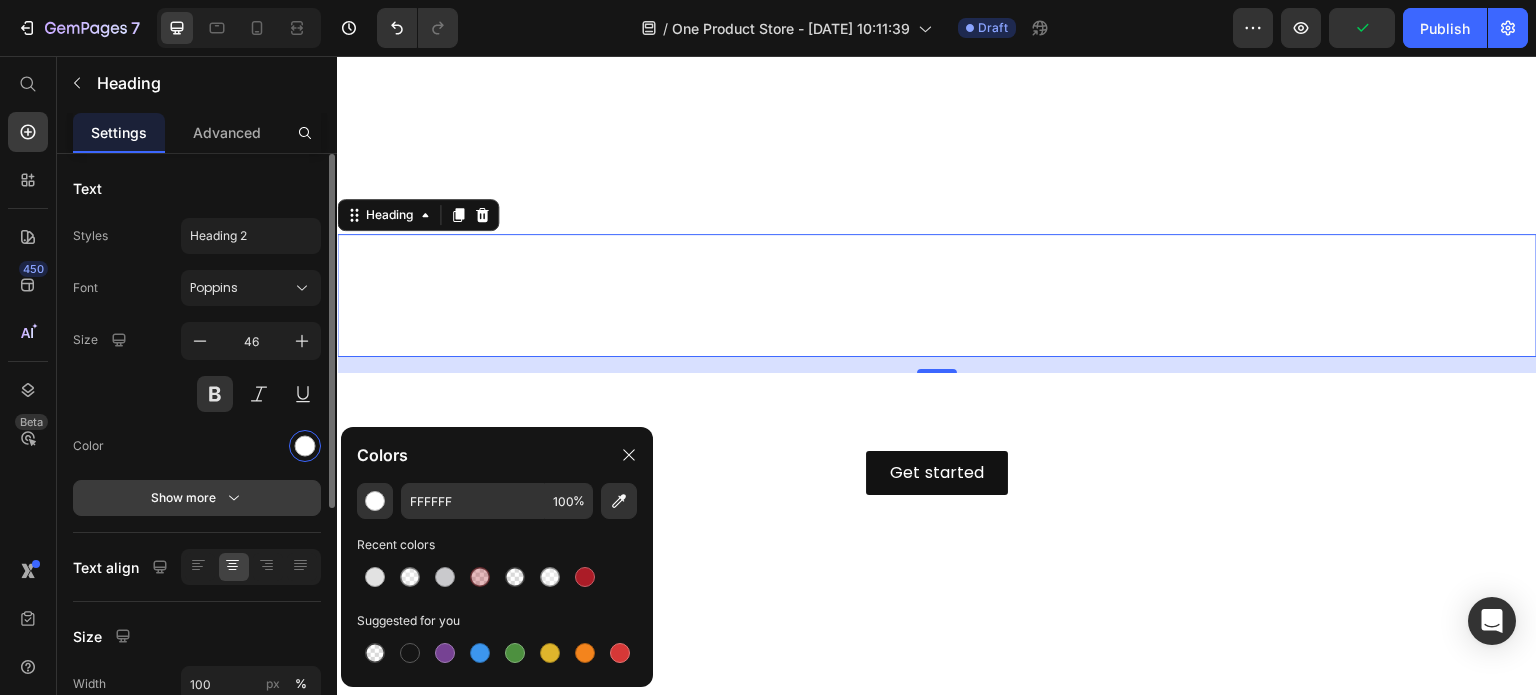 click on "Show more" at bounding box center [197, 498] 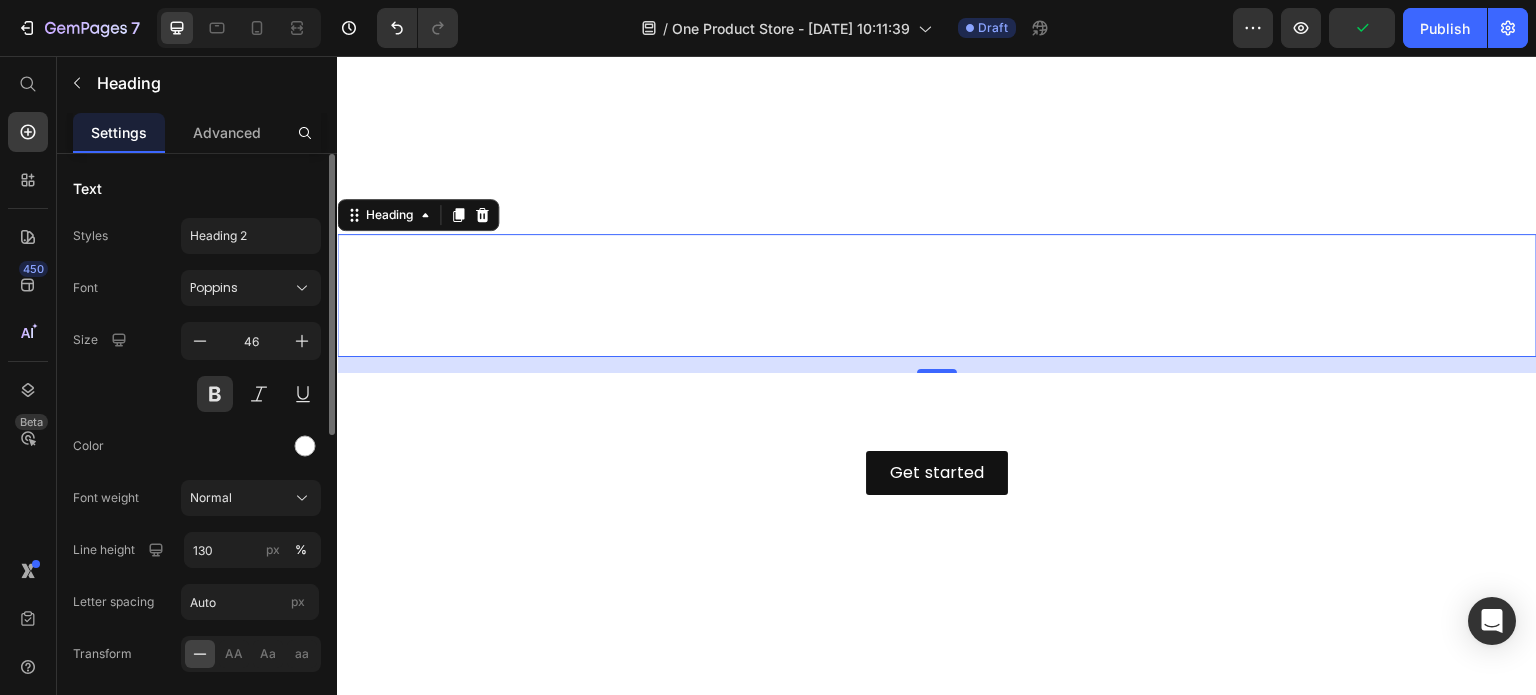 scroll, scrollTop: 100, scrollLeft: 0, axis: vertical 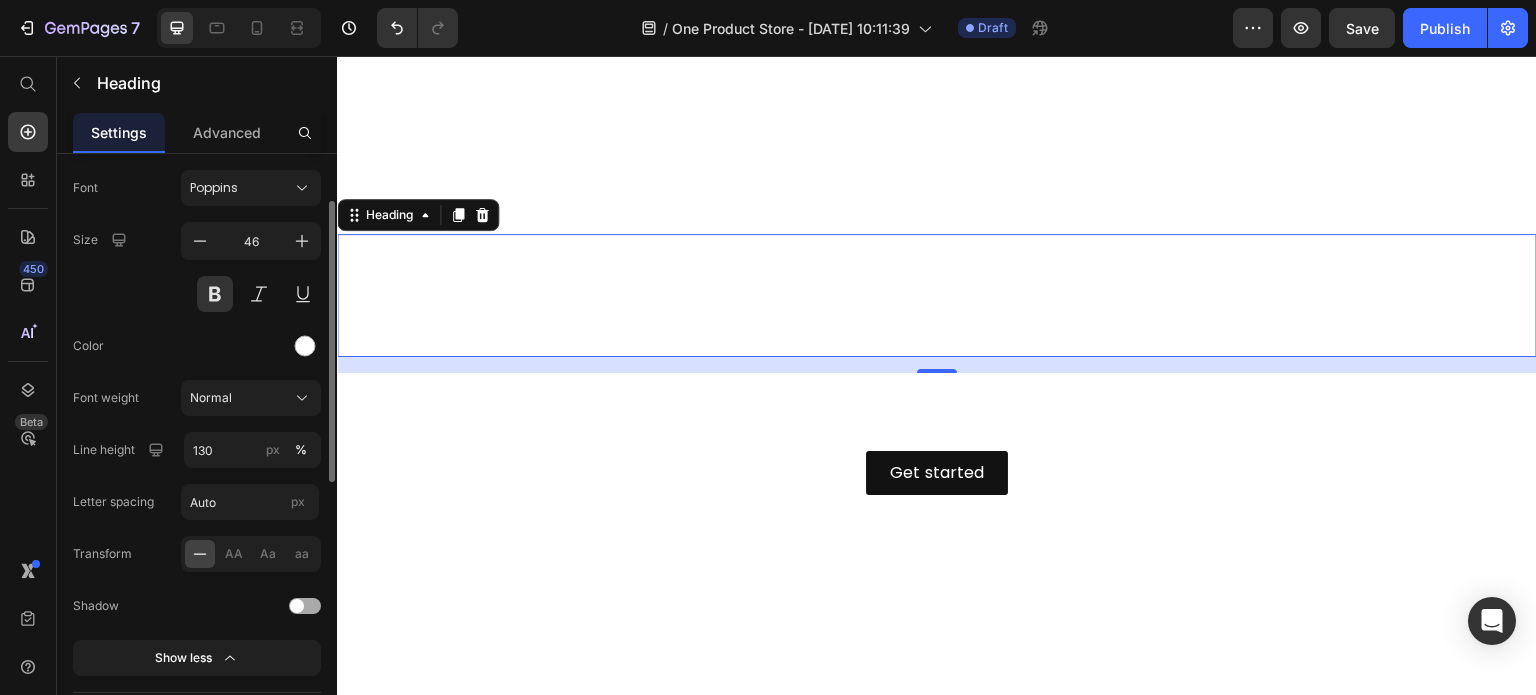 click at bounding box center [305, 606] 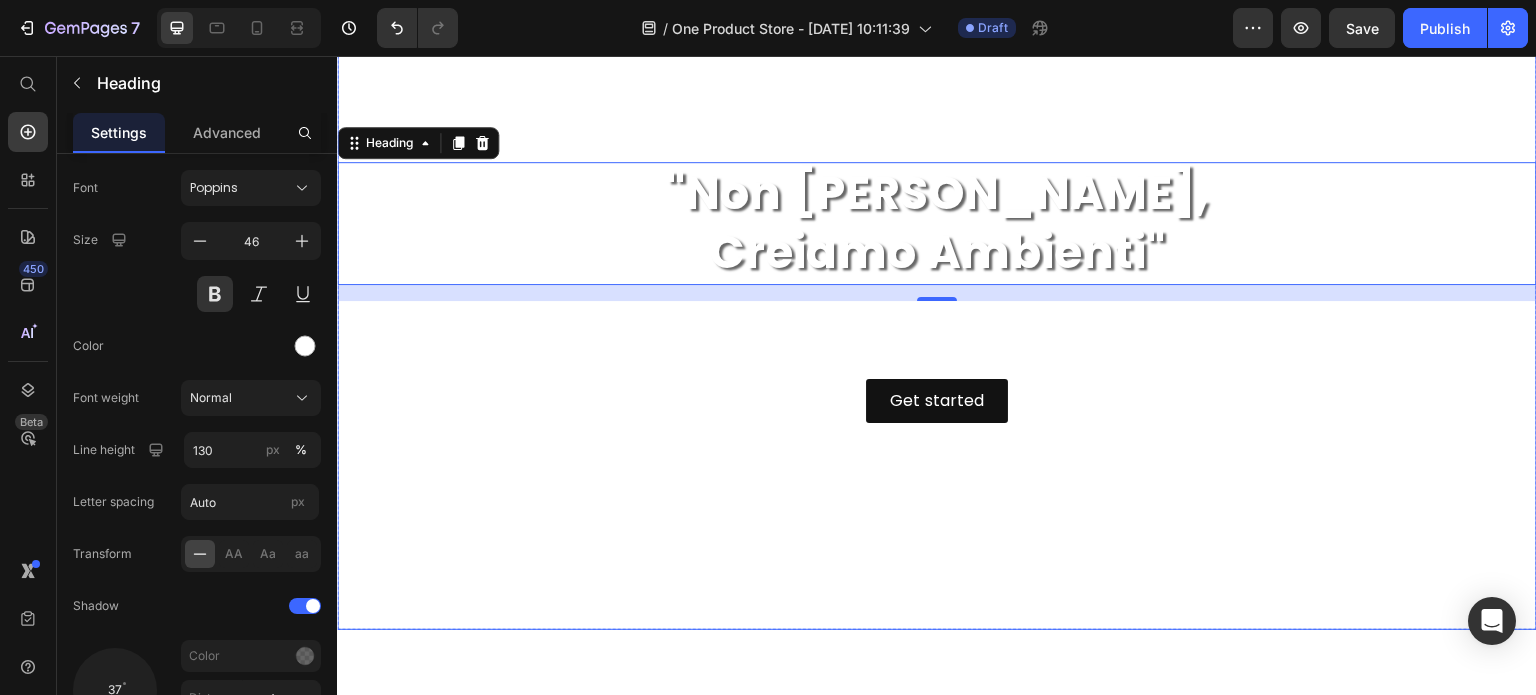 scroll, scrollTop: 0, scrollLeft: 0, axis: both 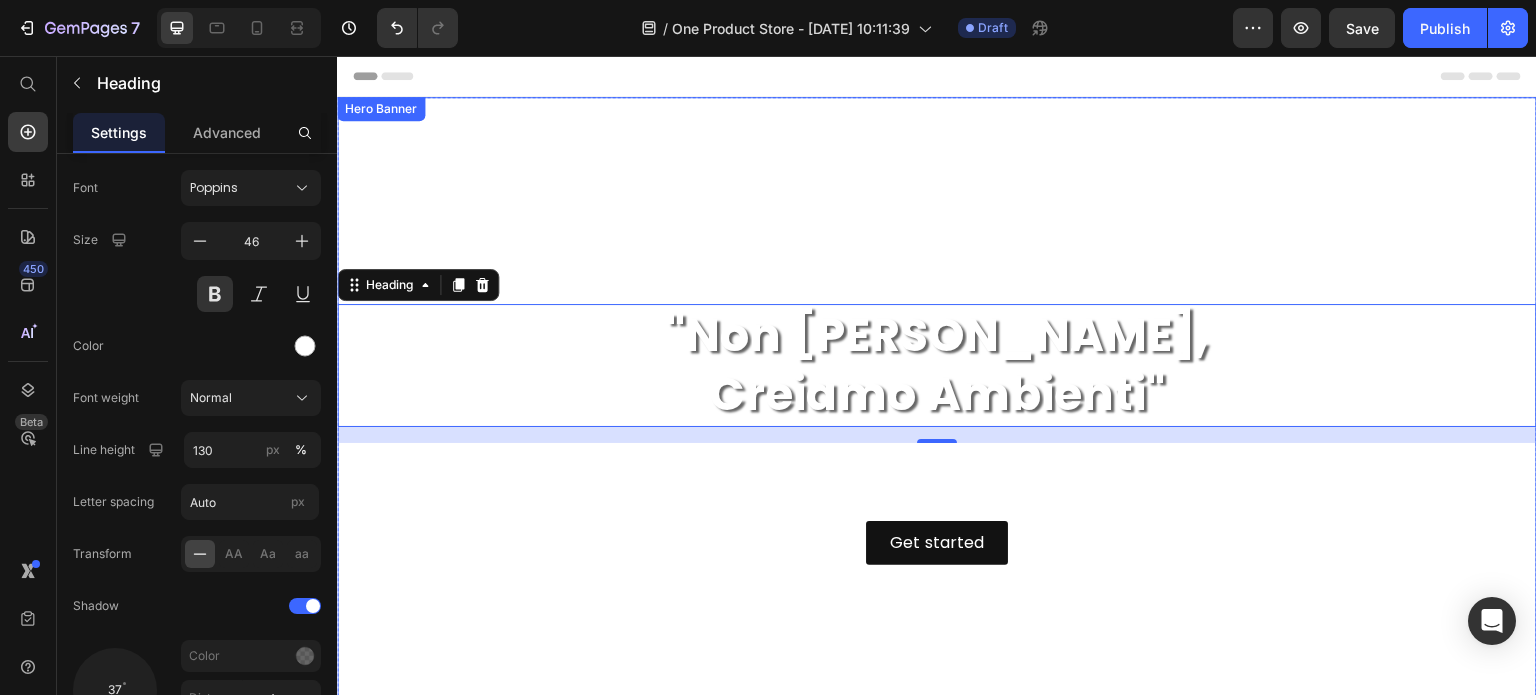 click at bounding box center (937, 434) 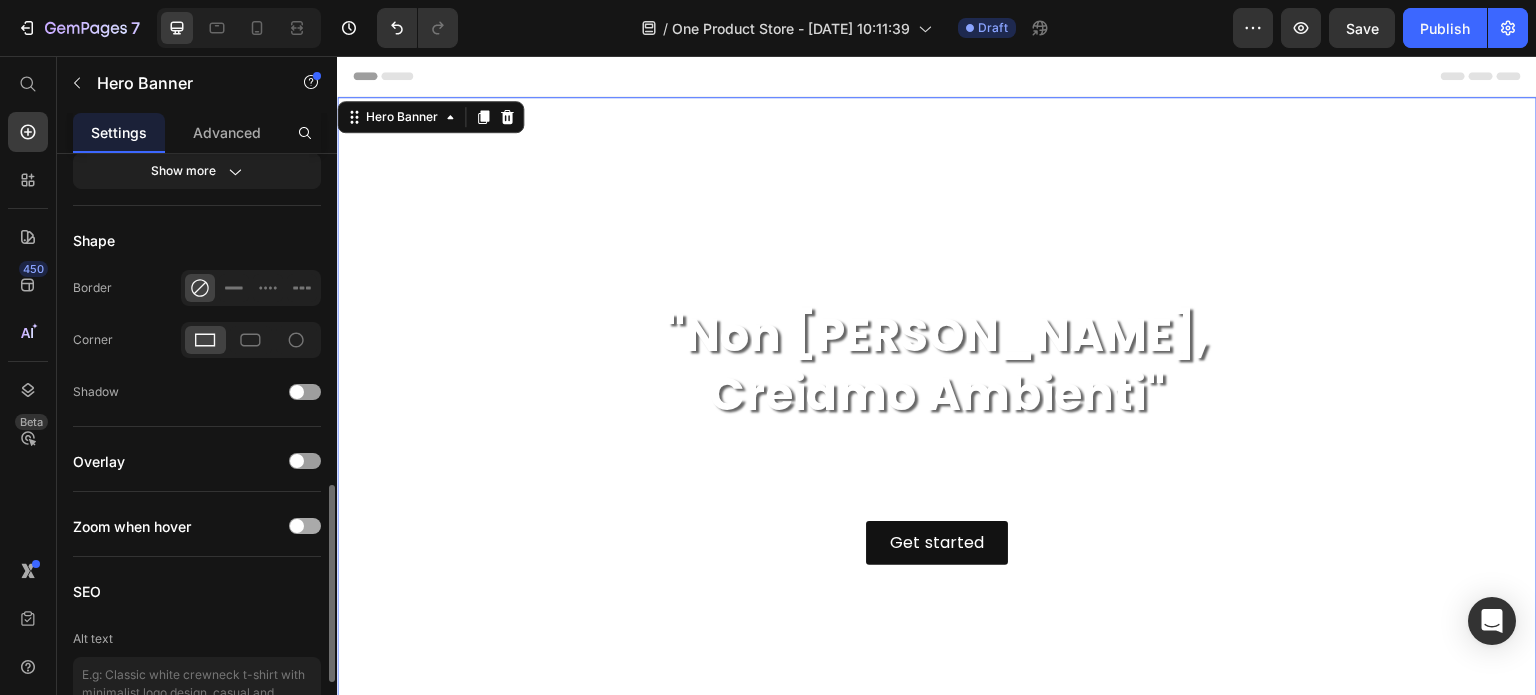 scroll, scrollTop: 1100, scrollLeft: 0, axis: vertical 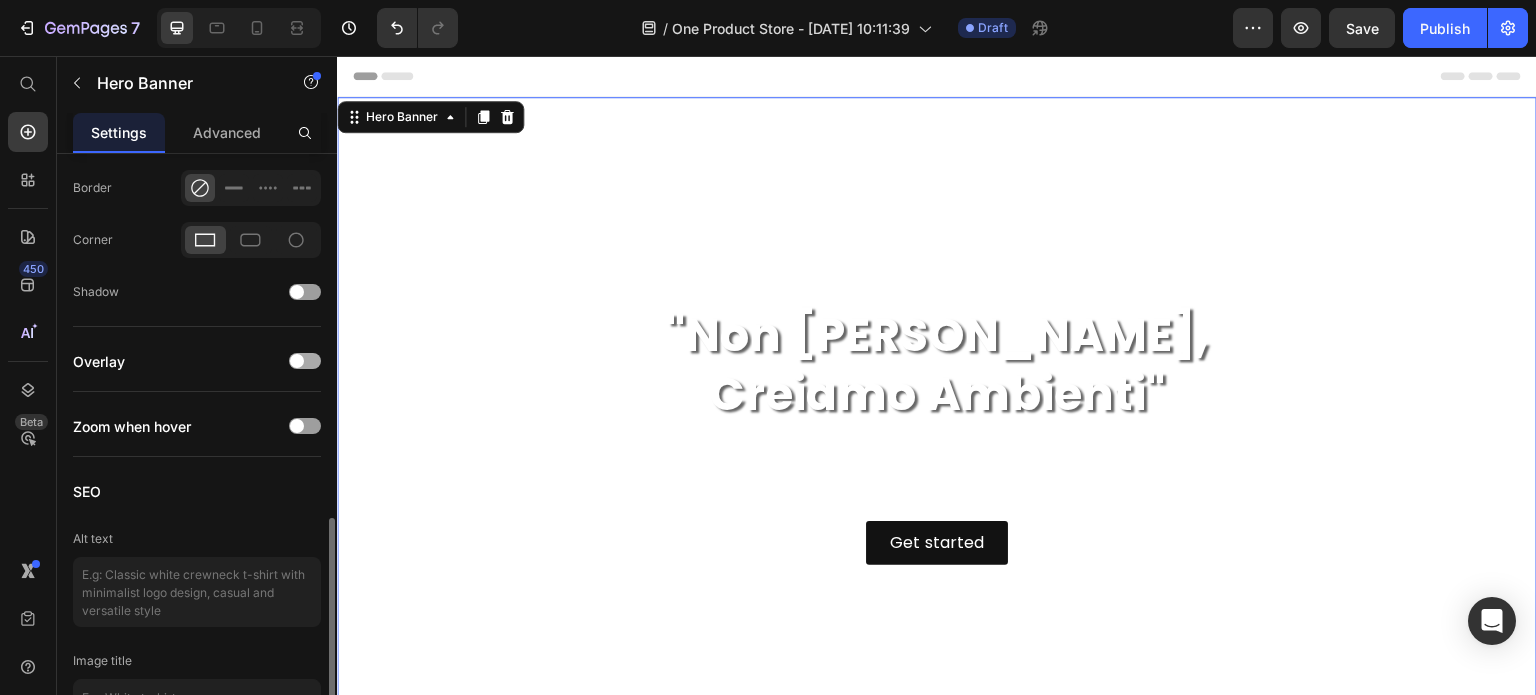 click on "Overlay" 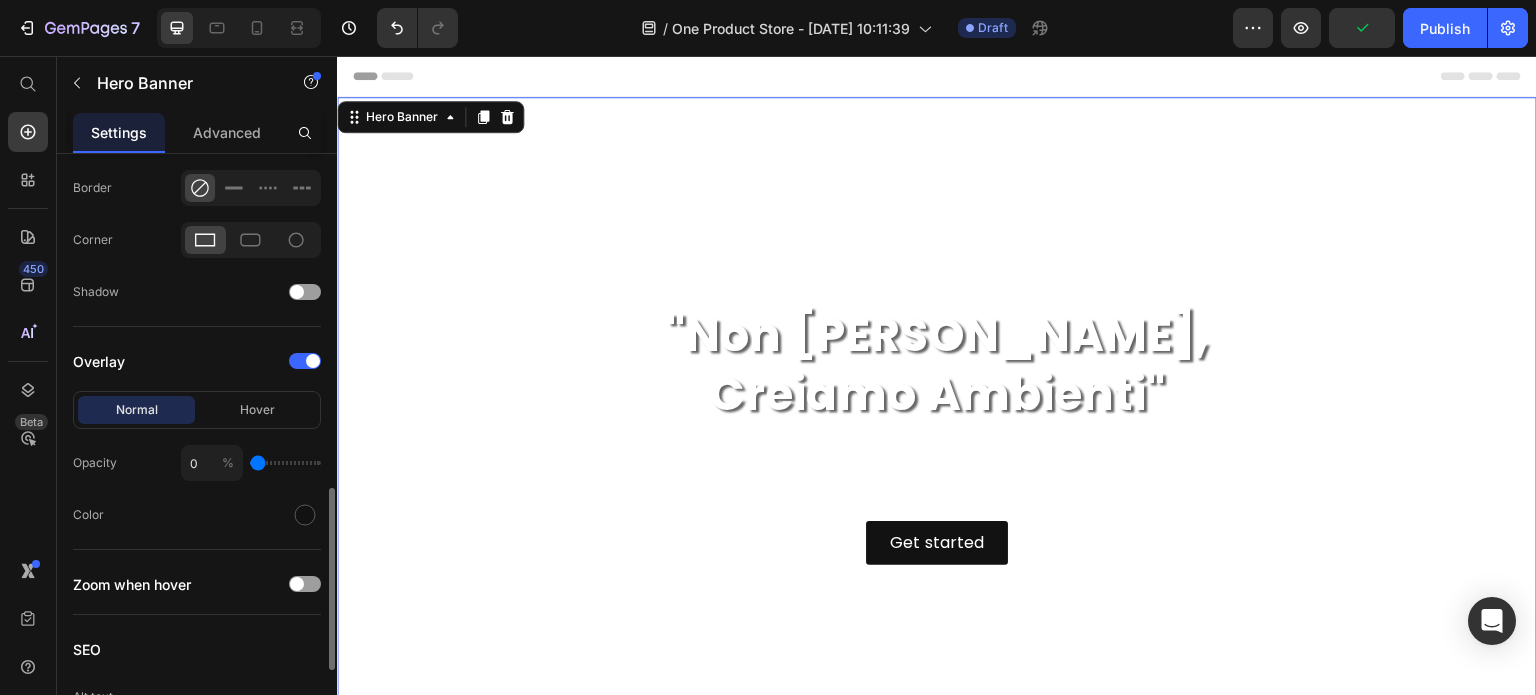 type on "1" 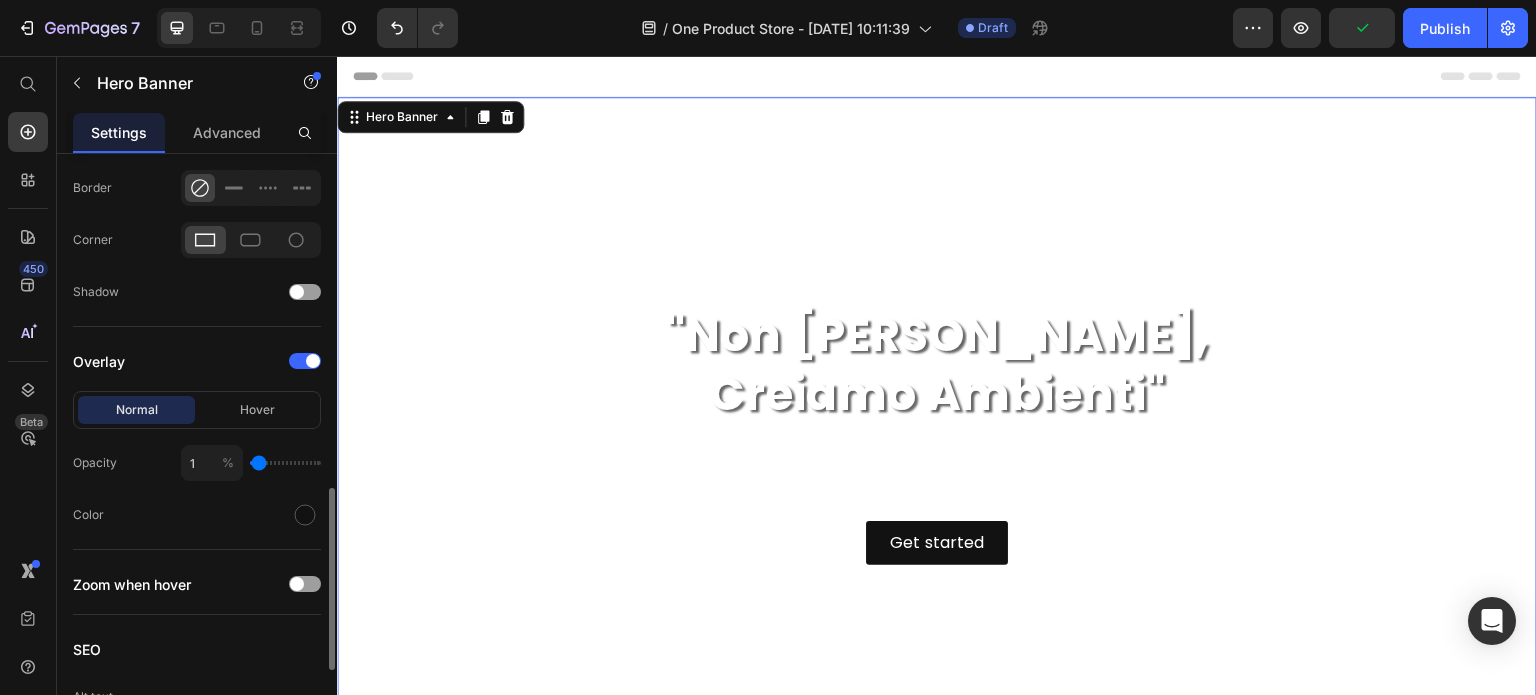 type on "2" 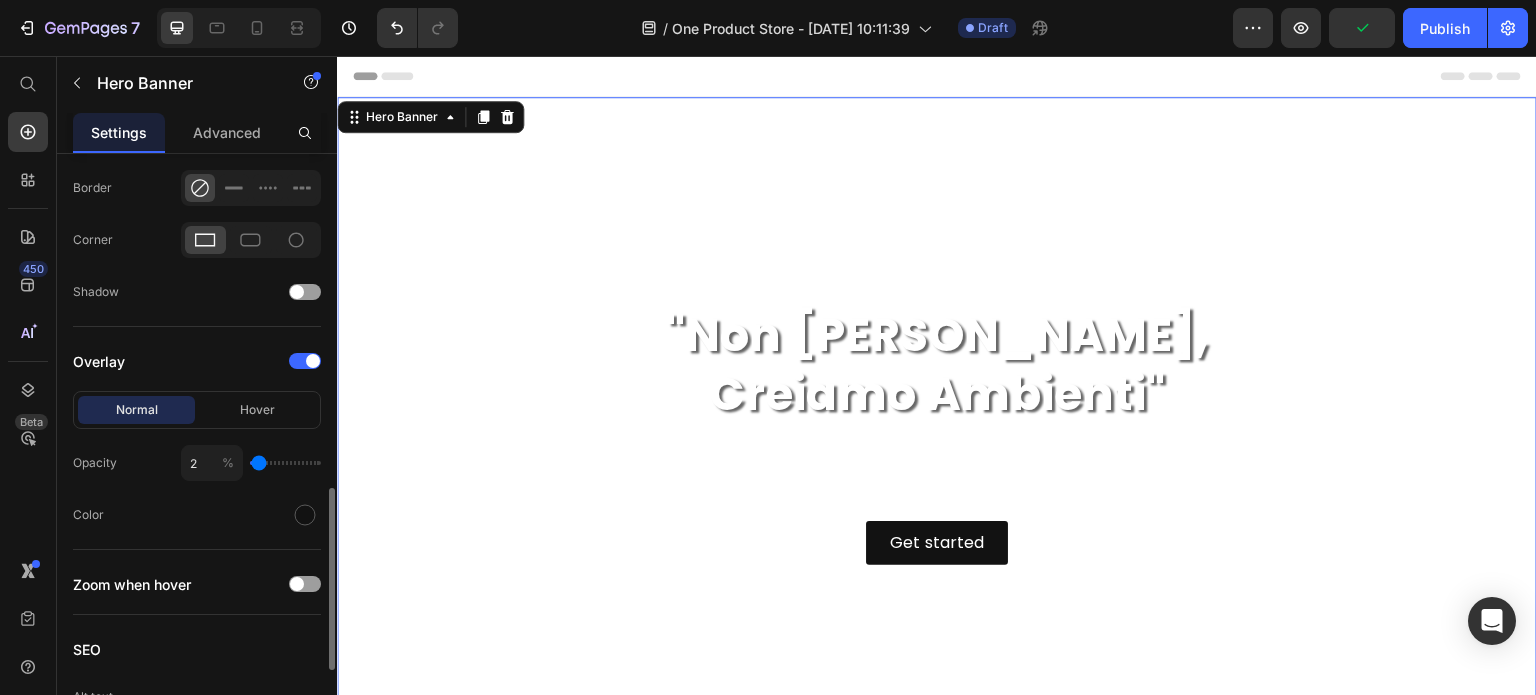 type on "4" 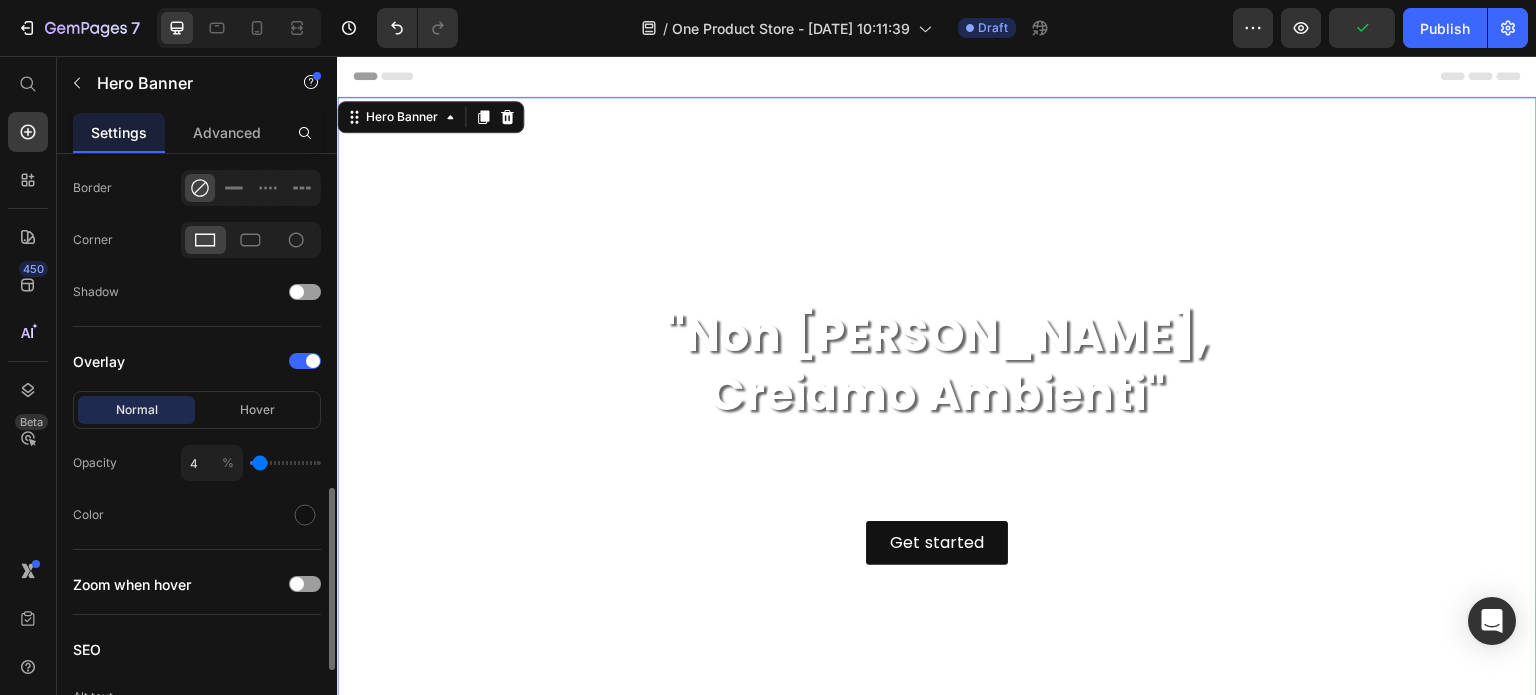 type on "5" 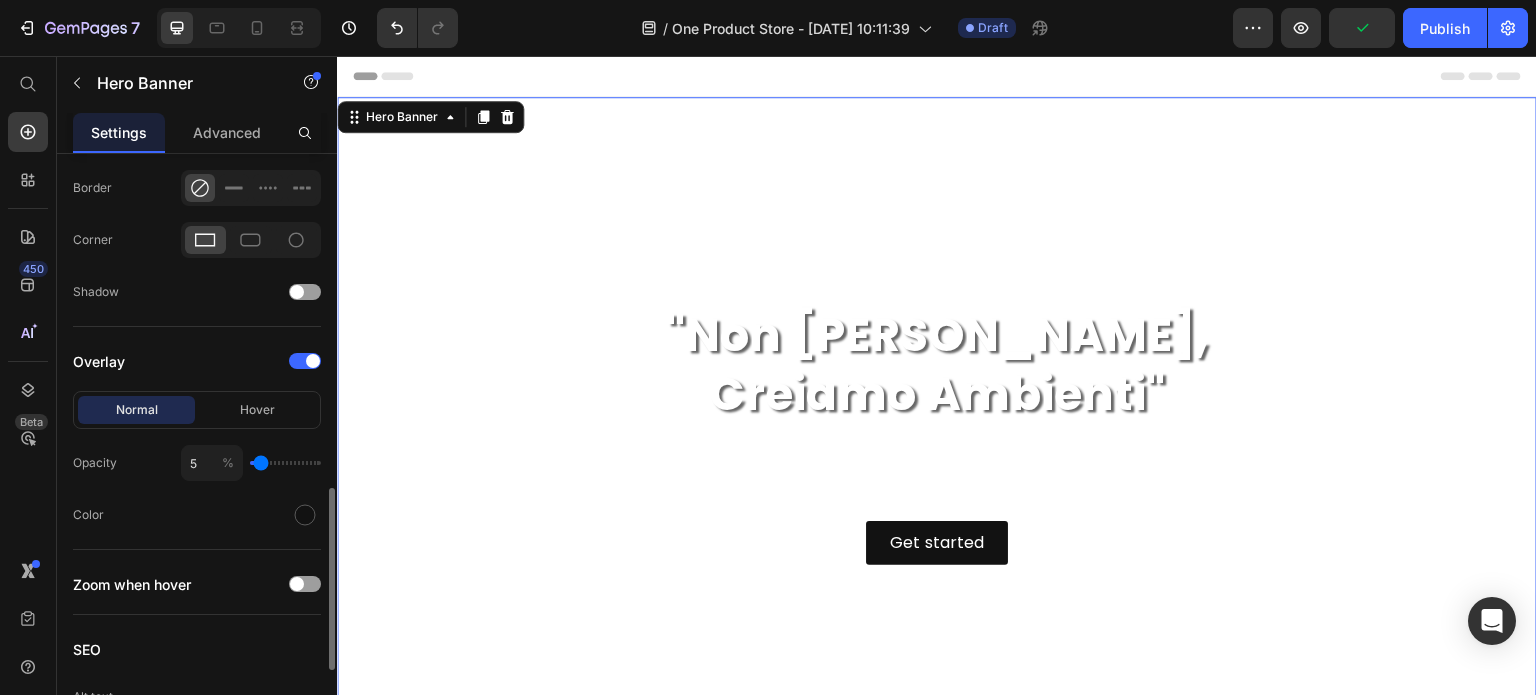 type on "7" 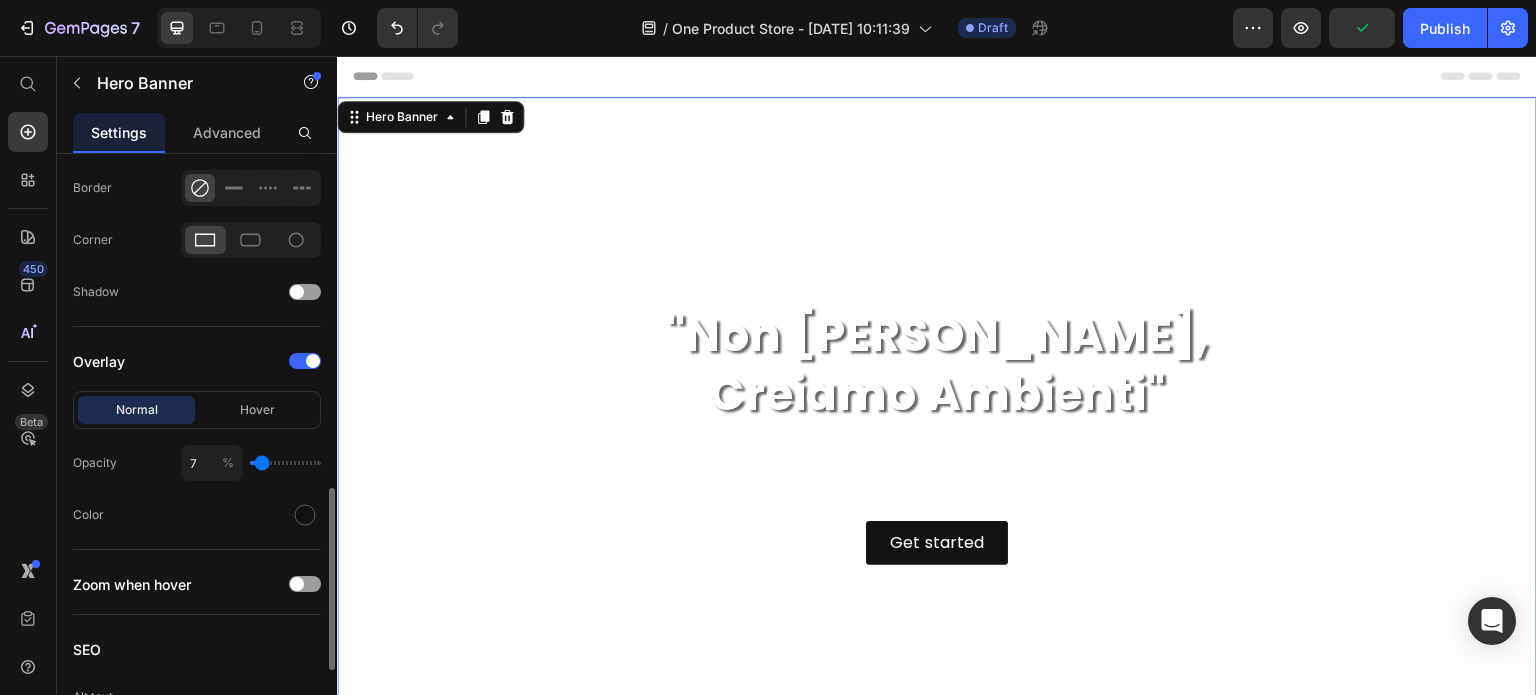 type on "8" 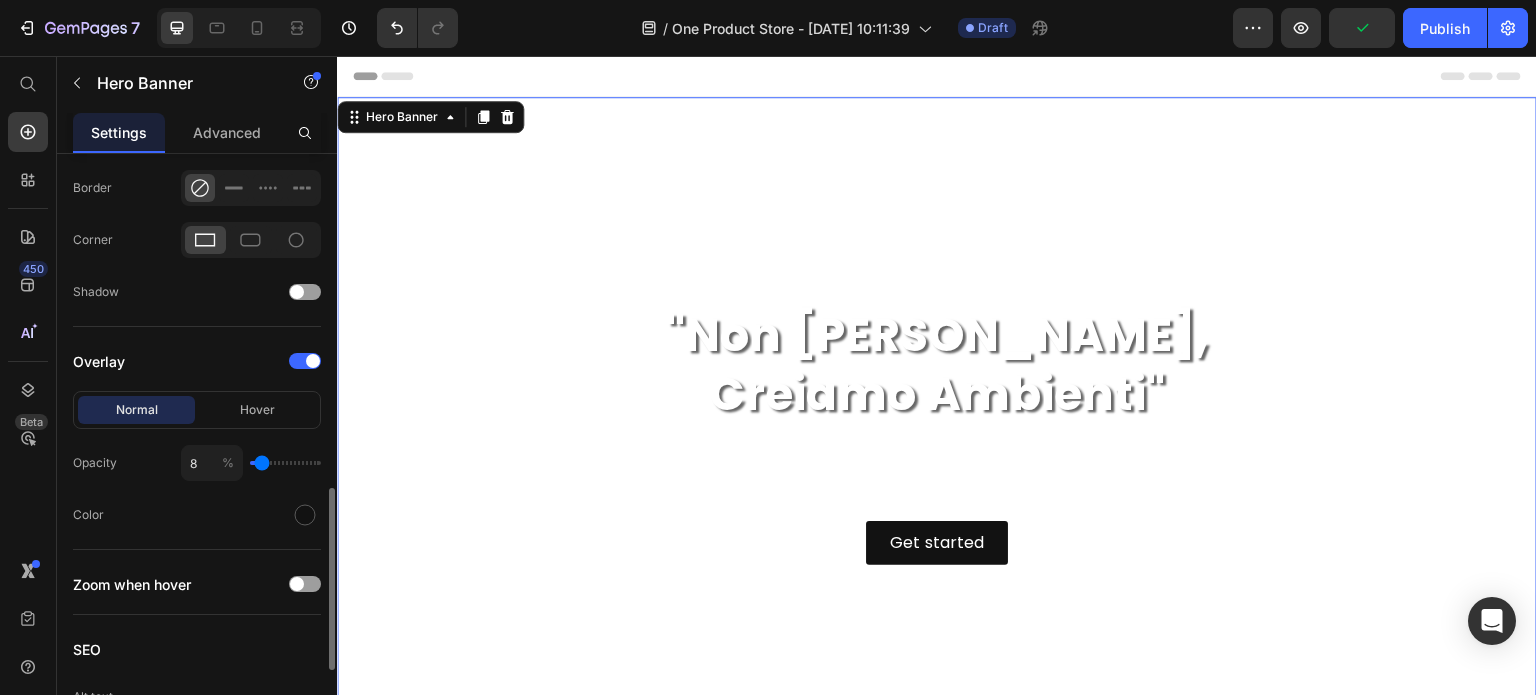 type on "9" 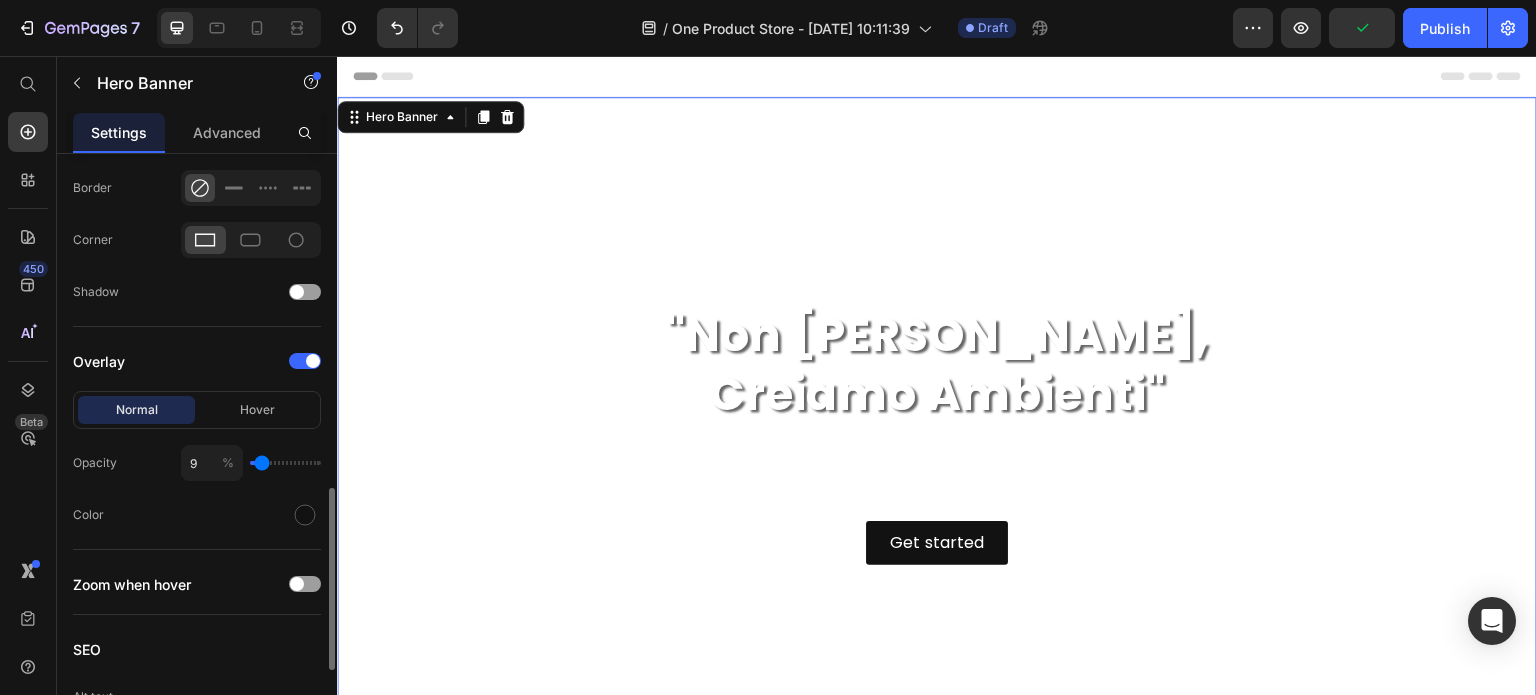 type on "9" 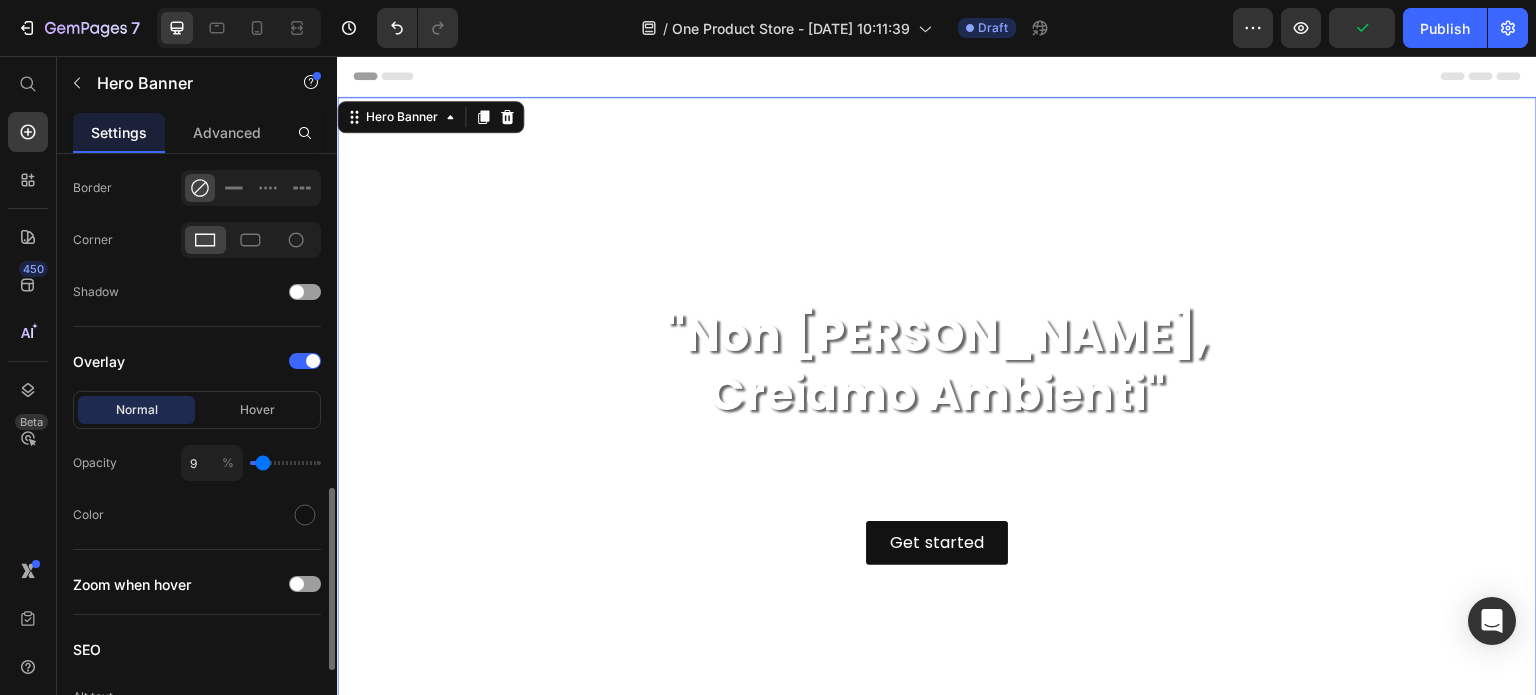 type on "11" 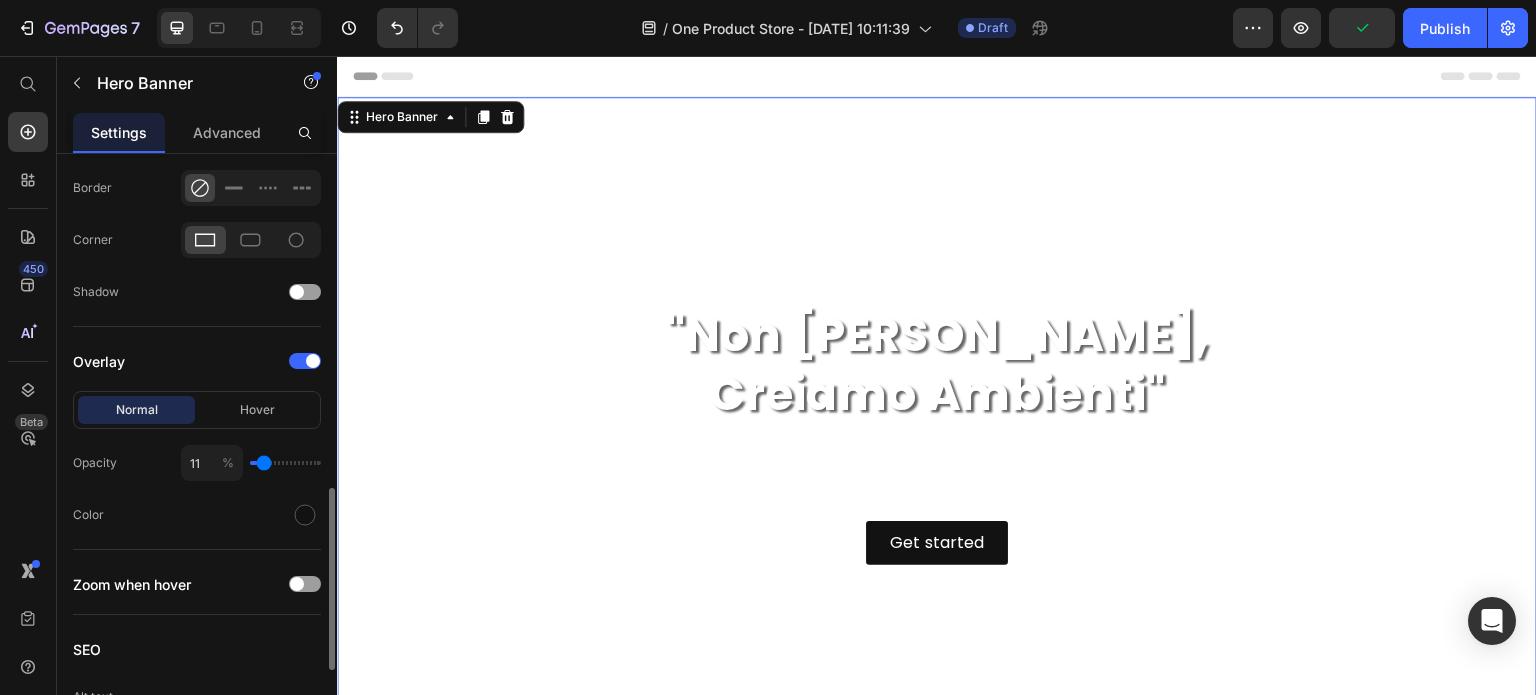 type on "12" 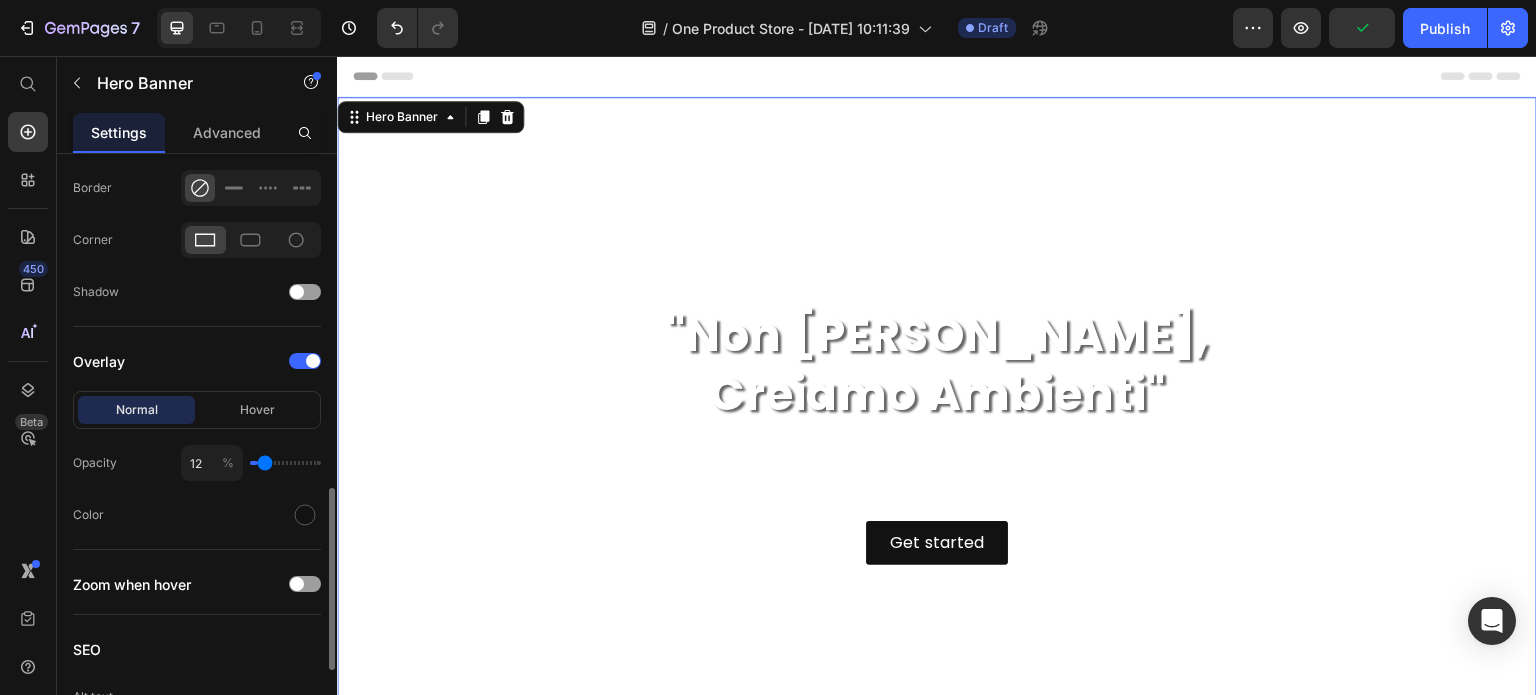 type on "14" 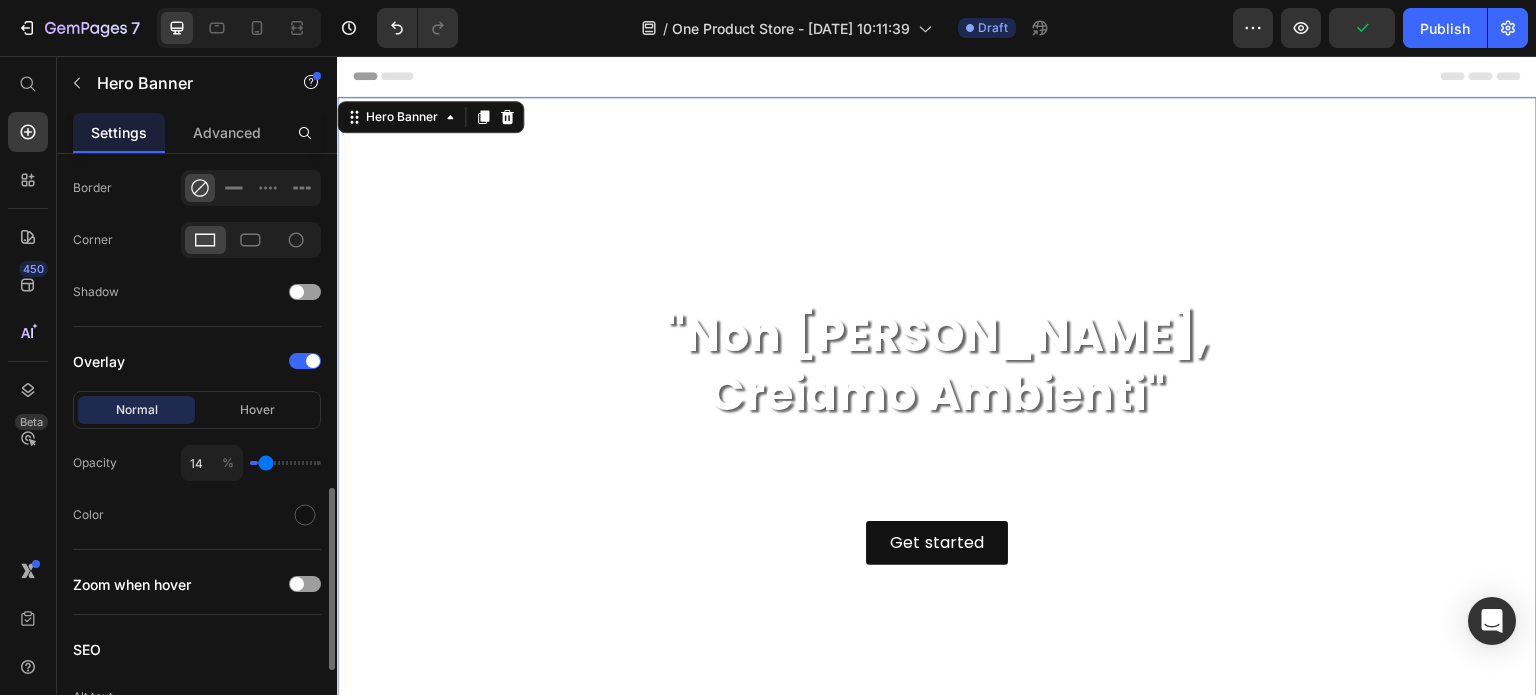 type on "15" 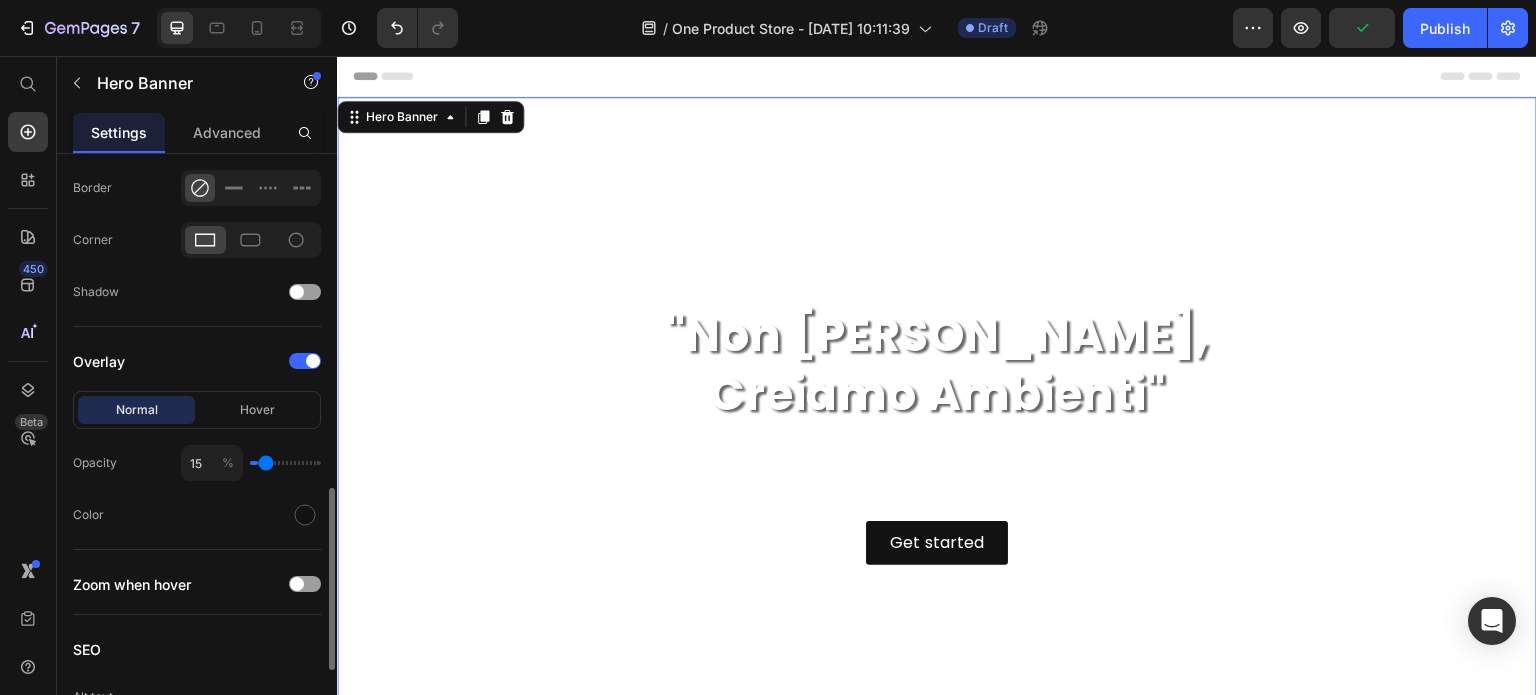 type on "17" 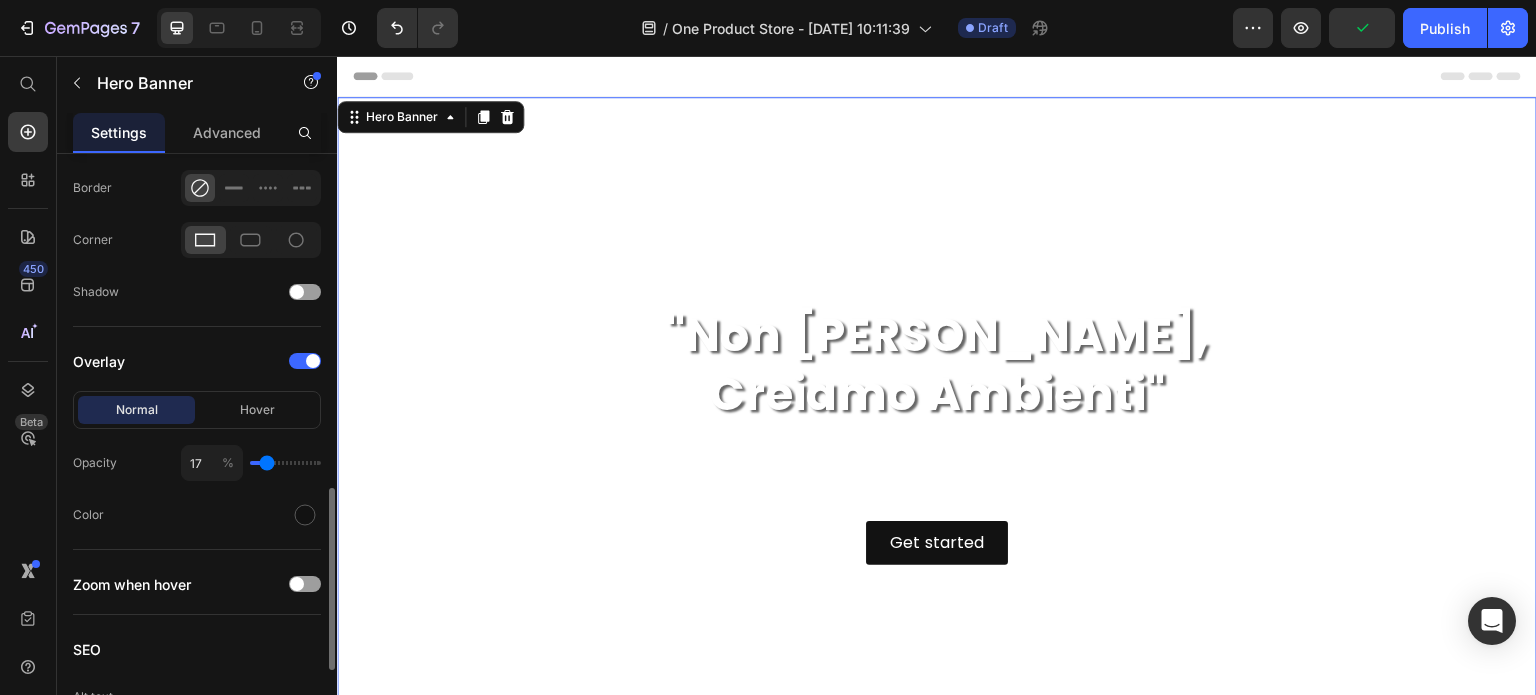 type on "20" 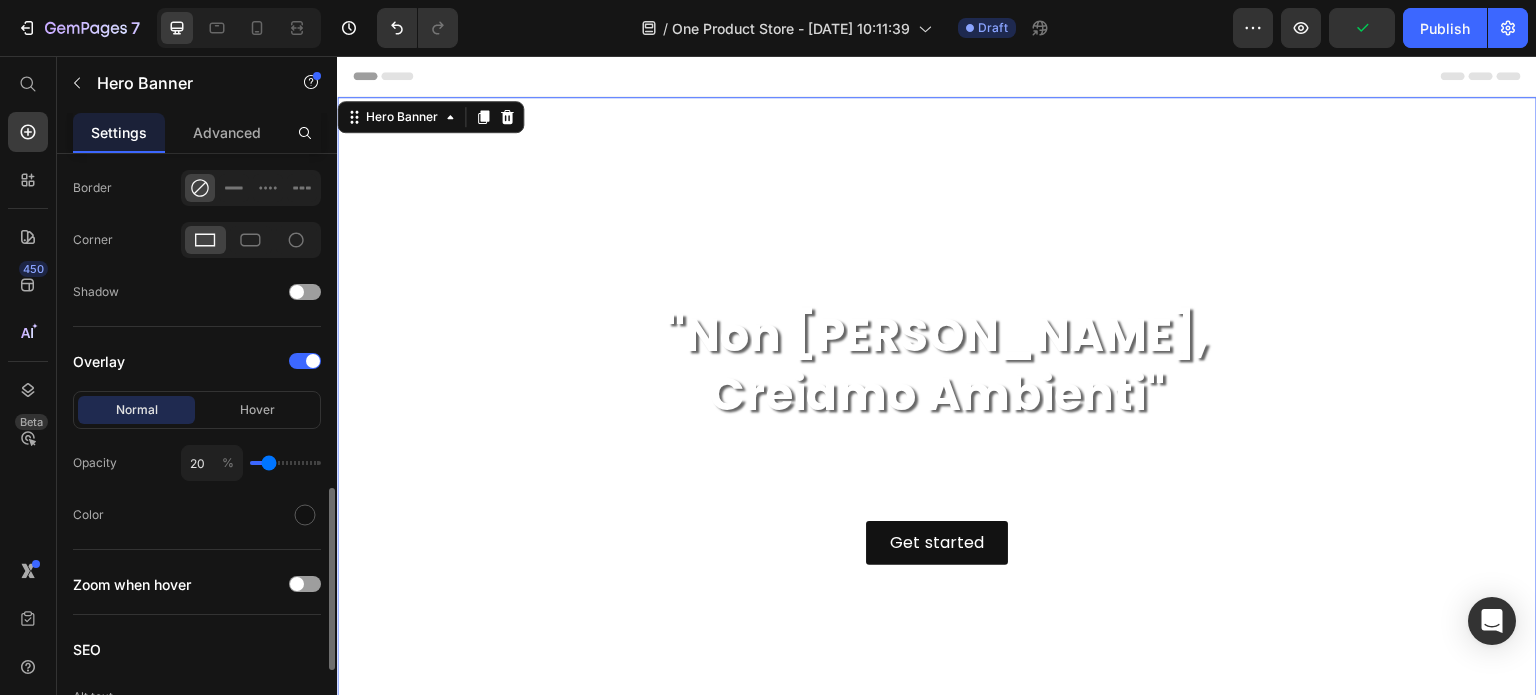 type on "21" 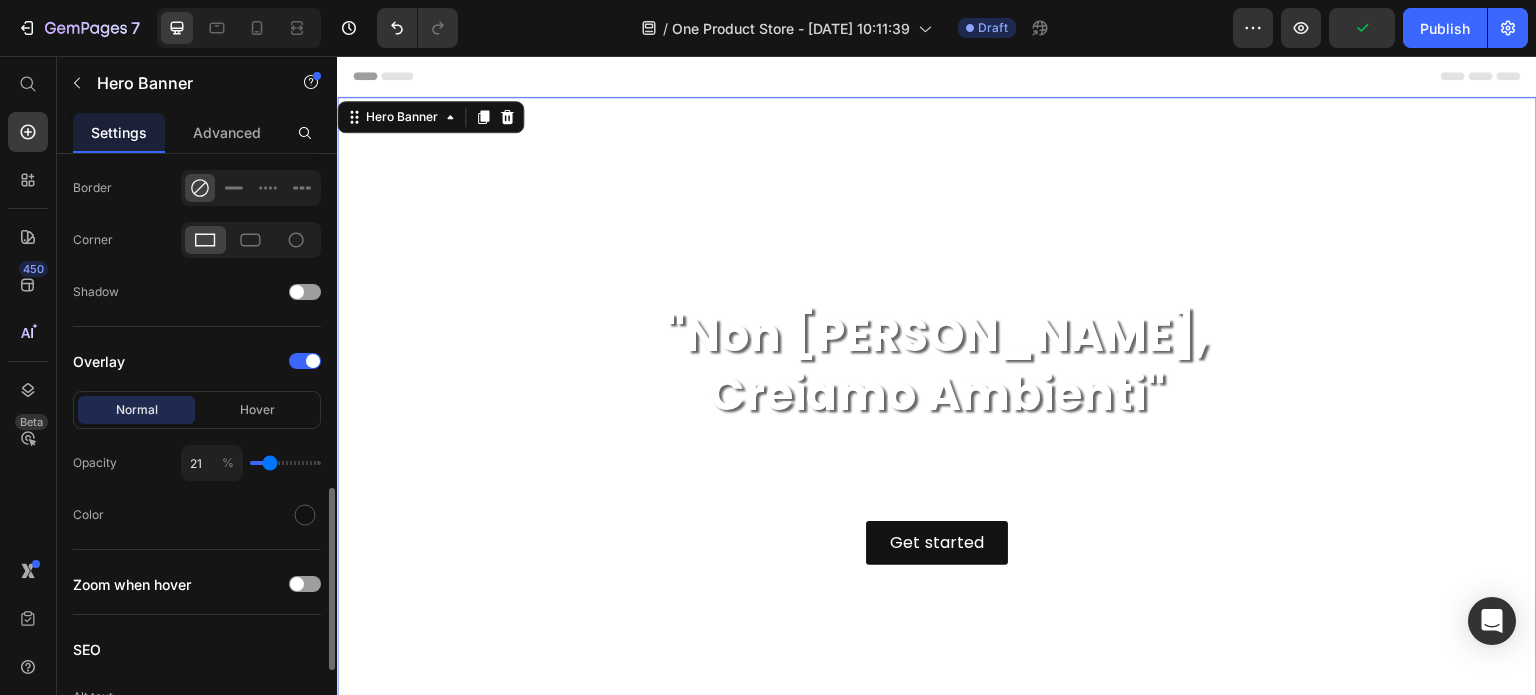 type on "23" 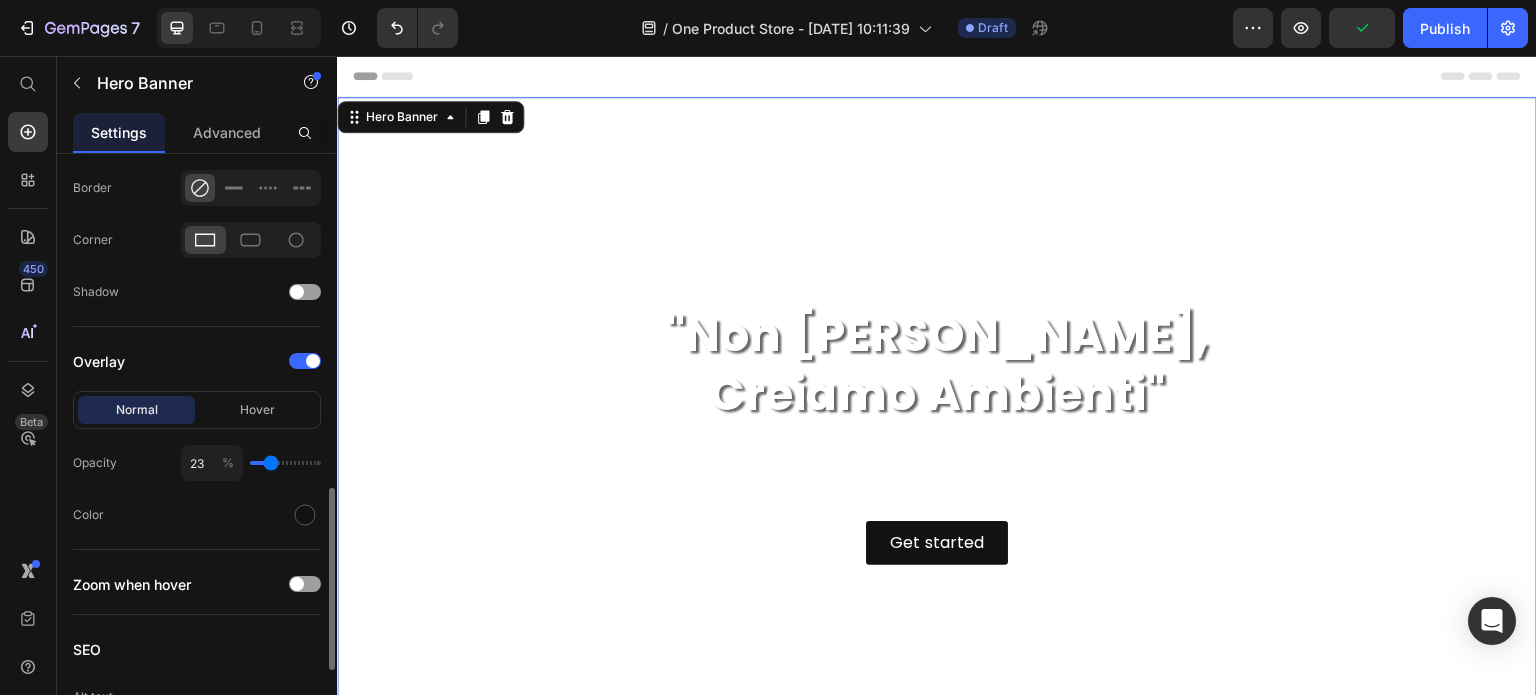 type on "30" 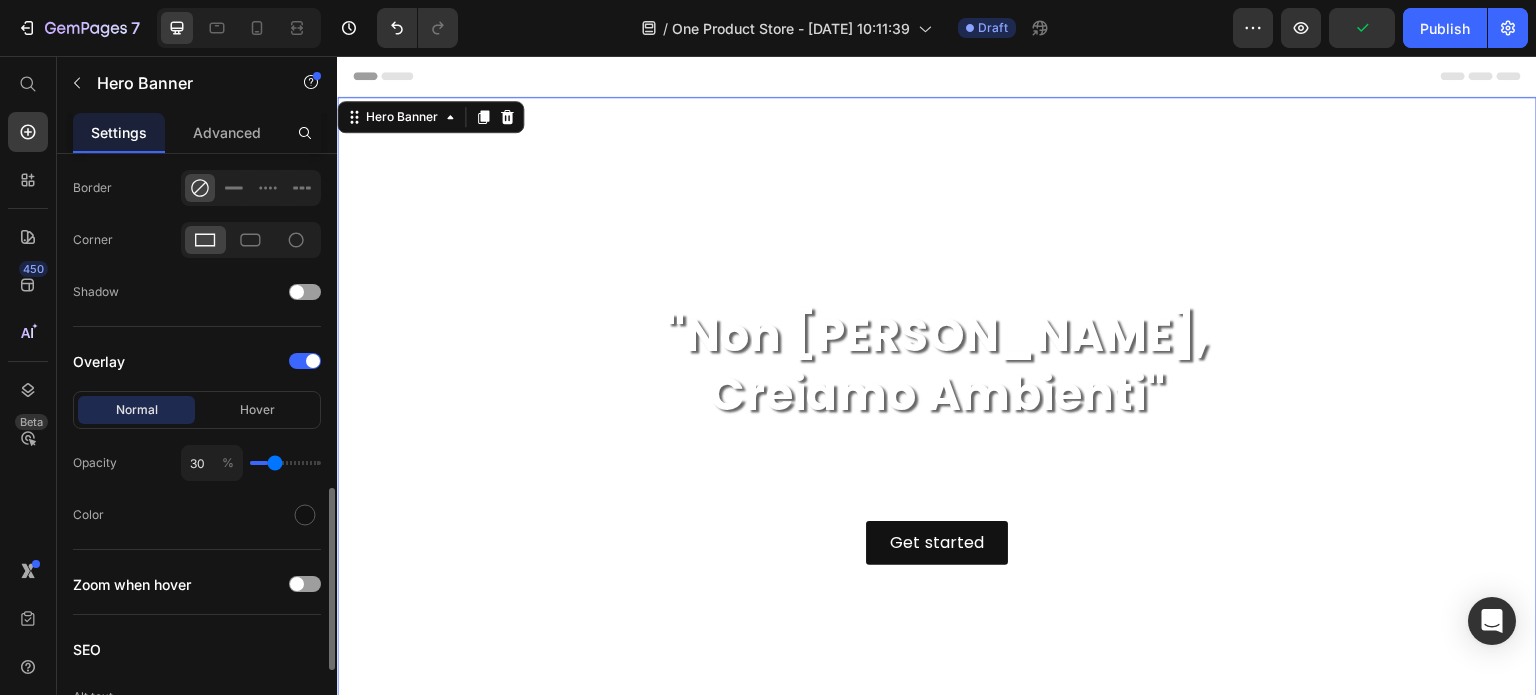 type on "31" 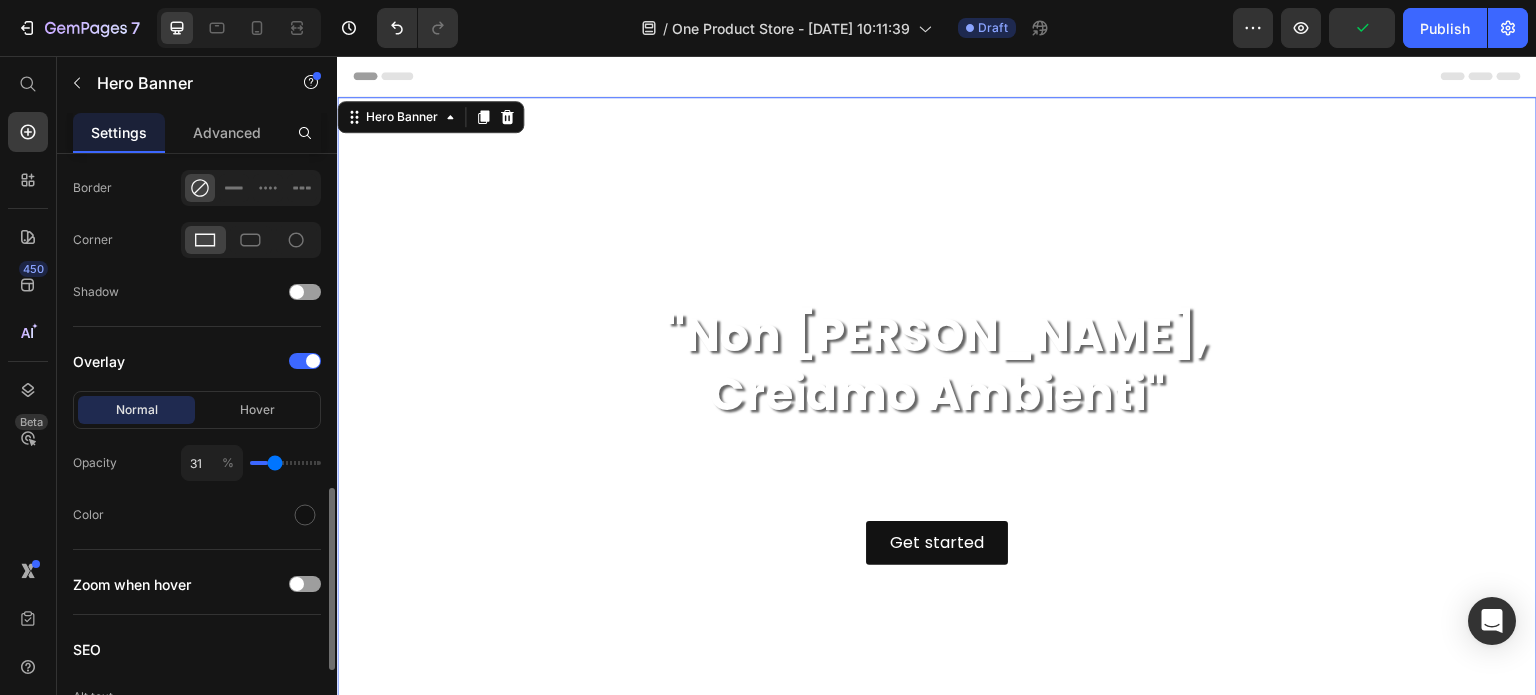 type on "33" 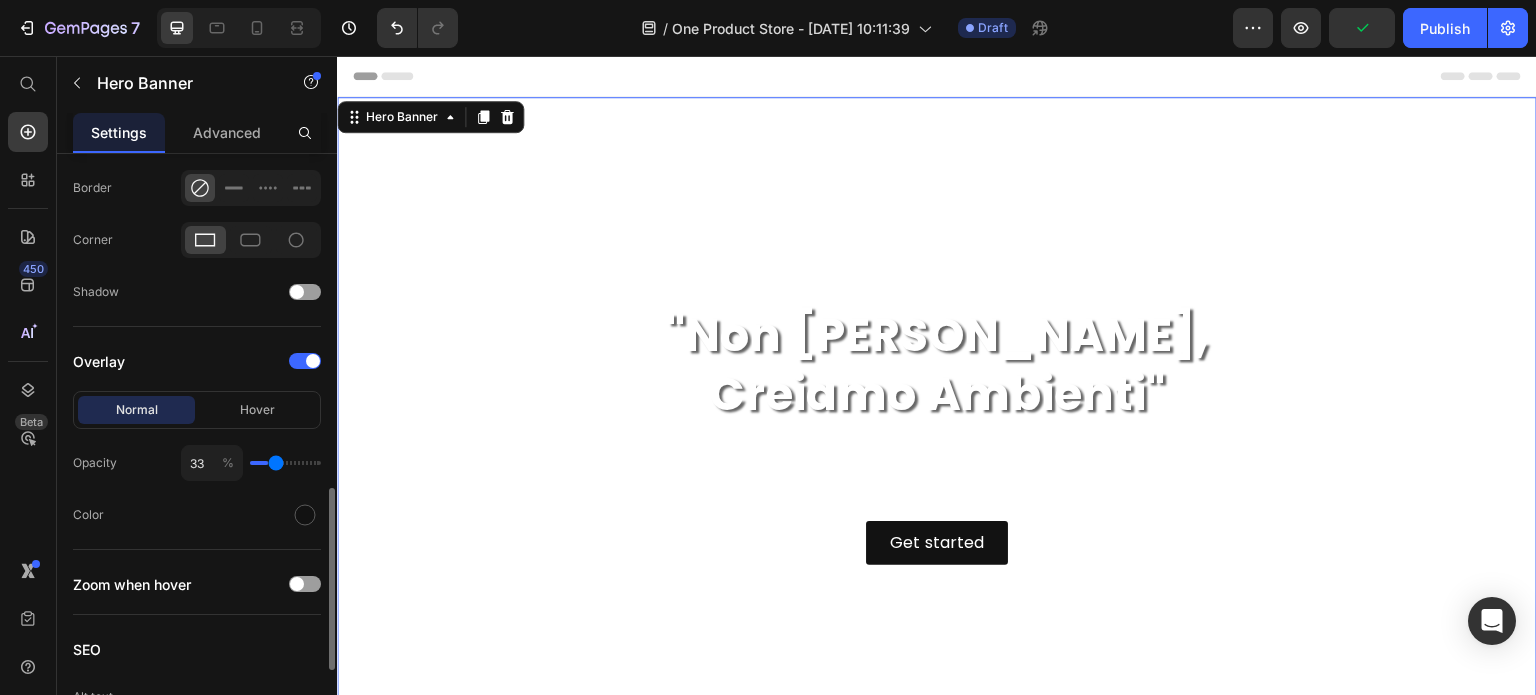 type on "34" 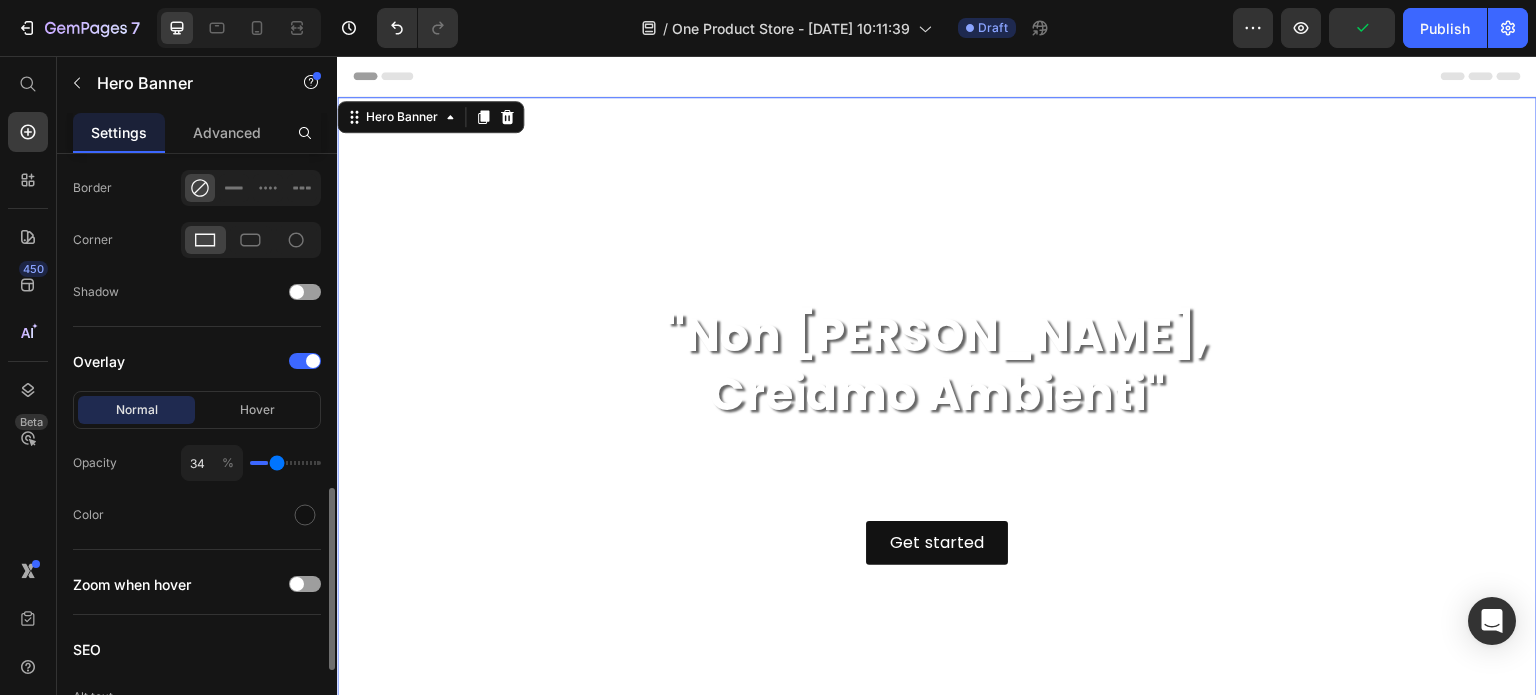 type on "36" 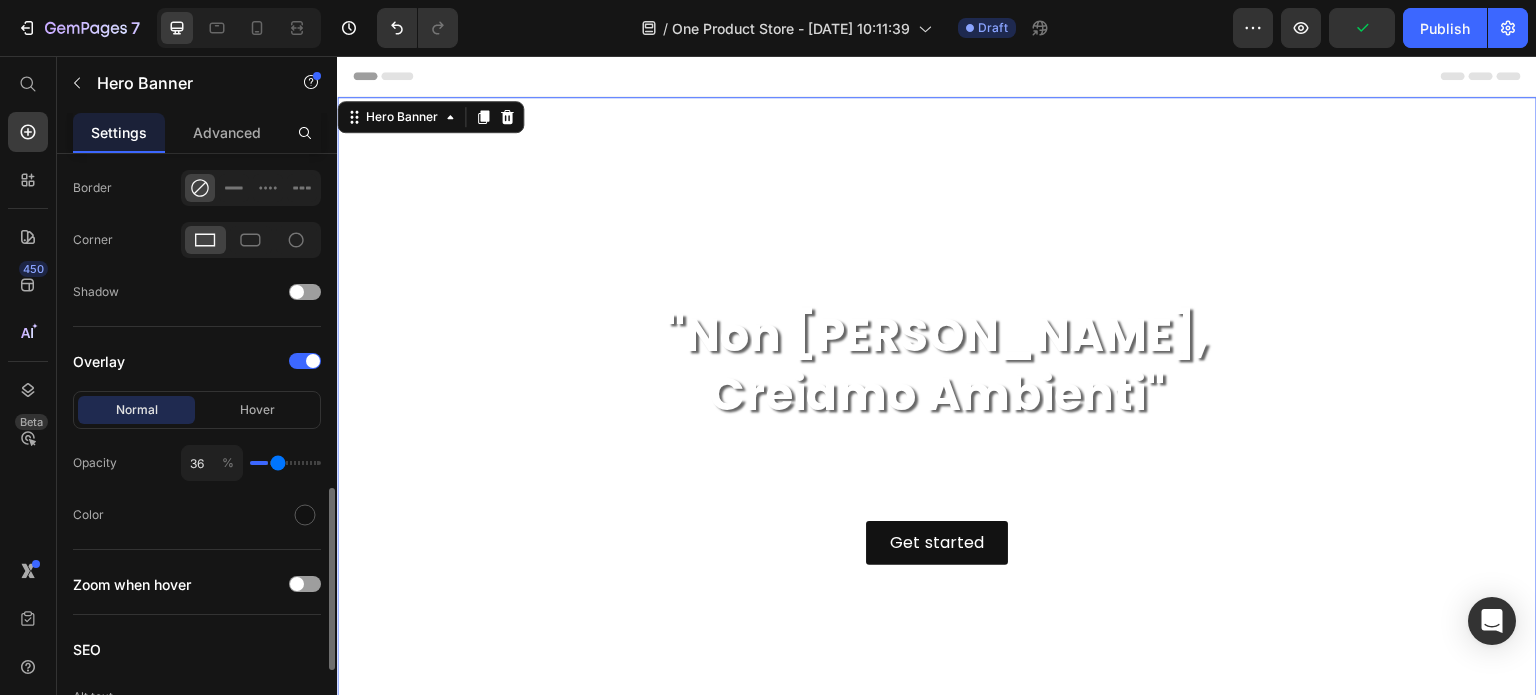 type on "37" 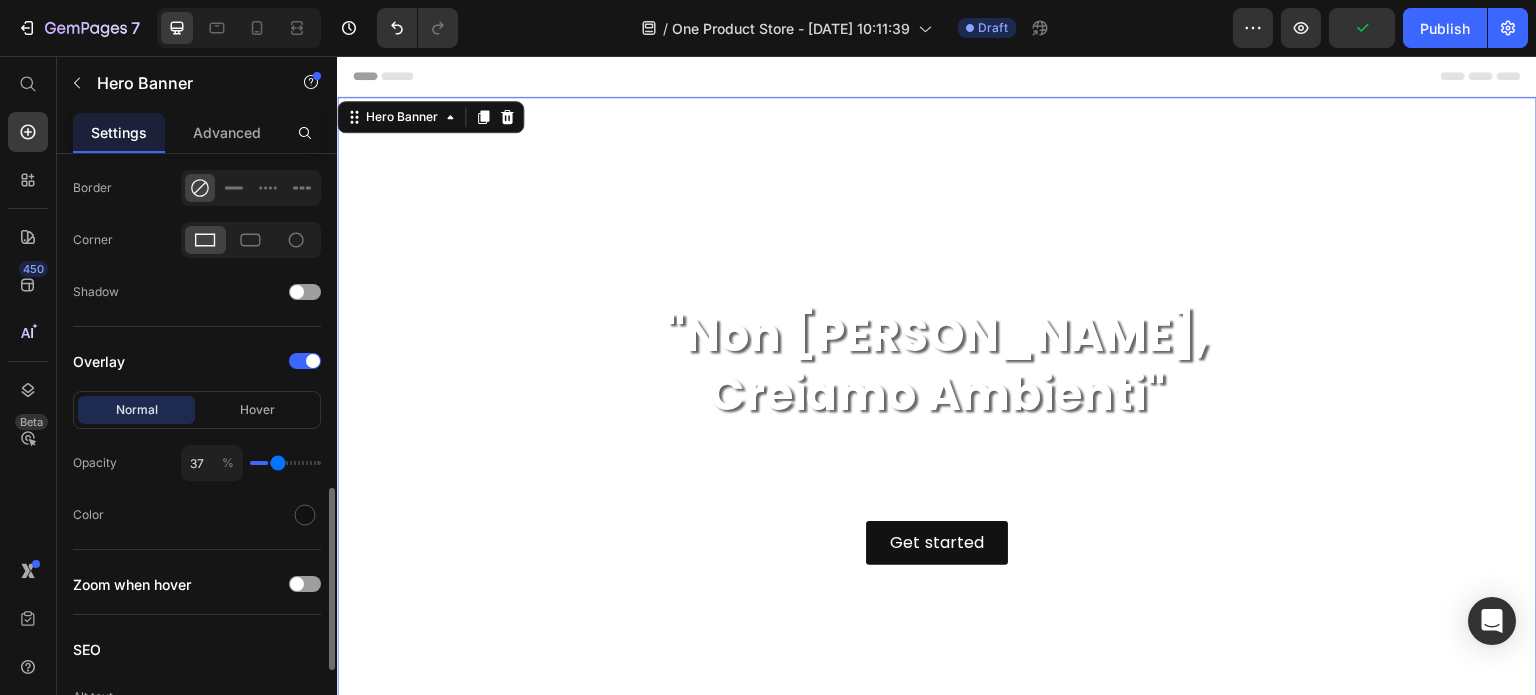 type on "40" 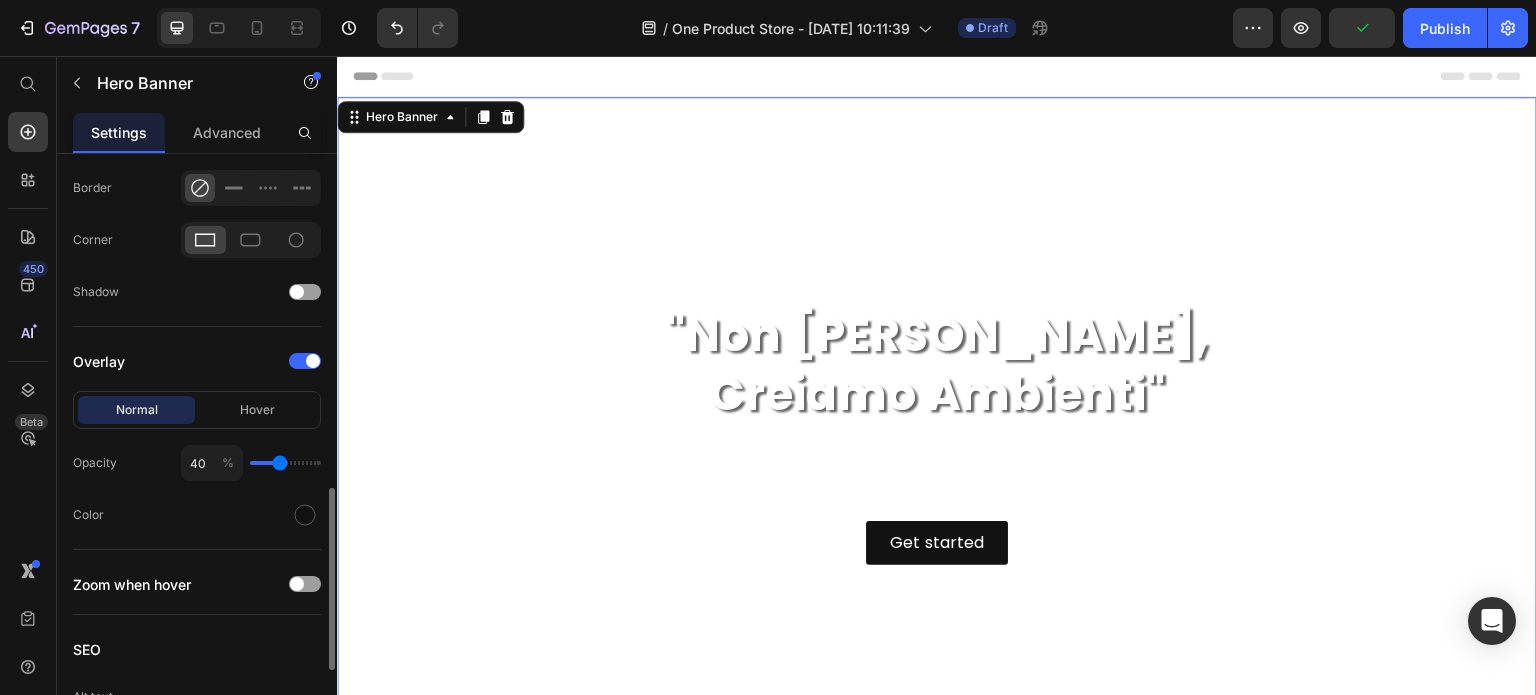 type on "43" 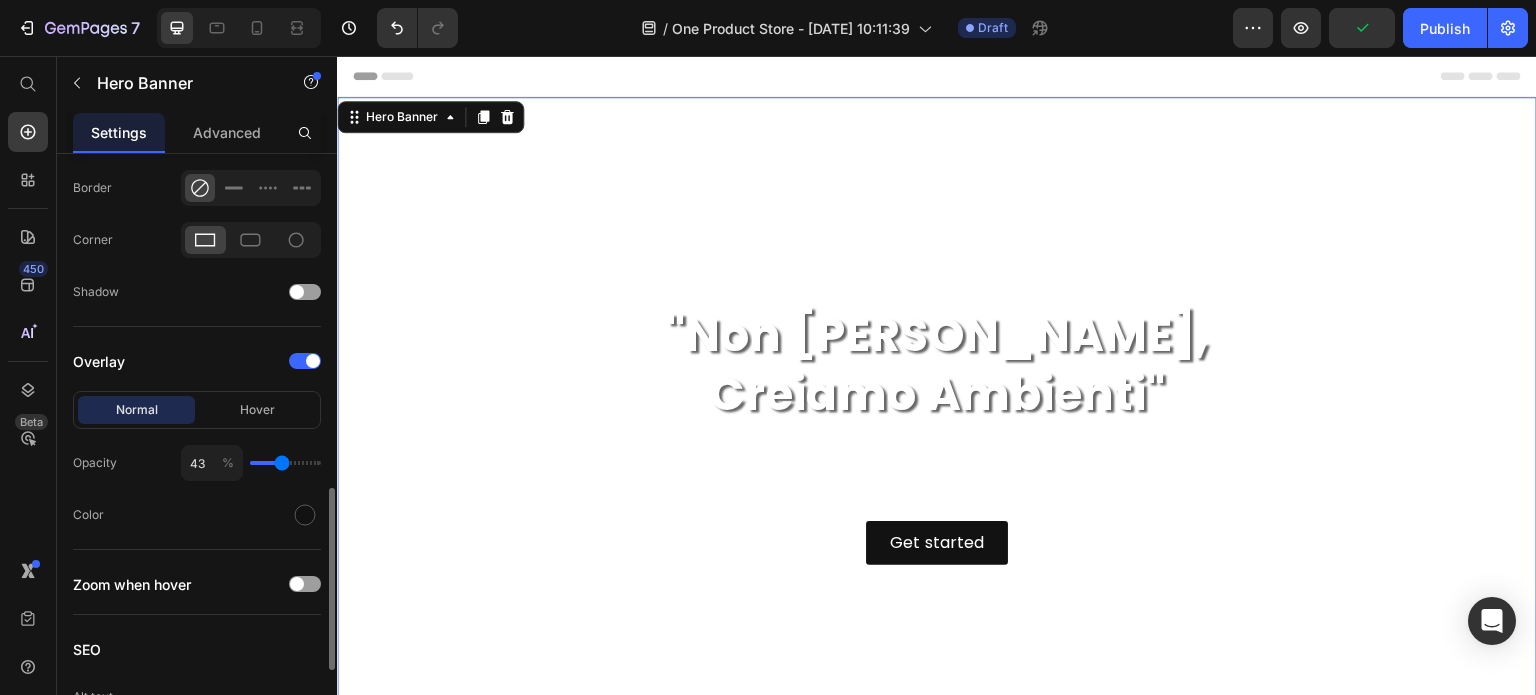 type on "44" 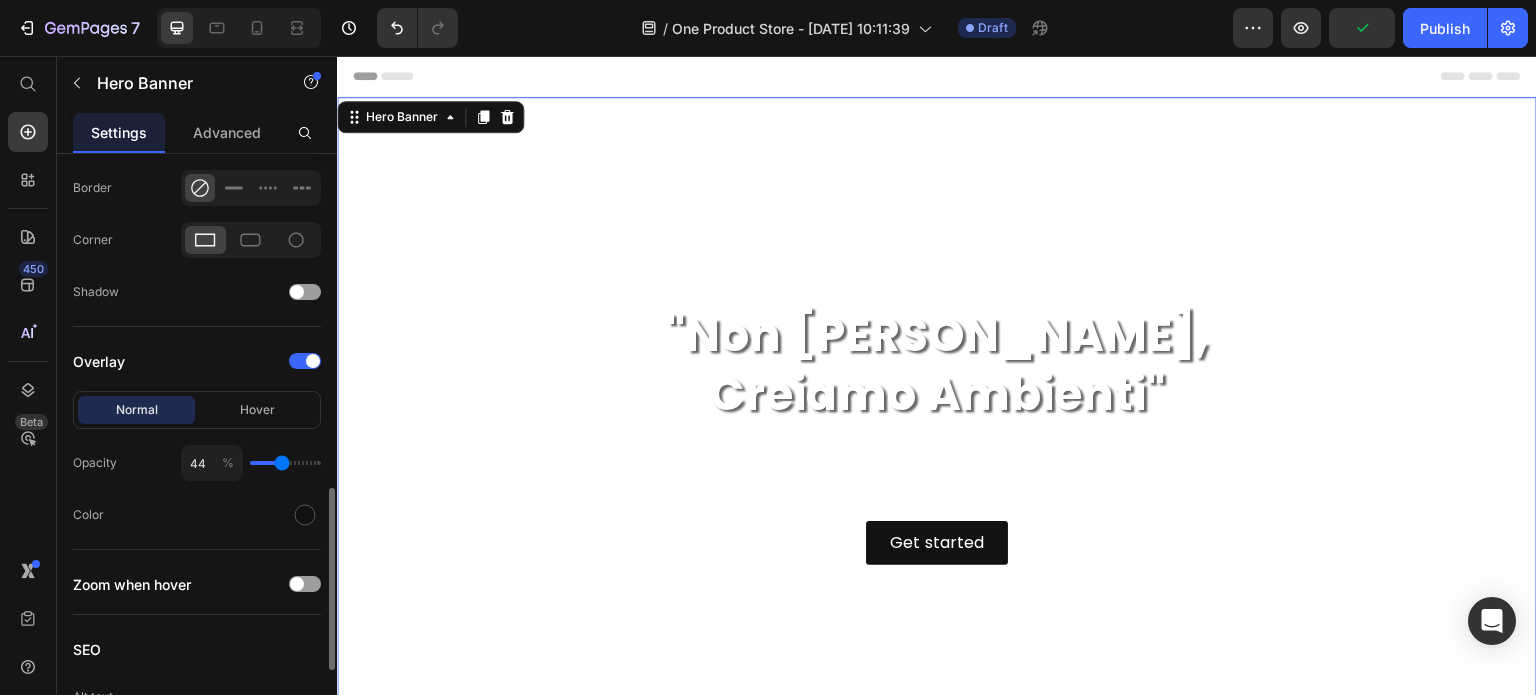 drag, startPoint x: 257, startPoint y: 464, endPoint x: 282, endPoint y: 463, distance: 25.019993 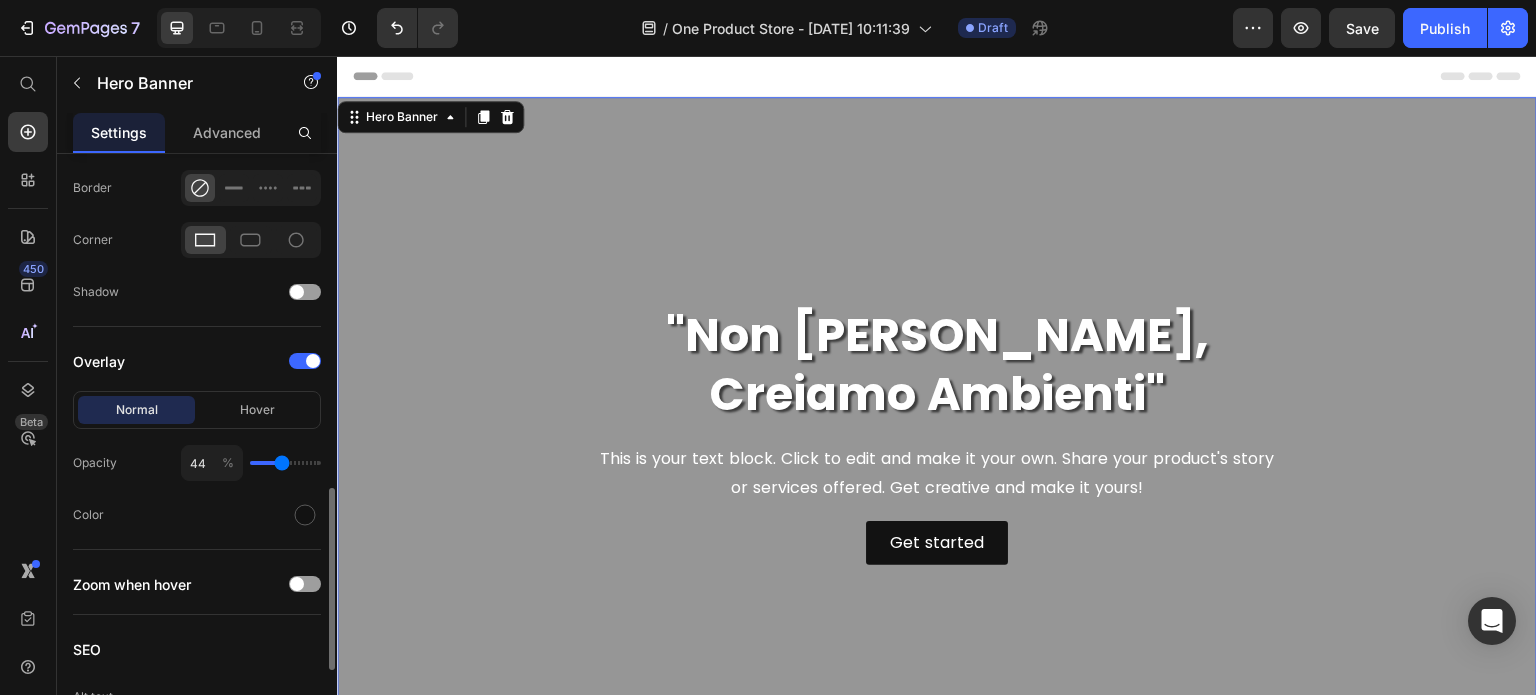 type on "37" 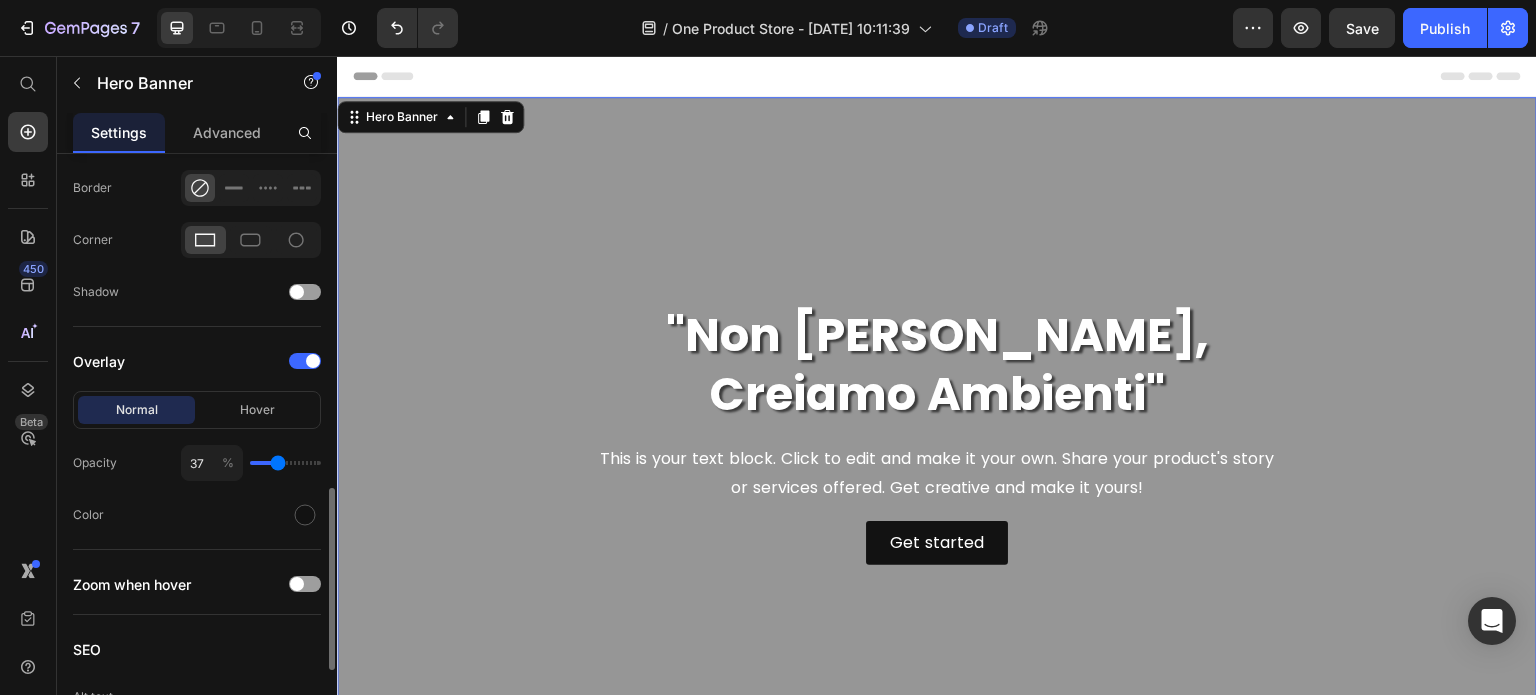 type on "34" 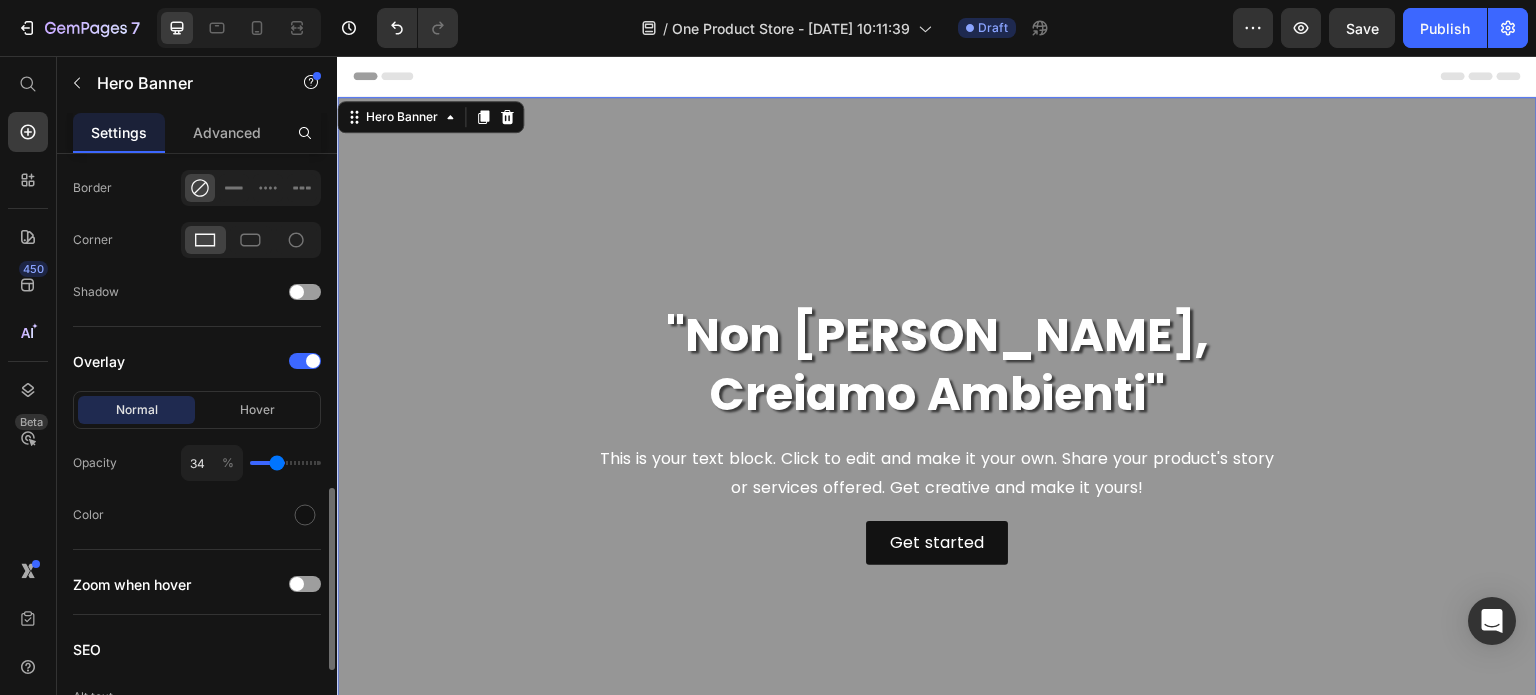 type on "30" 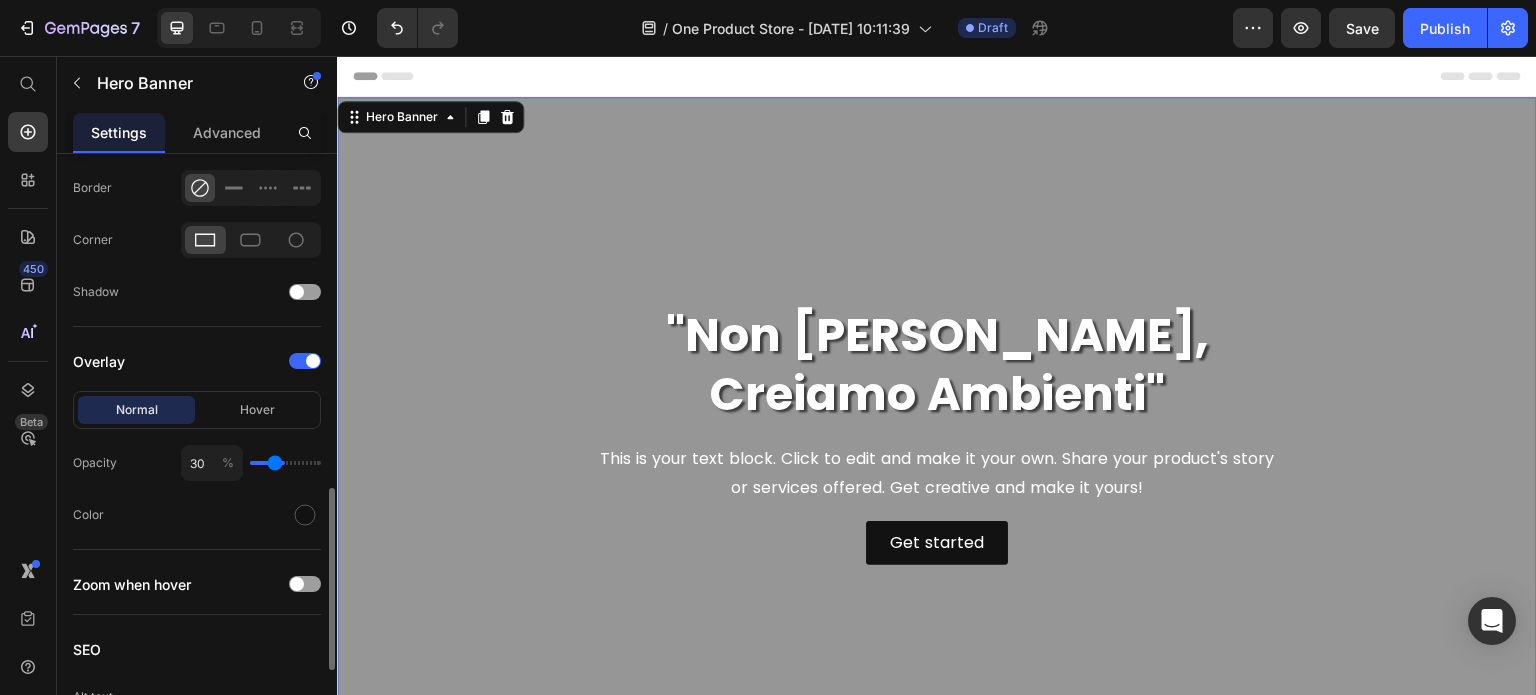 type on "27" 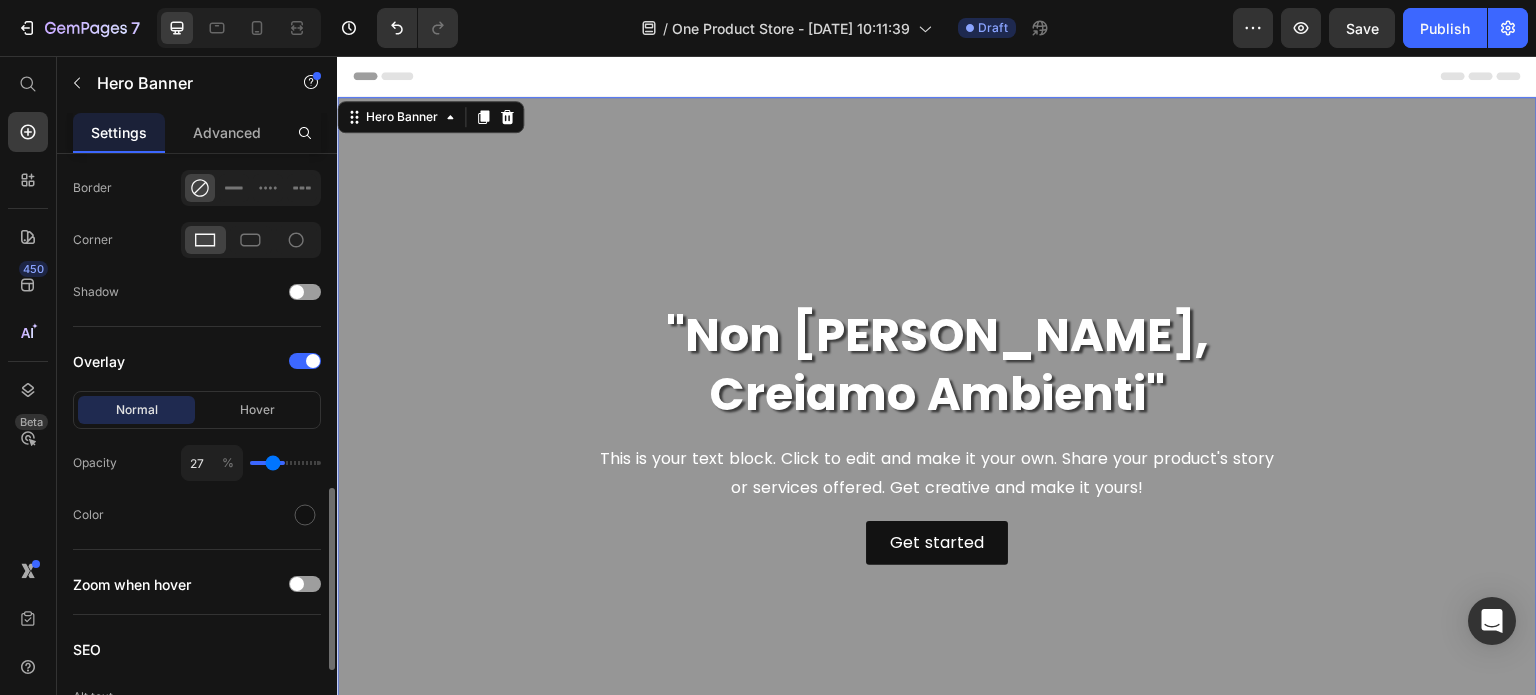 type on "25" 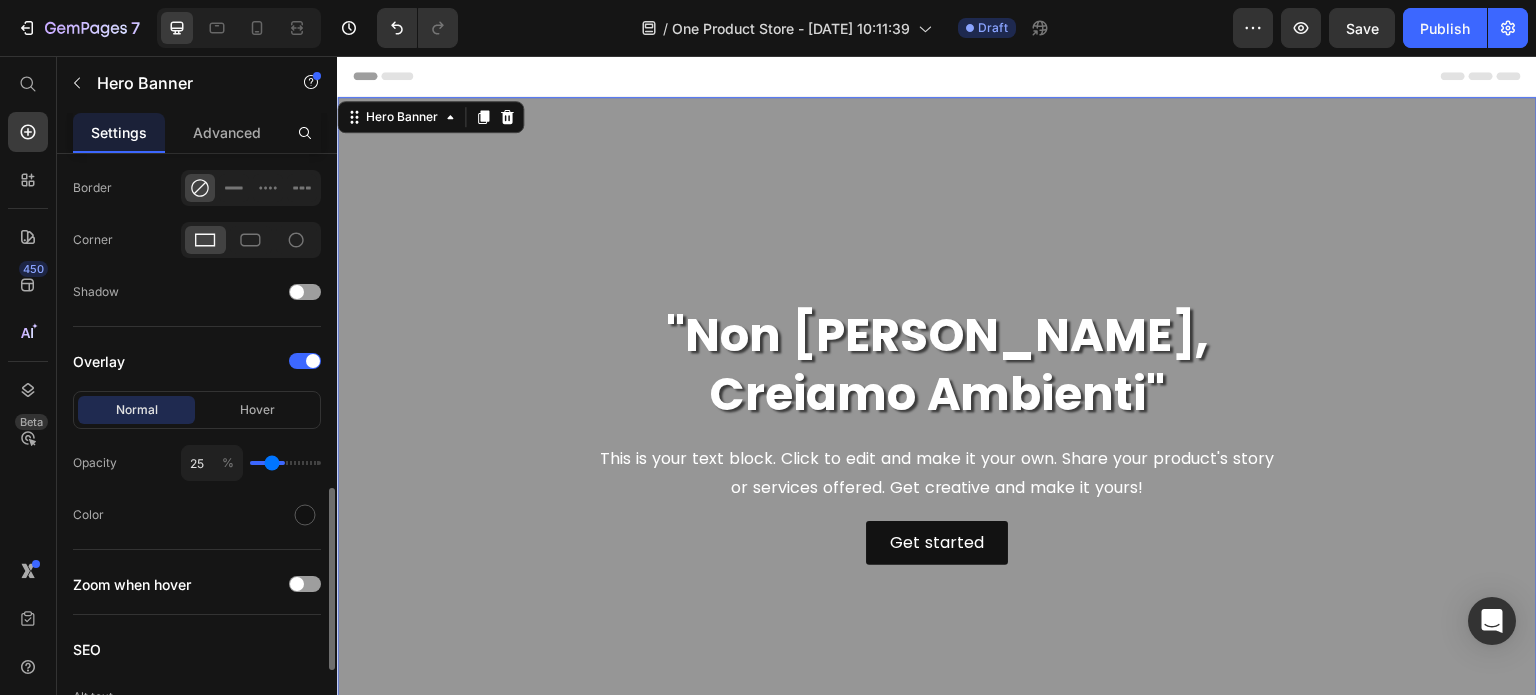 type on "23" 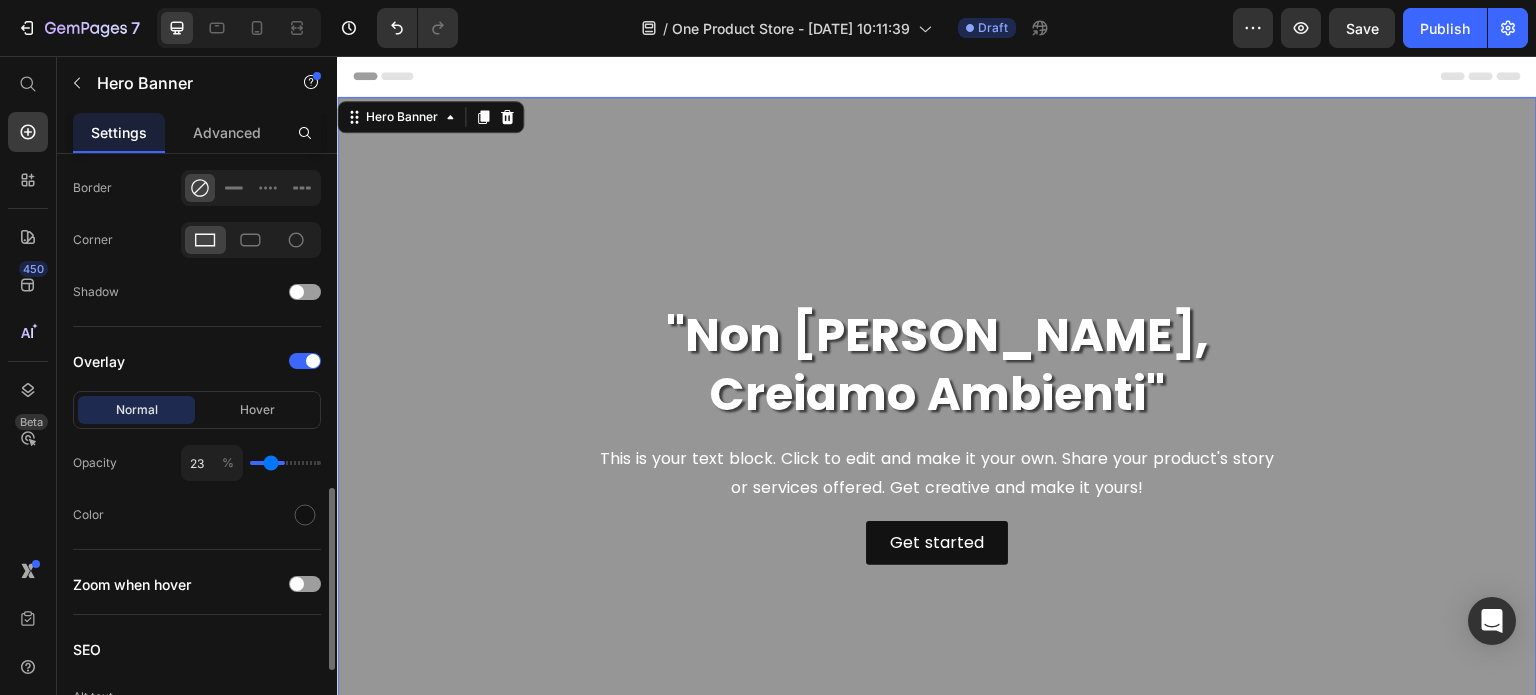 type on "21" 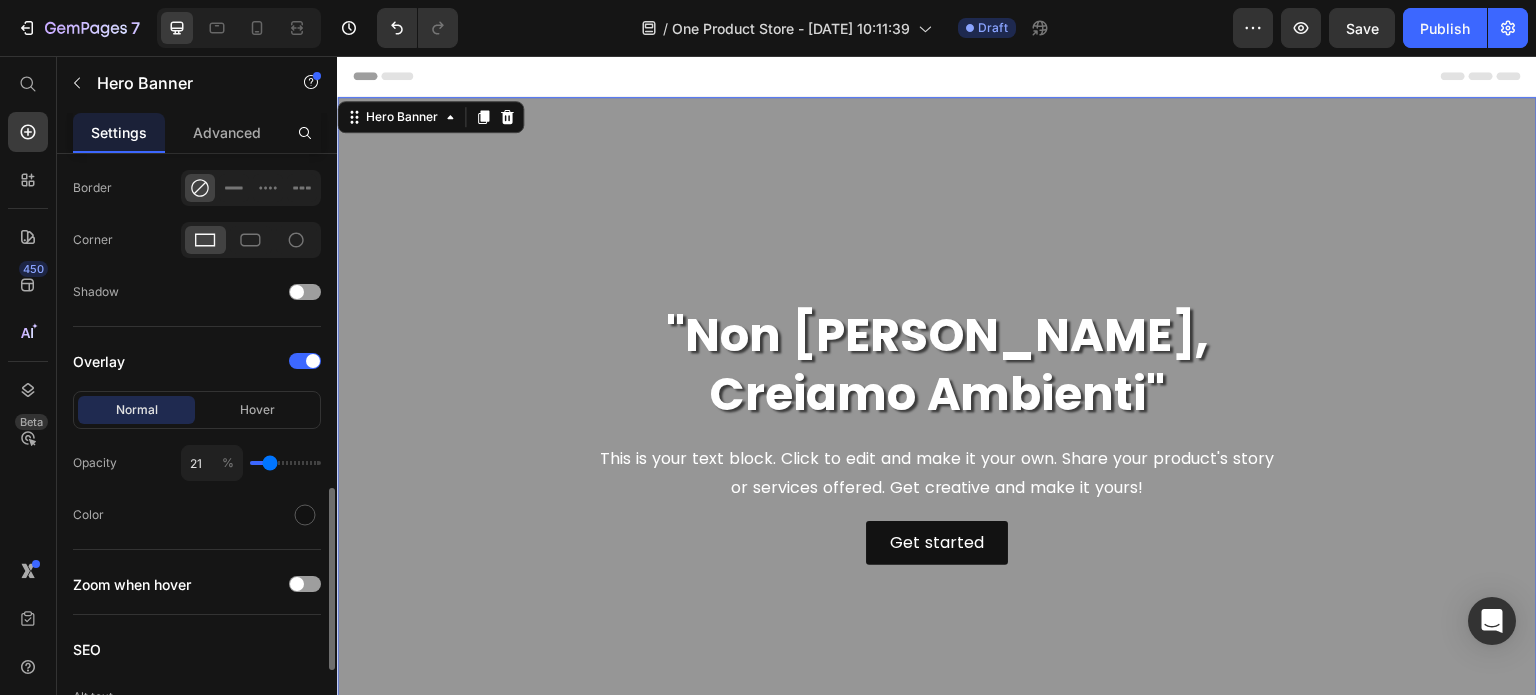 drag, startPoint x: 280, startPoint y: 462, endPoint x: 269, endPoint y: 463, distance: 11.045361 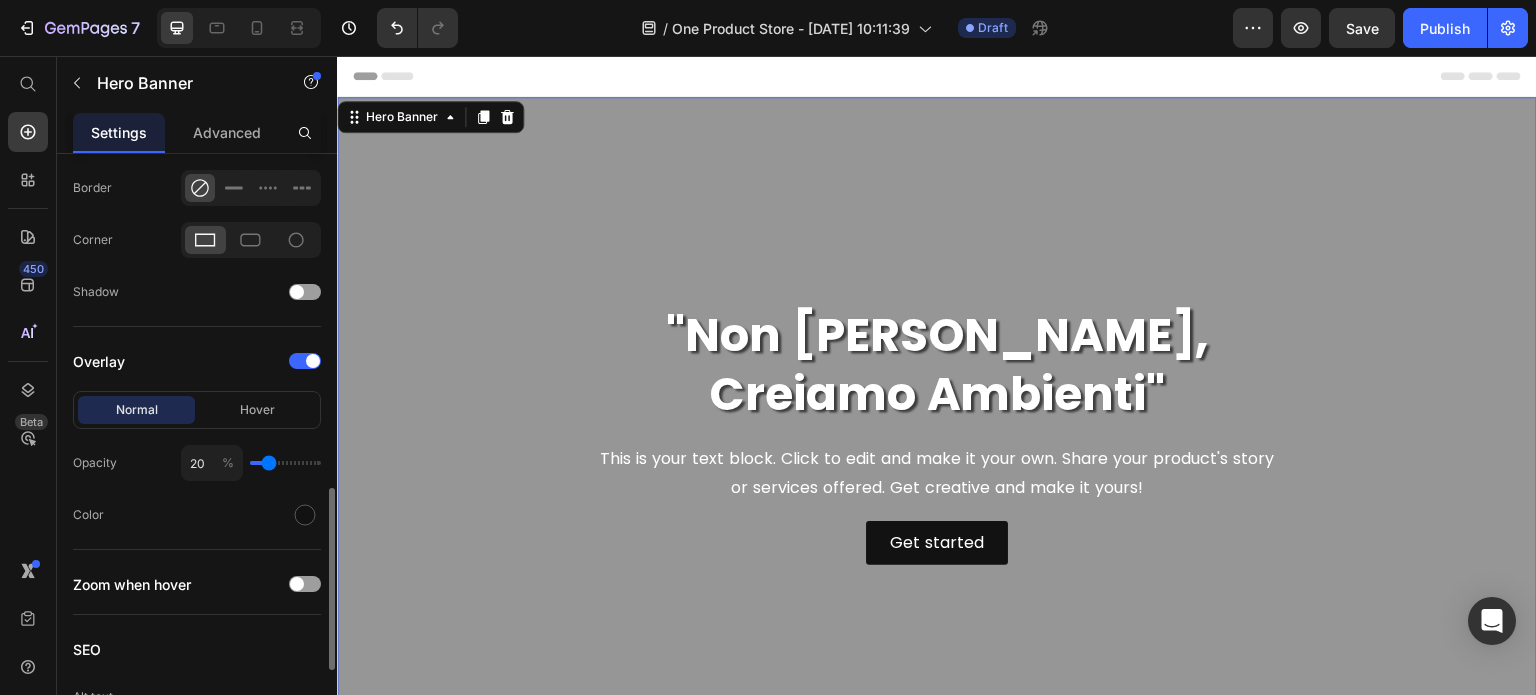type on "15" 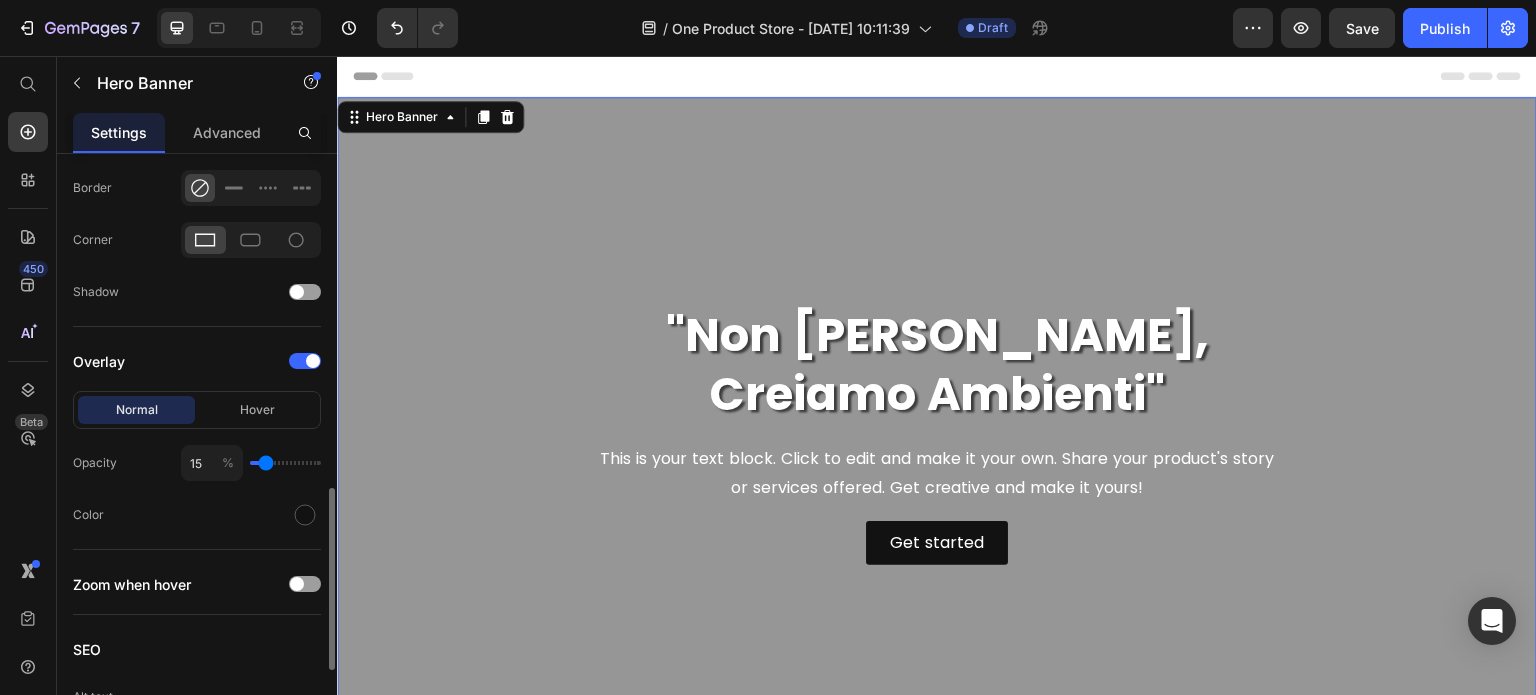 type on "12" 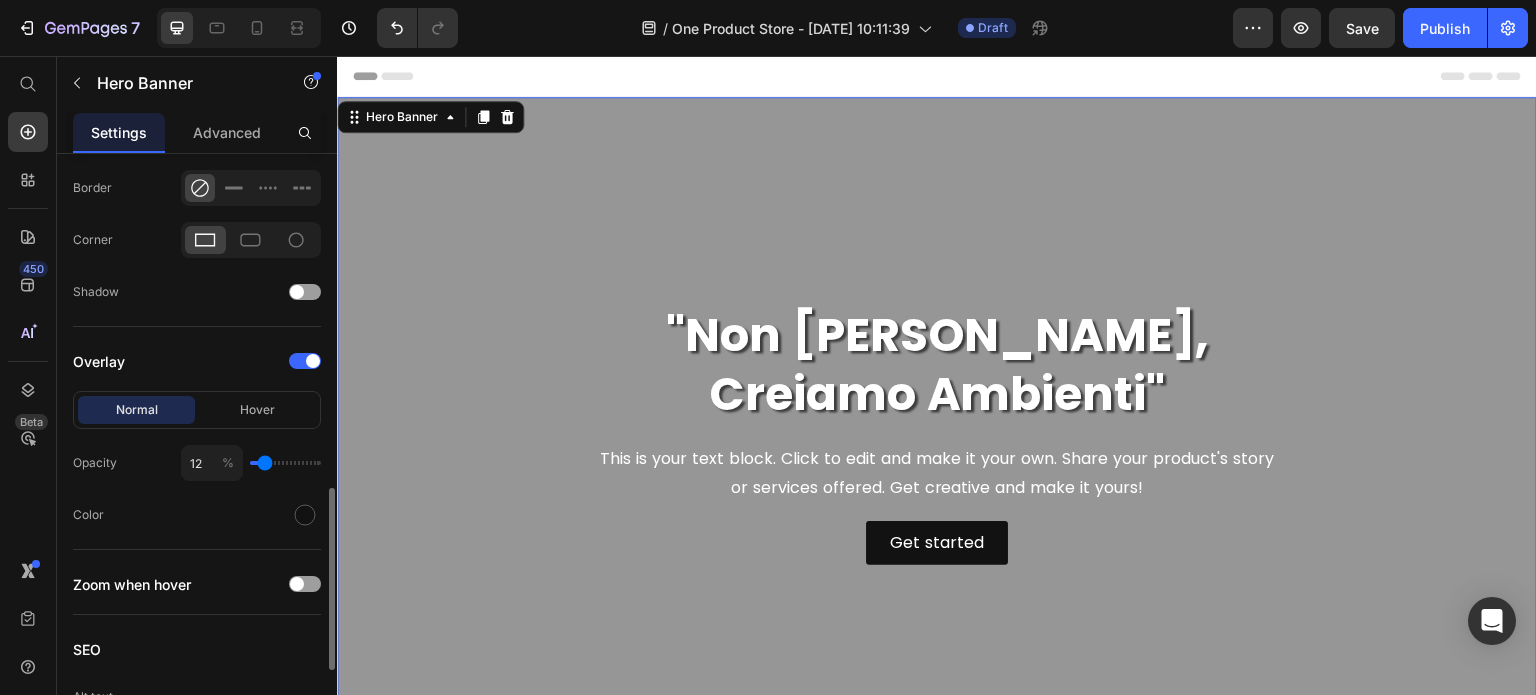 type on "9" 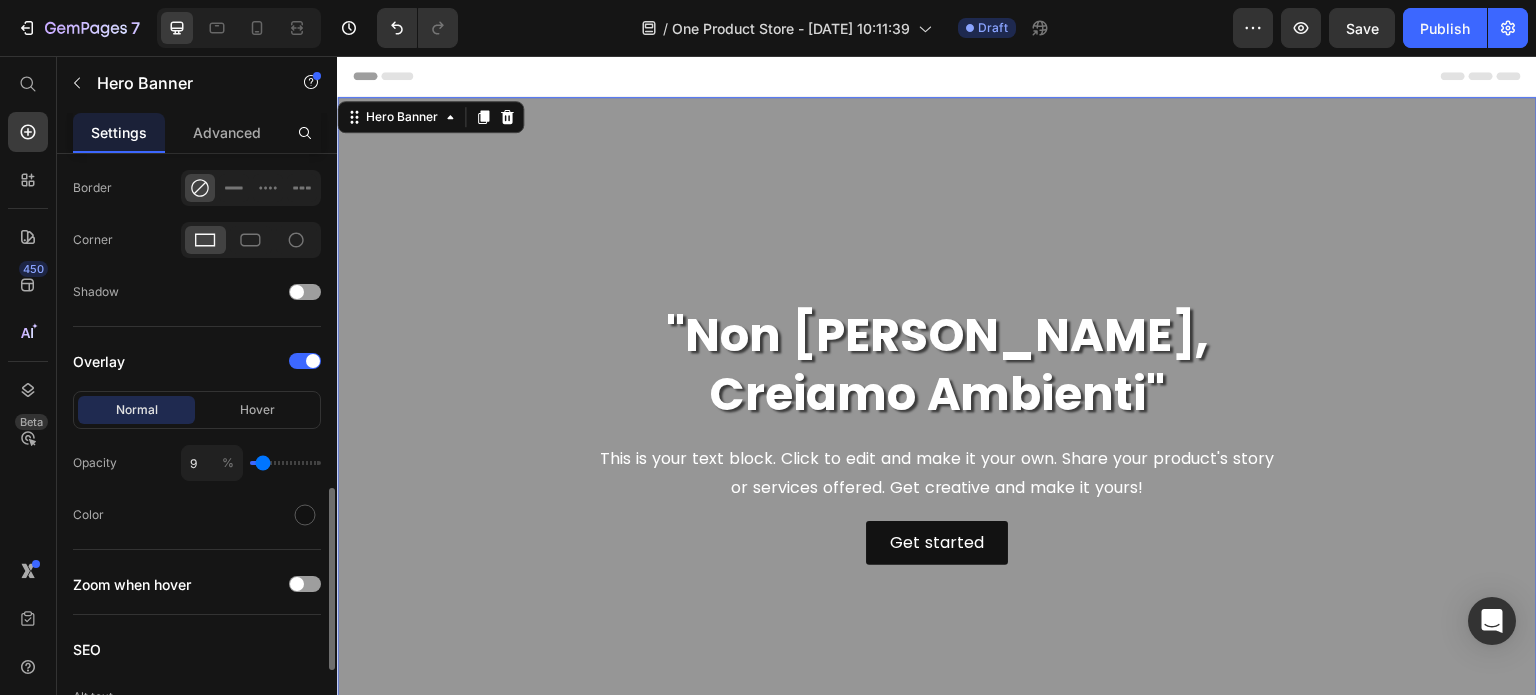 type on "8" 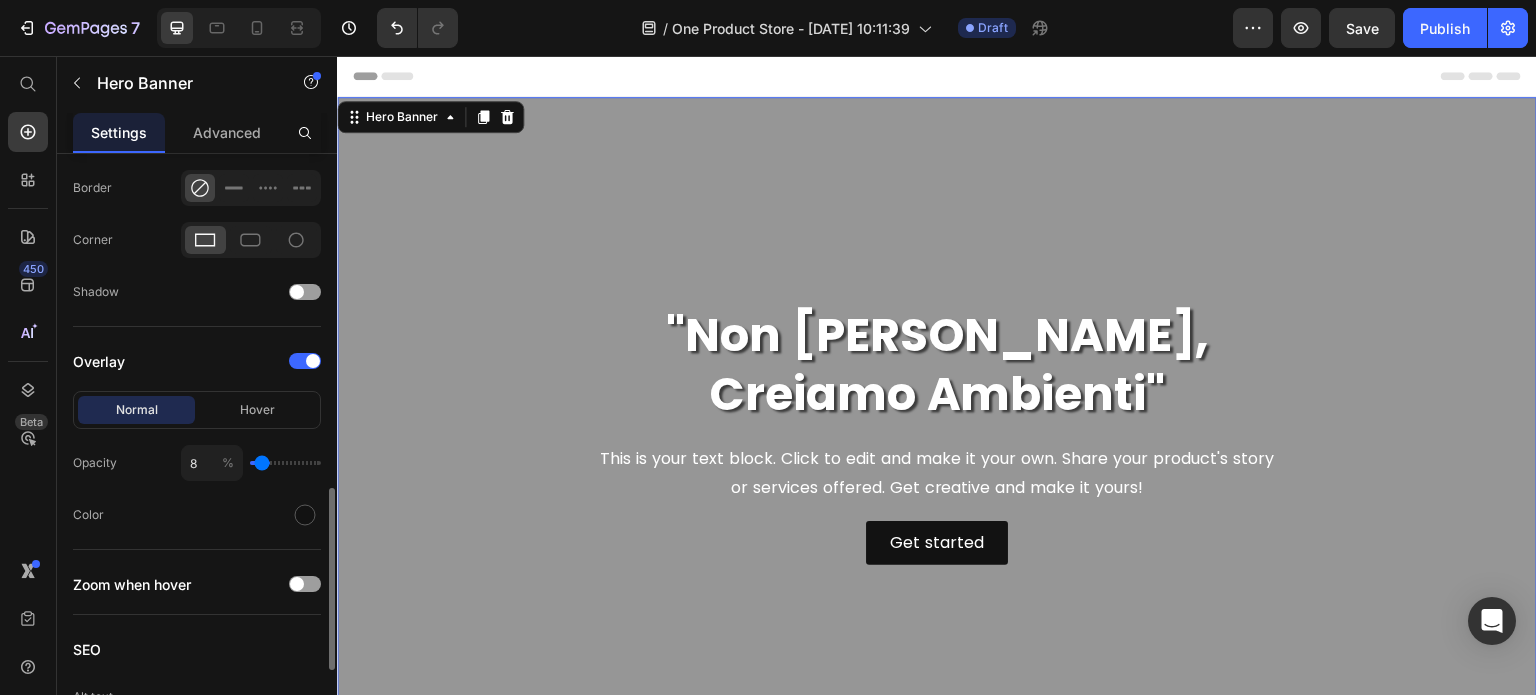 type on "11" 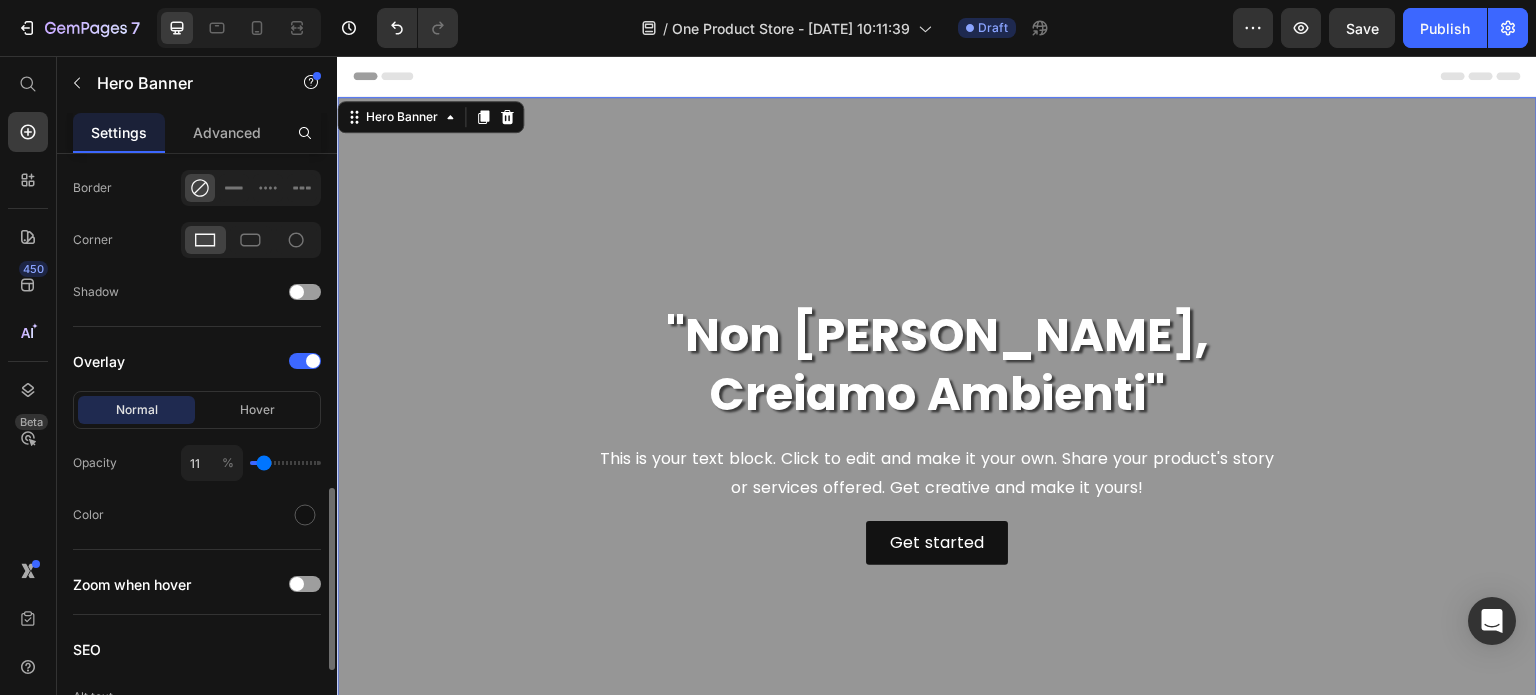 type on "15" 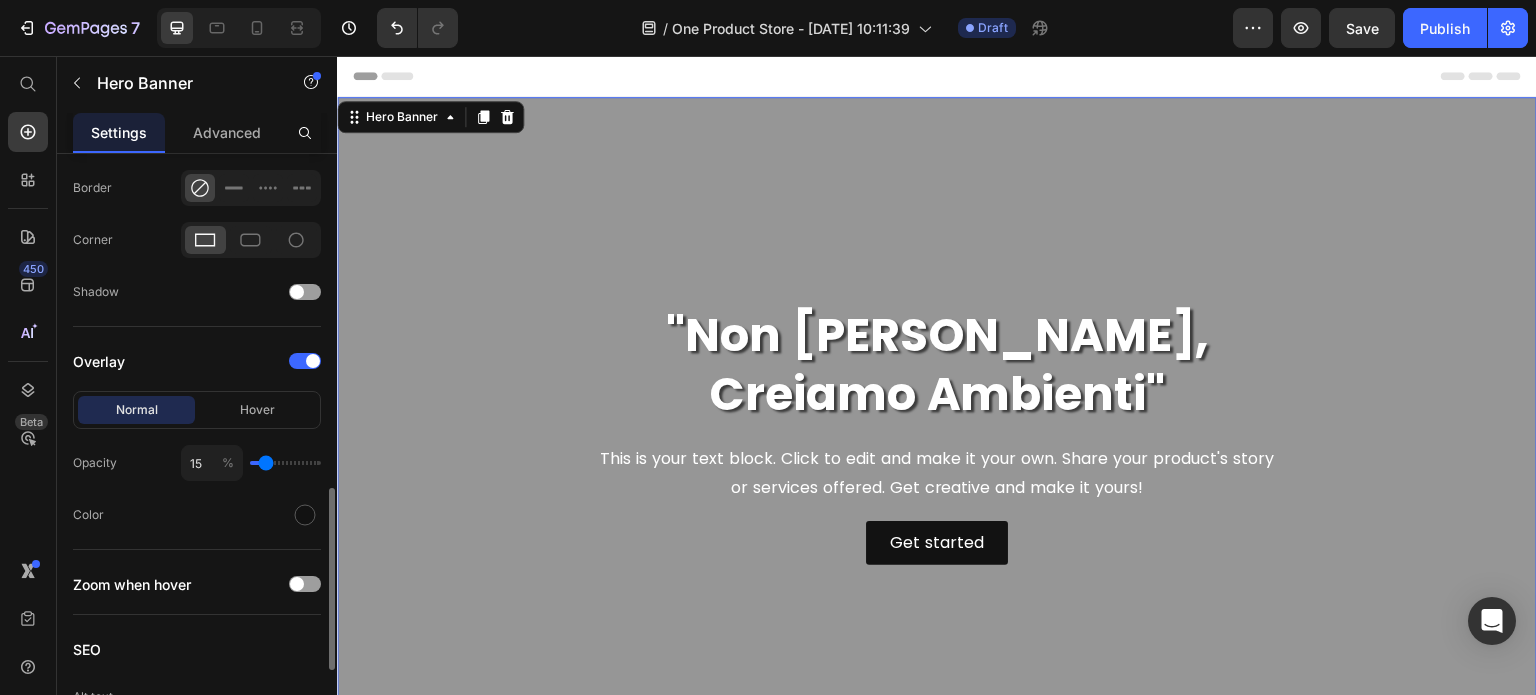 type on "17" 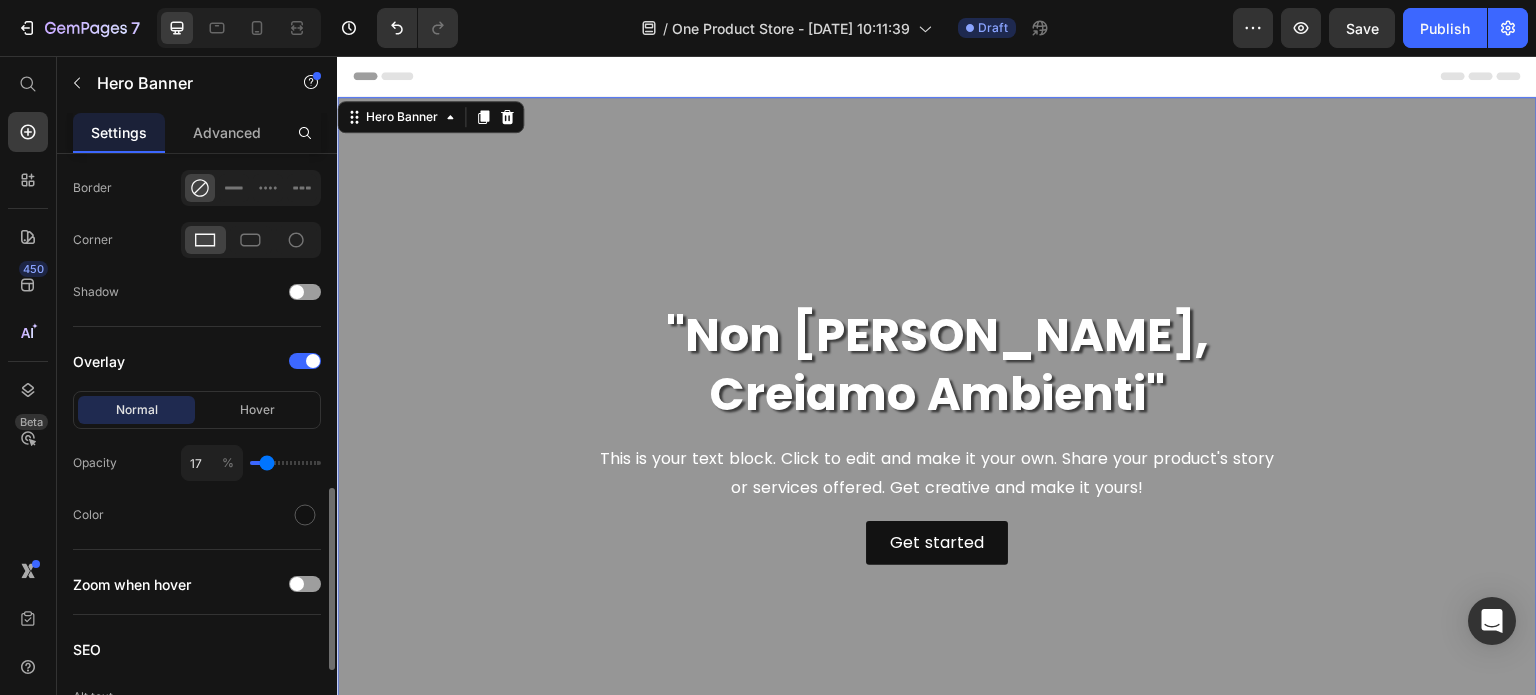type on "18" 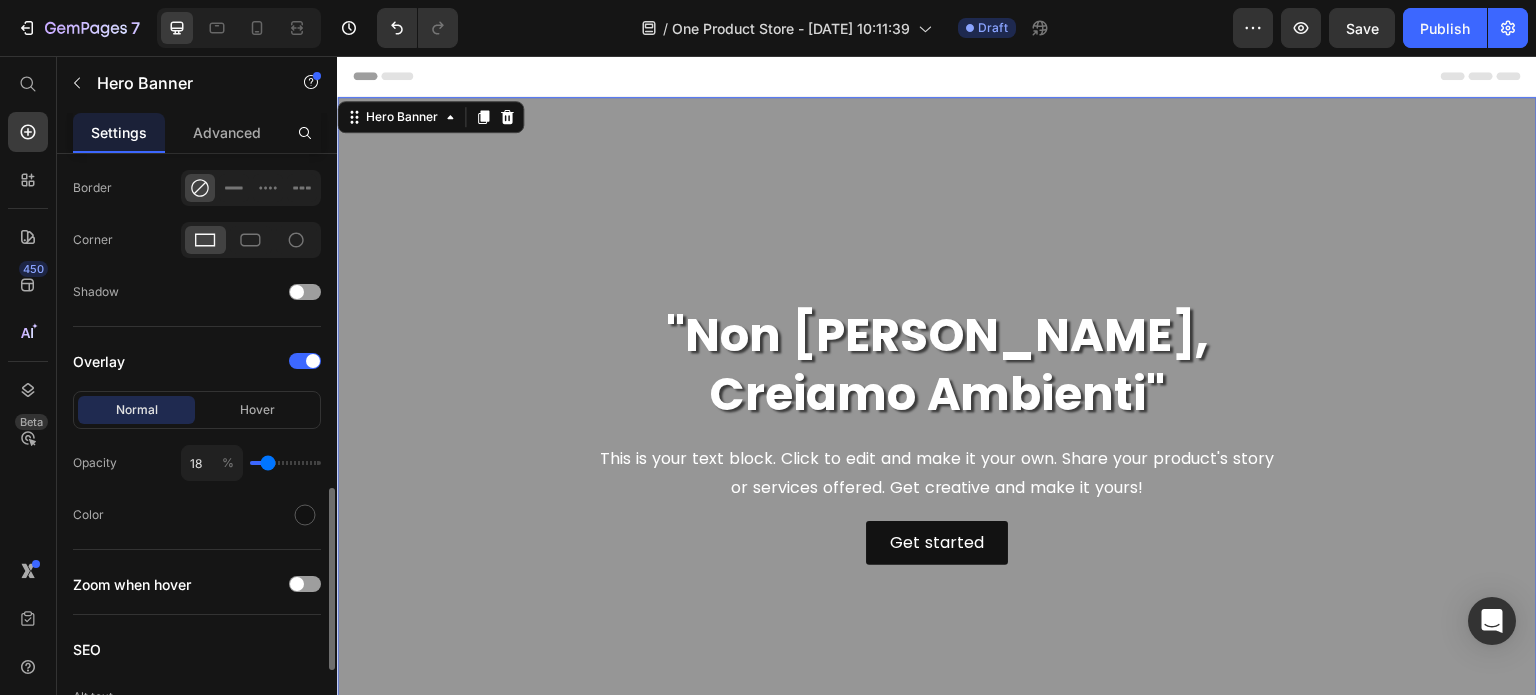 type on "20" 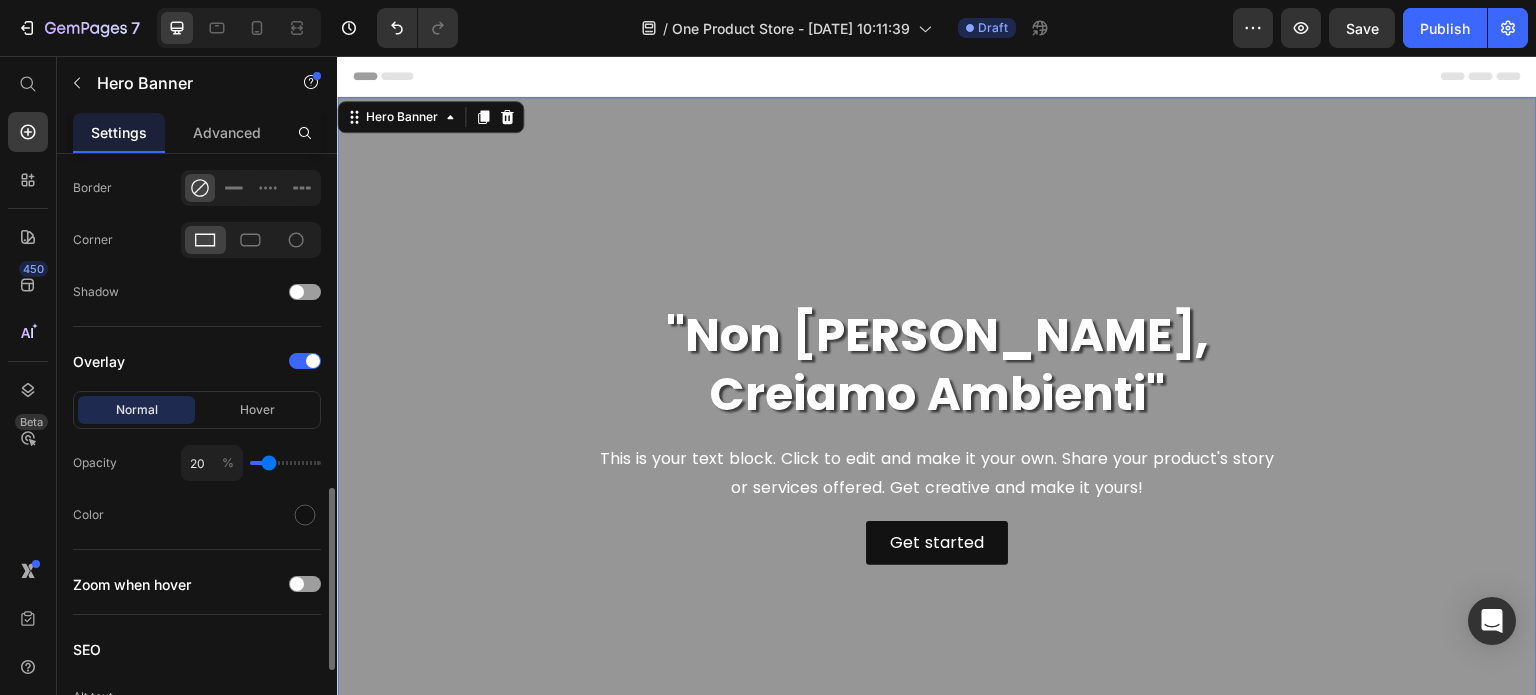 type on "21" 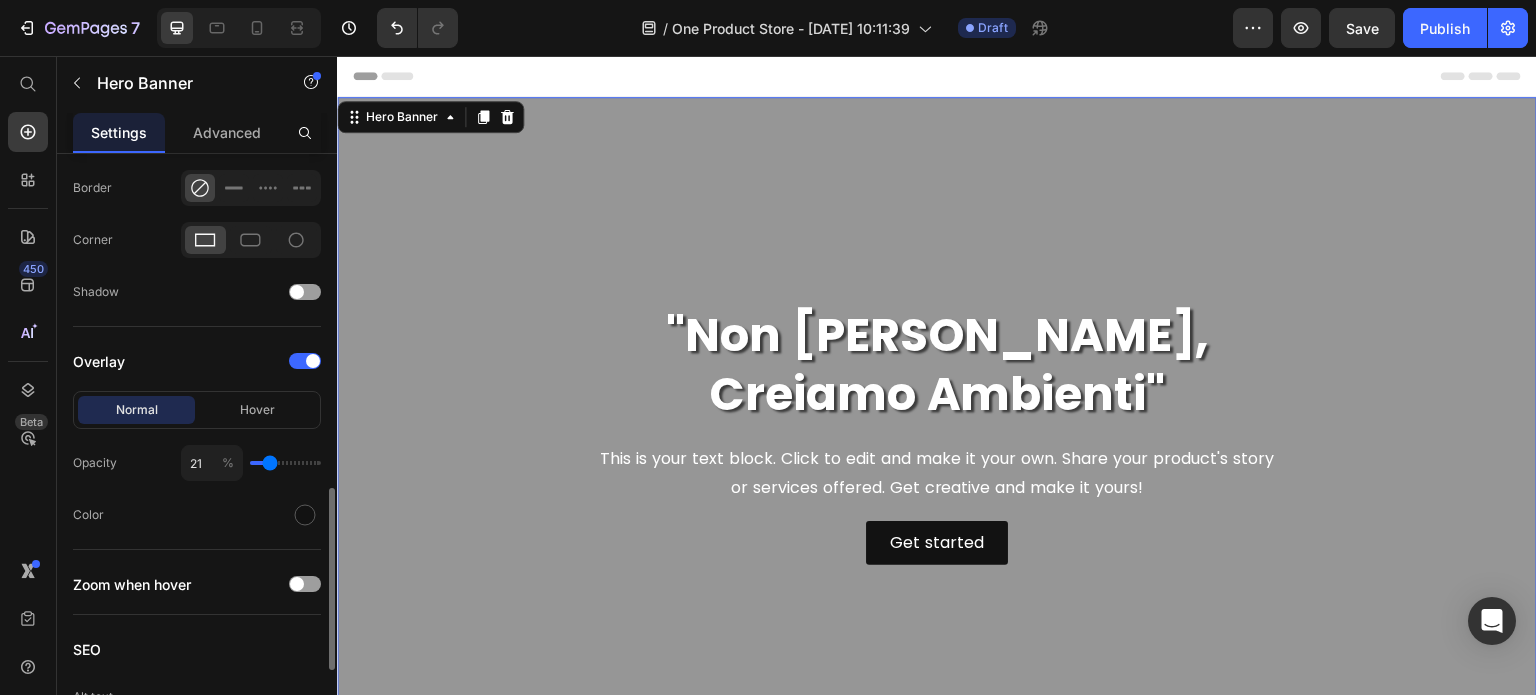 click at bounding box center (285, 463) 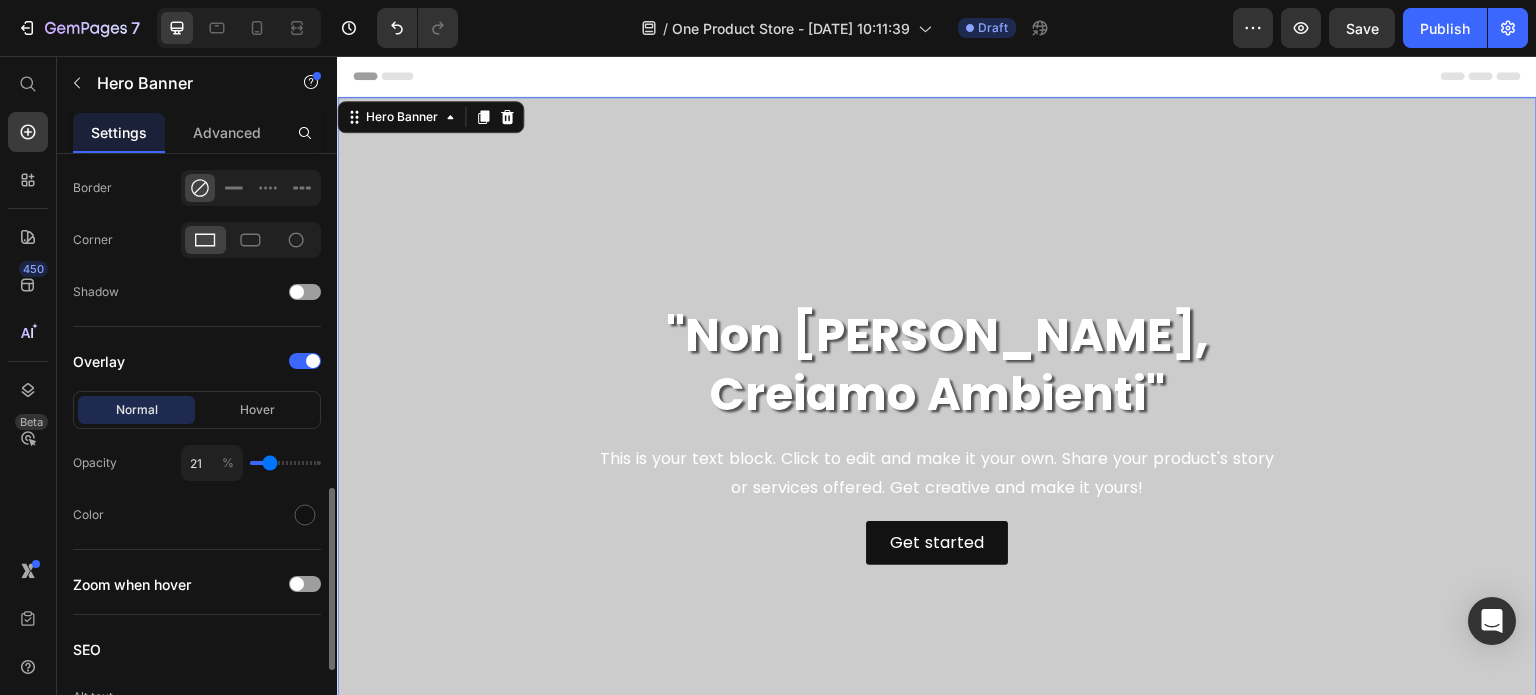 type on "24" 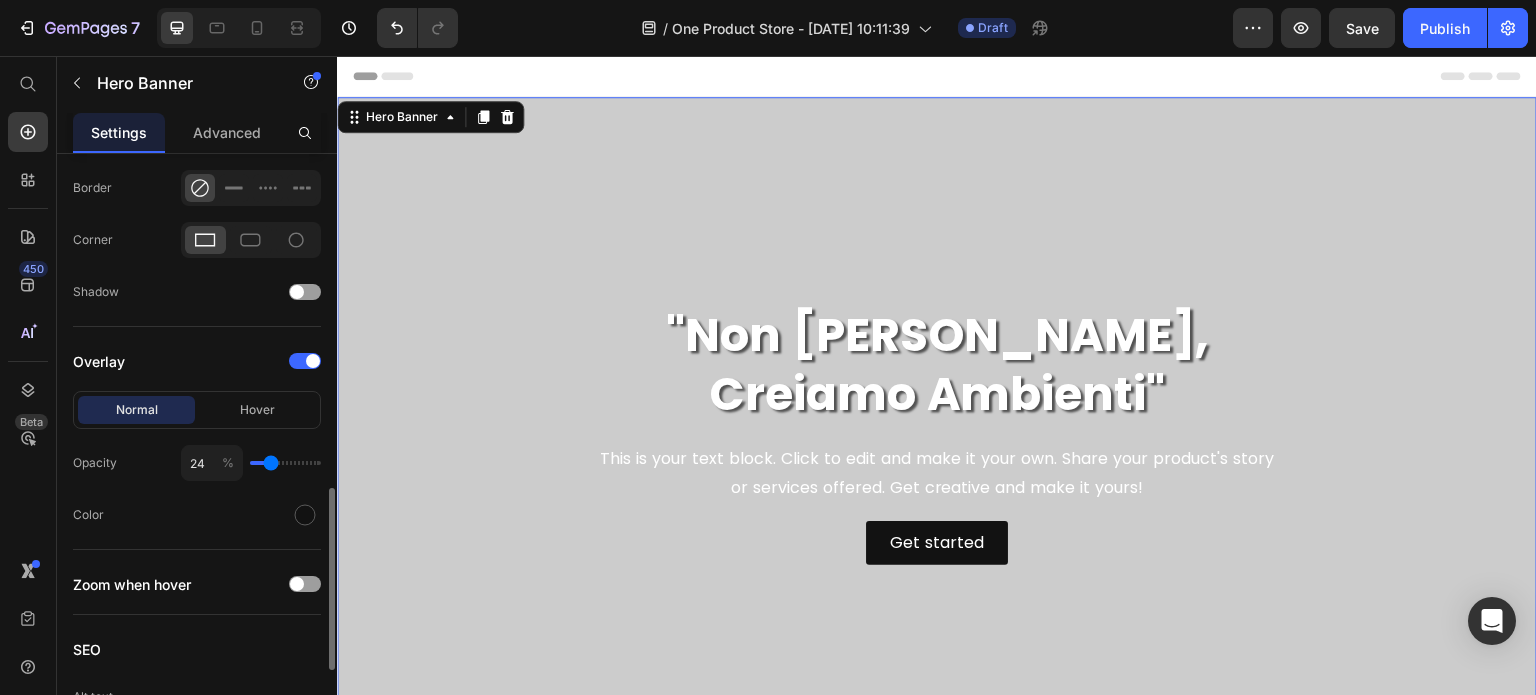 type on "21" 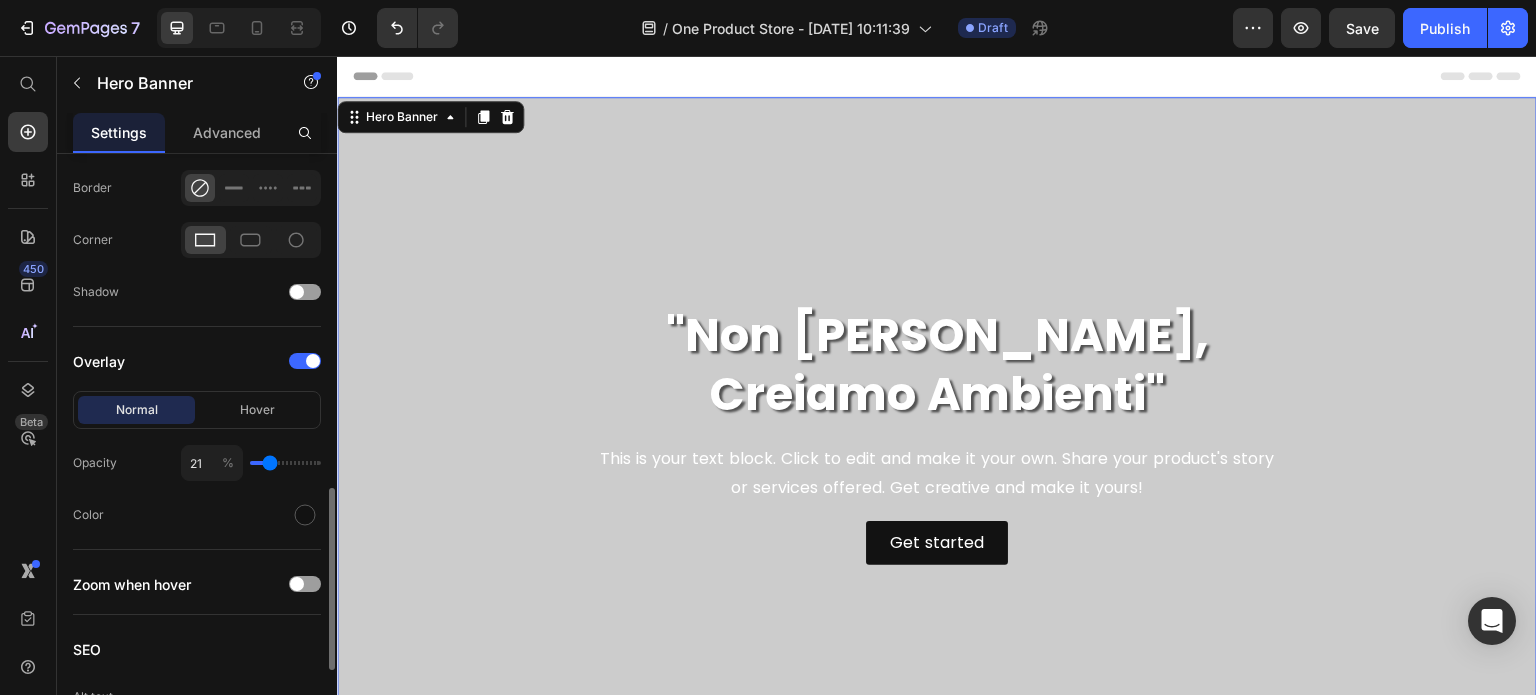 type on "20" 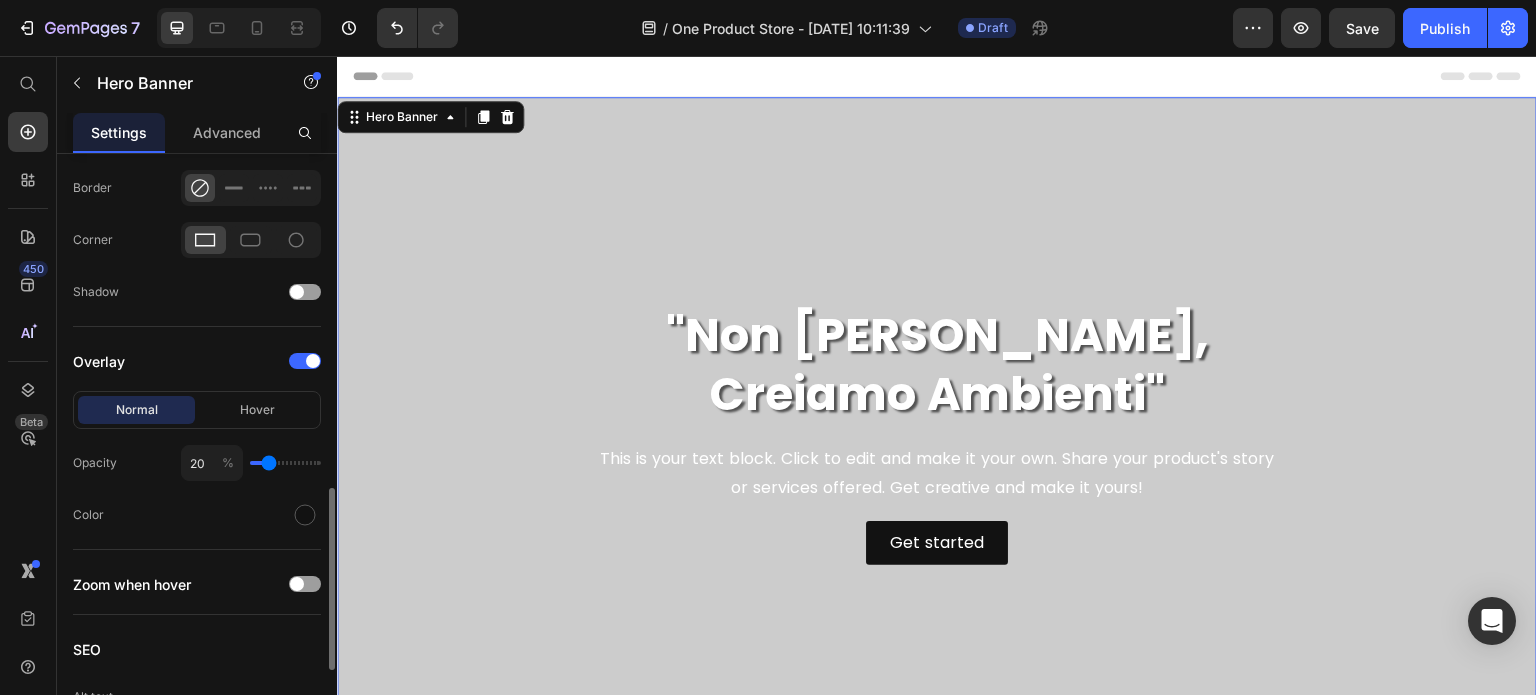 type on "18" 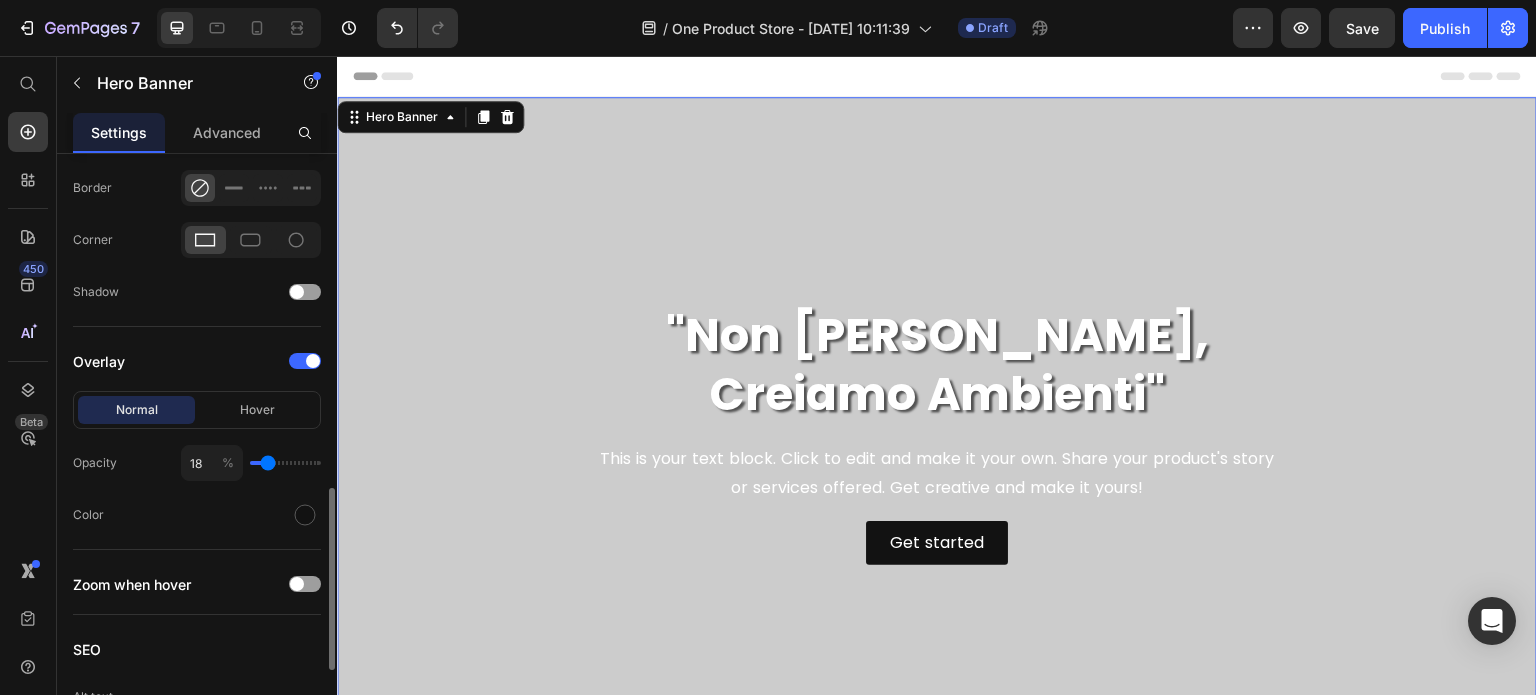 type on "17" 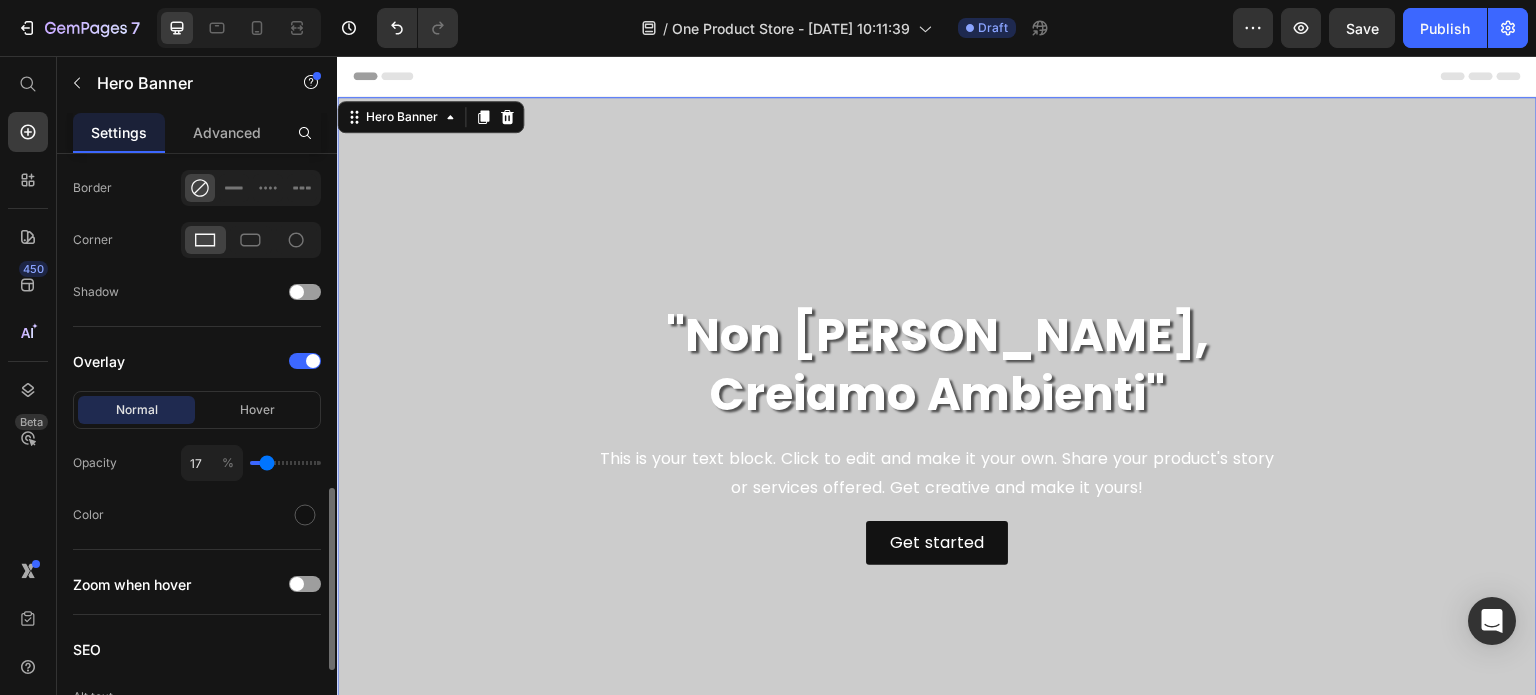 type on "17" 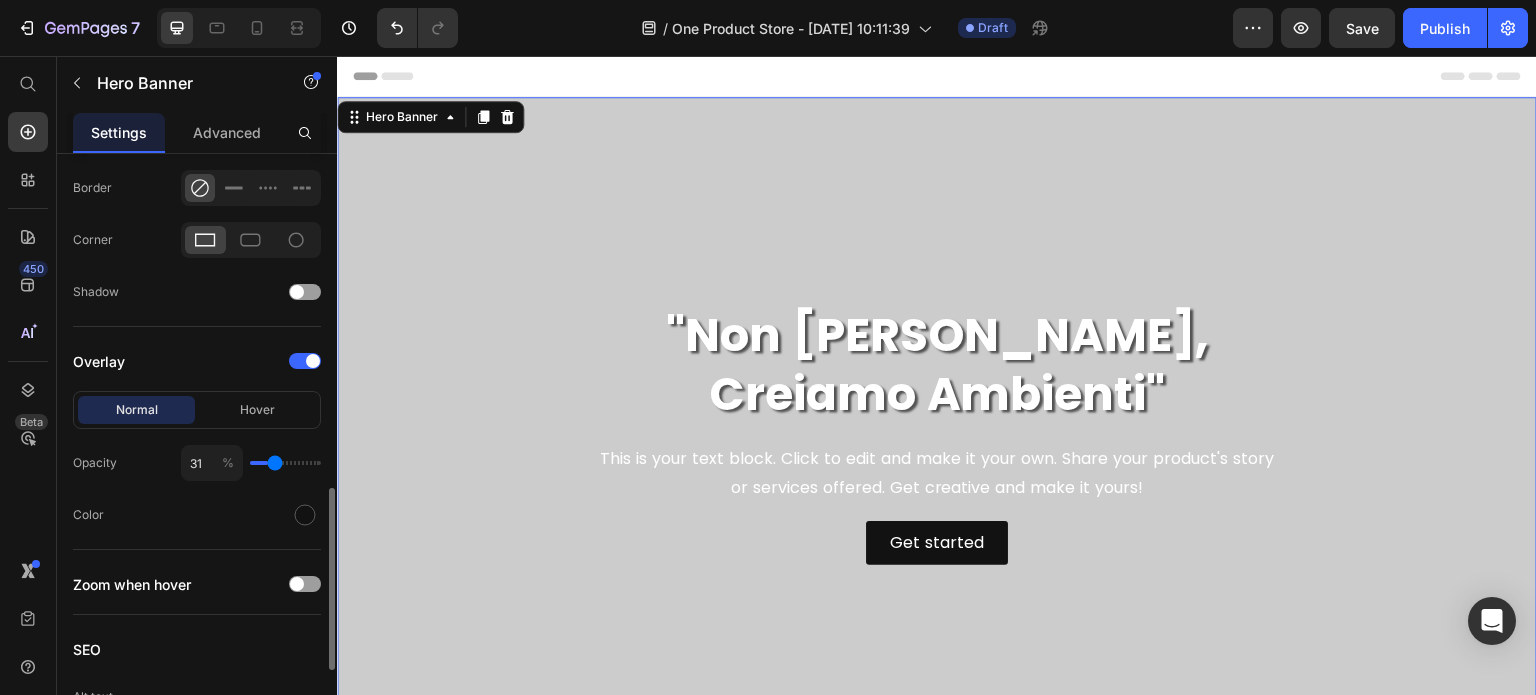 type on "33" 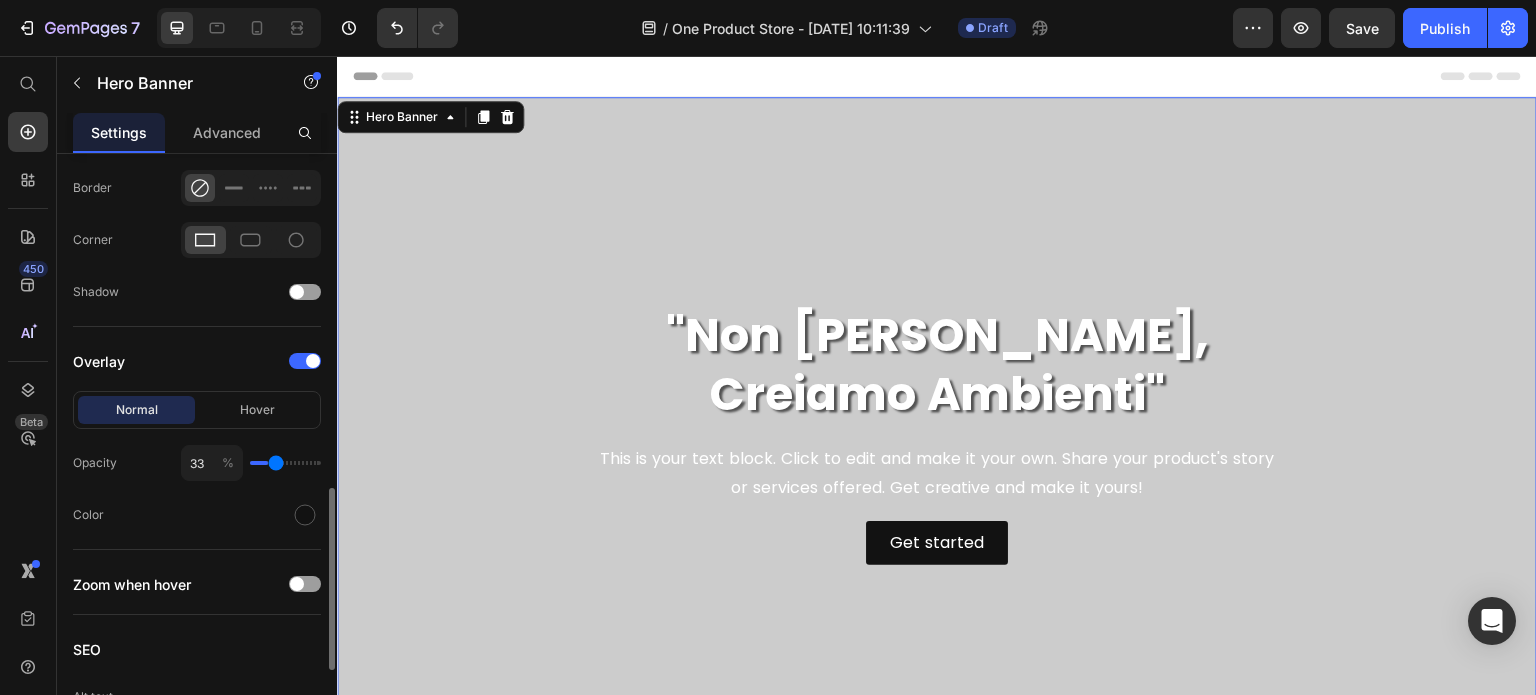 type on "34" 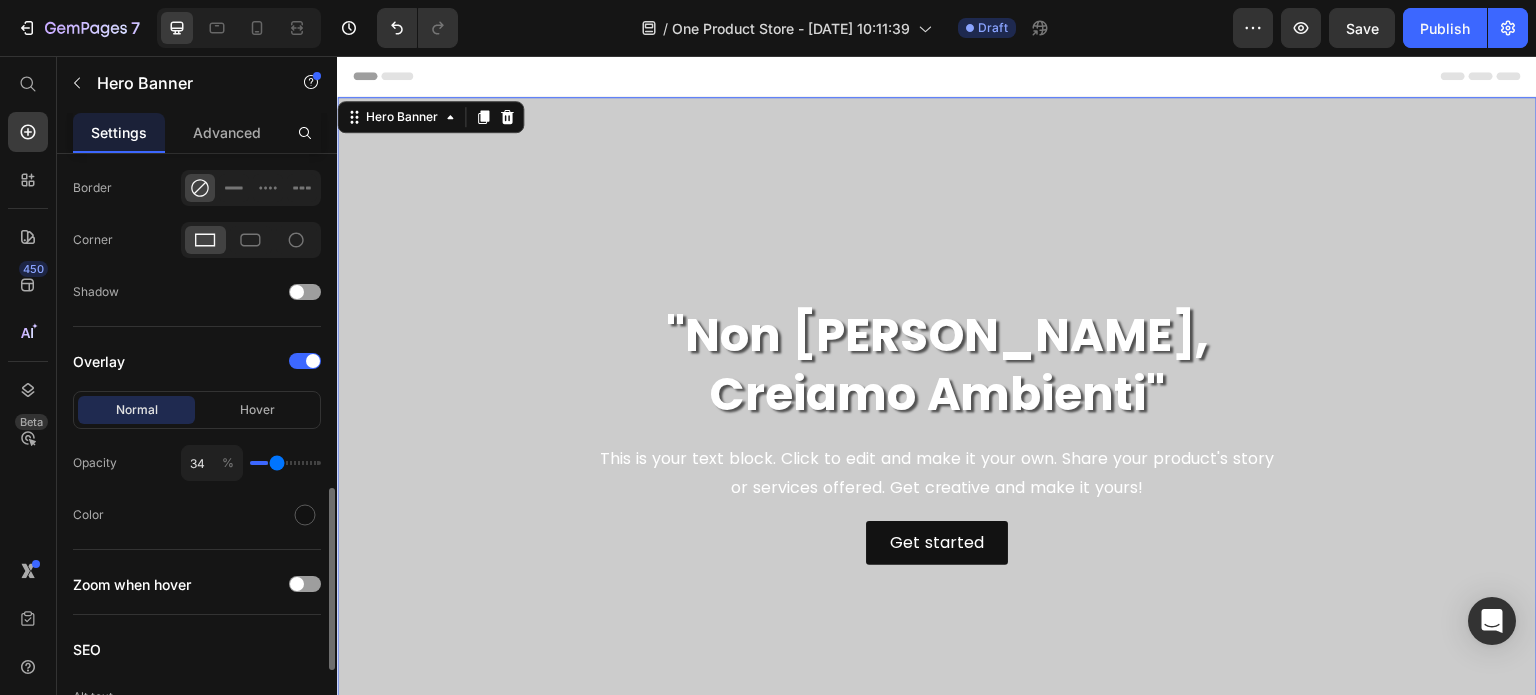 type on "37" 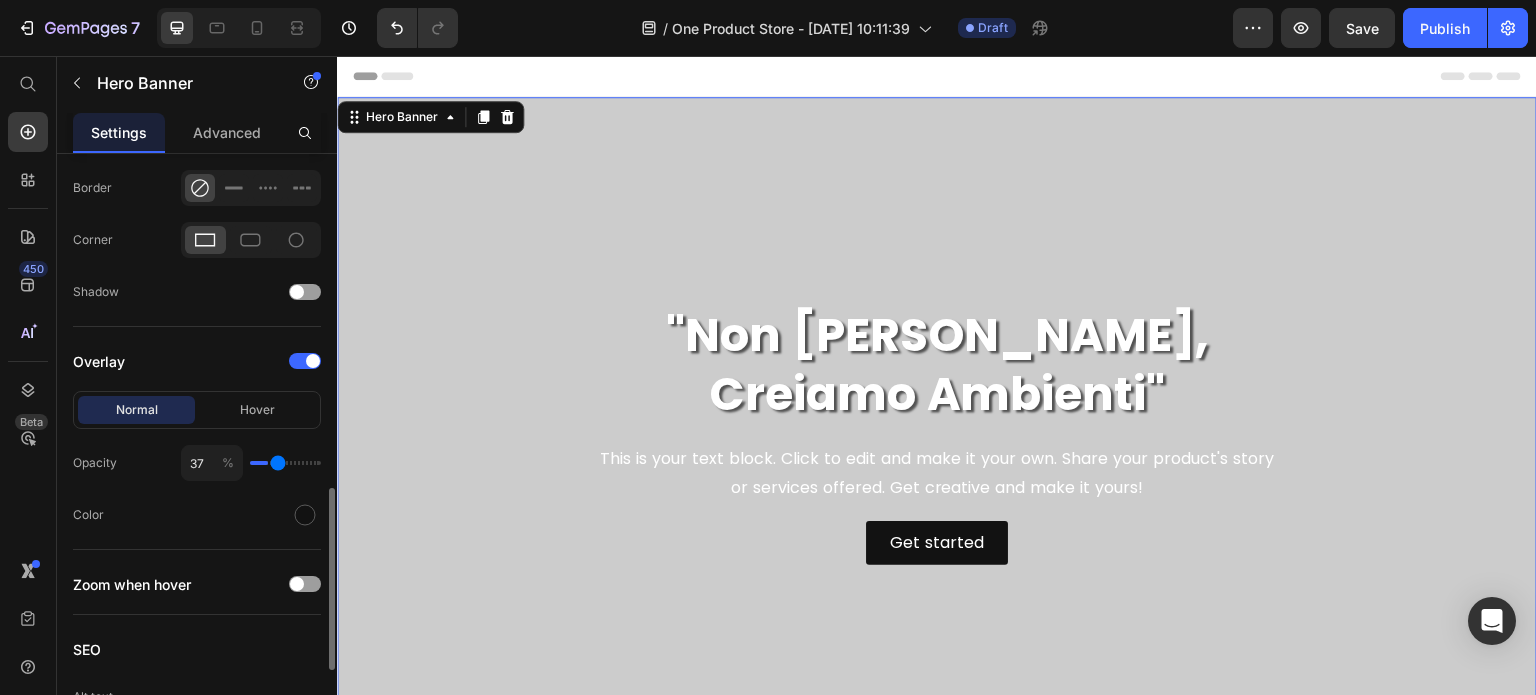 type on "40" 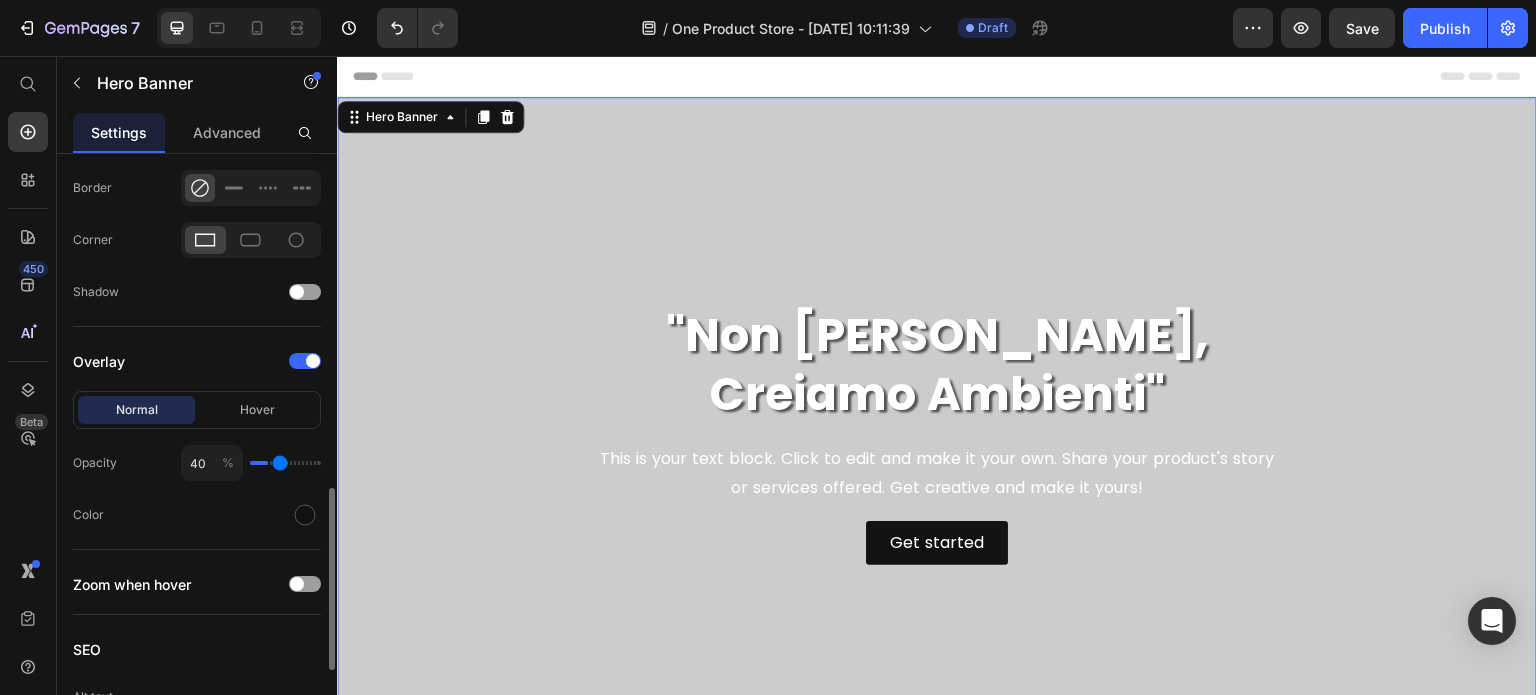 type on "43" 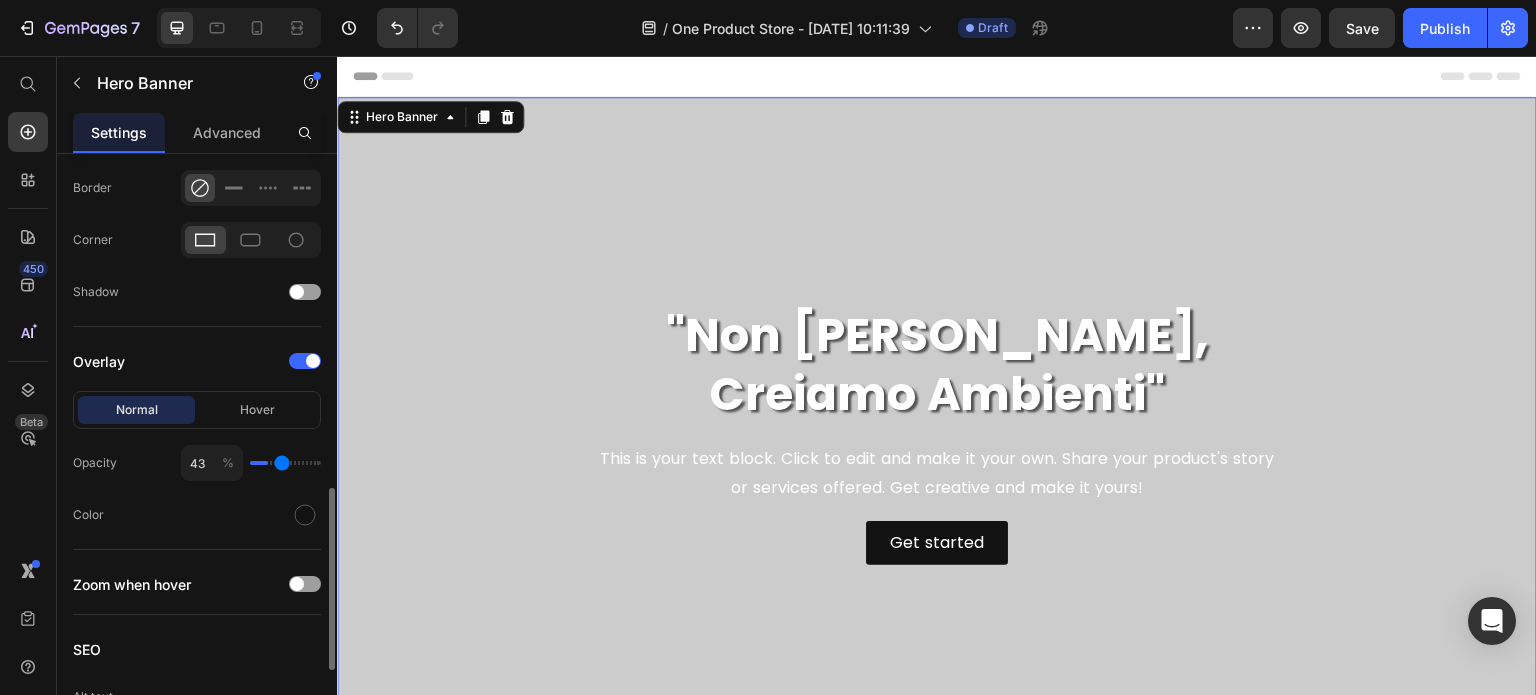 type on "44" 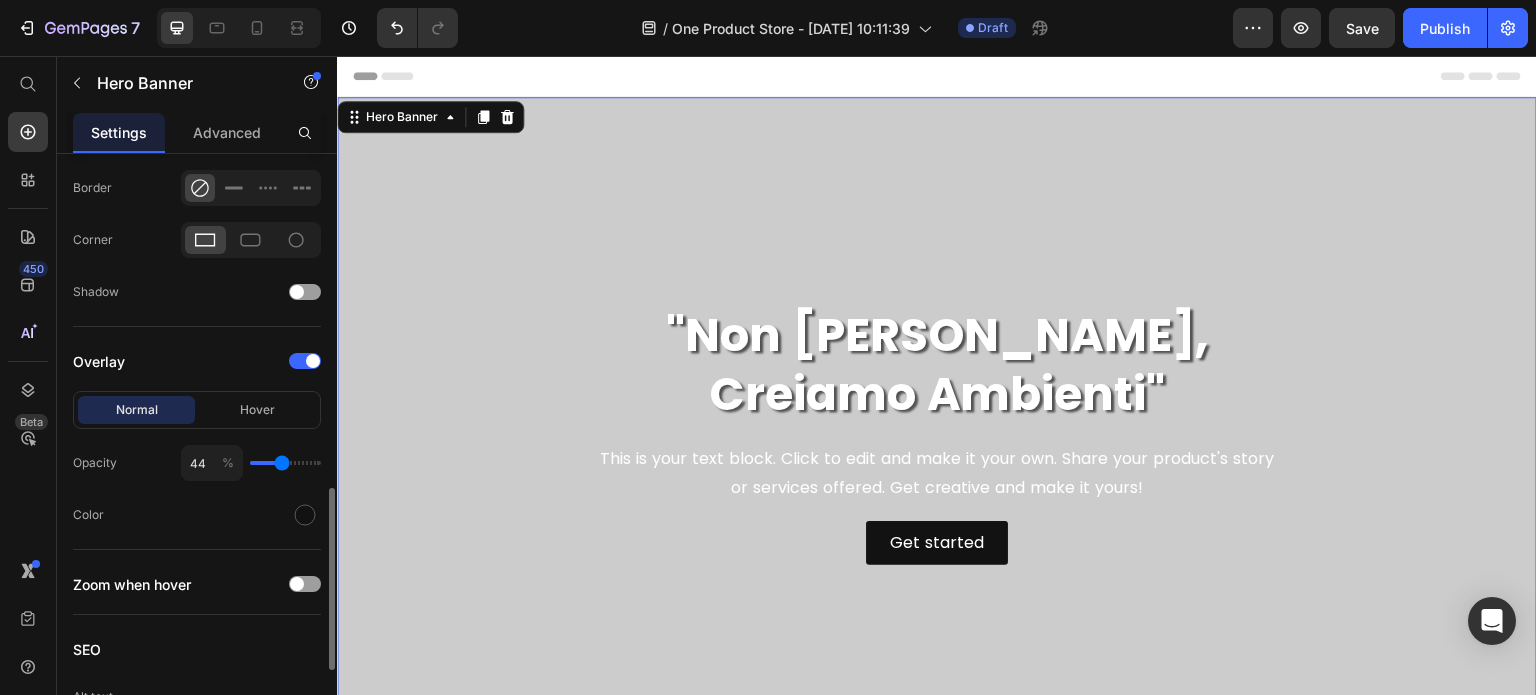 type on "44" 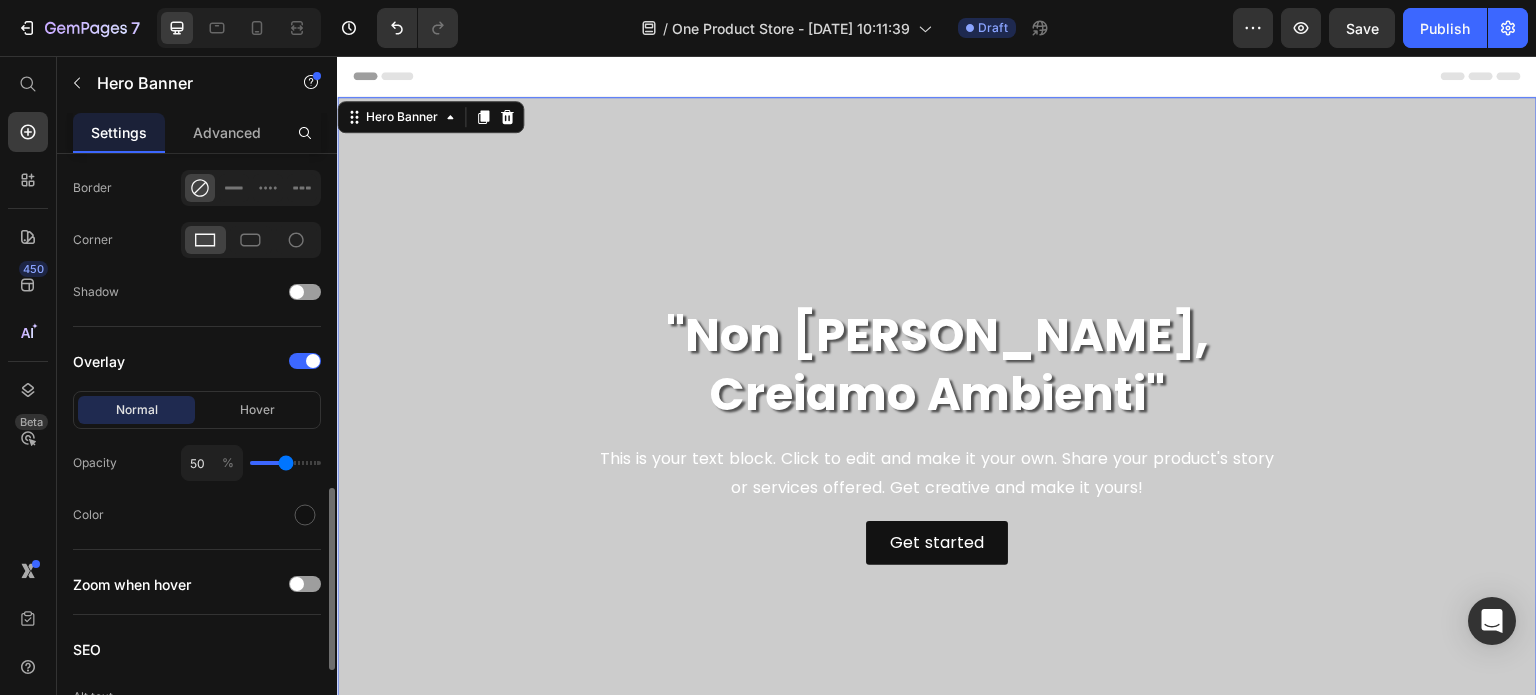 type on "52" 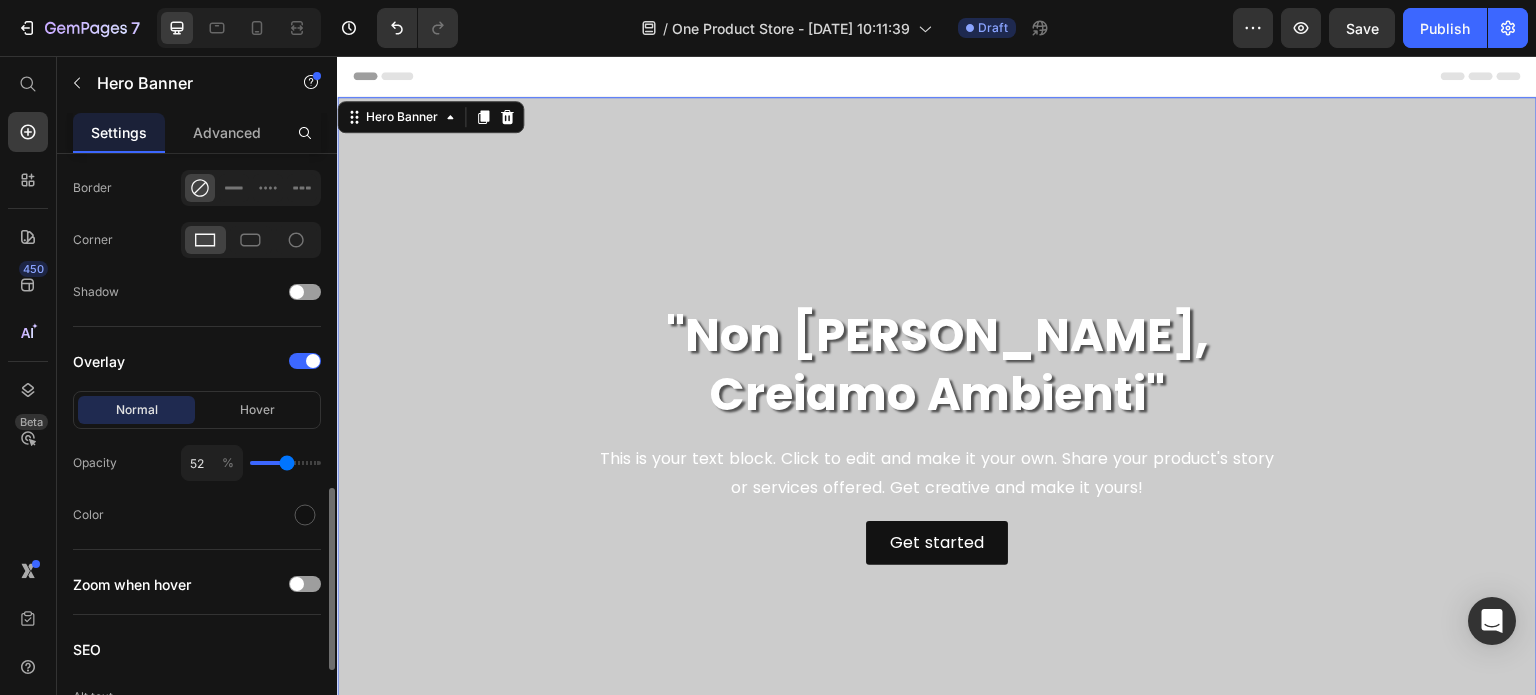 type on "53" 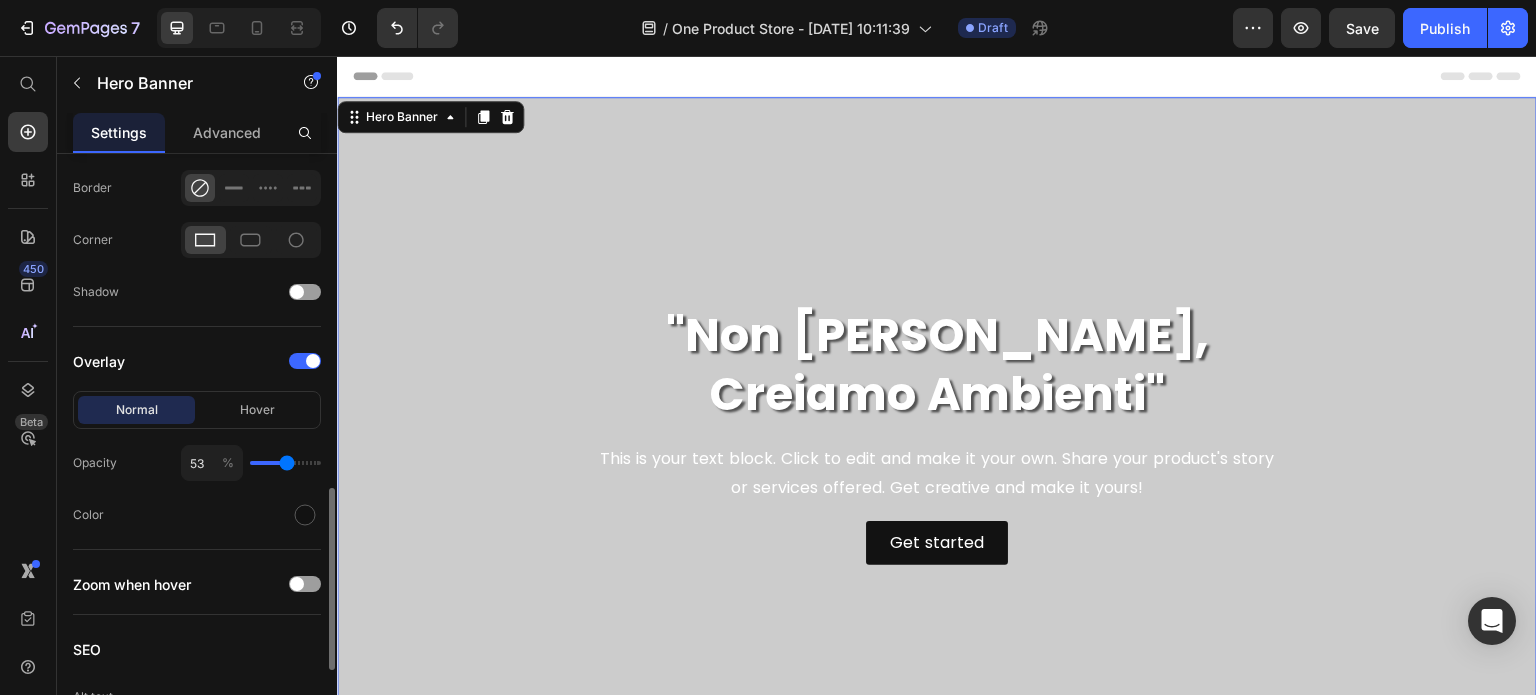 type on "59" 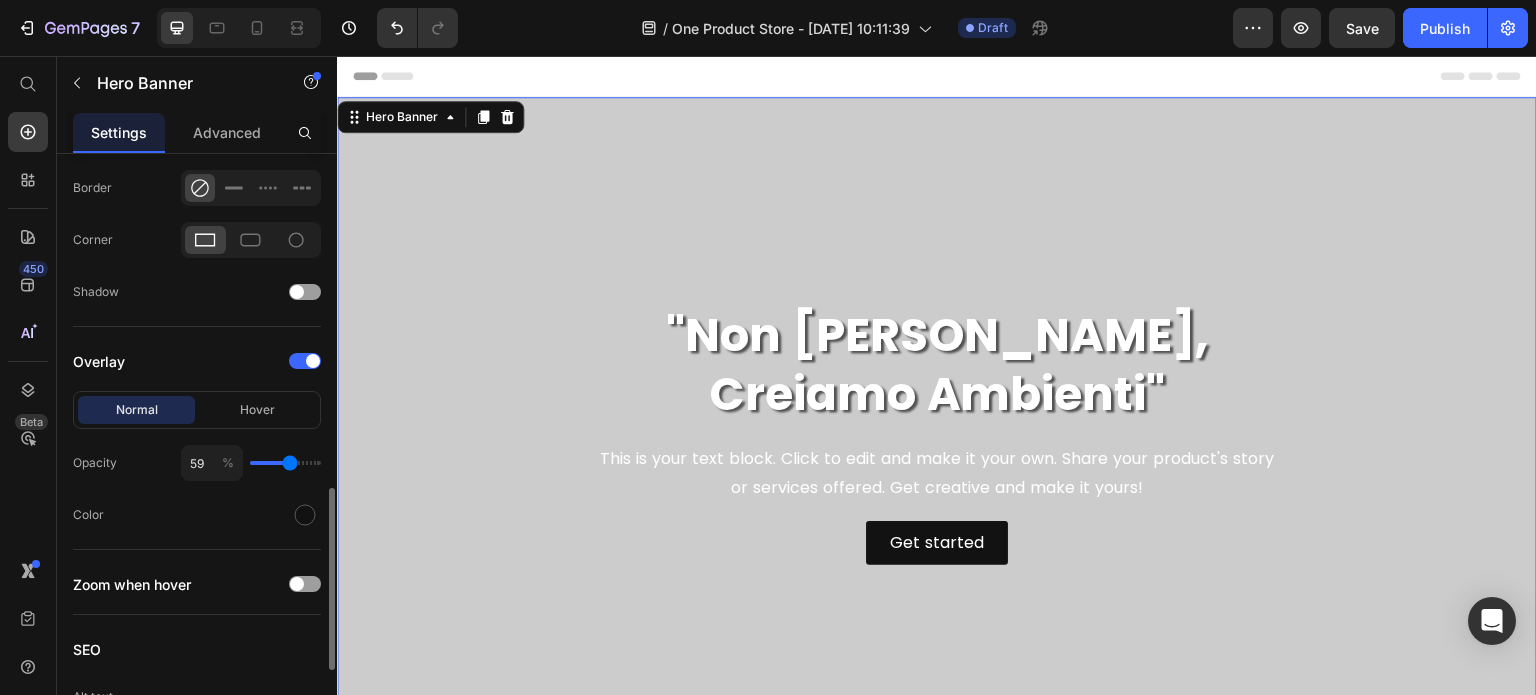 type on "68" 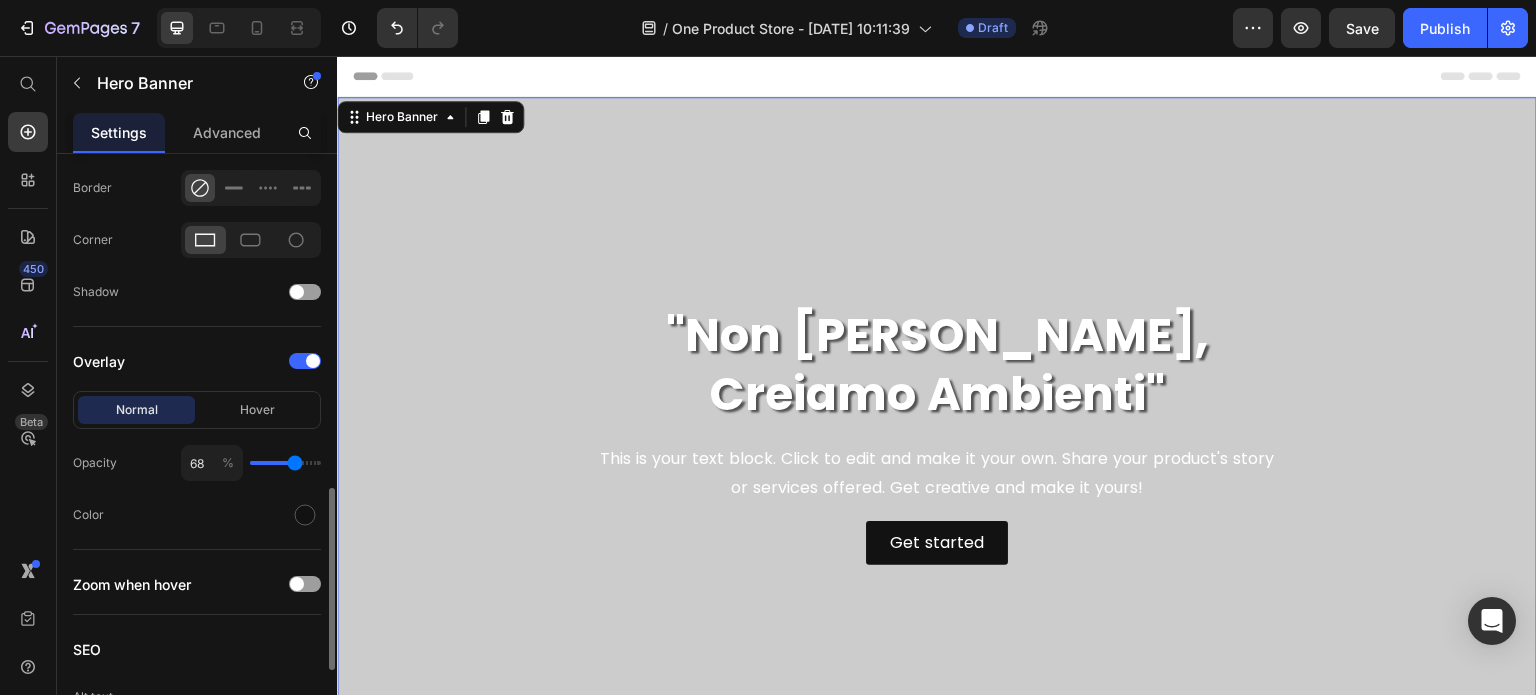 type on "73" 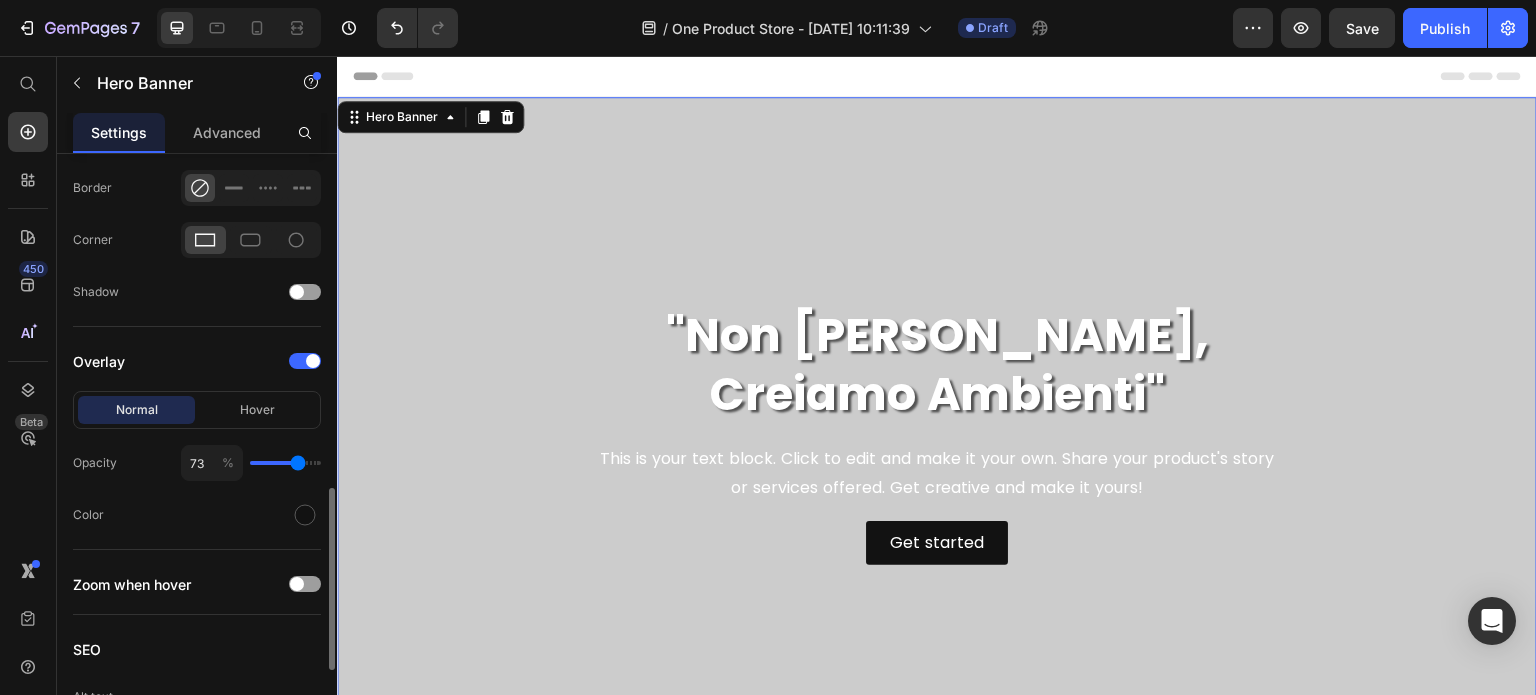type on "76" 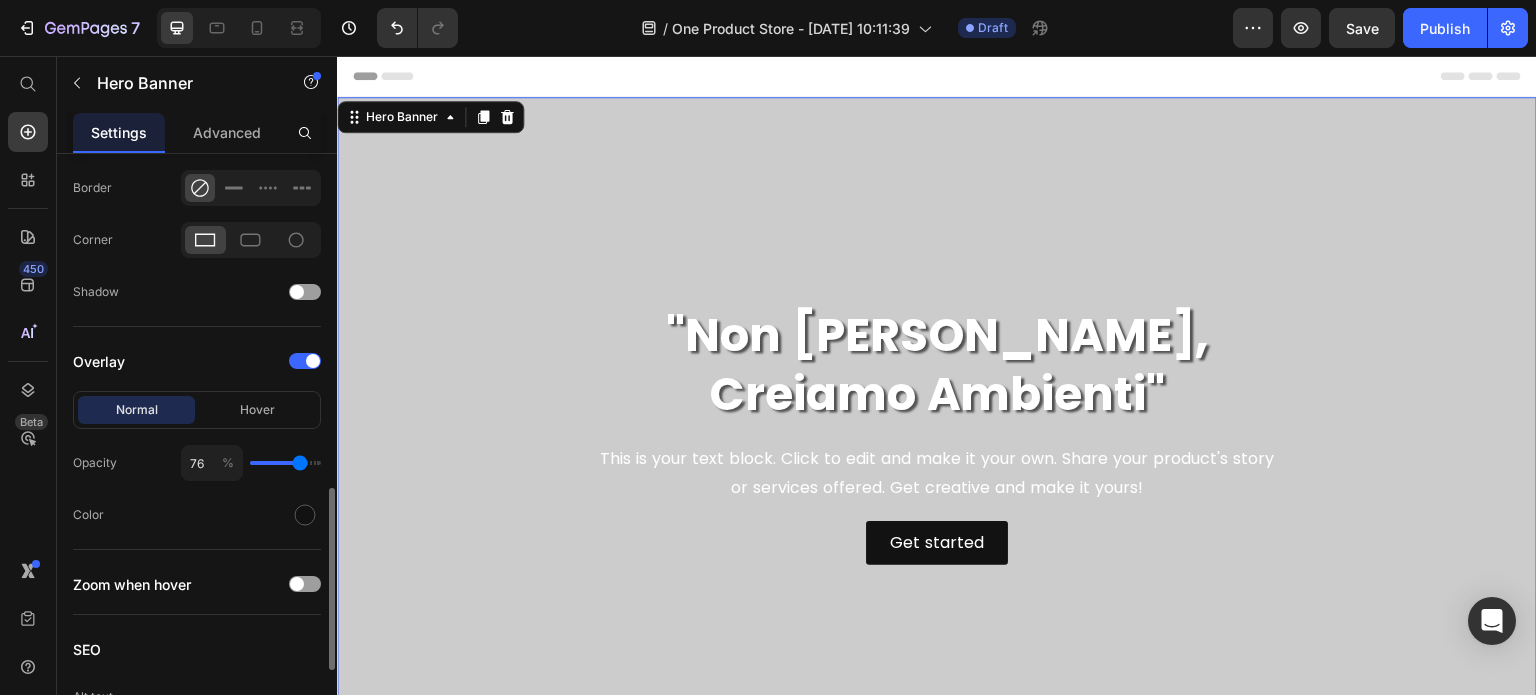type on "84" 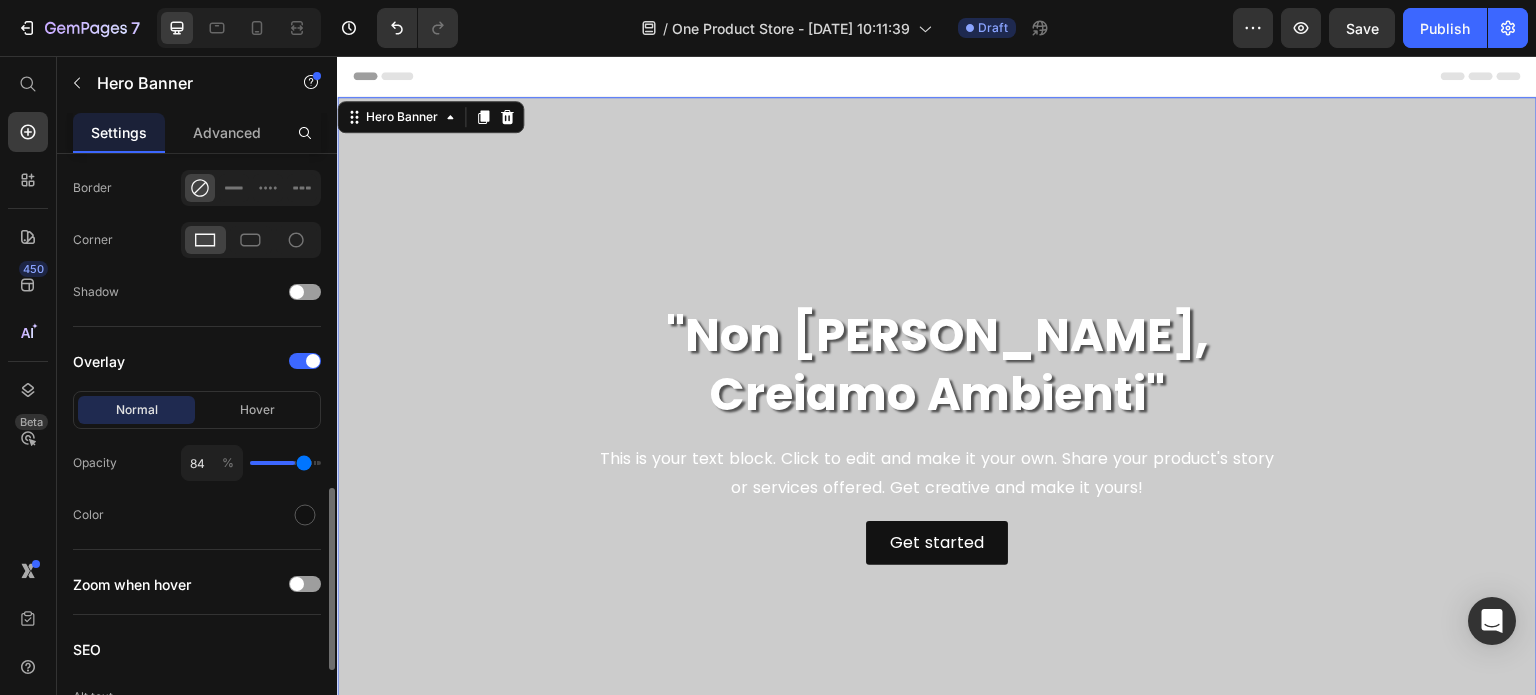 type on "89" 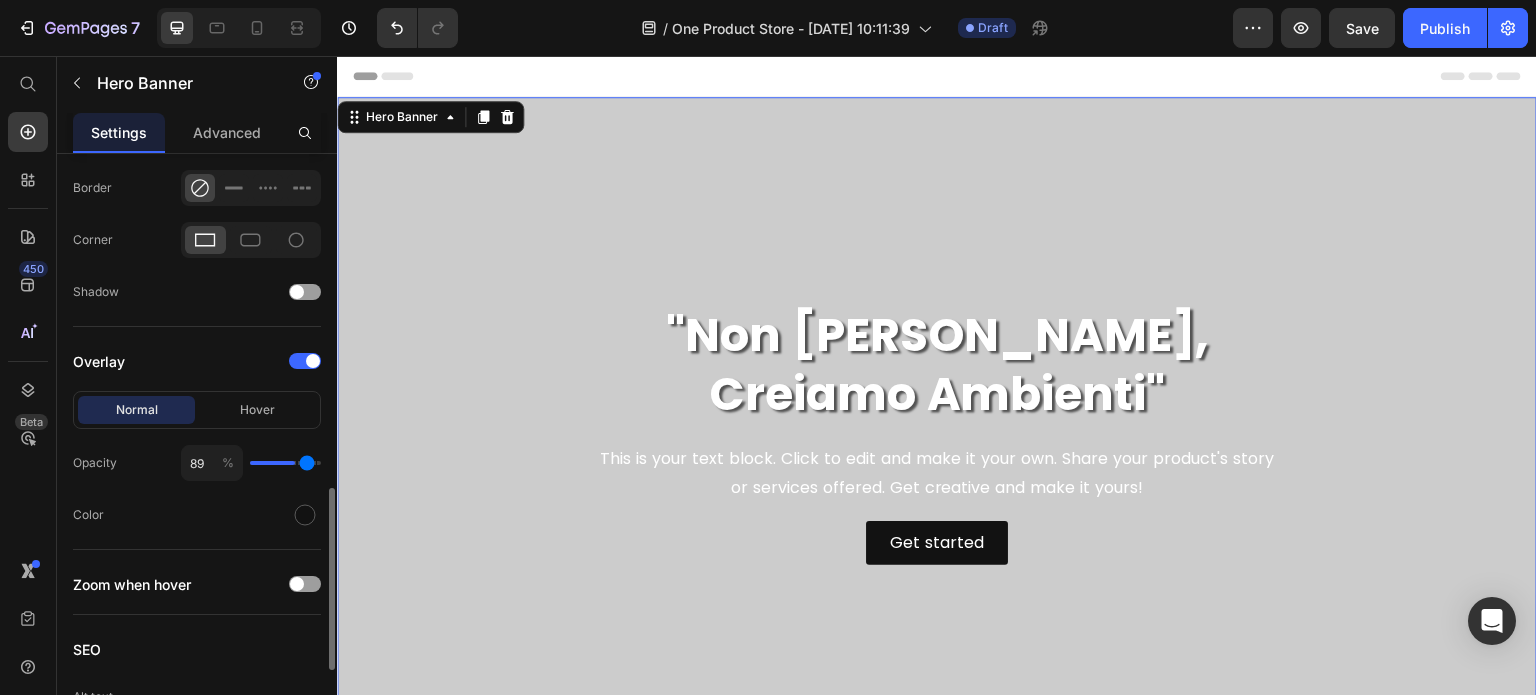 type on "97" 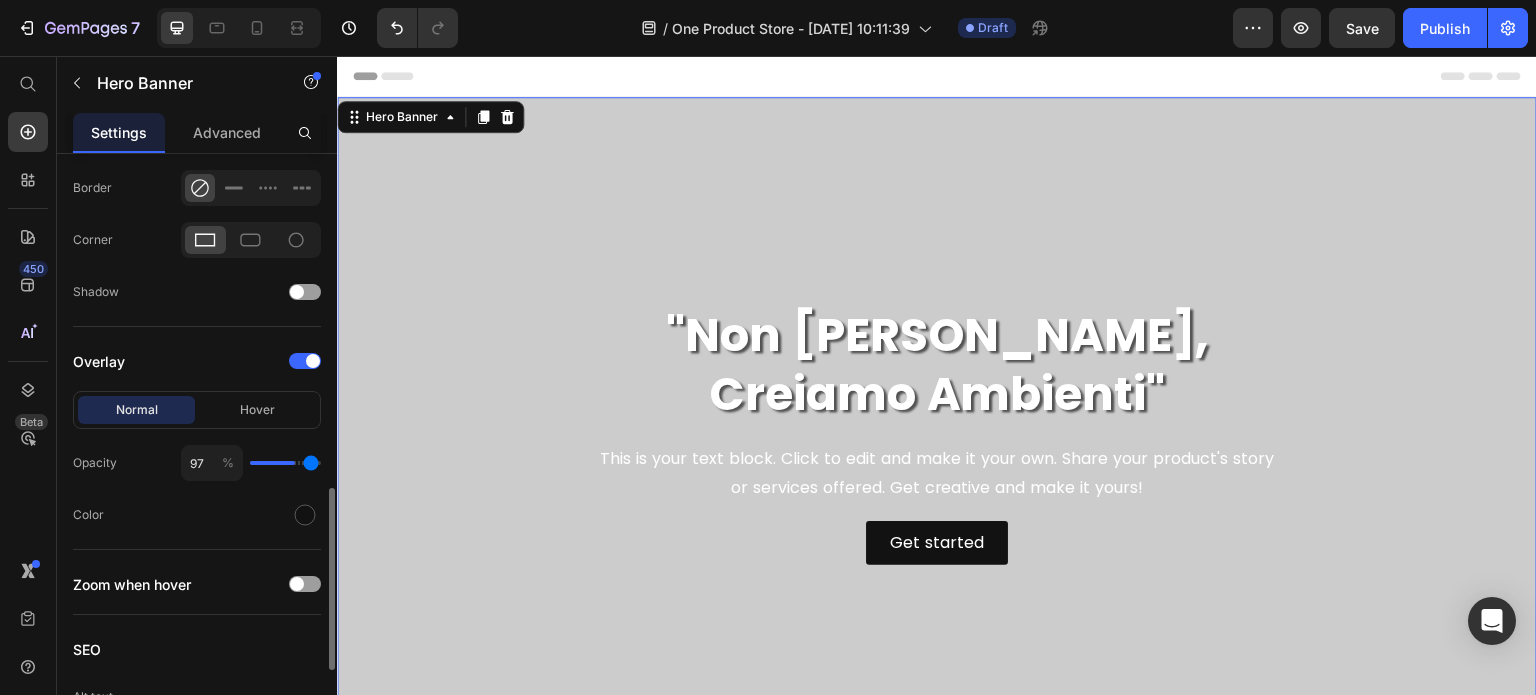 type on "100" 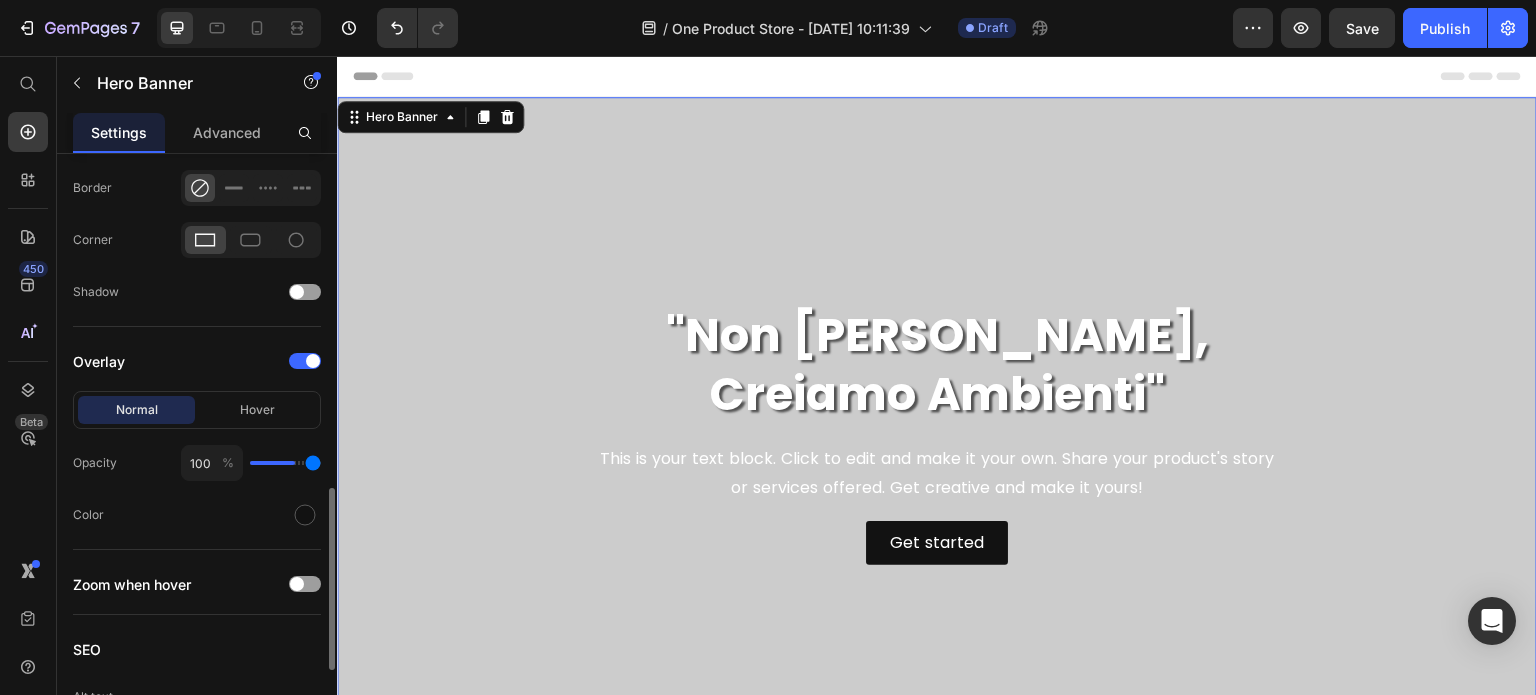 drag, startPoint x: 290, startPoint y: 462, endPoint x: 315, endPoint y: 462, distance: 25 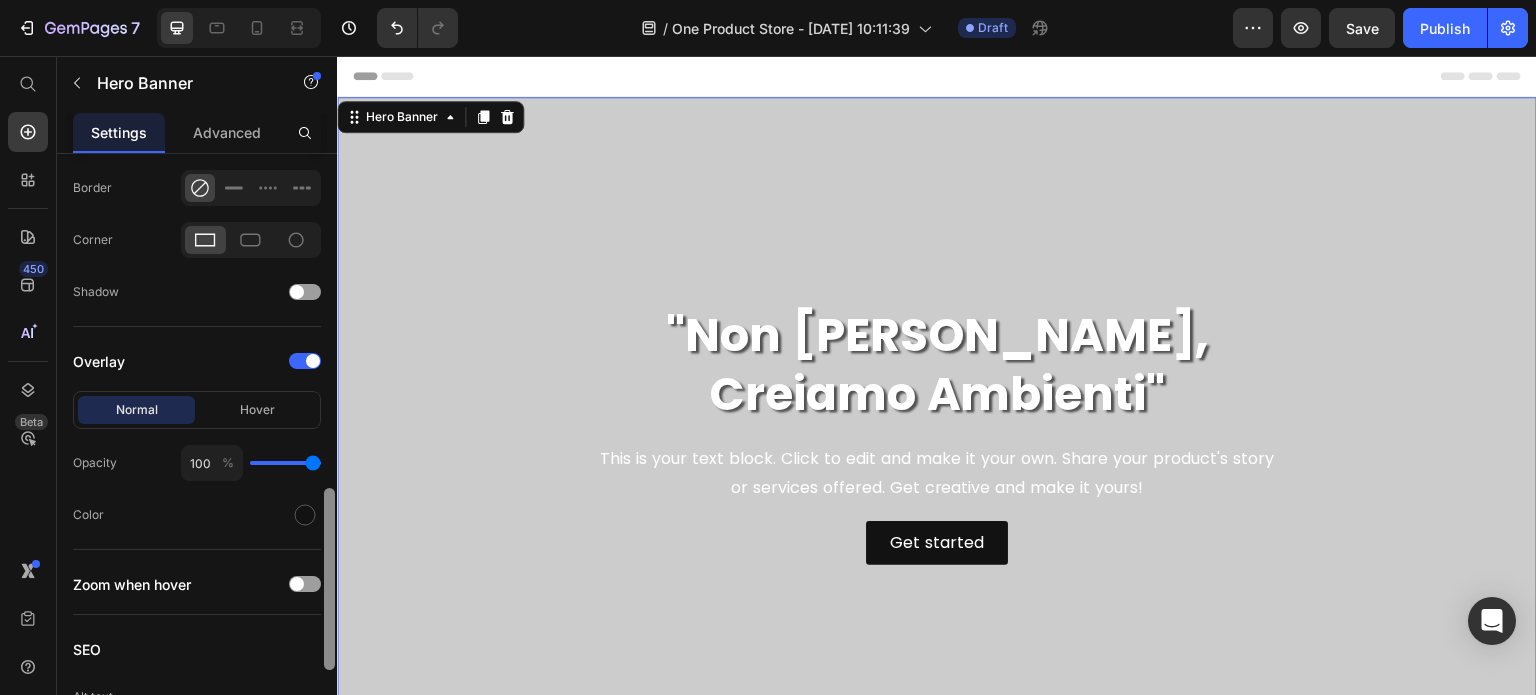 drag, startPoint x: 315, startPoint y: 462, endPoint x: 335, endPoint y: 460, distance: 20.09975 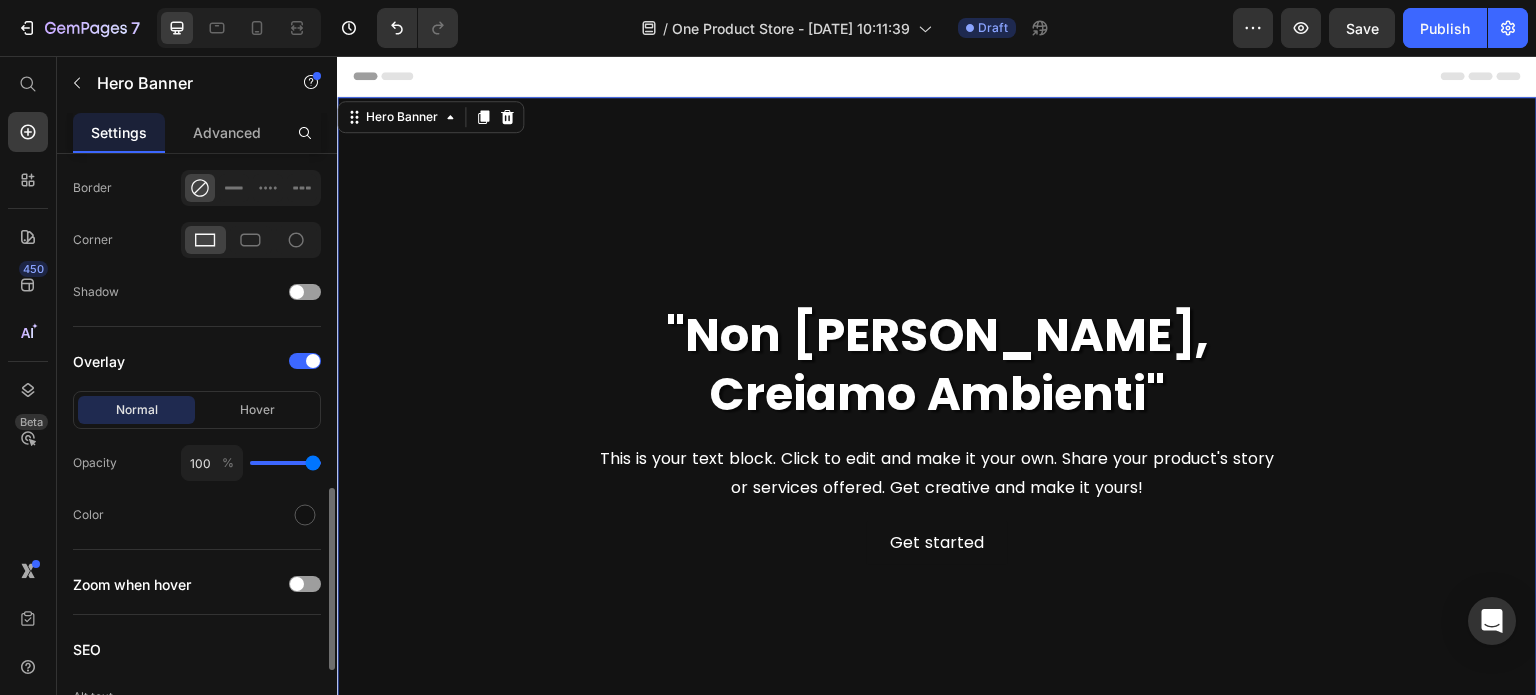 type on "66" 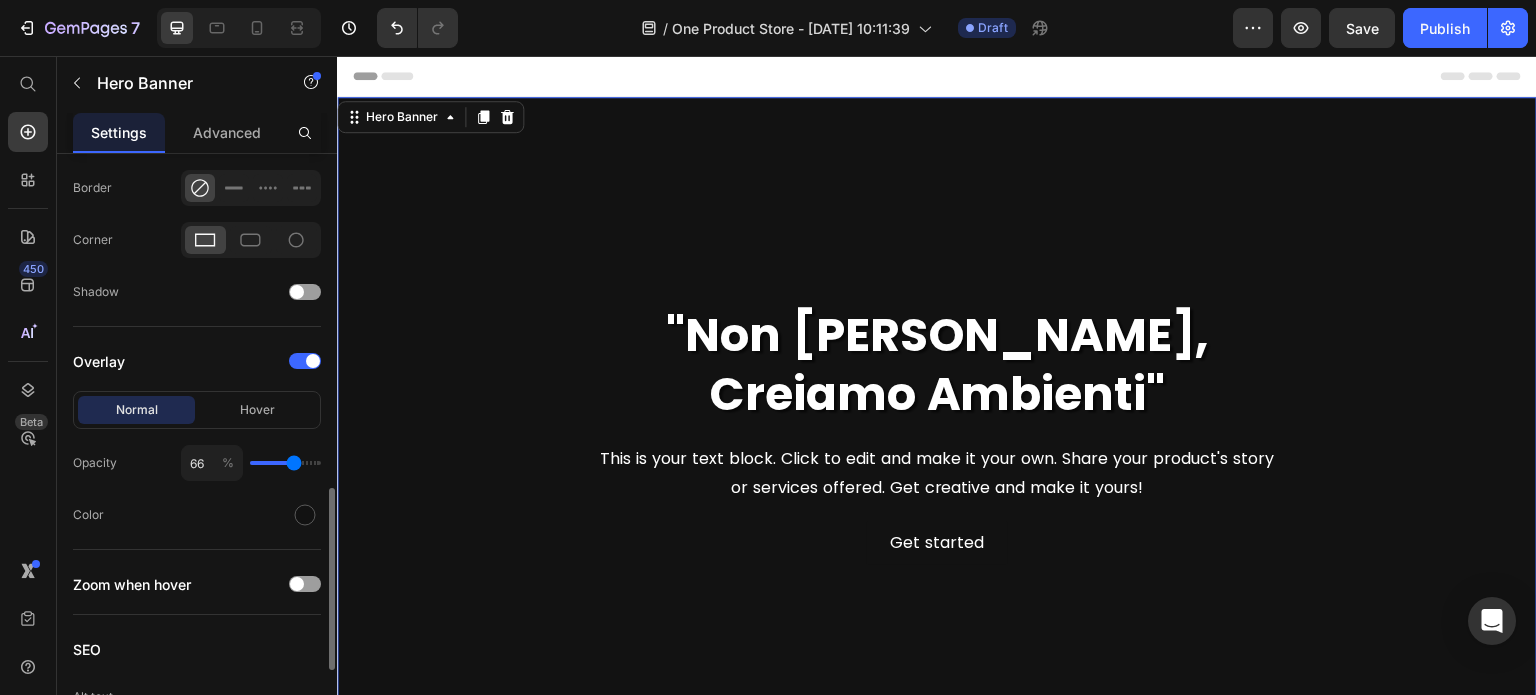 type on "65" 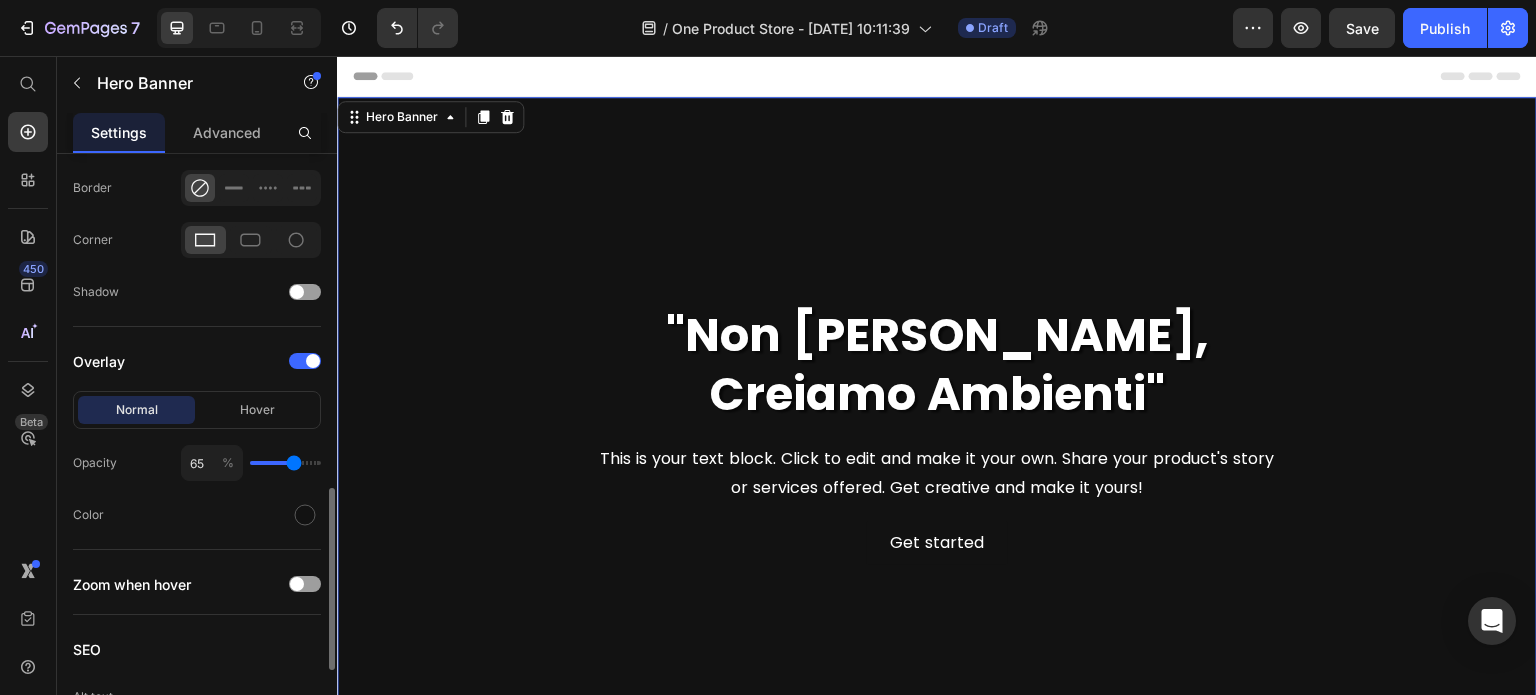 type on "65" 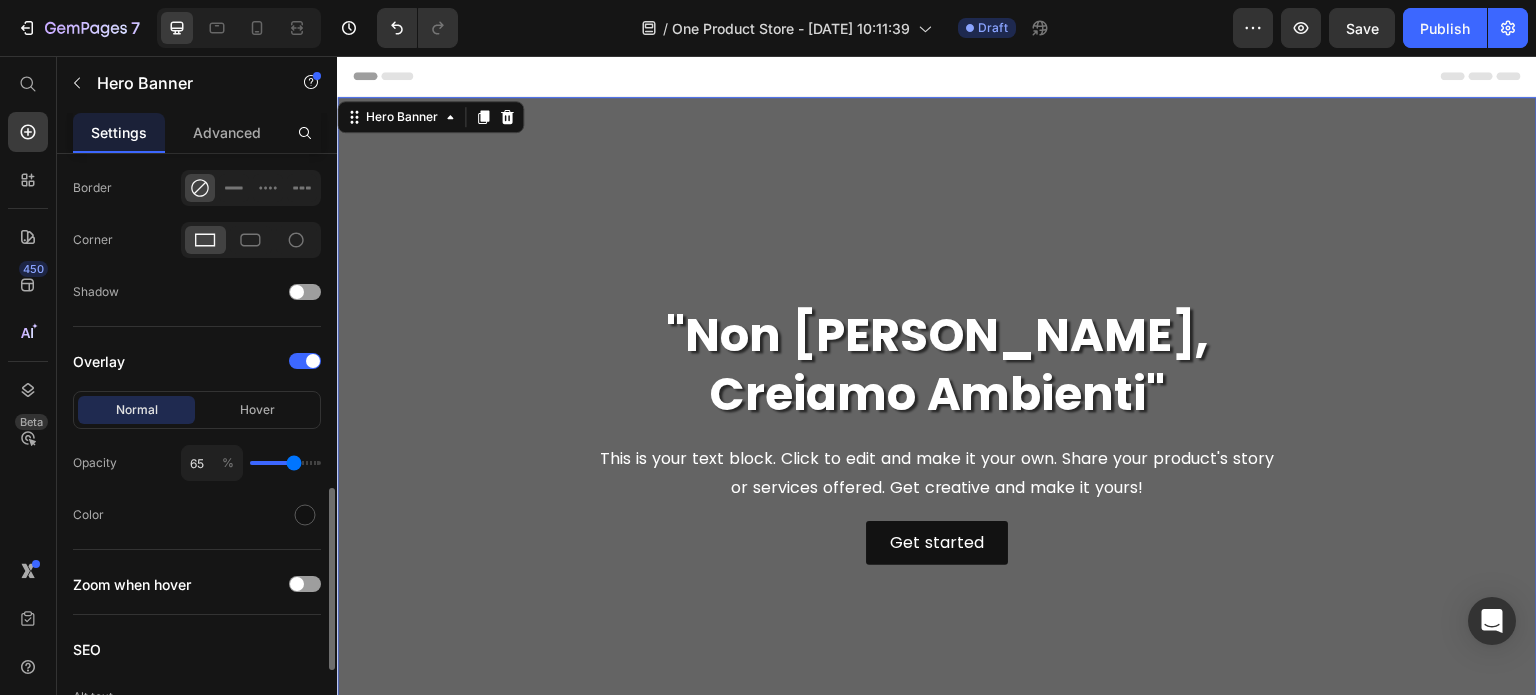 click at bounding box center [285, 463] 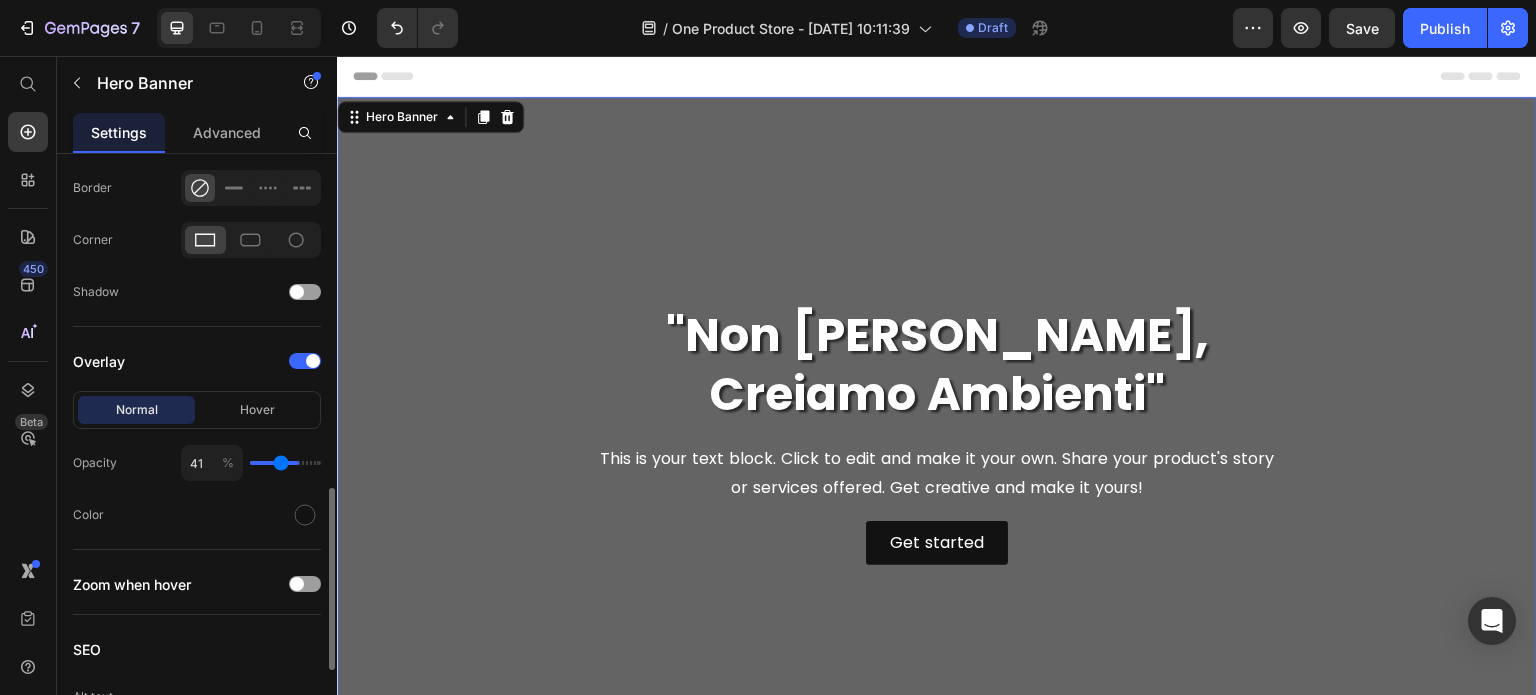type on "41" 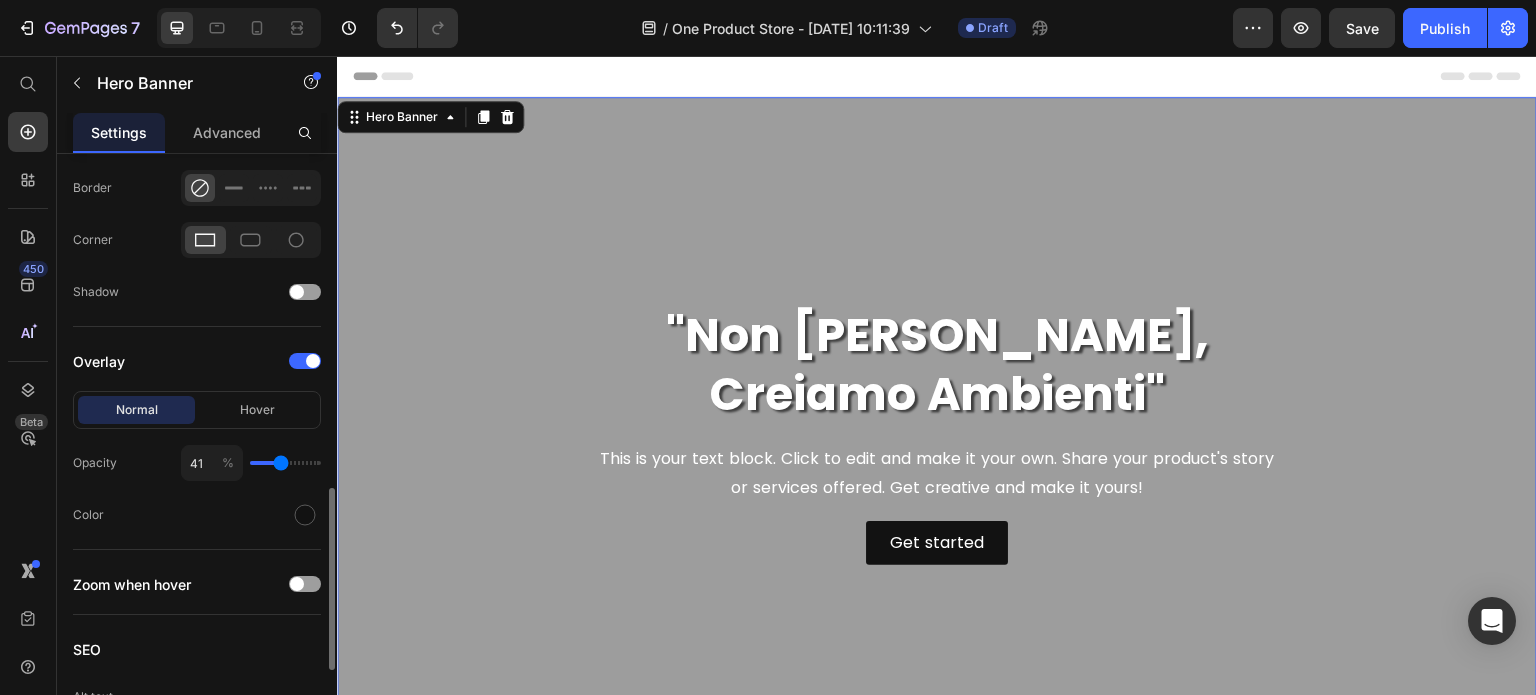 type on "60" 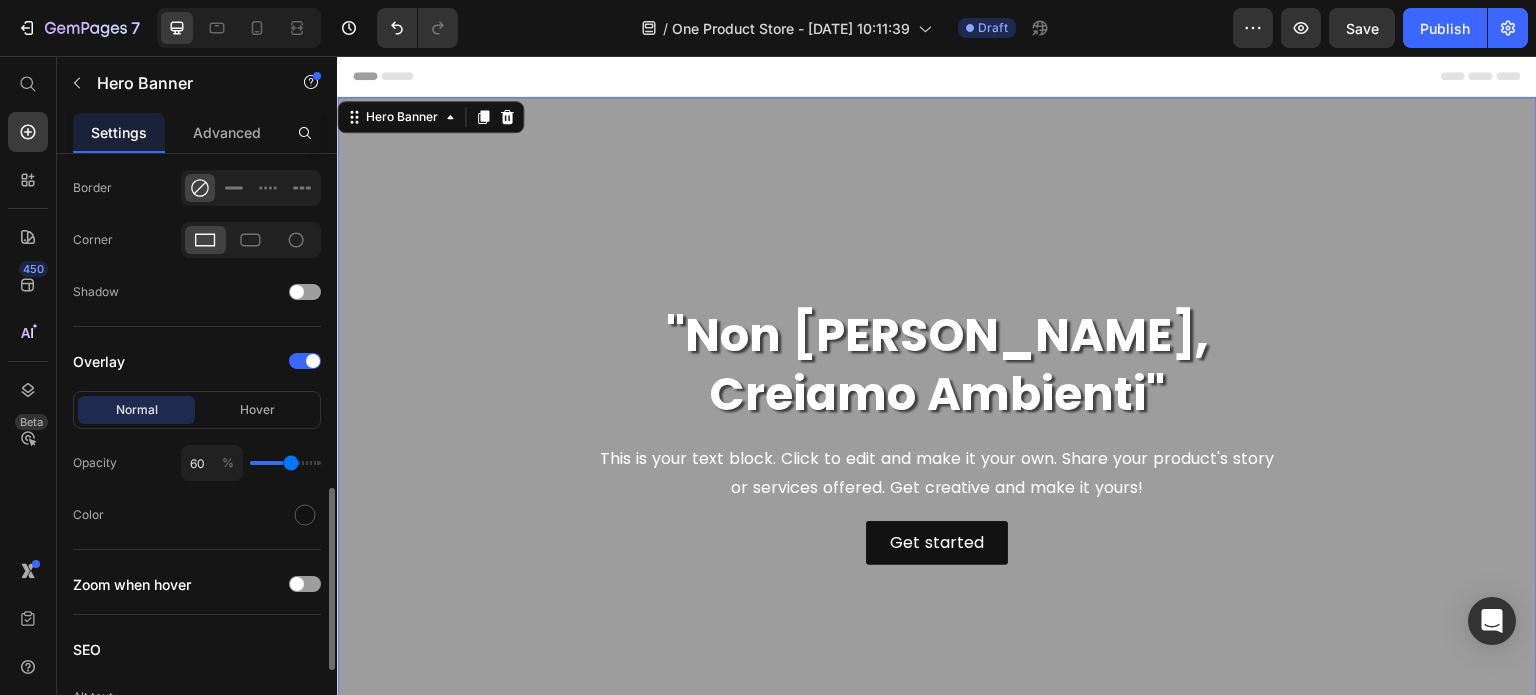 type on "60" 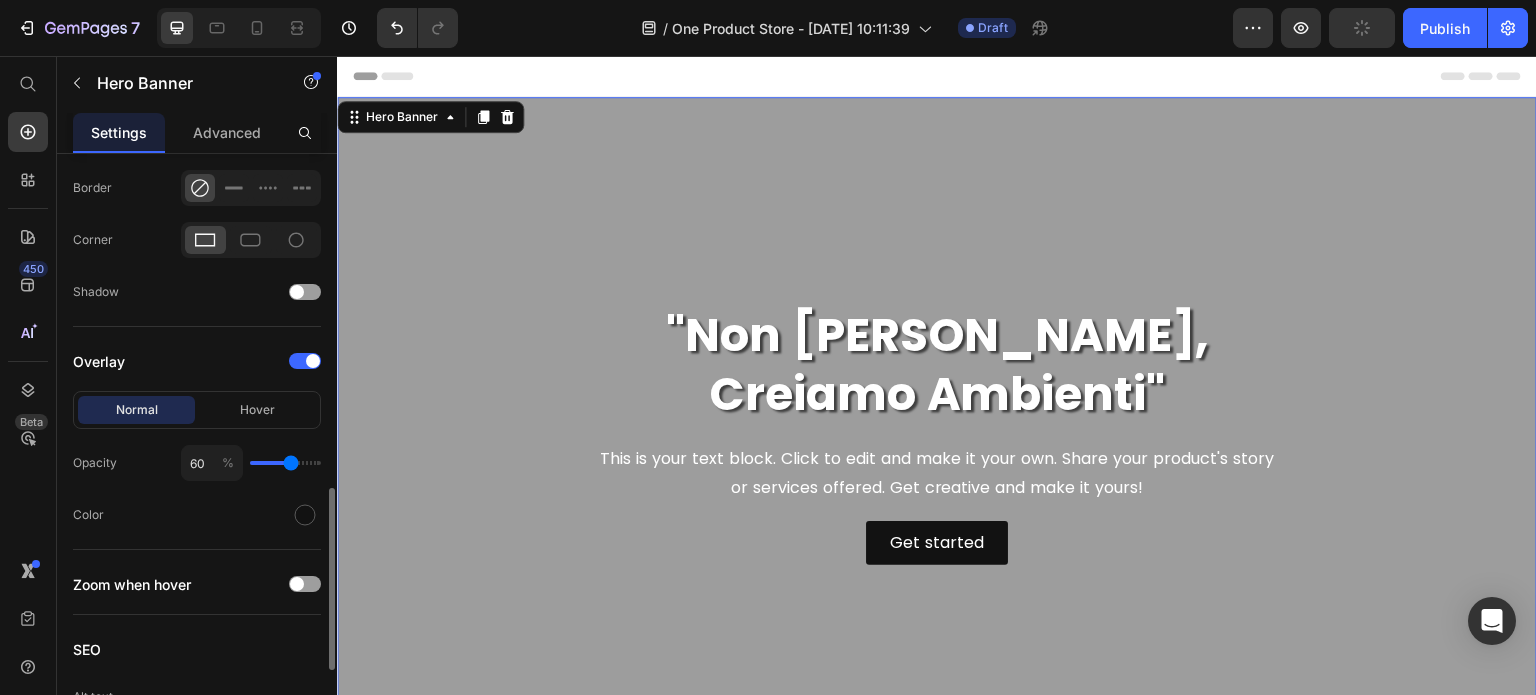 click at bounding box center [285, 463] 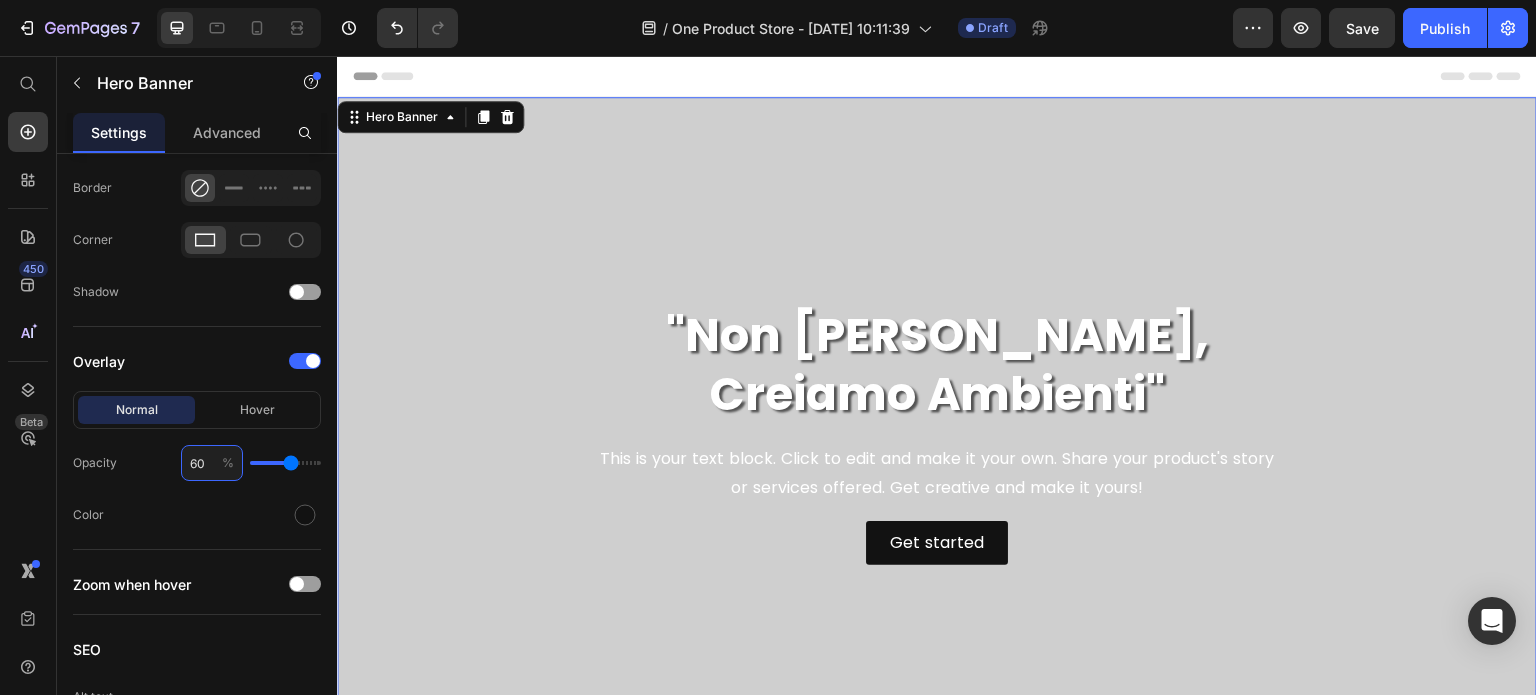 type on "4" 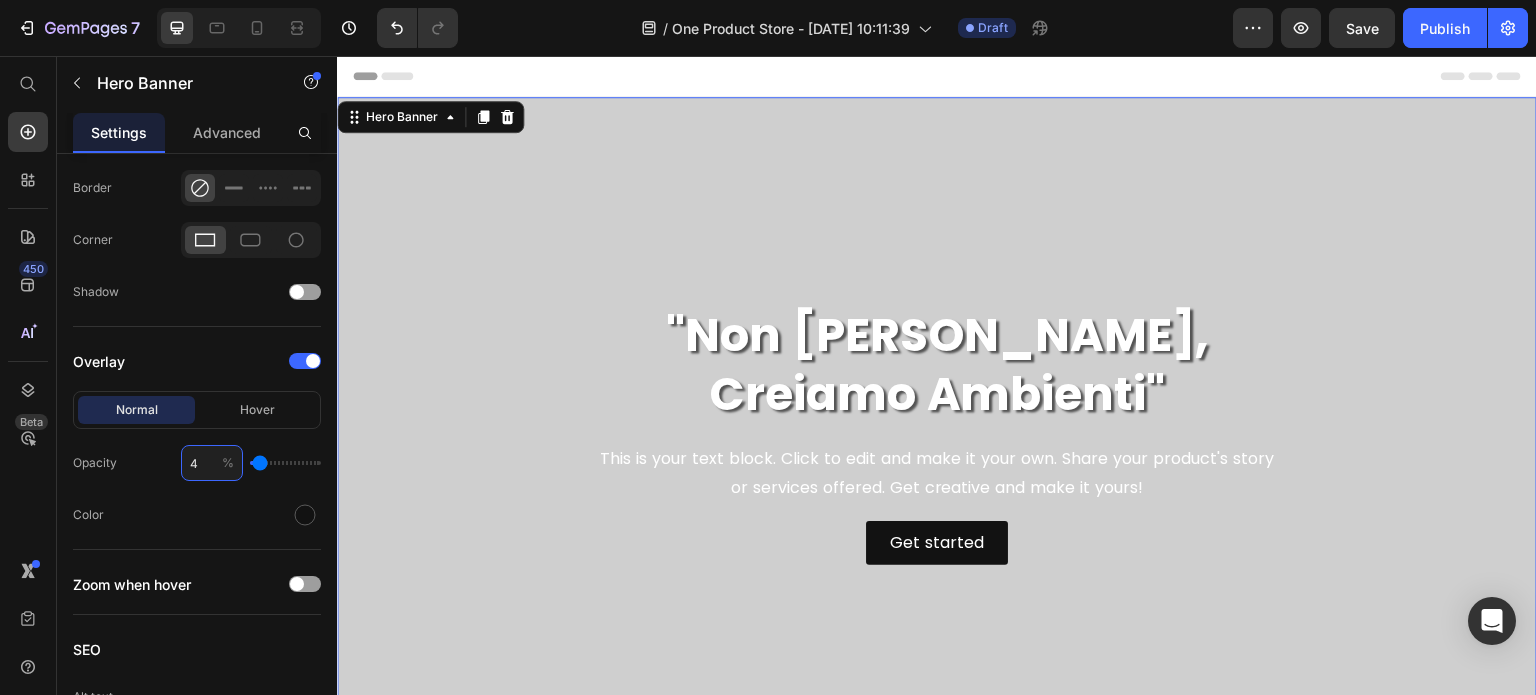 type on "48" 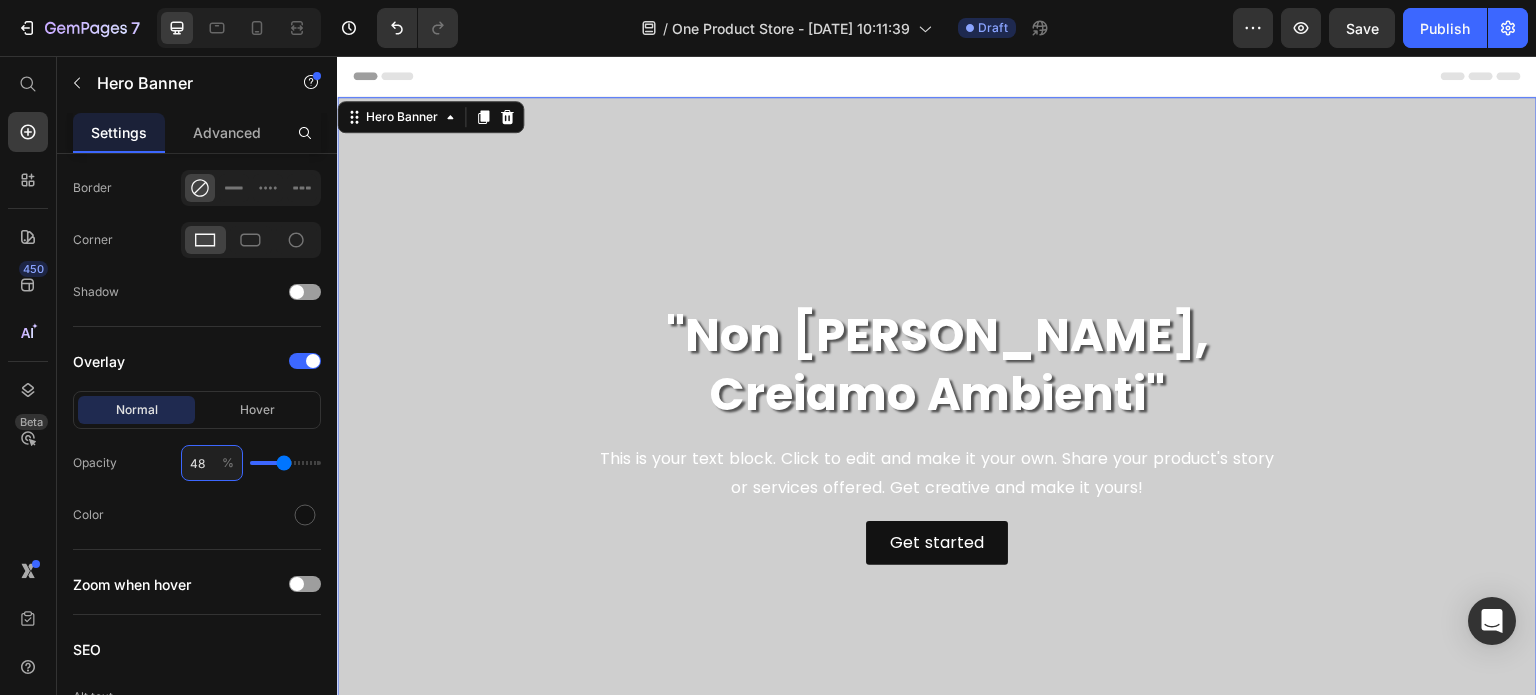 type on "48" 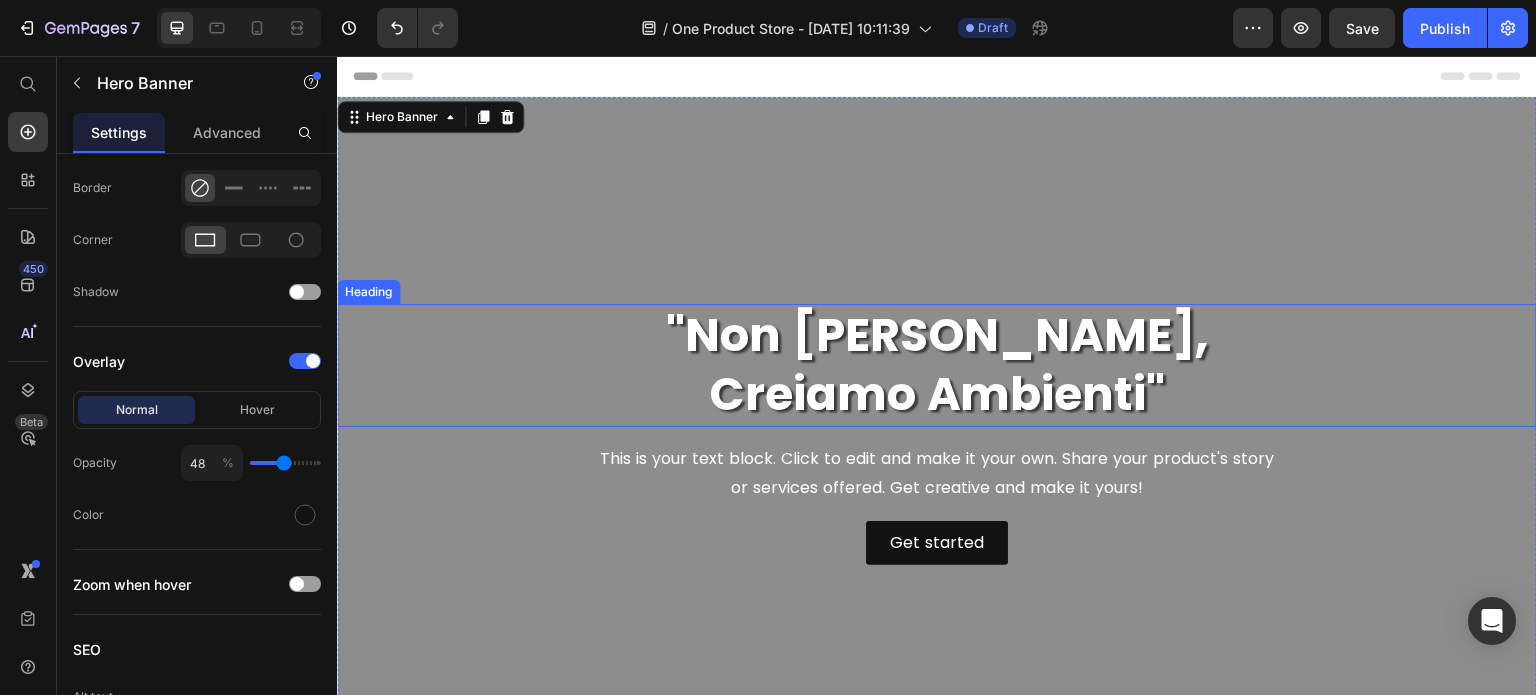 scroll, scrollTop: 100, scrollLeft: 0, axis: vertical 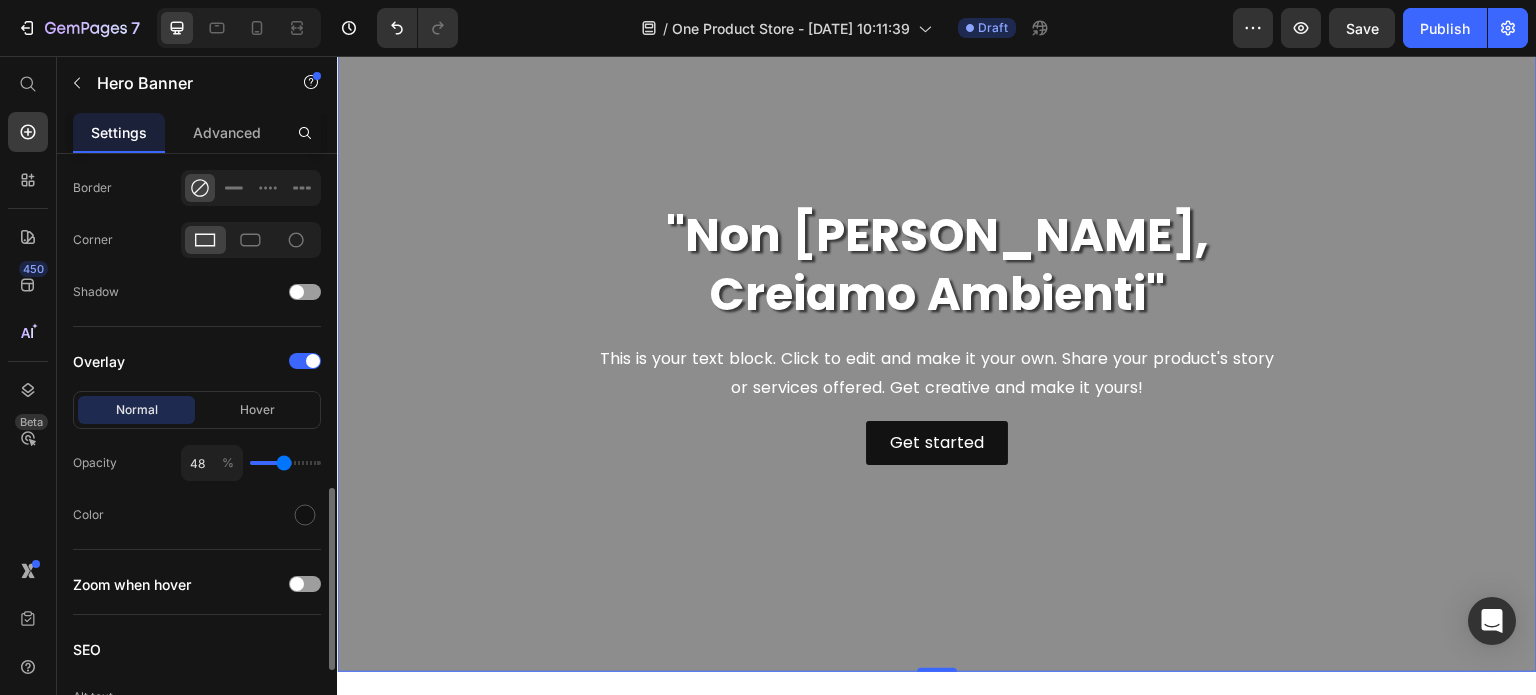 click on "Color" 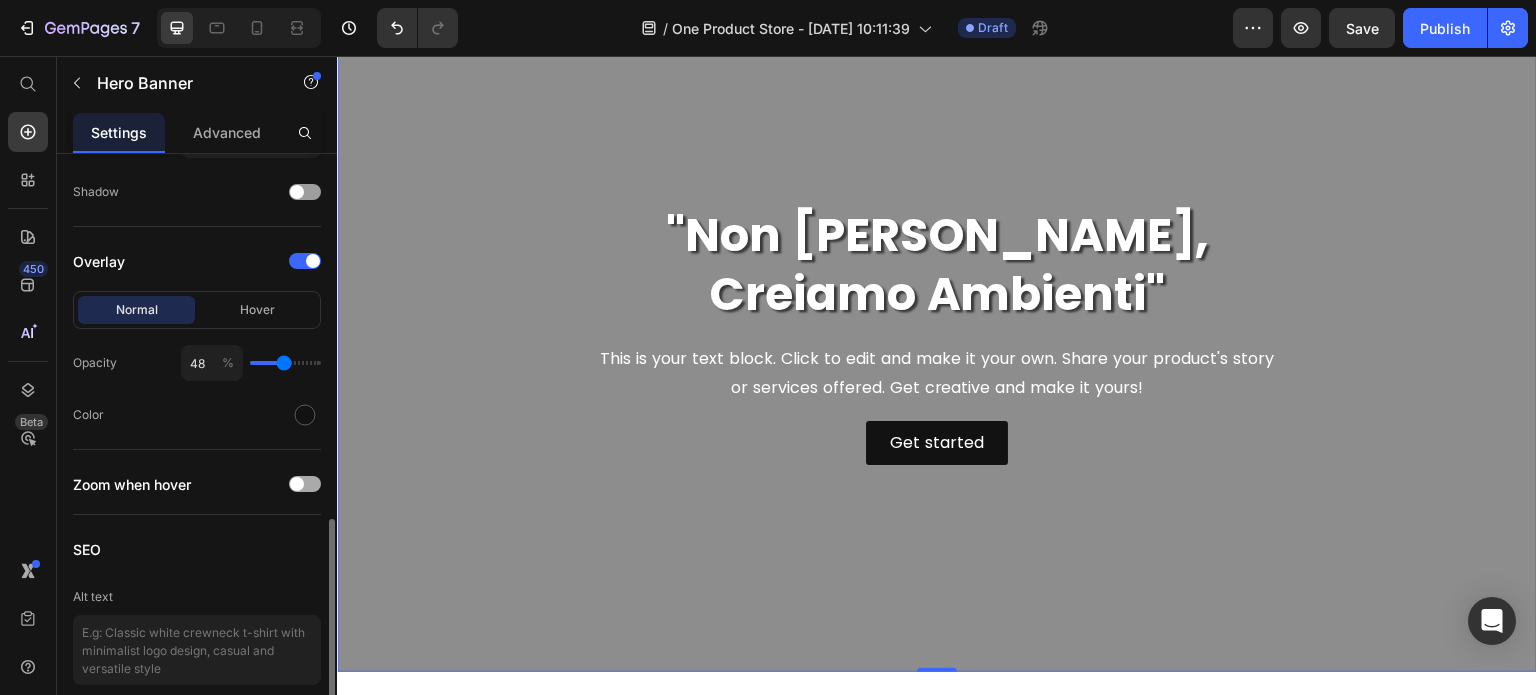 click at bounding box center (297, 484) 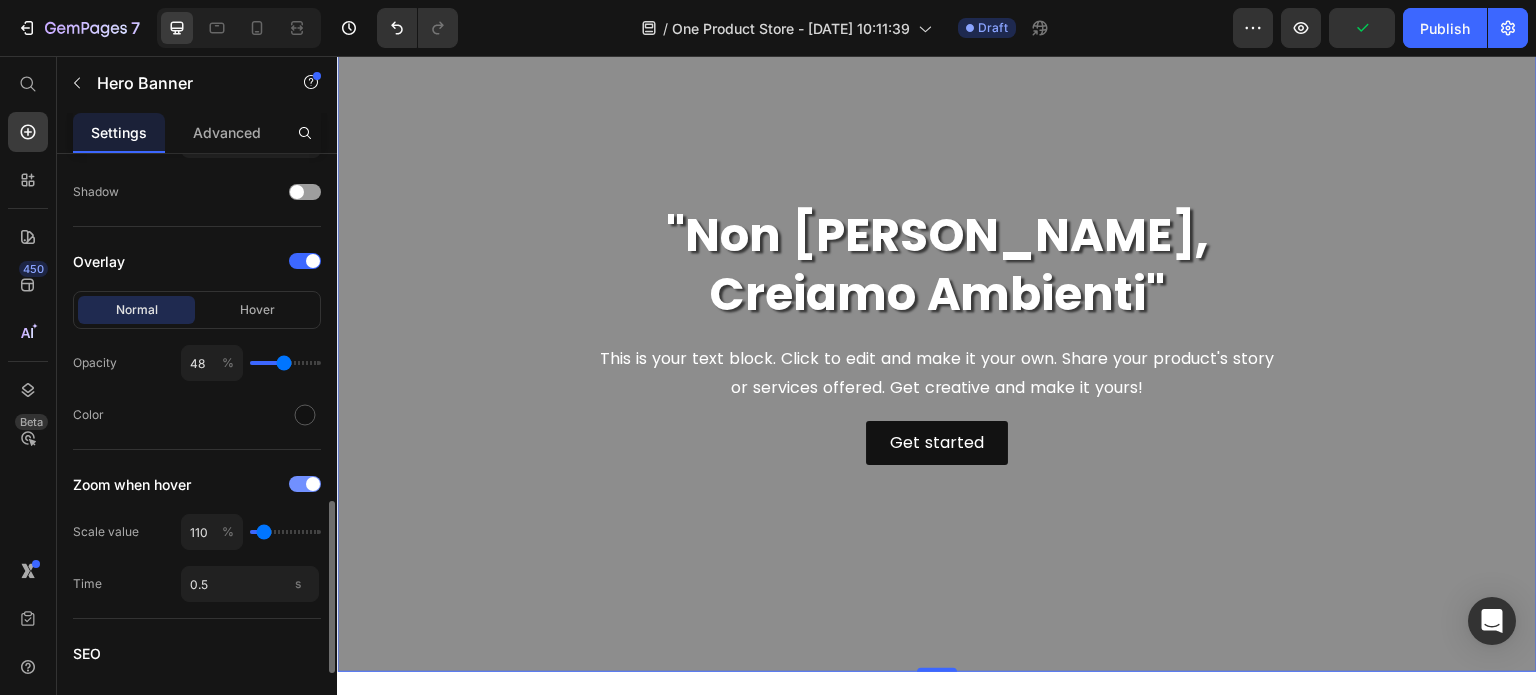 click at bounding box center [305, 484] 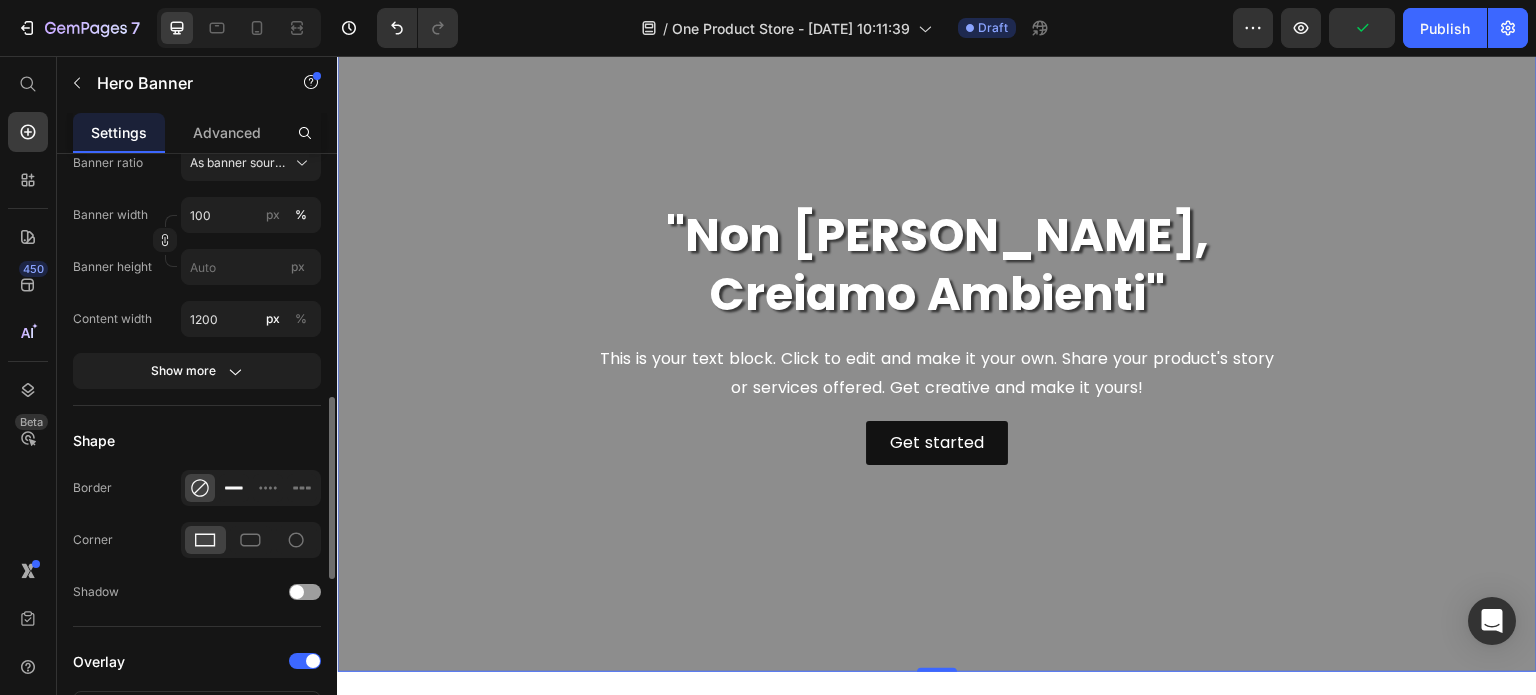 scroll, scrollTop: 600, scrollLeft: 0, axis: vertical 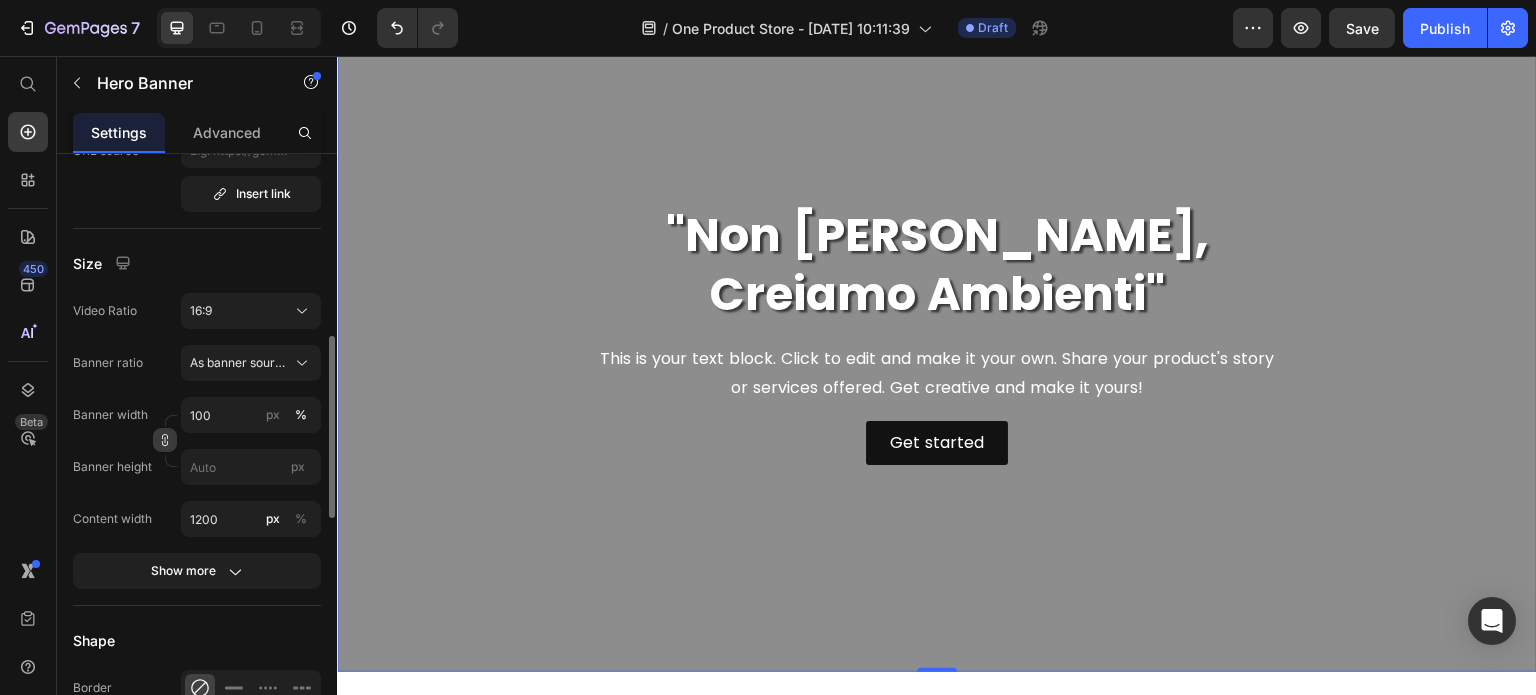 click 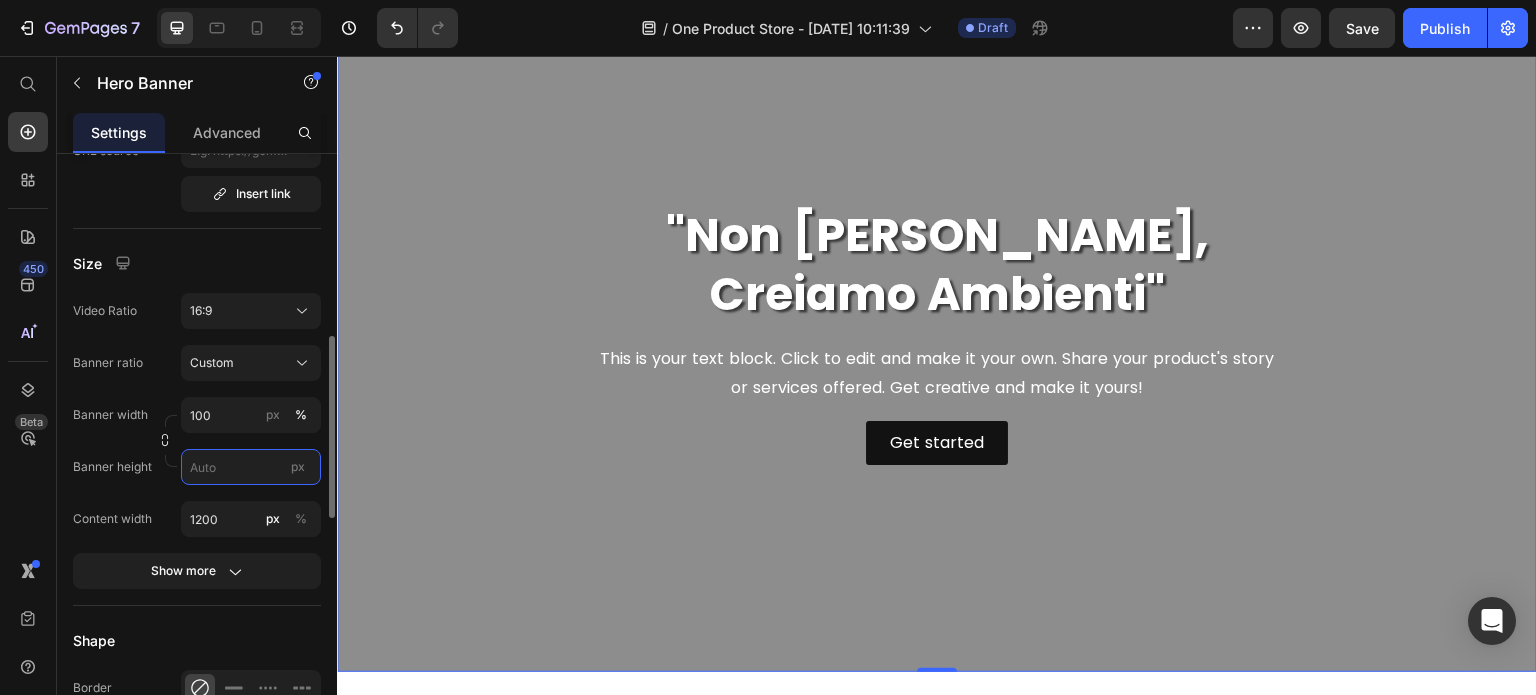 click on "px" at bounding box center (251, 467) 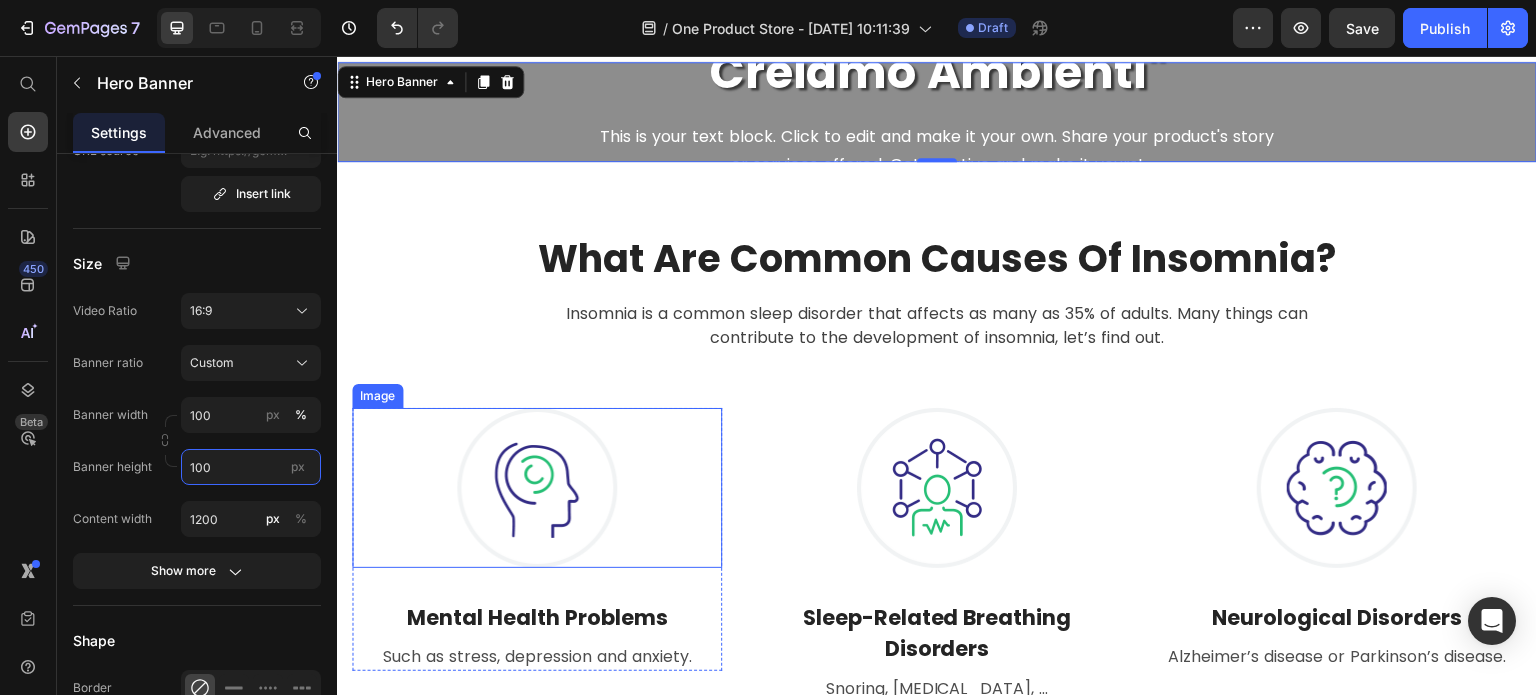 scroll, scrollTop: 0, scrollLeft: 0, axis: both 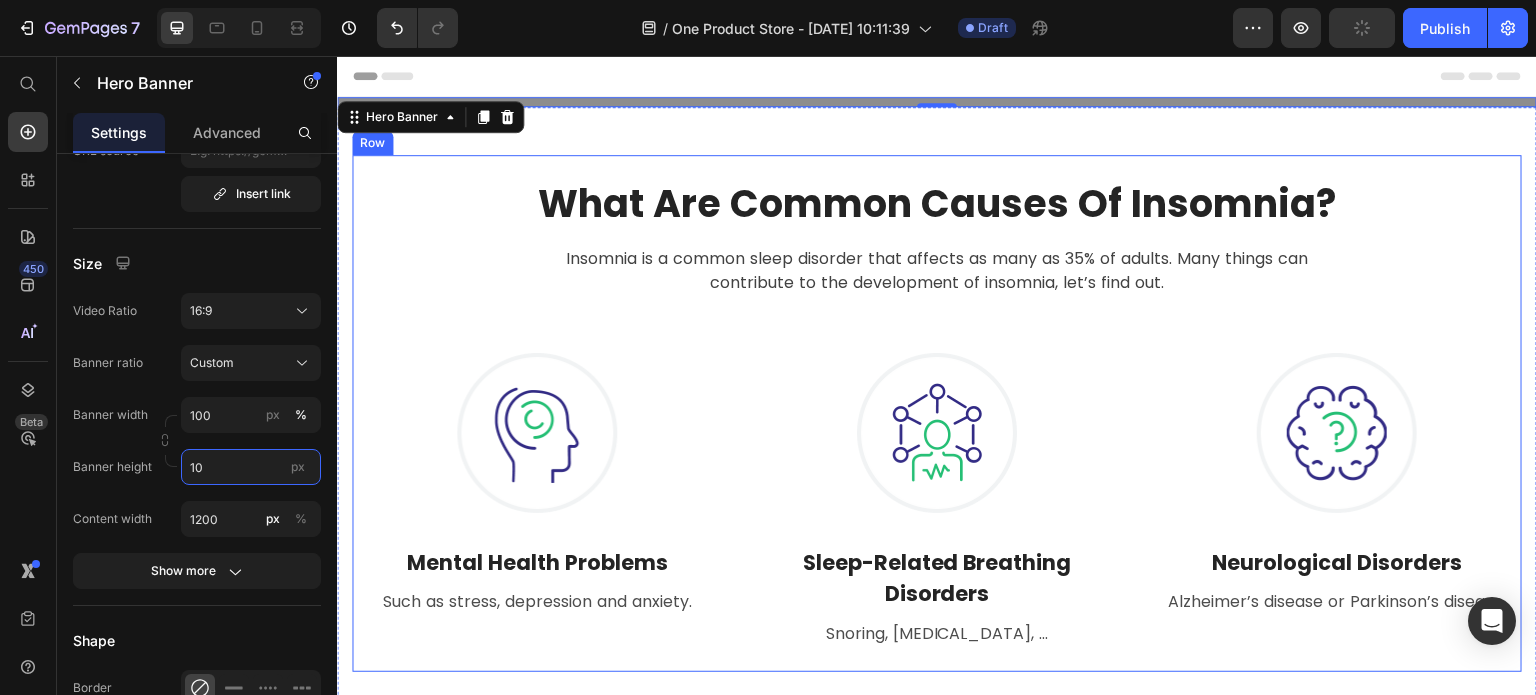 type on "1" 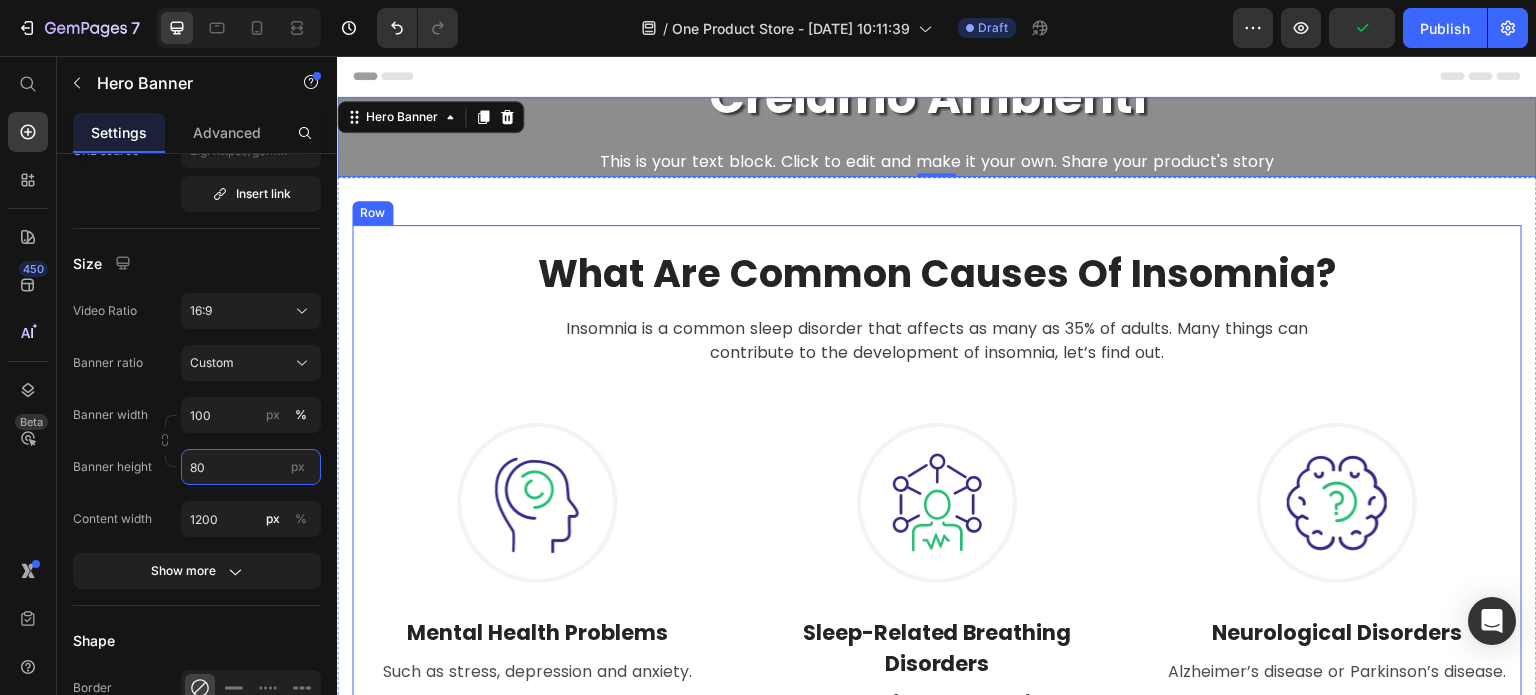 type on "8" 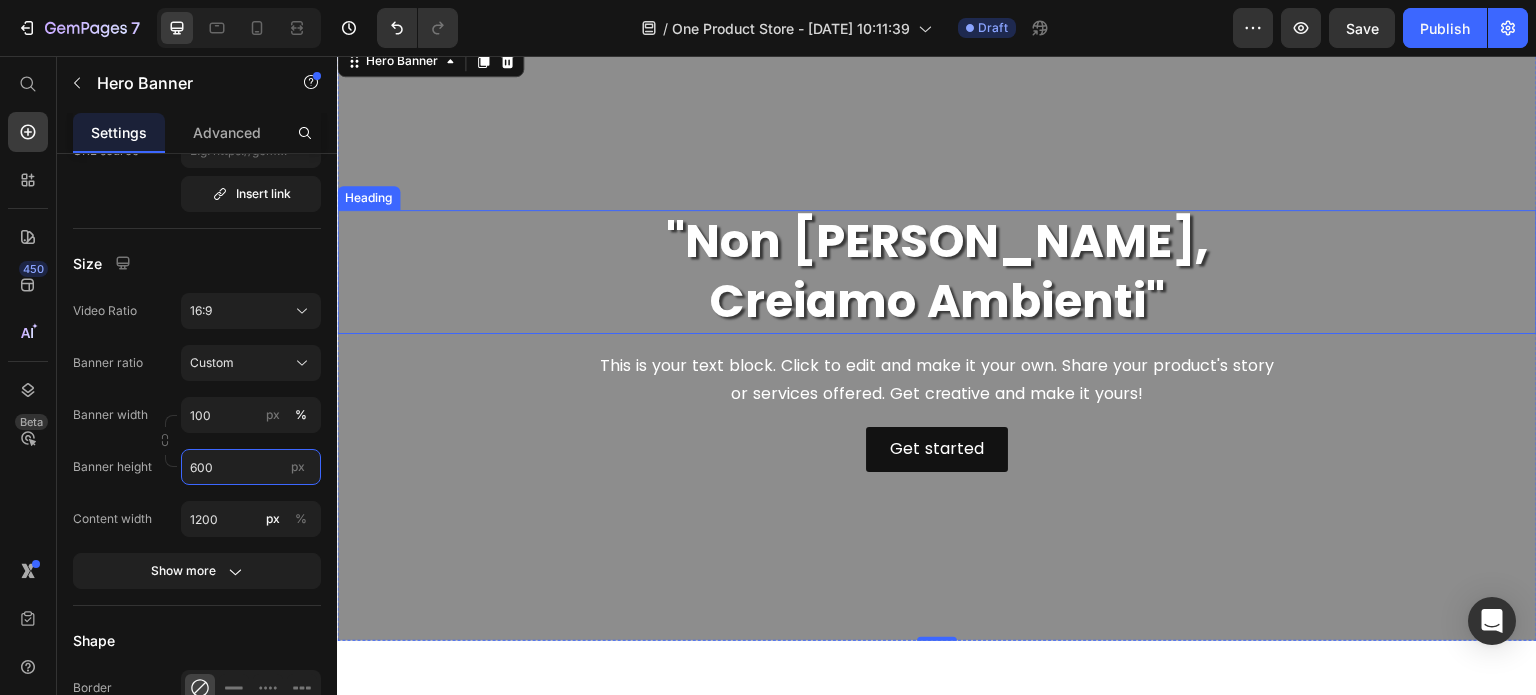 scroll, scrollTop: 100, scrollLeft: 0, axis: vertical 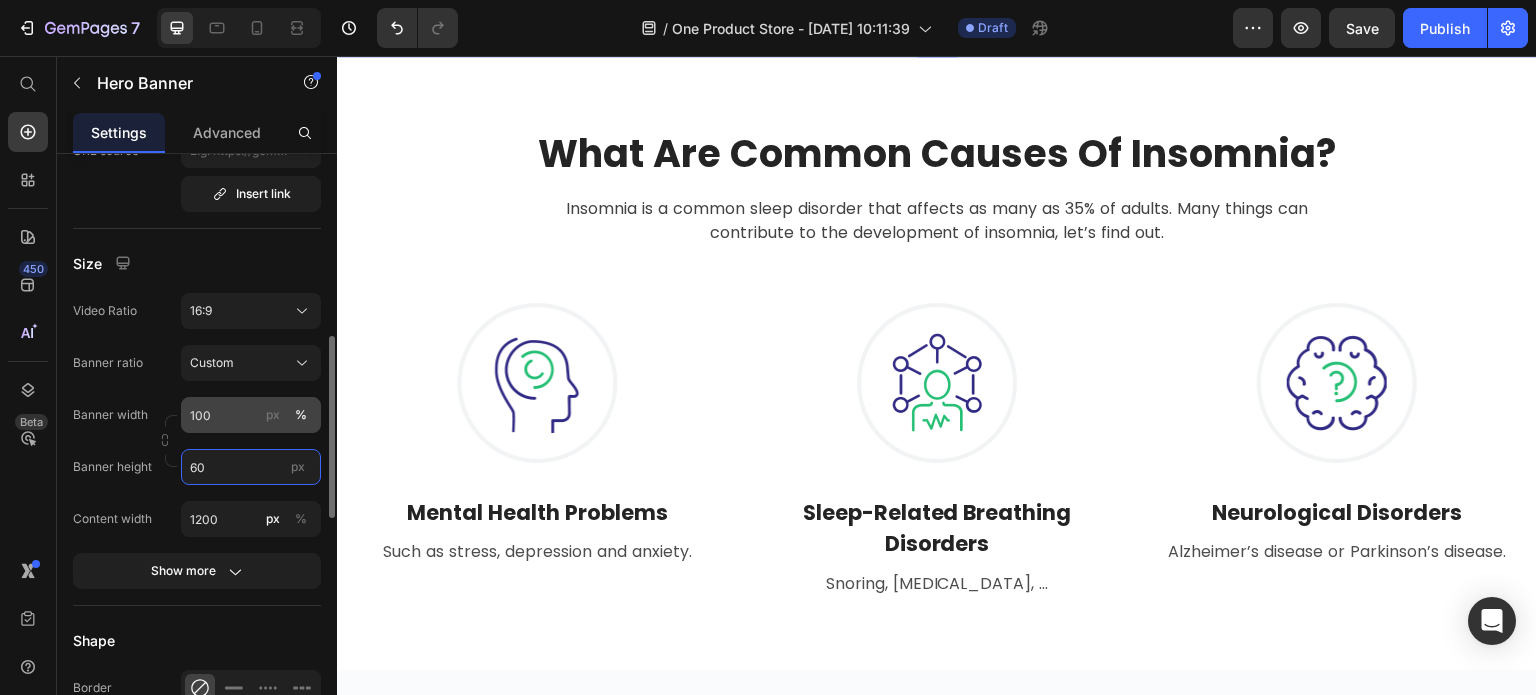 type on "6" 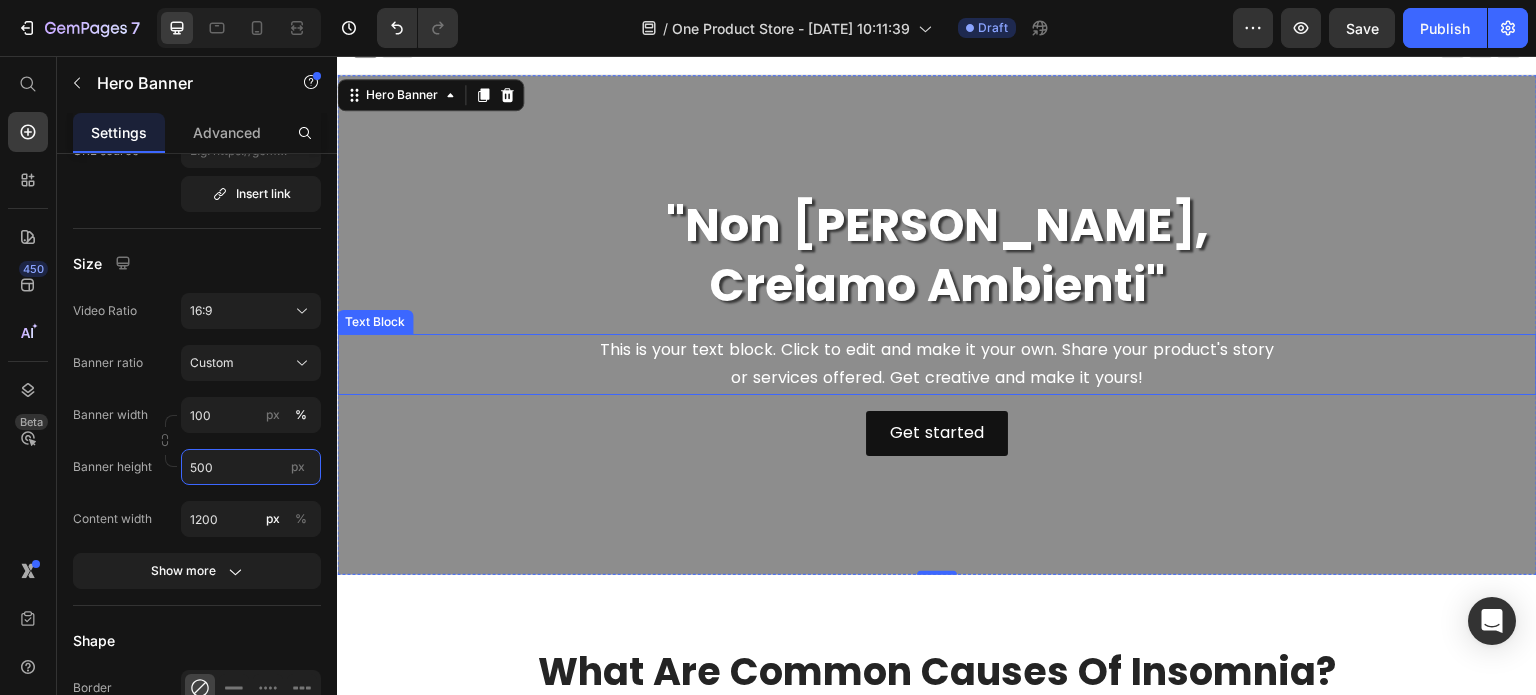 scroll, scrollTop: 0, scrollLeft: 0, axis: both 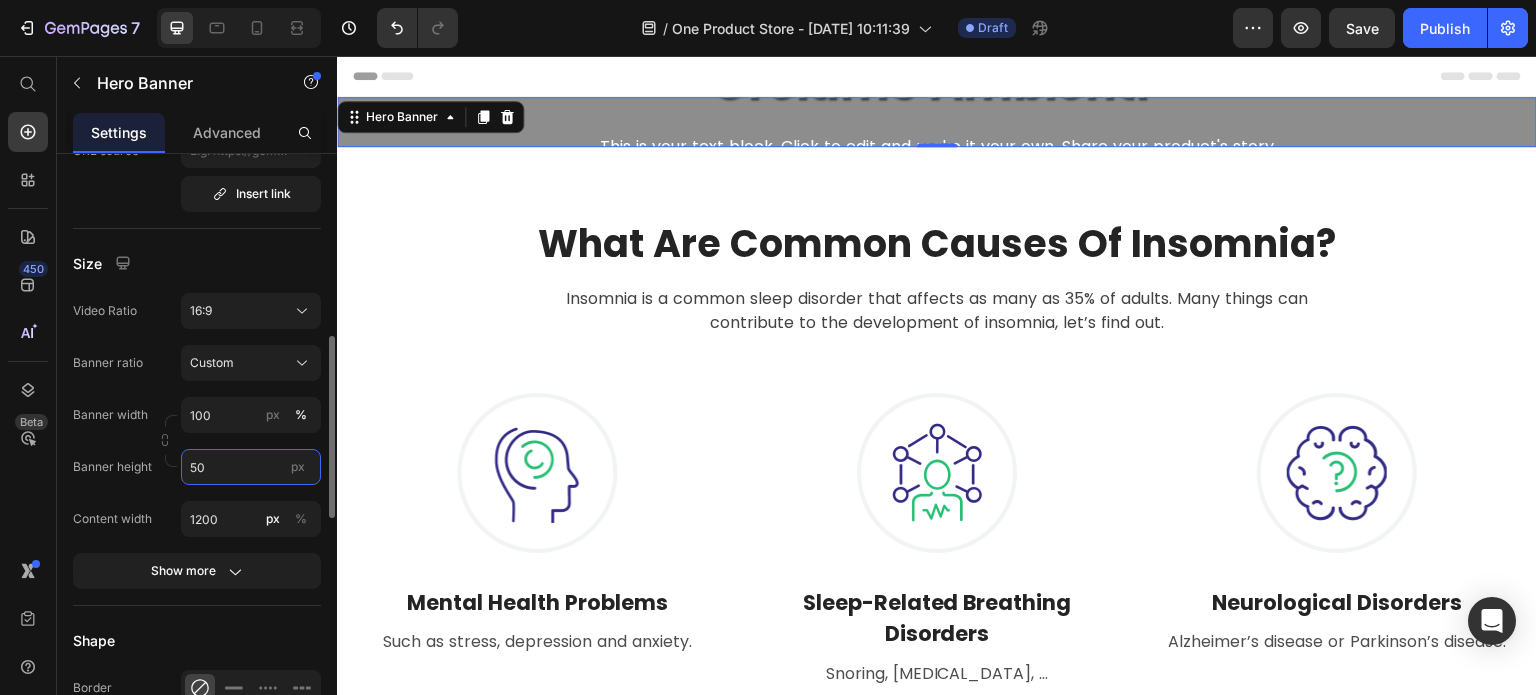 type on "5" 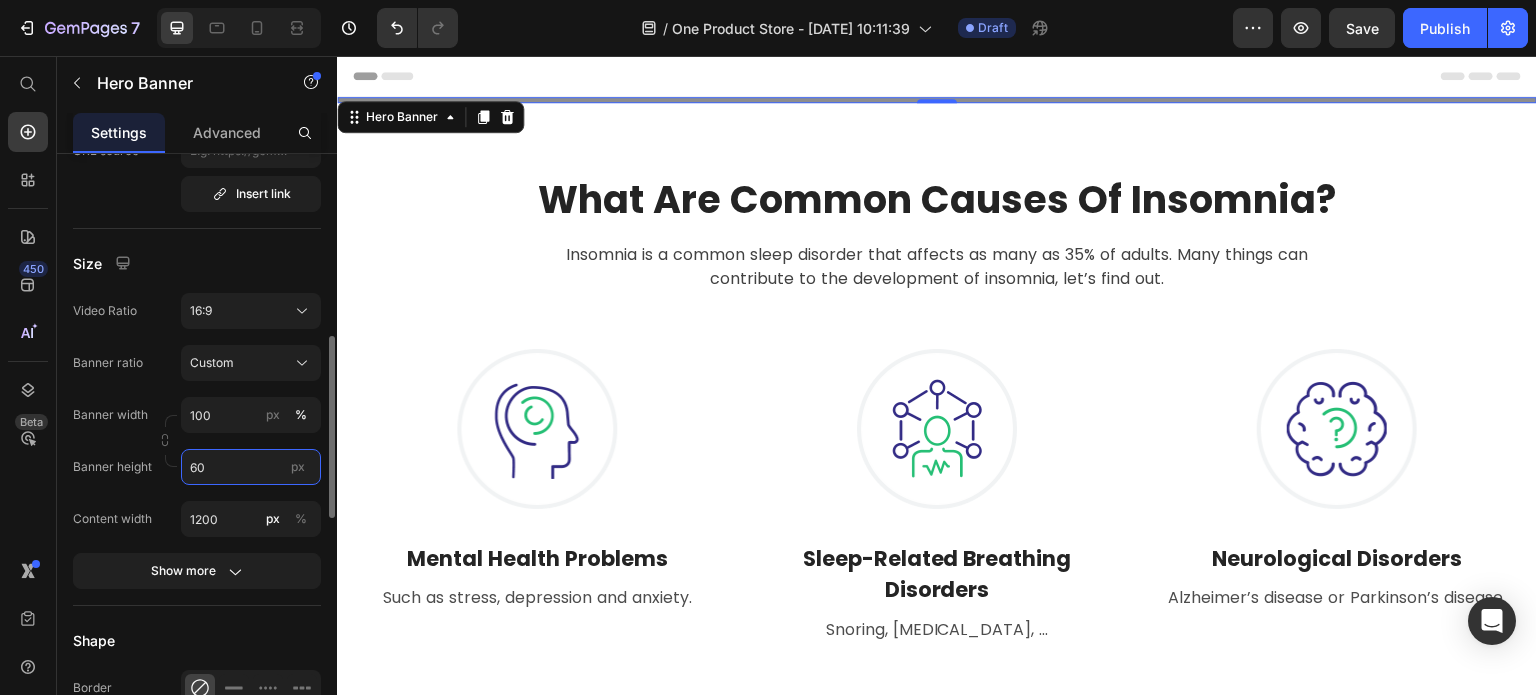type on "600" 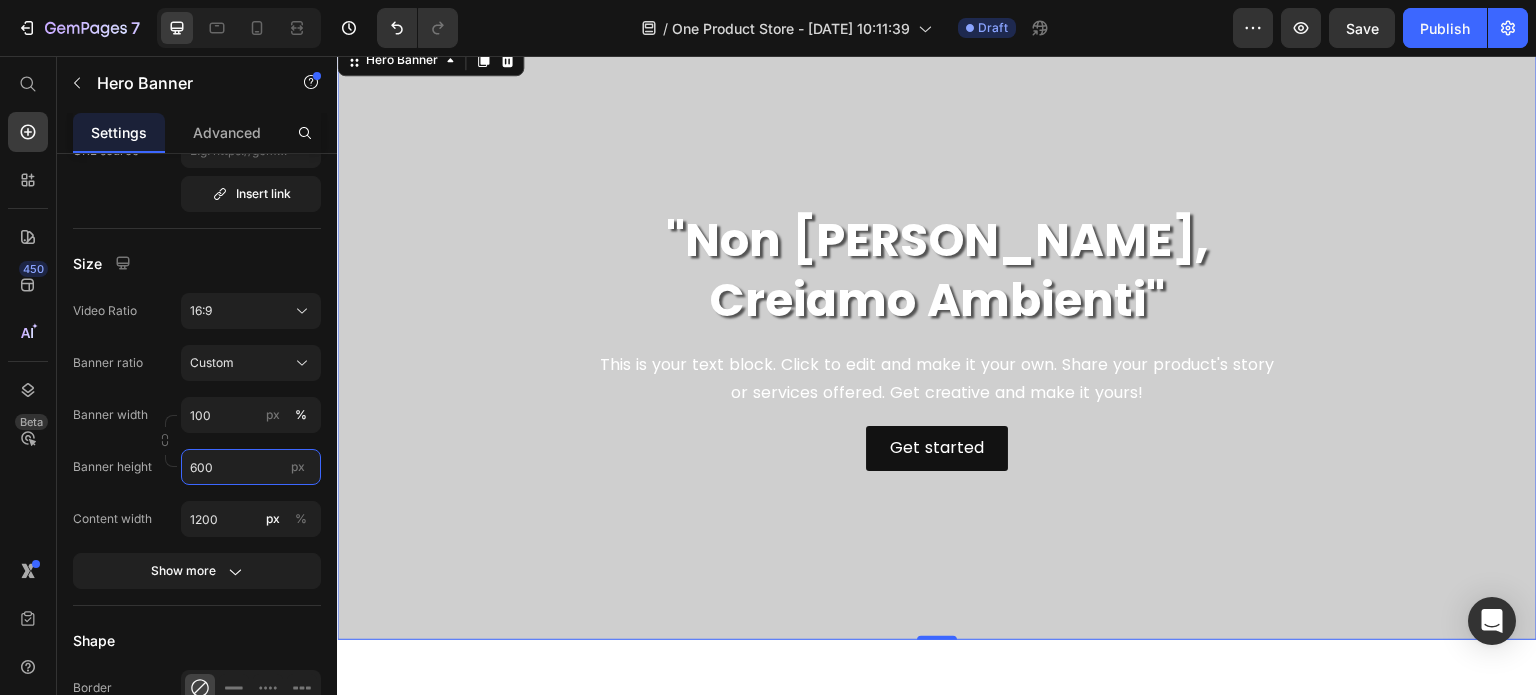 scroll, scrollTop: 0, scrollLeft: 0, axis: both 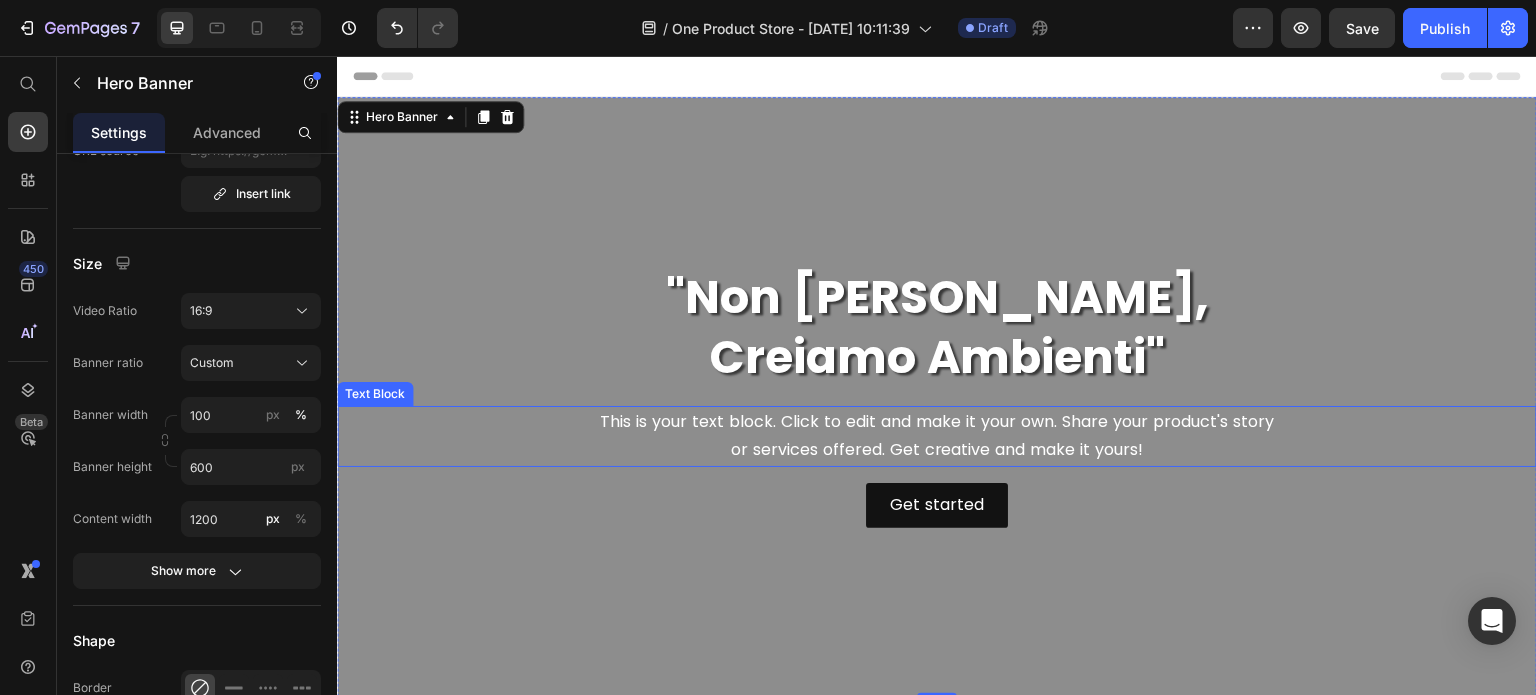 click on "This is your text block. Click to edit and make it your own. Share your product's story                   or services offered. Get creative and make it yours!" at bounding box center (937, 437) 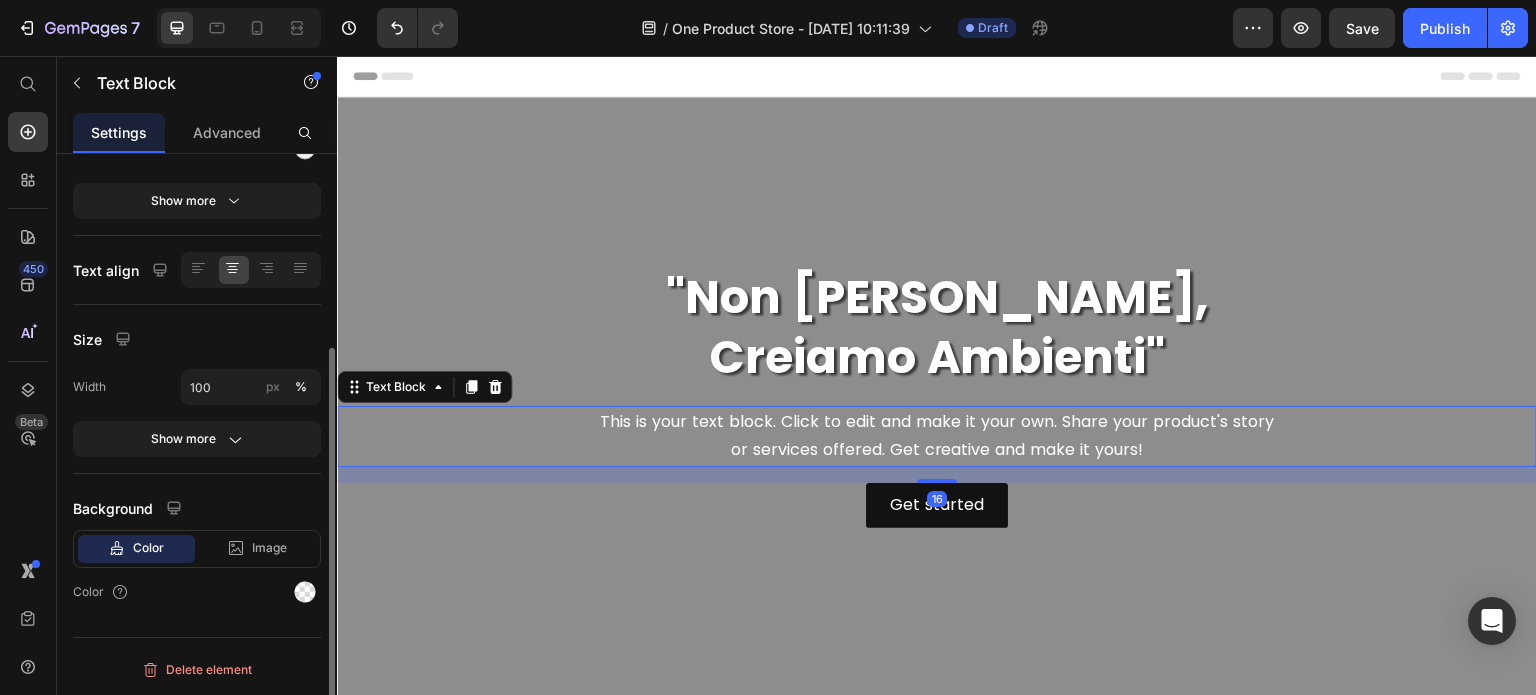 scroll, scrollTop: 0, scrollLeft: 0, axis: both 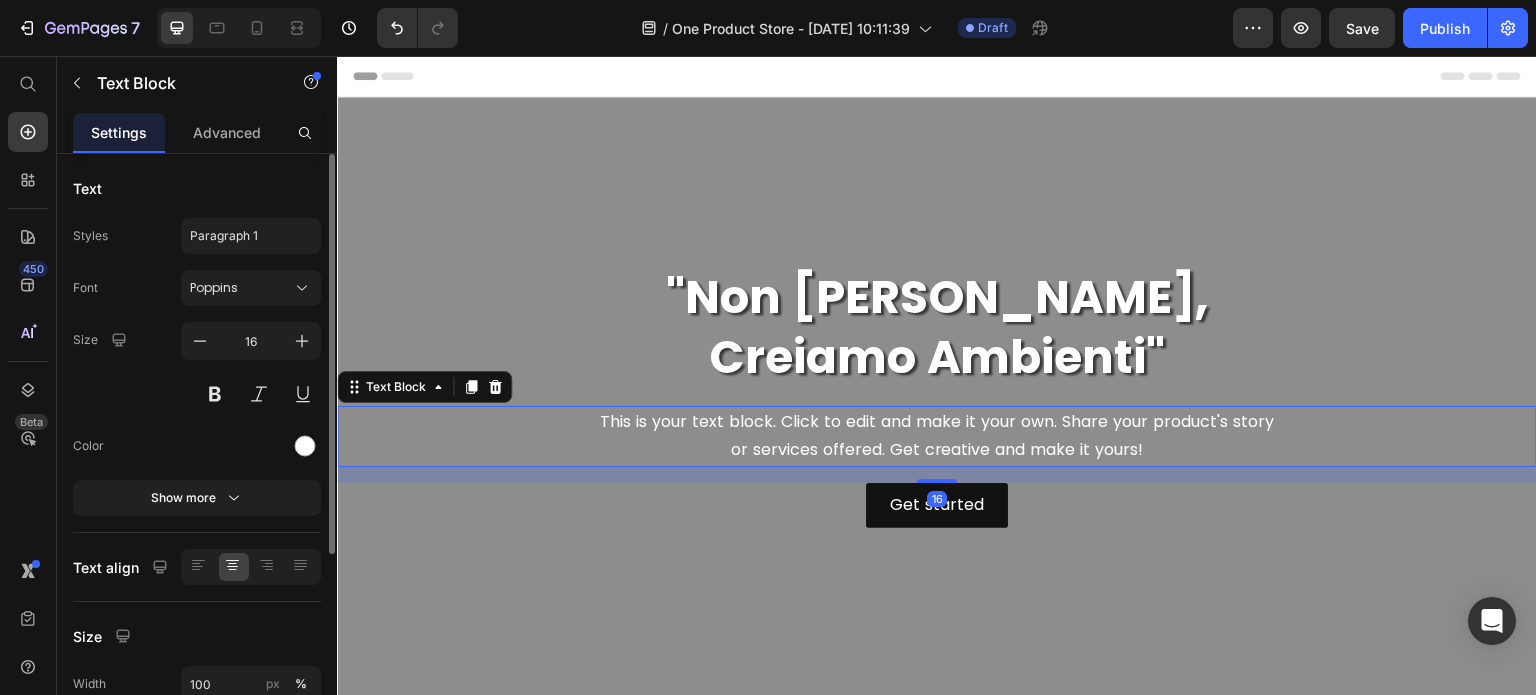 click on "This is your text block. Click to edit and make it your own. Share your product's story                   or services offered. Get creative and make it yours!" at bounding box center (937, 437) 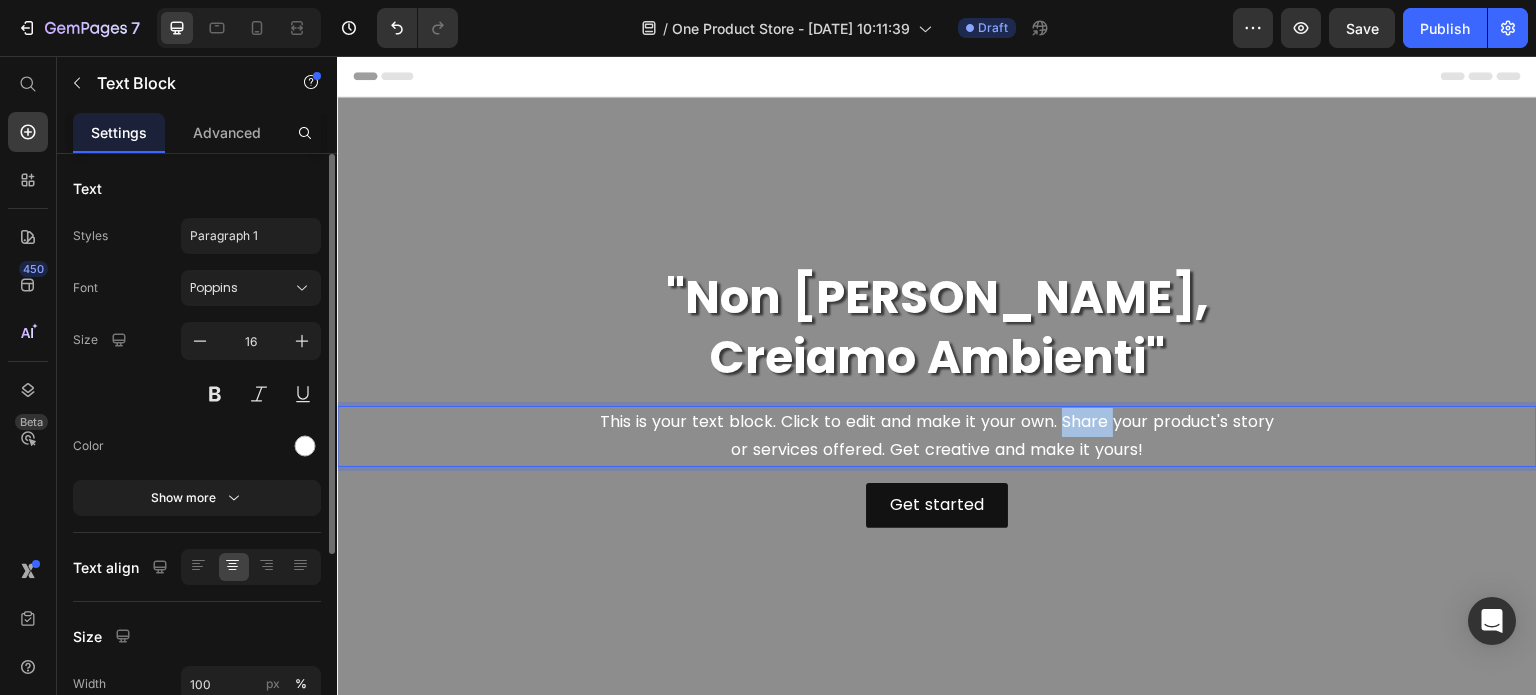 click on "This is your text block. Click to edit and make it your own. Share your product's story or services offered. Get creative and make it yours!" at bounding box center [937, 437] 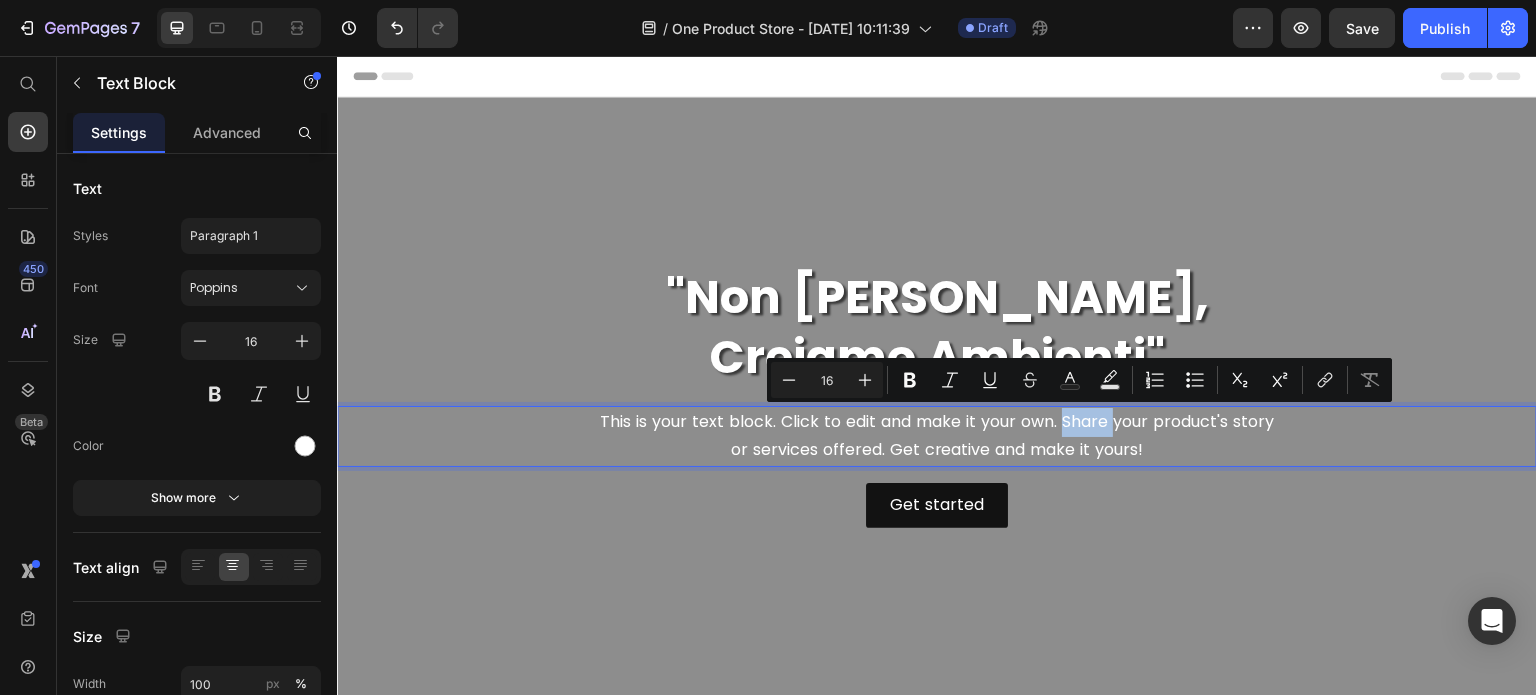 click on "This is your text block. Click to edit and make it your own. Share your product's story or services offered. Get creative and make it yours!" at bounding box center [937, 437] 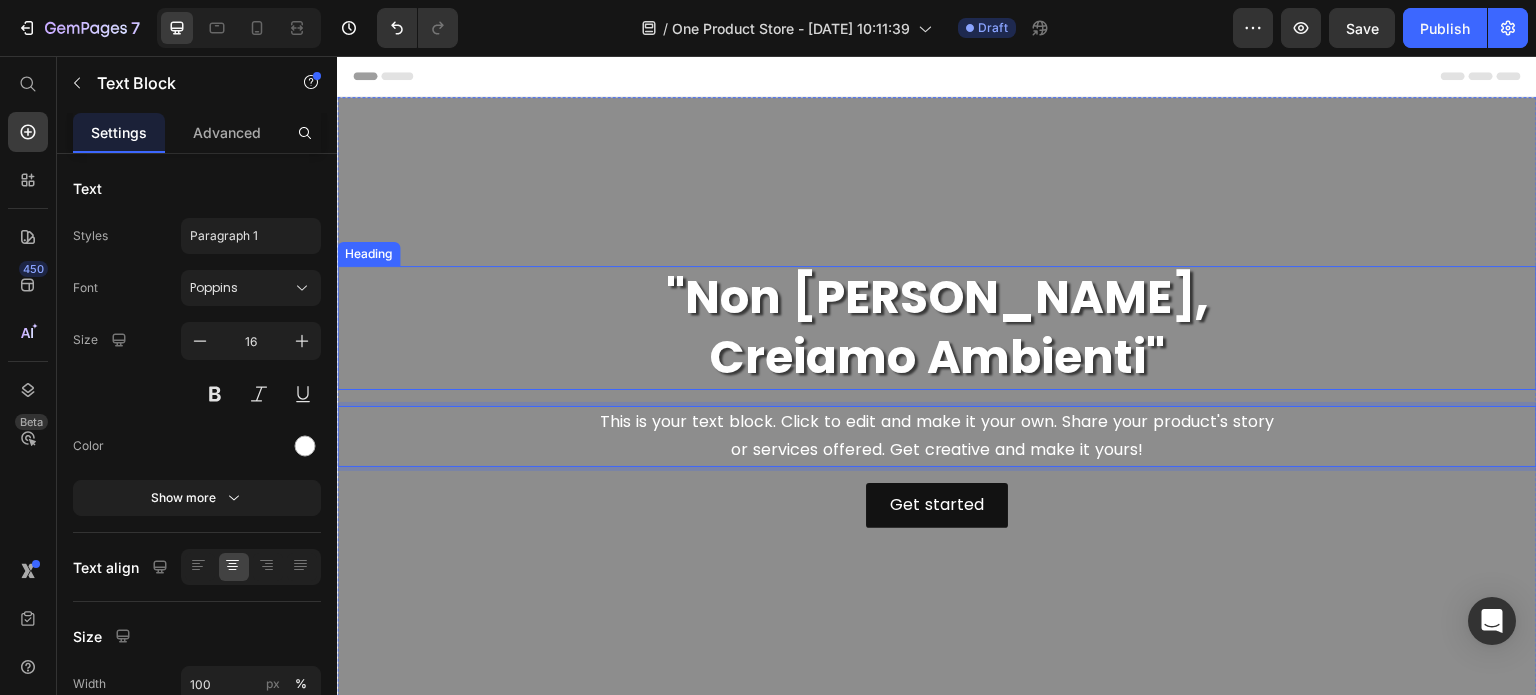 click on ""Non [PERSON_NAME], Creiamo Ambienti"" at bounding box center (937, 328) 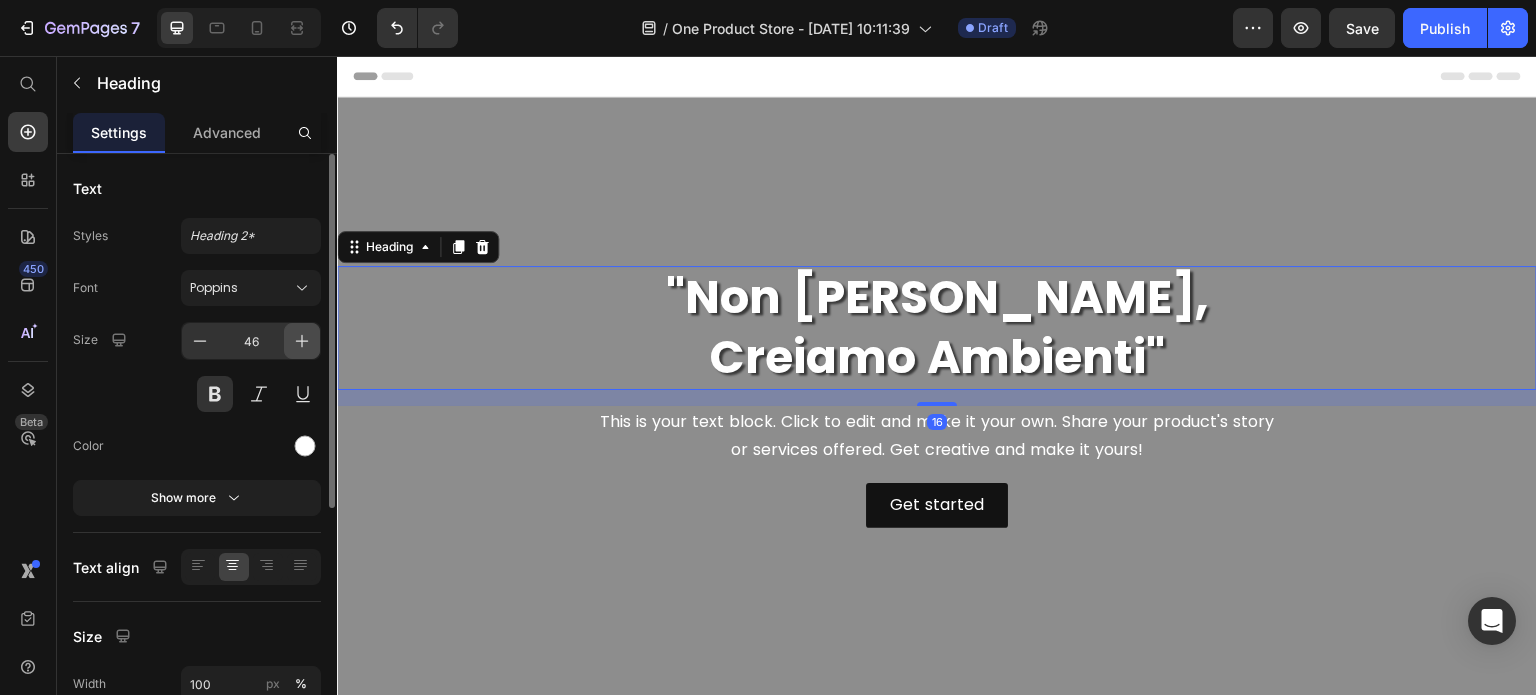 click at bounding box center (302, 341) 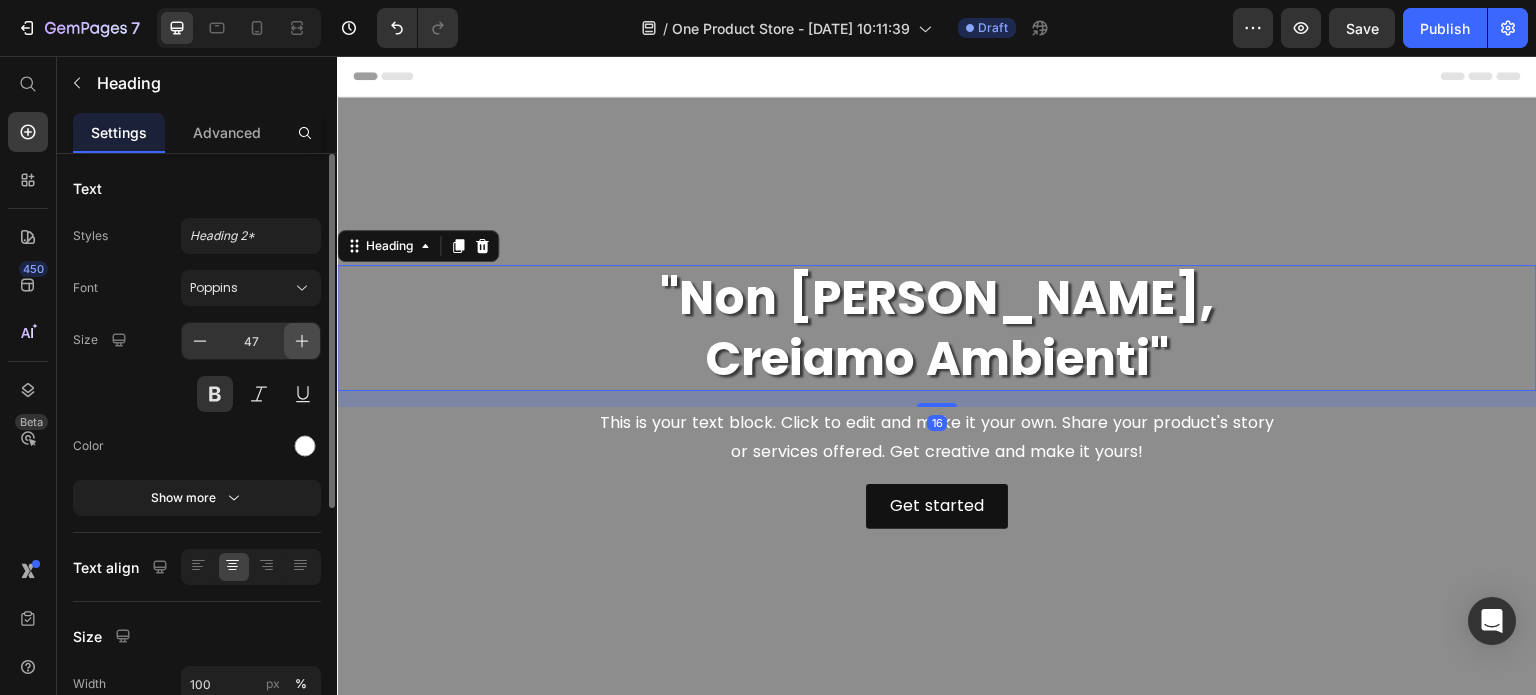 click at bounding box center (302, 341) 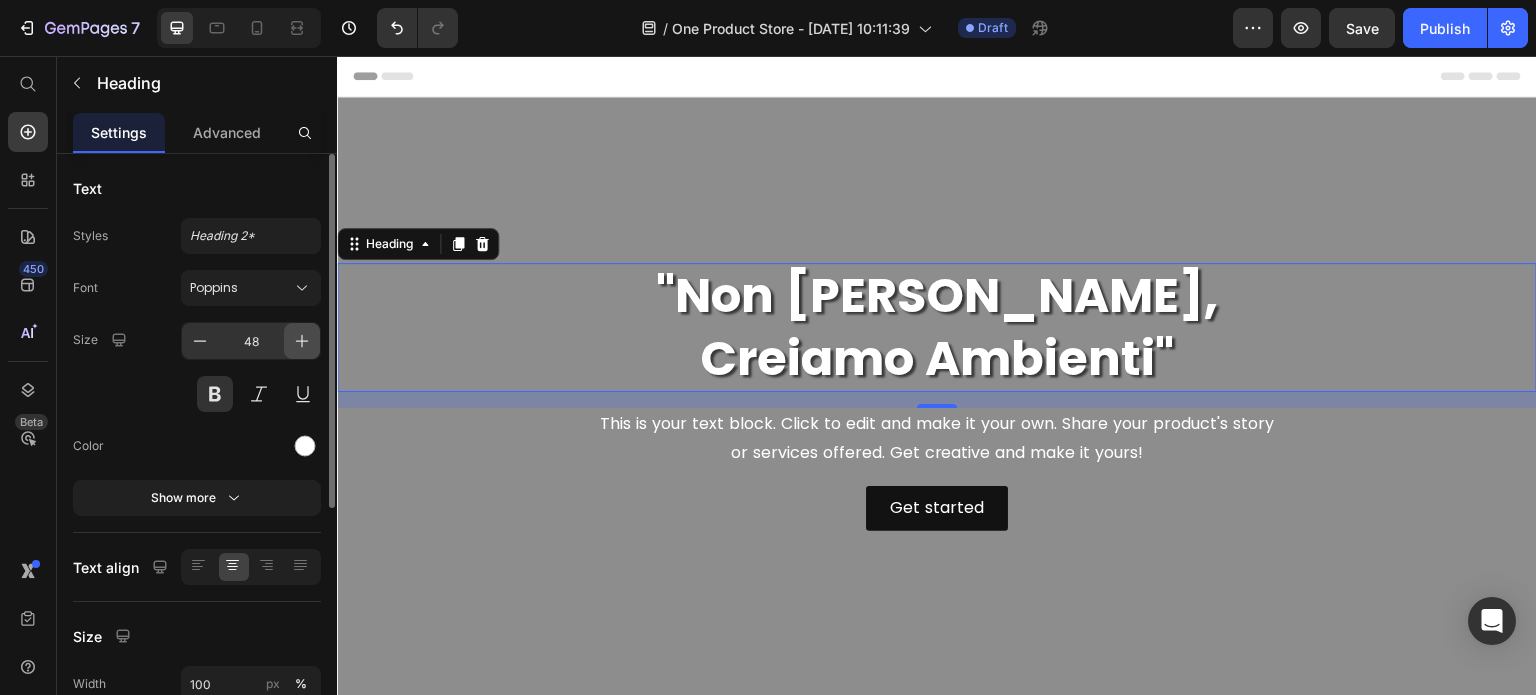 click at bounding box center [302, 341] 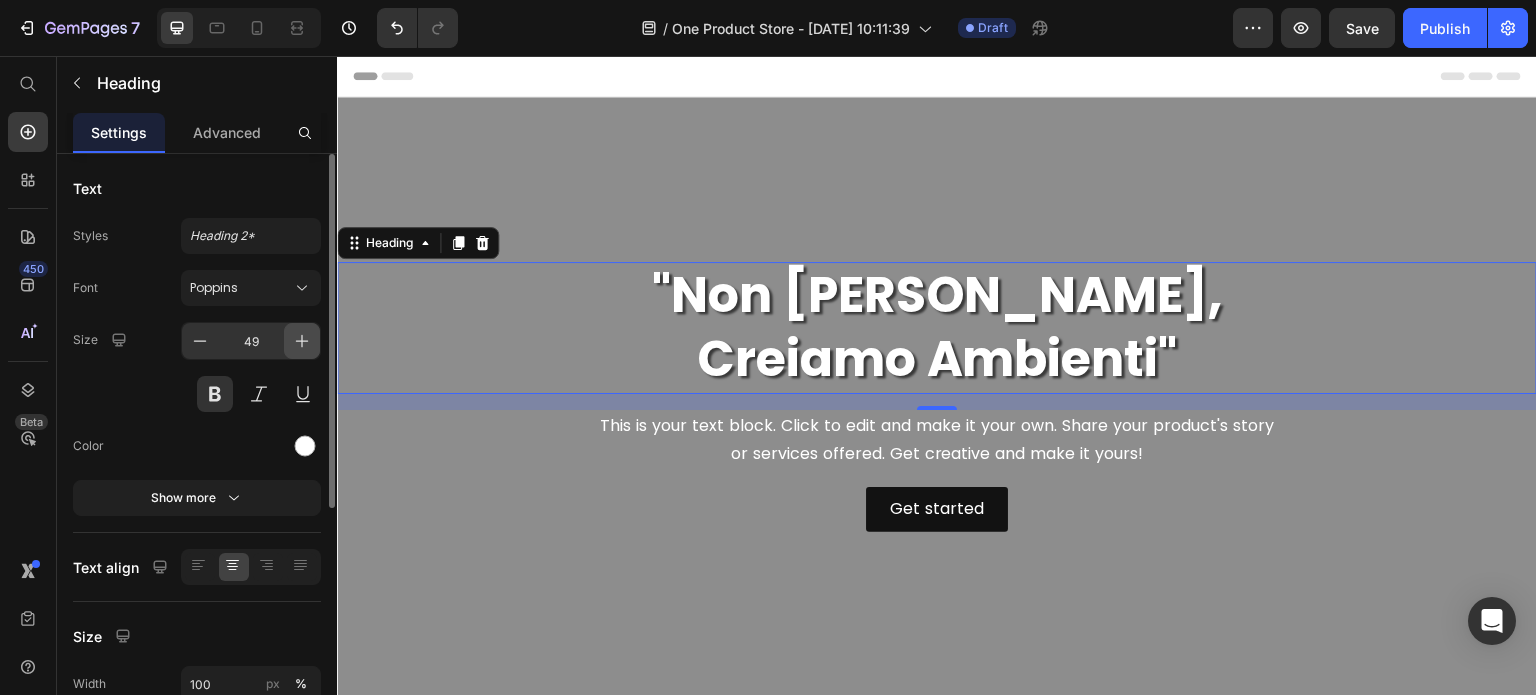 click at bounding box center [302, 341] 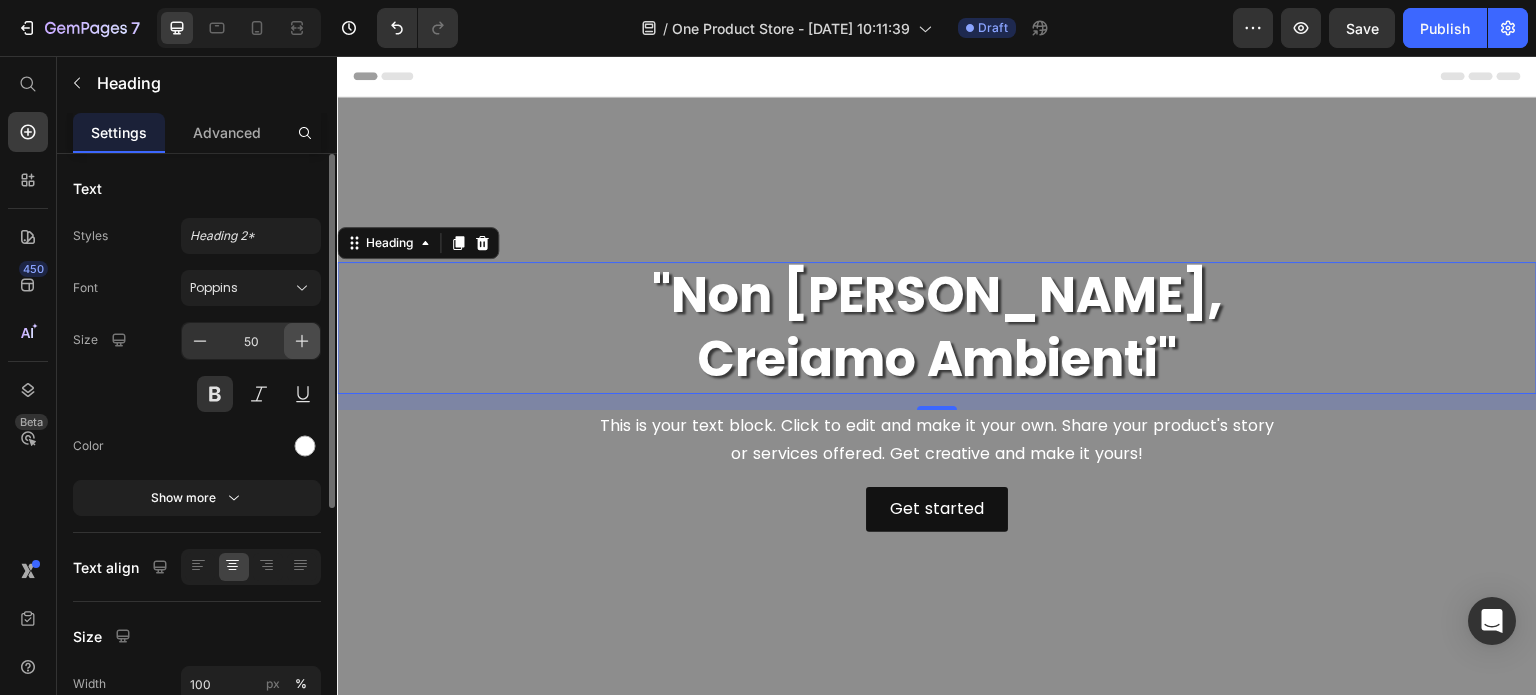 click at bounding box center (302, 341) 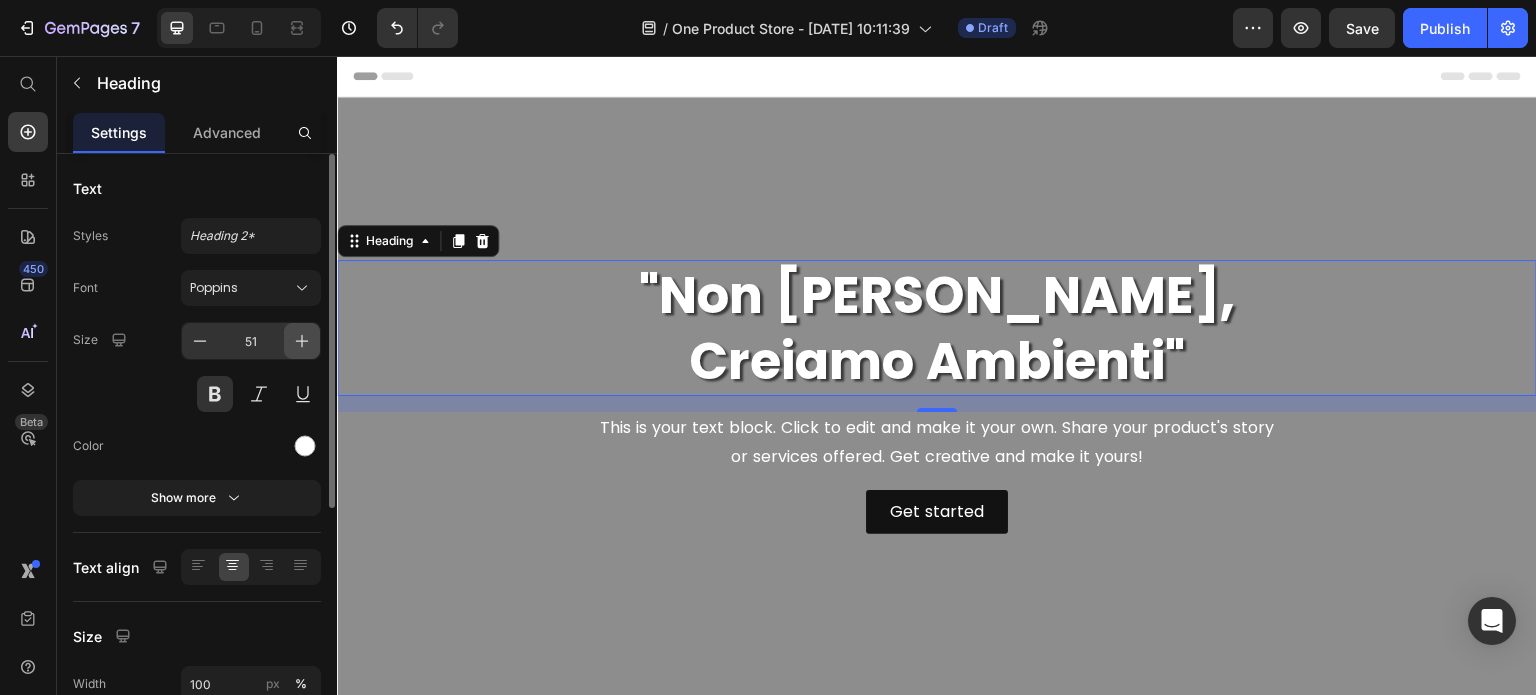click at bounding box center (302, 341) 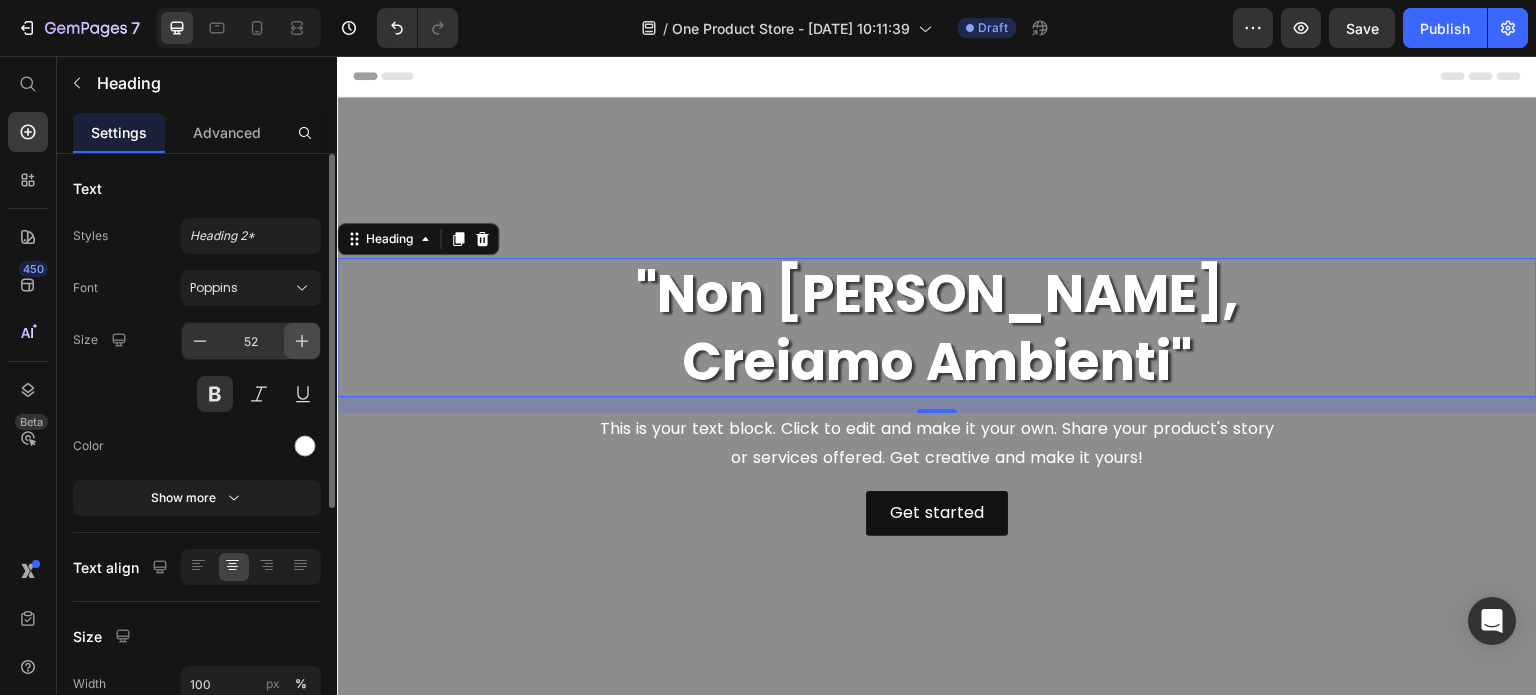click at bounding box center (302, 341) 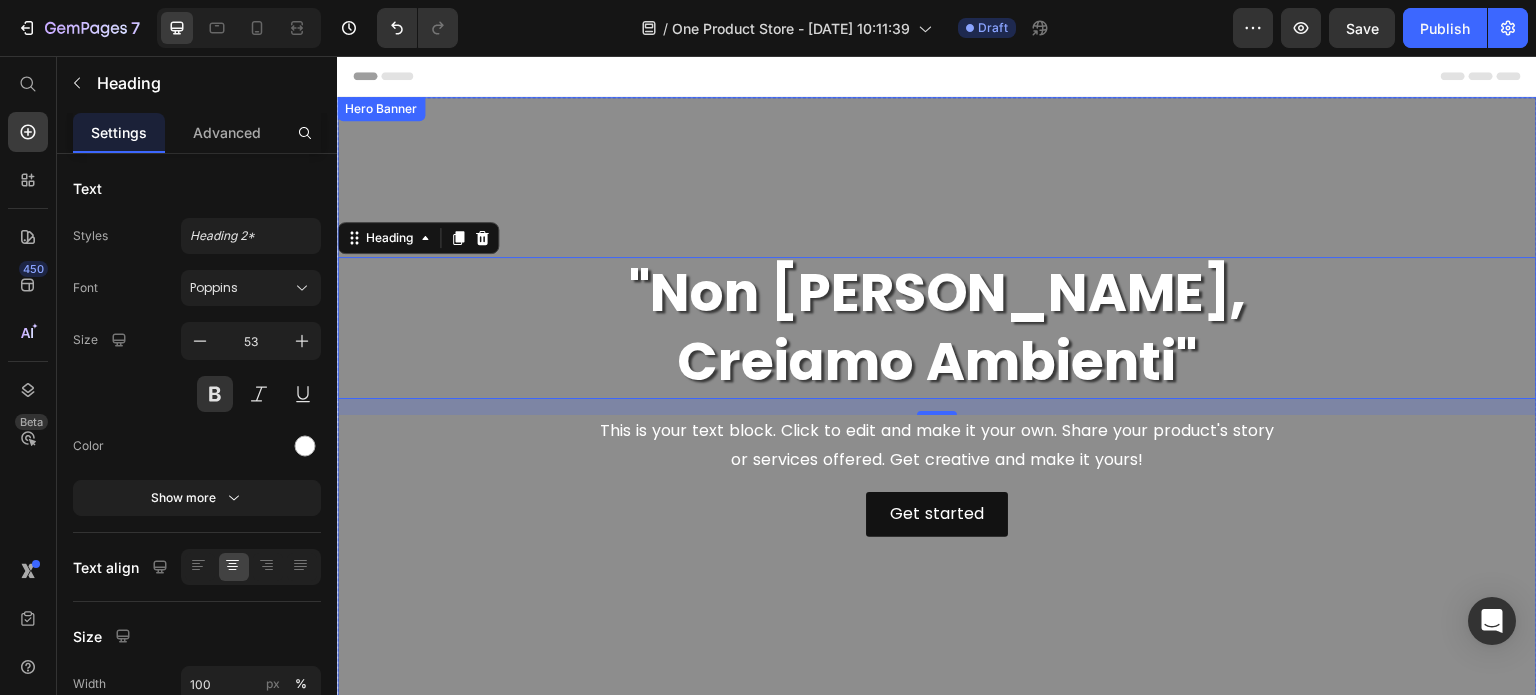 click on "This is your text block. Click to edit and make it your own. Share your product's story or services offered. Get creative and make it yours!" at bounding box center [937, 446] 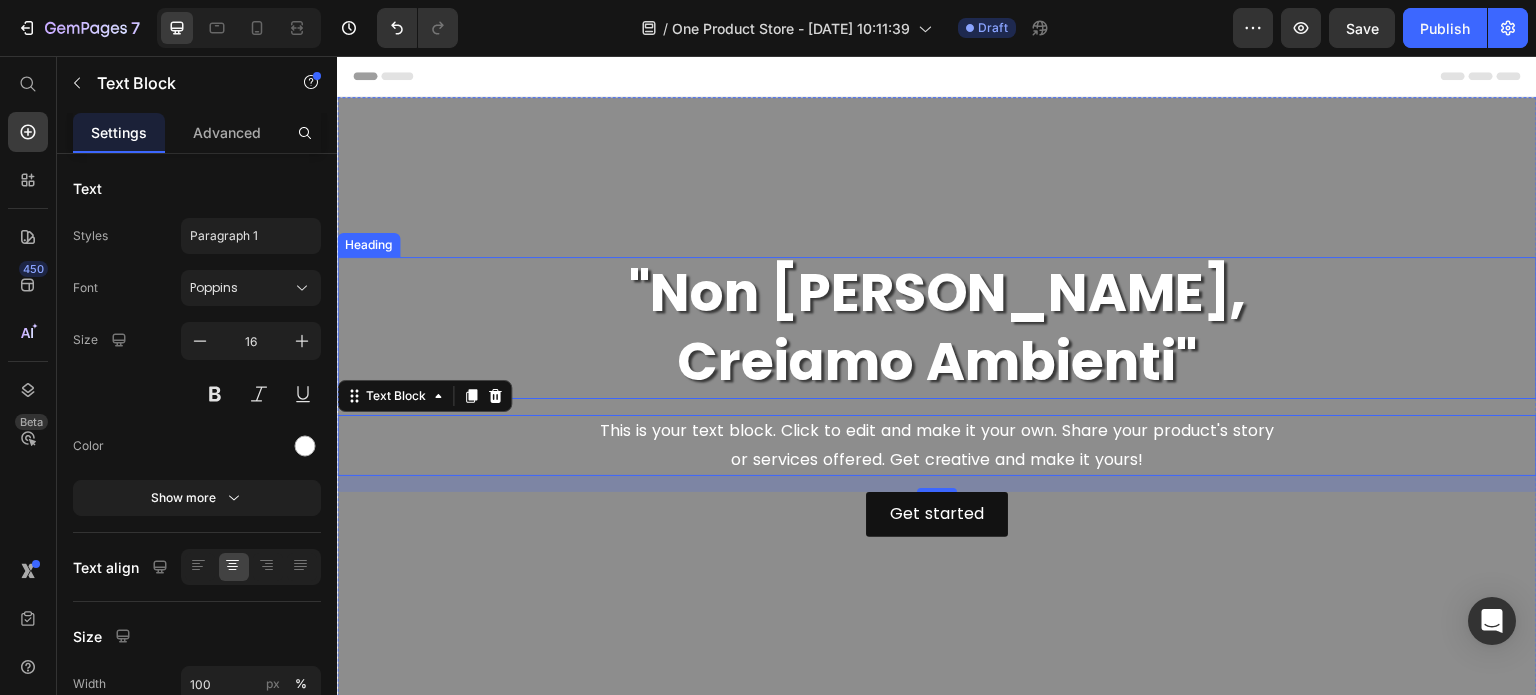 click on ""Non [PERSON_NAME], Creiamo Ambienti"" at bounding box center (937, 328) 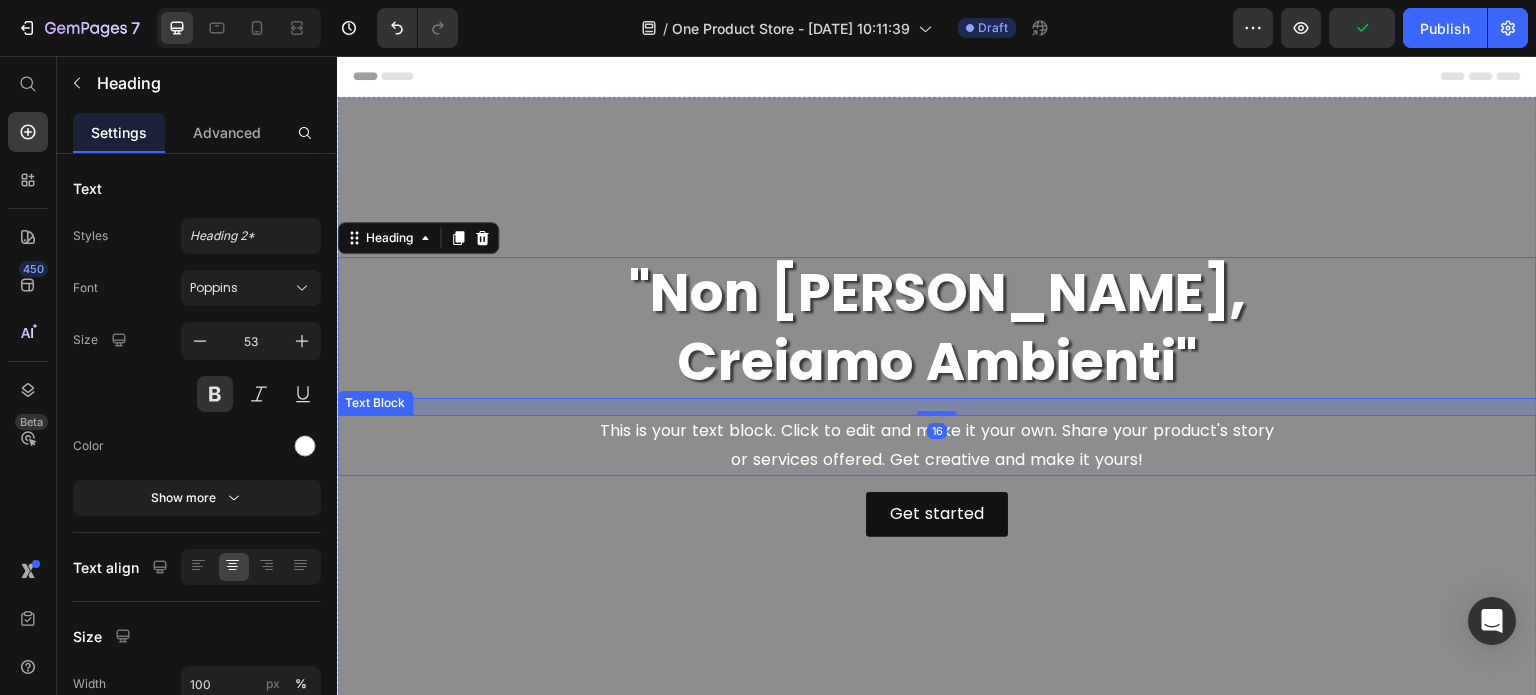click on "This is your text block. Click to edit and make it your own. Share your product's story or services offered. Get creative and make it yours!" at bounding box center [937, 446] 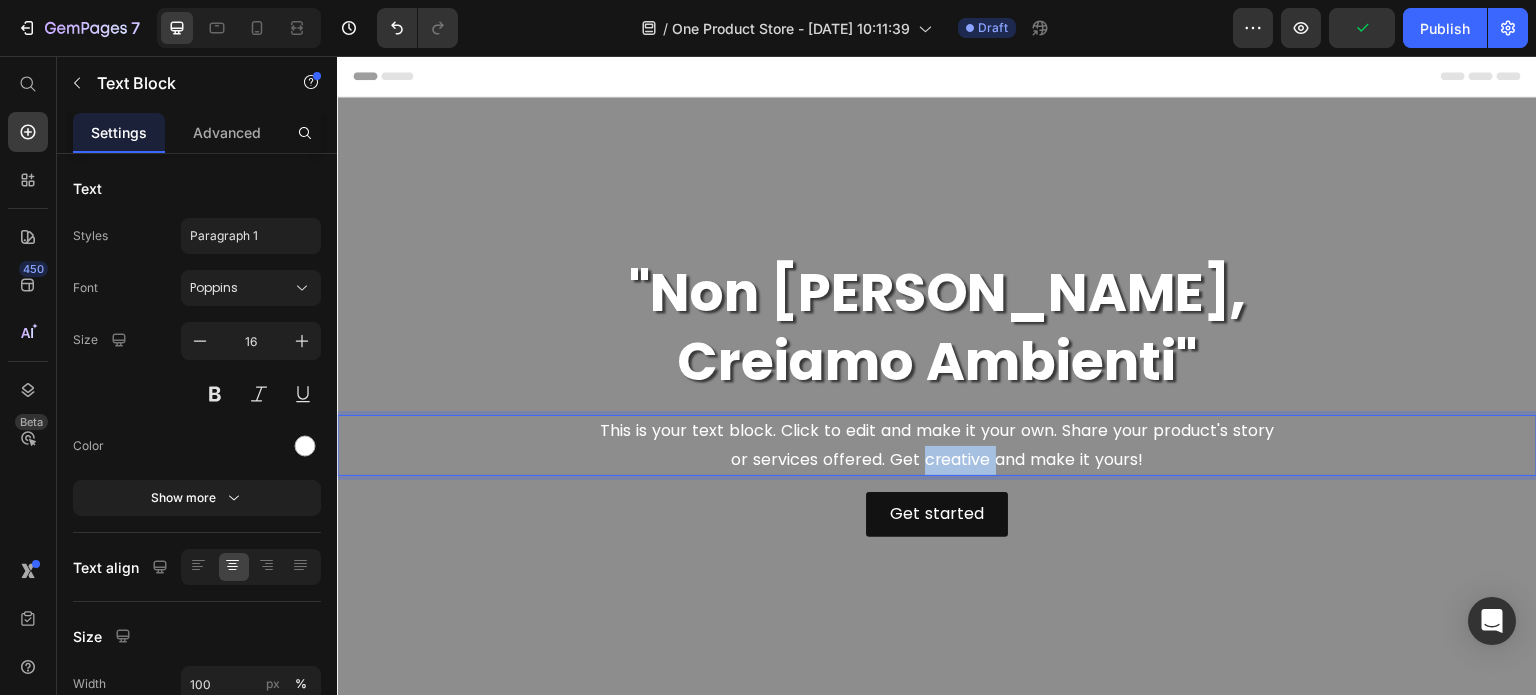 click on "This is your text block. Click to edit and make it your own. Share your product's story or services offered. Get creative and make it yours!" at bounding box center [937, 446] 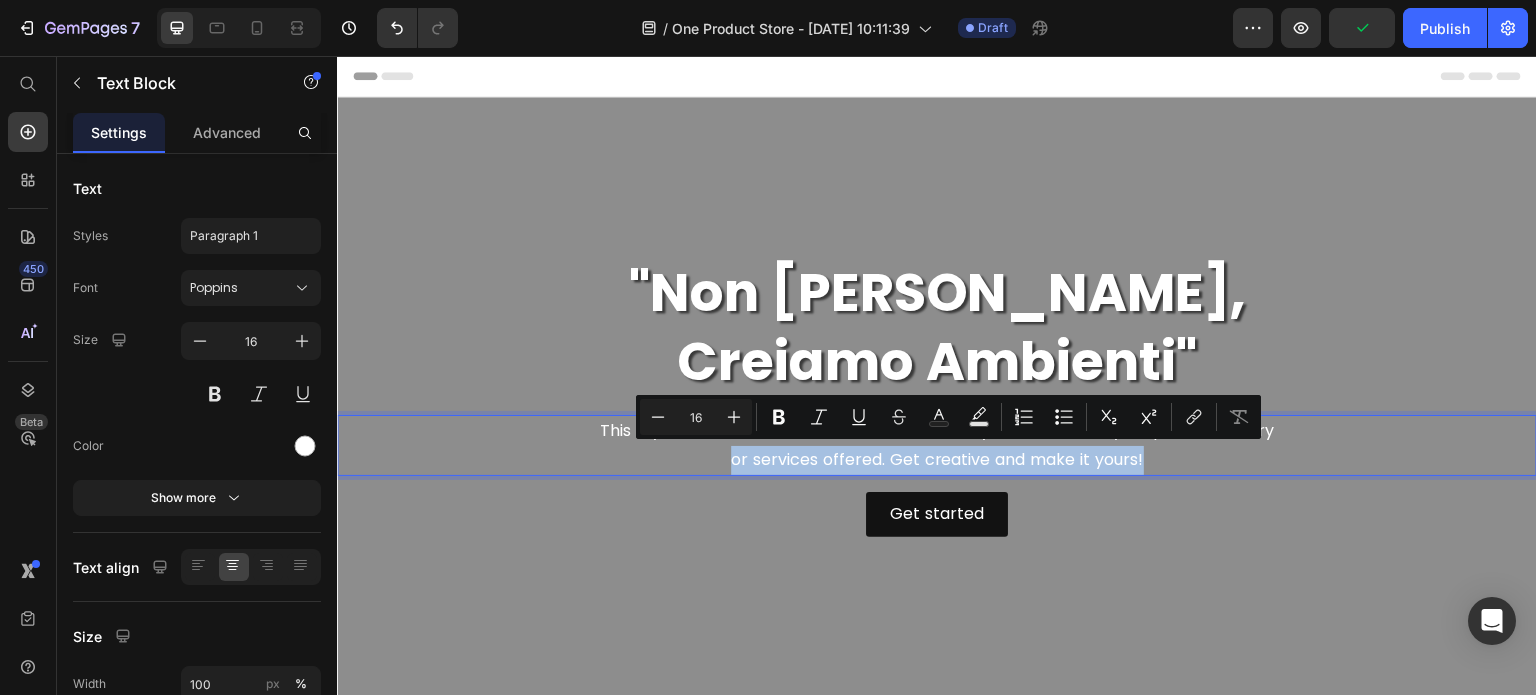 click on "This is your text block. Click to edit and make it your own. Share your product's story or services offered. Get creative and make it yours!" at bounding box center (937, 446) 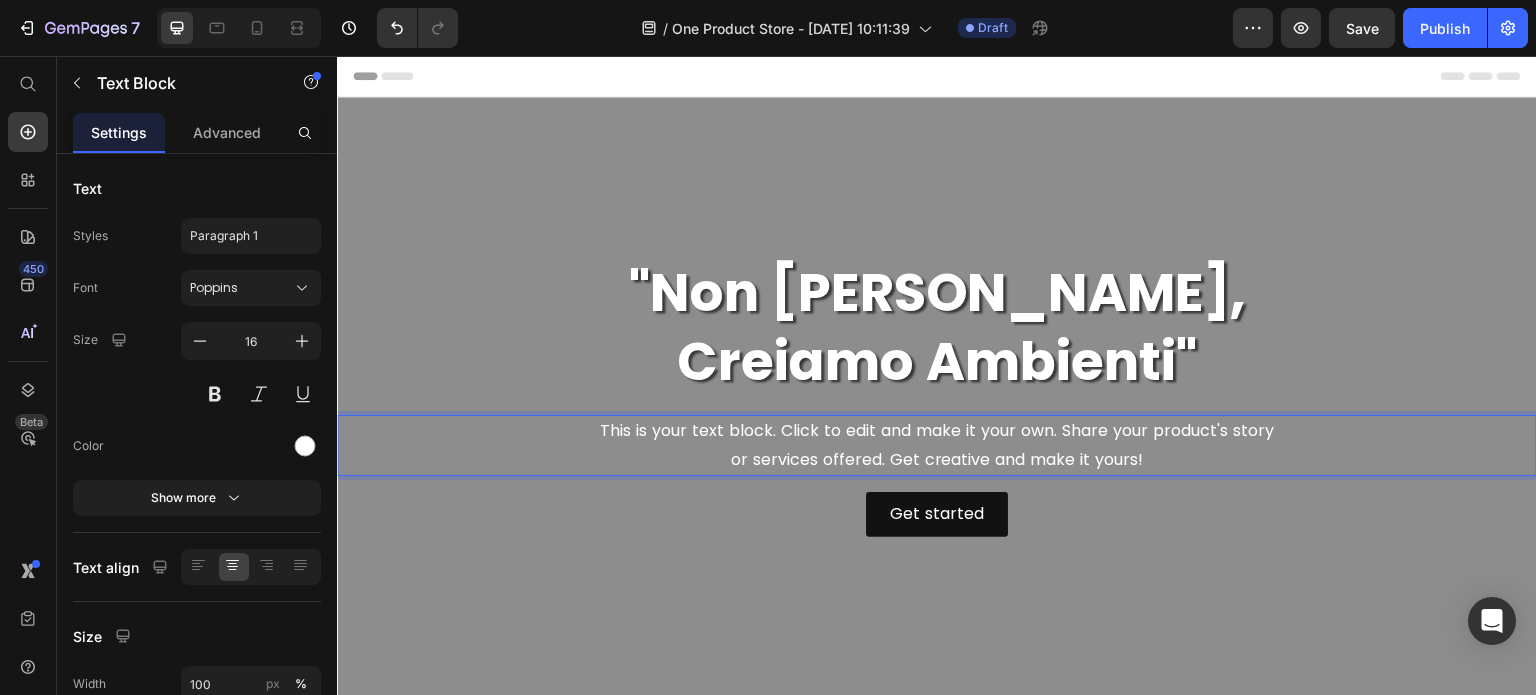 click on "This is your text block. Click to edit and make it your own. Share your product's story or services offered. Get creative and make it yours!" at bounding box center (937, 446) 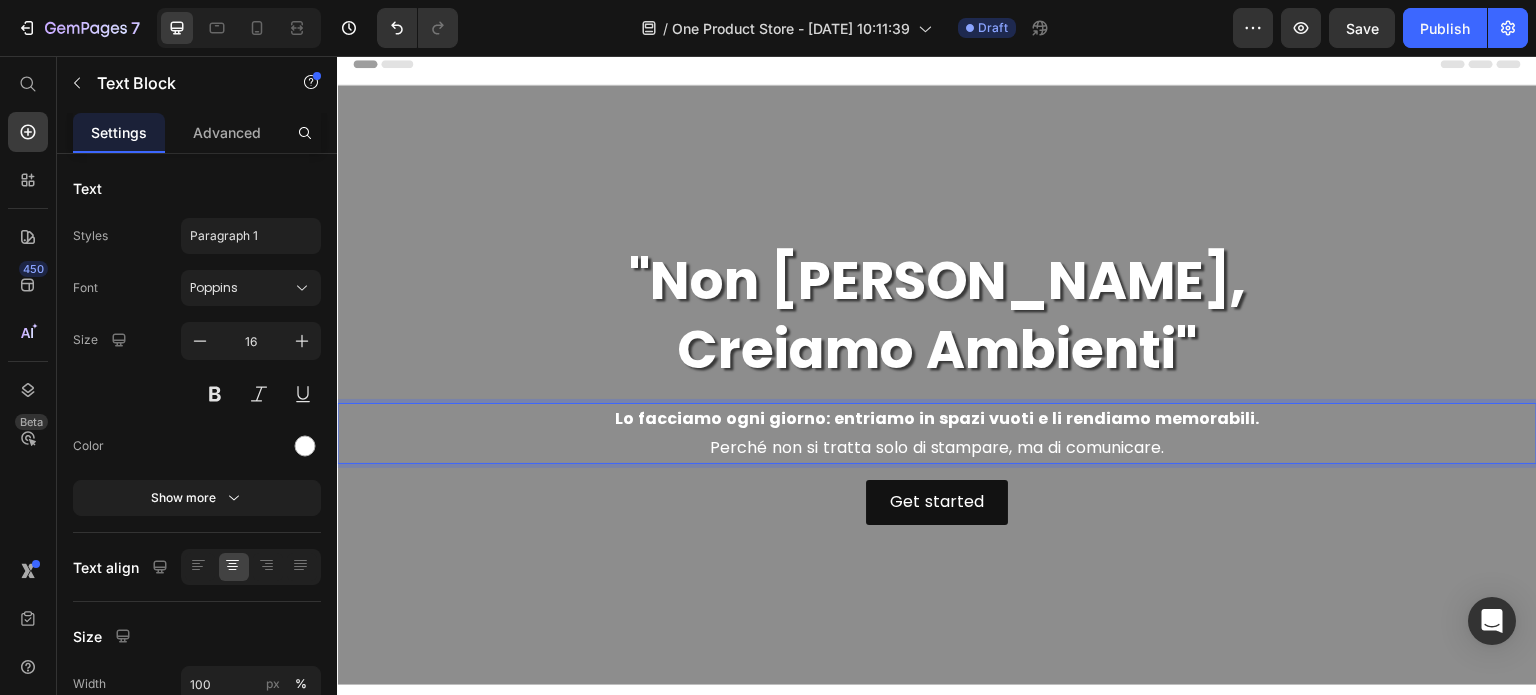 scroll, scrollTop: 100, scrollLeft: 0, axis: vertical 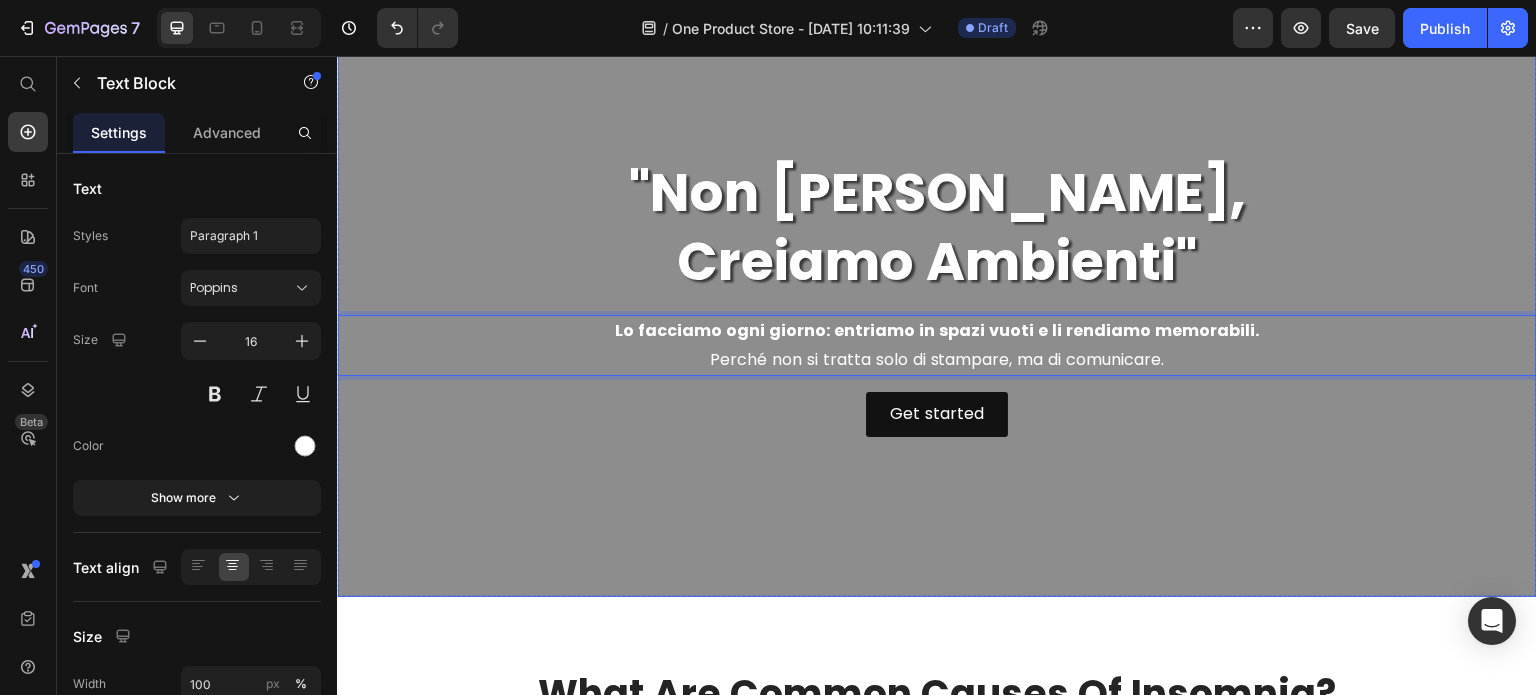 click on ""Non [PERSON_NAME], Creiamo Ambienti" Heading Lo facciamo ogni giorno: entriamo in spazi vuoti e li rendiamo memorabili. Perché non si tratta solo di stampare, ma di comunicare. Text Block   16 Get started Button" at bounding box center (937, 297) 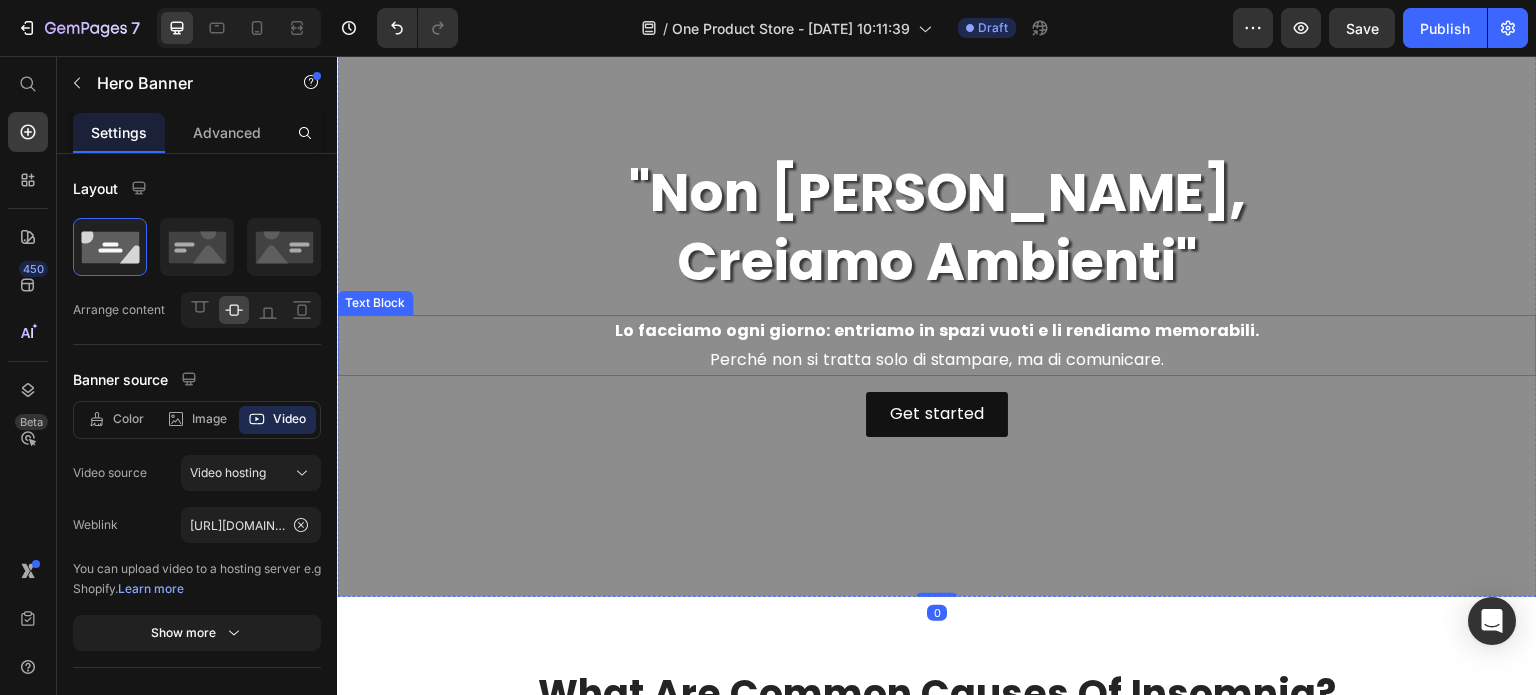 click on "Lo facciamo ogni giorno: entriamo in spazi vuoti e li rendiamo memorabili." at bounding box center (937, 330) 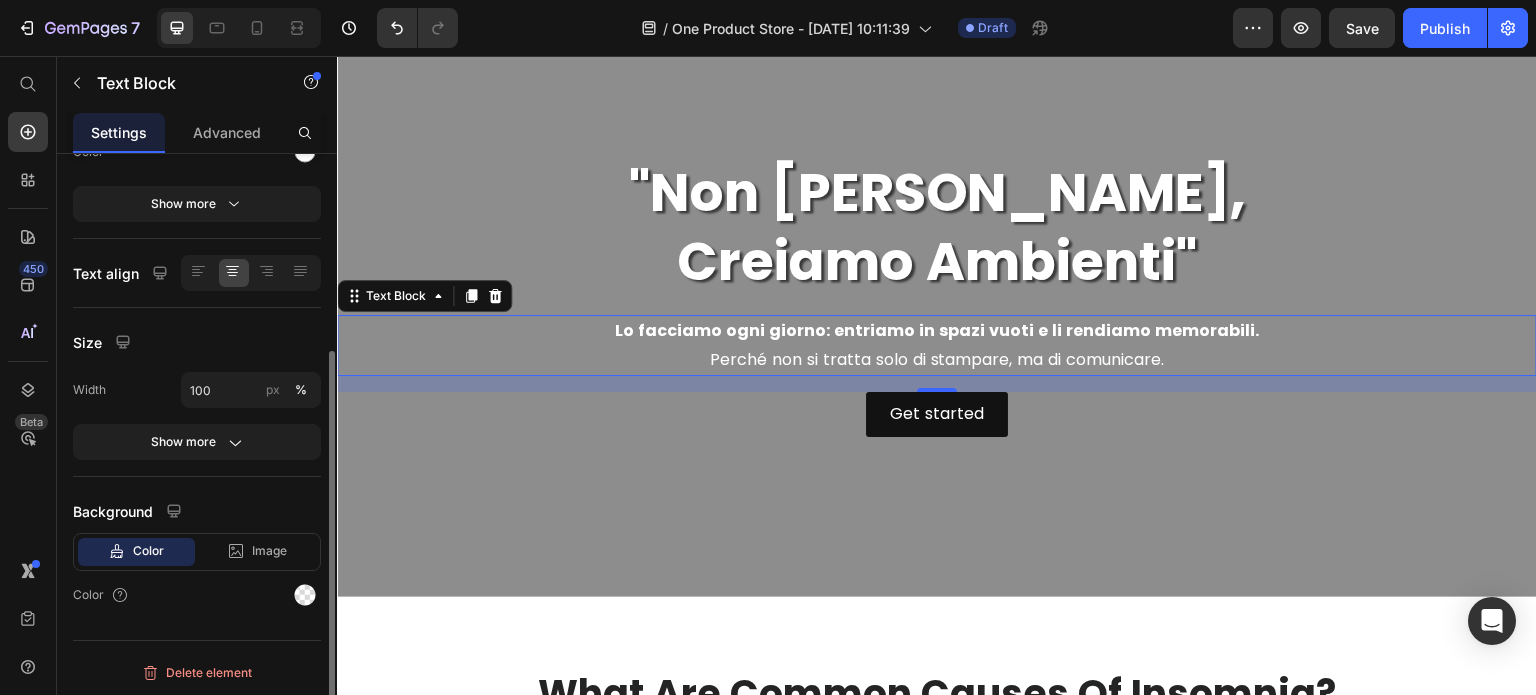 scroll, scrollTop: 0, scrollLeft: 0, axis: both 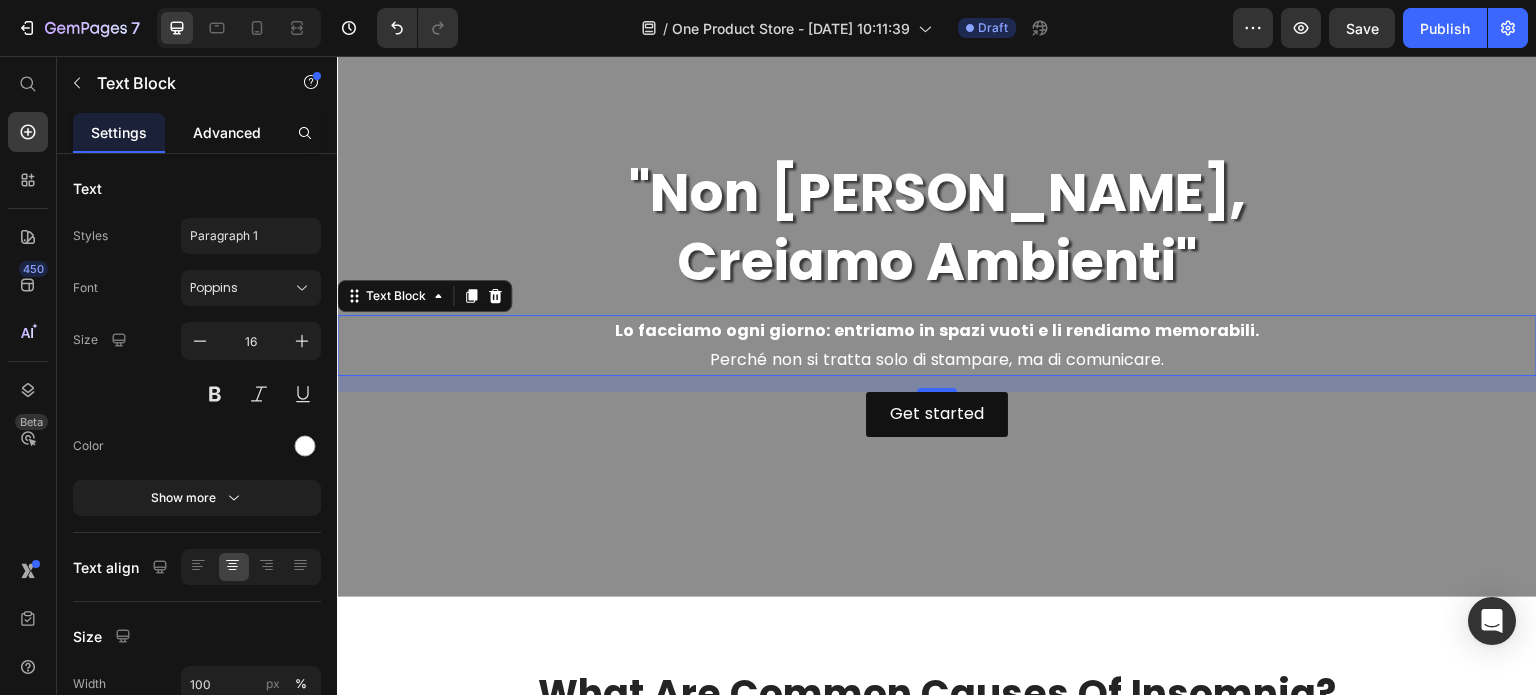 click on "Advanced" at bounding box center (227, 132) 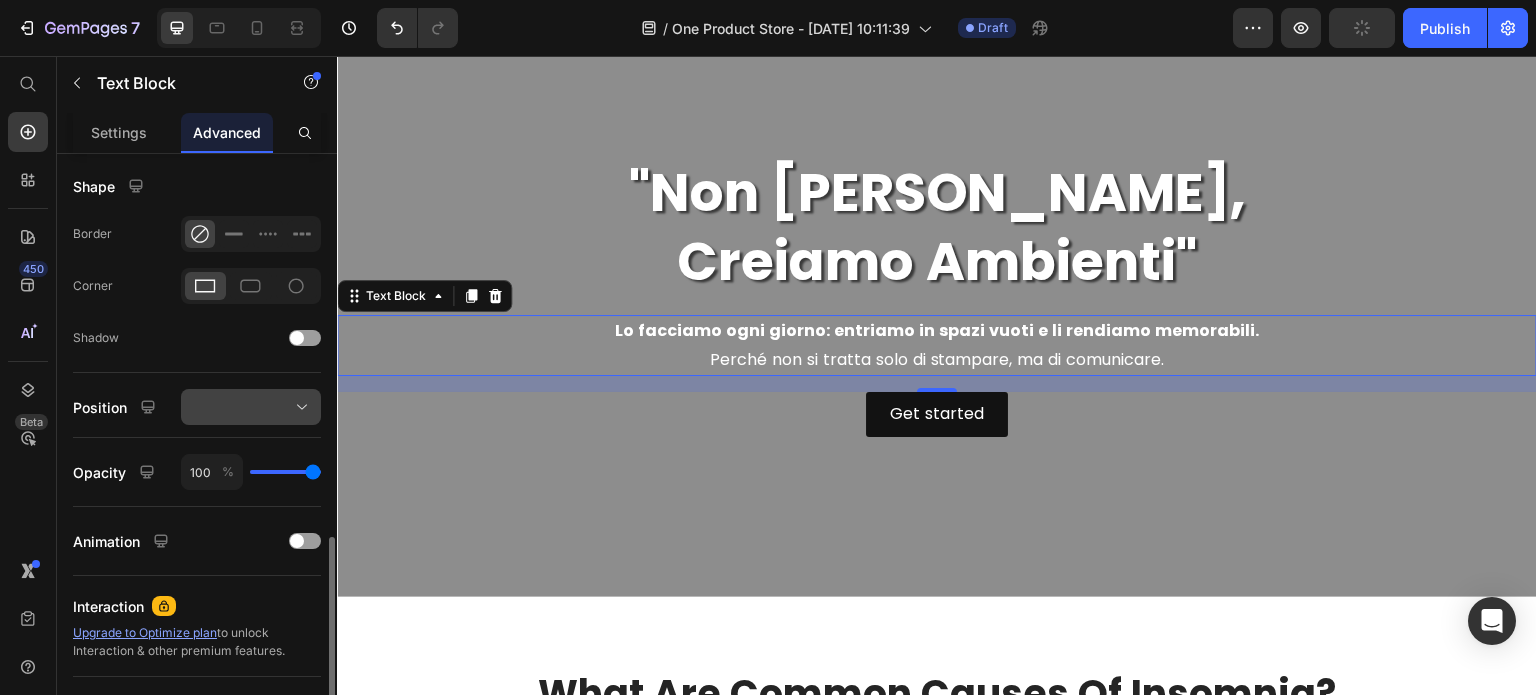 scroll, scrollTop: 600, scrollLeft: 0, axis: vertical 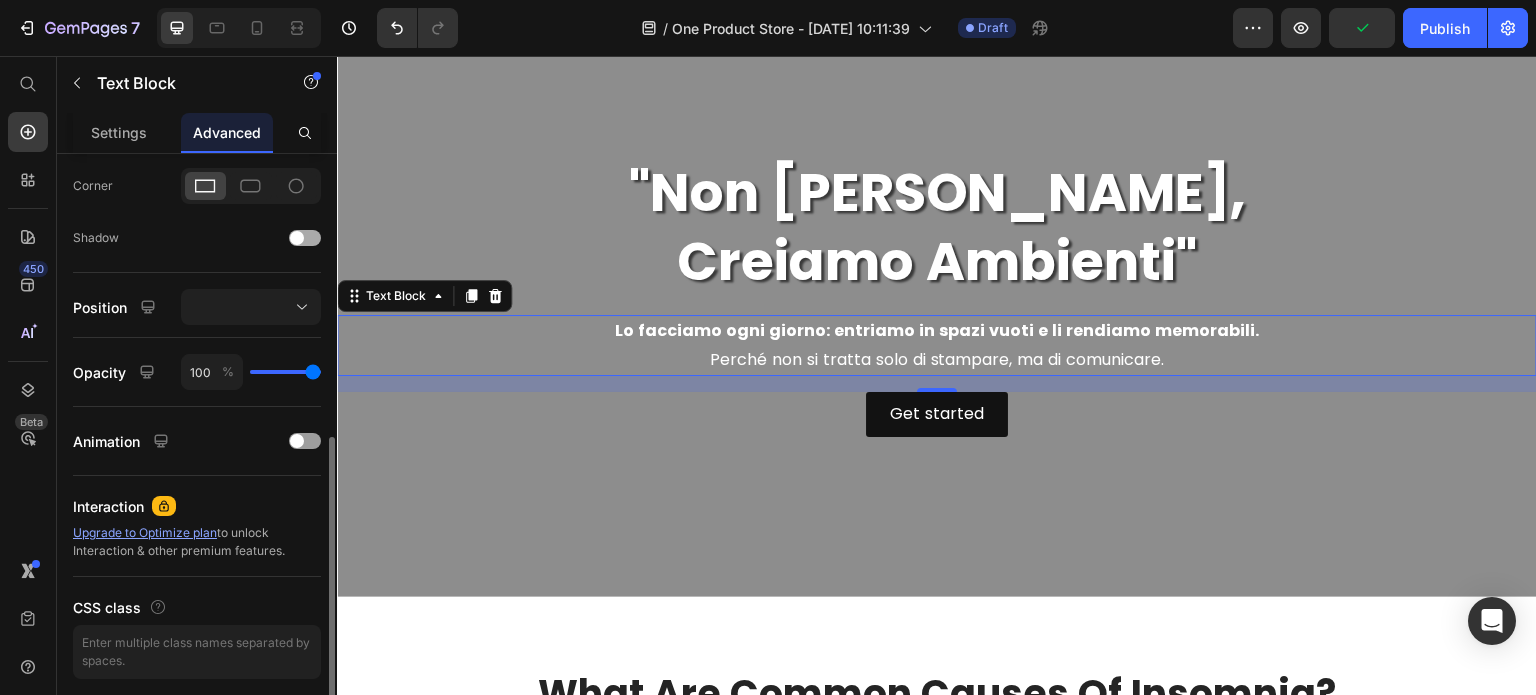 click 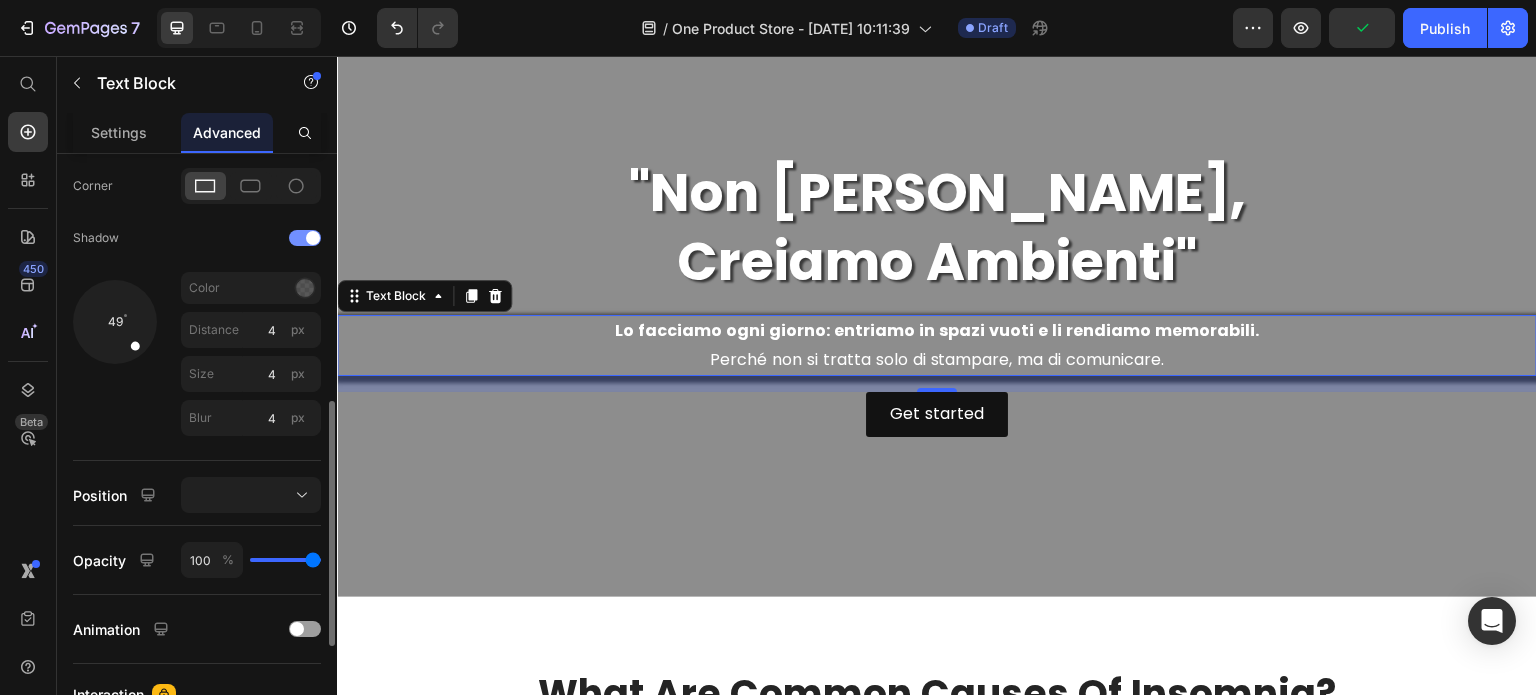 click at bounding box center (305, 238) 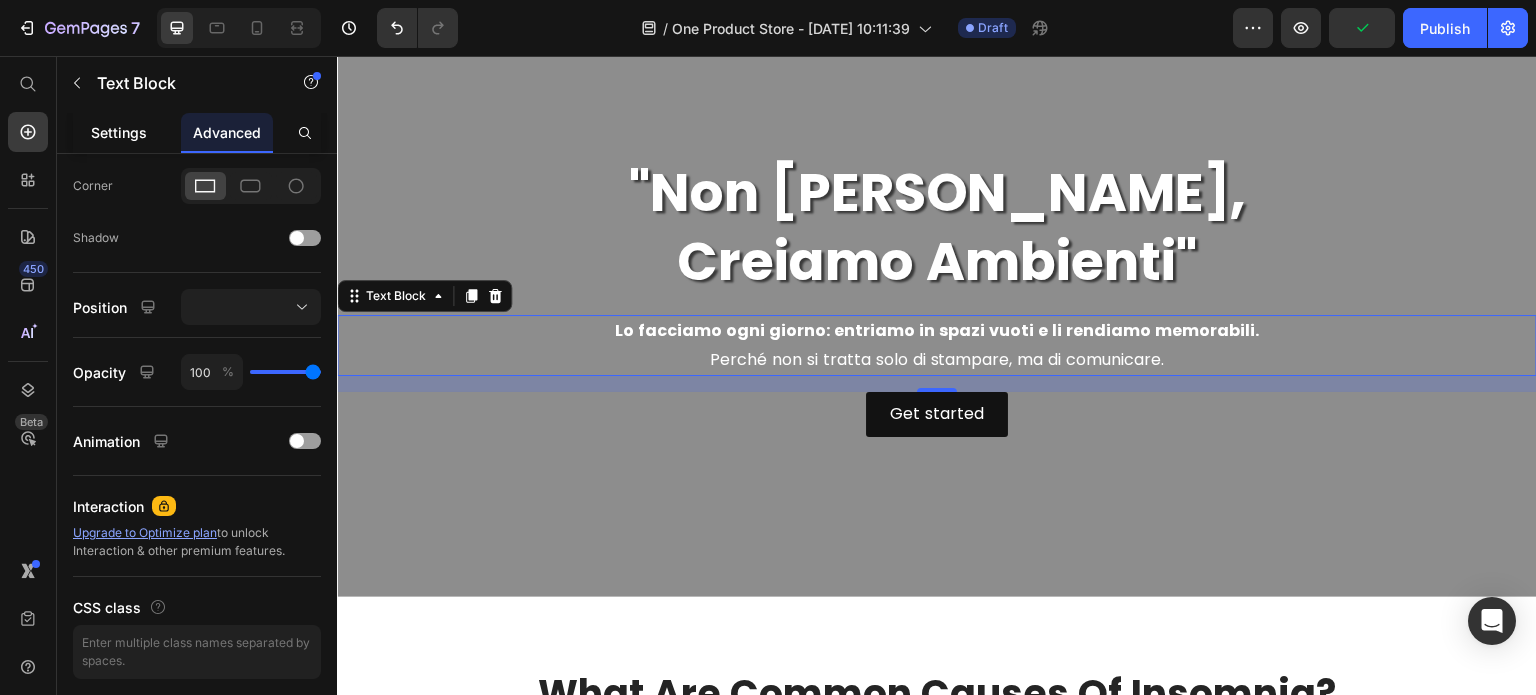 click on "Settings" 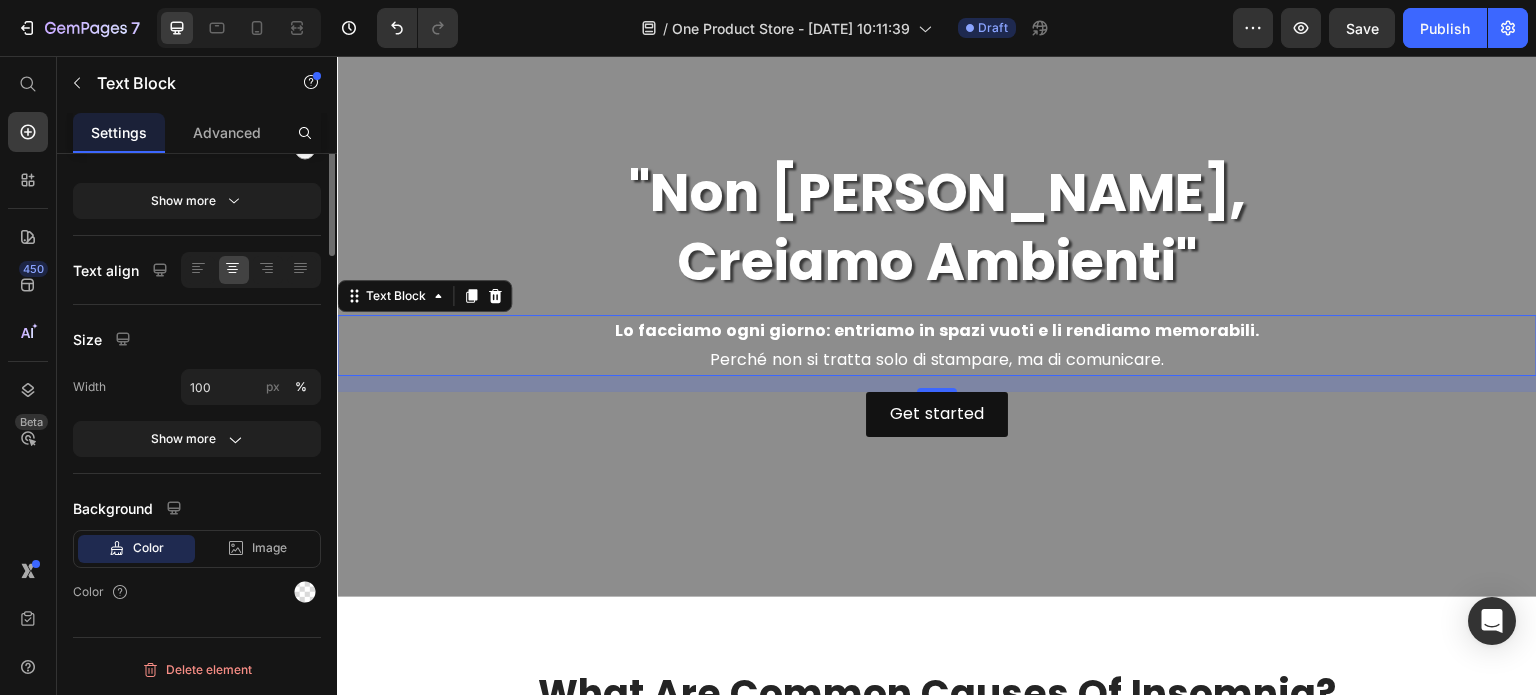 scroll, scrollTop: 0, scrollLeft: 0, axis: both 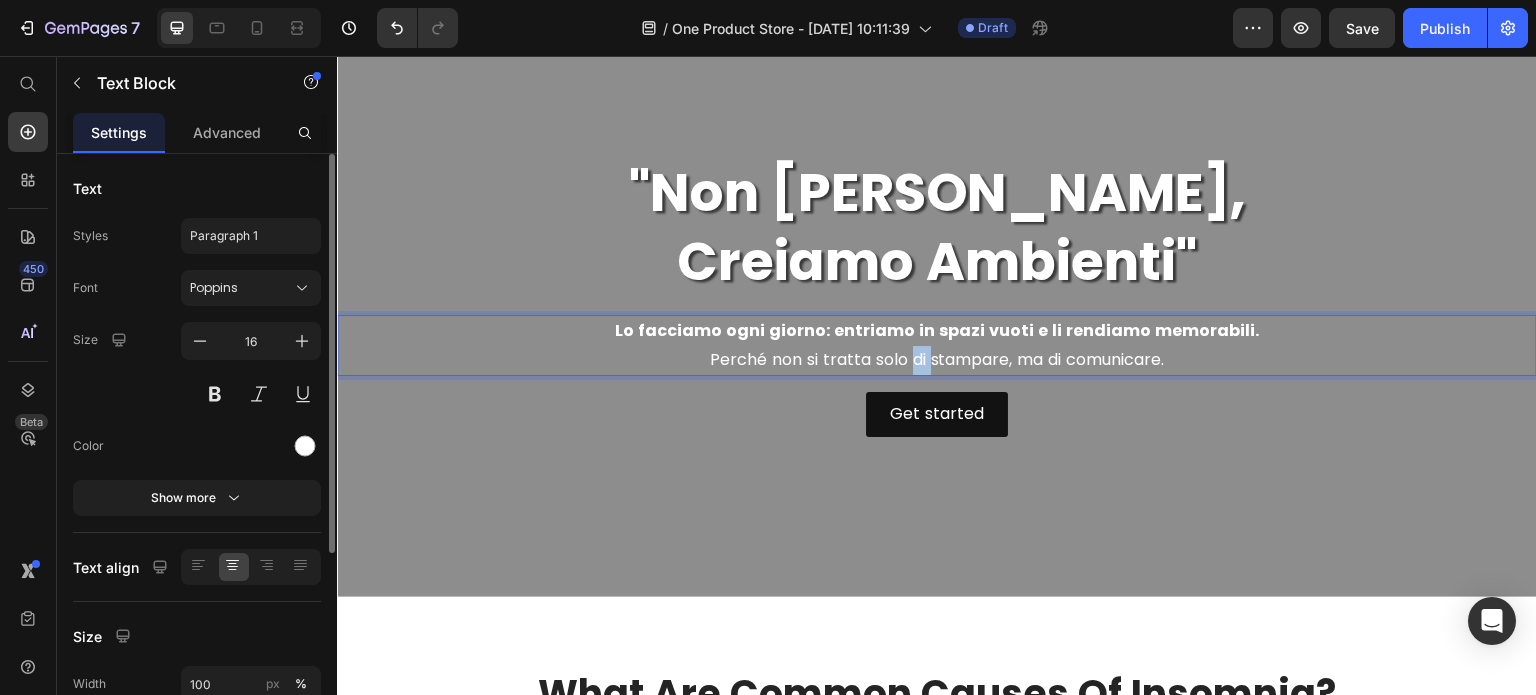 click on "Lo facciamo ogni giorno: entriamo in spazi vuoti e li rendiamo memorabili. Perché non si tratta solo di stampare, ma di comunicare." at bounding box center [937, 346] 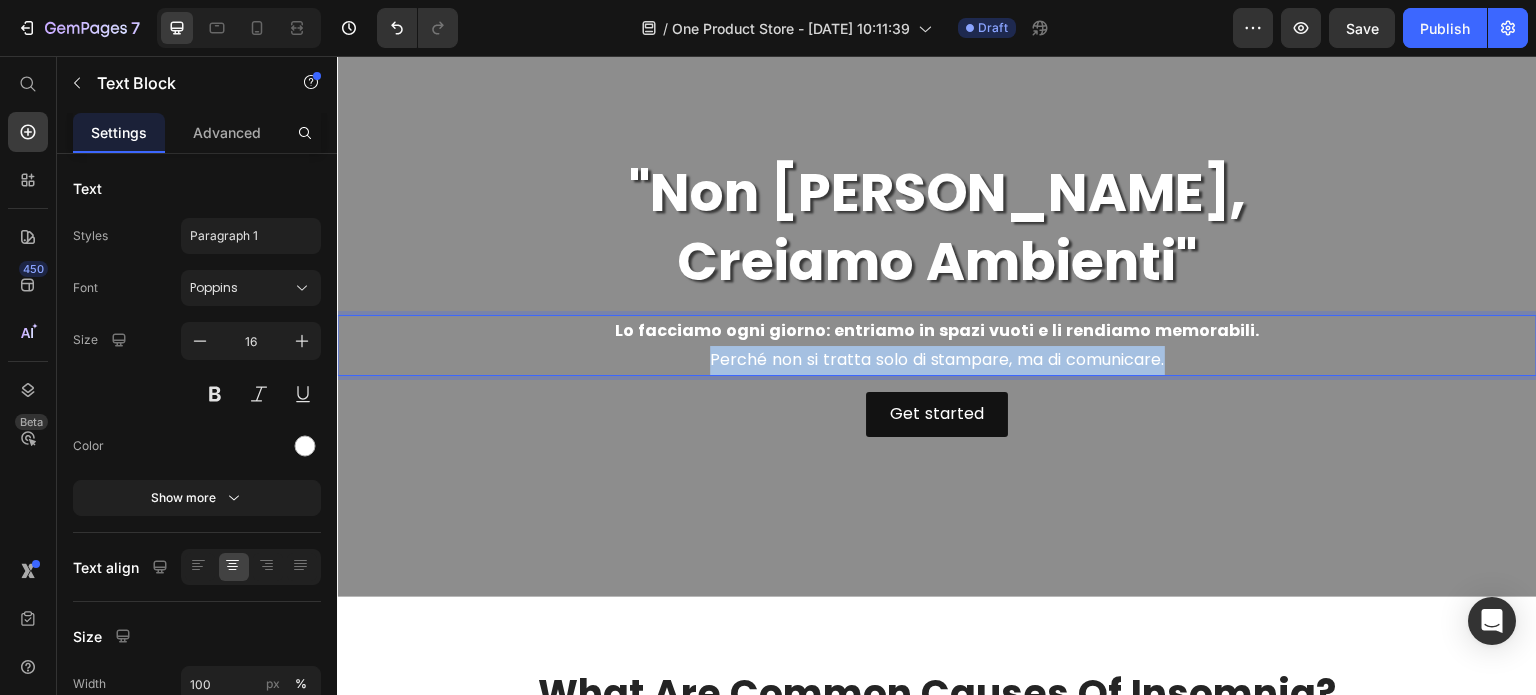 click on "Lo facciamo ogni giorno: entriamo in spazi vuoti e li rendiamo memorabili. Perché non si tratta solo di stampare, ma di comunicare." at bounding box center [937, 346] 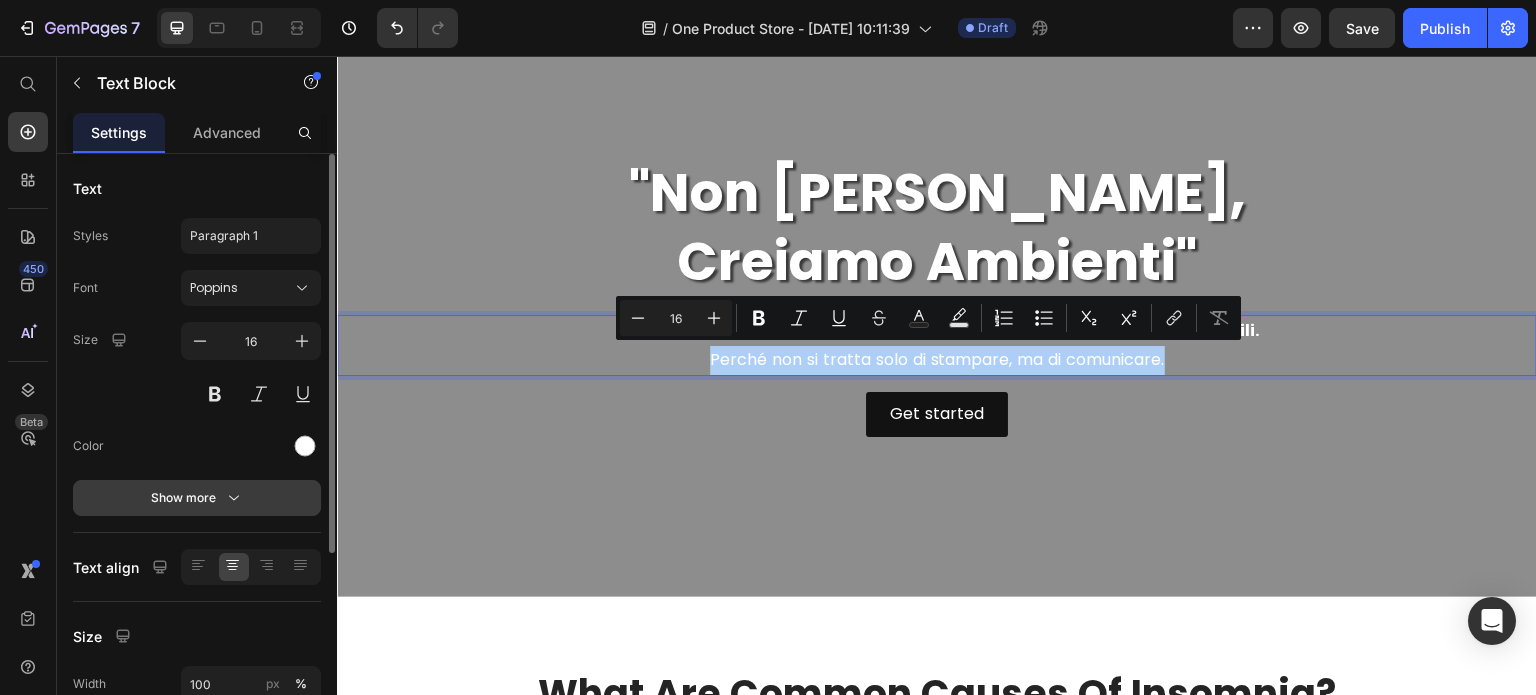 click on "Show more" at bounding box center [197, 498] 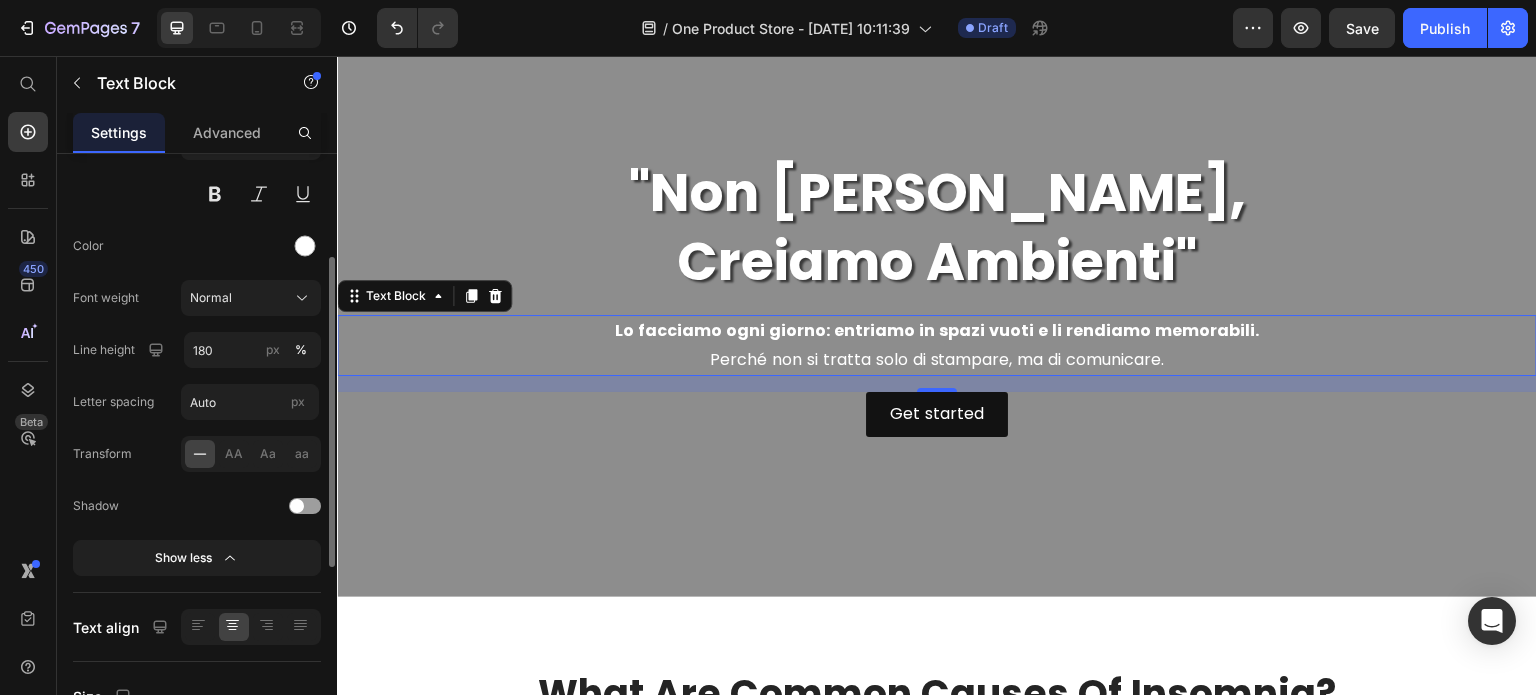 drag, startPoint x: 324, startPoint y: 512, endPoint x: 312, endPoint y: 509, distance: 12.369317 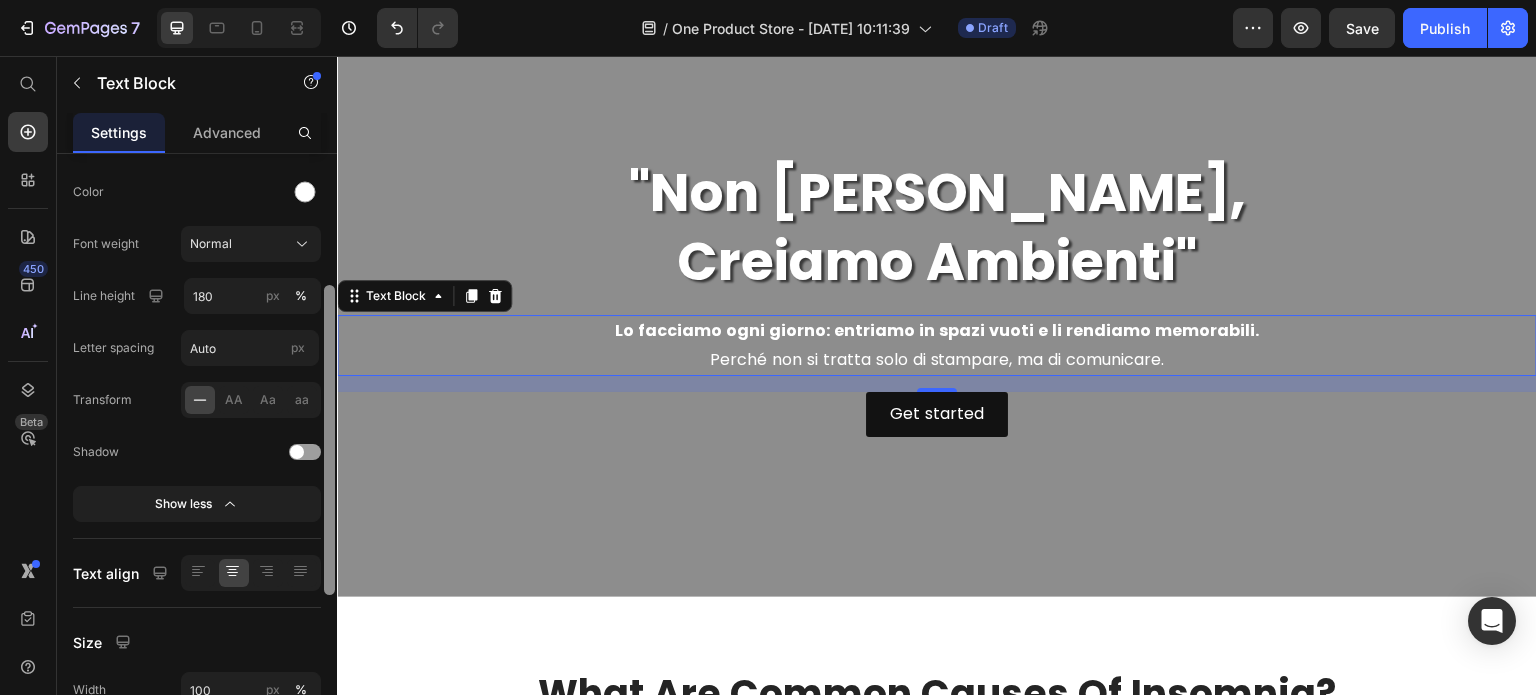 click at bounding box center [329, 453] 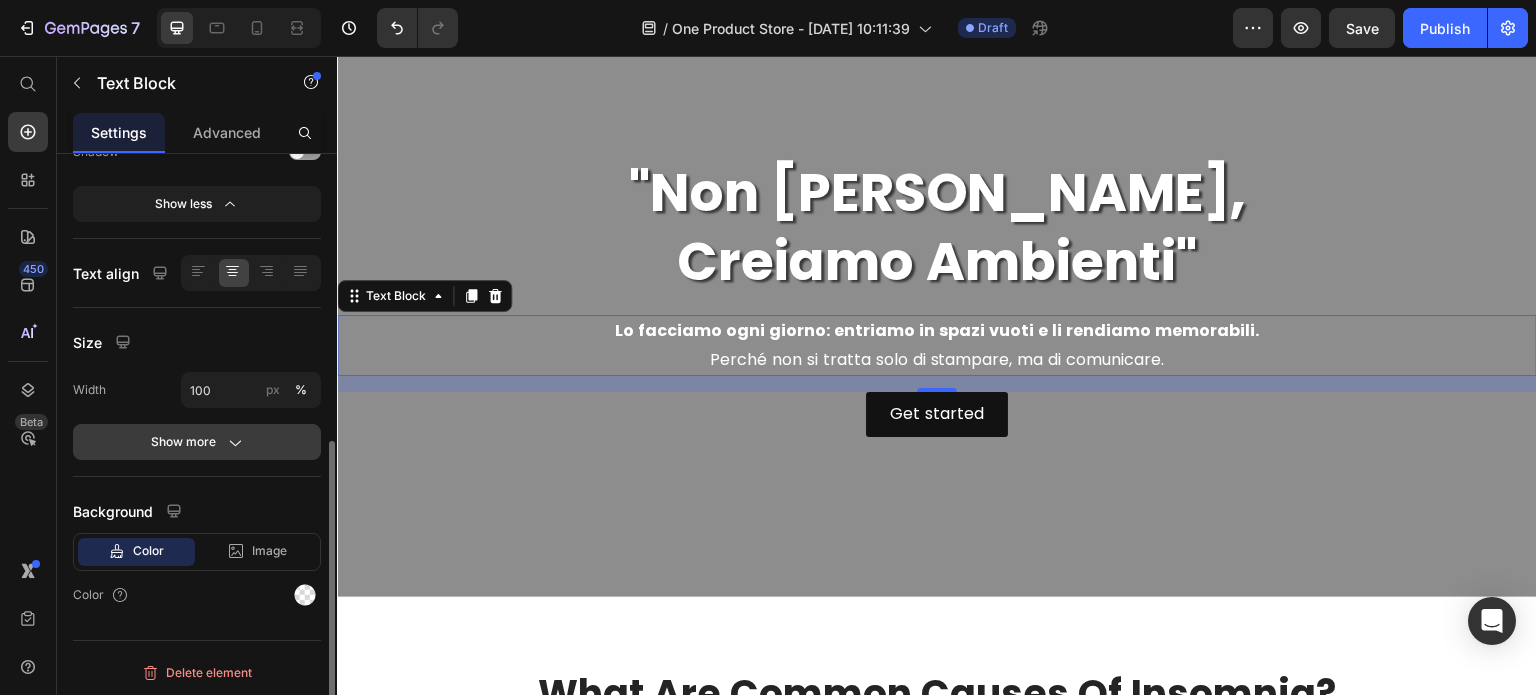 click on "Show more" 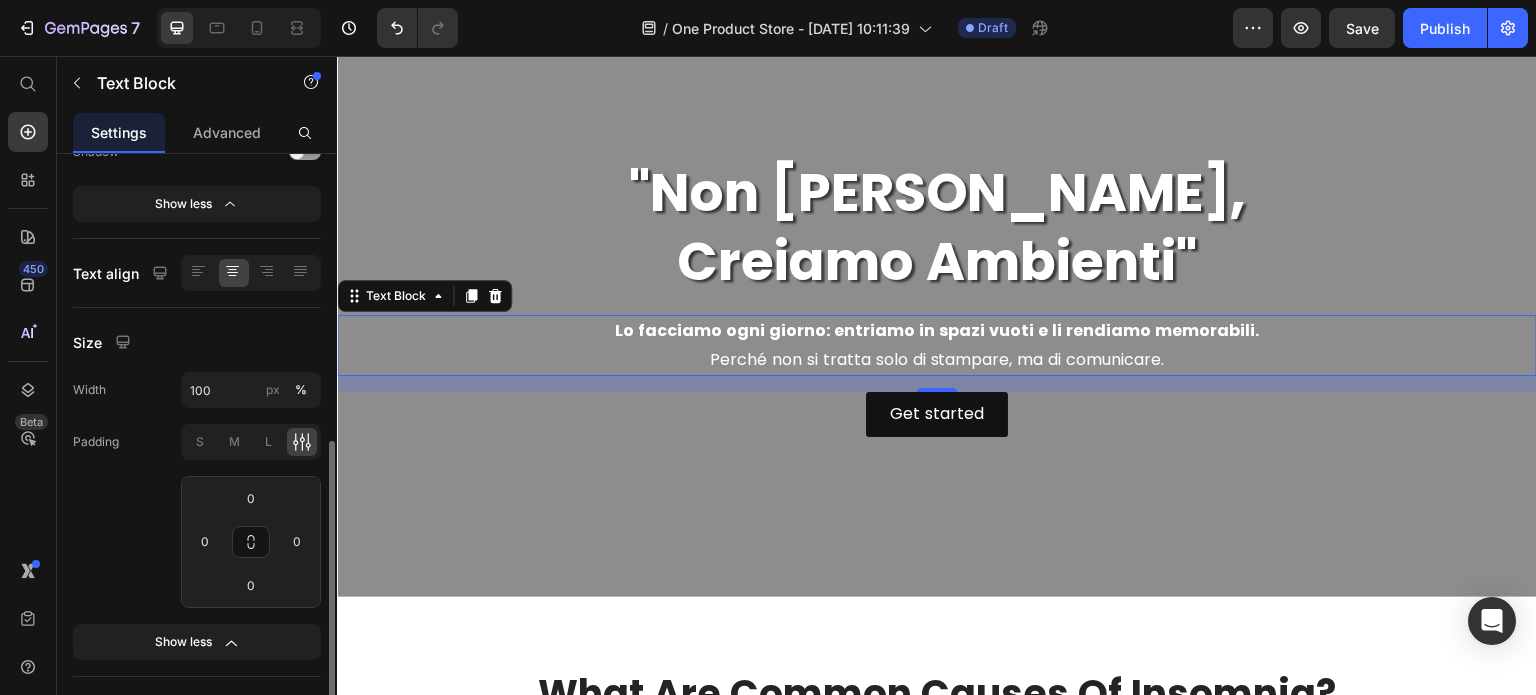 scroll, scrollTop: 354, scrollLeft: 0, axis: vertical 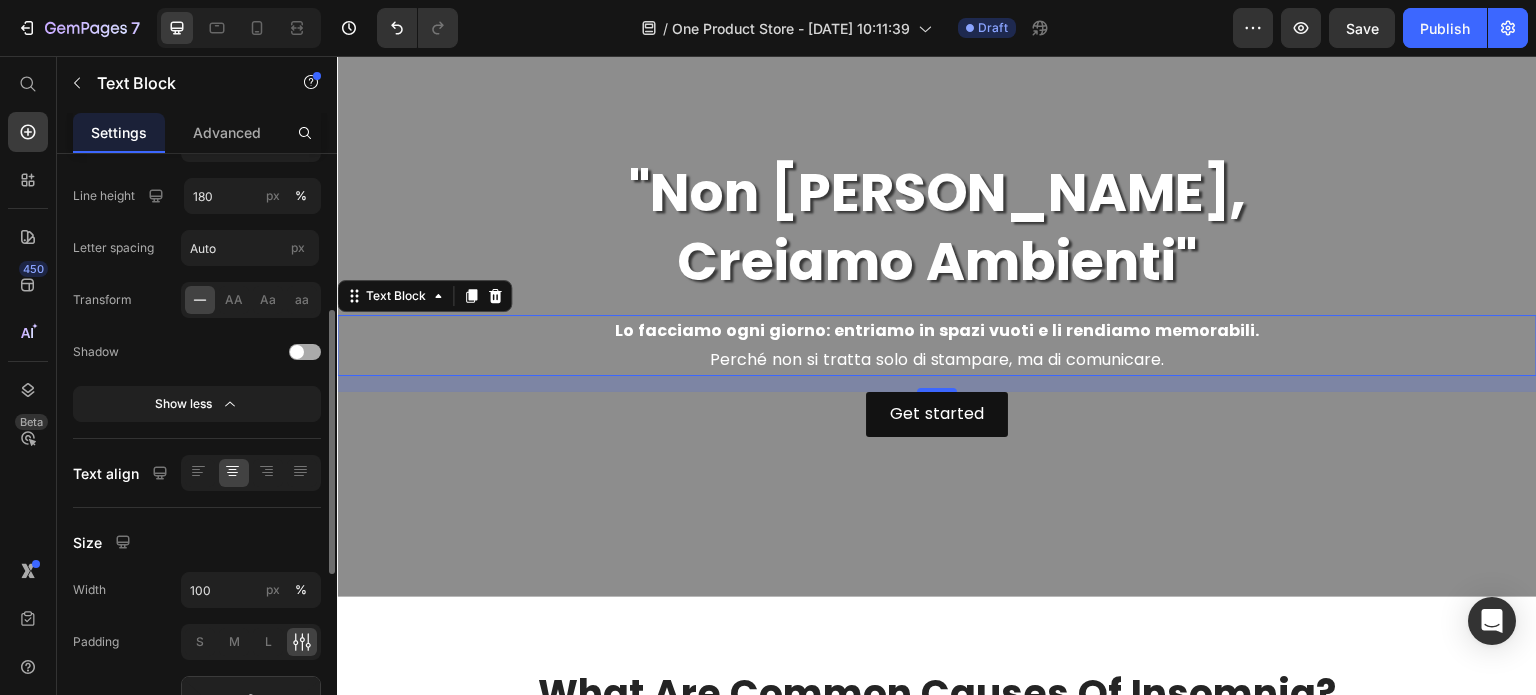 click on "Shadow" 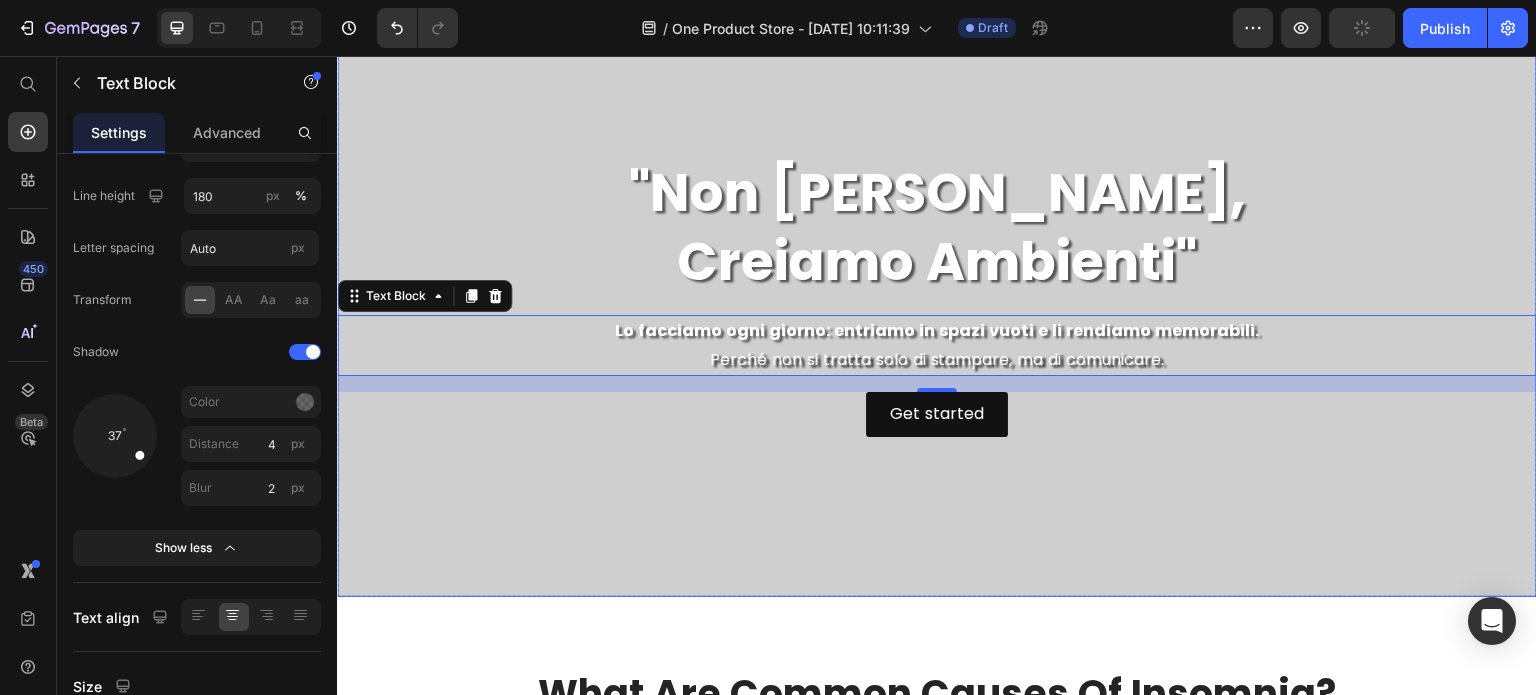scroll, scrollTop: 0, scrollLeft: 0, axis: both 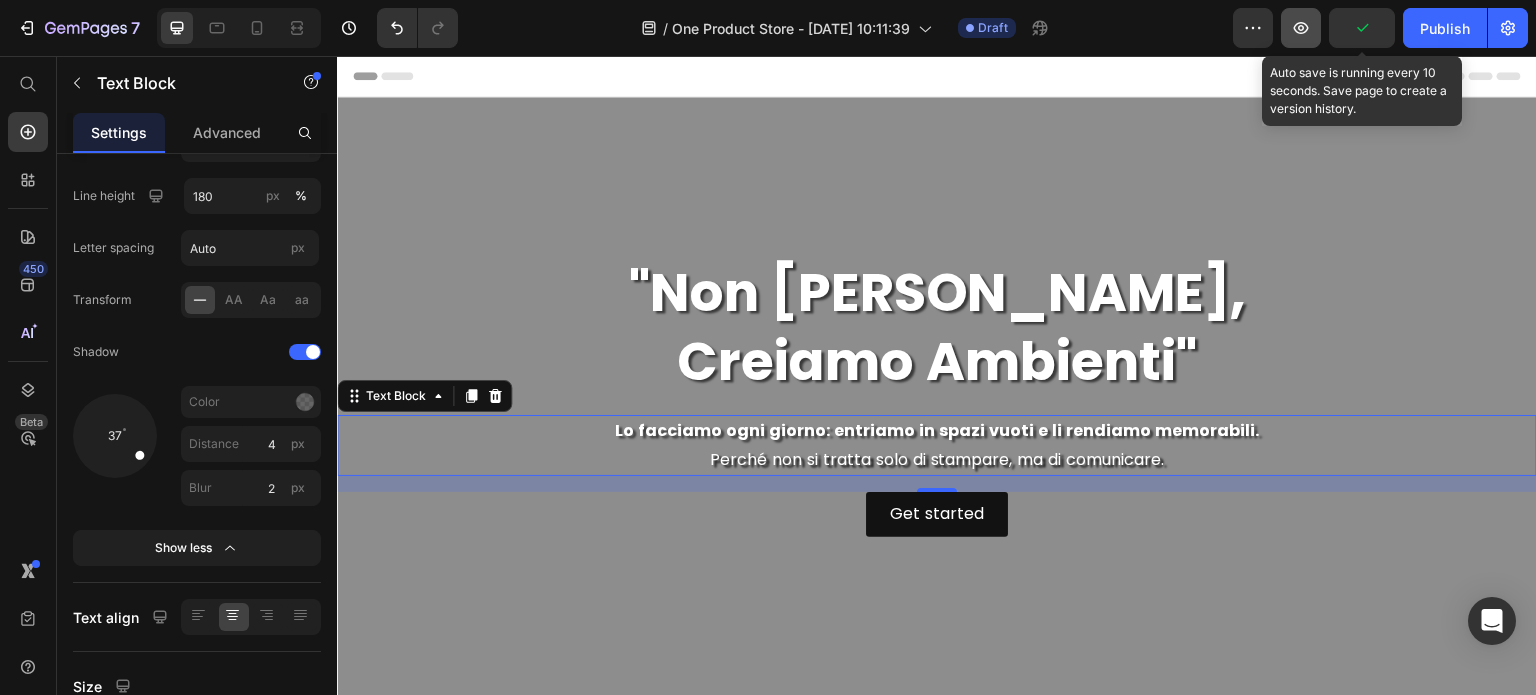 click 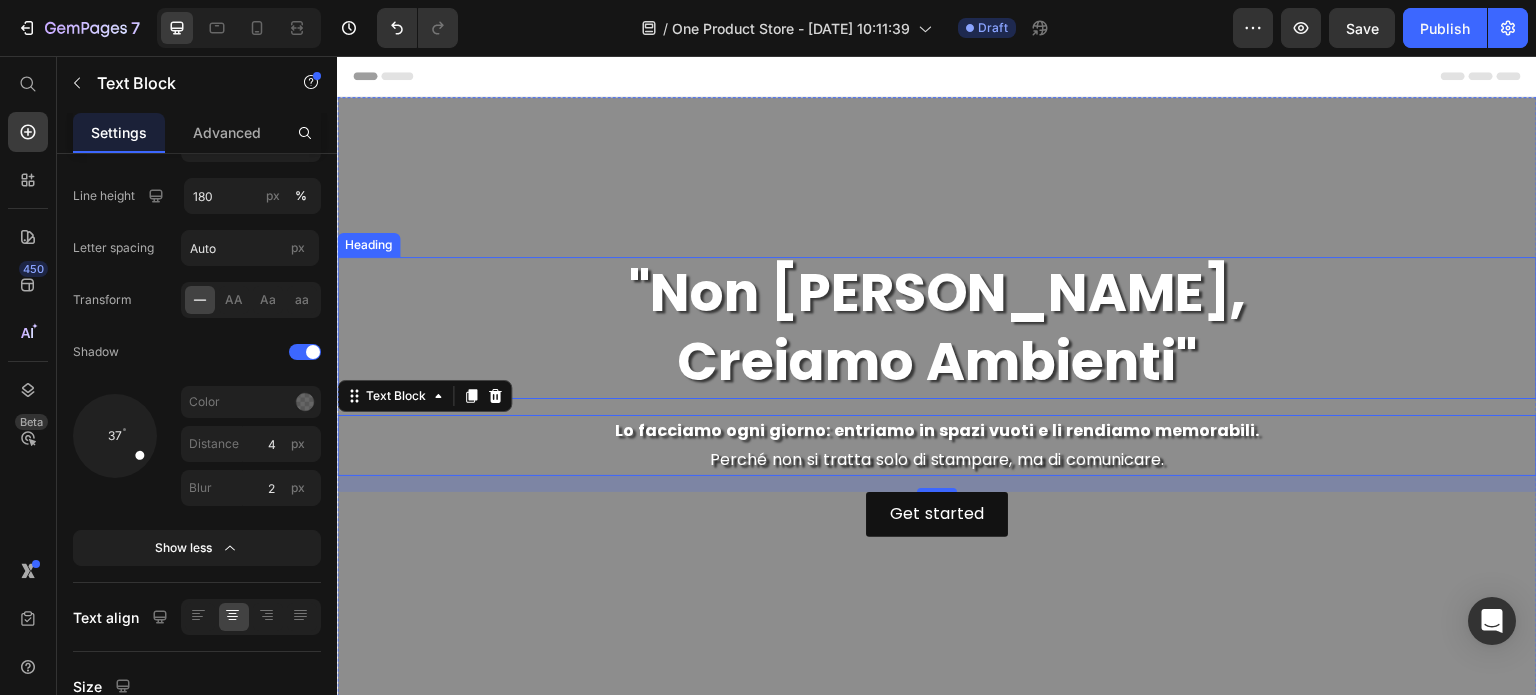 click on ""Non [PERSON_NAME], Creiamo Ambienti"" at bounding box center [937, 328] 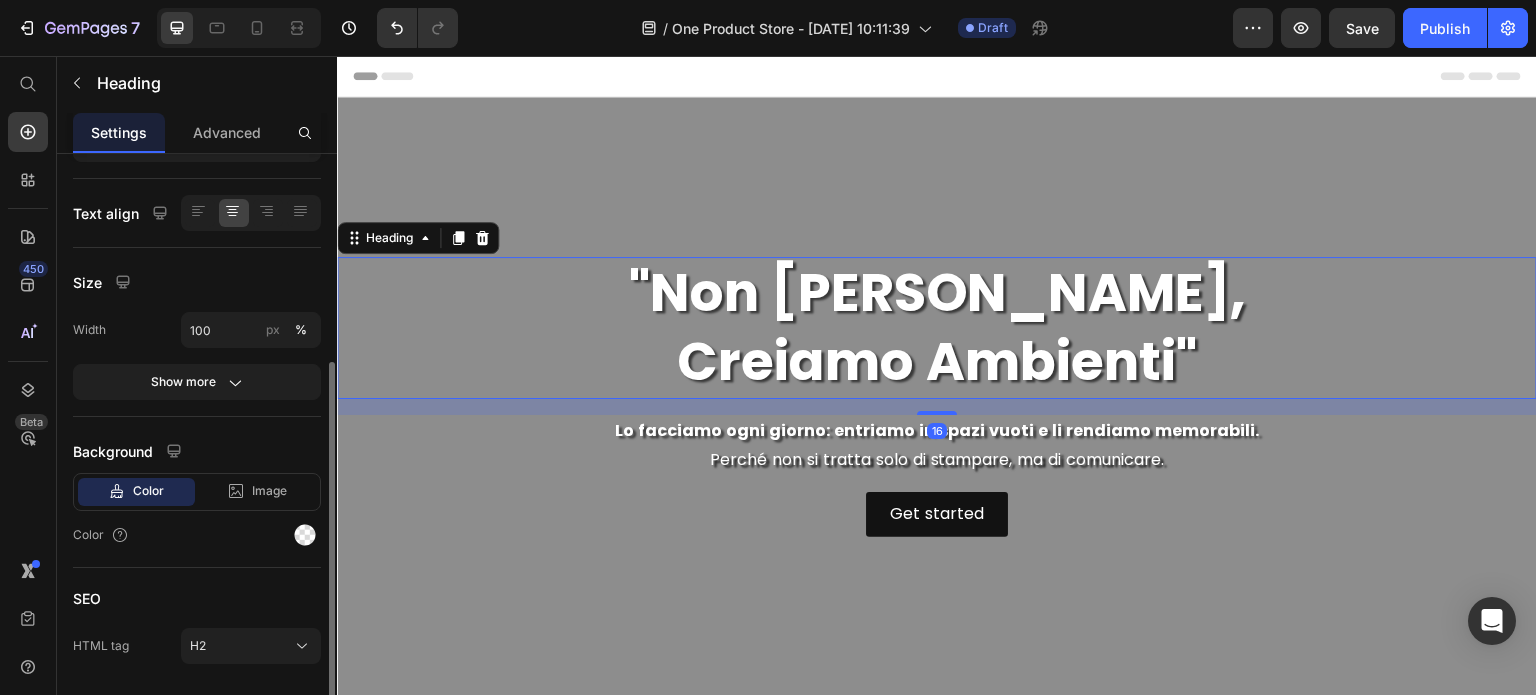 scroll, scrollTop: 0, scrollLeft: 0, axis: both 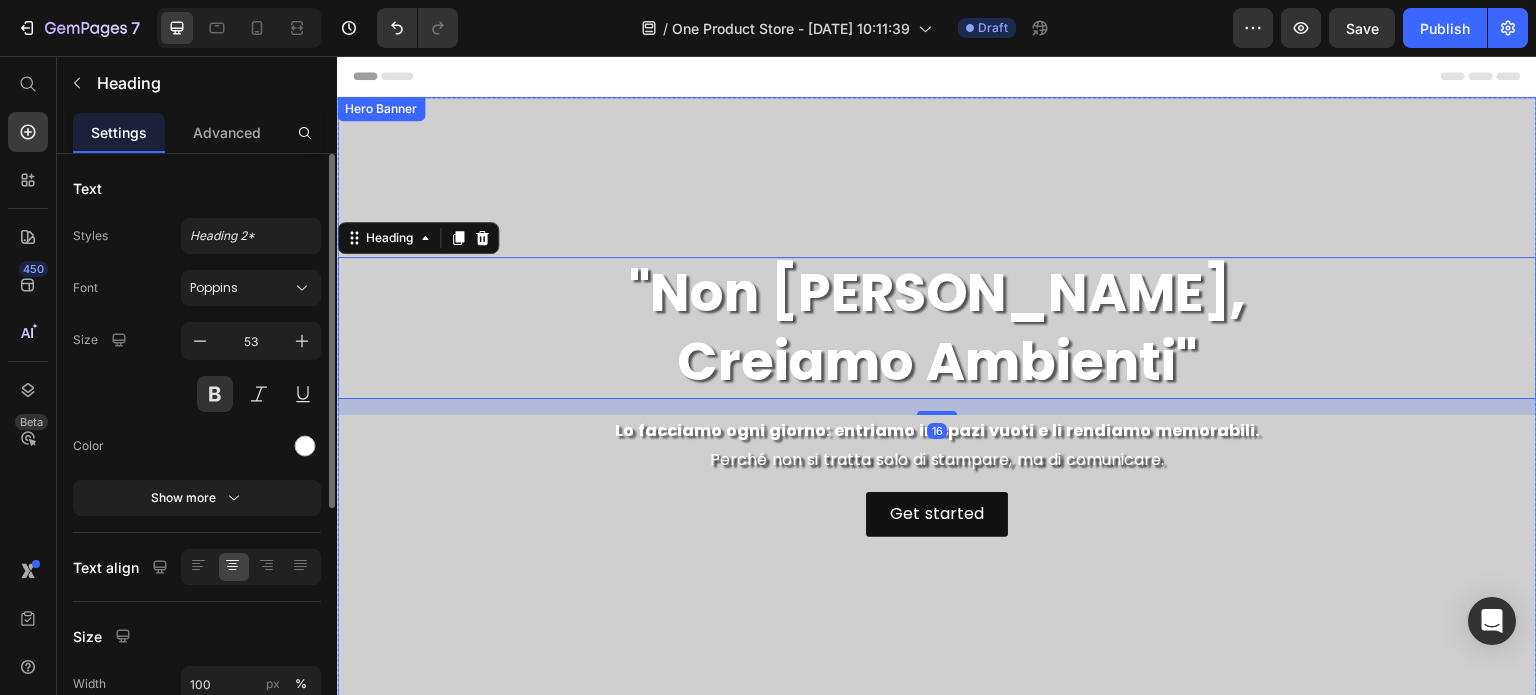 click at bounding box center [937, 397] 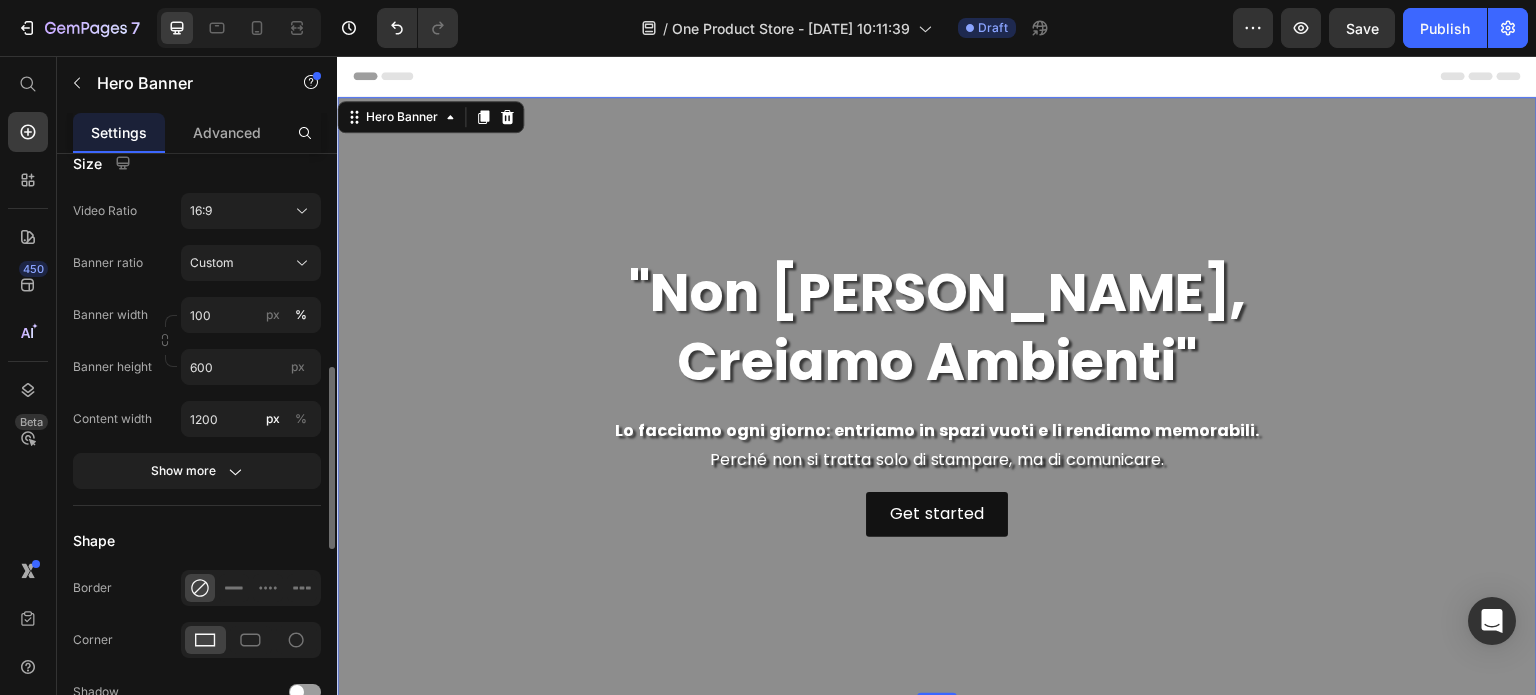 scroll, scrollTop: 1200, scrollLeft: 0, axis: vertical 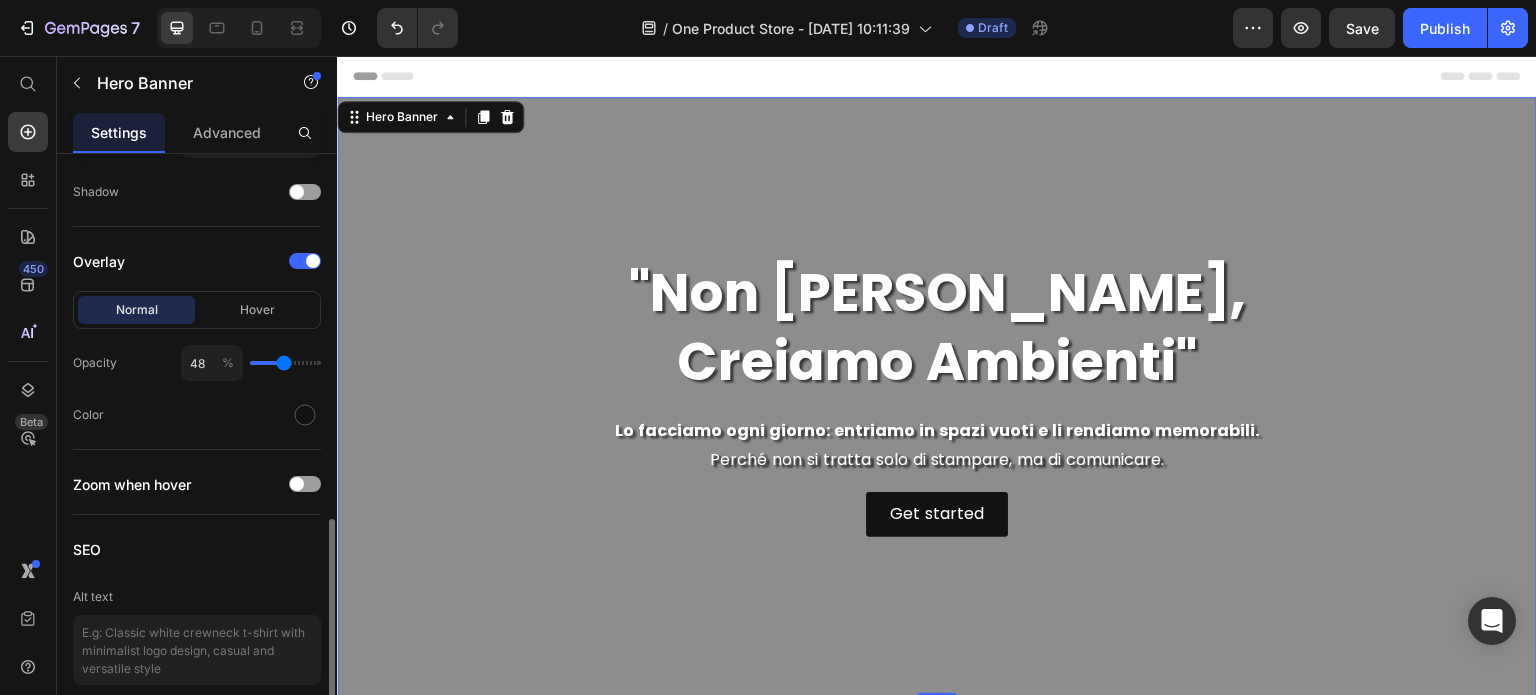 click at bounding box center (285, 363) 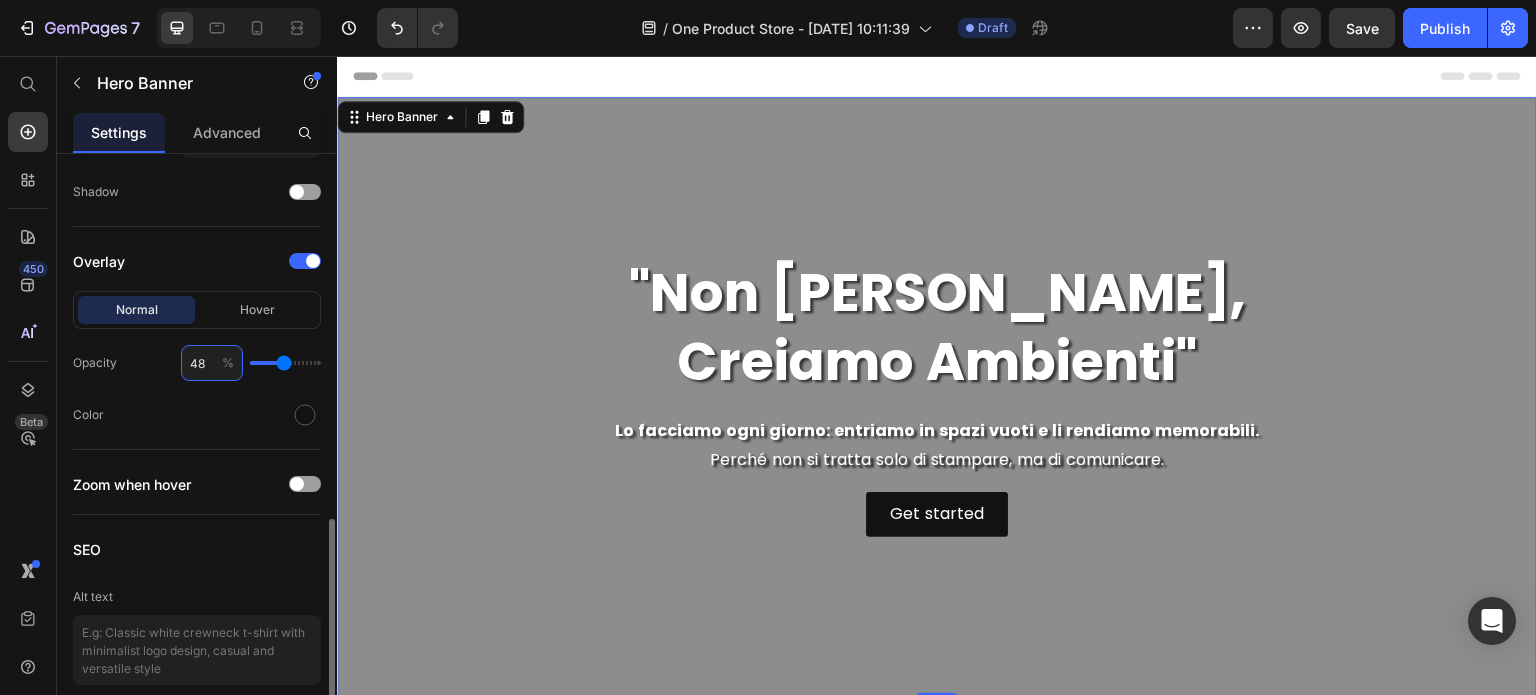 type on "6" 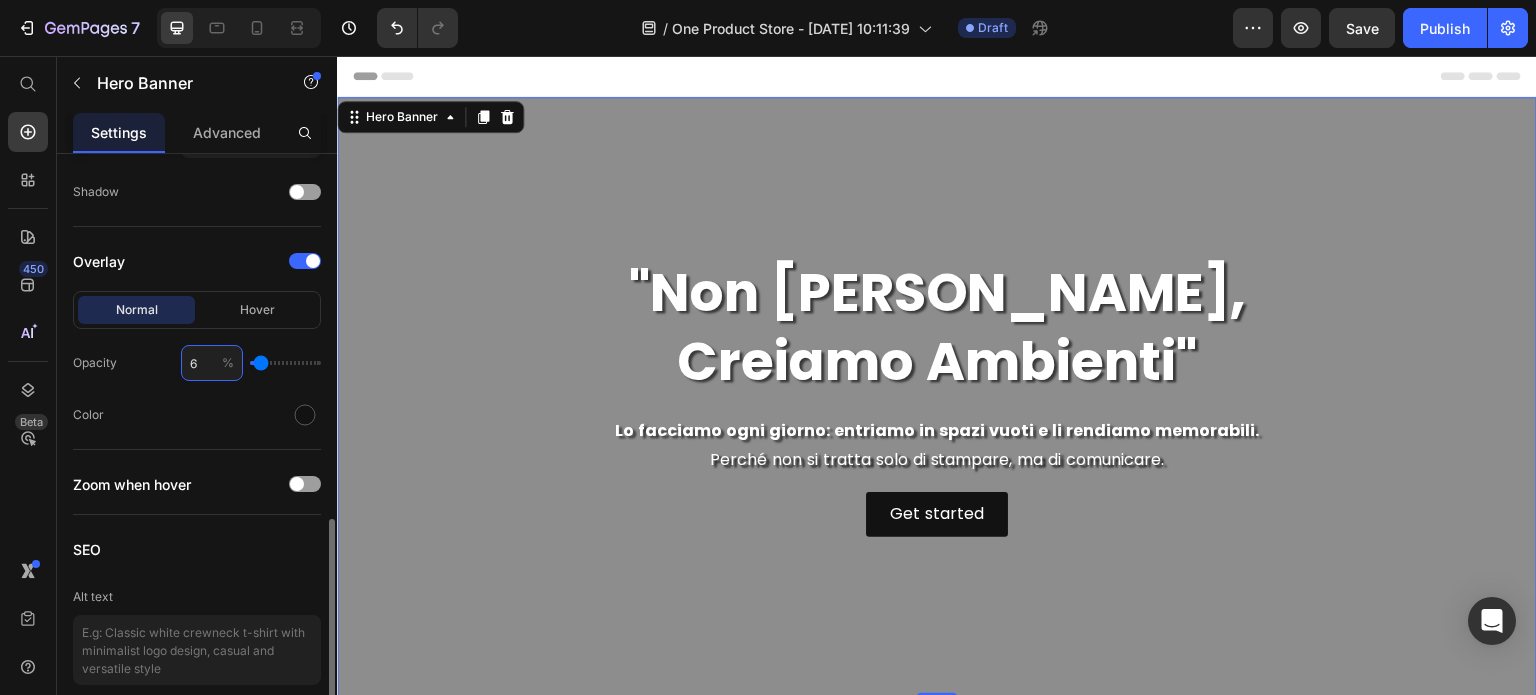 type on "60" 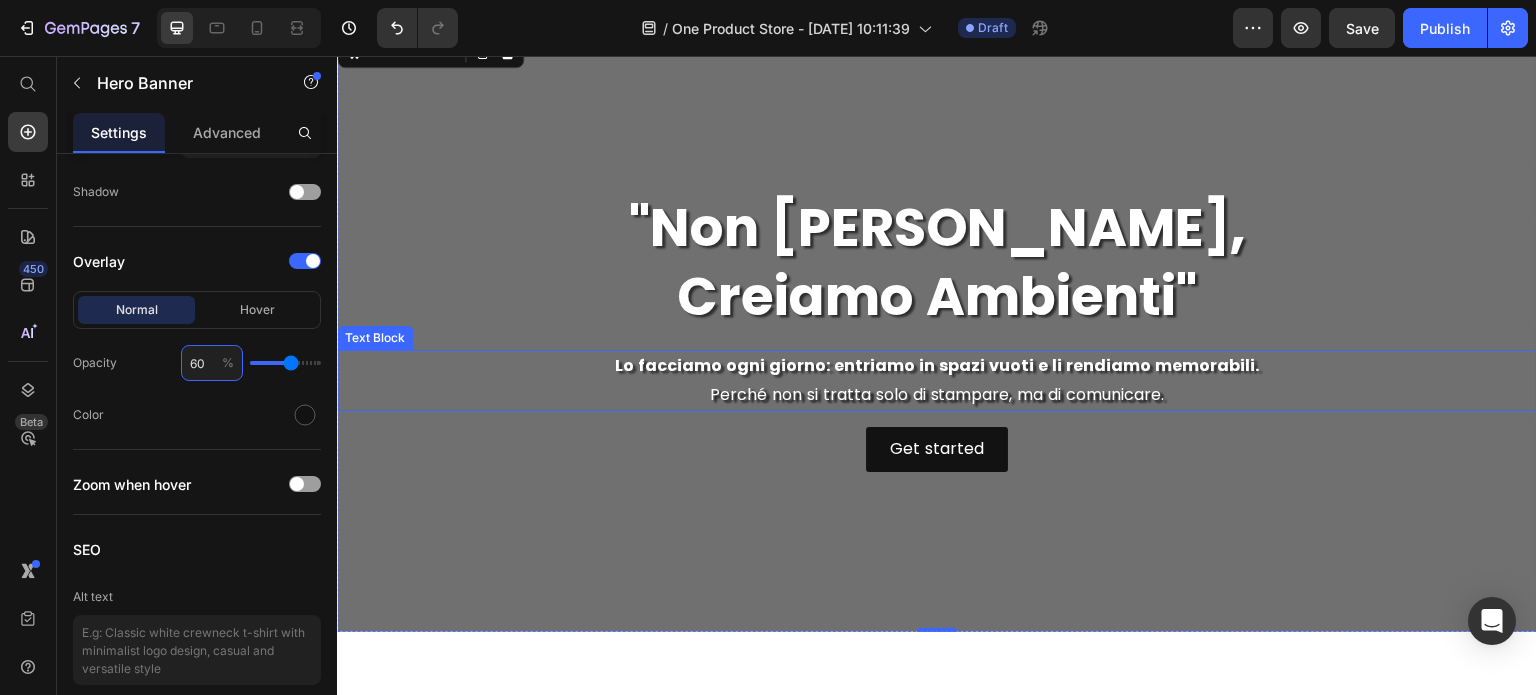 scroll, scrollTop: 100, scrollLeft: 0, axis: vertical 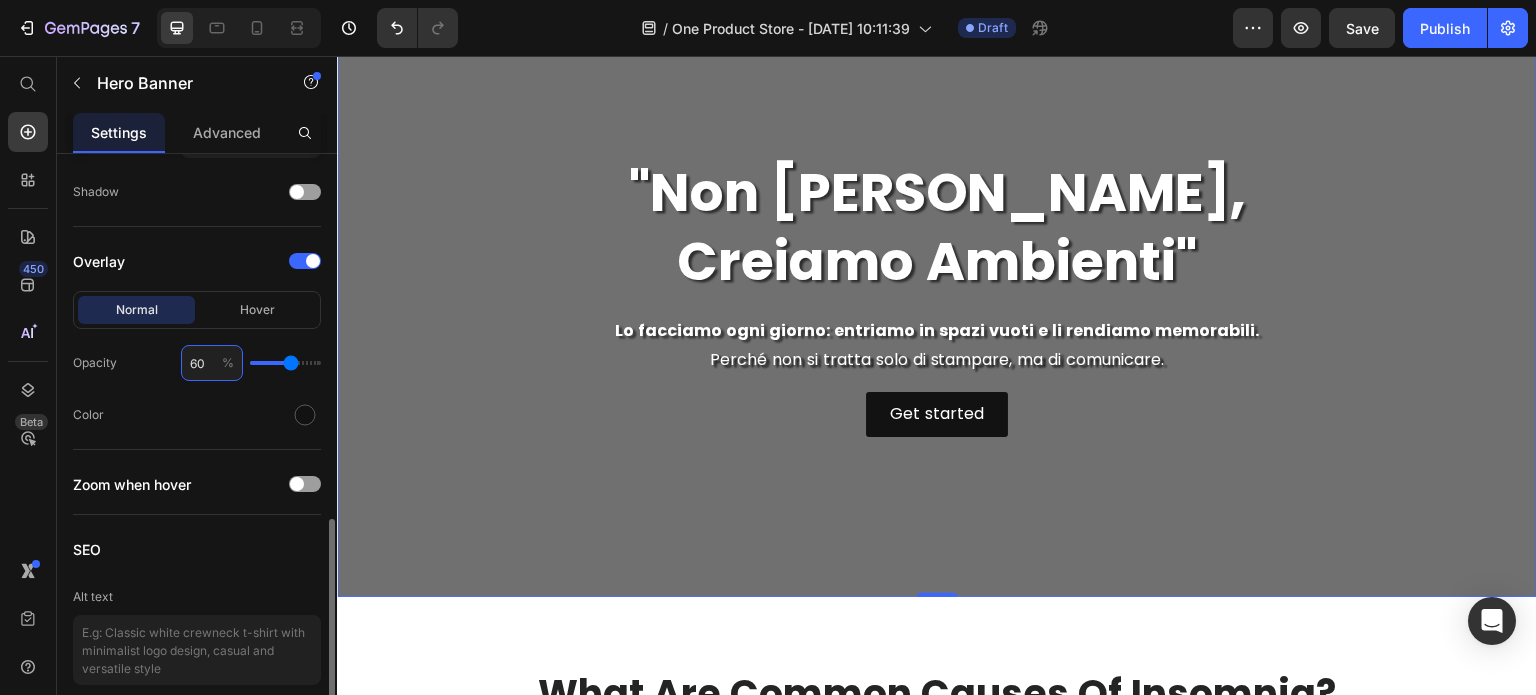 type on "60" 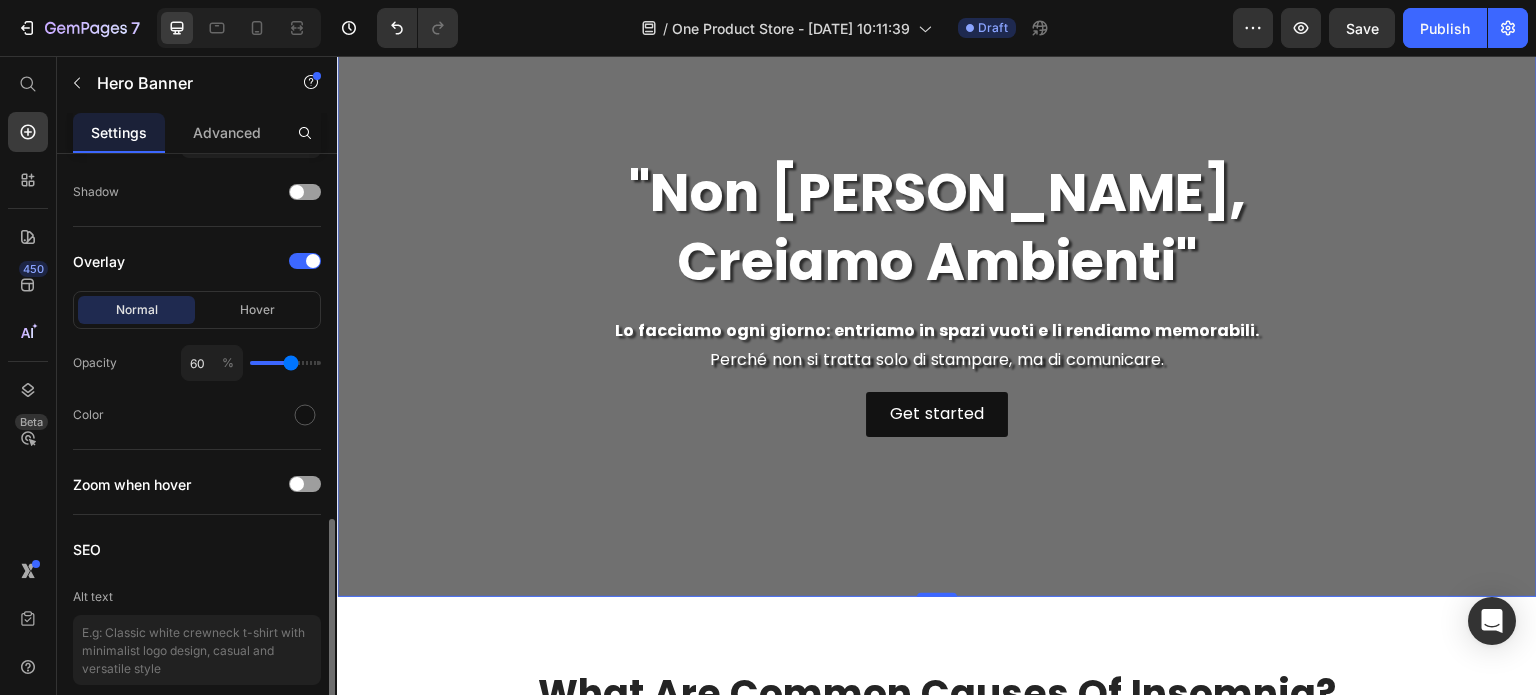 click on "Color" 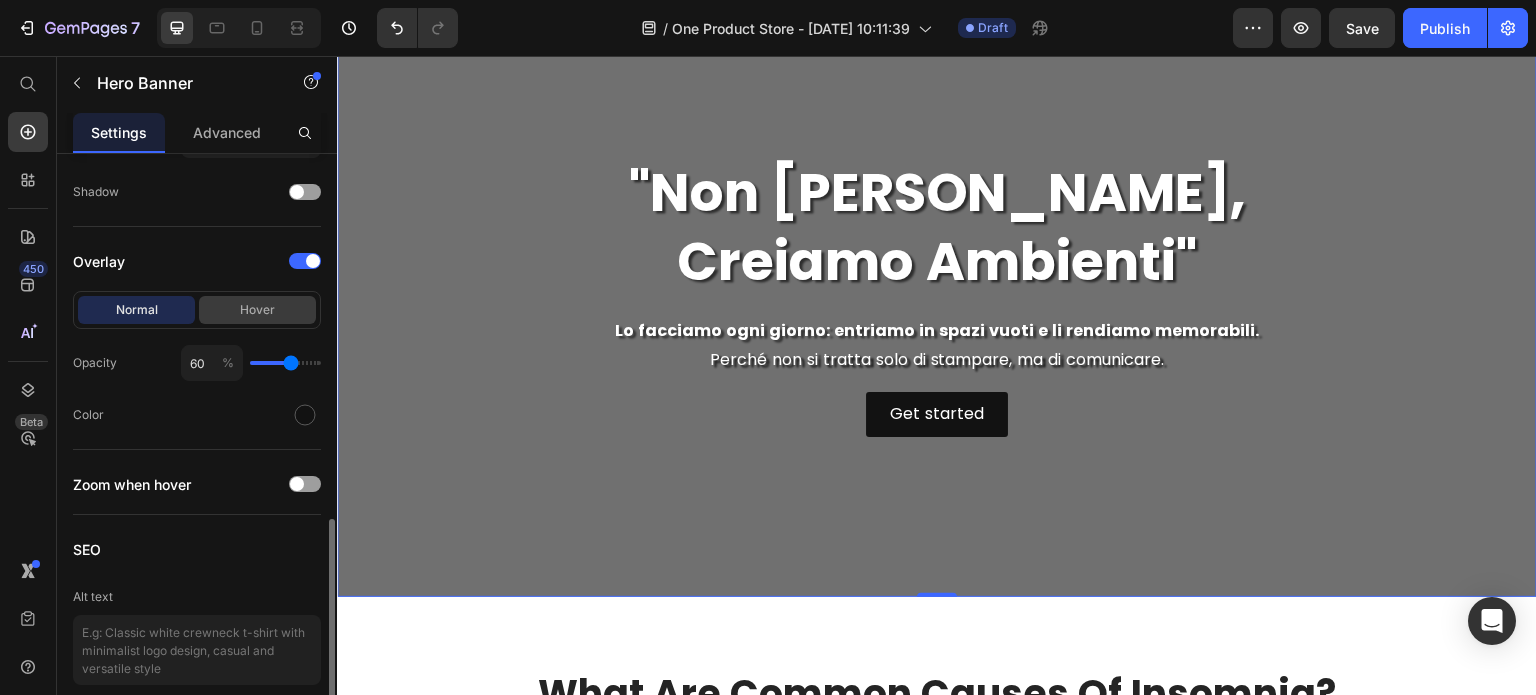 click on "Hover" at bounding box center (257, 310) 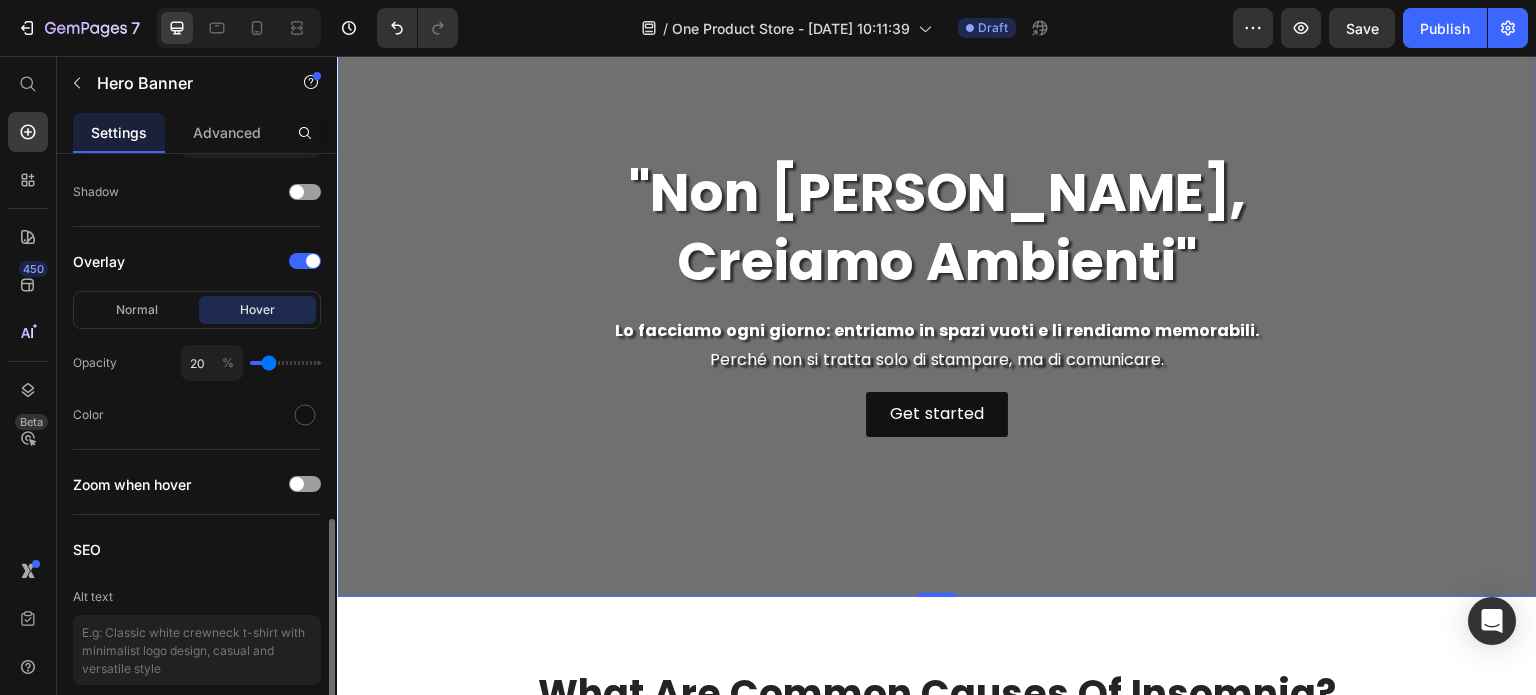 type on "23" 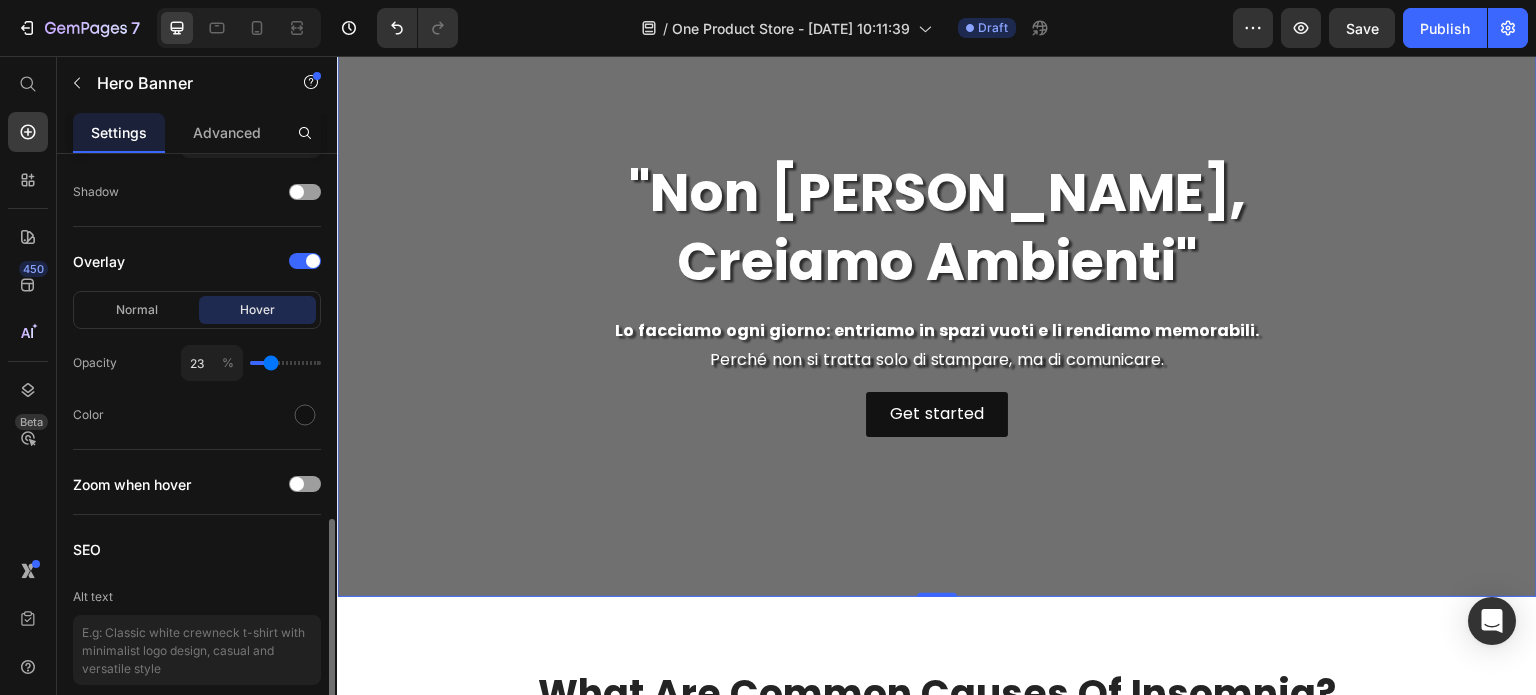 type on "24" 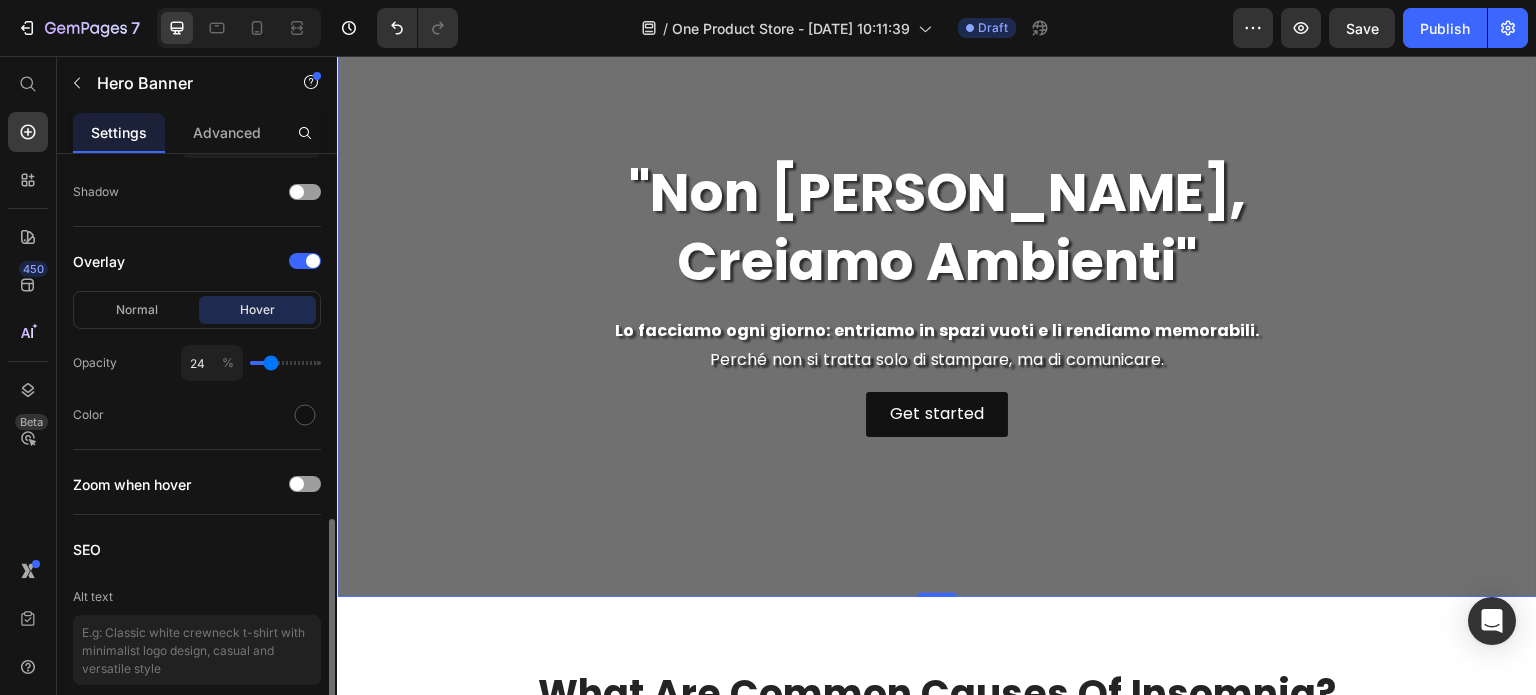 type on "27" 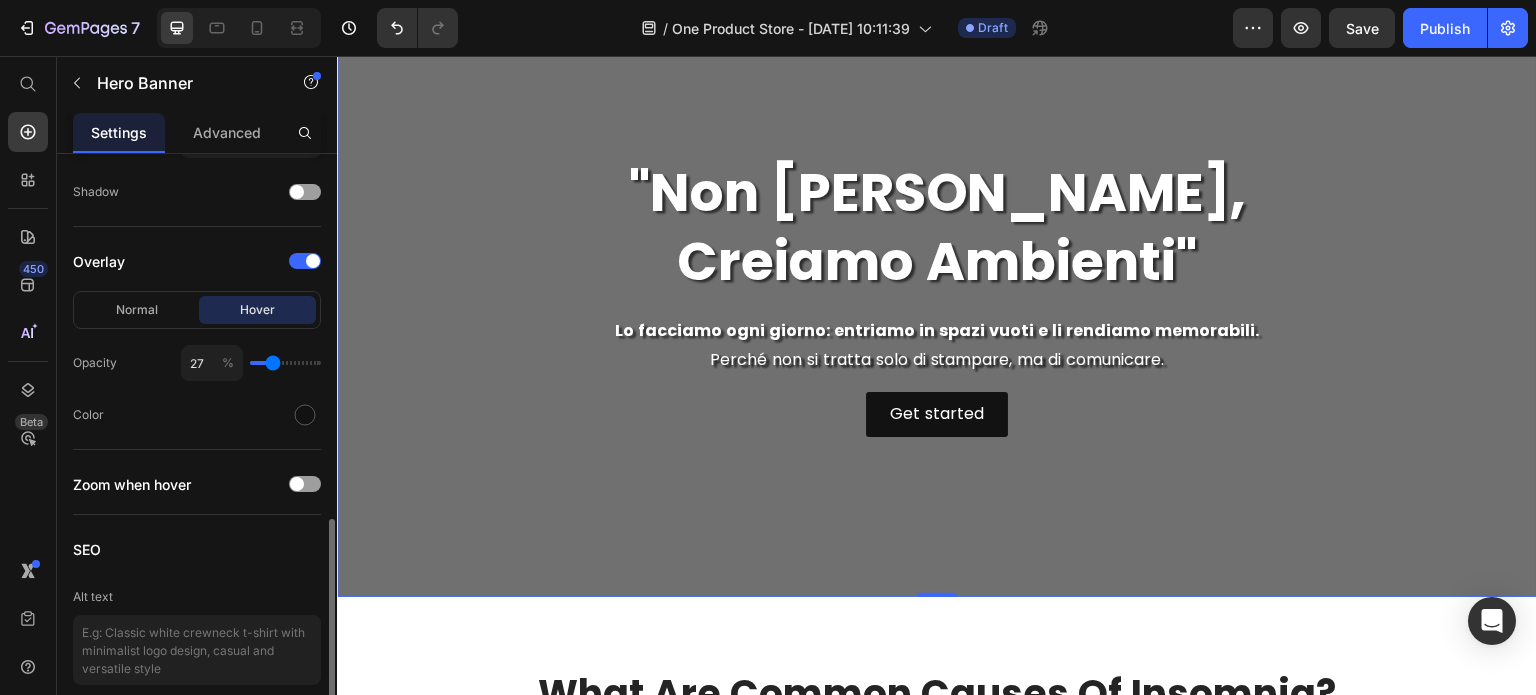 type on "28" 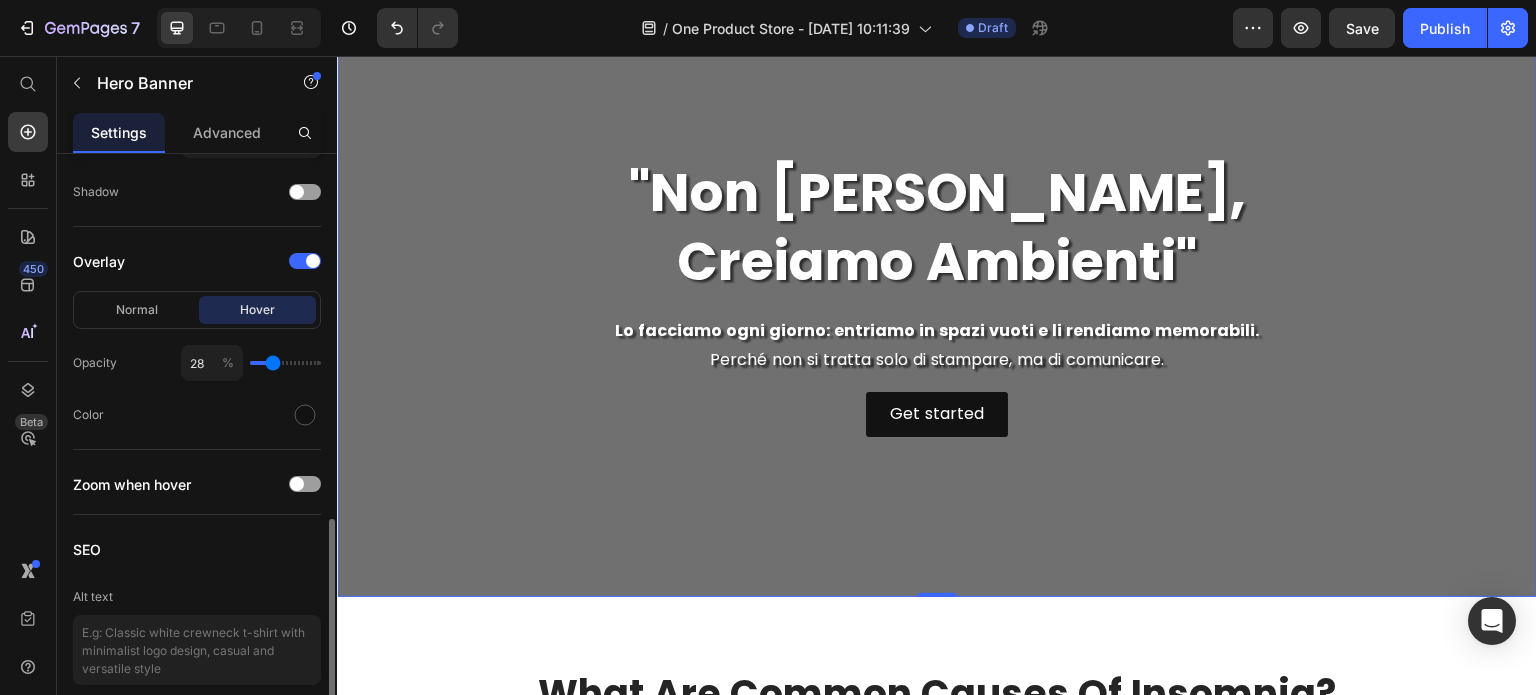 type on "30" 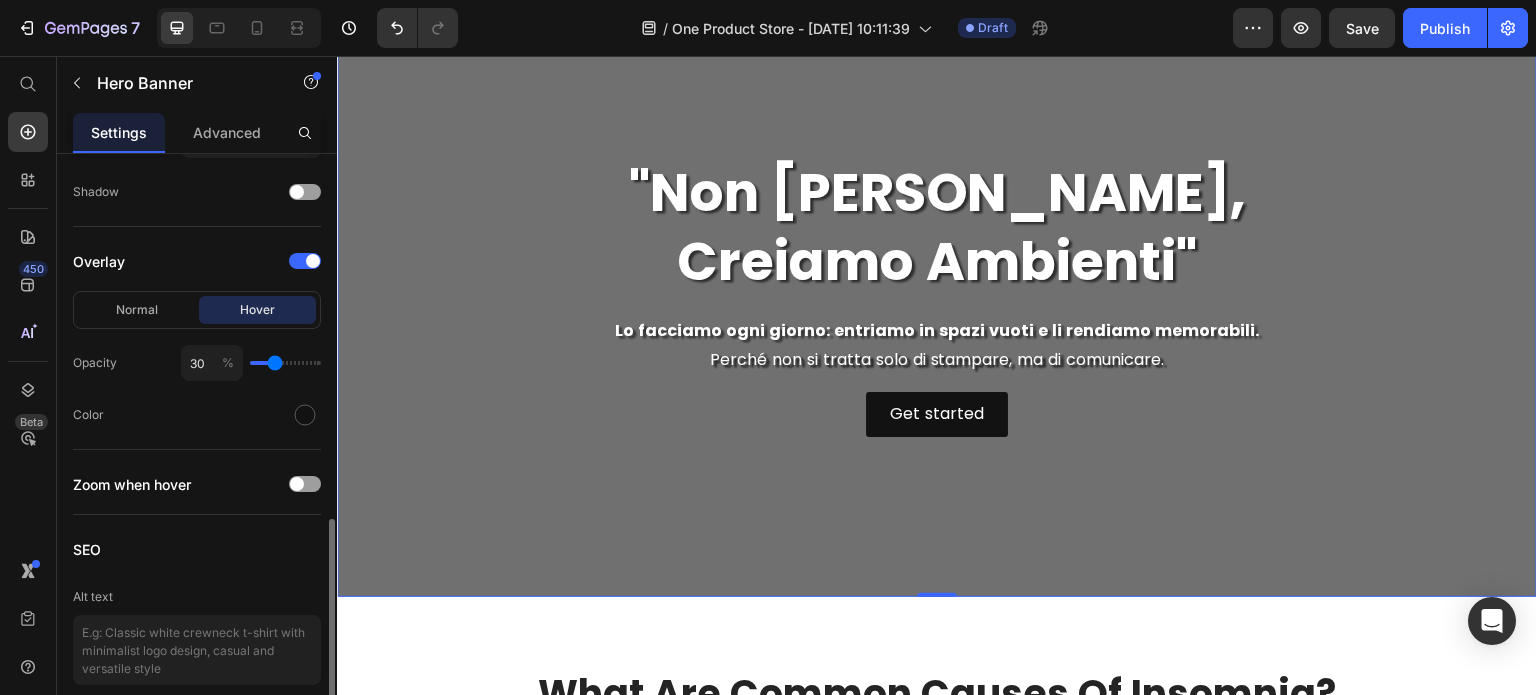 type on "31" 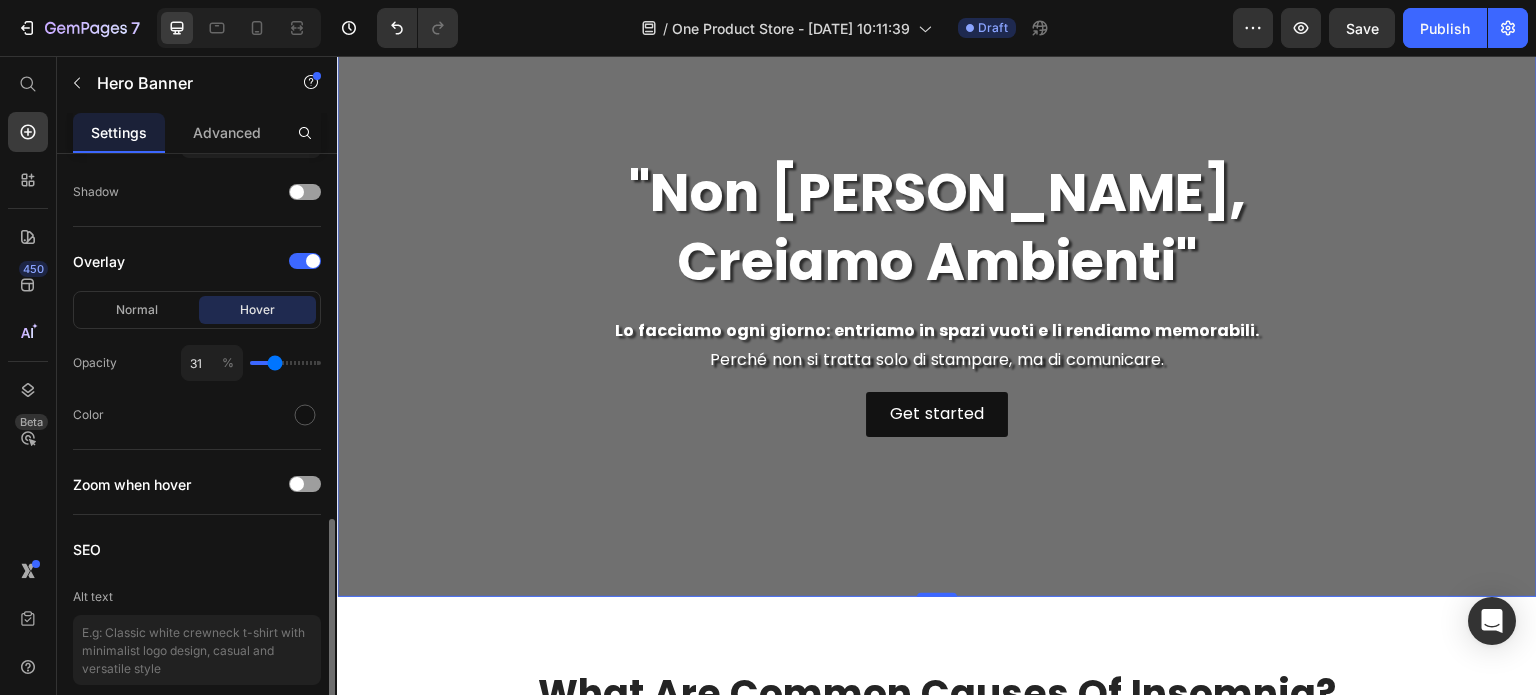 type on "33" 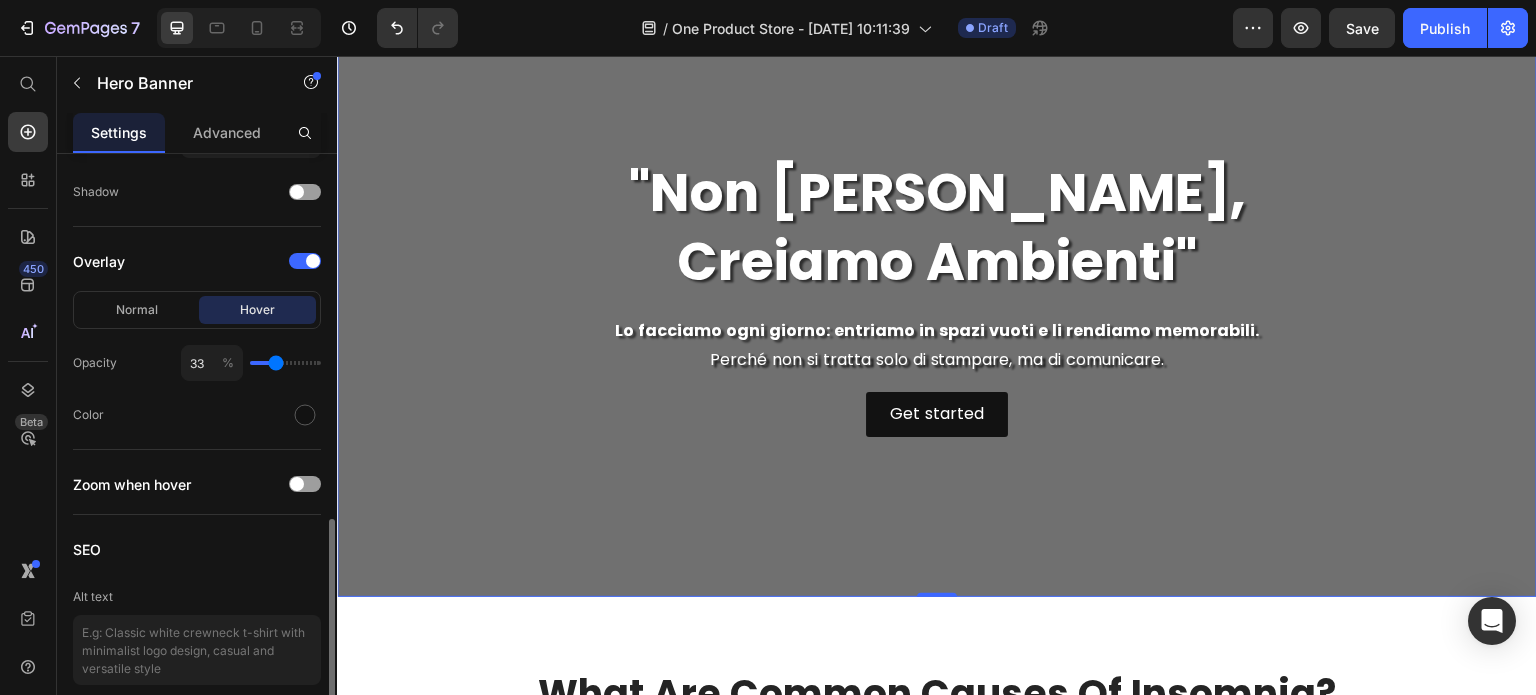 type on "34" 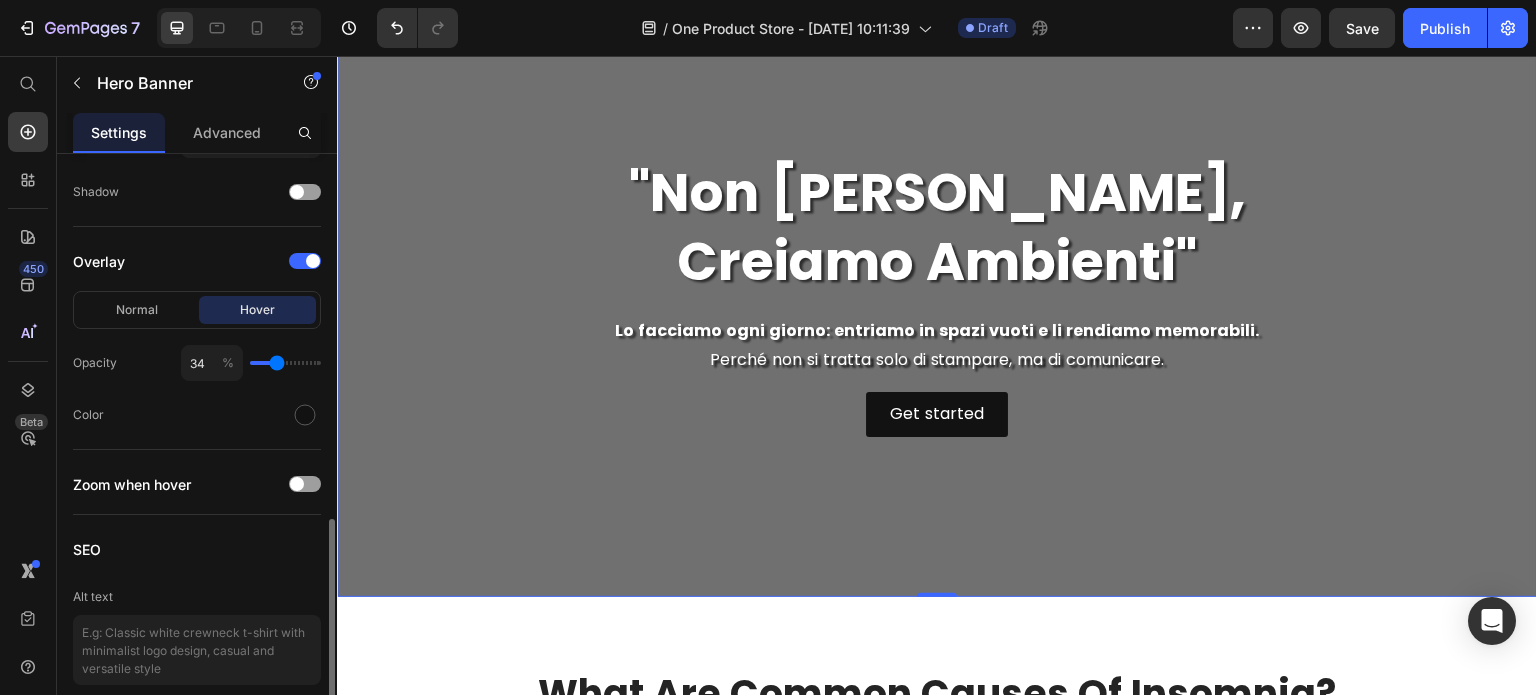 type on "37" 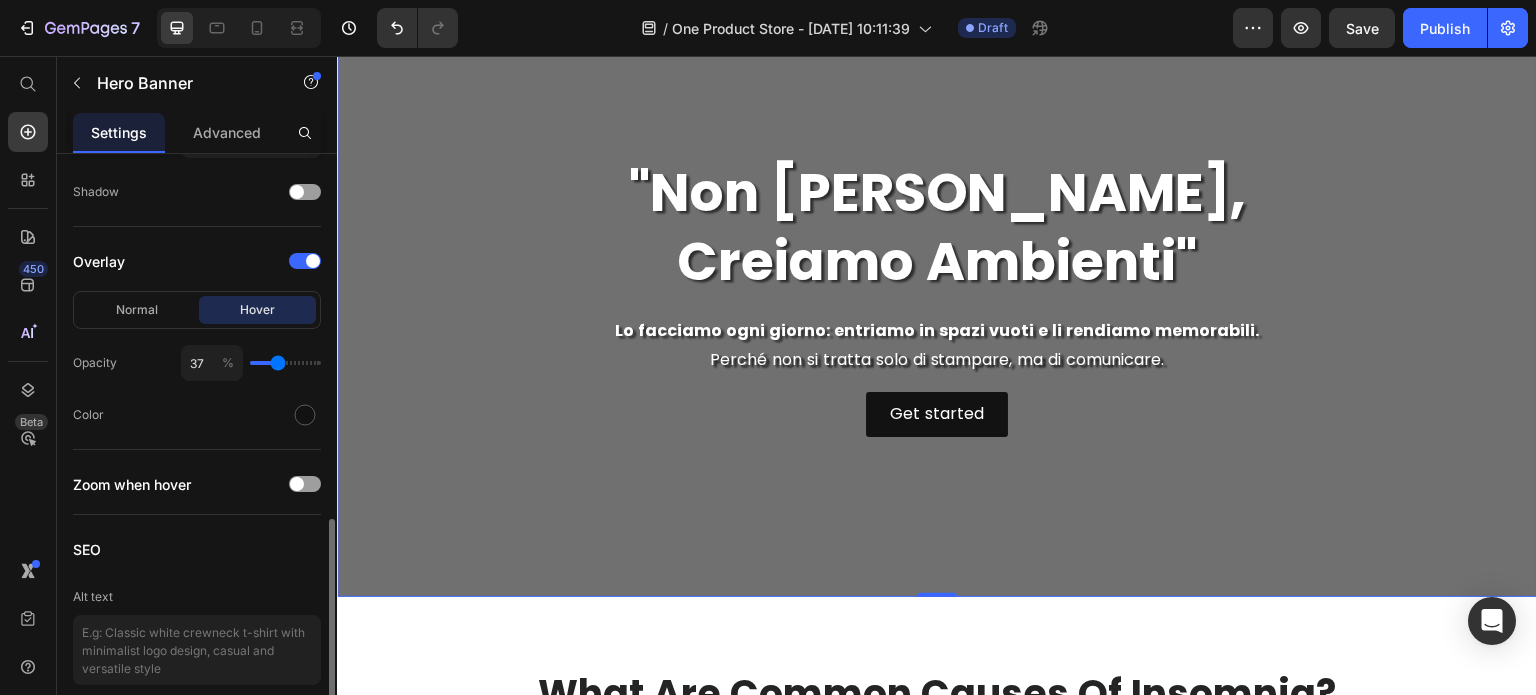 type on "41" 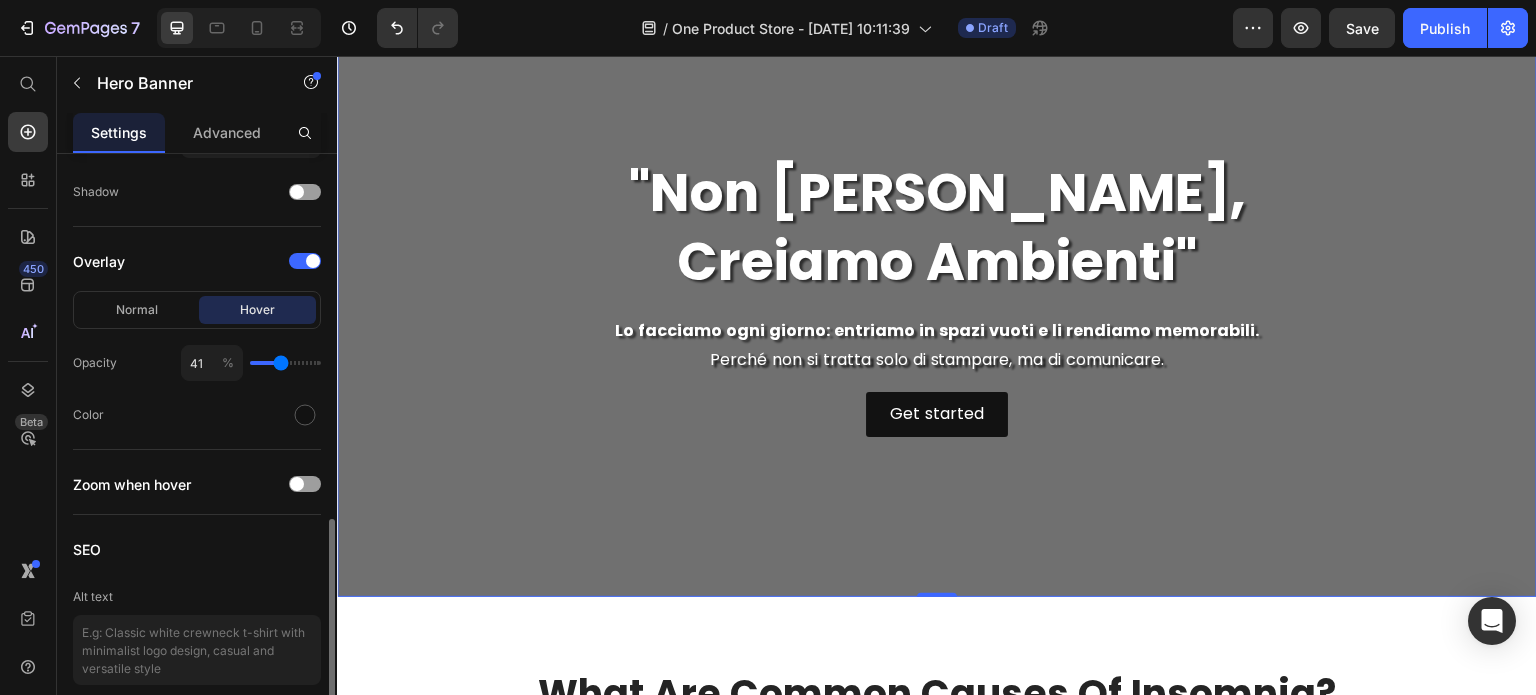 type on "44" 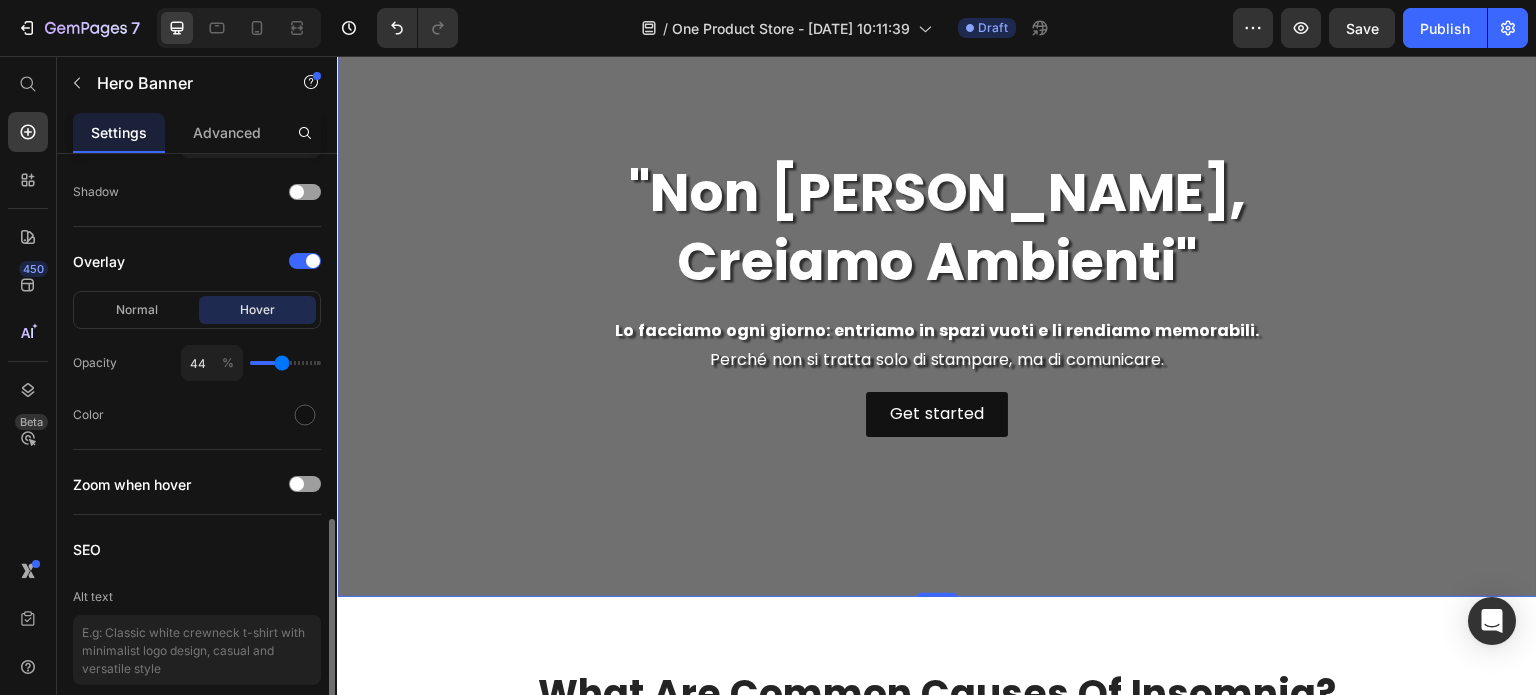 type on "47" 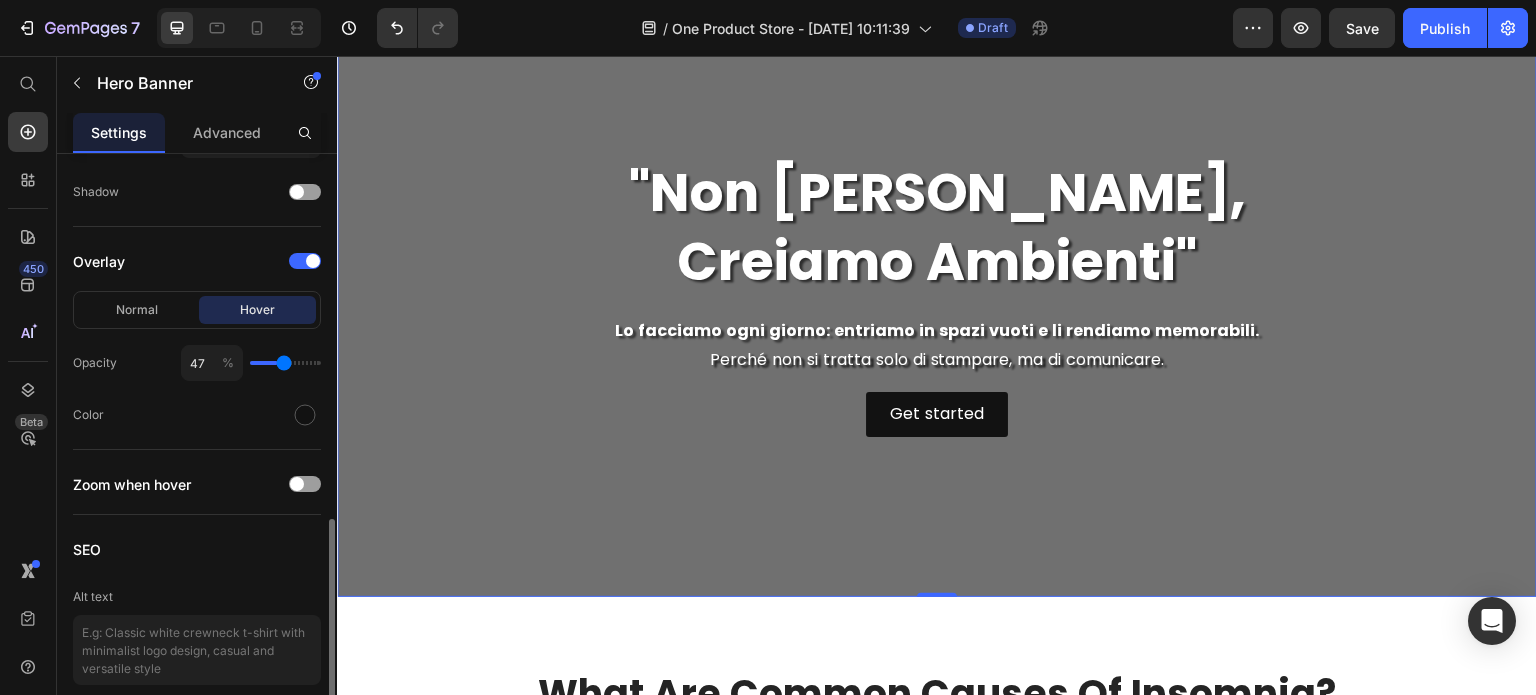 type on "49" 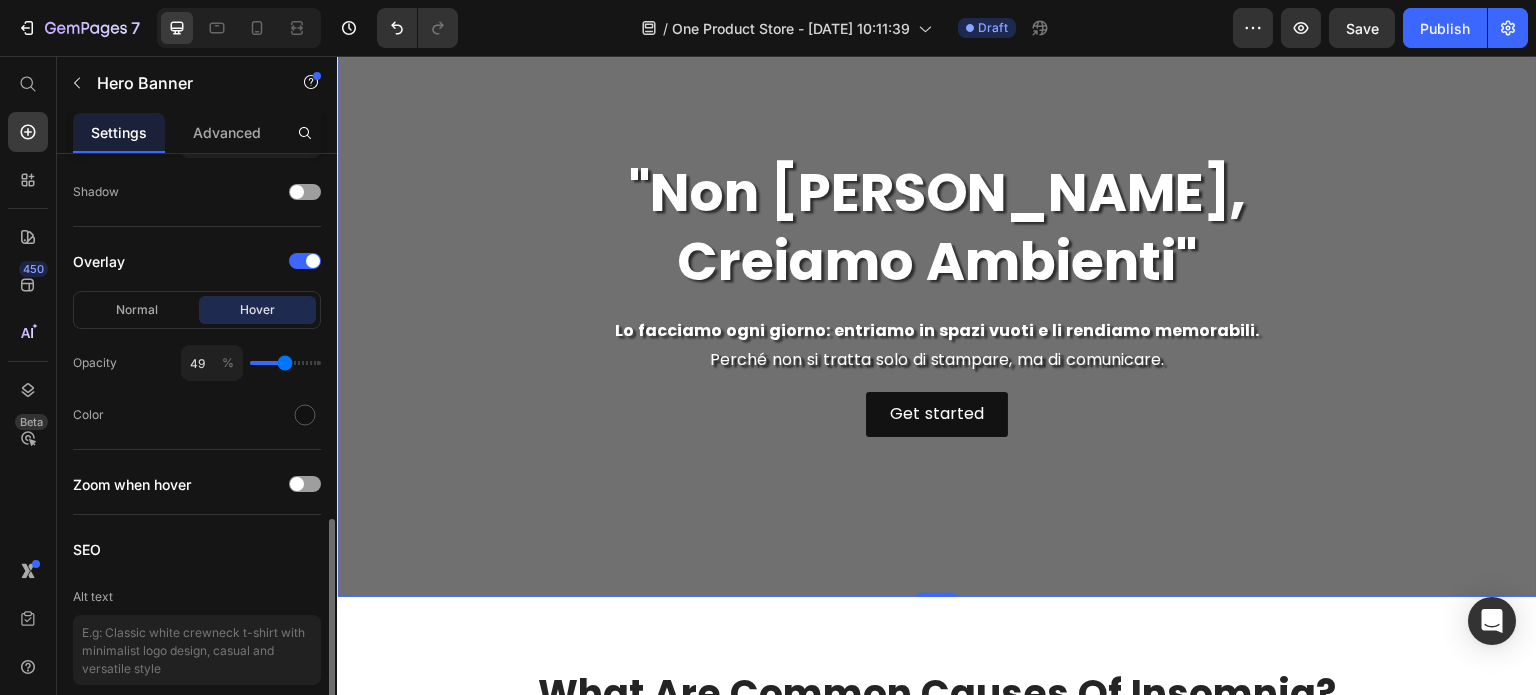 type on "47" 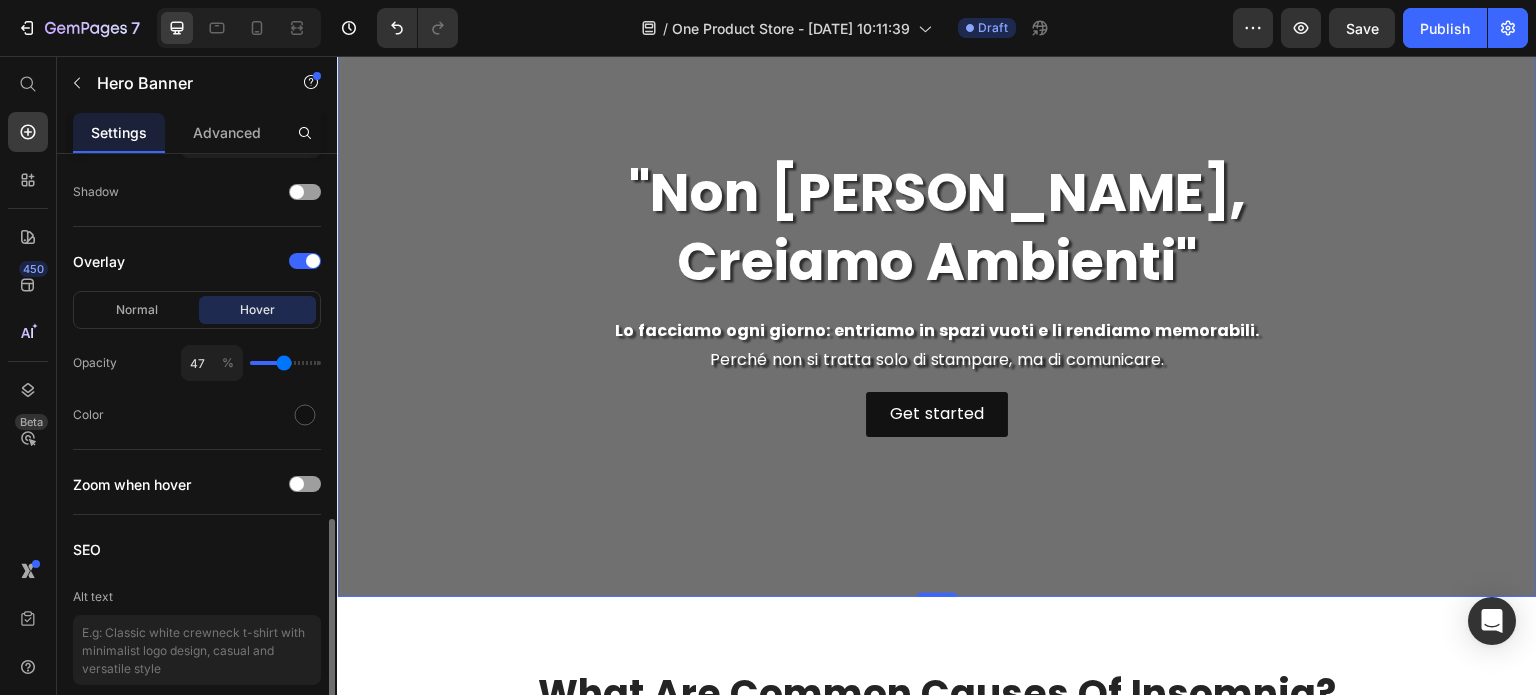 type on "44" 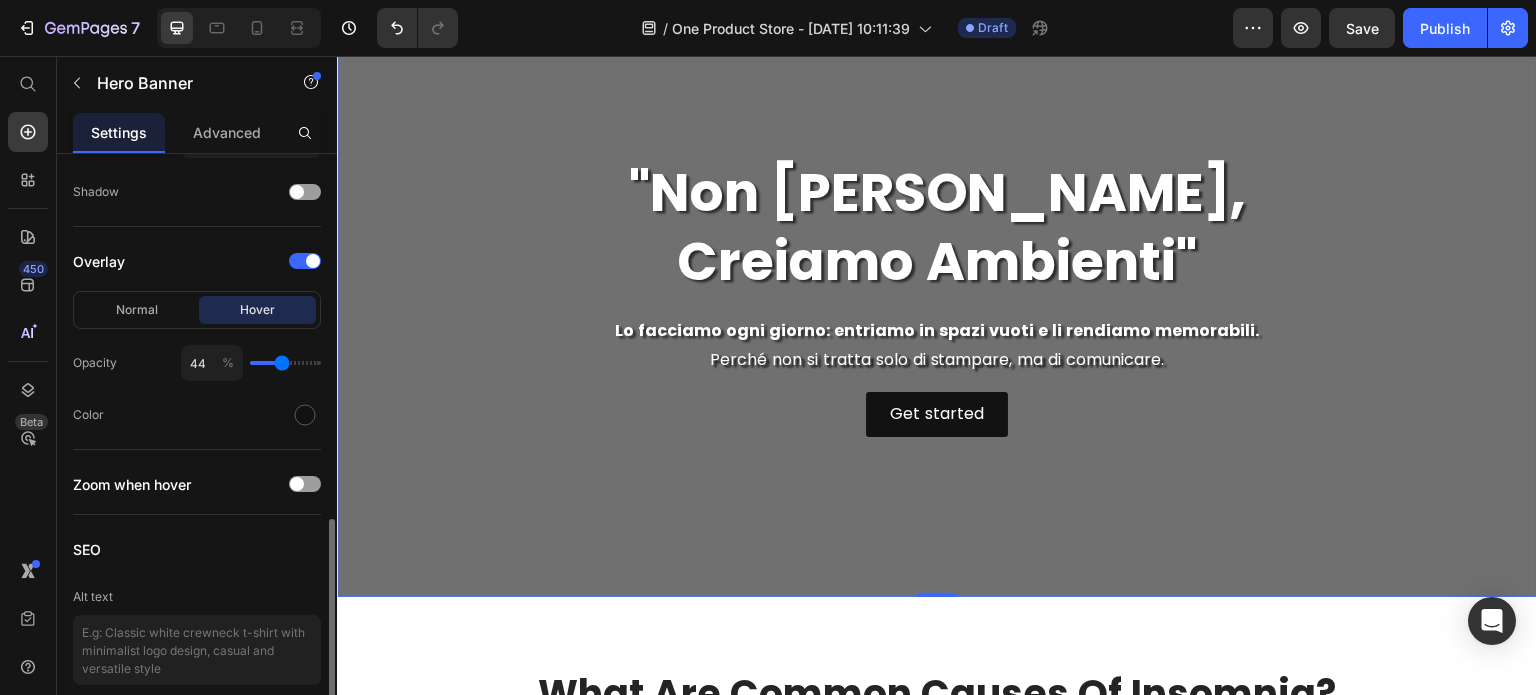 type on "40" 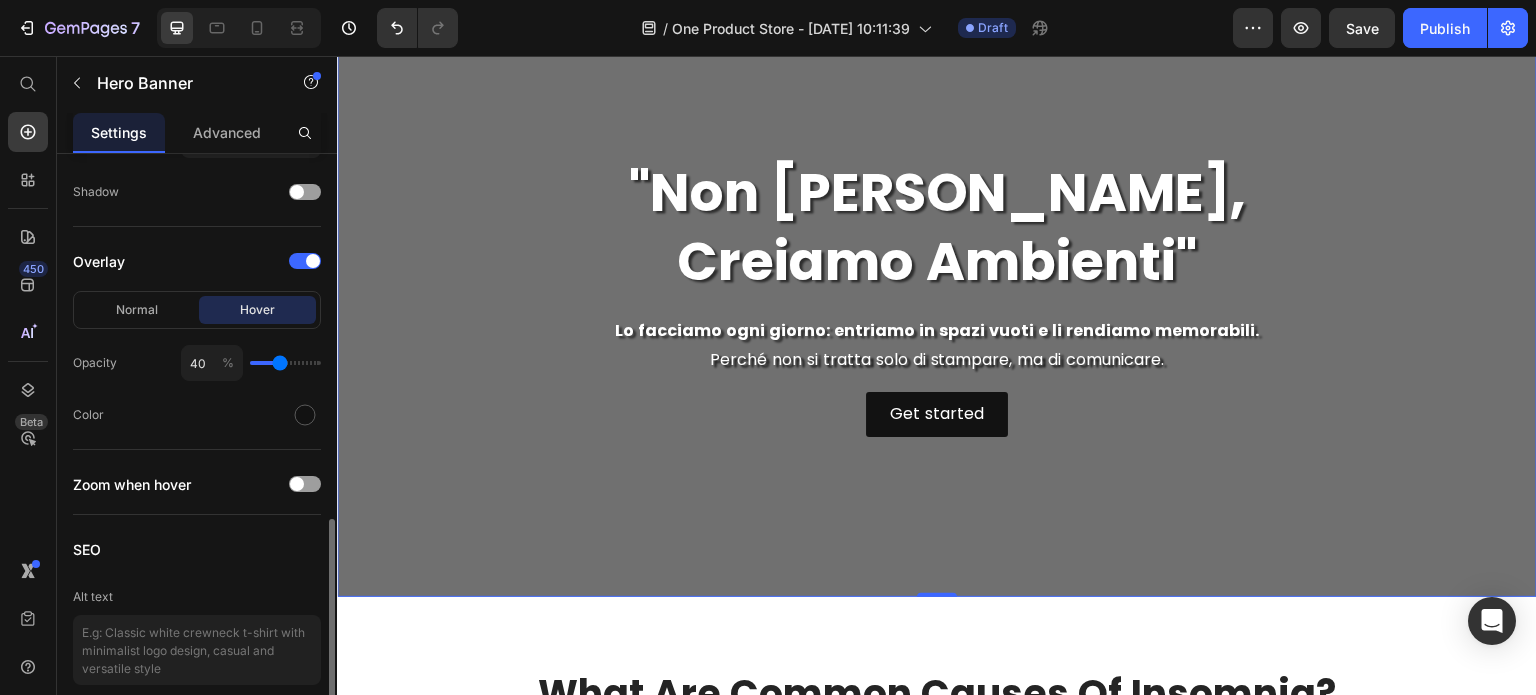 type on "39" 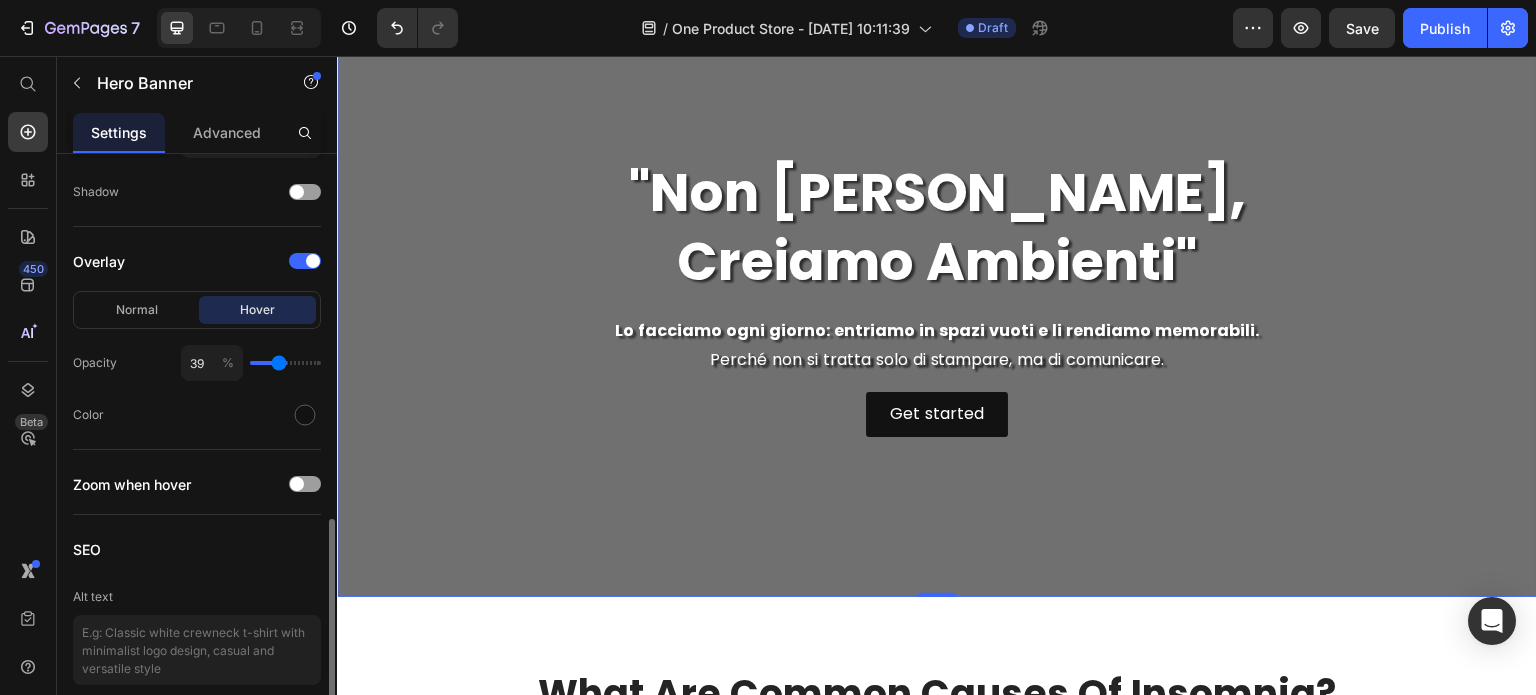 type on "37" 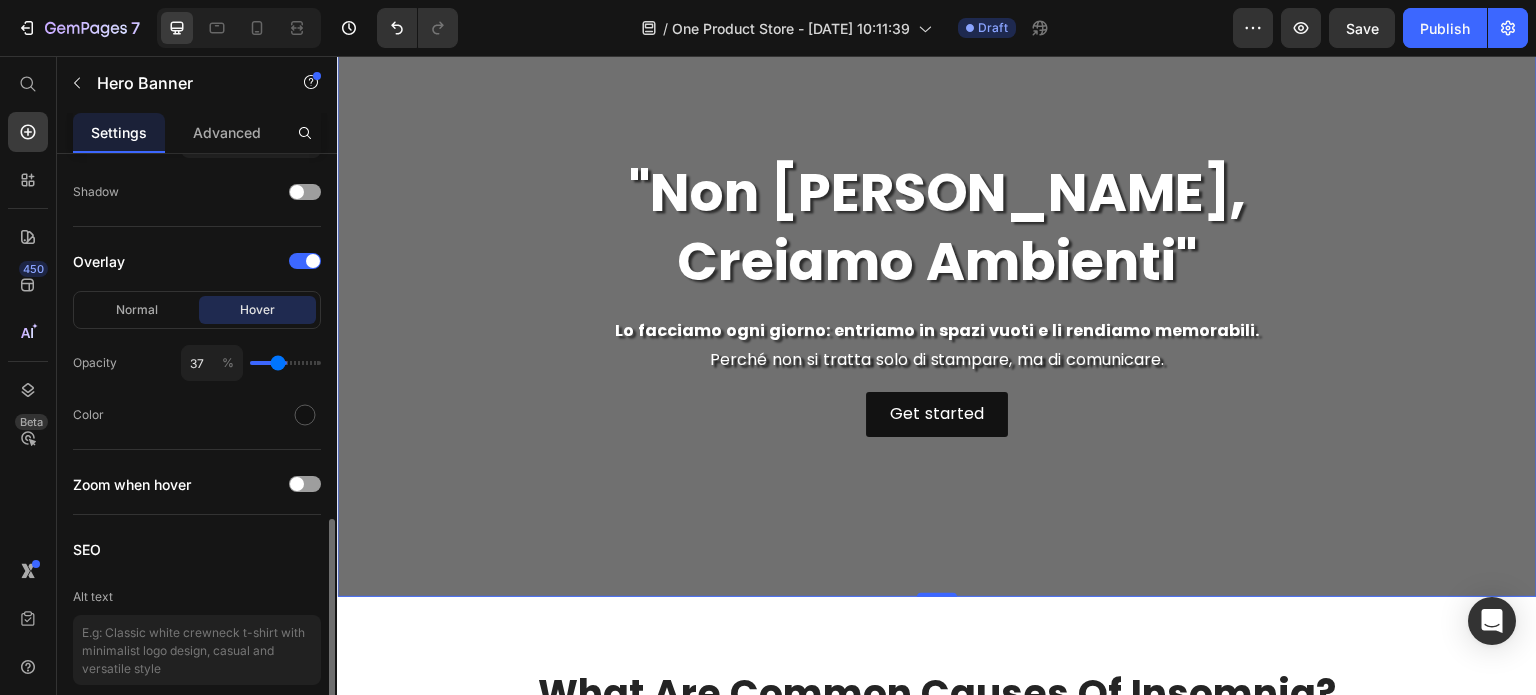 type on "36" 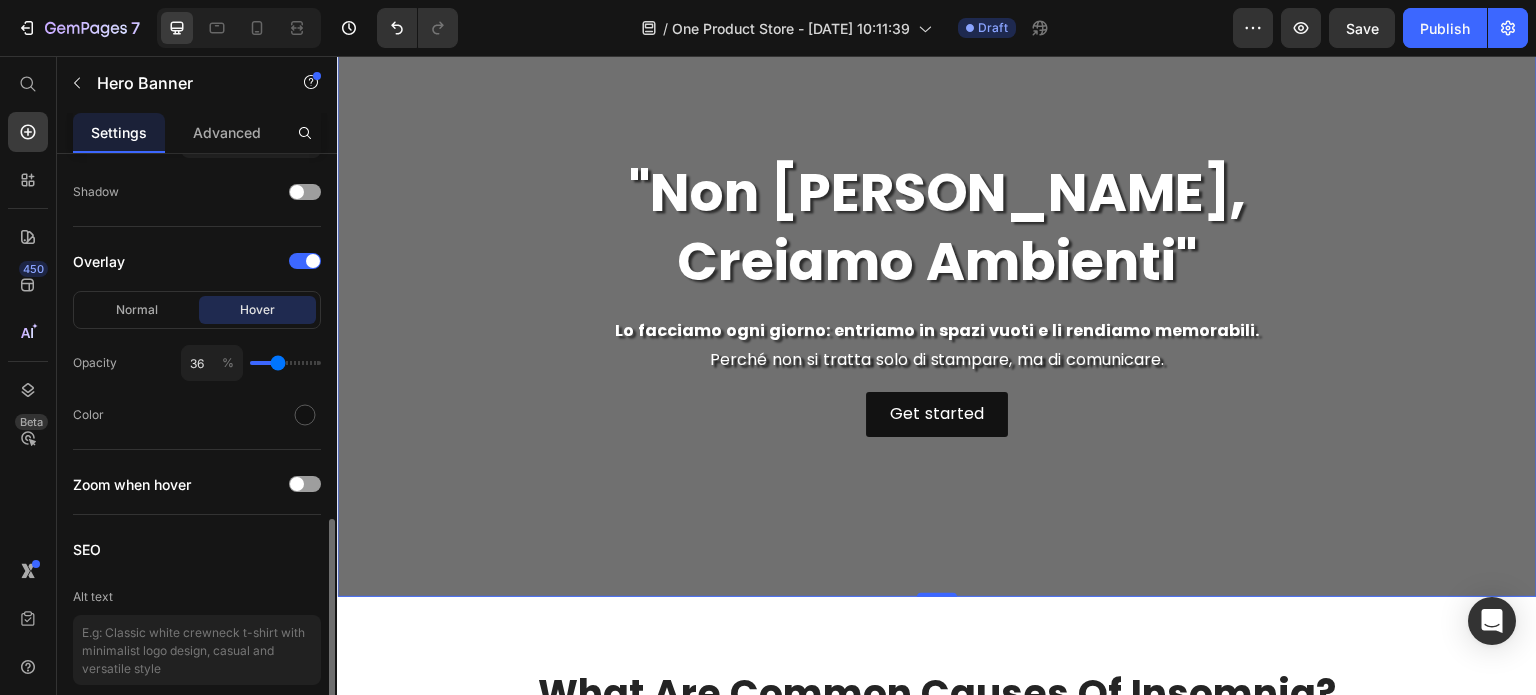 type on "37" 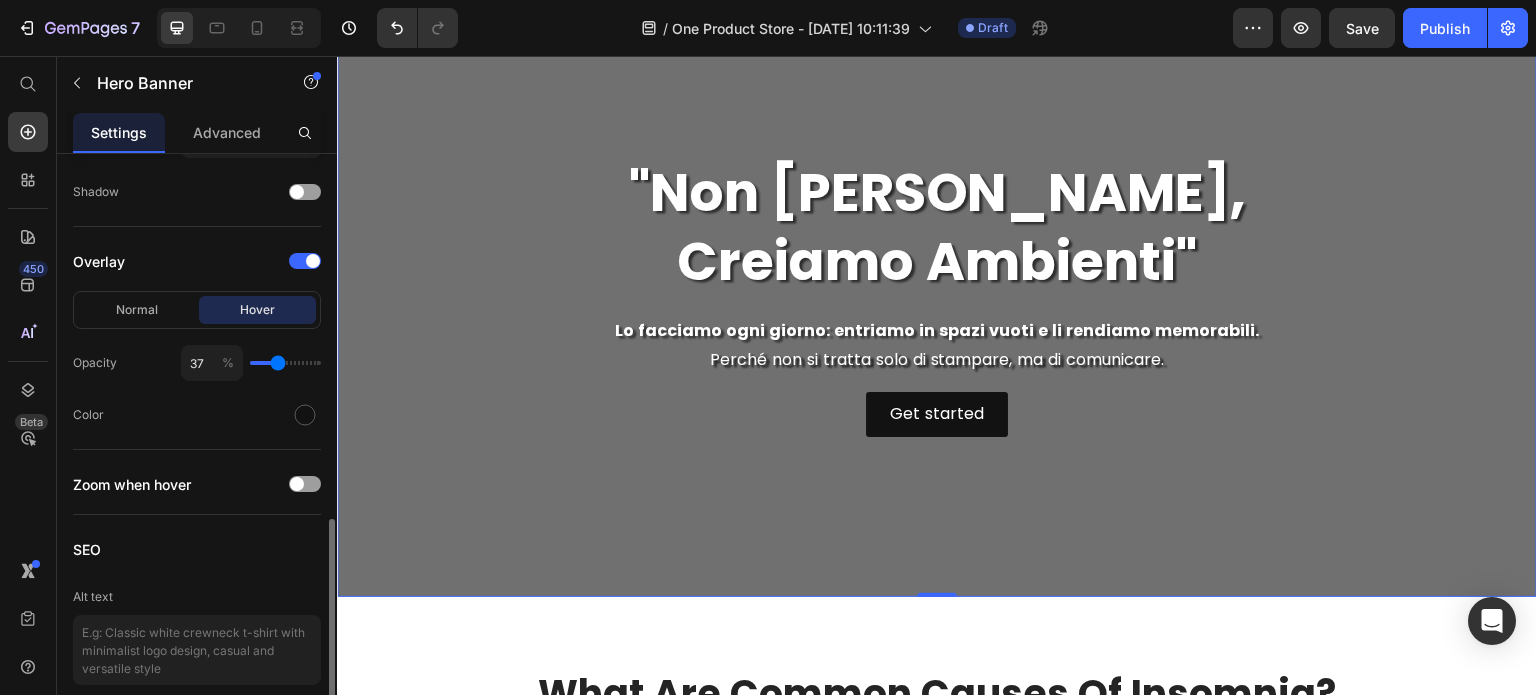 type on "39" 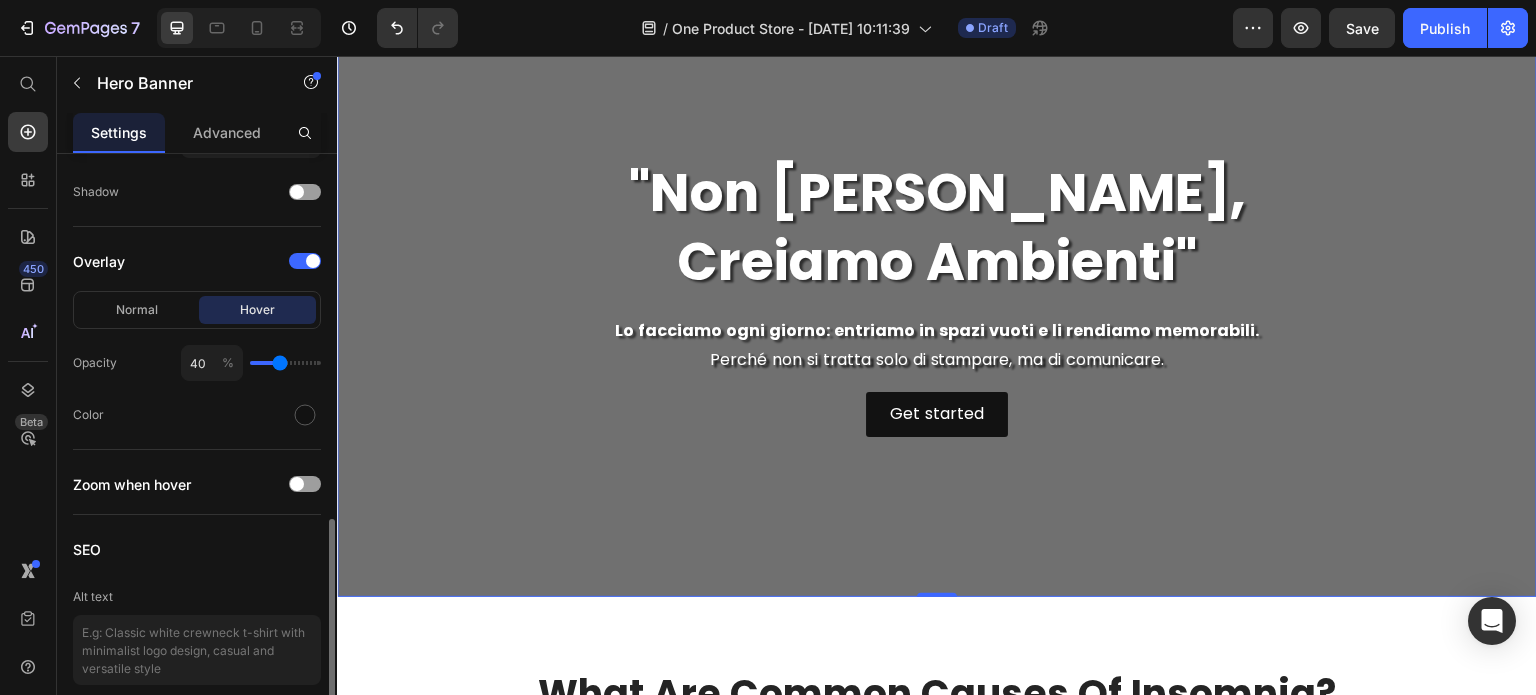 drag, startPoint x: 269, startPoint y: 359, endPoint x: 280, endPoint y: 359, distance: 11 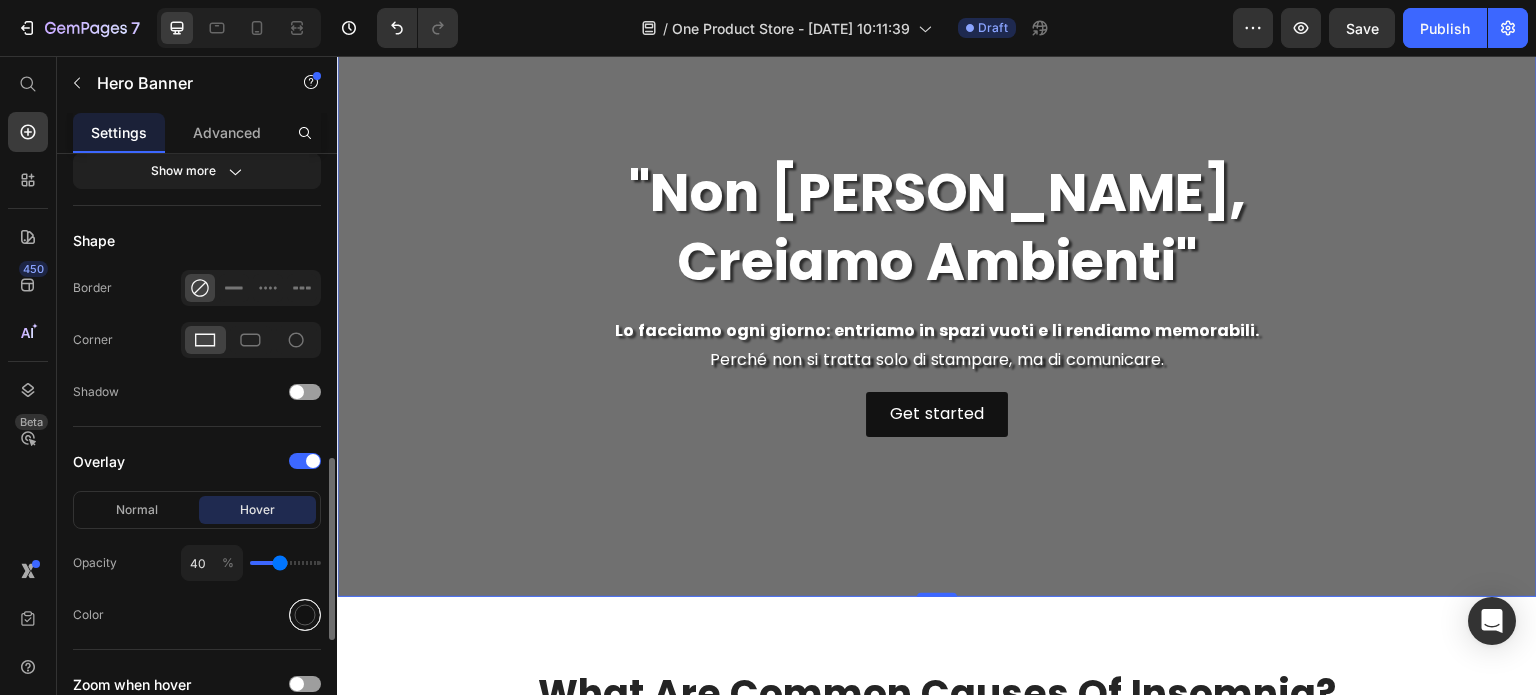 scroll, scrollTop: 900, scrollLeft: 0, axis: vertical 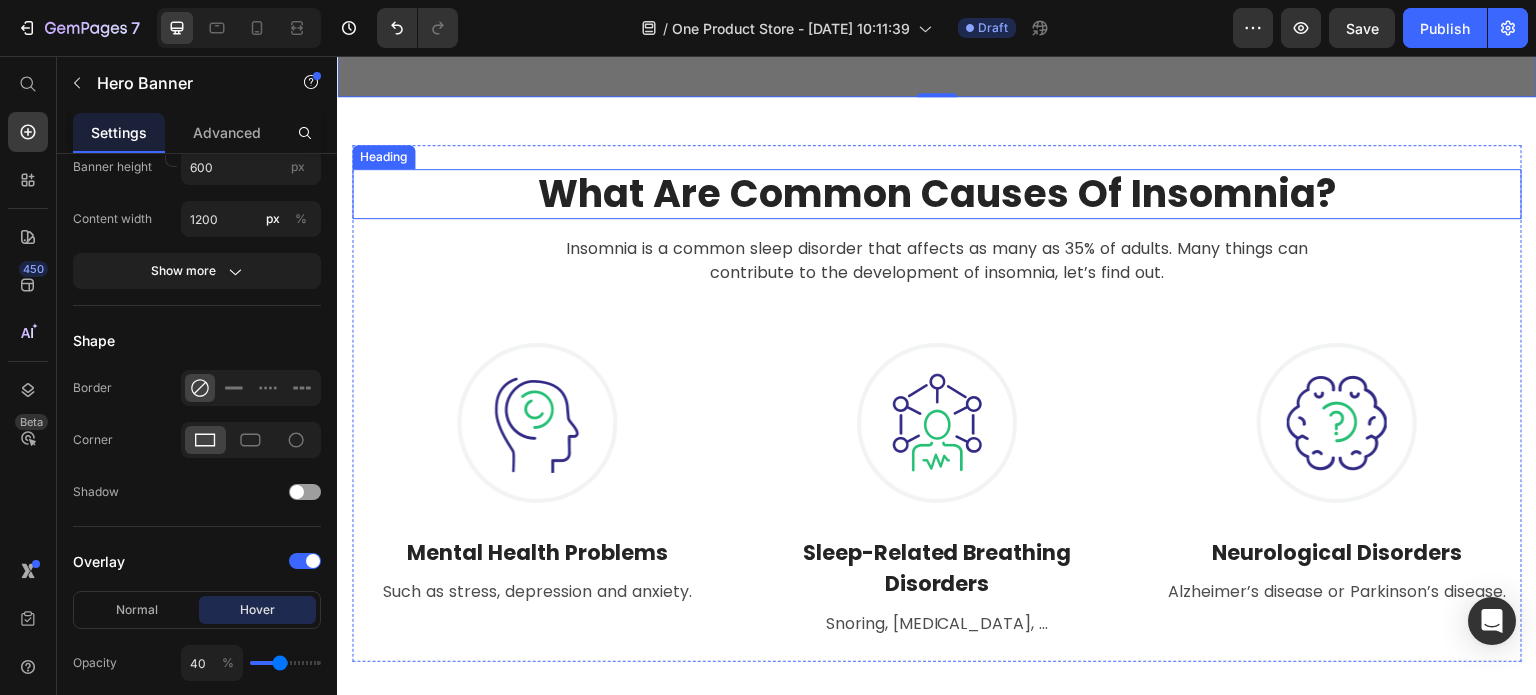 click on "What Are Common Causes Of Insomnia?" at bounding box center (937, 194) 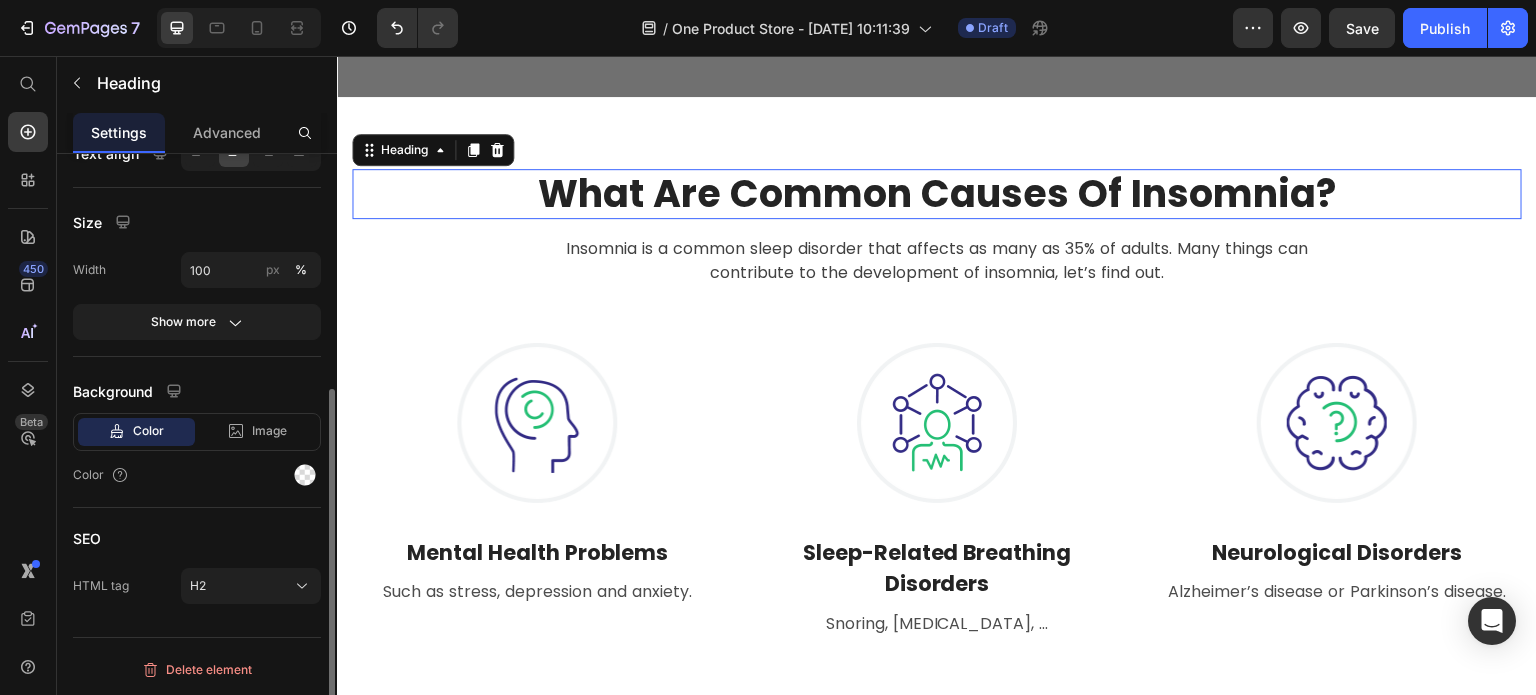 scroll, scrollTop: 0, scrollLeft: 0, axis: both 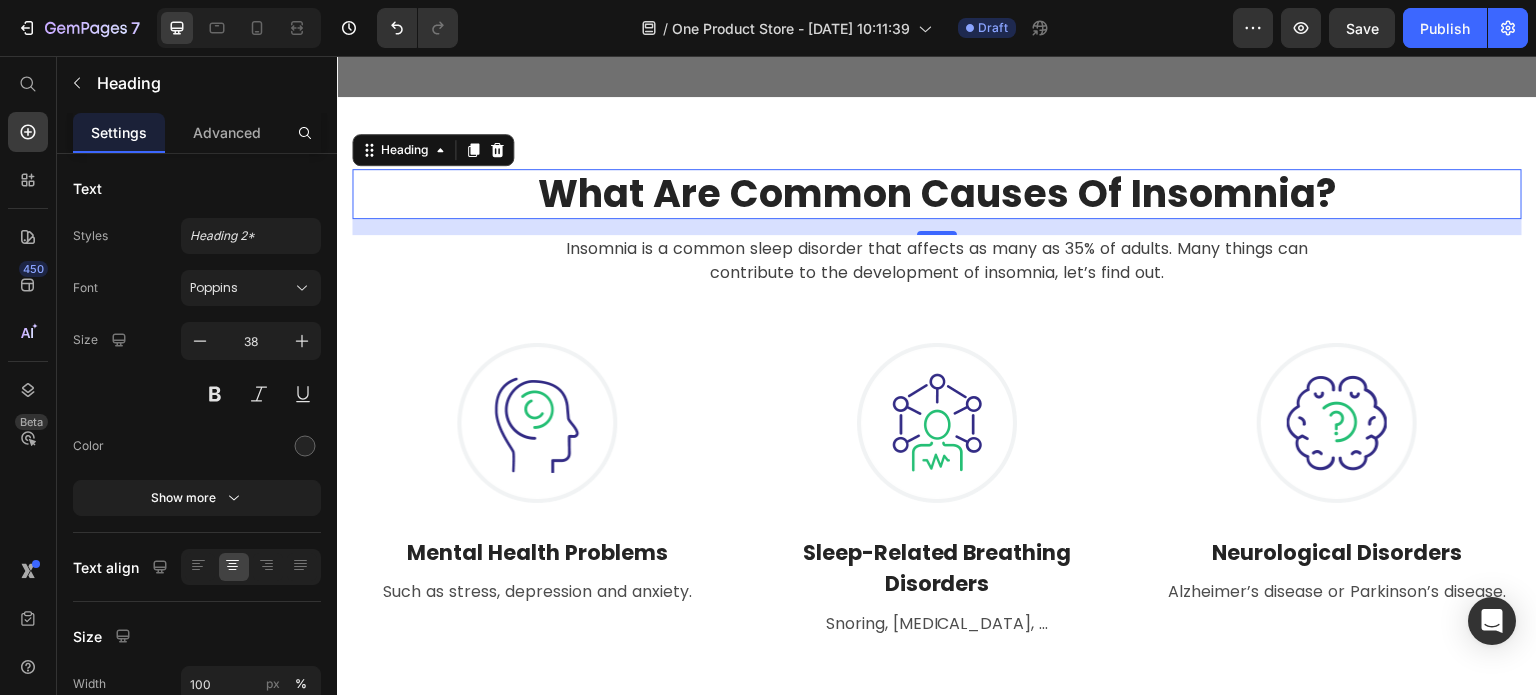 click on "What Are Common Causes Of Insomnia?" at bounding box center (937, 194) 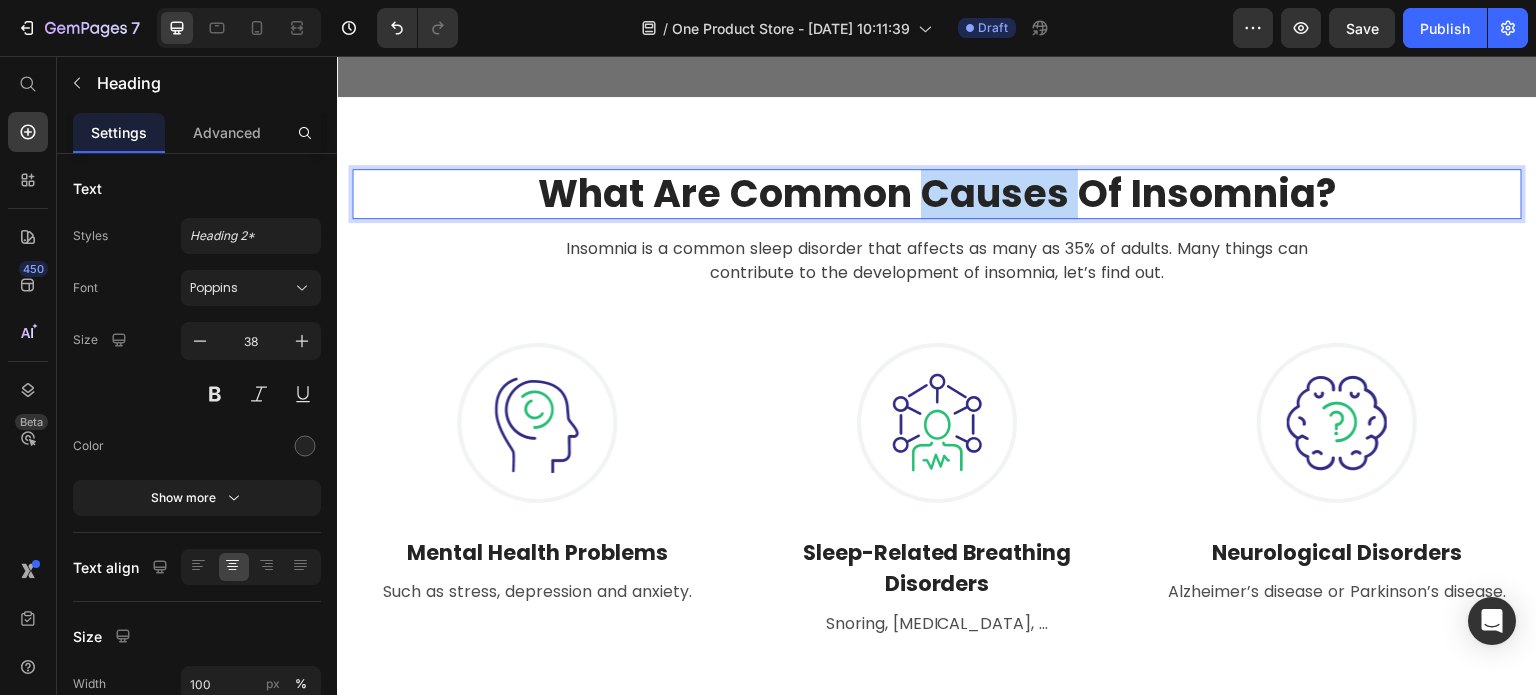 click on "What Are Common Causes Of Insomnia?" at bounding box center [937, 194] 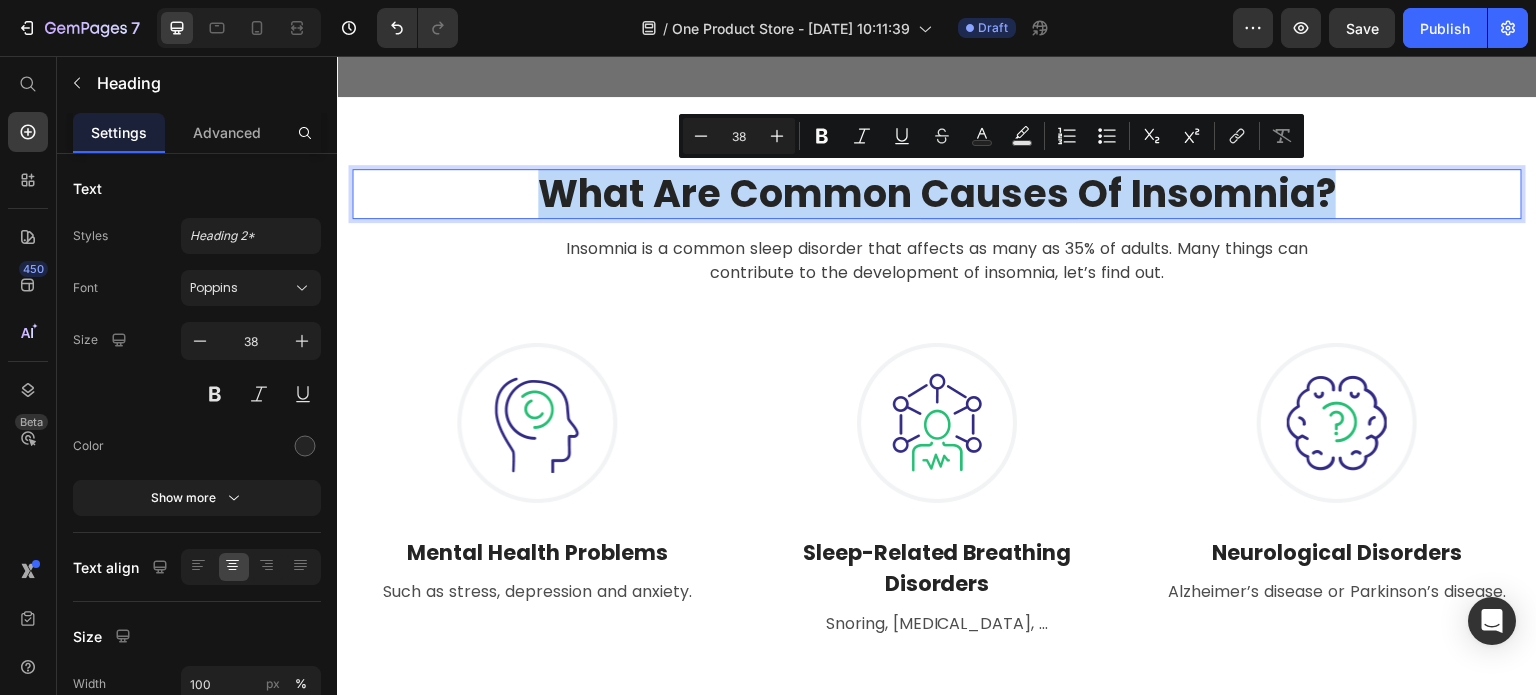 click on "What Are Common Causes Of Insomnia?" at bounding box center (937, 194) 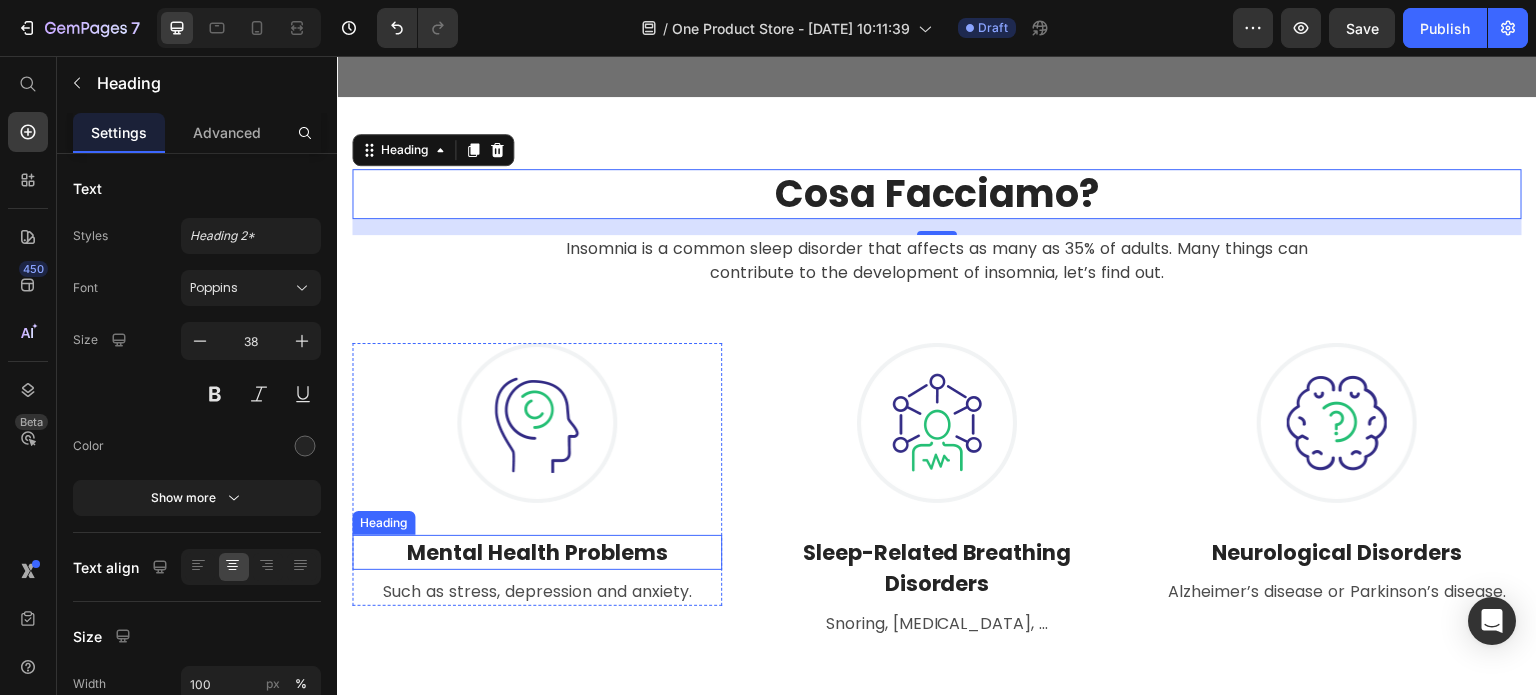 click on "Mental Health Problems" at bounding box center [537, 553] 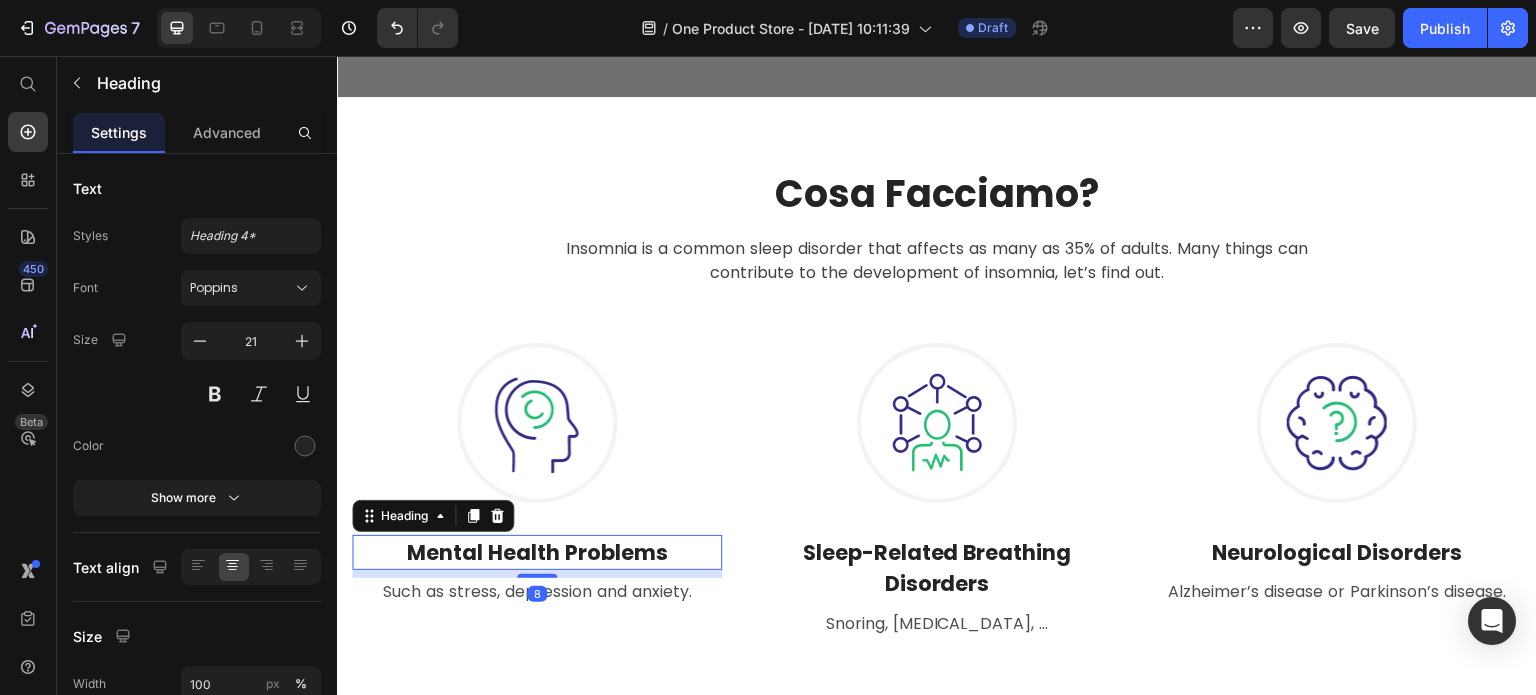 click on "Mental Health Problems" at bounding box center [537, 553] 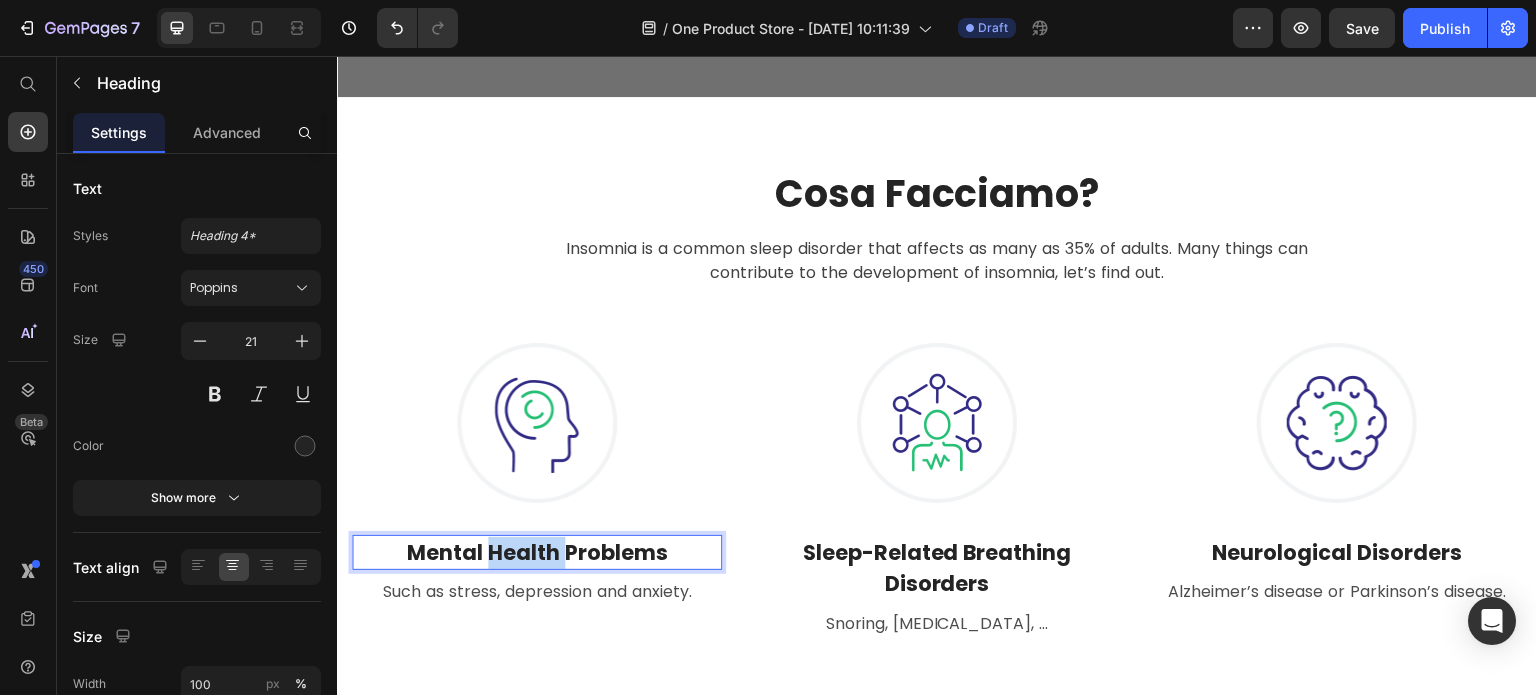 click on "Mental Health Problems" at bounding box center [537, 553] 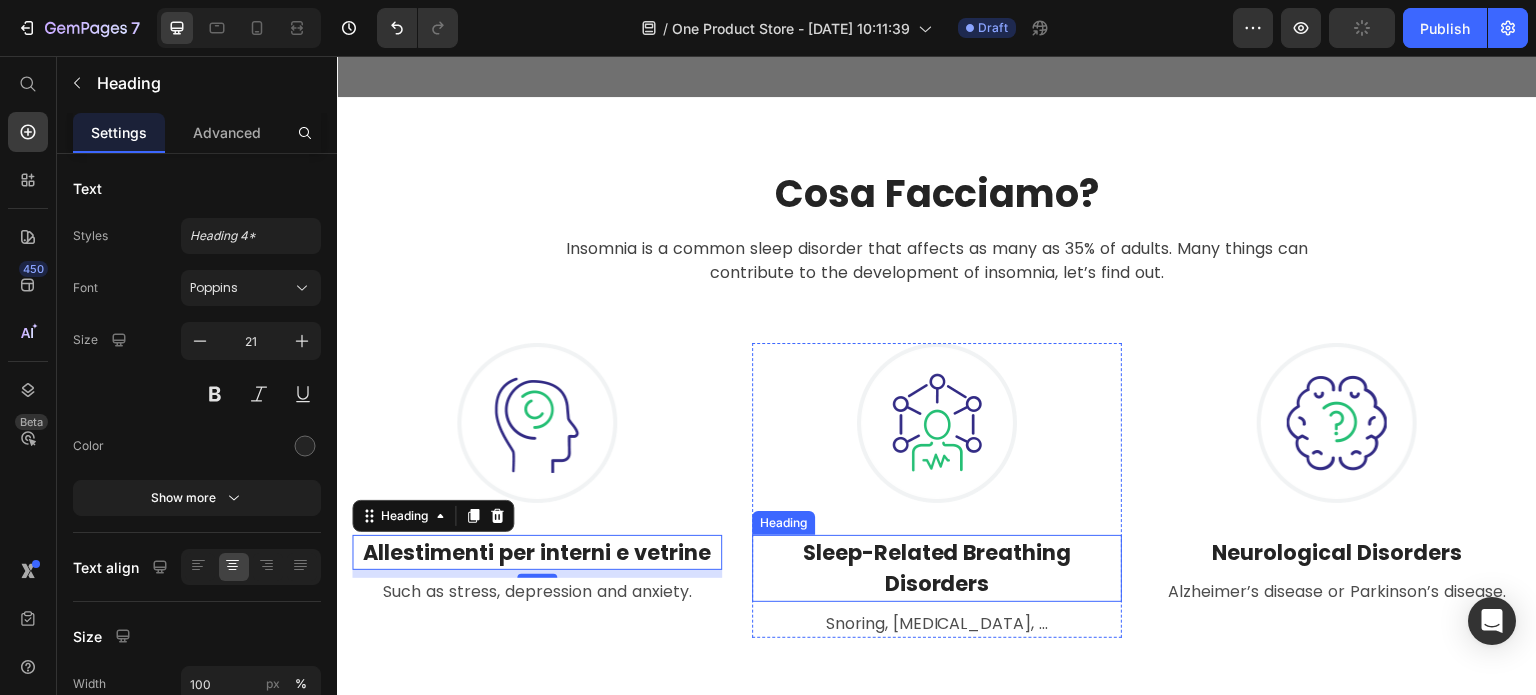 click on "Sleep-Related Breathing Disorders" at bounding box center (937, 568) 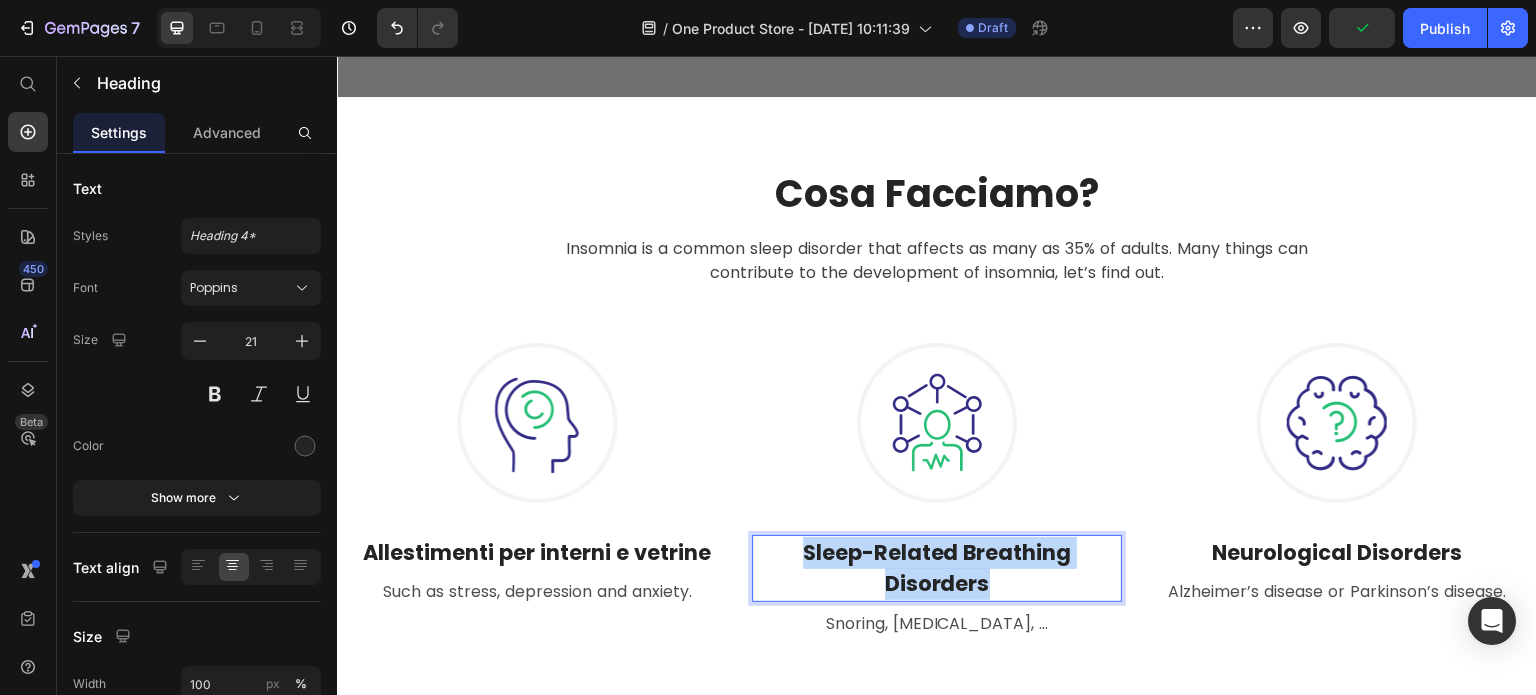 click on "Sleep-Related Breathing Disorders" at bounding box center (937, 568) 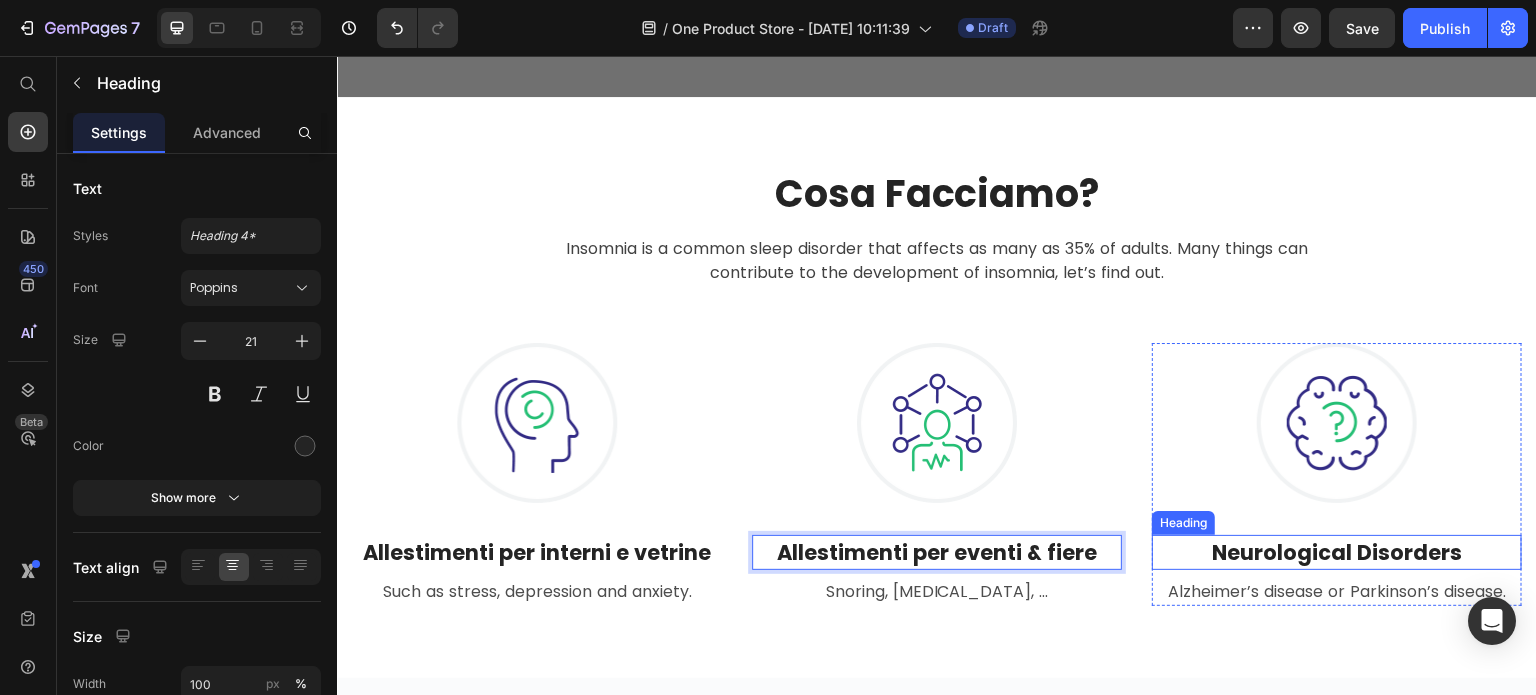 click on "Neurological Disorders" at bounding box center (1337, 553) 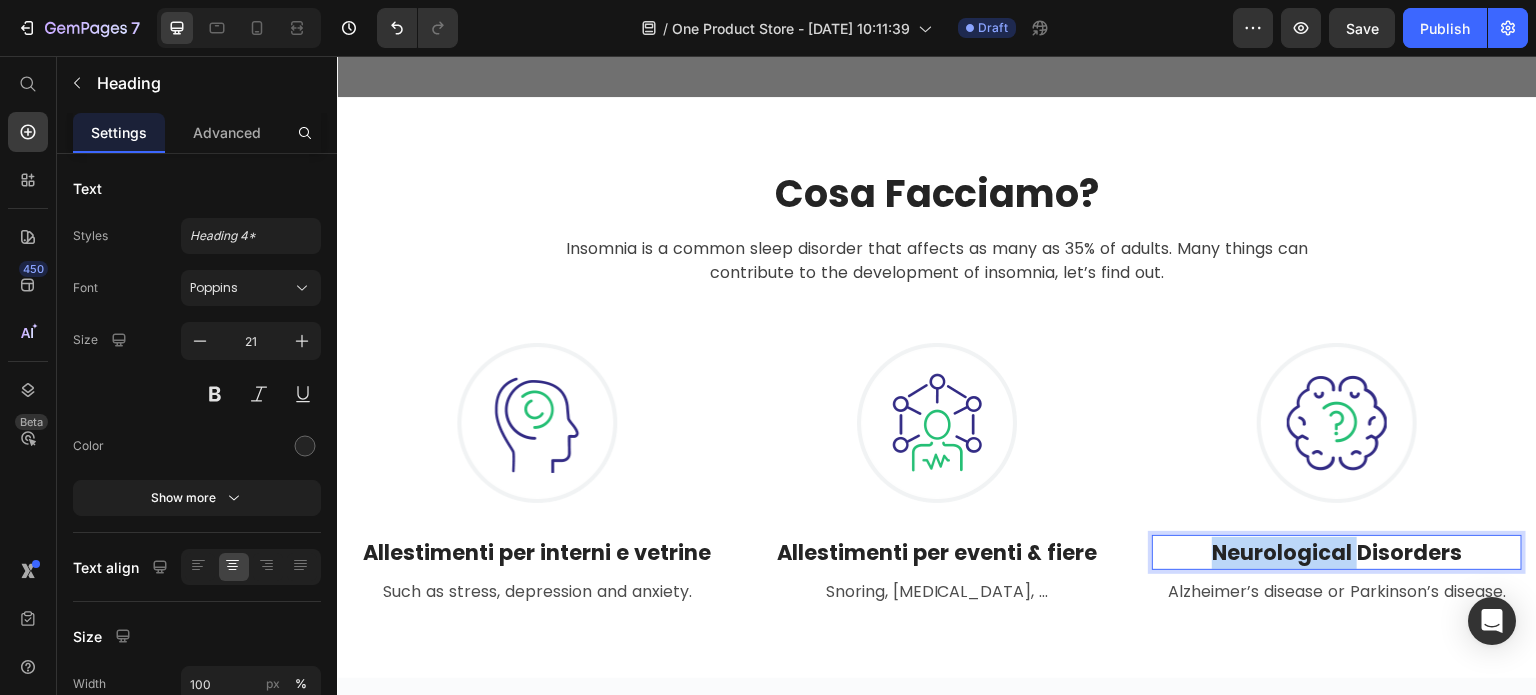 click on "Neurological Disorders" at bounding box center (1337, 553) 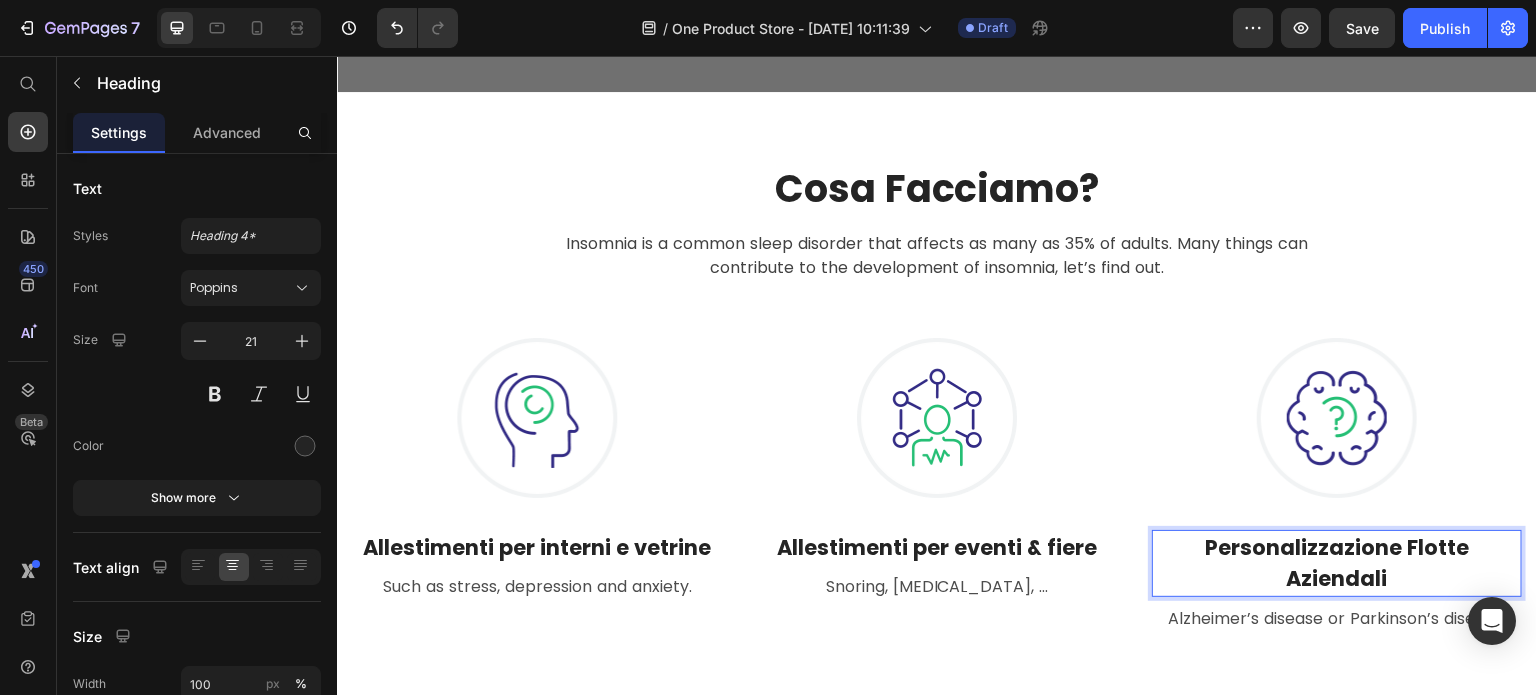scroll, scrollTop: 800, scrollLeft: 0, axis: vertical 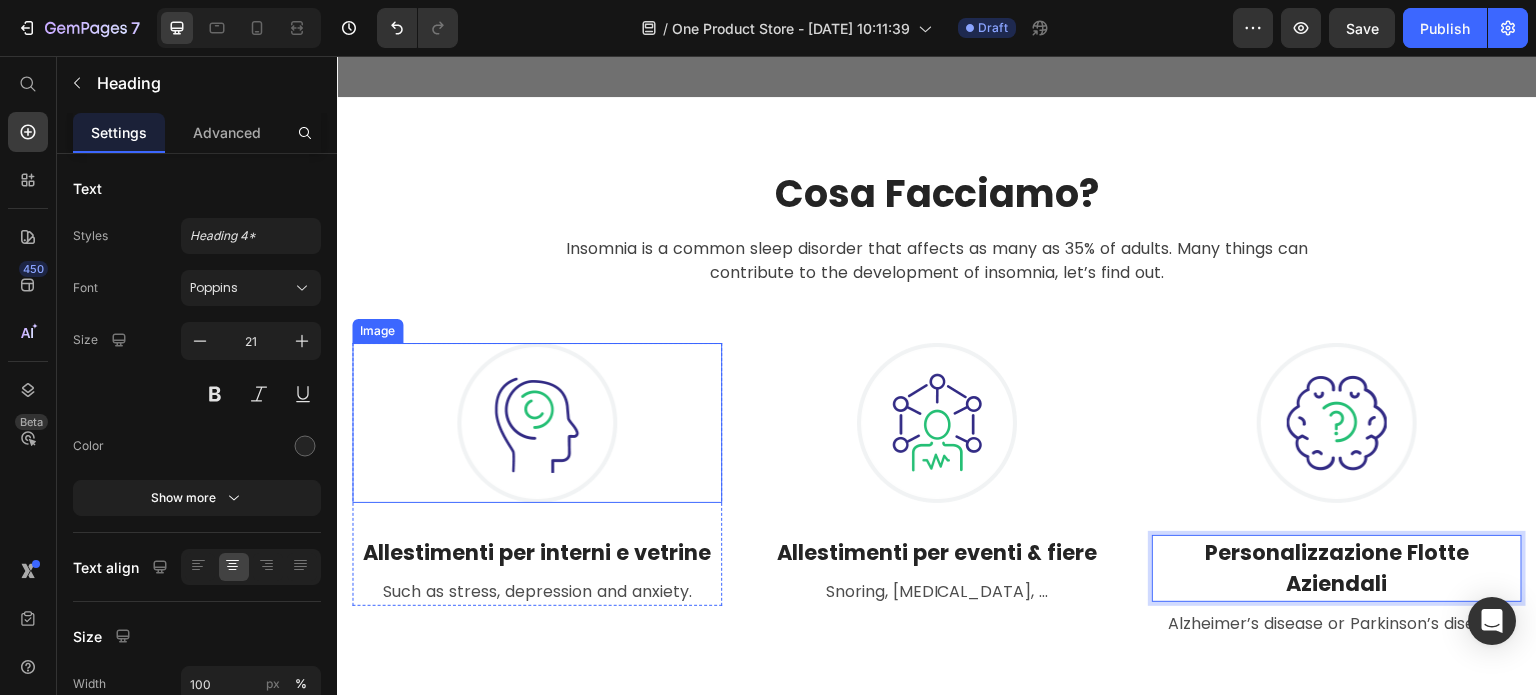 click at bounding box center (537, 423) 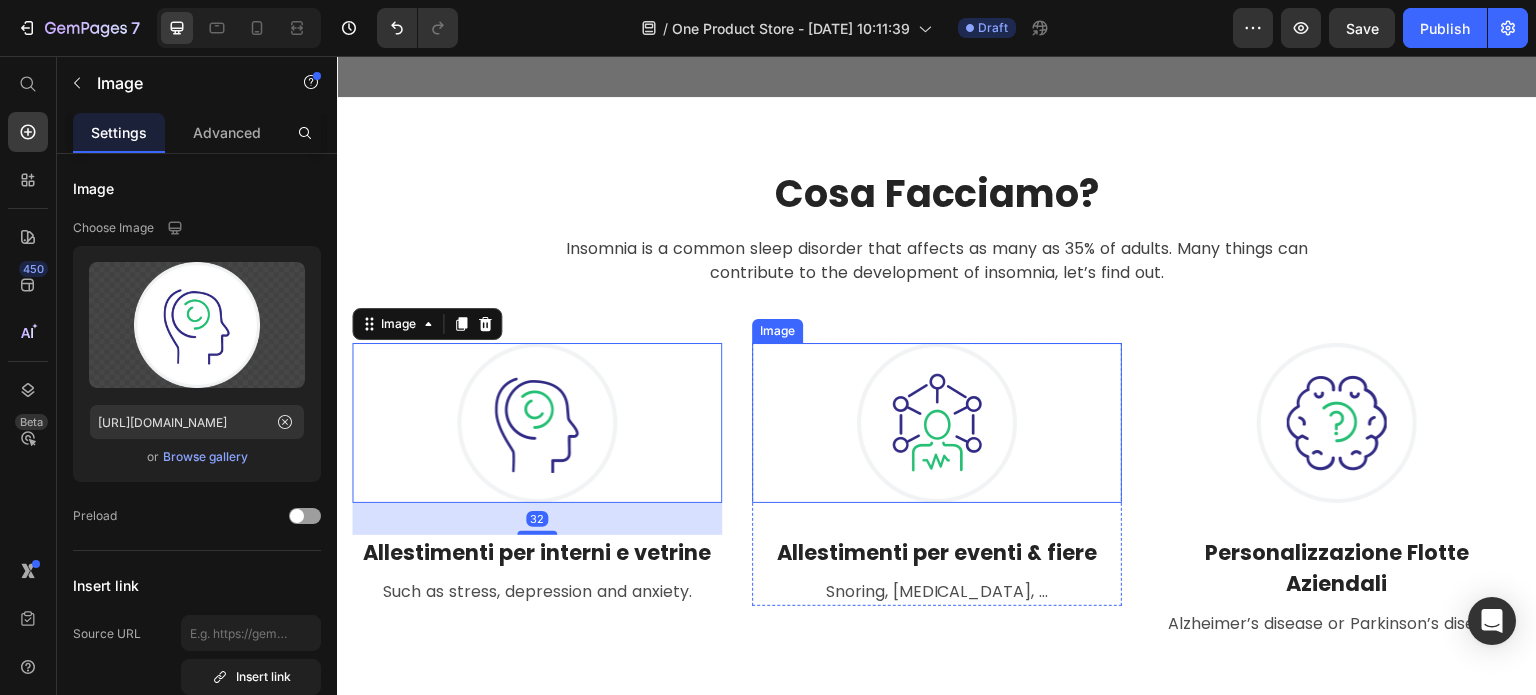 click at bounding box center [937, 423] 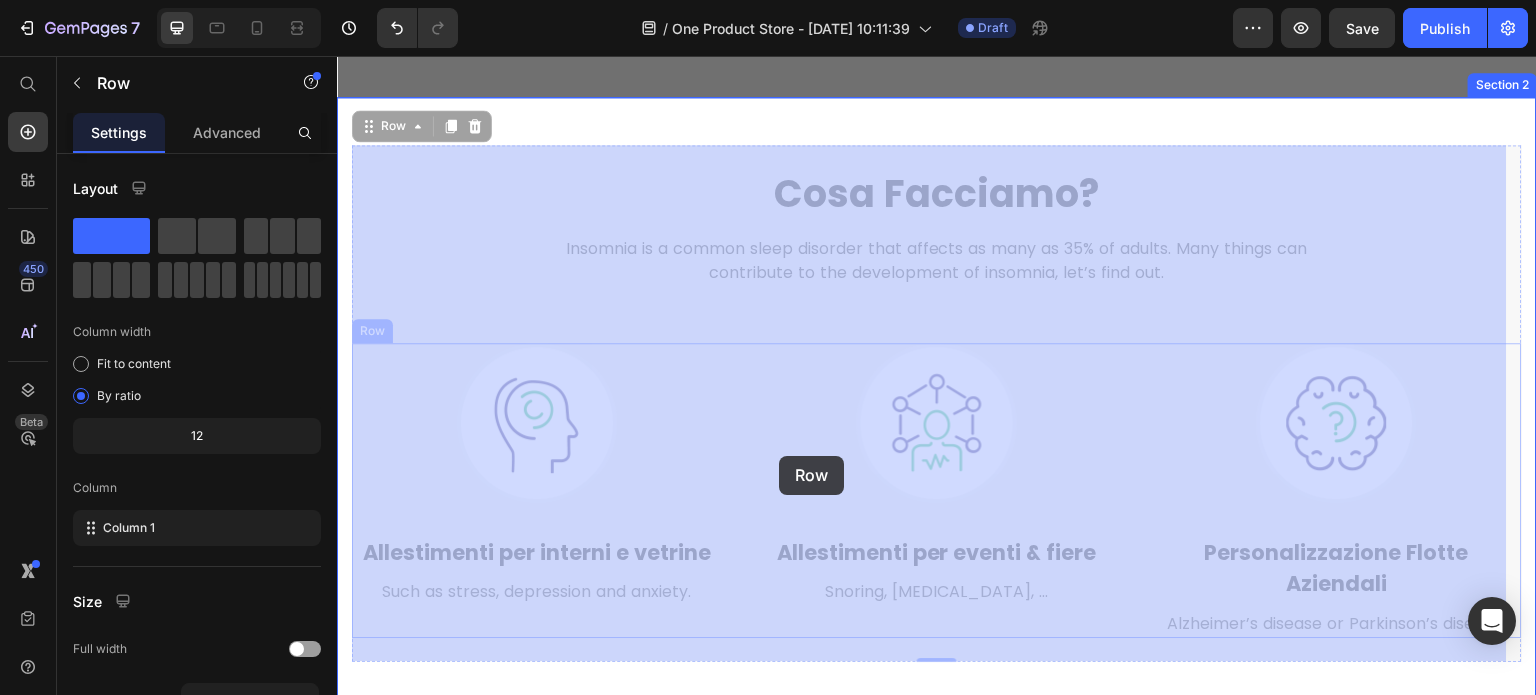 drag, startPoint x: 483, startPoint y: 339, endPoint x: 725, endPoint y: 441, distance: 262.61758 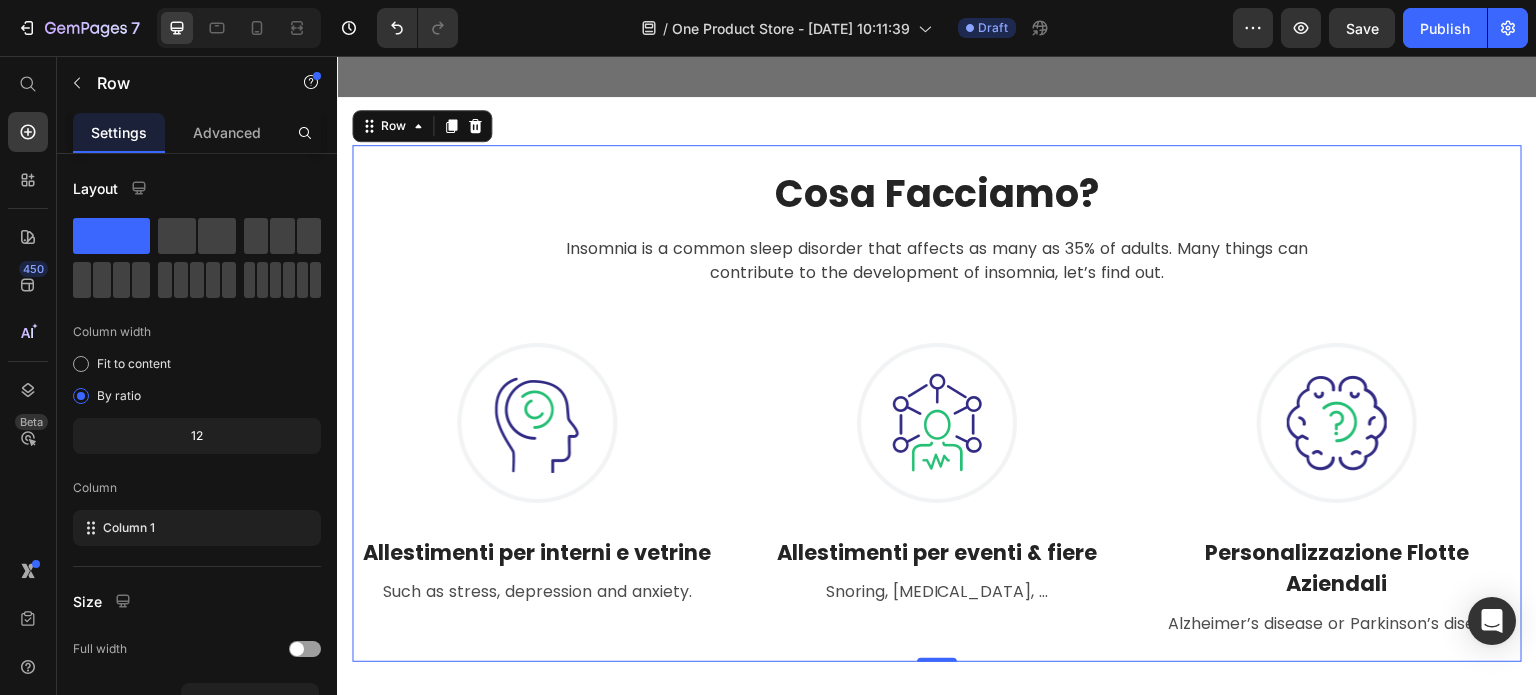 click on "Cosa Facciamo? Heading [MEDICAL_DATA] is a common [MEDICAL_DATA] that affects as many as 35% of adults. Many things can contribute to the development of [MEDICAL_DATA], let’s find out. Text block Row Image Allestimenti per interni e vetrine Heading Such as stress, [MEDICAL_DATA] and anxiety. Text block Row Image Allestimenti per eventi & fiere Heading Snoring, [MEDICAL_DATA], ... Text block Row Image Personalizzazione Flotte Aziendali Heading Alzheimer’s disease or Parkinson’s disease. Text block Row Row" at bounding box center (937, 403) 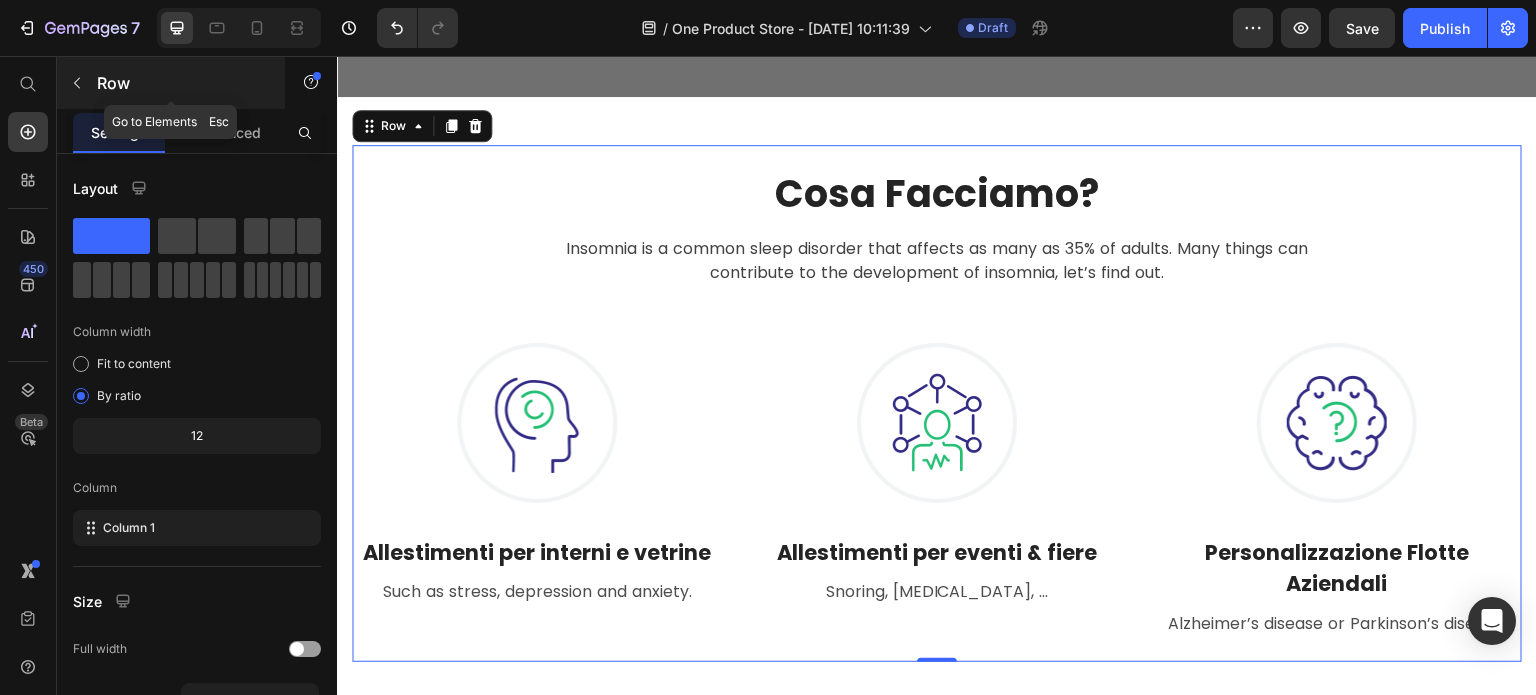 click on "Row" at bounding box center (171, 83) 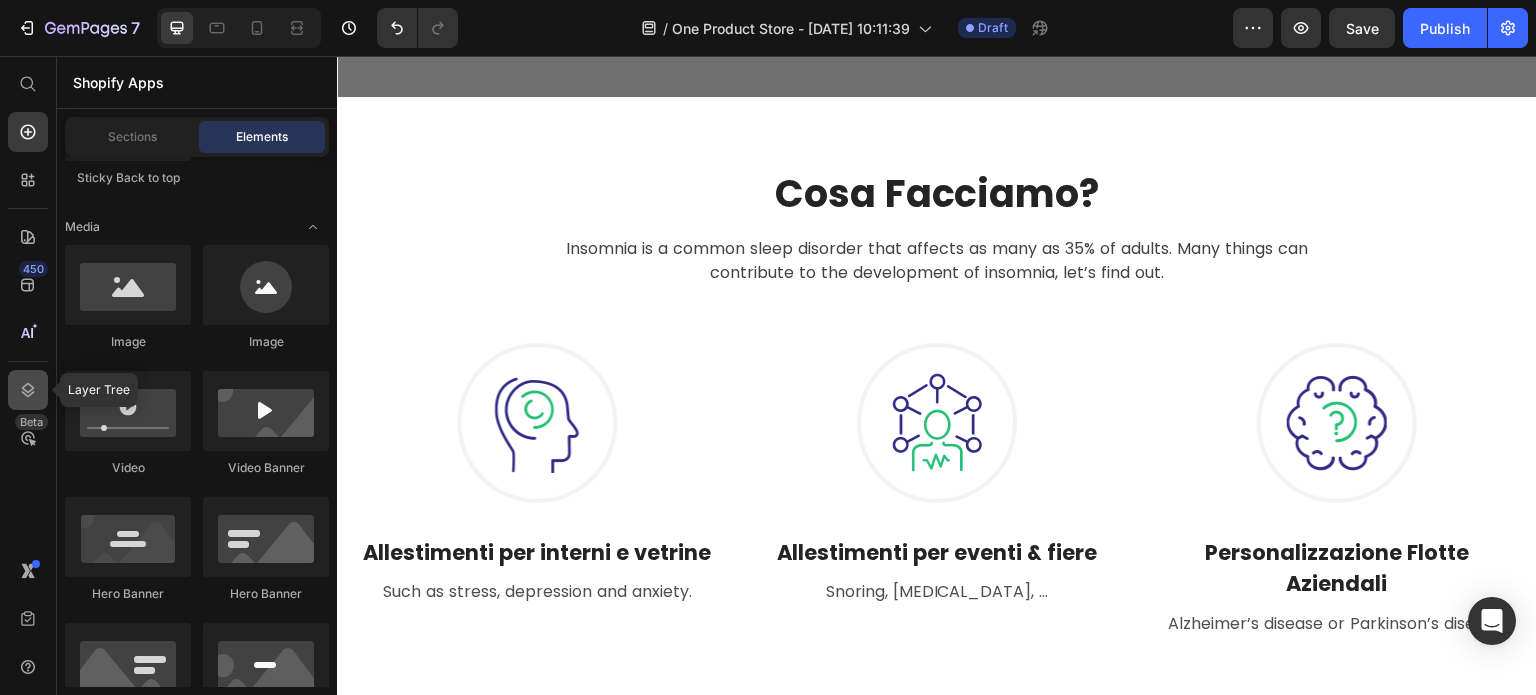click 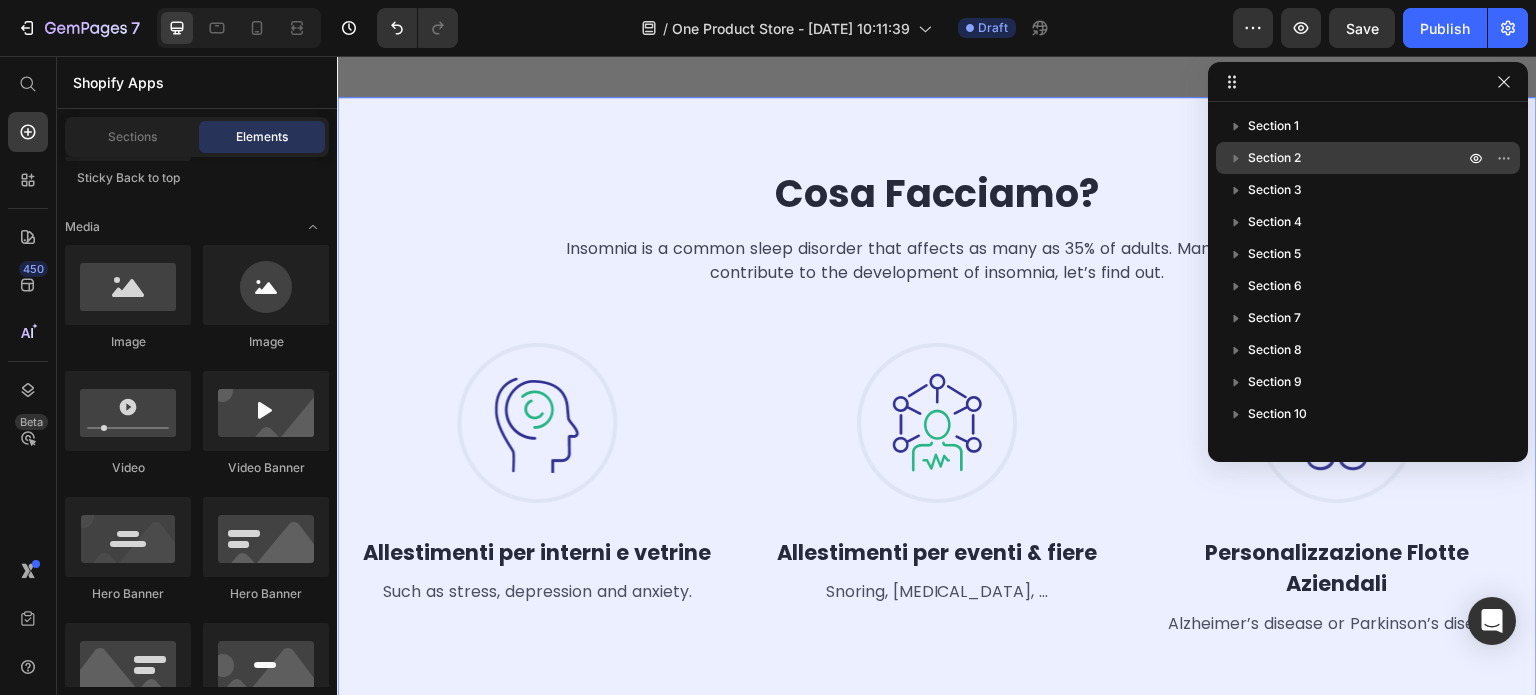 click on "Section 2" at bounding box center (1358, 158) 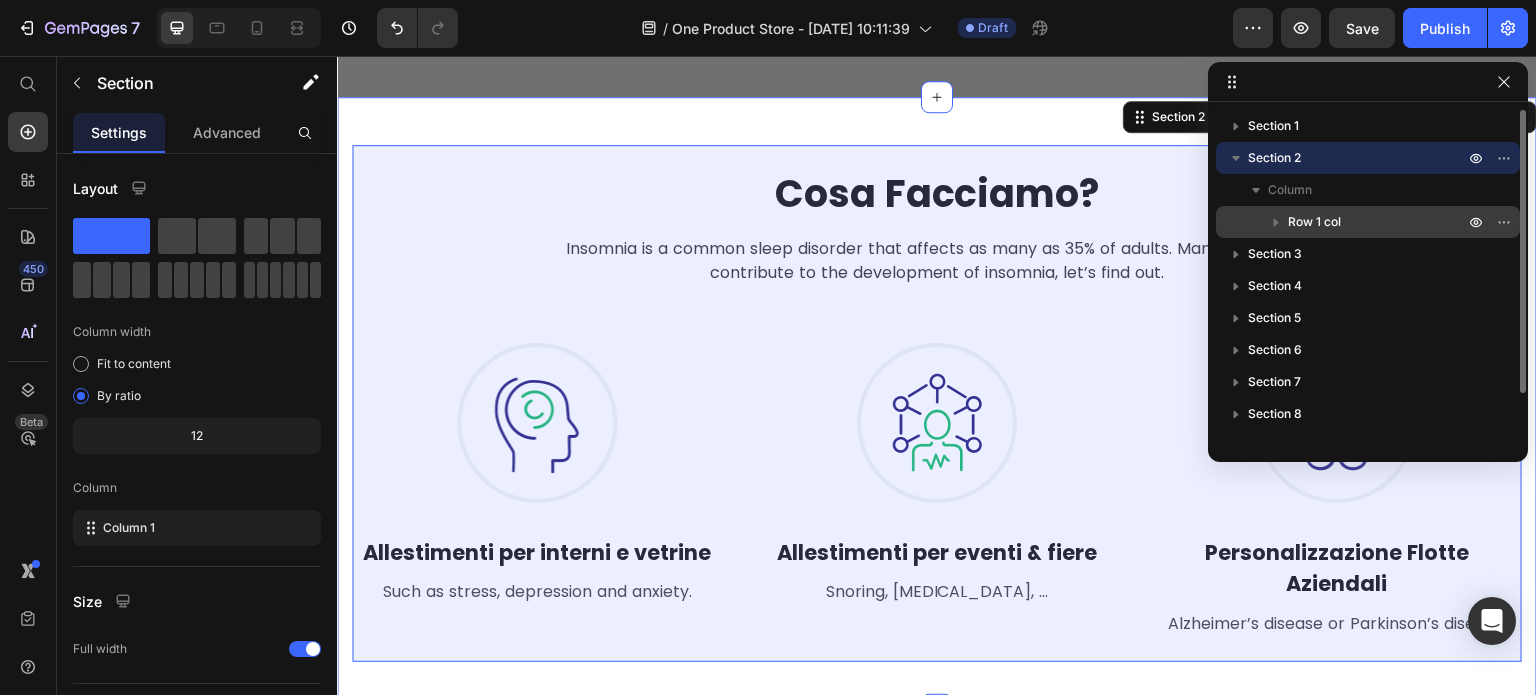 click 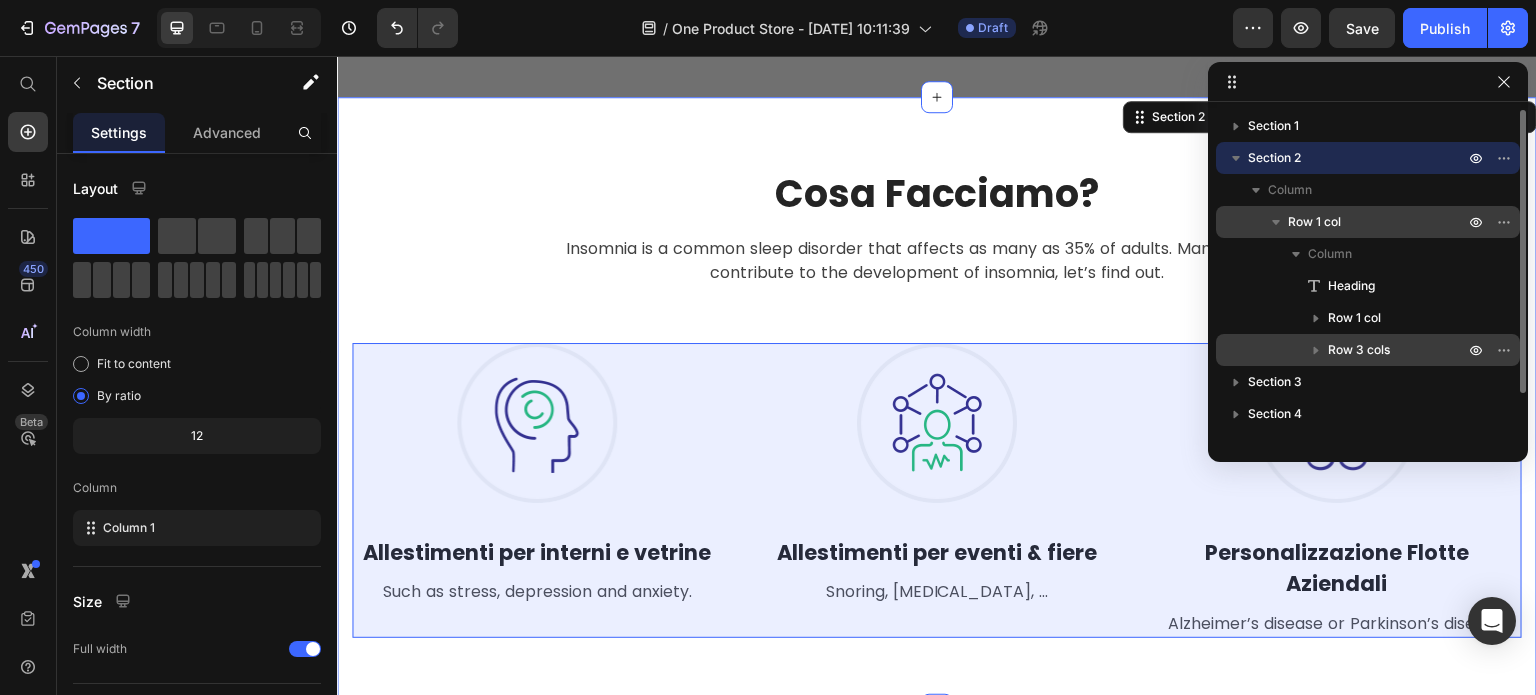 click on "Row 3 cols" at bounding box center [1359, 350] 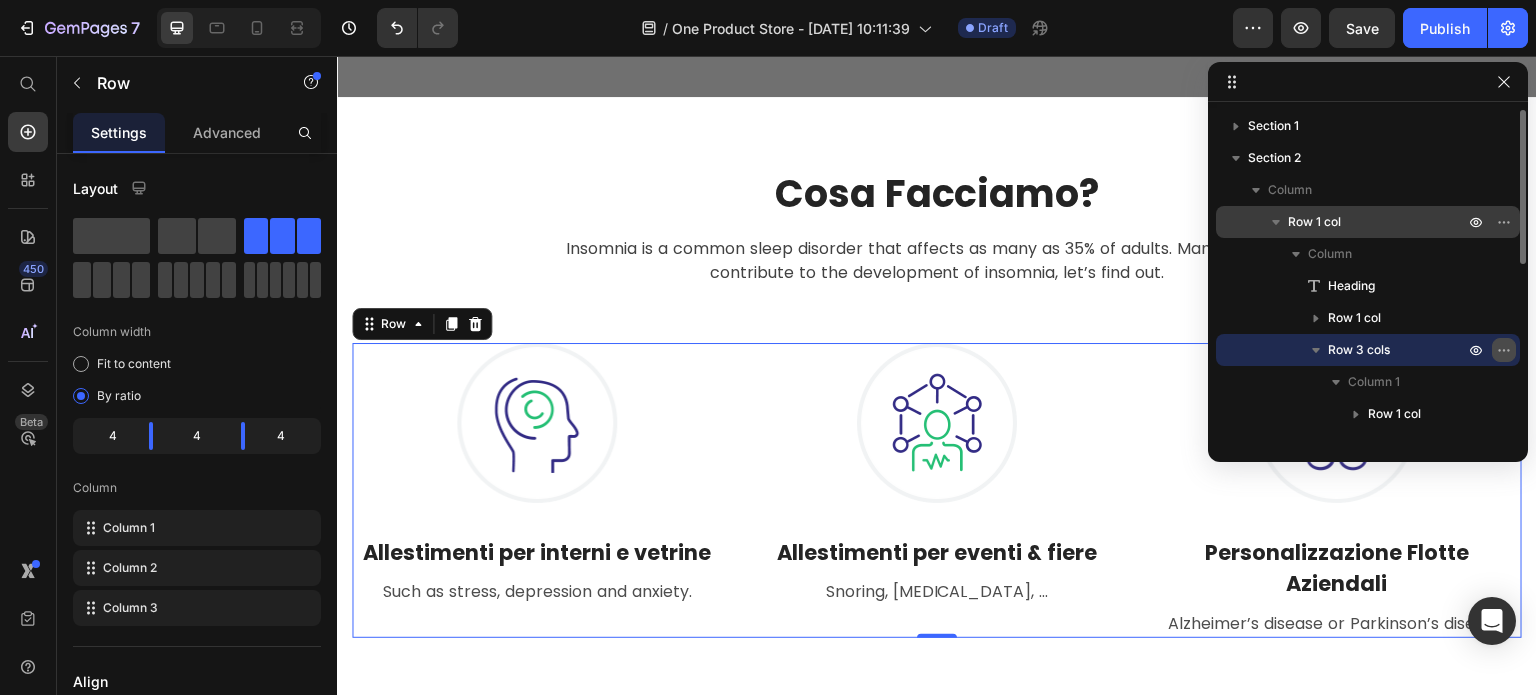 click at bounding box center [1504, 350] 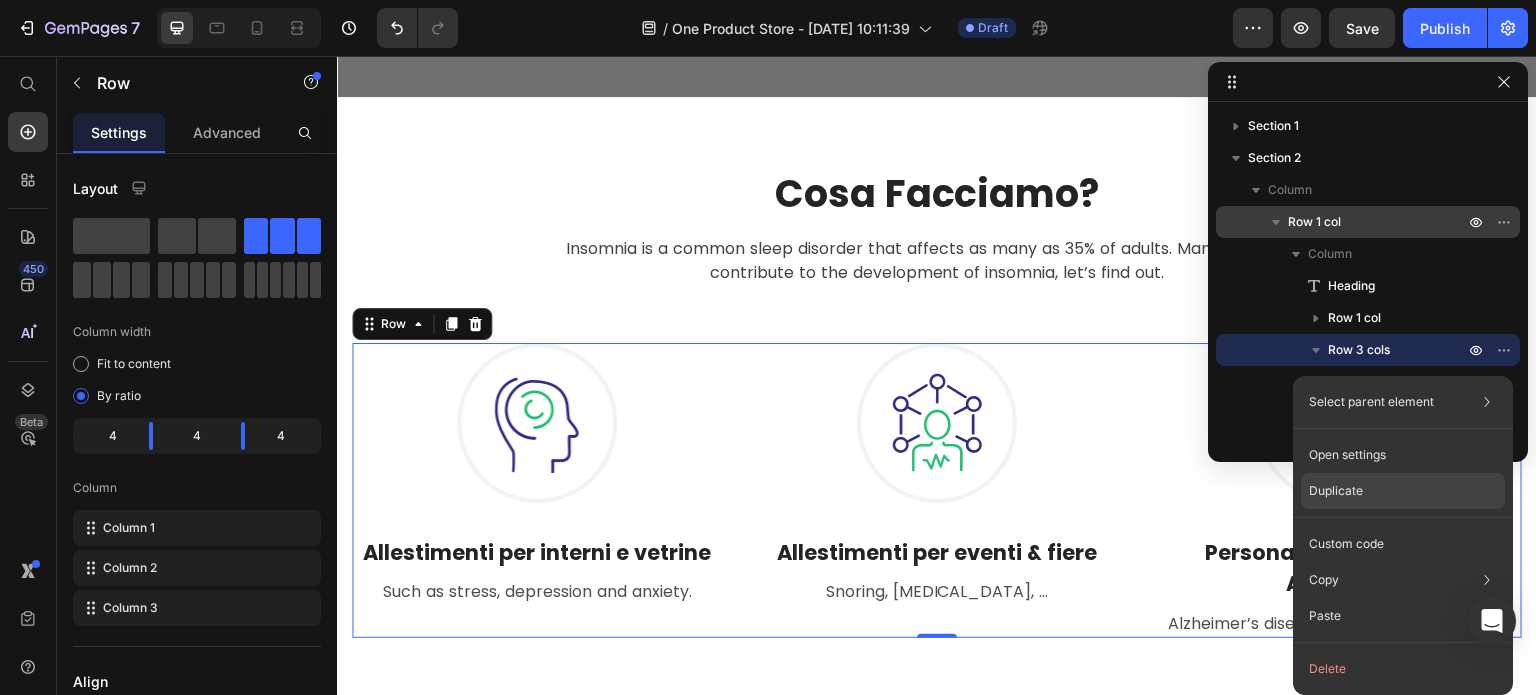 click on "Duplicate" at bounding box center [1336, 491] 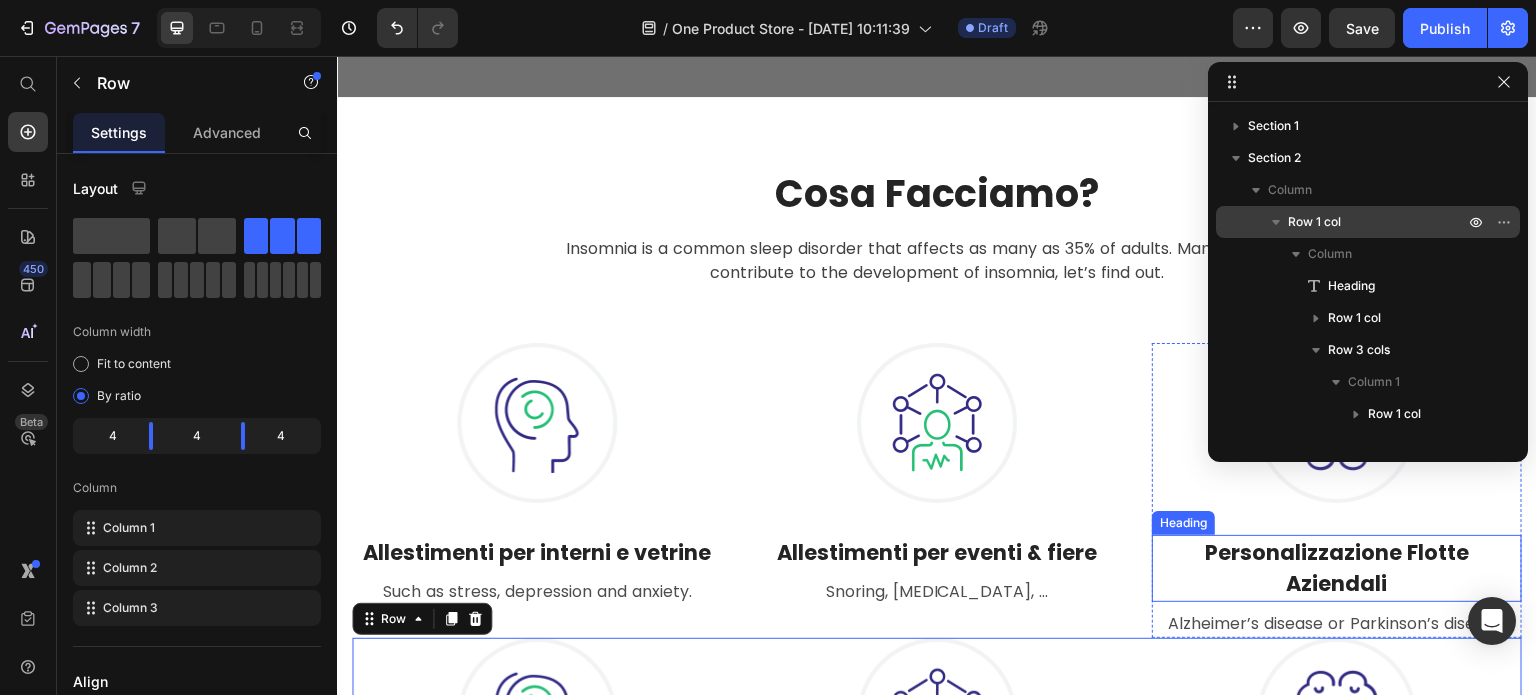 scroll, scrollTop: 314, scrollLeft: 0, axis: vertical 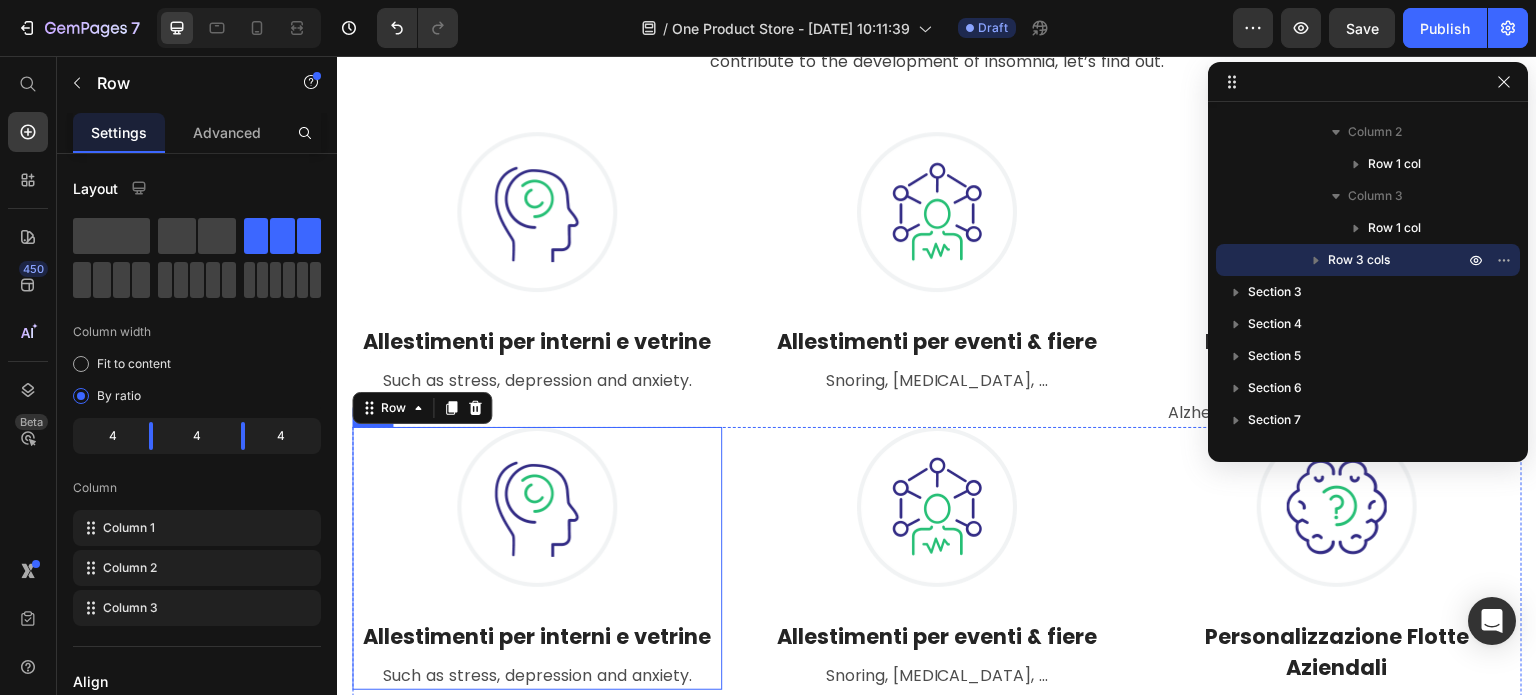 click on "Image Allestimenti per interni e vetrine Heading Such as stress, [MEDICAL_DATA] and anxiety. Text block" at bounding box center [537, 559] 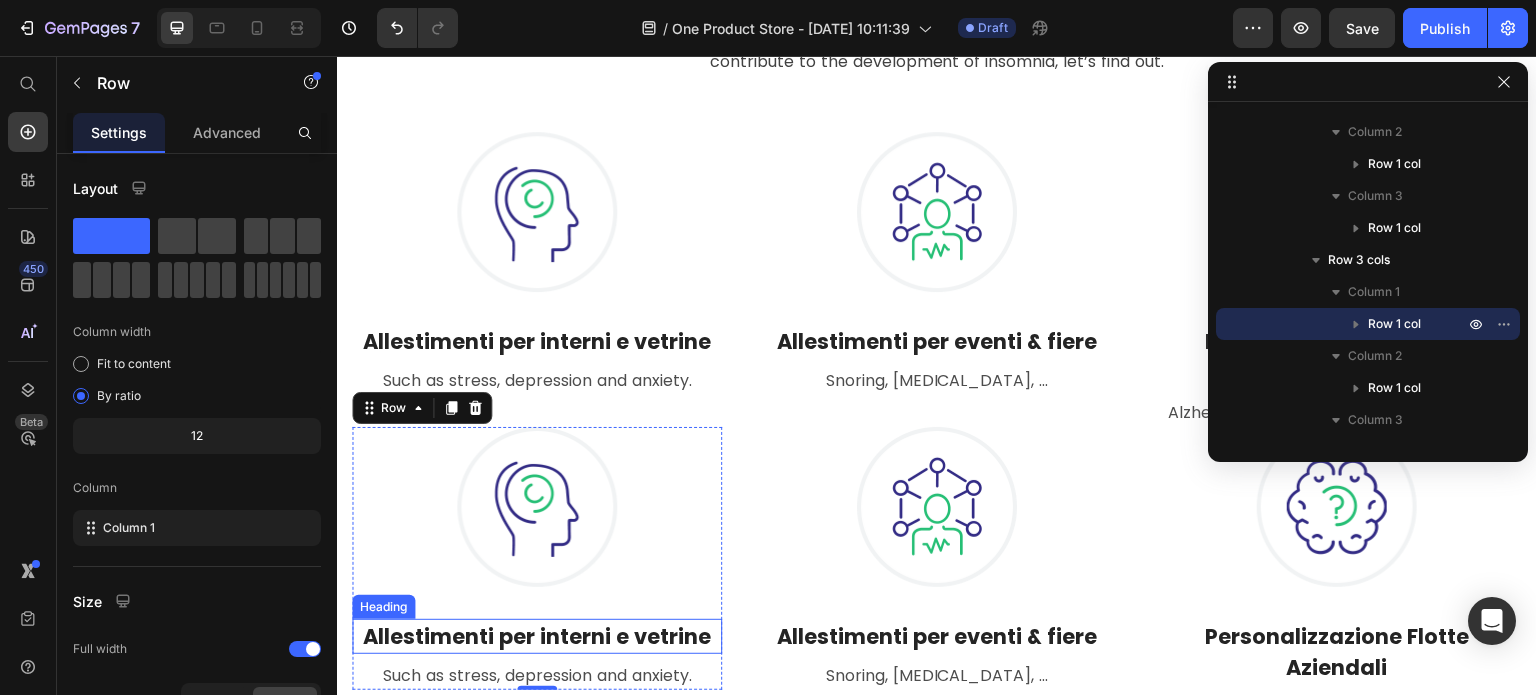 click on "Allestimenti per interni e vetrine" at bounding box center (537, 637) 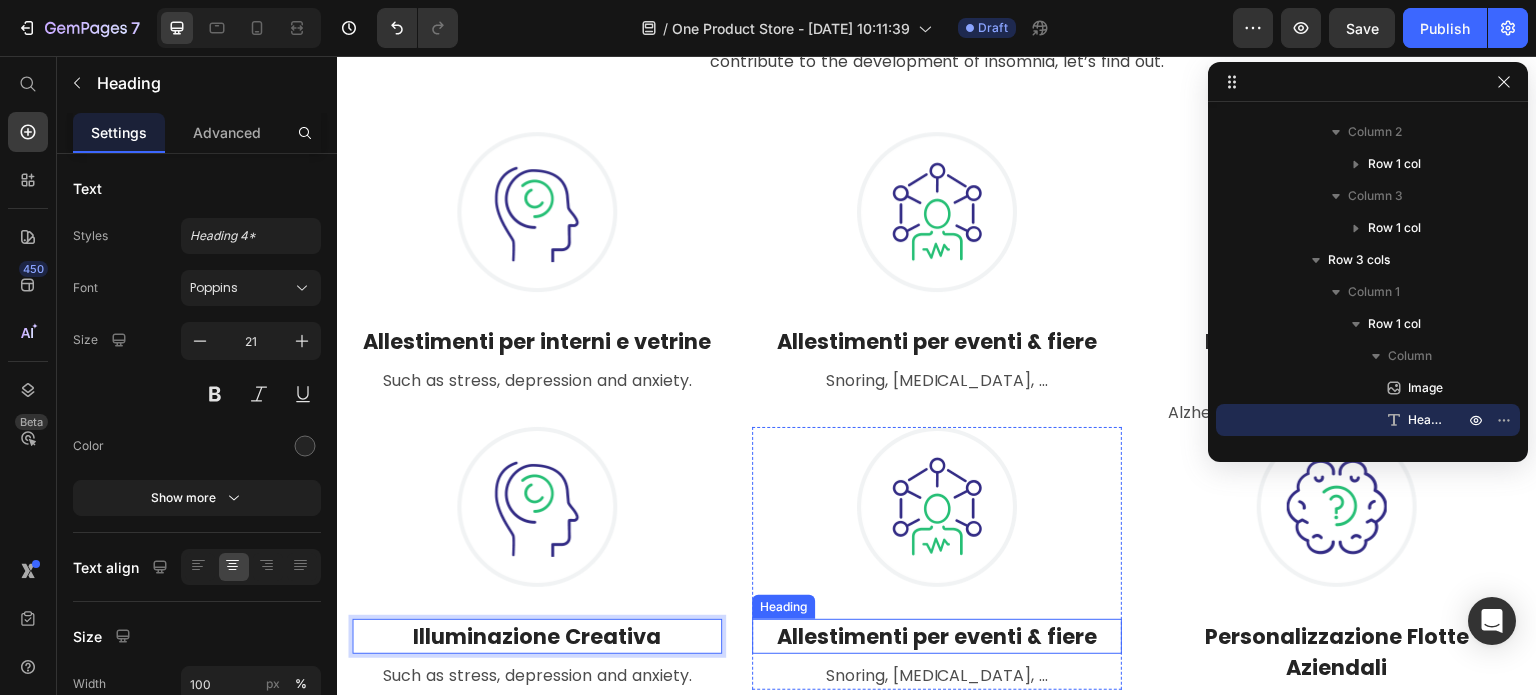 click on "Allestimenti per eventi & fiere" at bounding box center [937, 637] 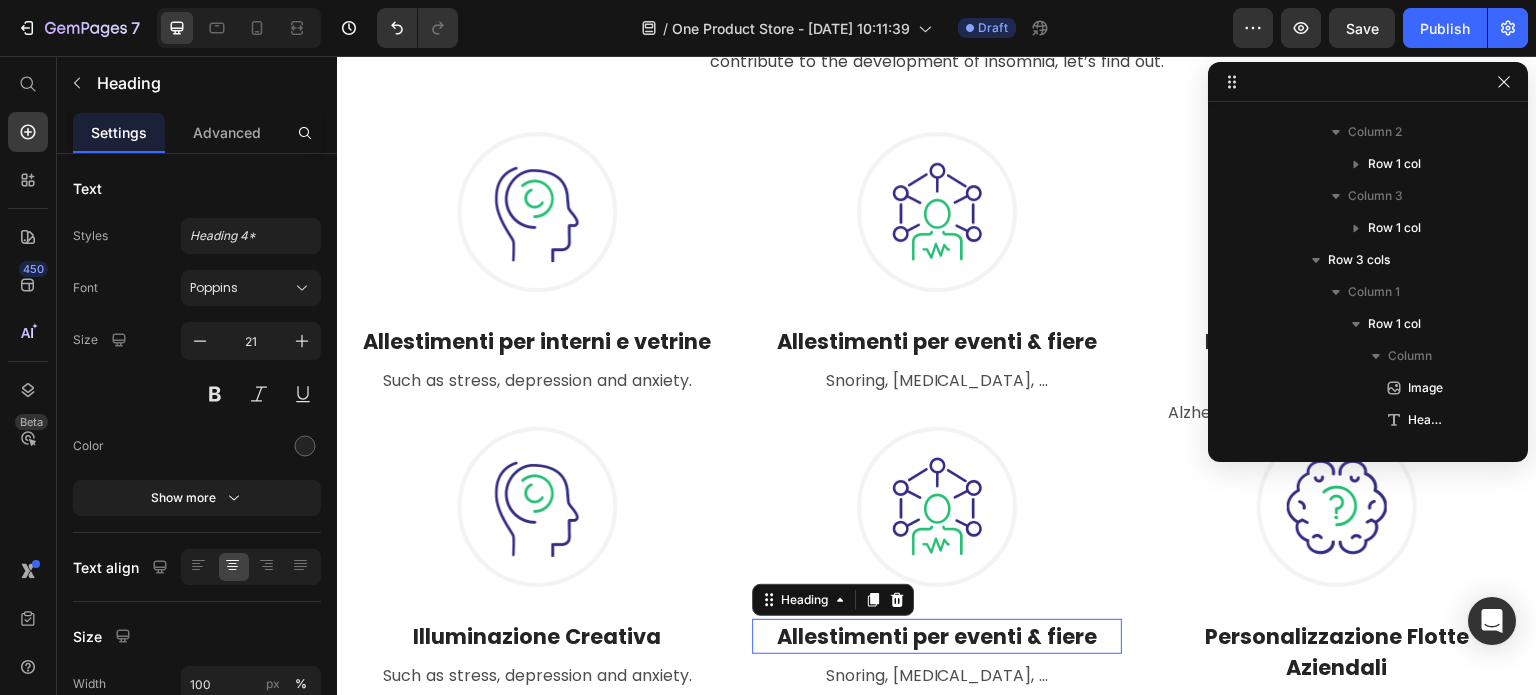 scroll, scrollTop: 666, scrollLeft: 0, axis: vertical 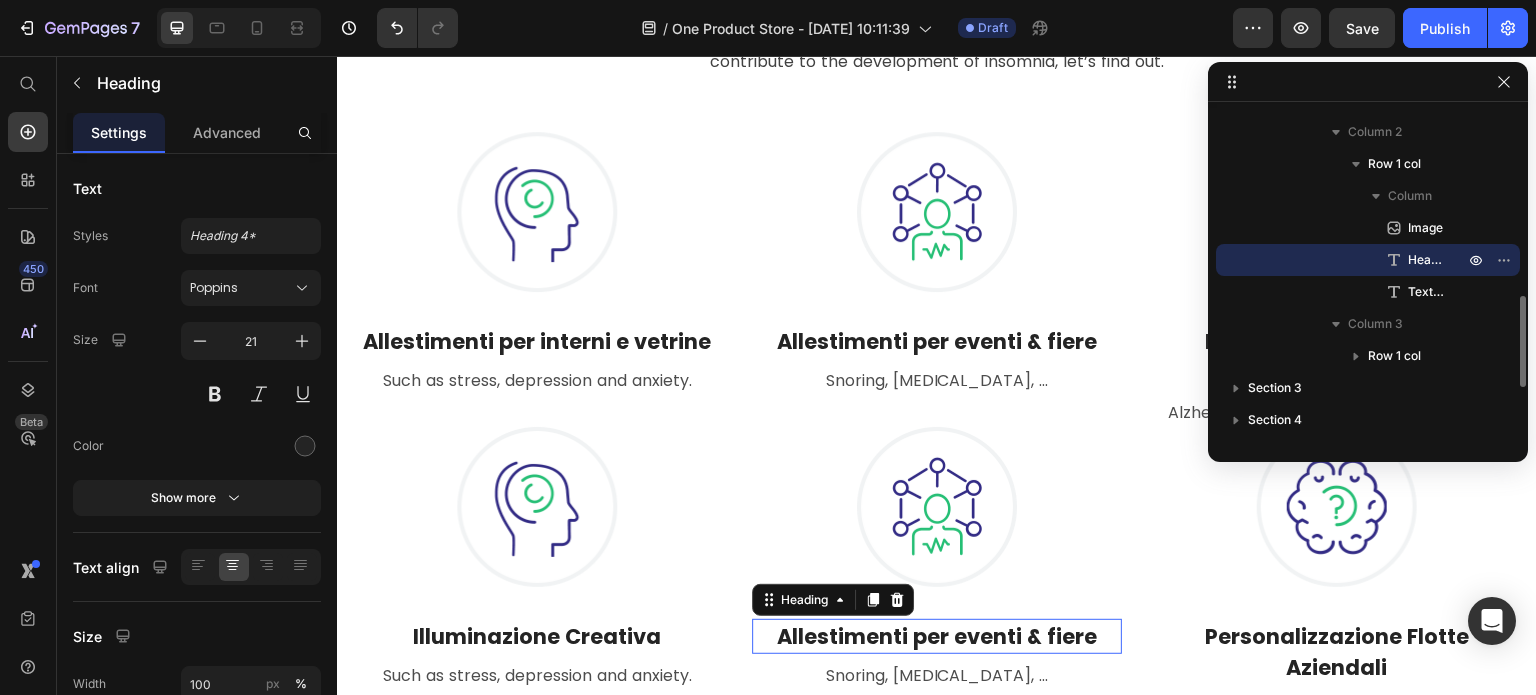 click on "Allestimenti per eventi & fiere" at bounding box center [937, 637] 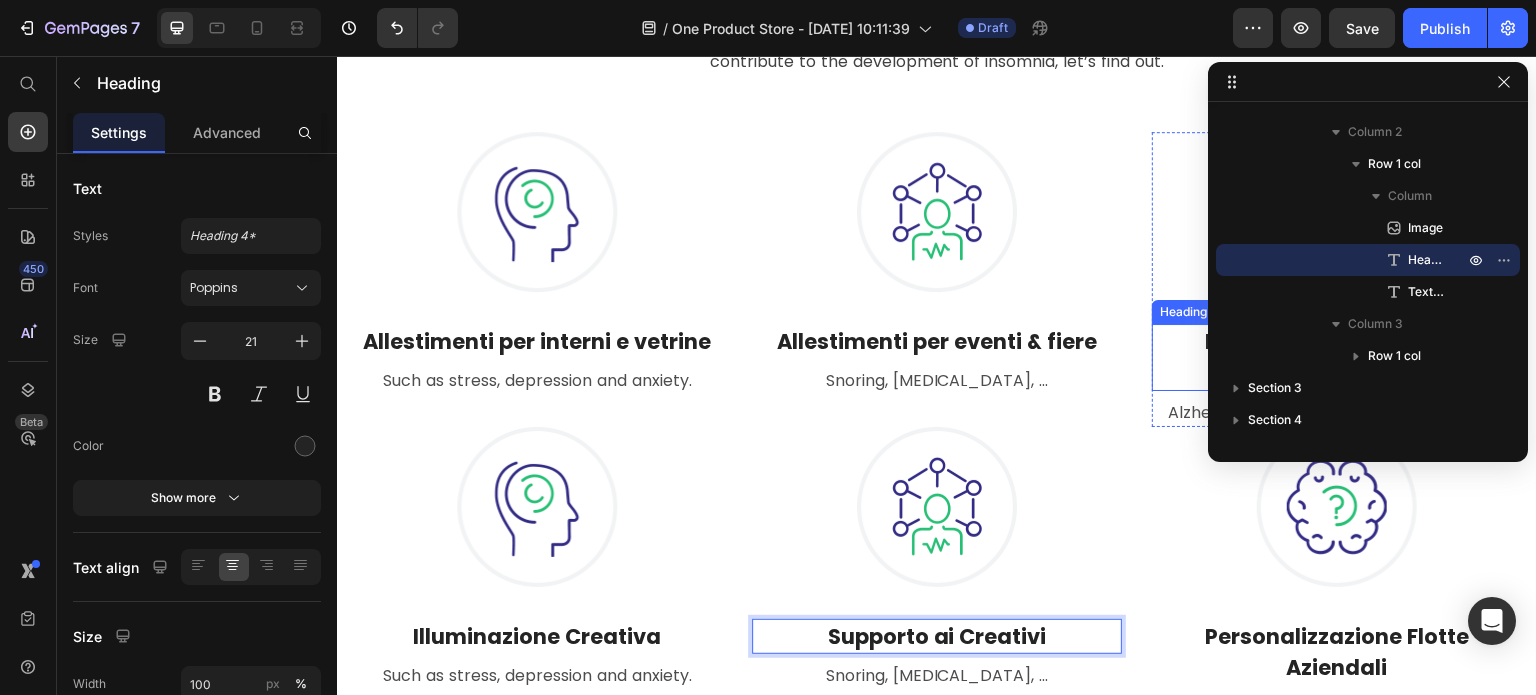 scroll, scrollTop: 911, scrollLeft: 0, axis: vertical 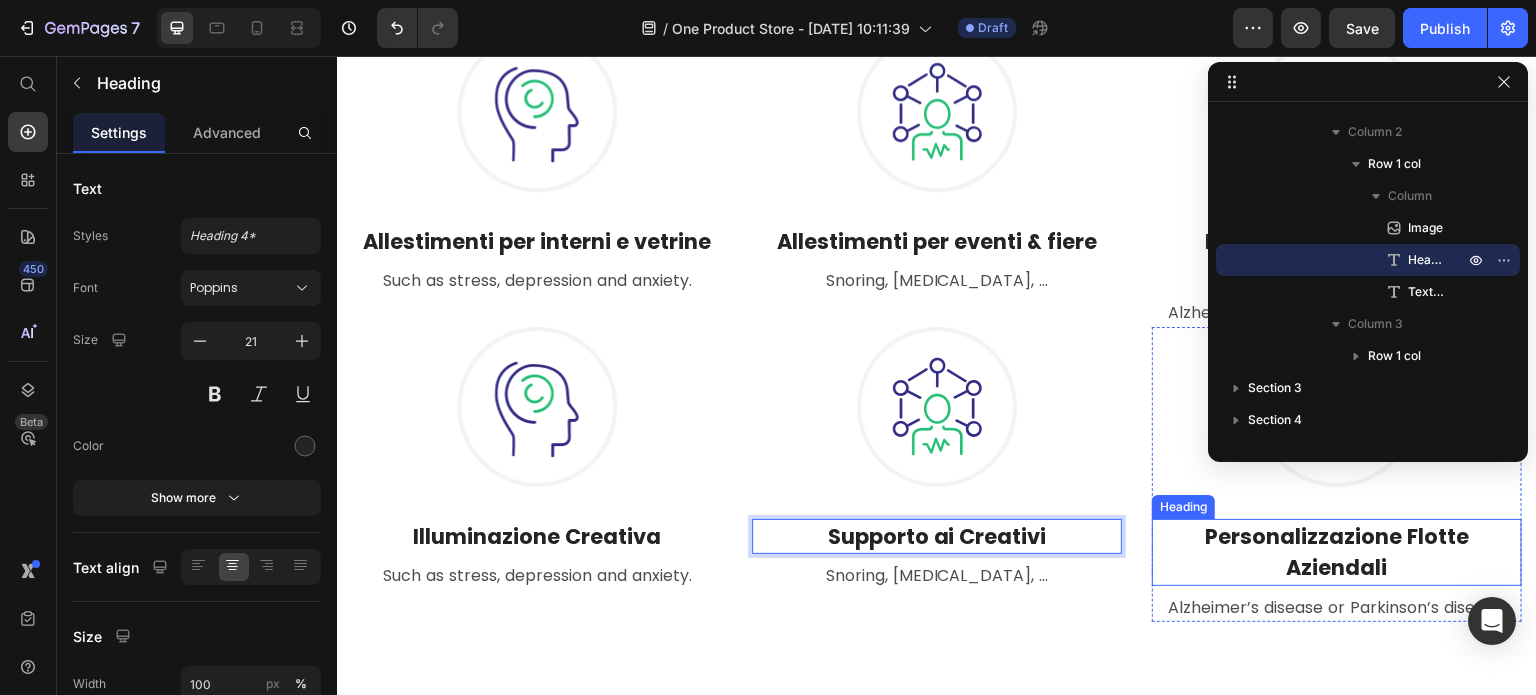 click on "Personalizzazione Flotte Aziendali" at bounding box center [1337, 552] 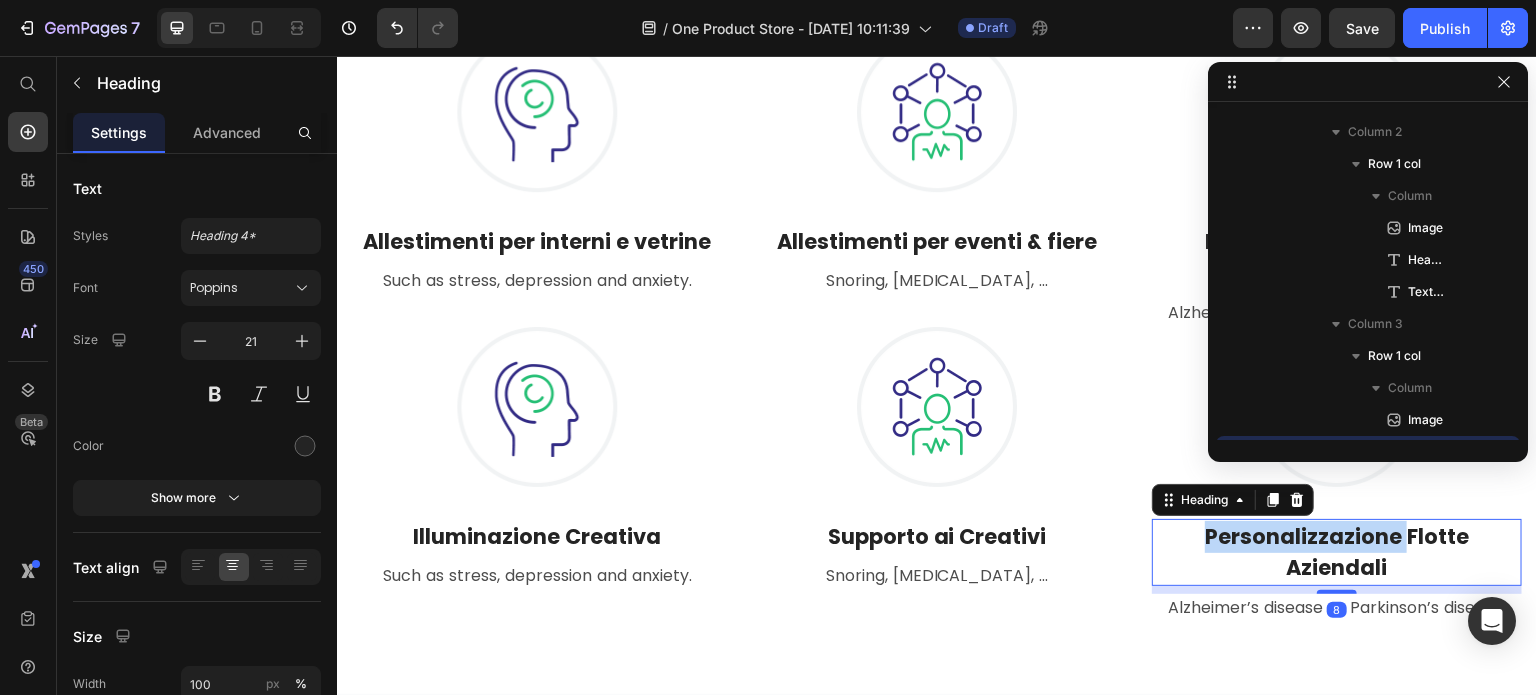 scroll, scrollTop: 858, scrollLeft: 0, axis: vertical 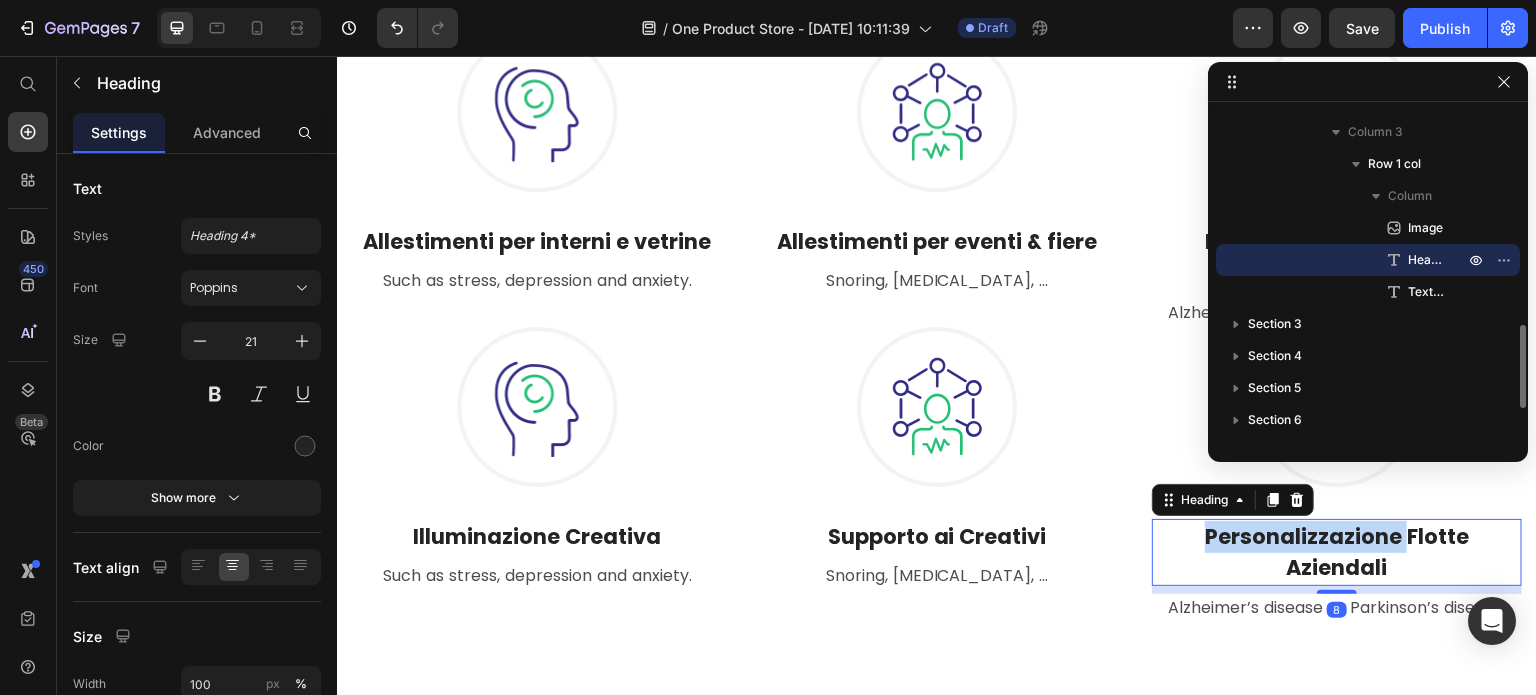 click on "Personalizzazione Flotte Aziendali" at bounding box center [1337, 552] 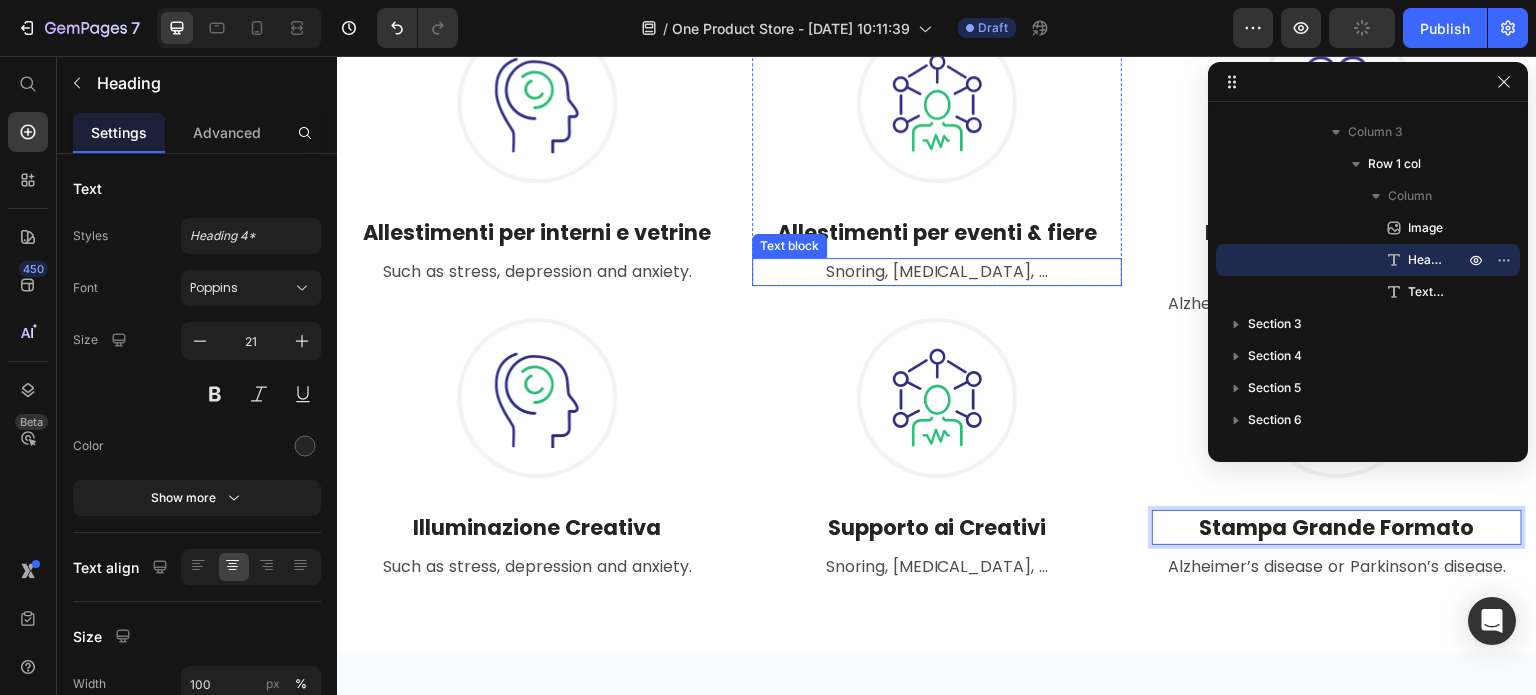 scroll, scrollTop: 811, scrollLeft: 0, axis: vertical 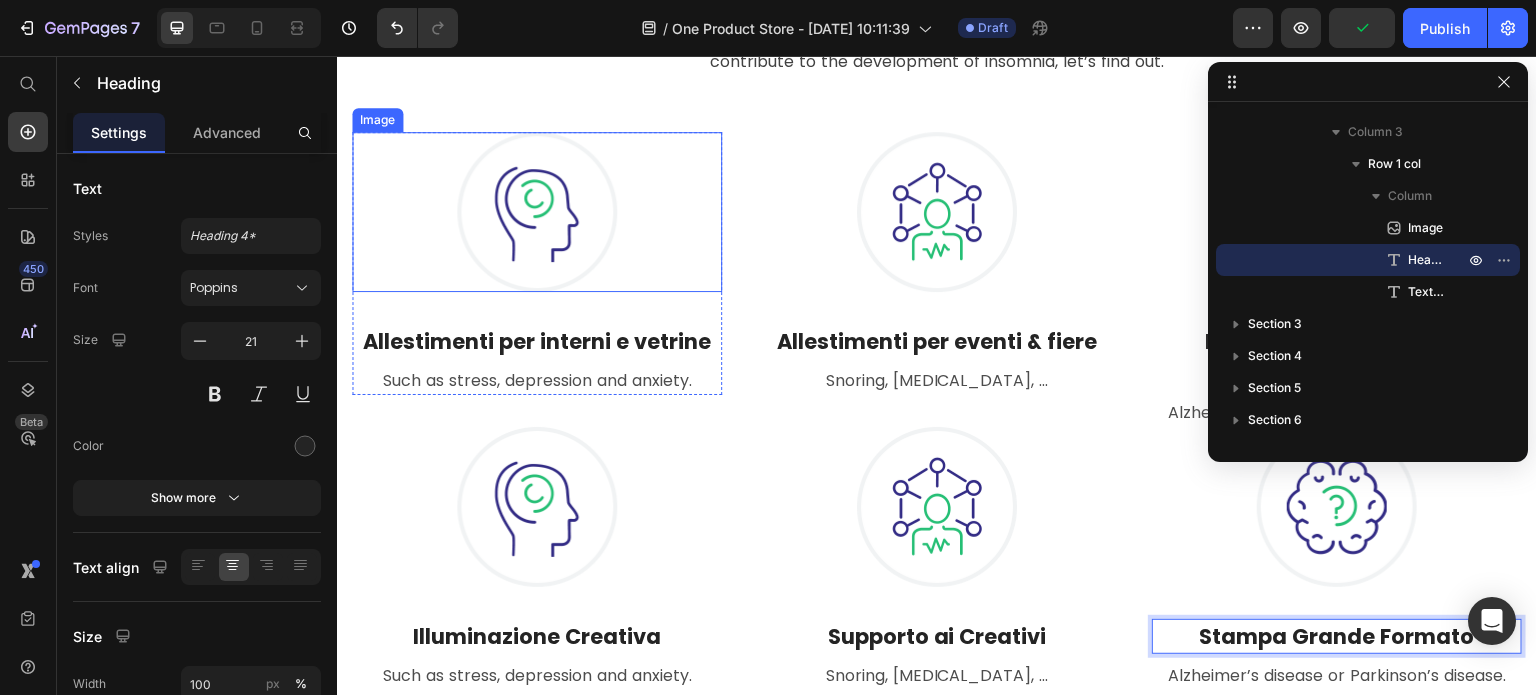 click at bounding box center [537, 212] 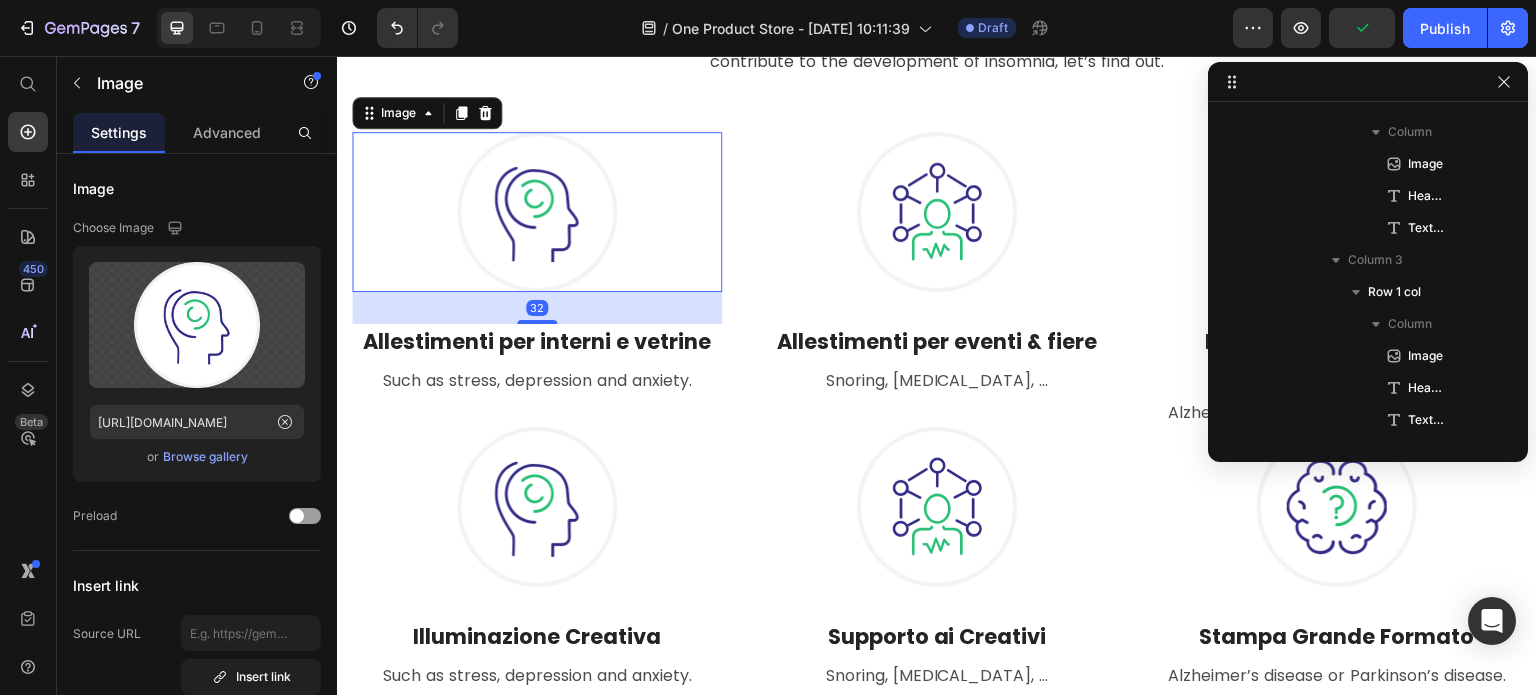 scroll, scrollTop: 218, scrollLeft: 0, axis: vertical 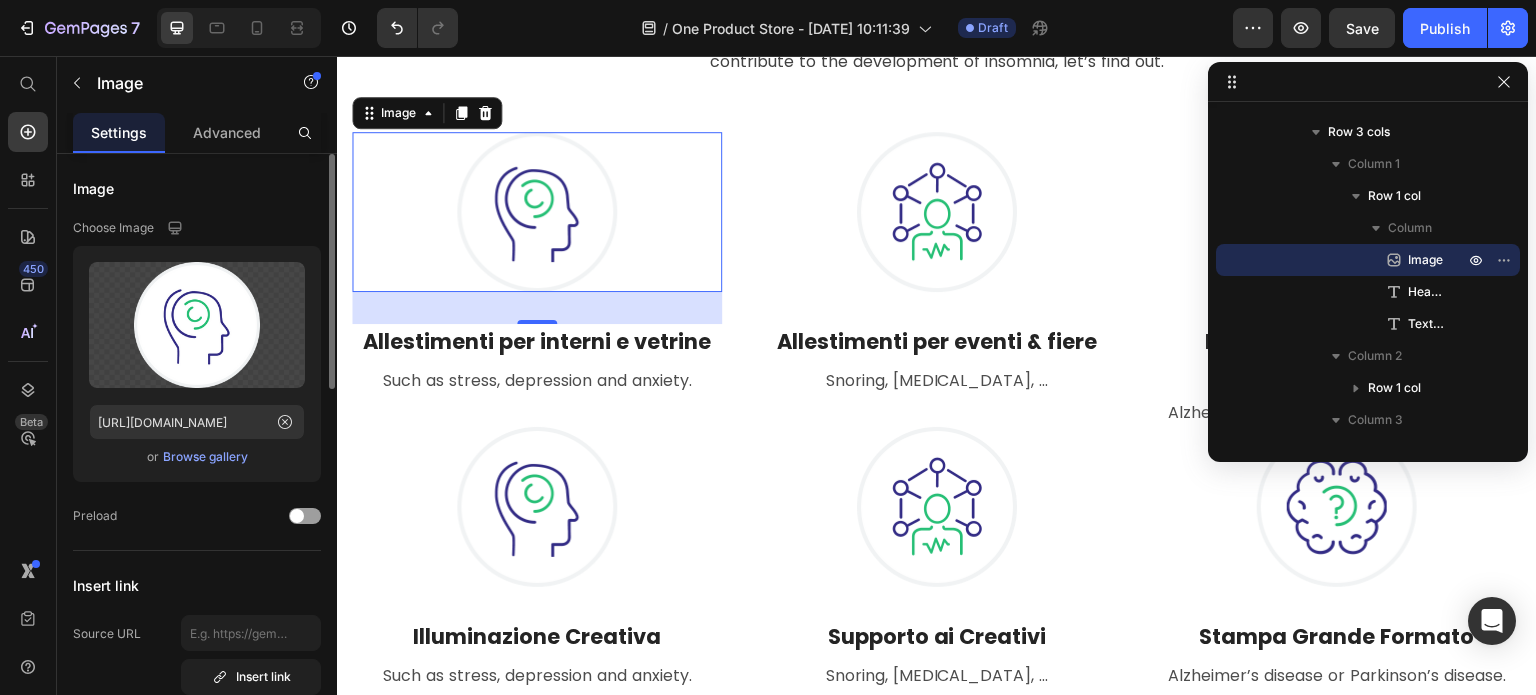 click on "Browse gallery" at bounding box center [205, 457] 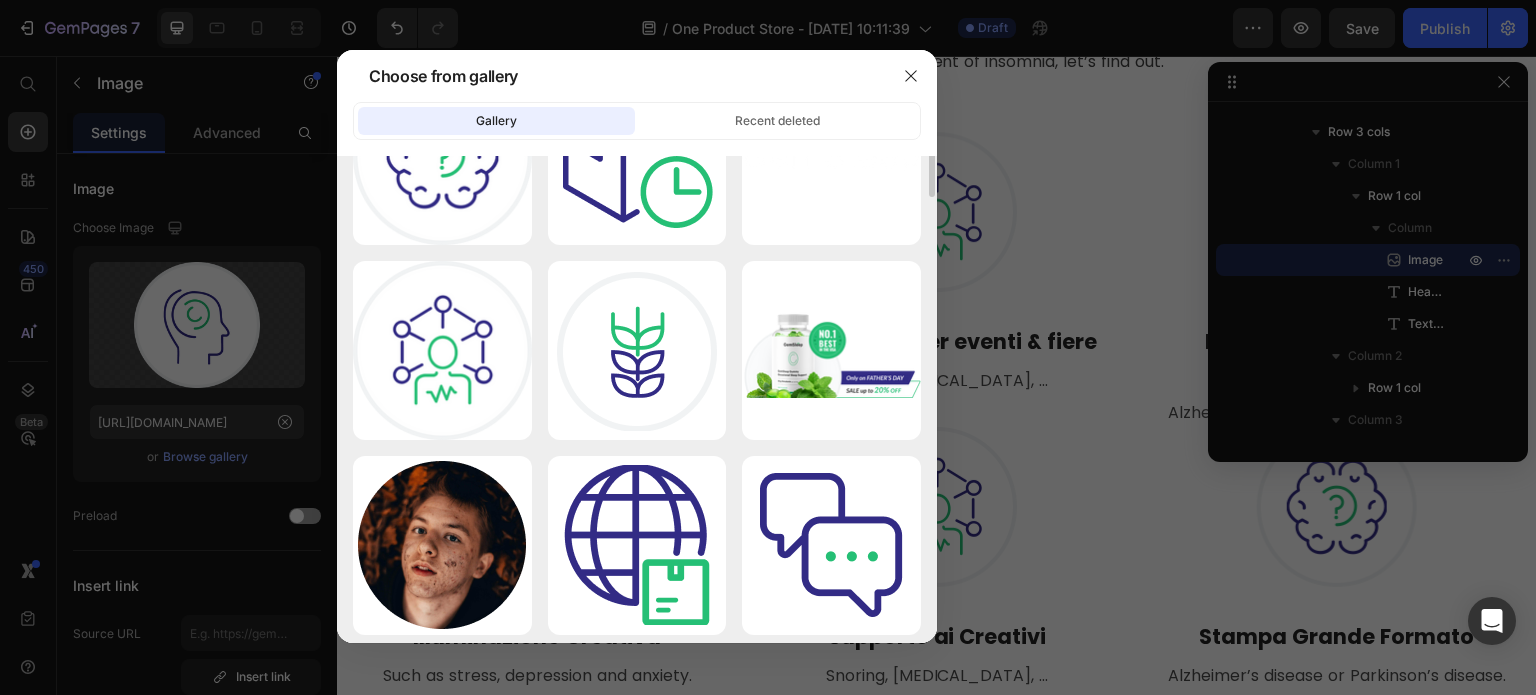 scroll, scrollTop: 0, scrollLeft: 0, axis: both 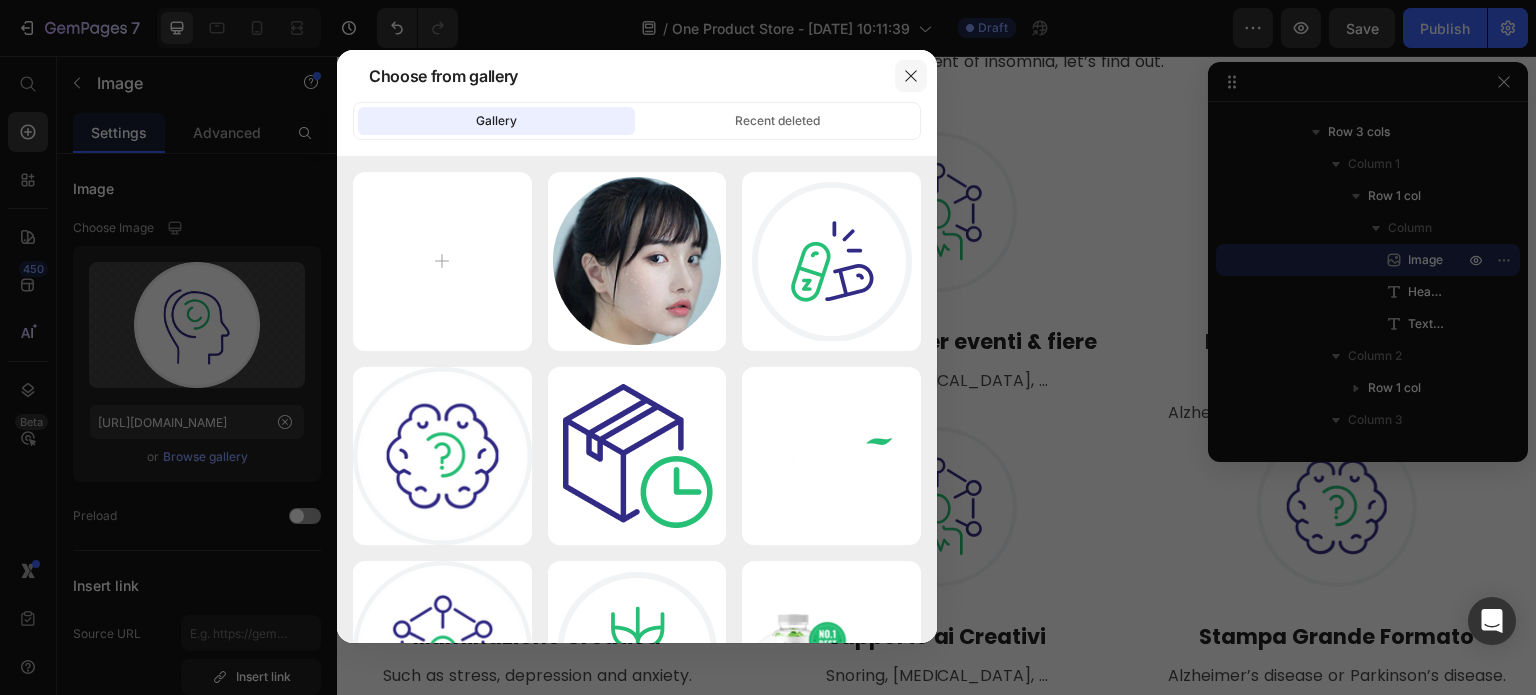 click at bounding box center [911, 76] 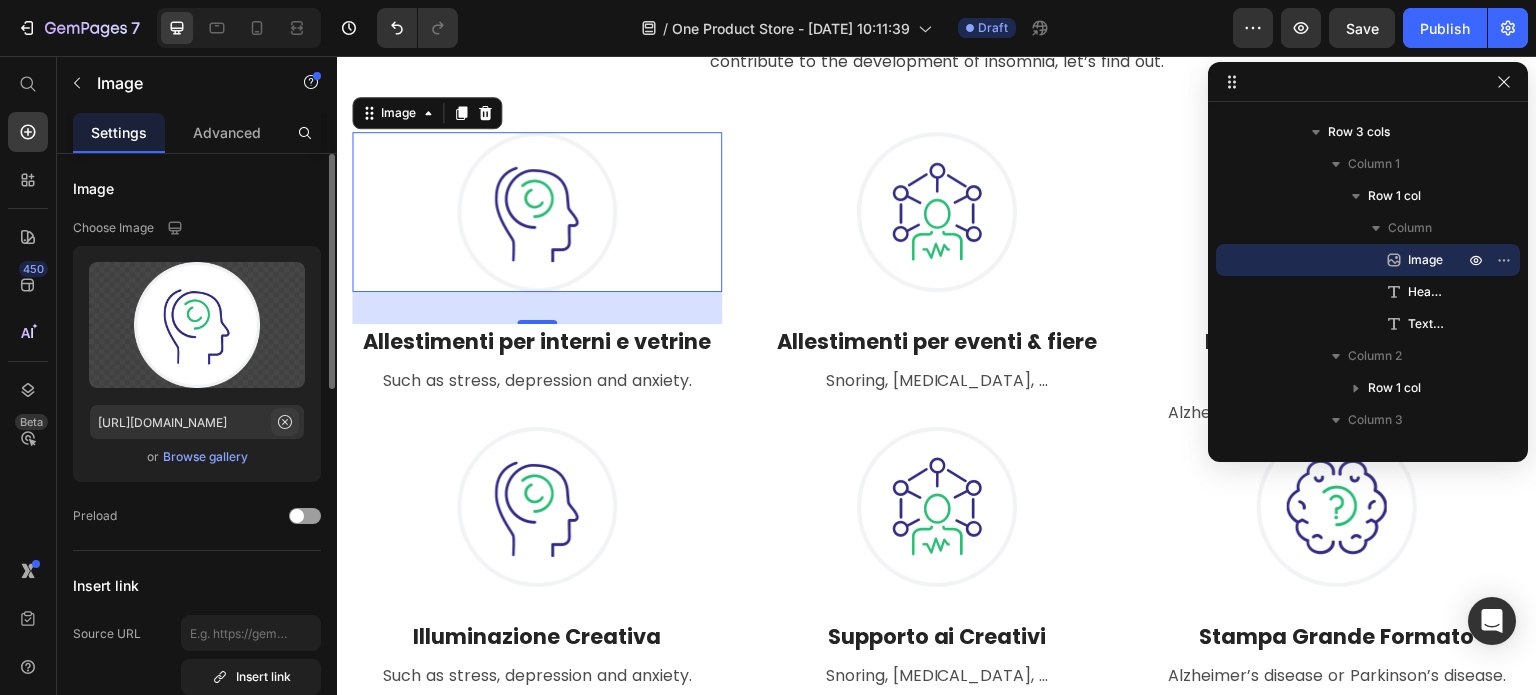 drag, startPoint x: 280, startPoint y: 425, endPoint x: 41, endPoint y: 254, distance: 293.8741 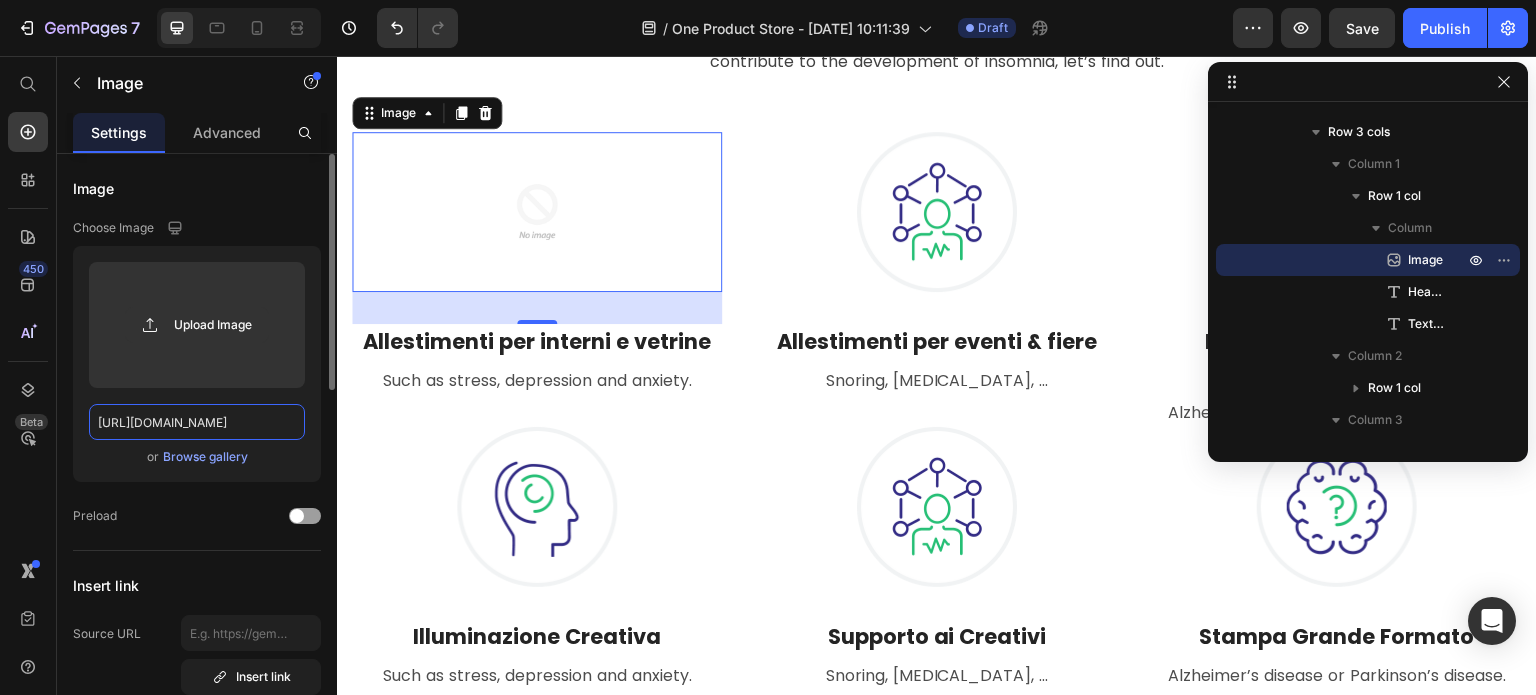 scroll, scrollTop: 0, scrollLeft: 0, axis: both 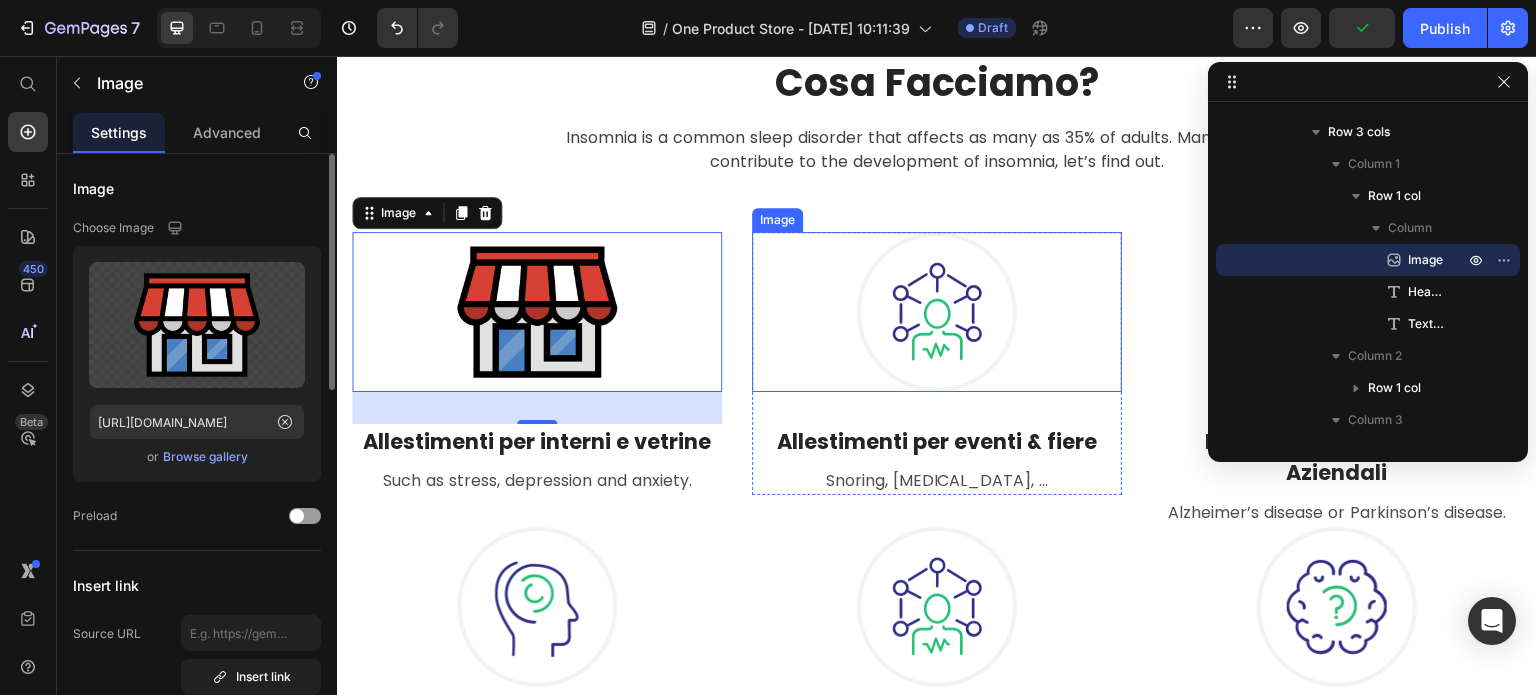 click at bounding box center [937, 312] 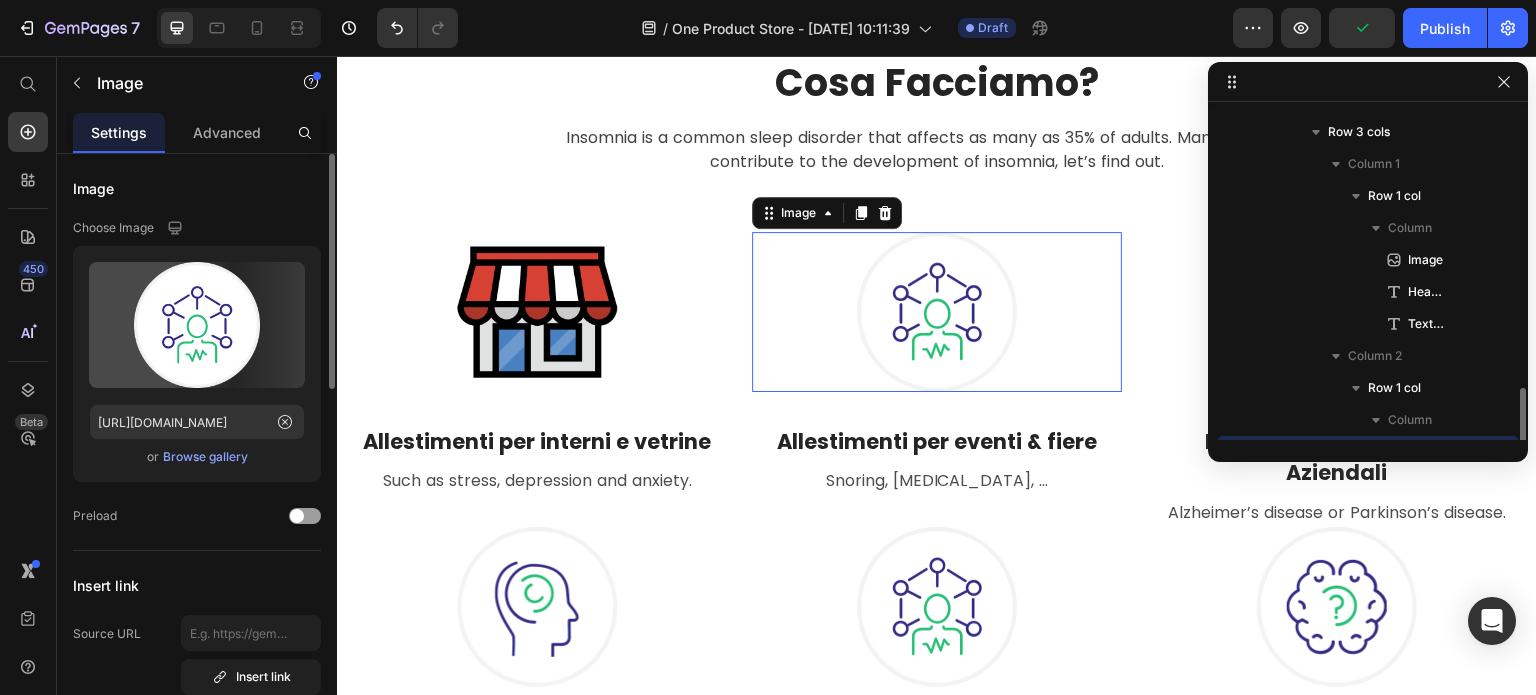 scroll, scrollTop: 410, scrollLeft: 0, axis: vertical 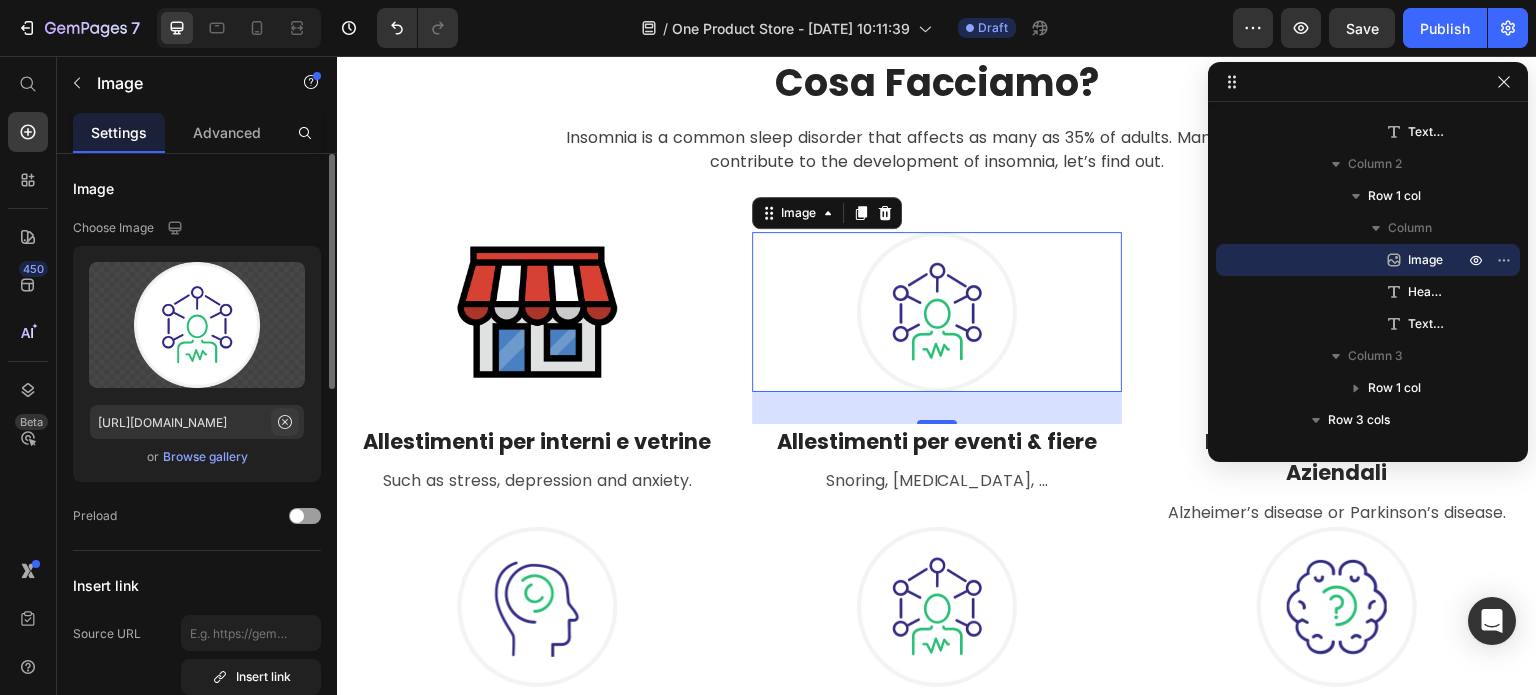 click 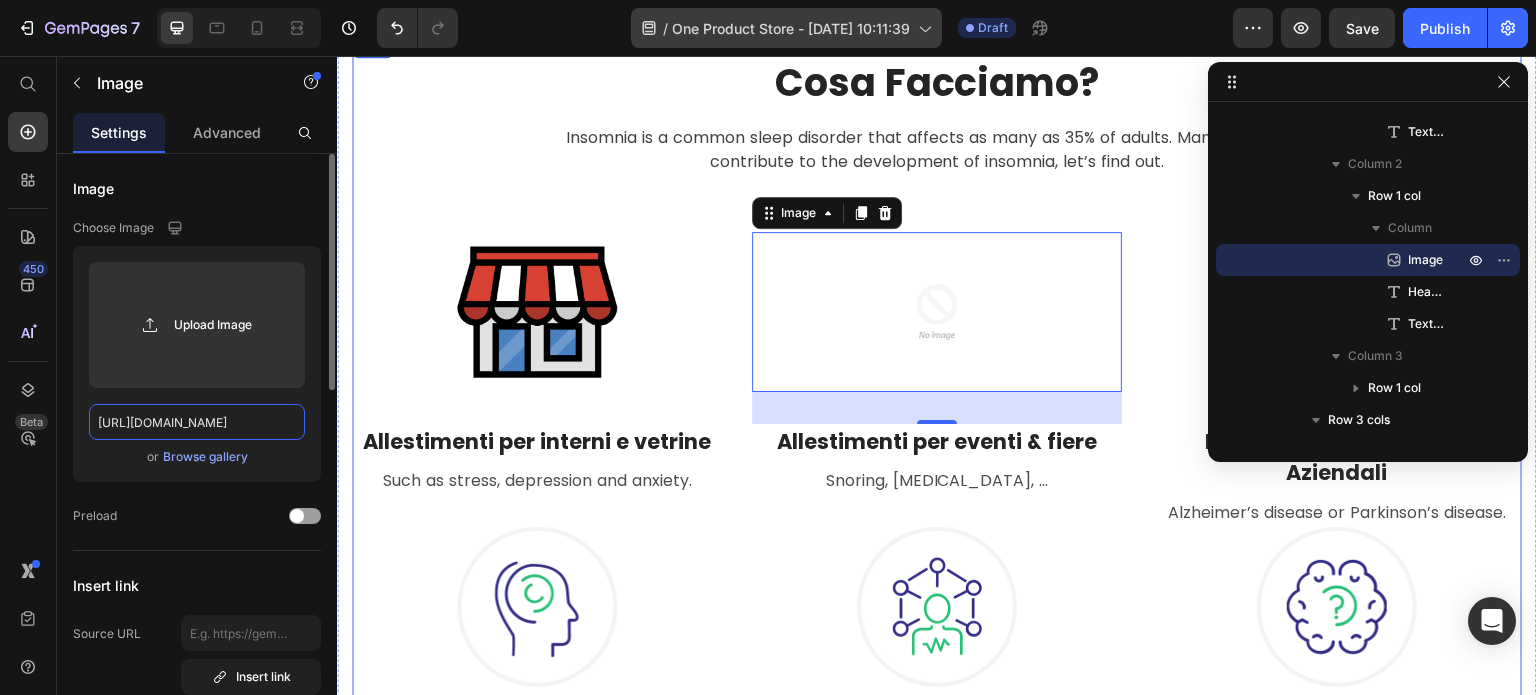 scroll, scrollTop: 0, scrollLeft: 0, axis: both 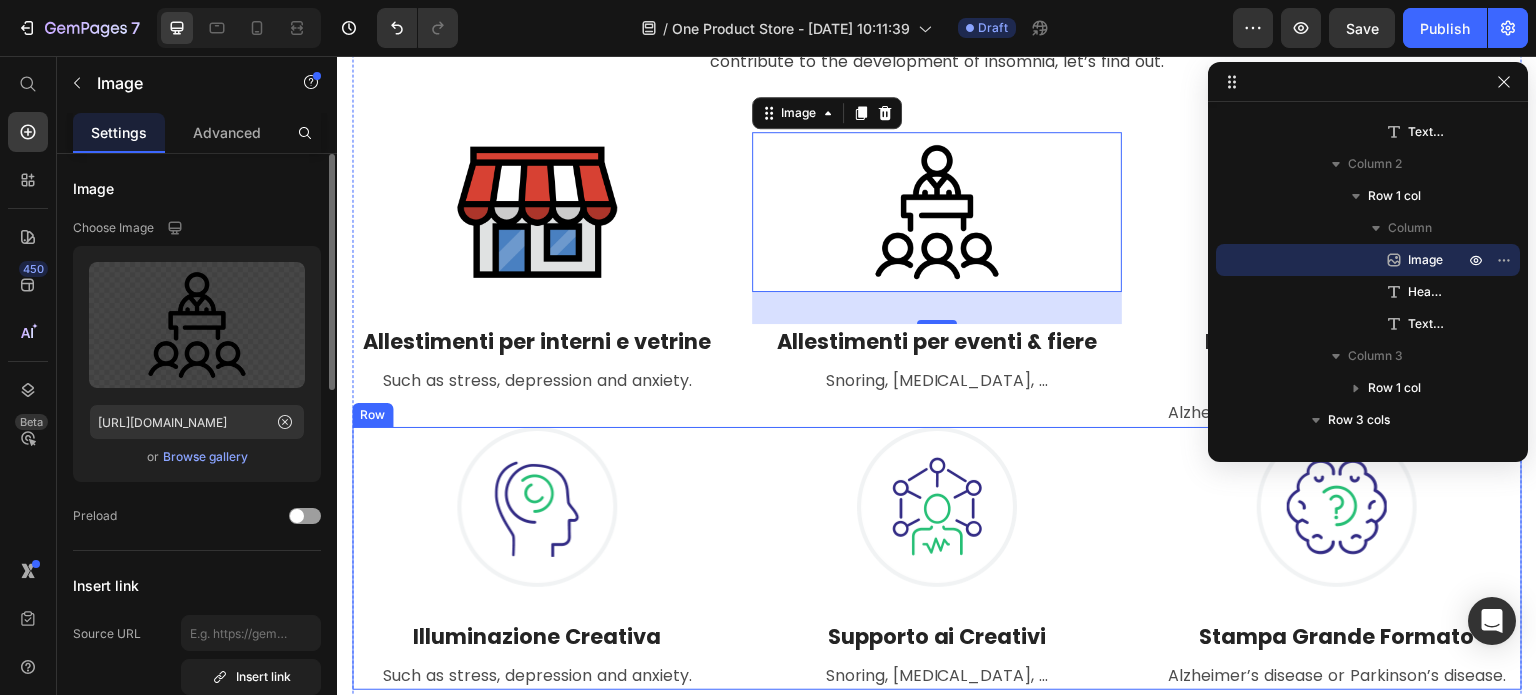 click on "Image Illuminazione Creativa Heading Such as stress, [MEDICAL_DATA] and anxiety. Text block Row Image Supporto ai Creativi Heading Snoring, [MEDICAL_DATA], ... Text block Row Image Stampa Grande Formato Heading Alzheimer’s disease or Parkinson’s disease. Text block Row Row" at bounding box center (937, 559) 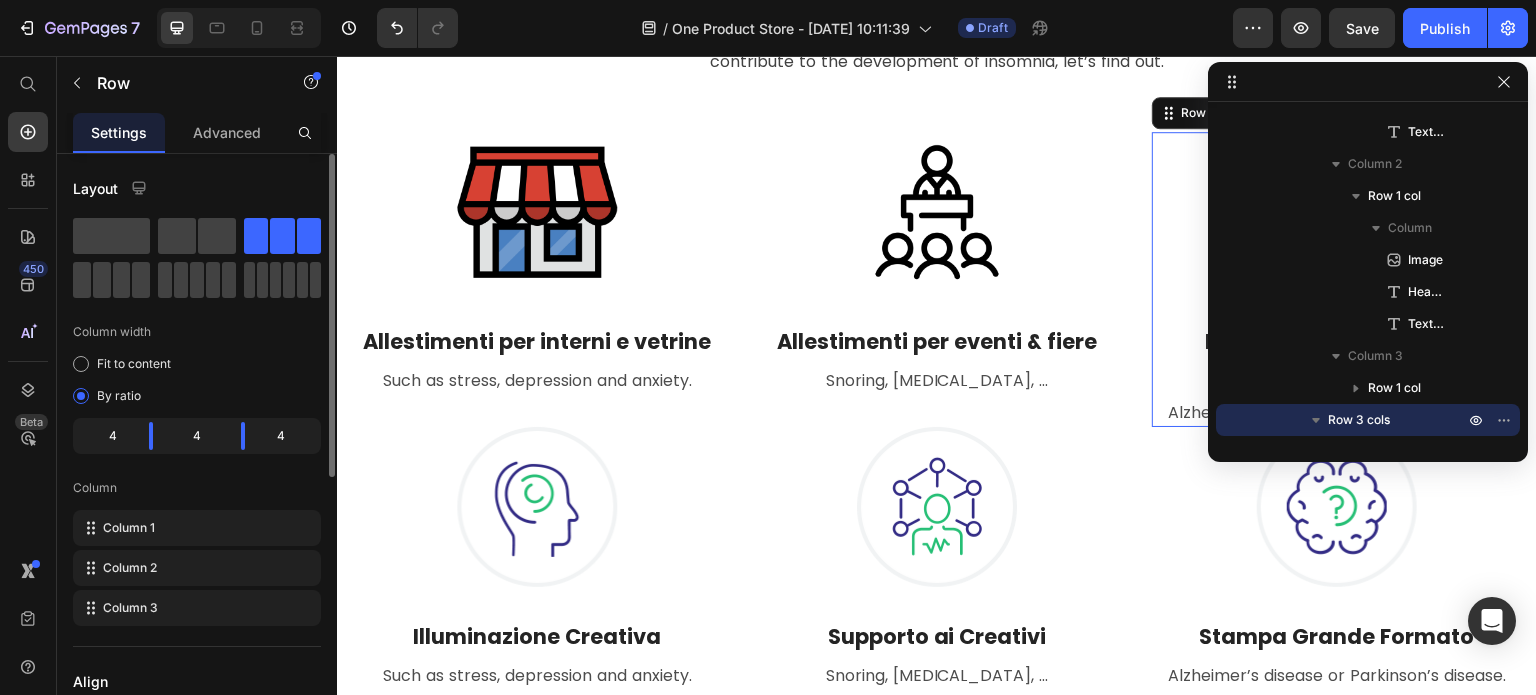 click on "Image Personalizzazione Flotte Aziendali Heading Alzheimer’s disease or Parkinson’s disease. Text block" at bounding box center (1337, 279) 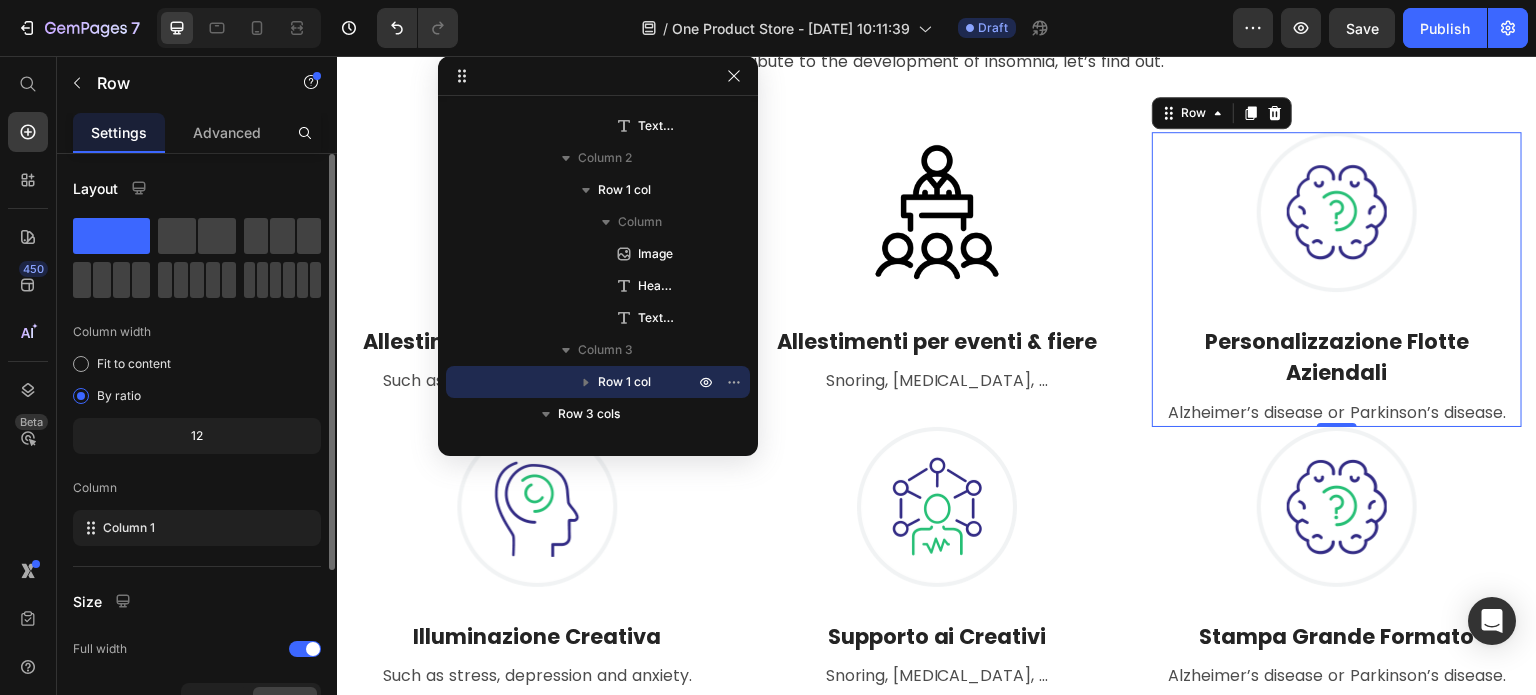 drag, startPoint x: 1475, startPoint y: 83, endPoint x: 866, endPoint y: 85, distance: 609.0033 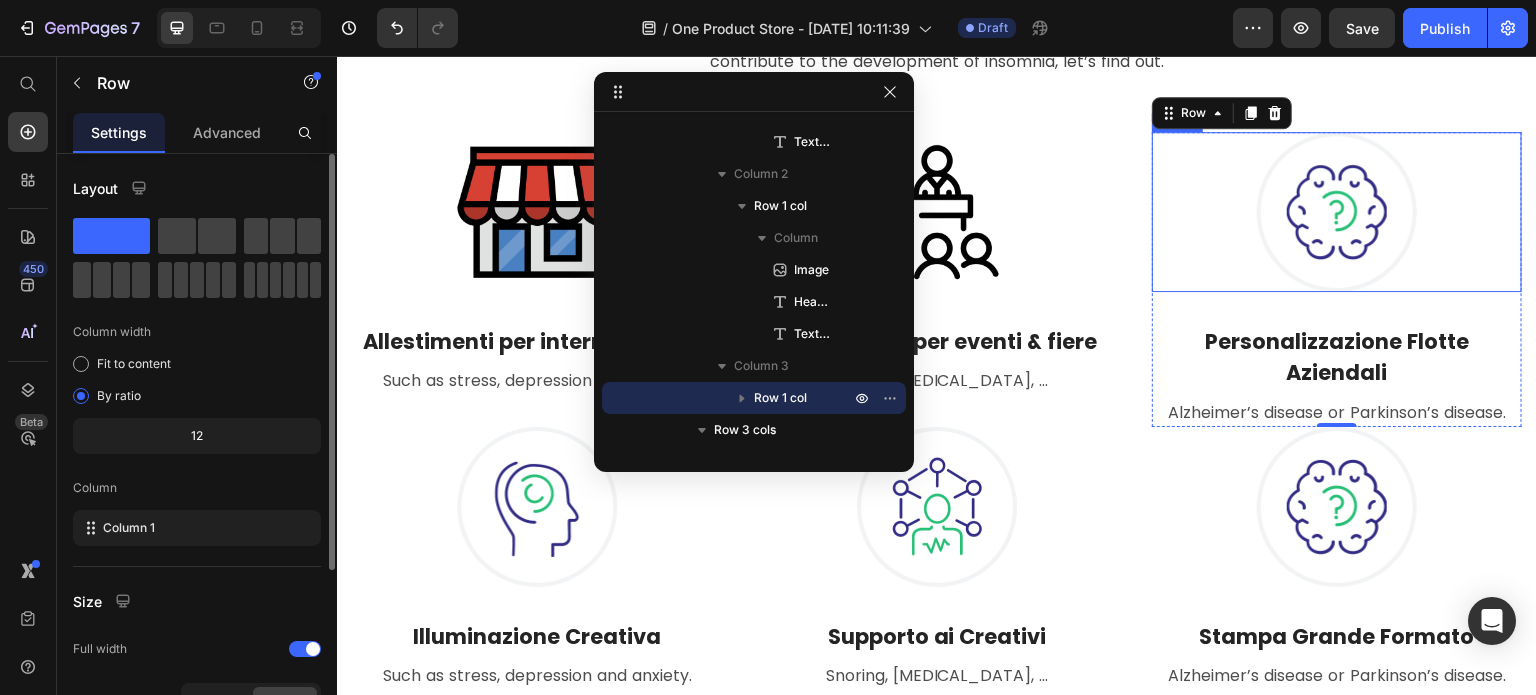 click at bounding box center [1337, 212] 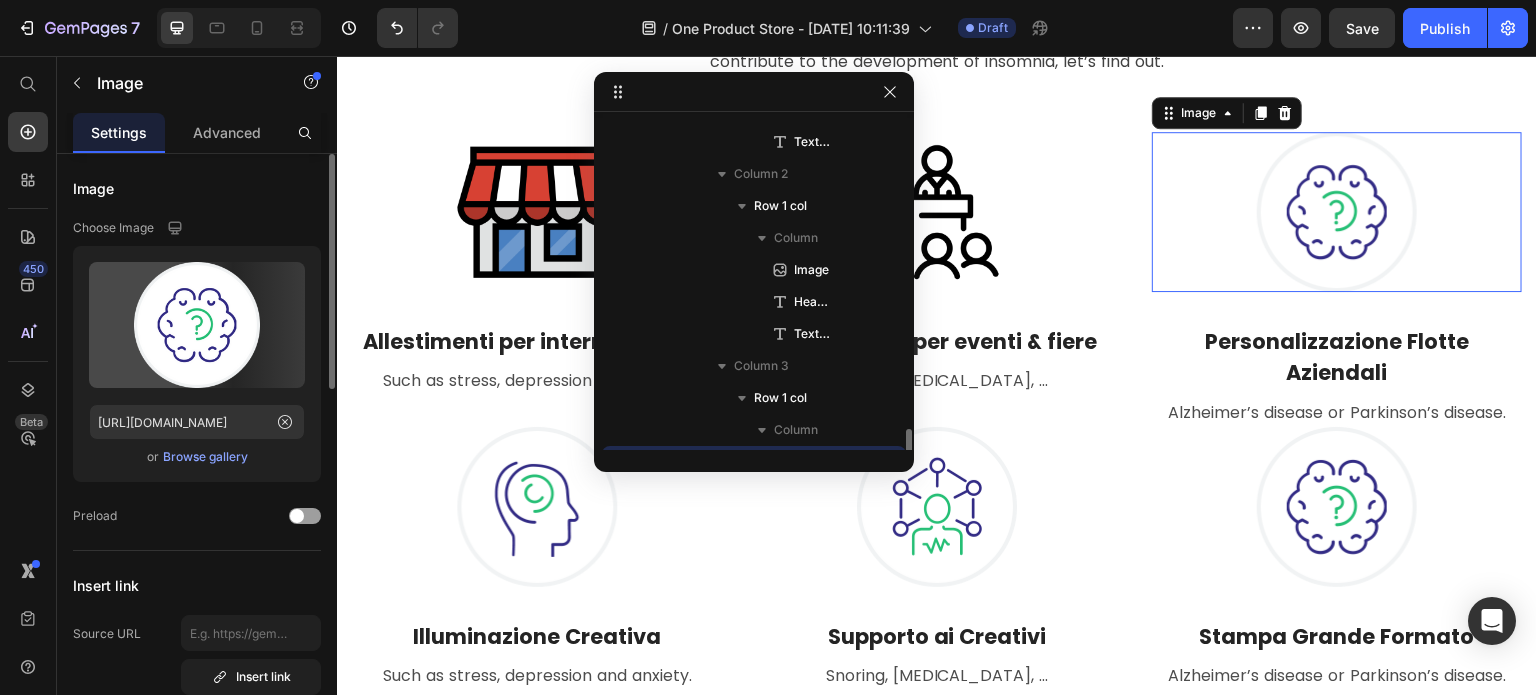 scroll, scrollTop: 602, scrollLeft: 0, axis: vertical 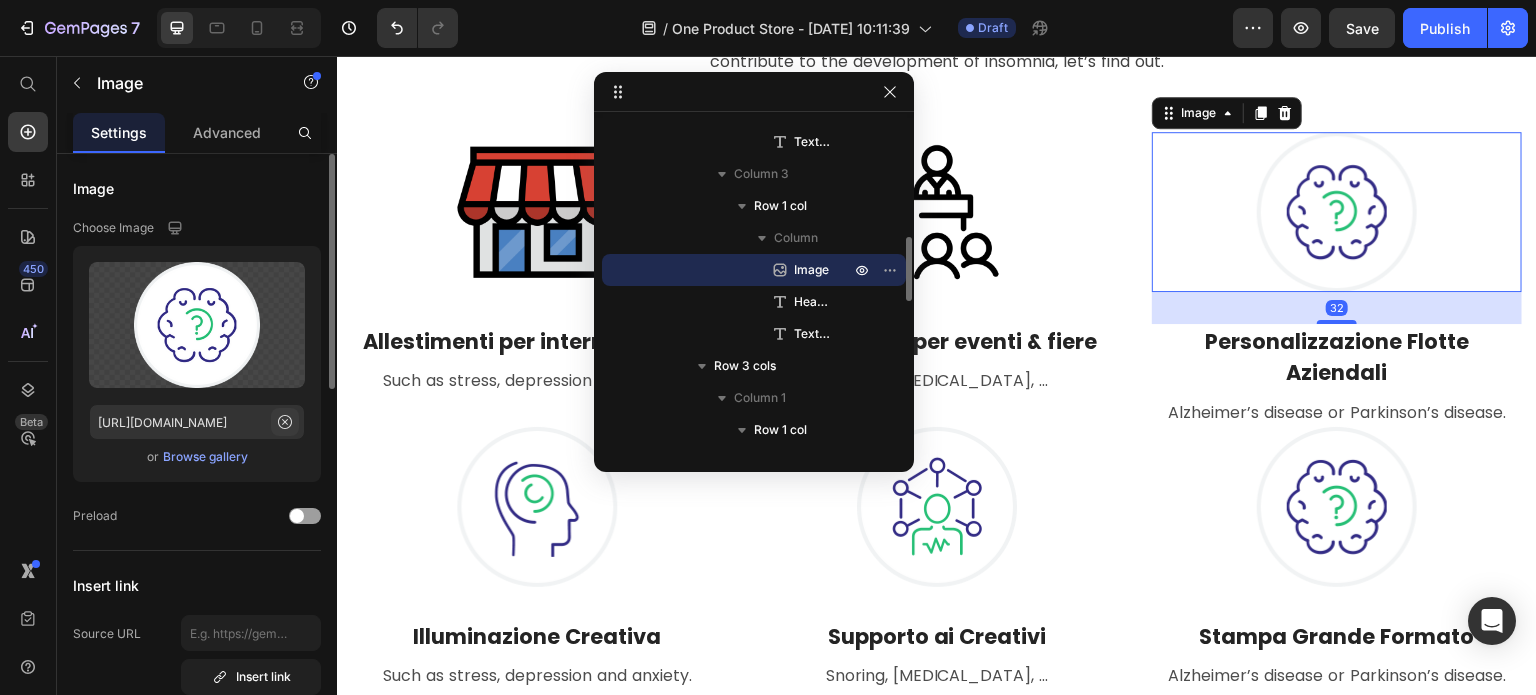 click 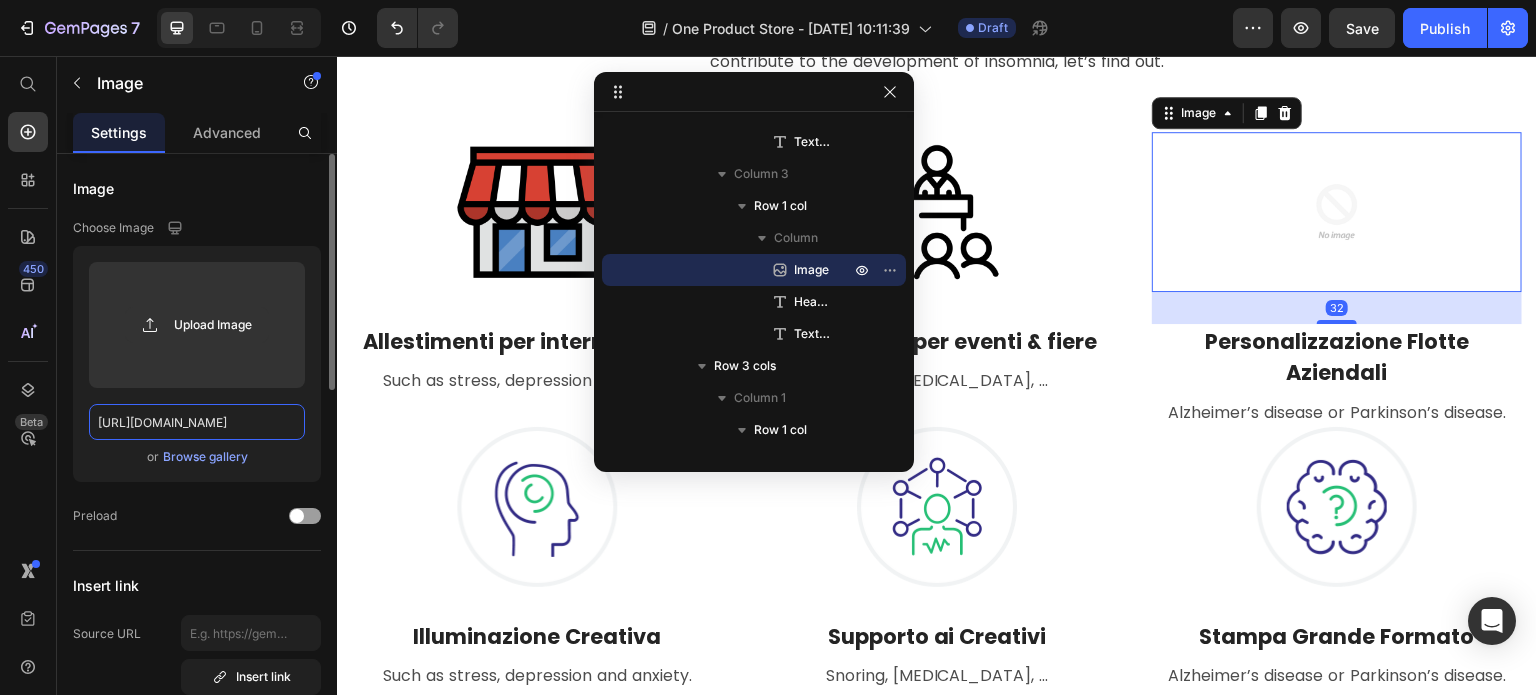 scroll, scrollTop: 0, scrollLeft: 0, axis: both 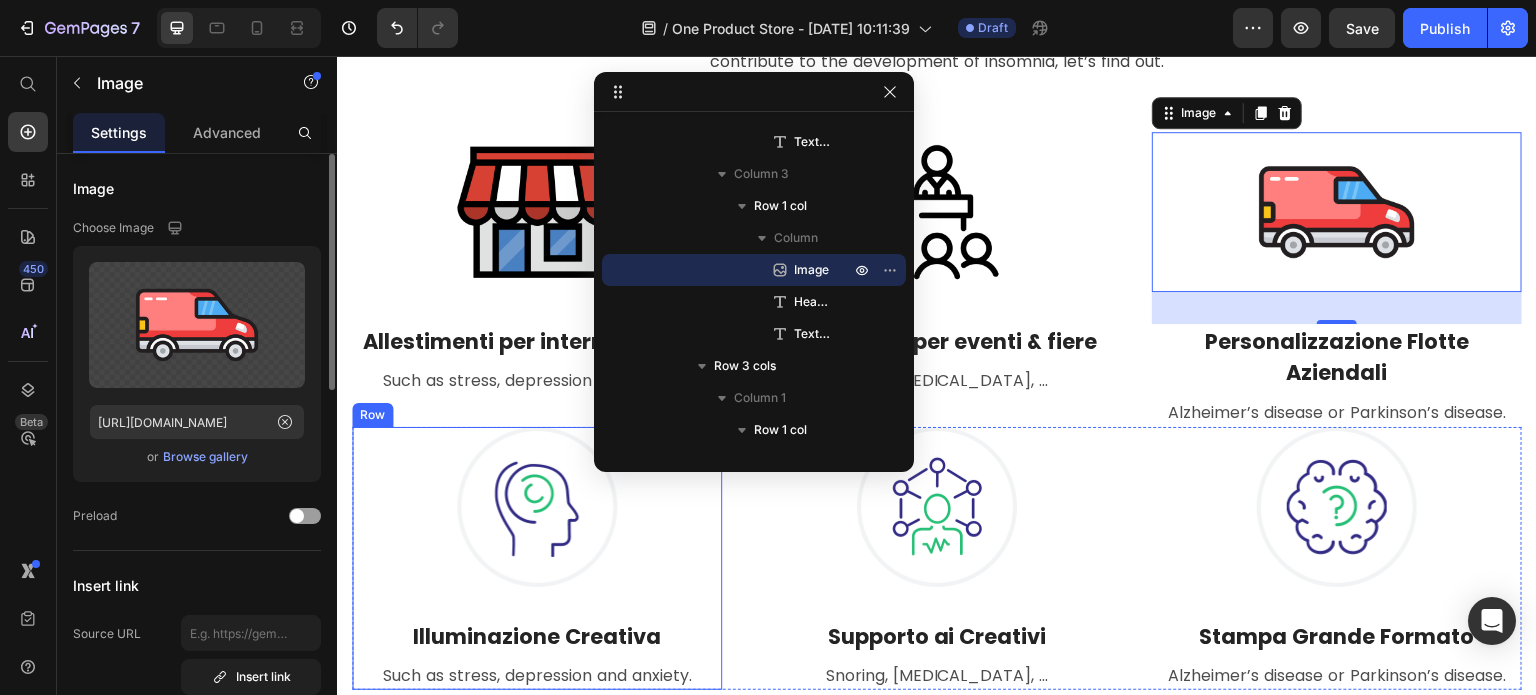 click at bounding box center [537, 507] 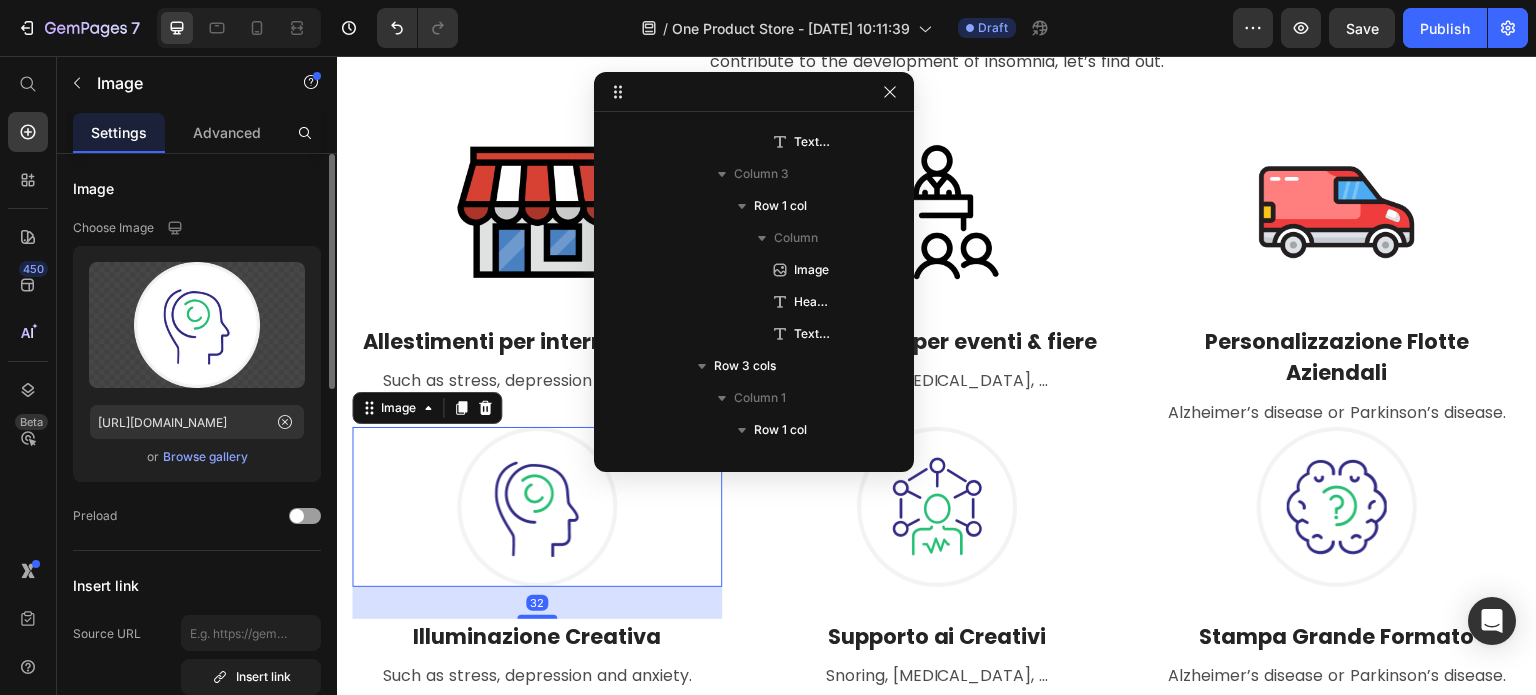 scroll, scrollTop: 826, scrollLeft: 0, axis: vertical 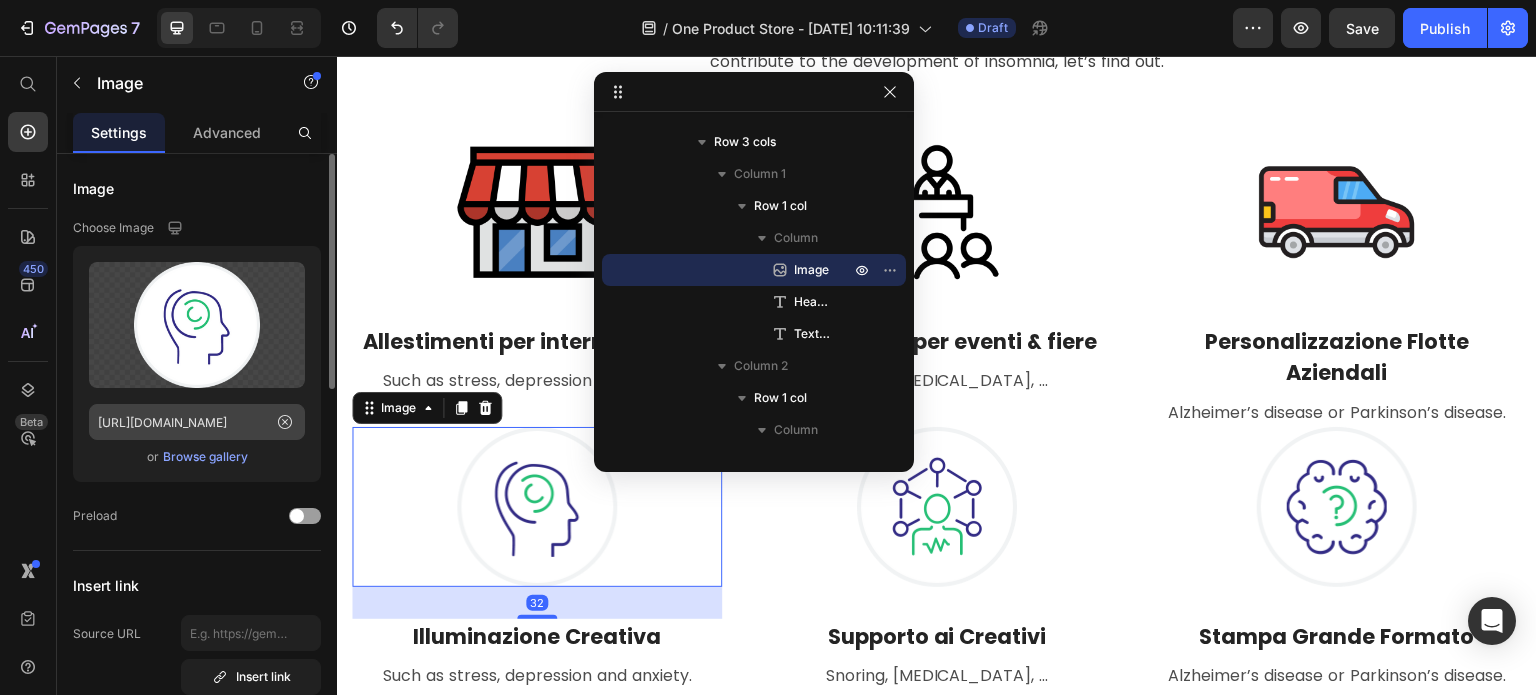 click 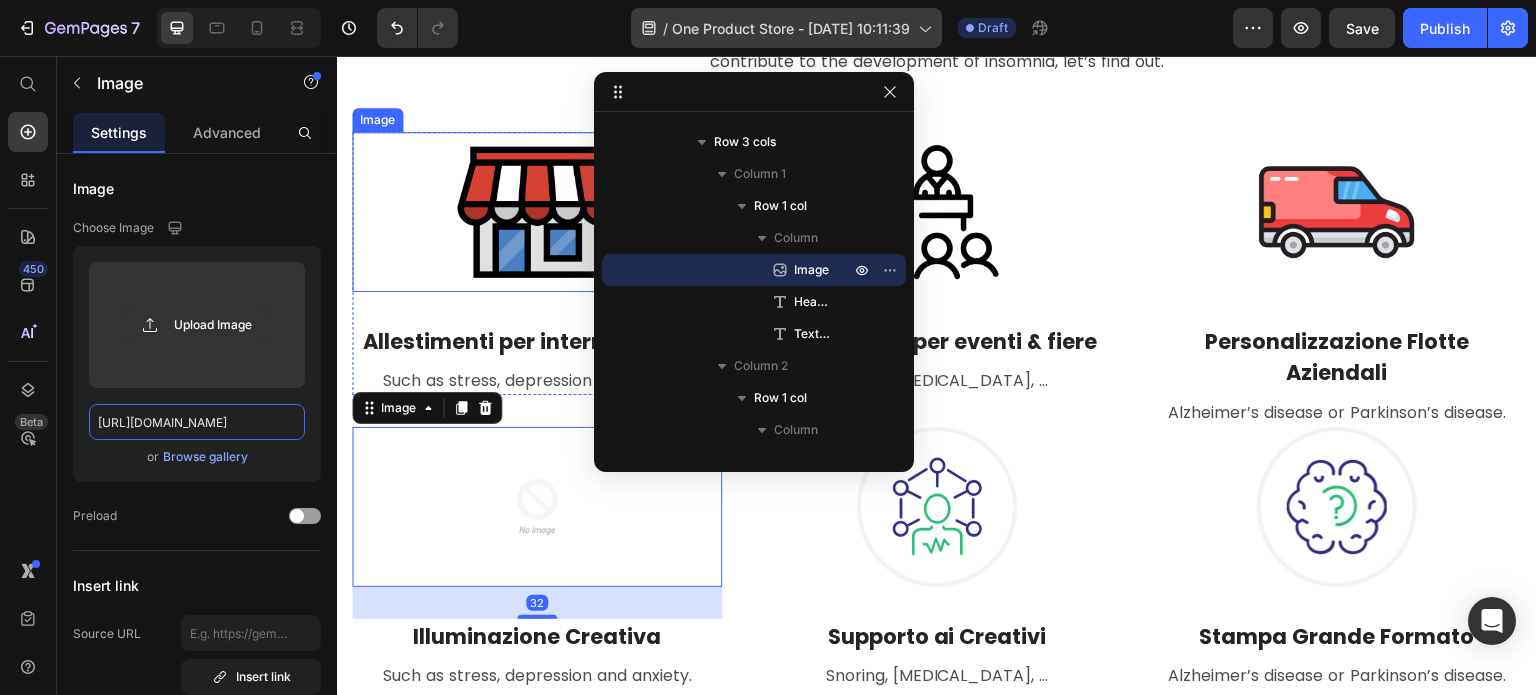 scroll, scrollTop: 0, scrollLeft: 0, axis: both 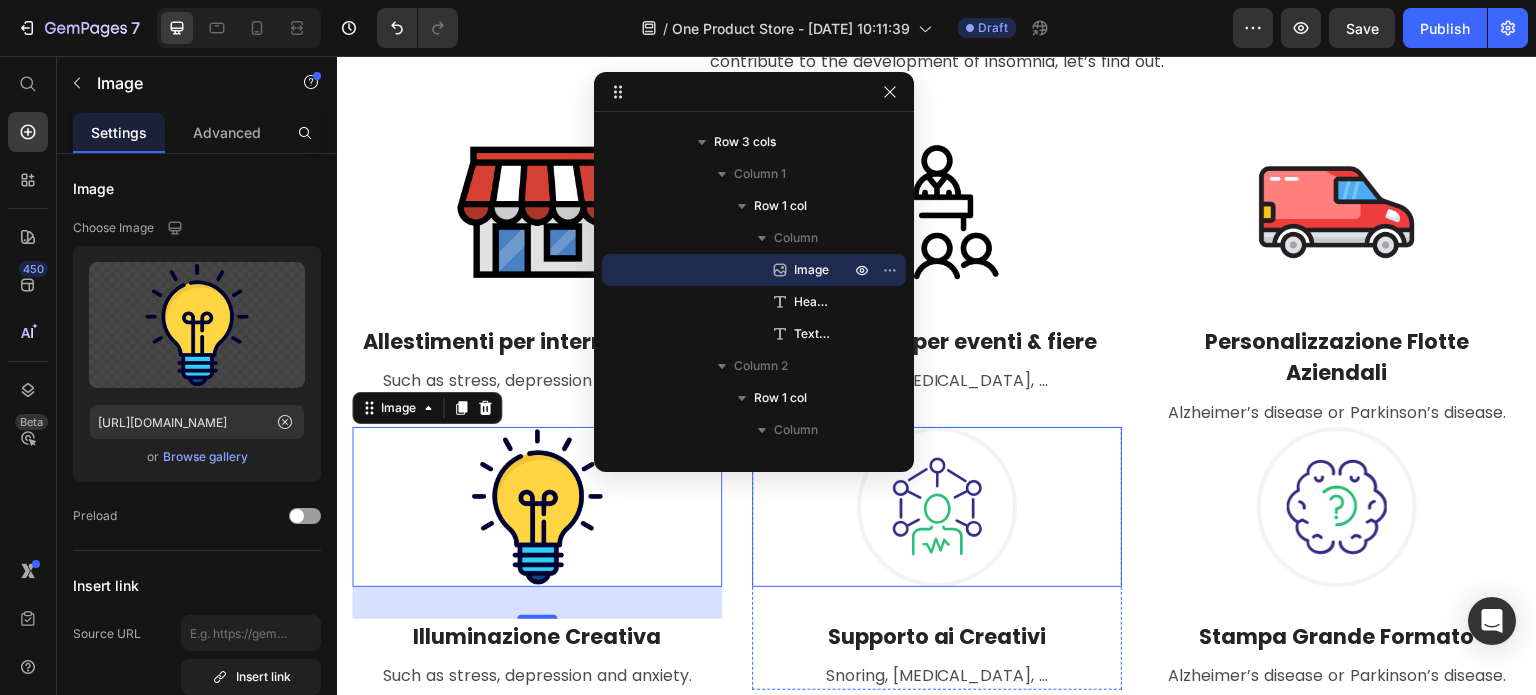 click at bounding box center [937, 507] 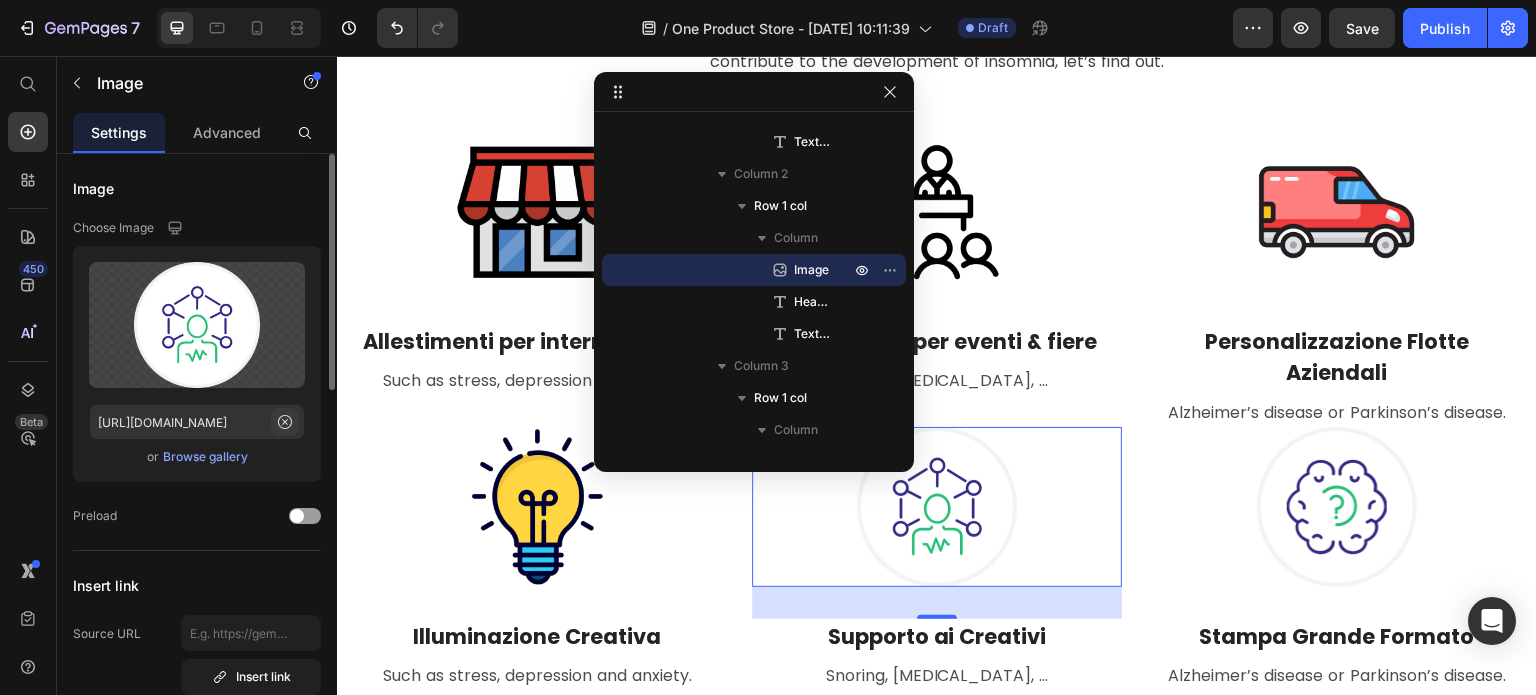 click 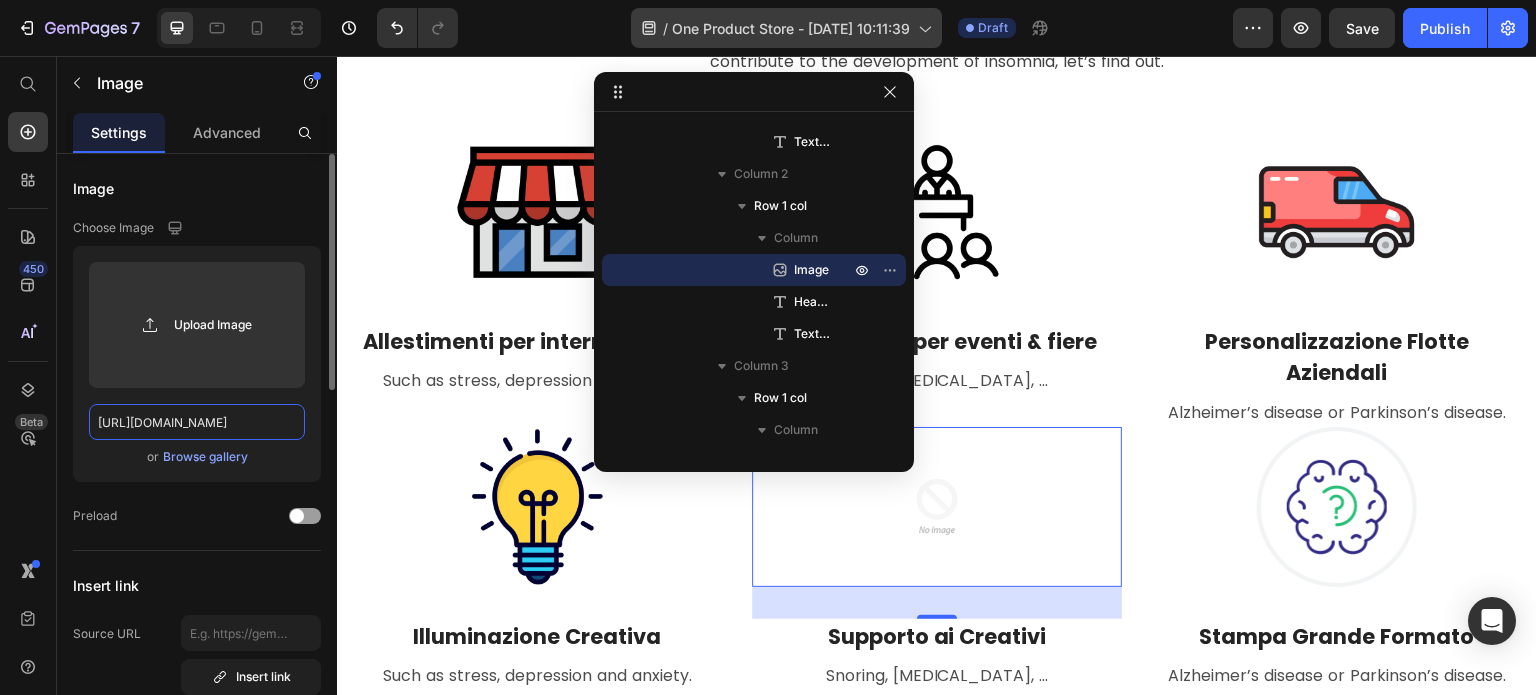 scroll, scrollTop: 0, scrollLeft: 0, axis: both 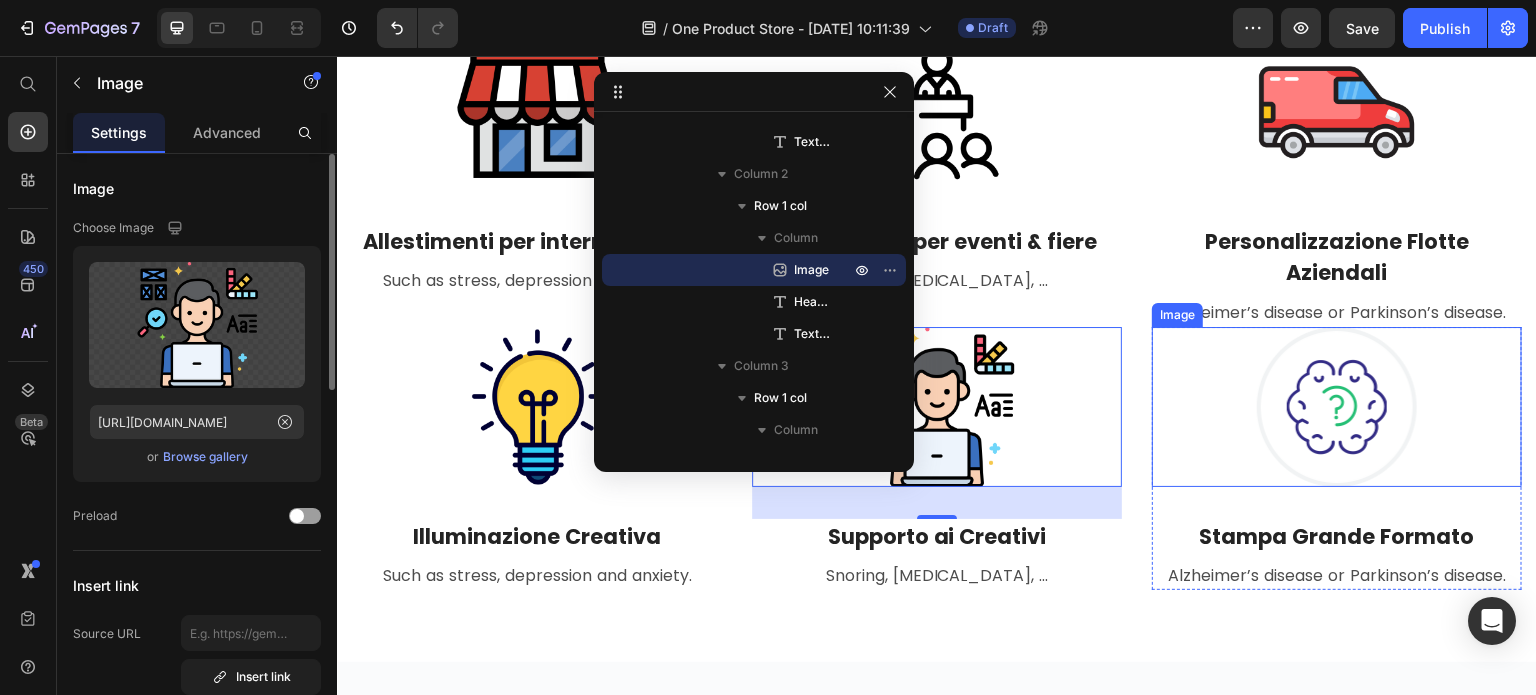 click at bounding box center [1337, 407] 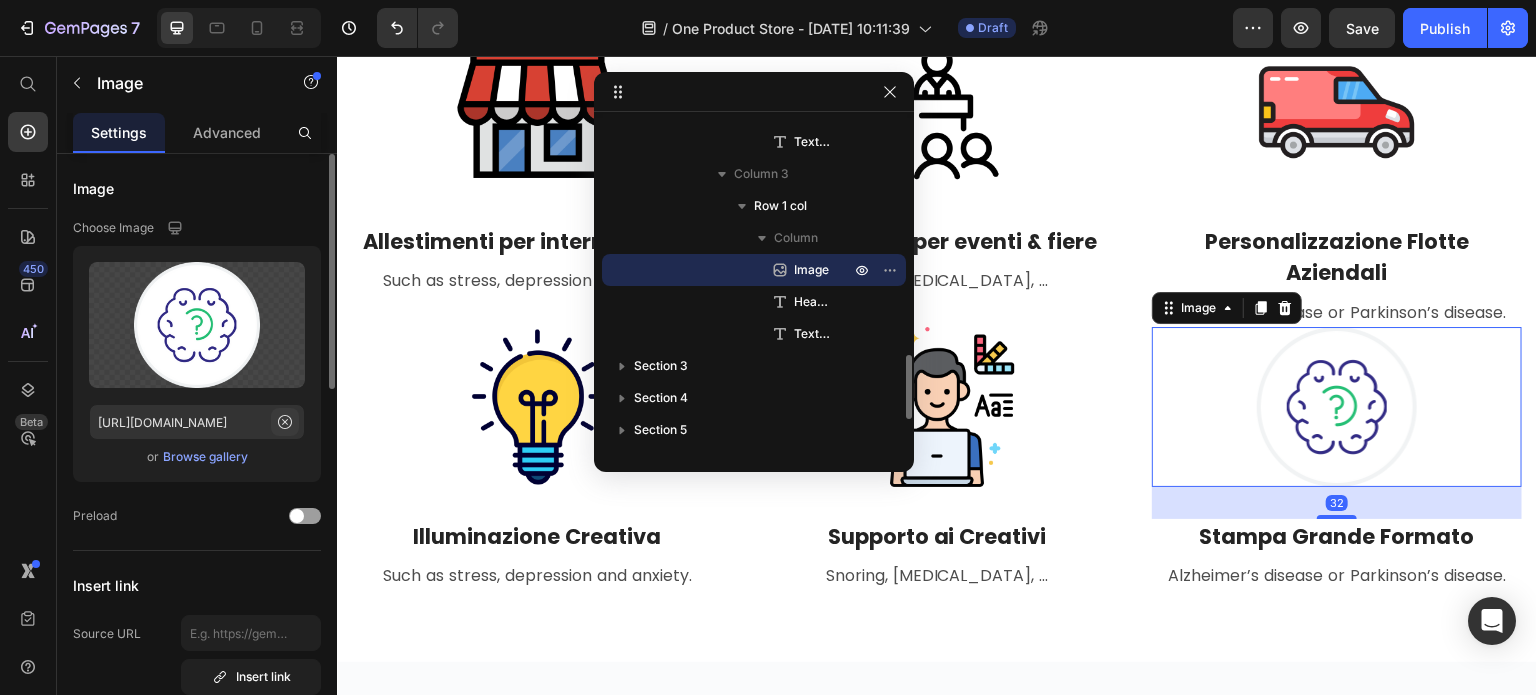 click 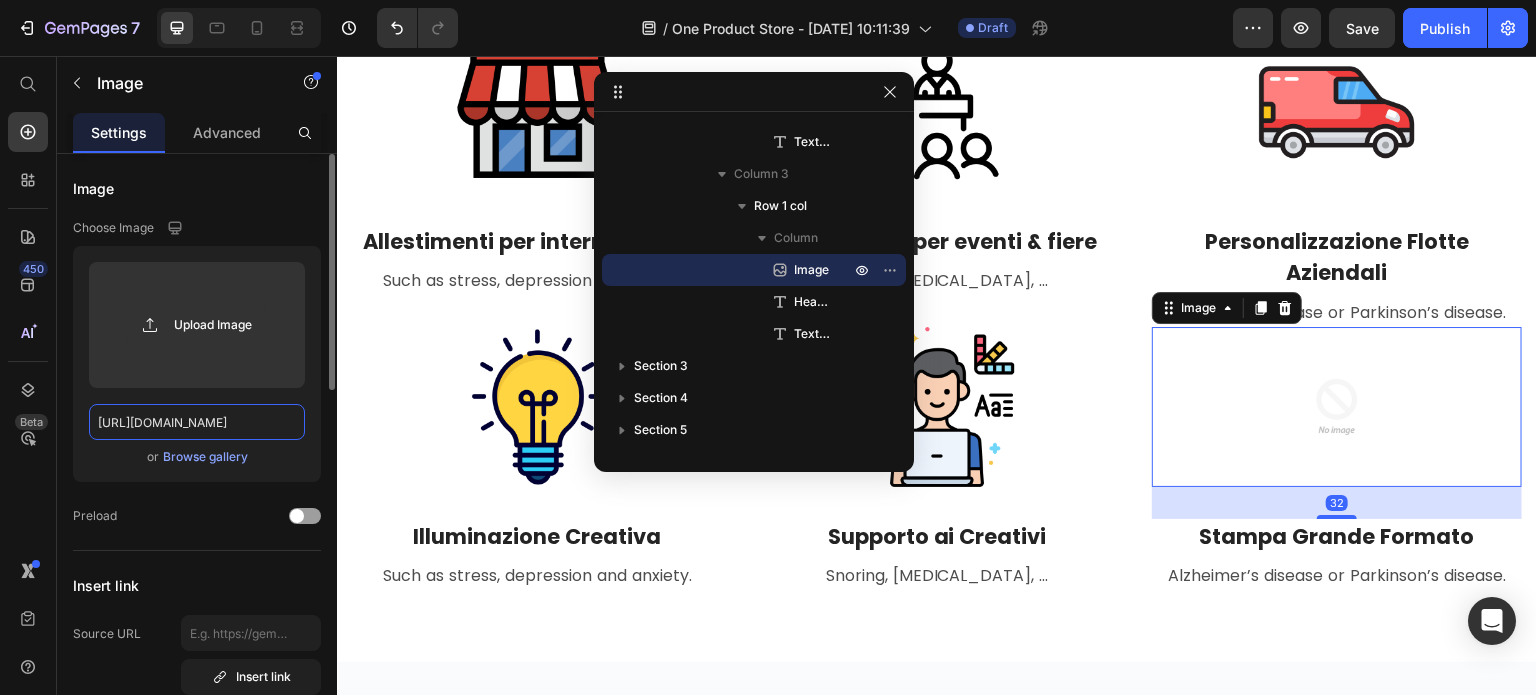 scroll, scrollTop: 0, scrollLeft: 0, axis: both 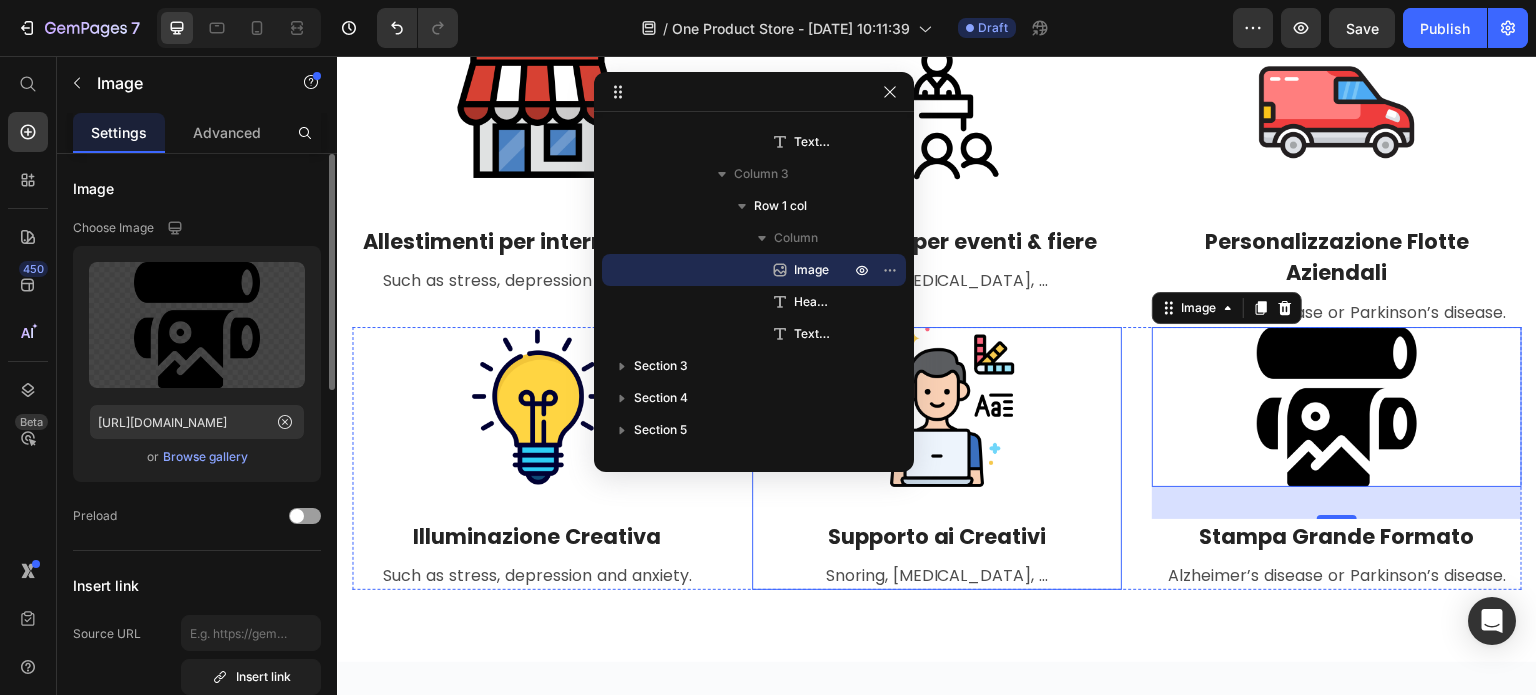 click on "Image Supporto ai Creativi Heading Snoring, [MEDICAL_DATA], ... Text block" at bounding box center [937, 459] 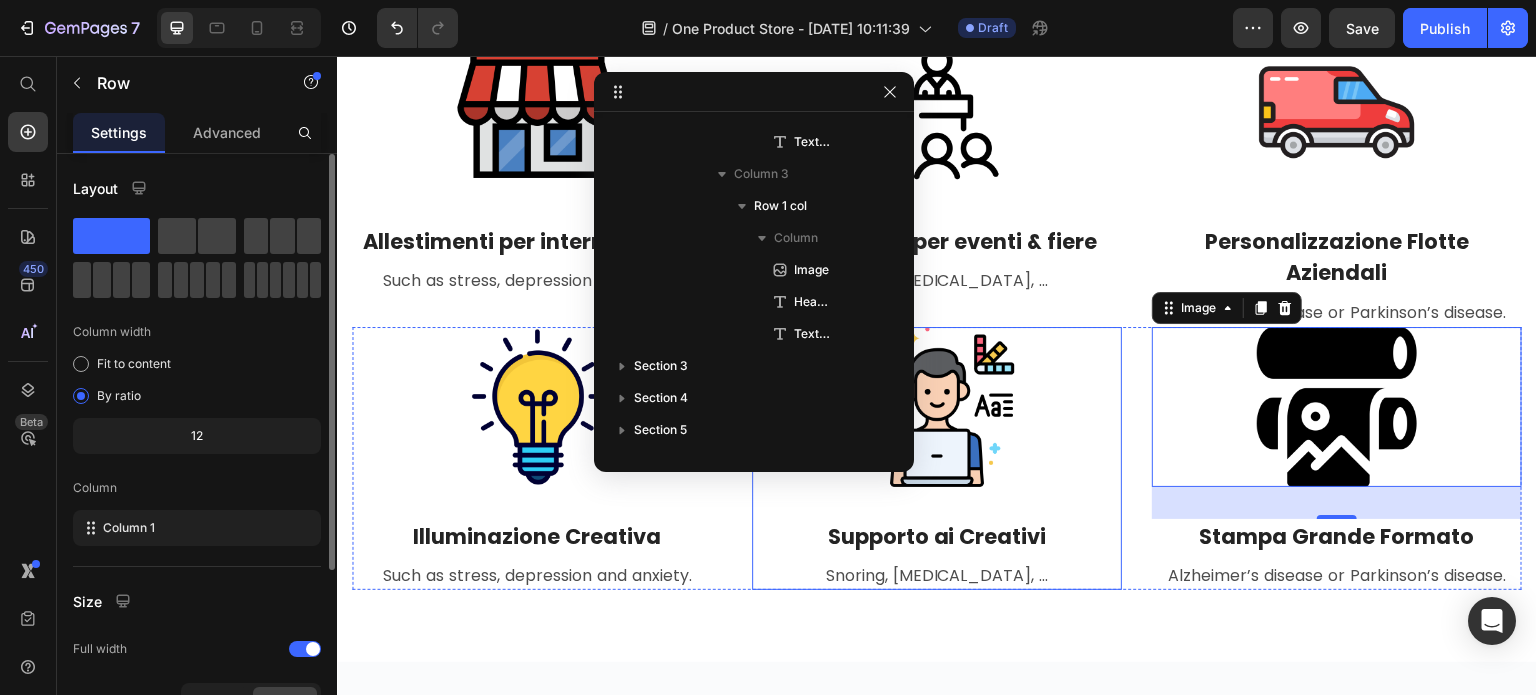 scroll, scrollTop: 954, scrollLeft: 0, axis: vertical 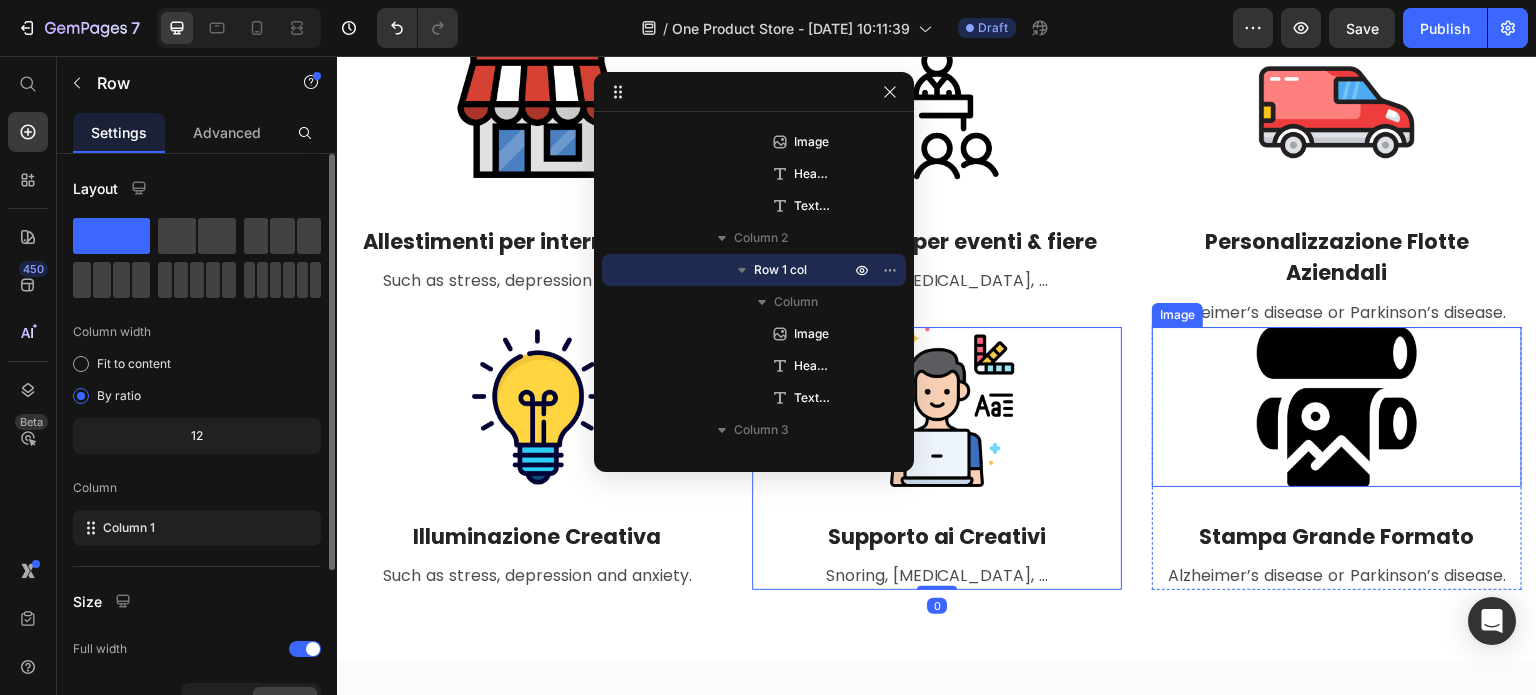 click at bounding box center [1337, 407] 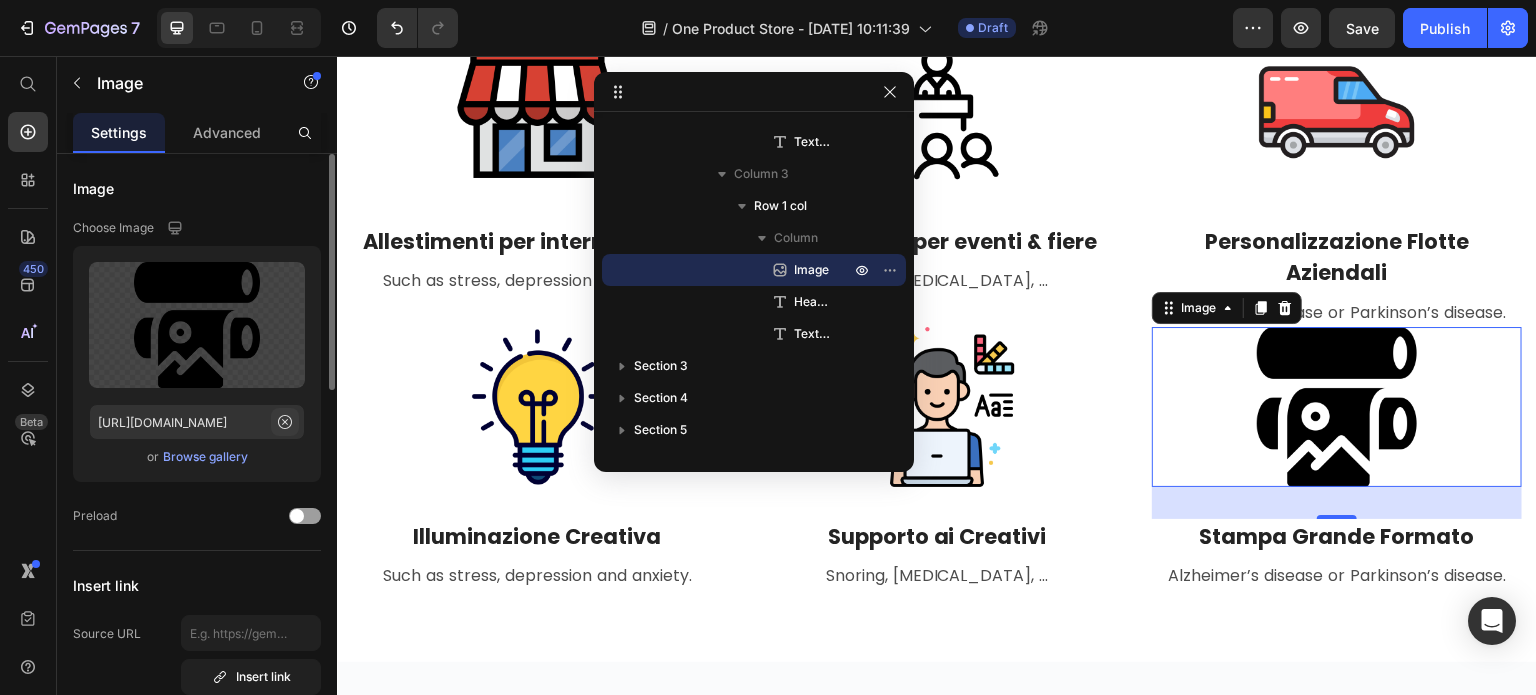 click 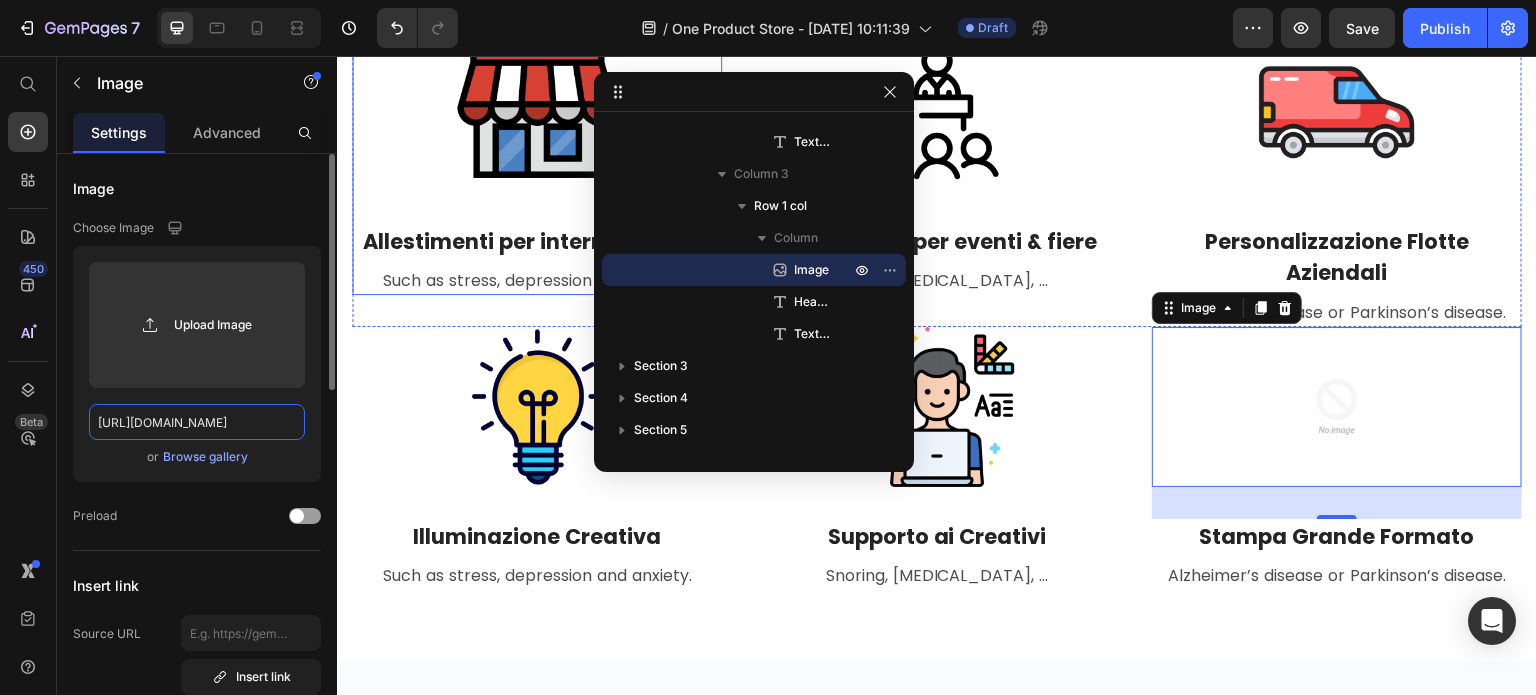 scroll, scrollTop: 0, scrollLeft: 0, axis: both 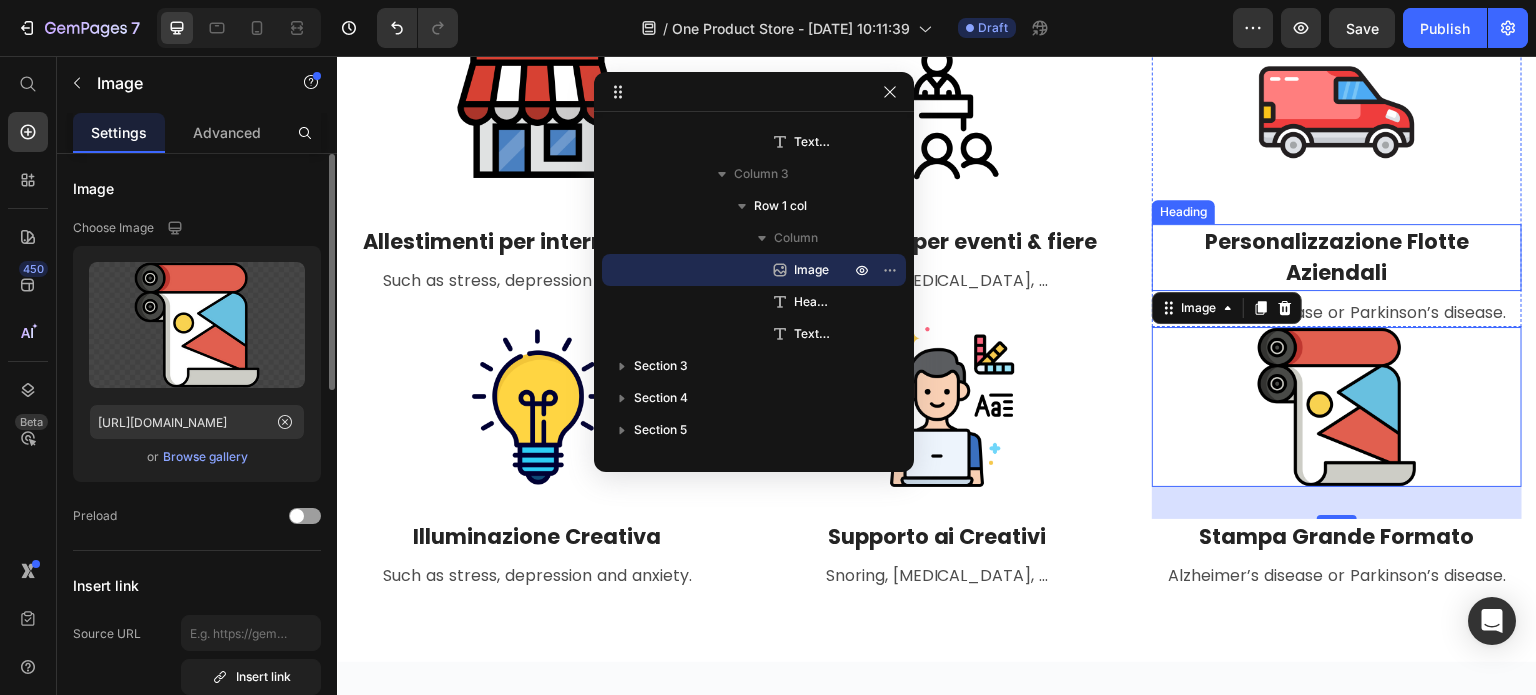 click on "Personalizzazione Flotte Aziendali" at bounding box center (1337, 257) 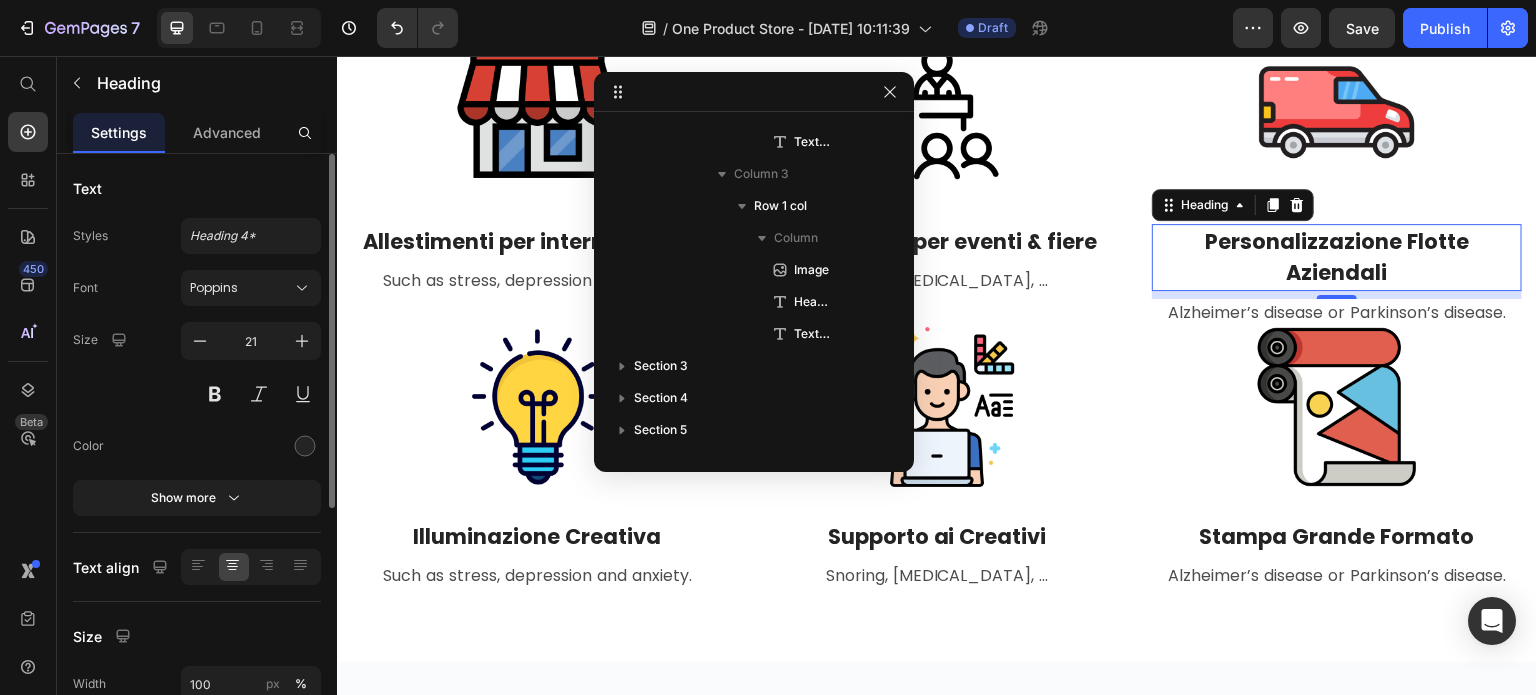 scroll, scrollTop: 634, scrollLeft: 0, axis: vertical 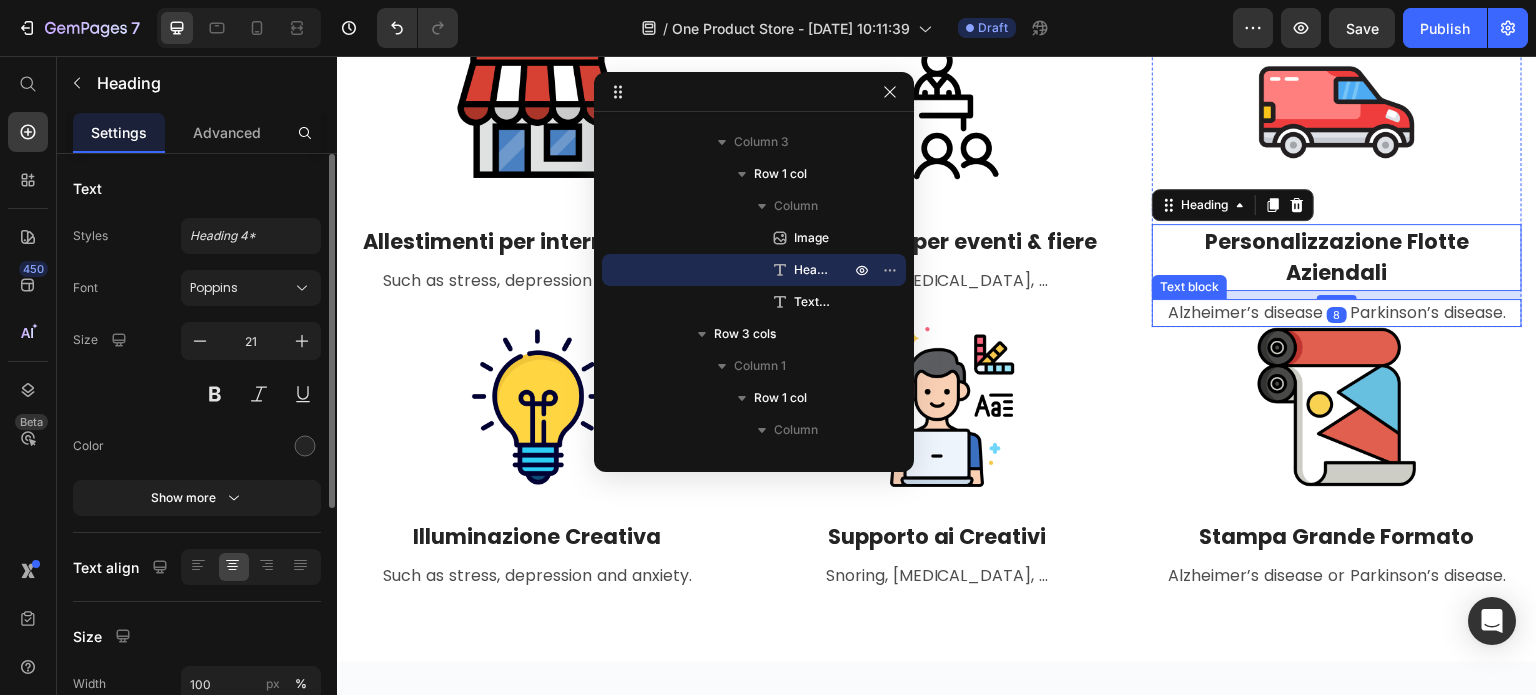 click on "Alzheimer’s disease or Parkinson’s disease." at bounding box center [1337, 313] 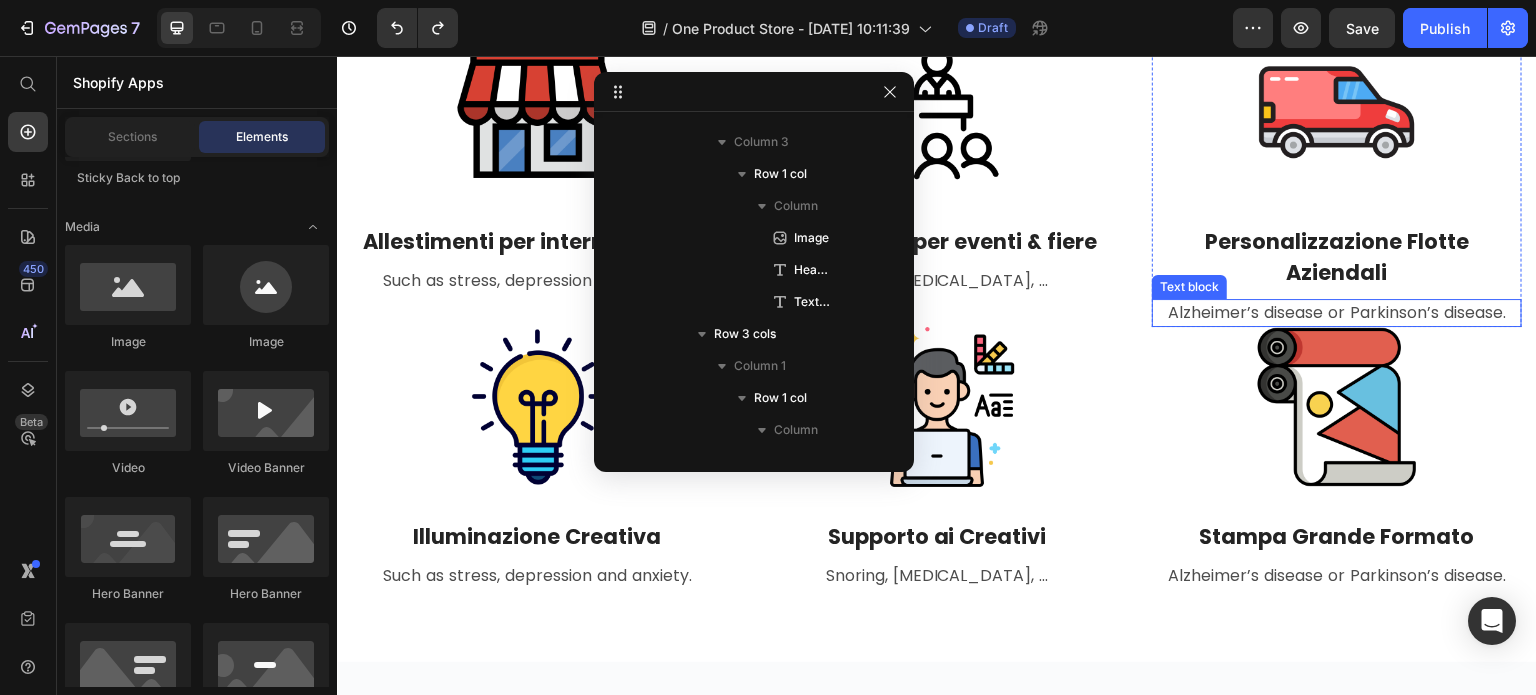 click at bounding box center [1337, 407] 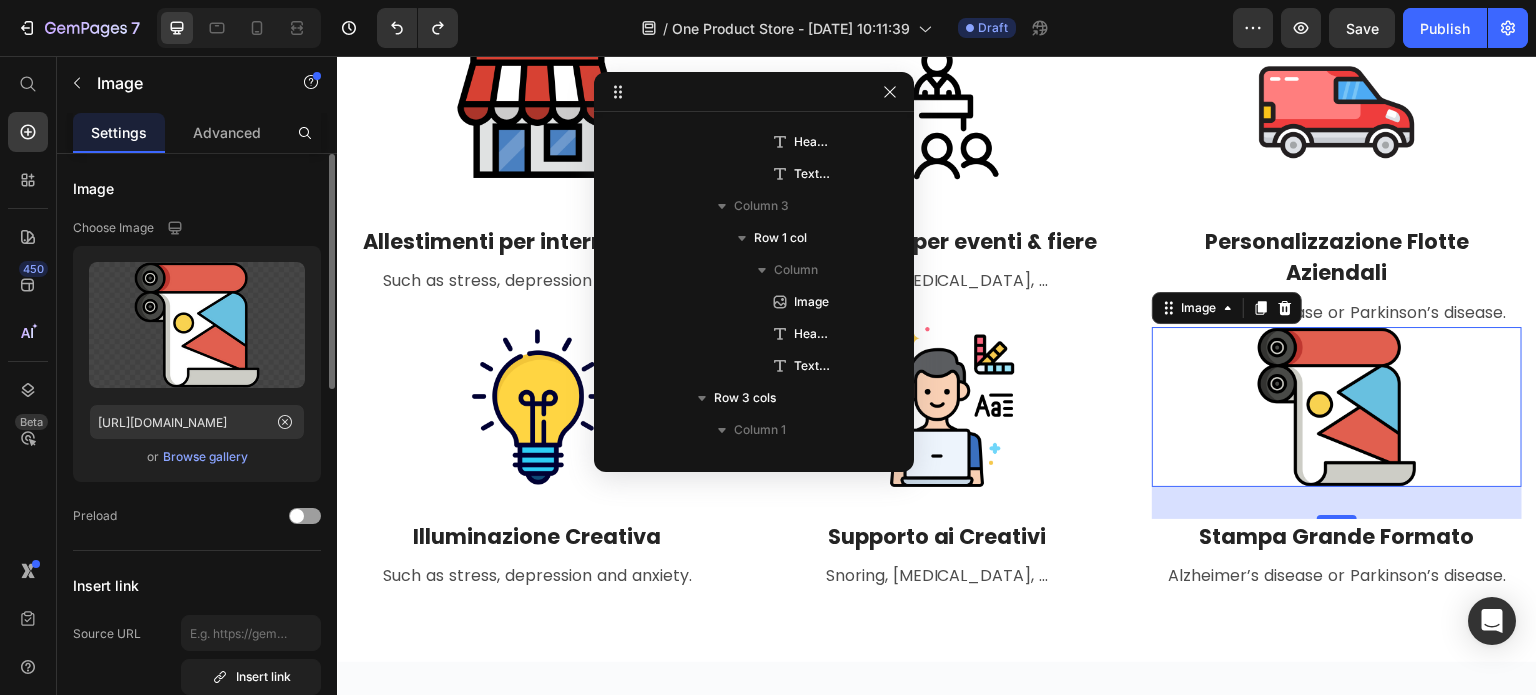 scroll, scrollTop: 1274, scrollLeft: 0, axis: vertical 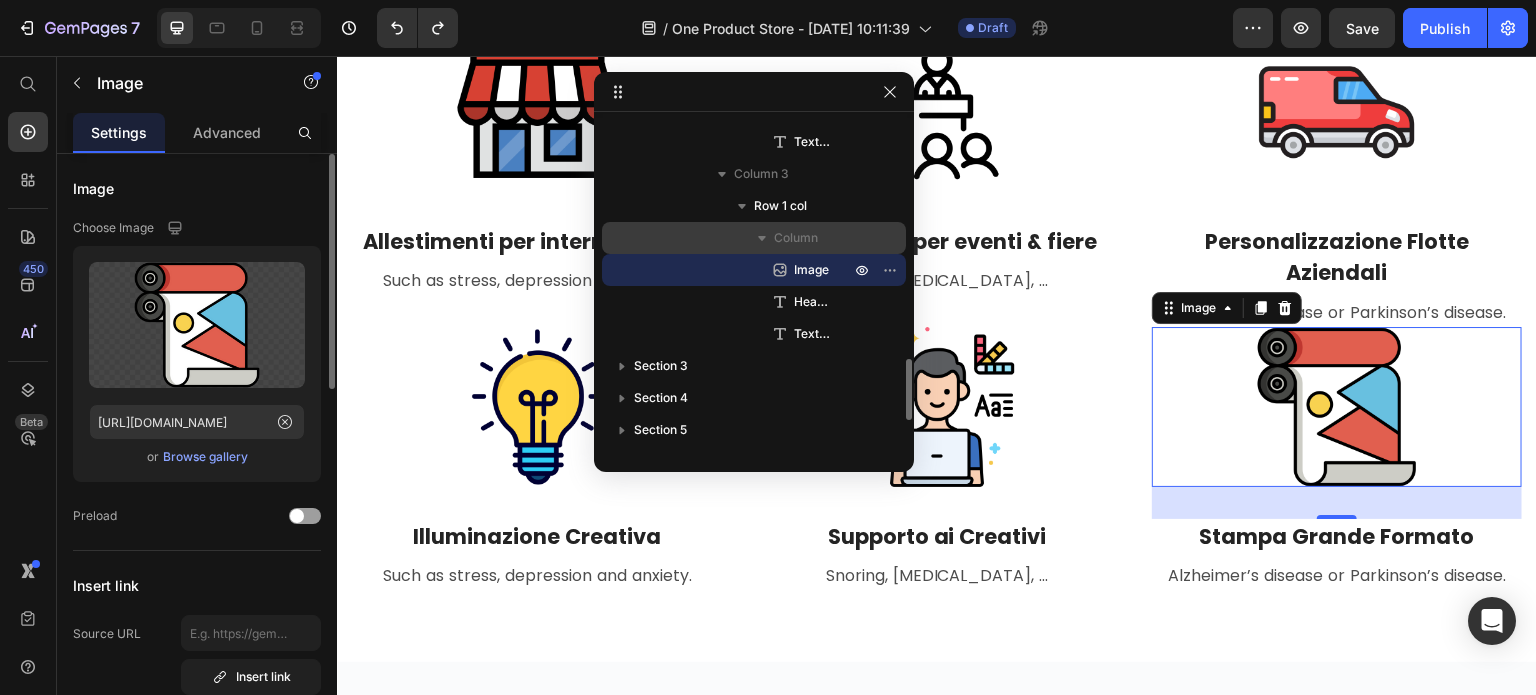 click 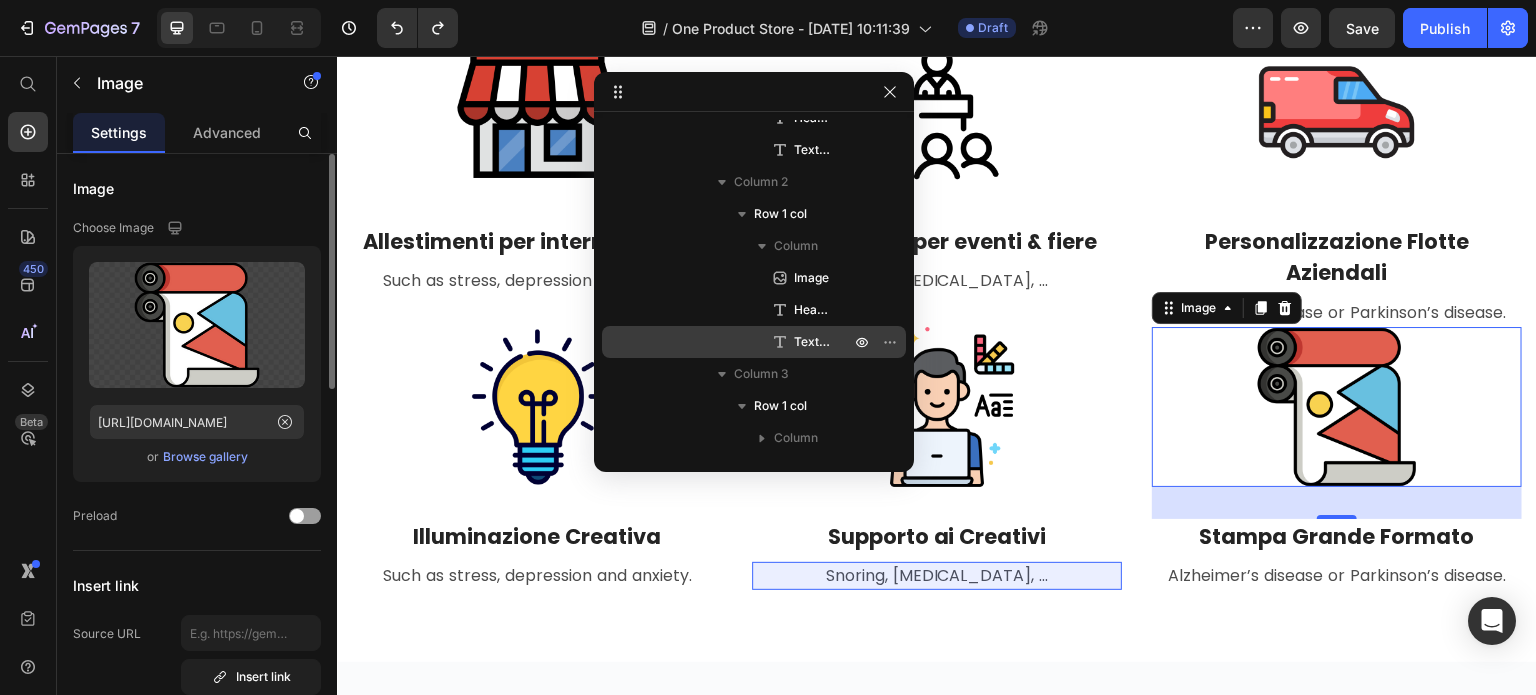 scroll, scrollTop: 1174, scrollLeft: 0, axis: vertical 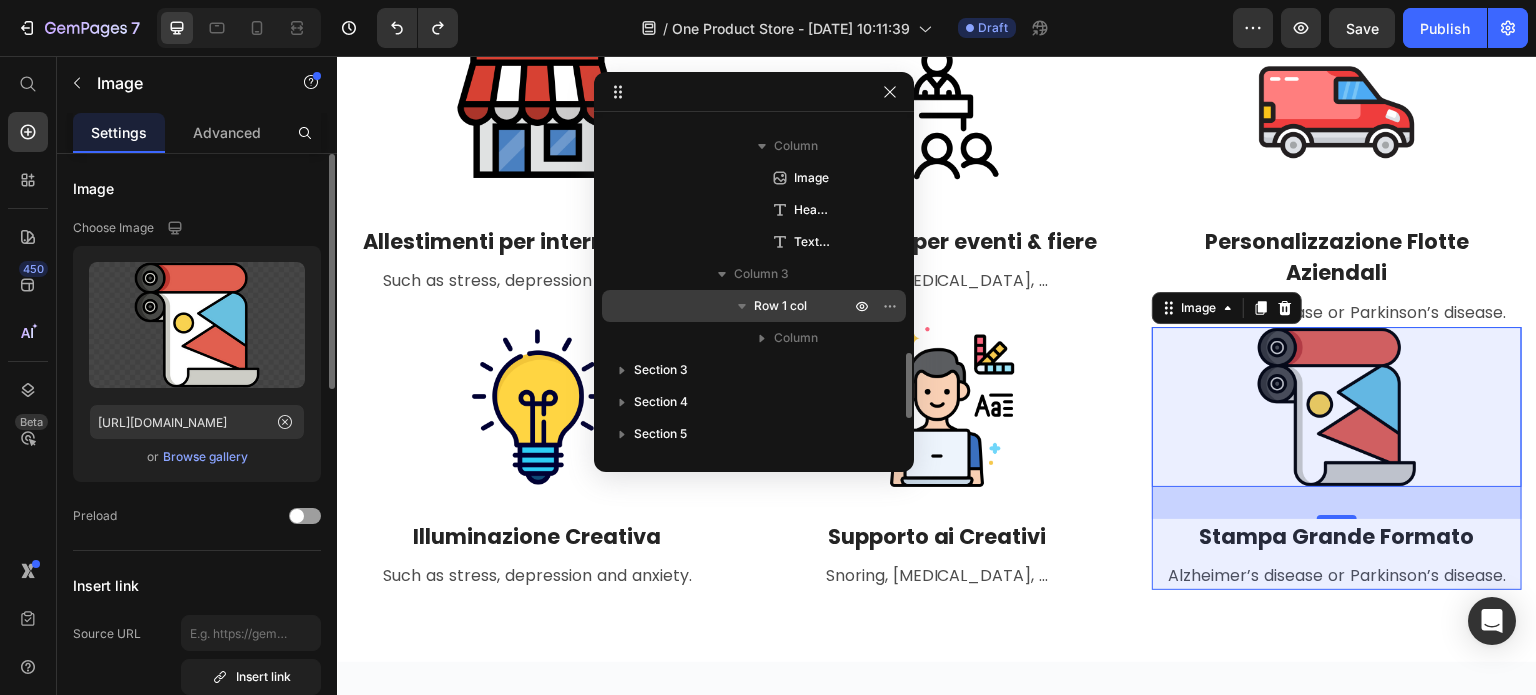 click on "Row 1 col" at bounding box center [754, 306] 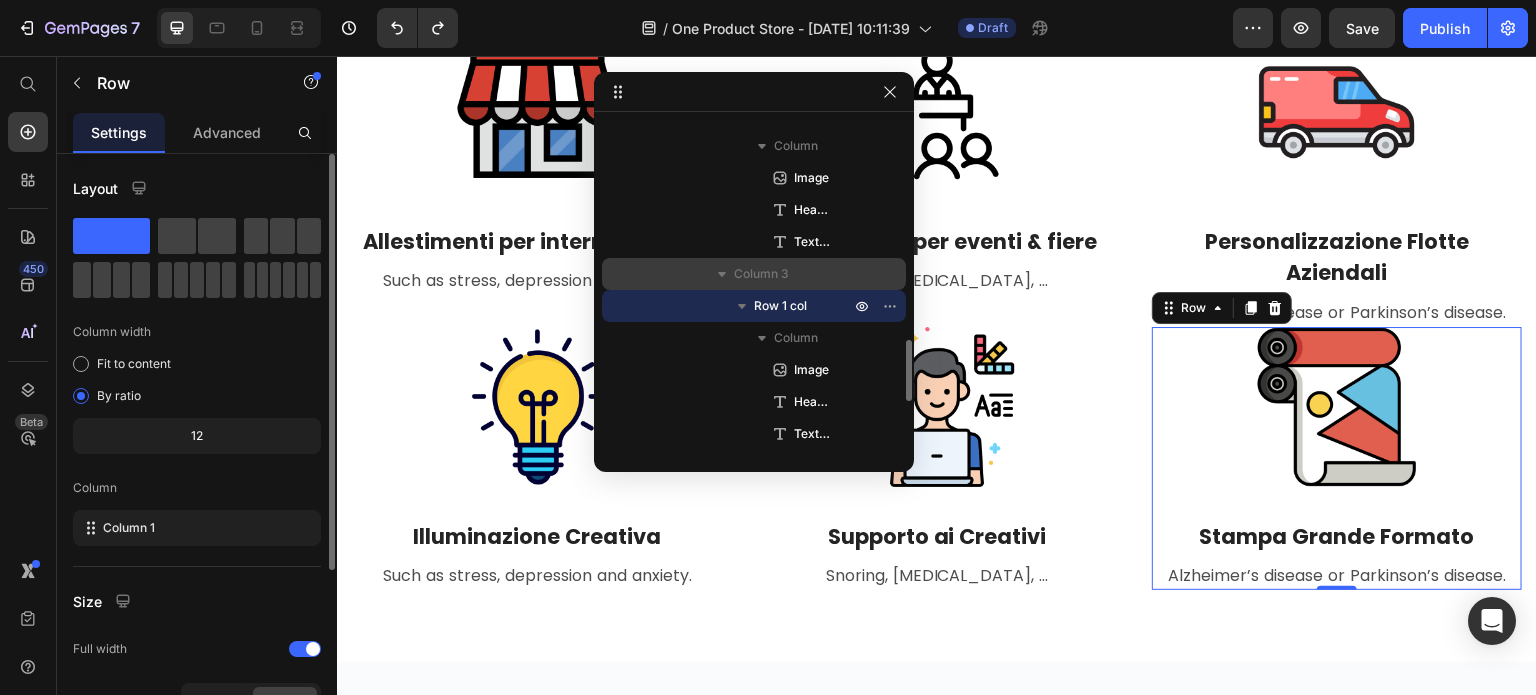 click on "Column 3" at bounding box center (754, 274) 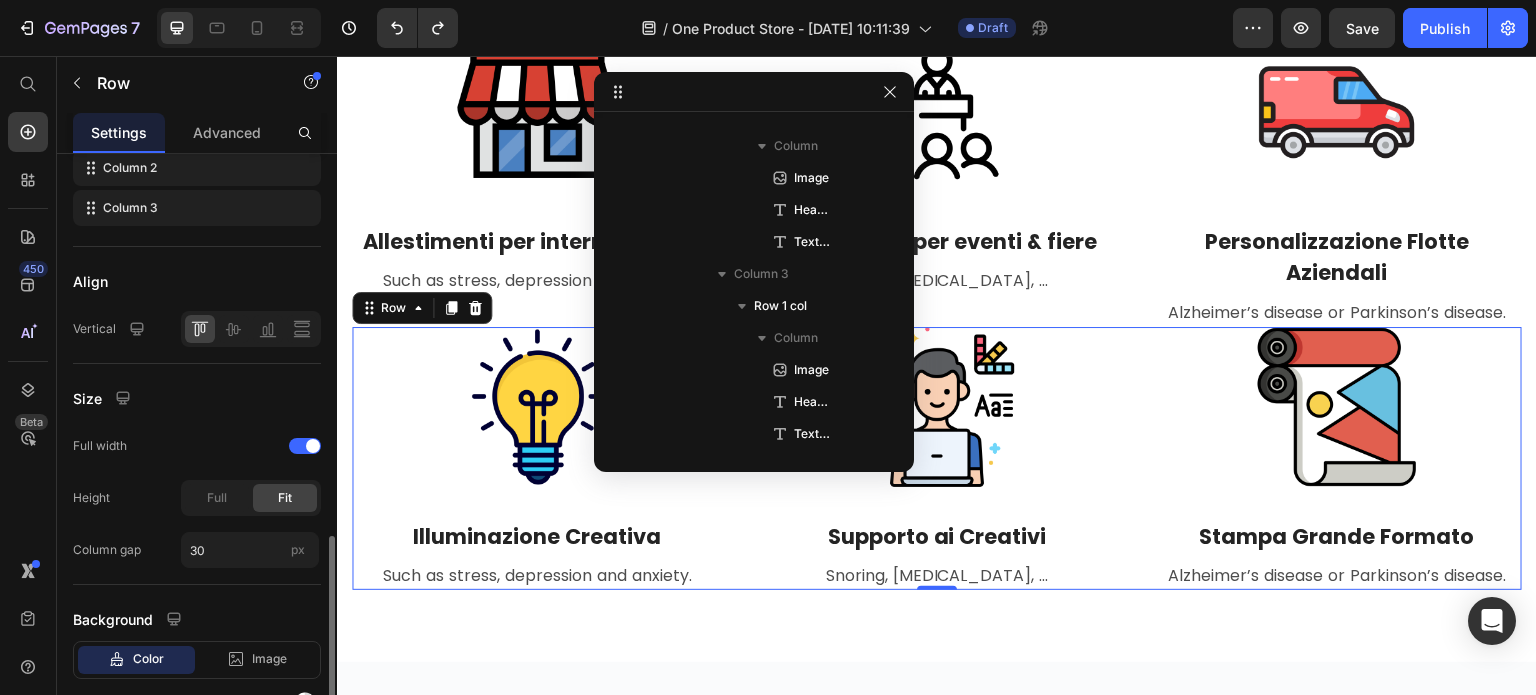 scroll, scrollTop: 508, scrollLeft: 0, axis: vertical 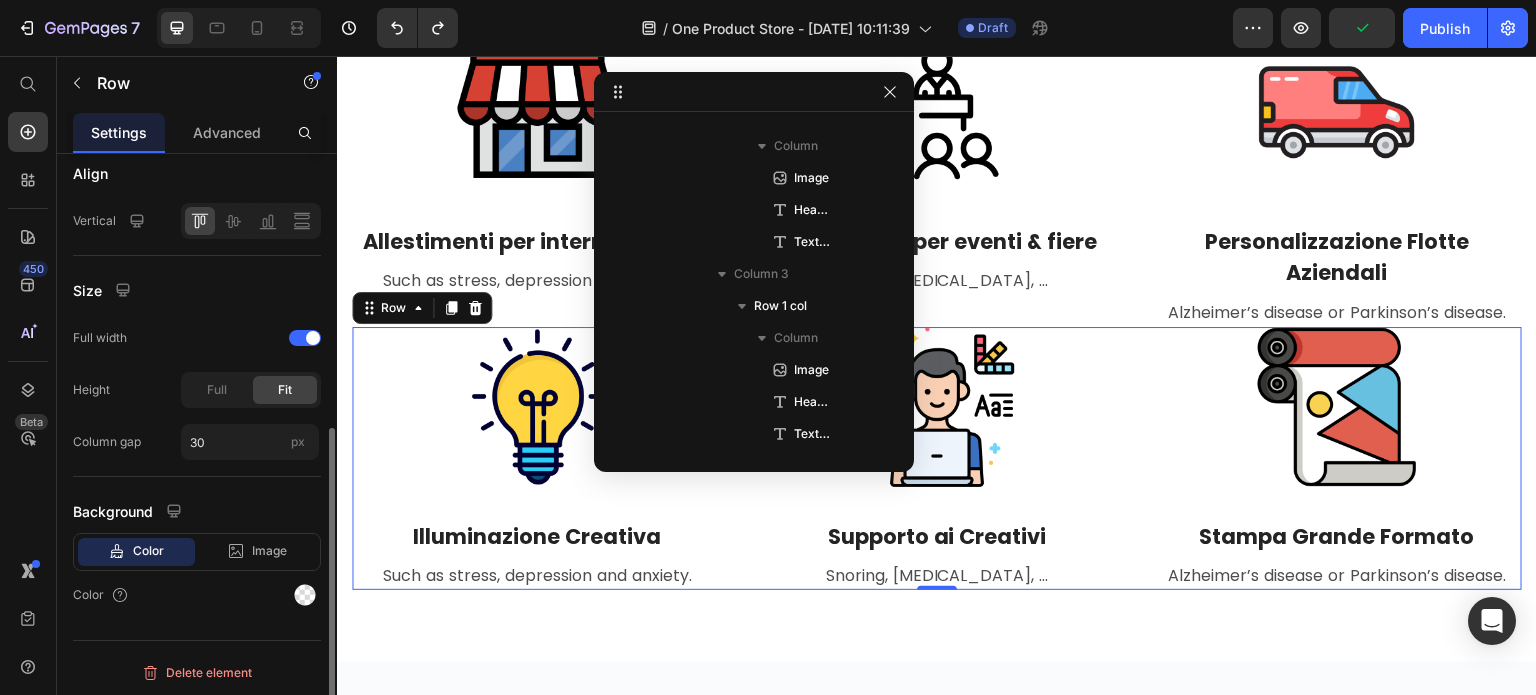 click on "Align" at bounding box center [197, 173] 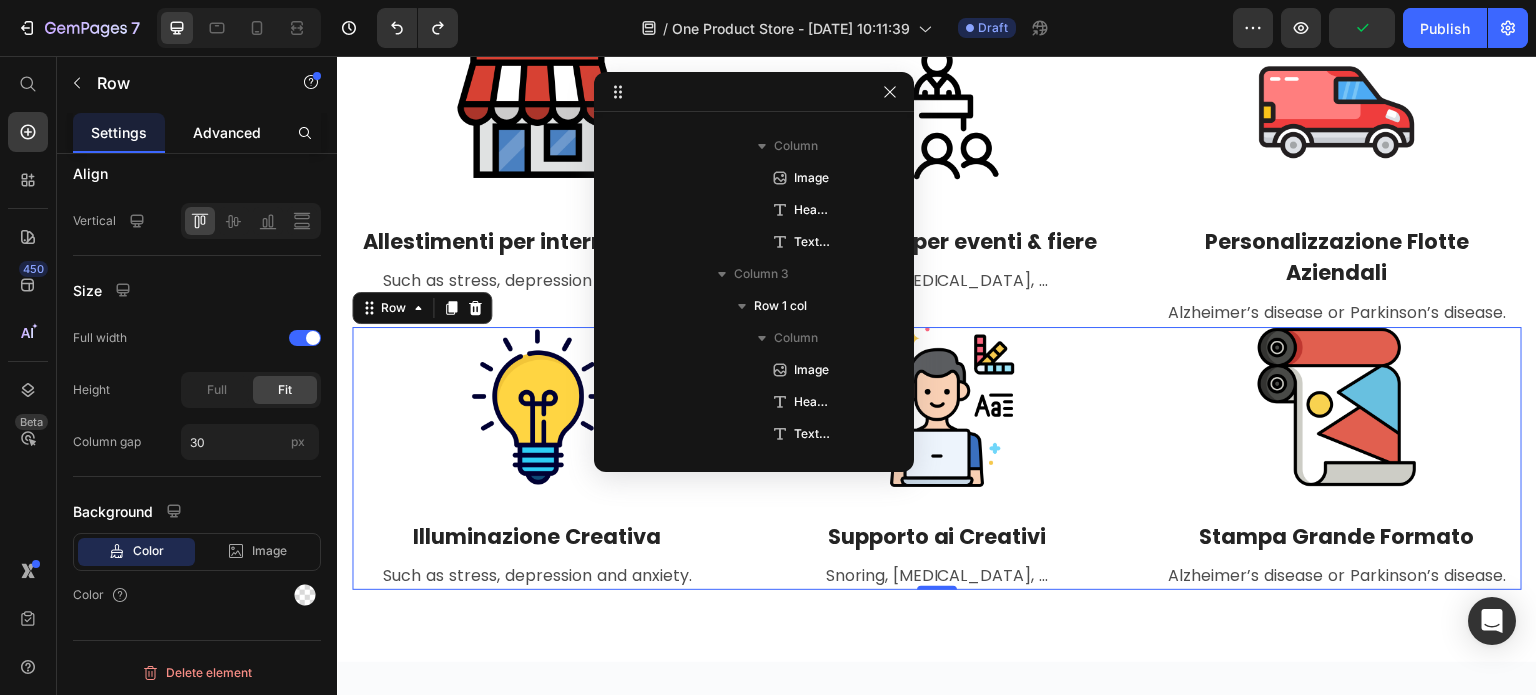 click on "Advanced" at bounding box center [227, 132] 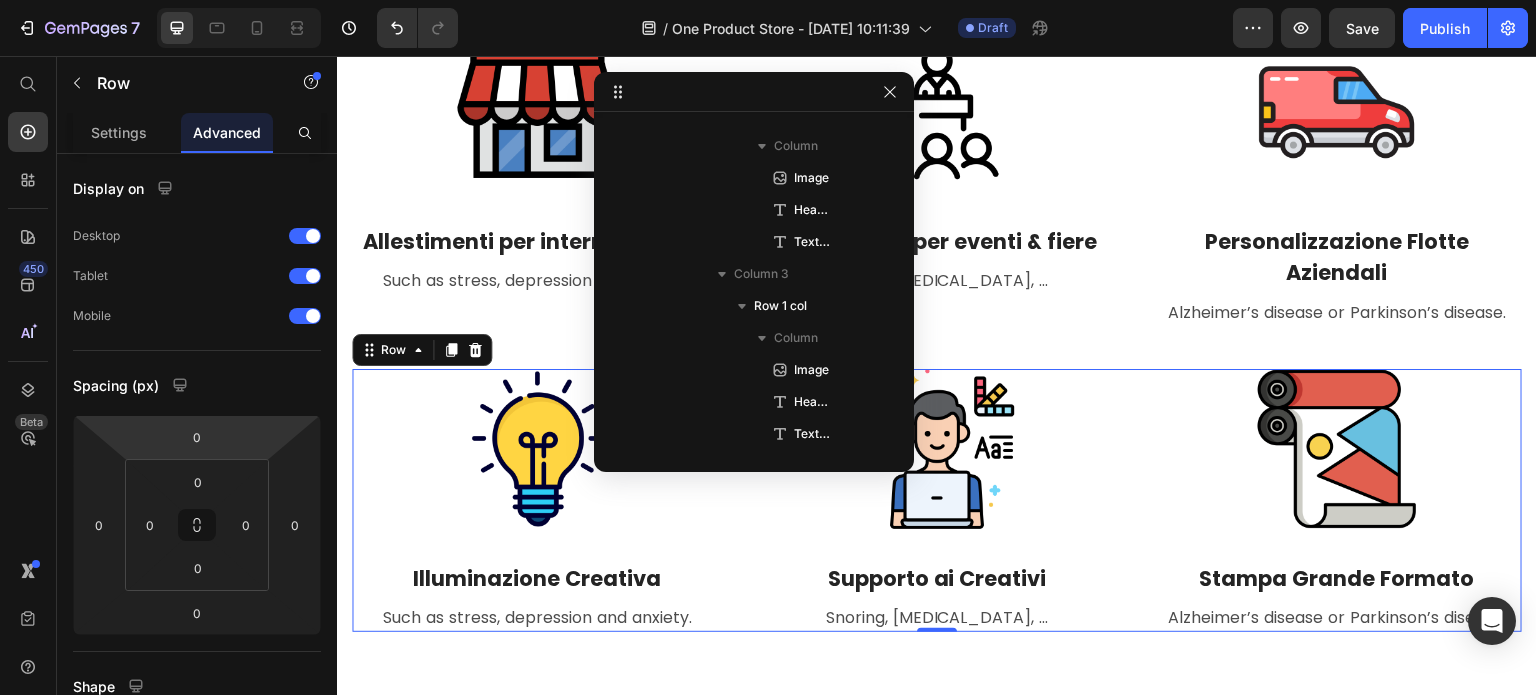 drag, startPoint x: 236, startPoint y: 429, endPoint x: 240, endPoint y: 408, distance: 21.377558 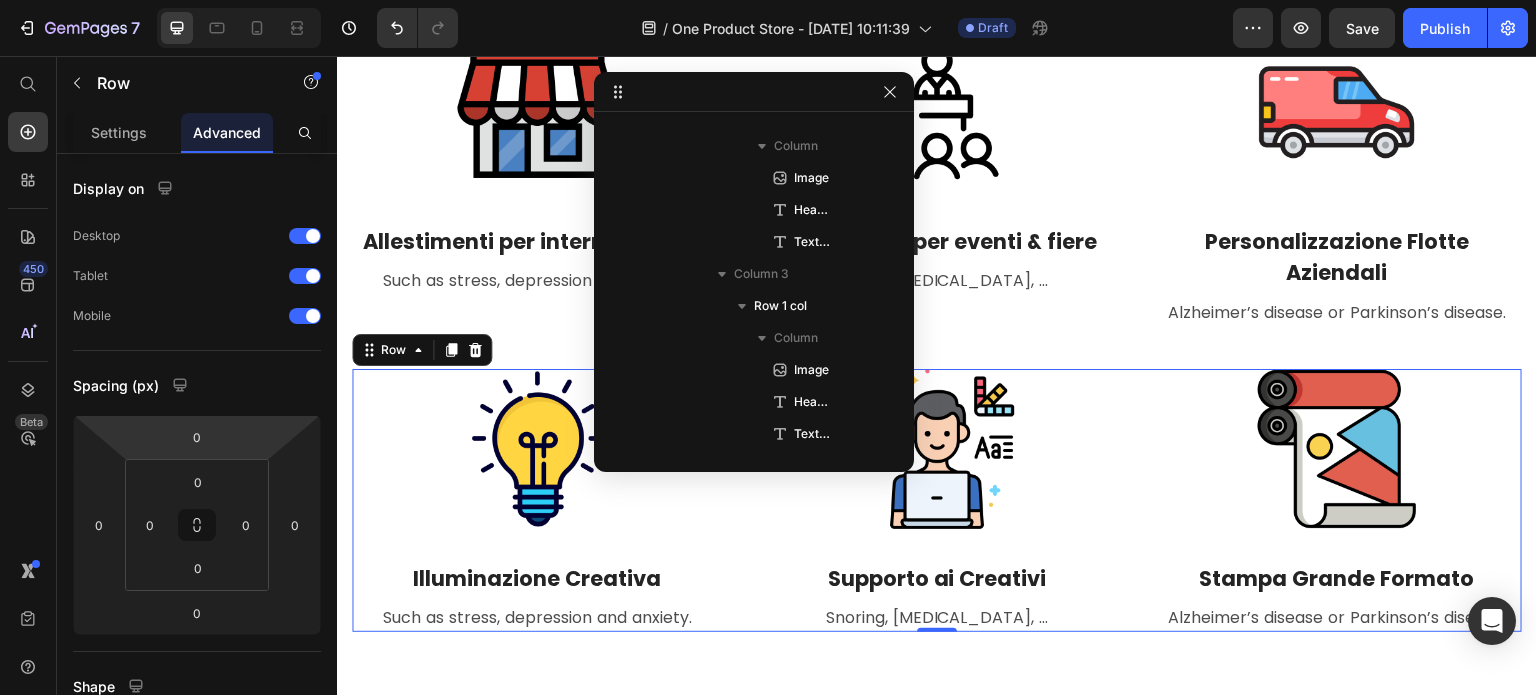 click on "7  Version history  /  One Product Store - [DATE] 10:11:39 Draft Preview  Save   Publish  450 Beta Shopify Apps Sections Elements Hero Section Product Detail Brands Trusted Badges Guarantee Product Breakdown How to use Testimonials Compare Bundle FAQs Social Proof Brand Story Product List Collection Blog List Contact Sticky Add to Cart Custom Footer Browse Library 450 Layout
Row
Row
Row
Row Text
Heading
Text Block Button
Button
Button
Sticky Back to top Media" at bounding box center [768, 0] 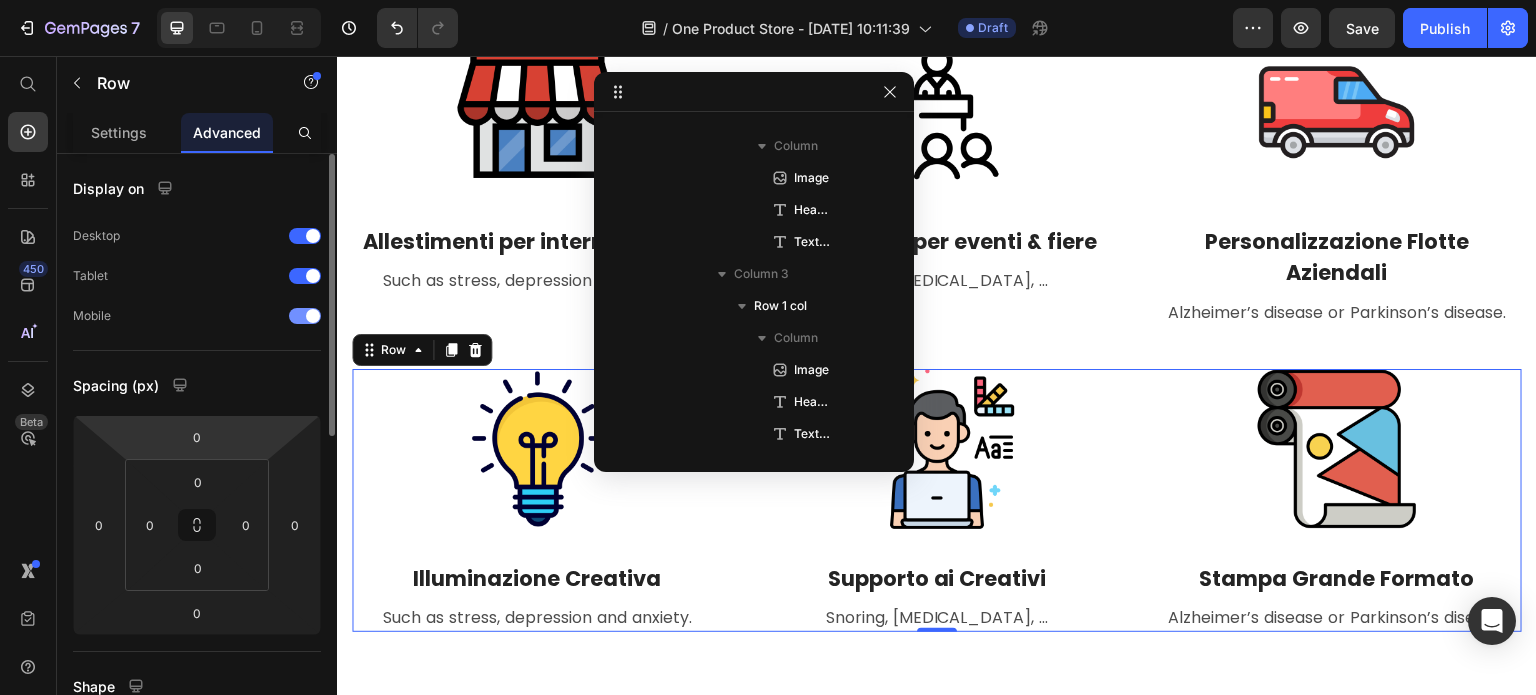 click on "Mobile" at bounding box center (197, 316) 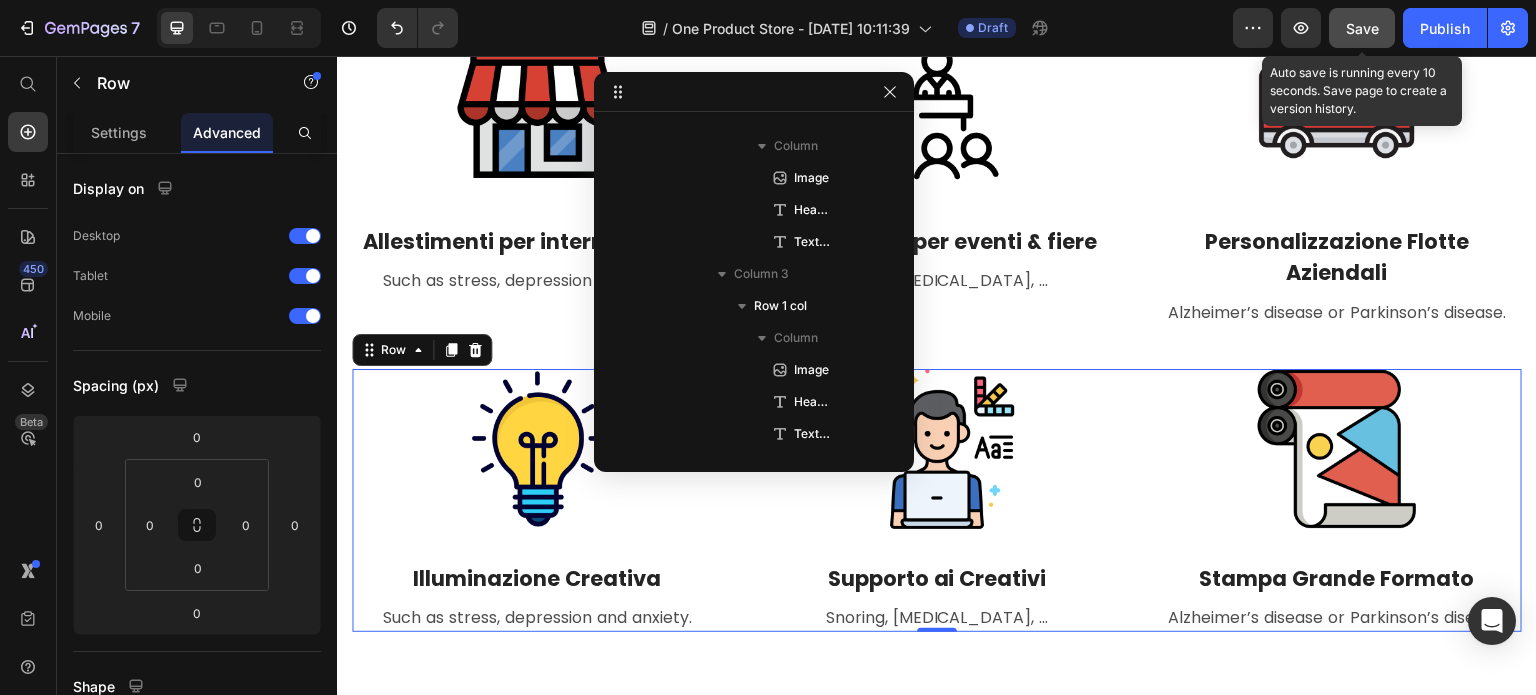 click on "Save" at bounding box center (1362, 28) 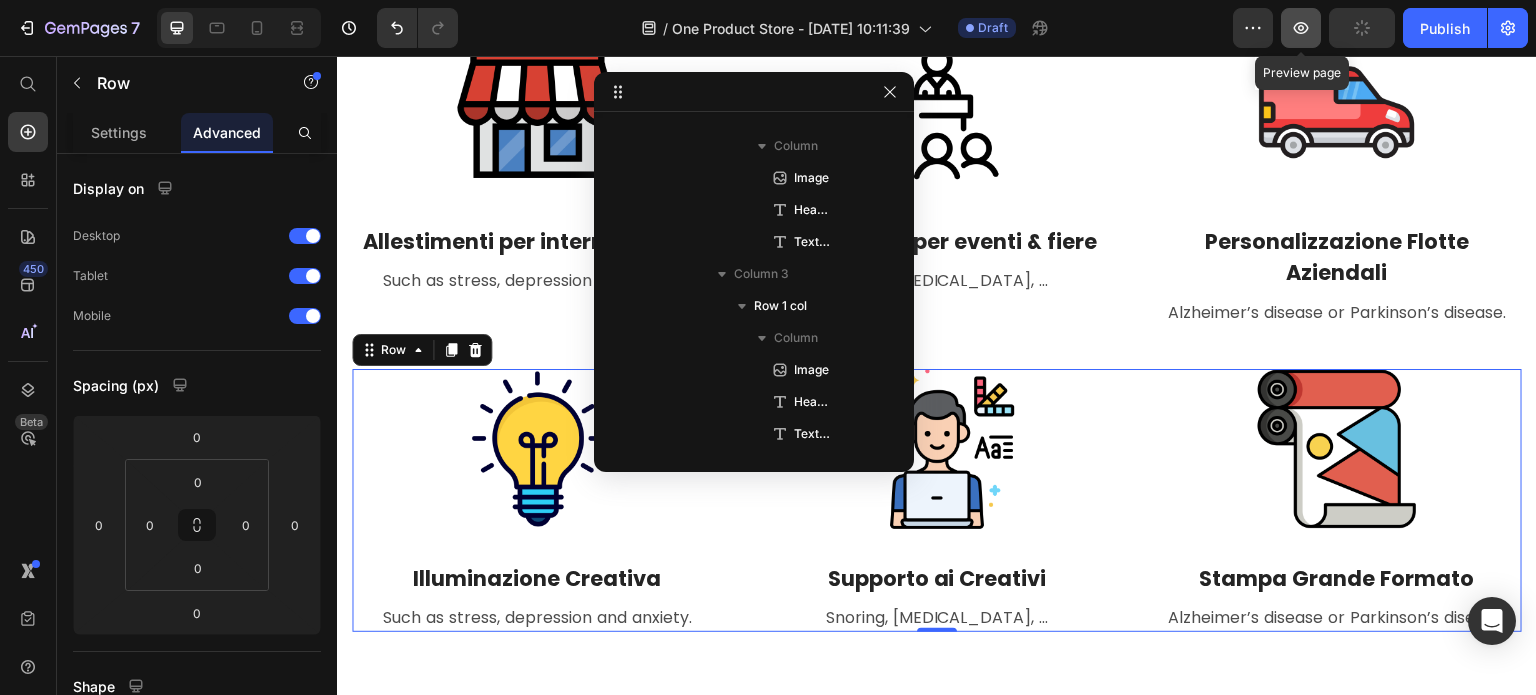 click 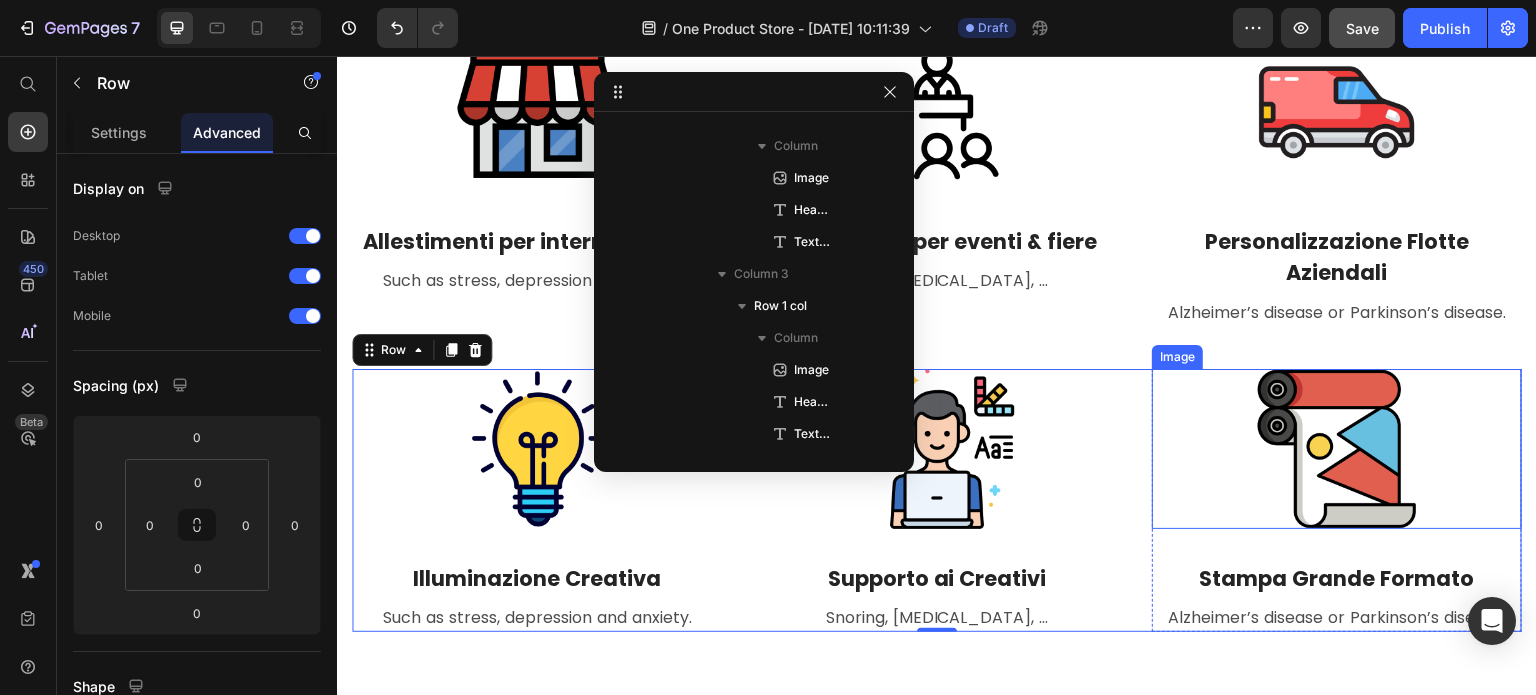 click at bounding box center (1337, 449) 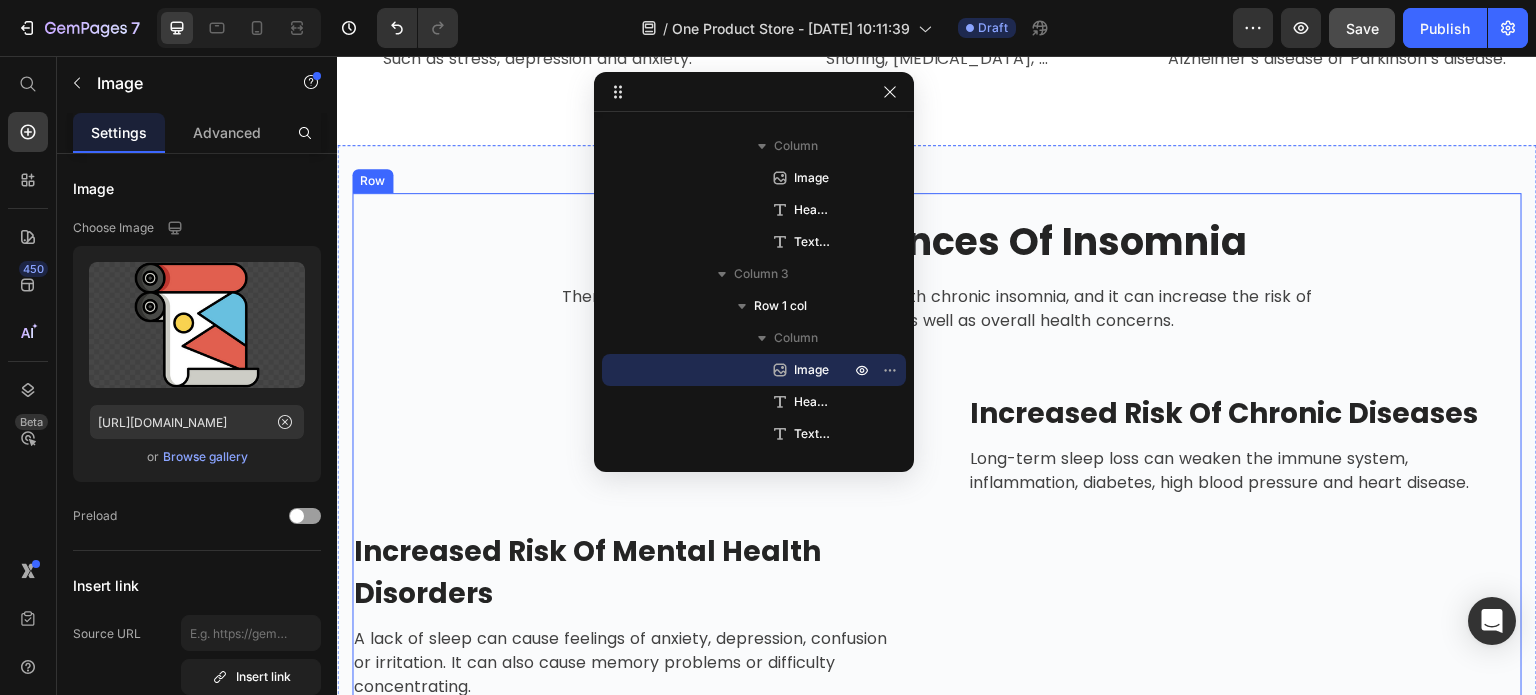 scroll, scrollTop: 1611, scrollLeft: 0, axis: vertical 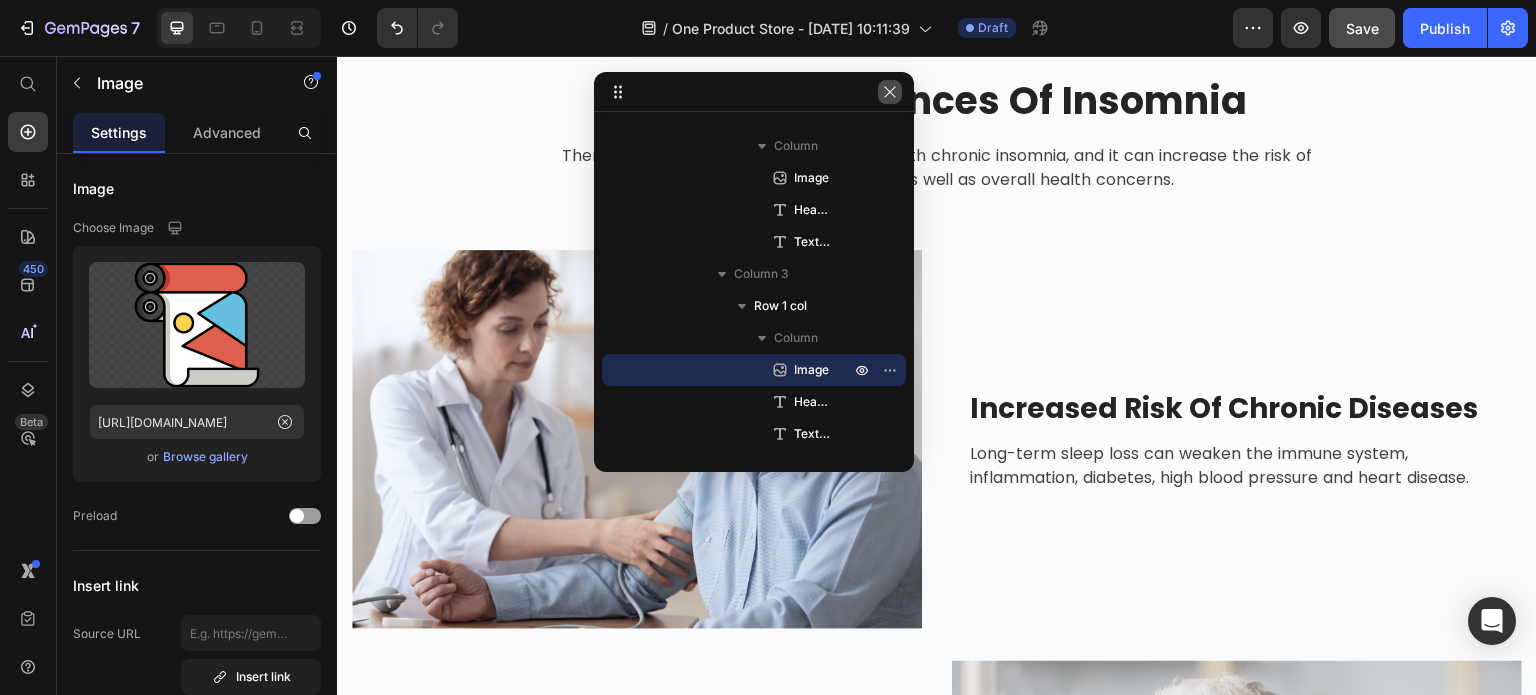 click 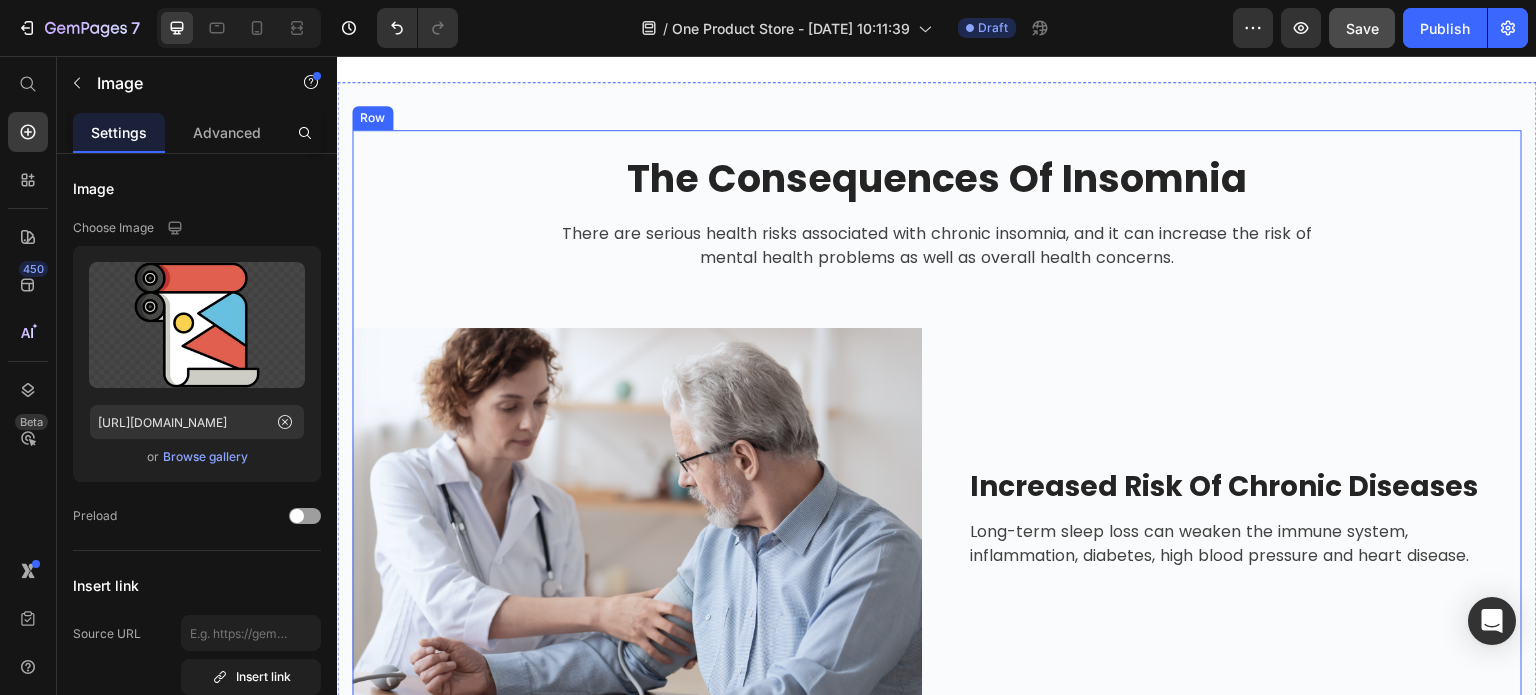 scroll, scrollTop: 1611, scrollLeft: 0, axis: vertical 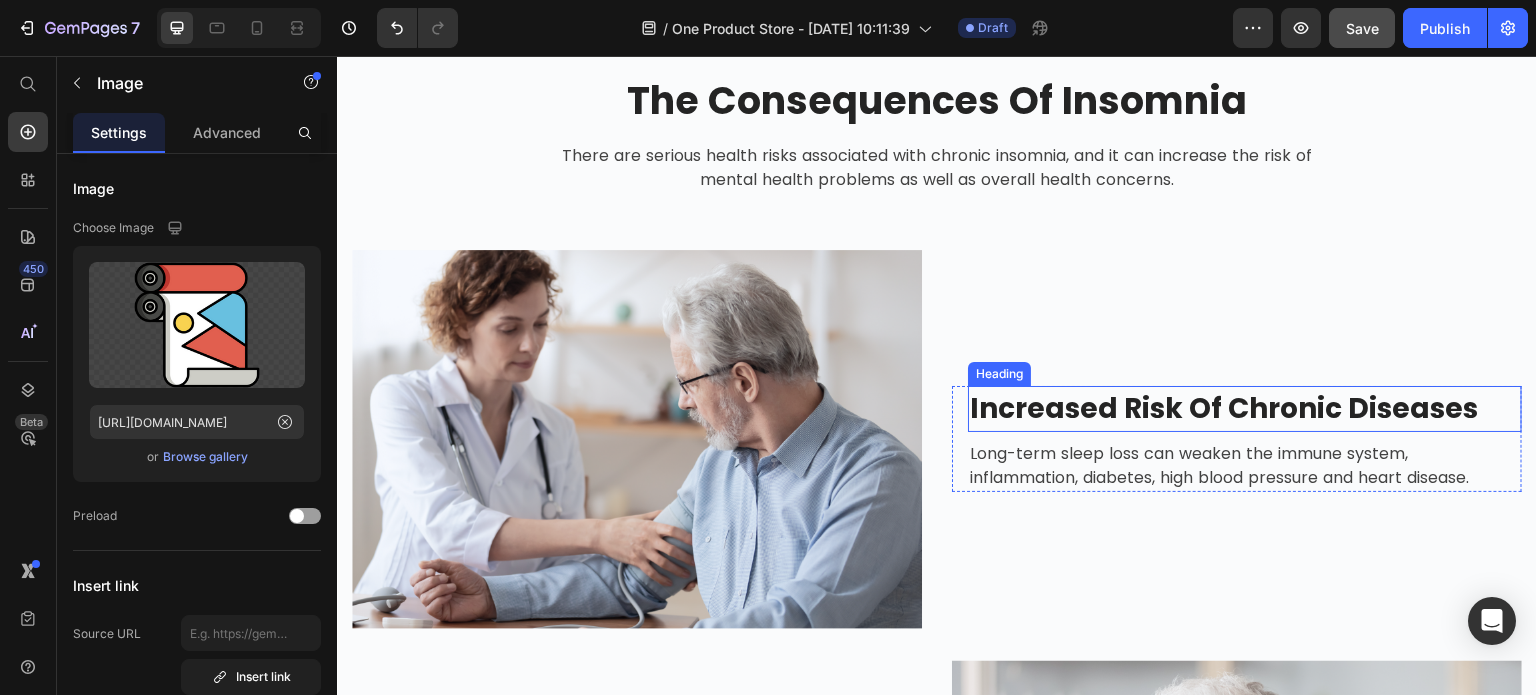 click on "Increased Risk Of Chronic Diseases" at bounding box center [1245, 409] 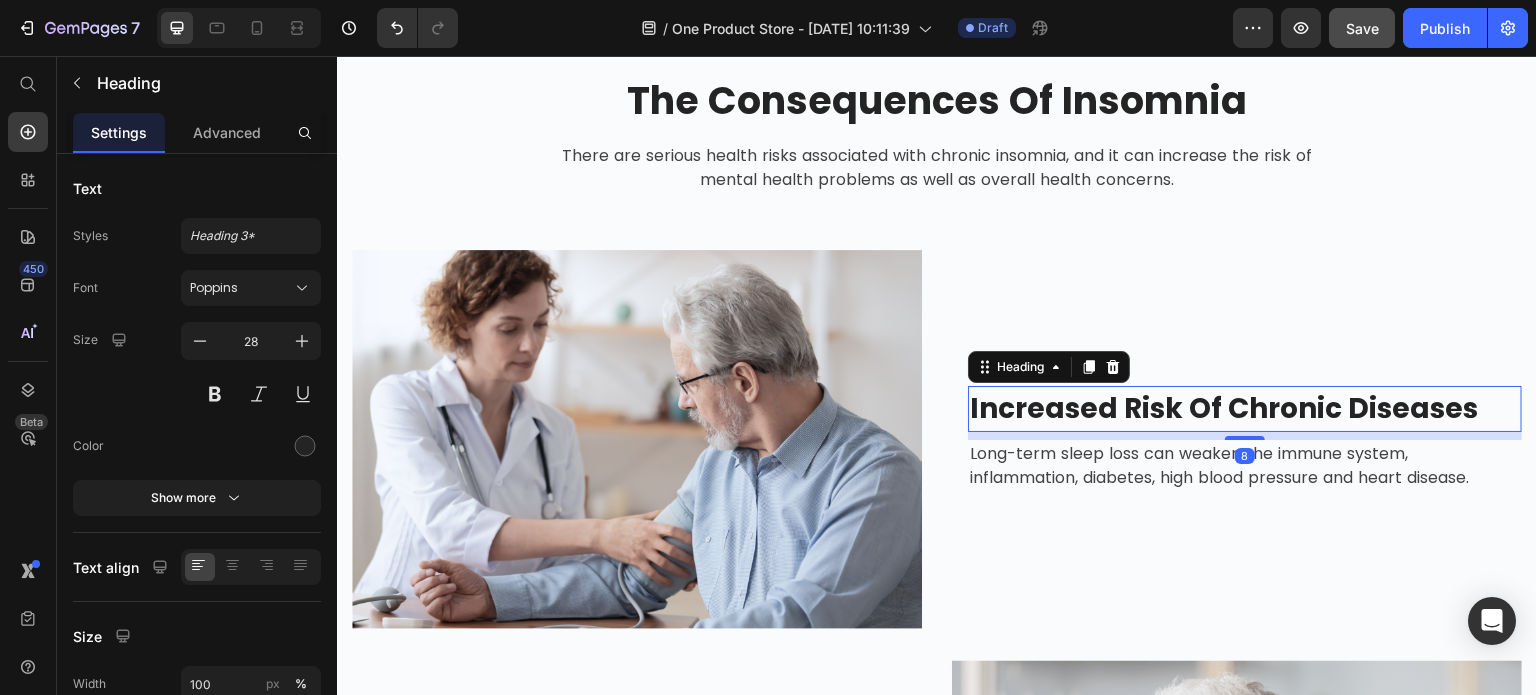 click on "Increased Risk Of Chronic Diseases" at bounding box center (1245, 409) 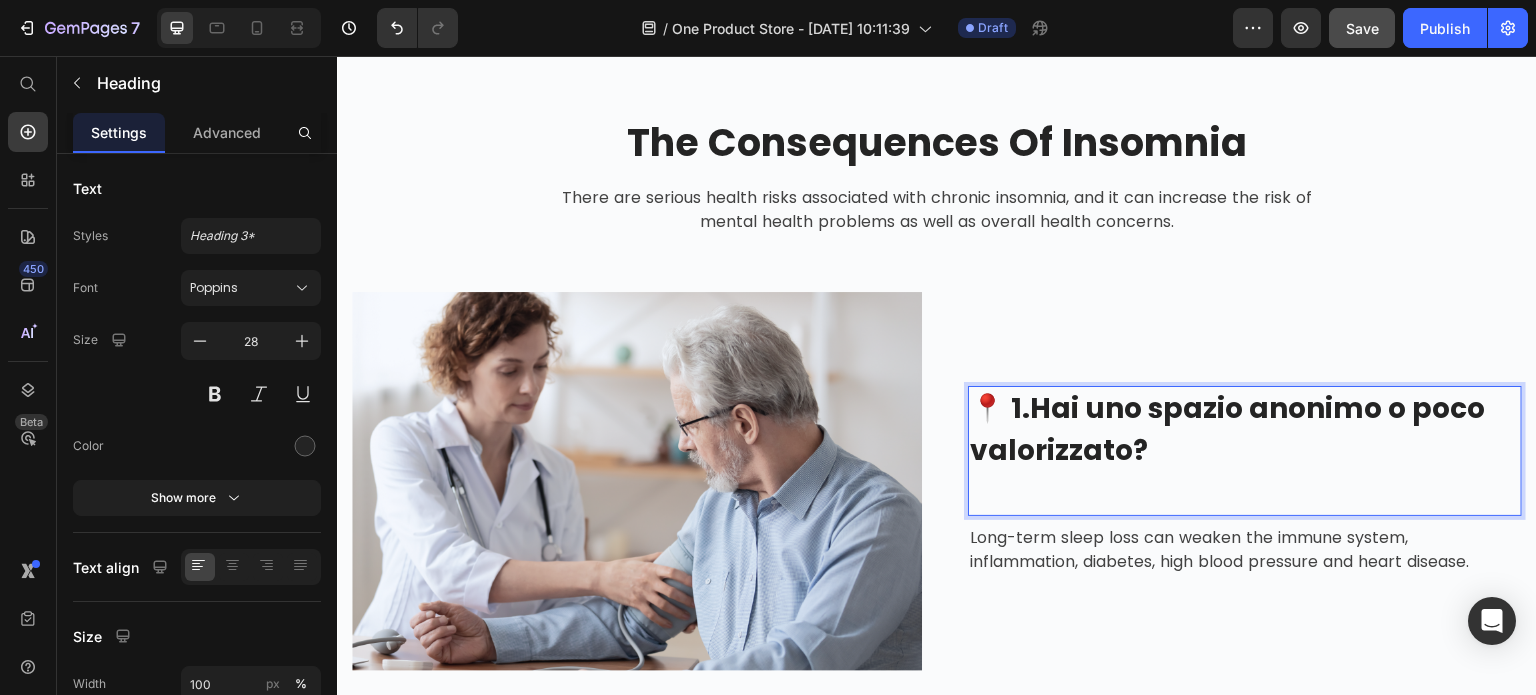 scroll, scrollTop: 1590, scrollLeft: 0, axis: vertical 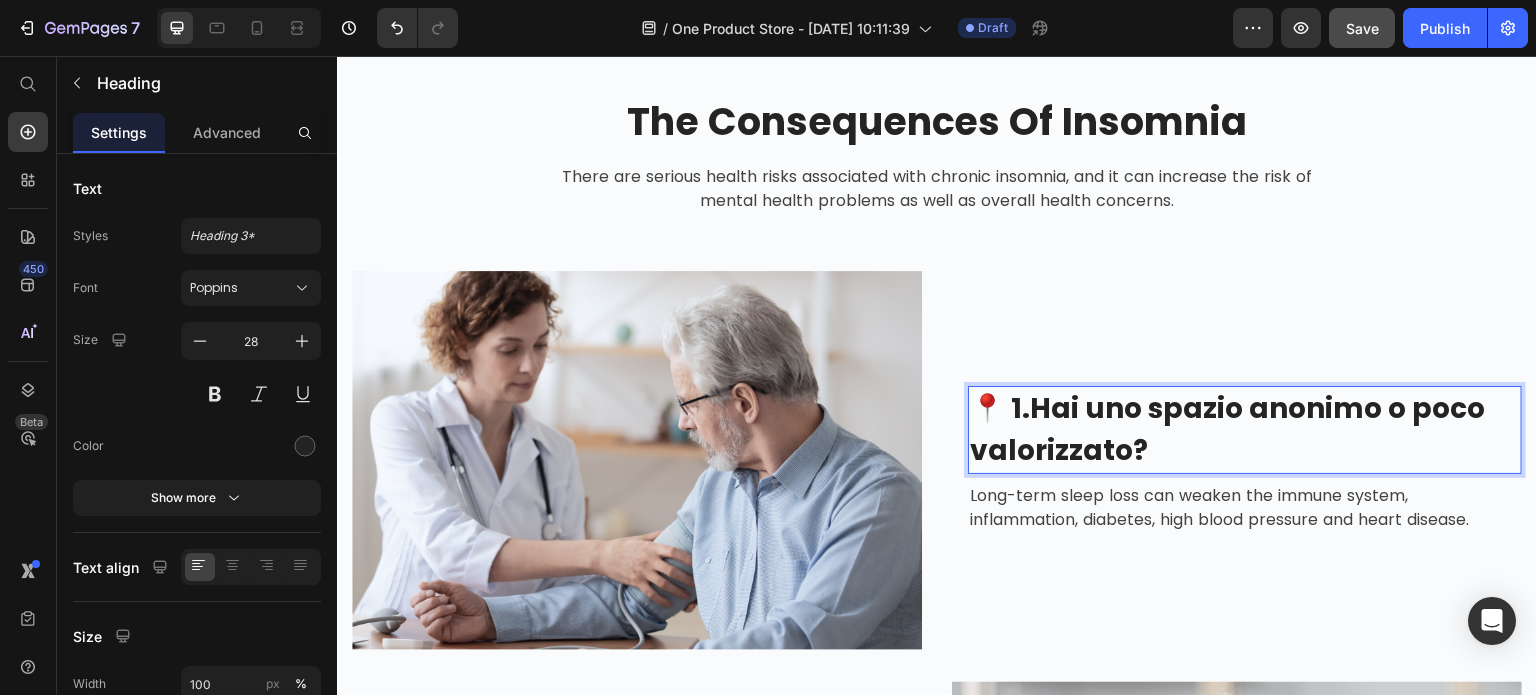 click on "📍 1.  Hai uno spazio anonimo o poco valorizzato?" at bounding box center [1245, 430] 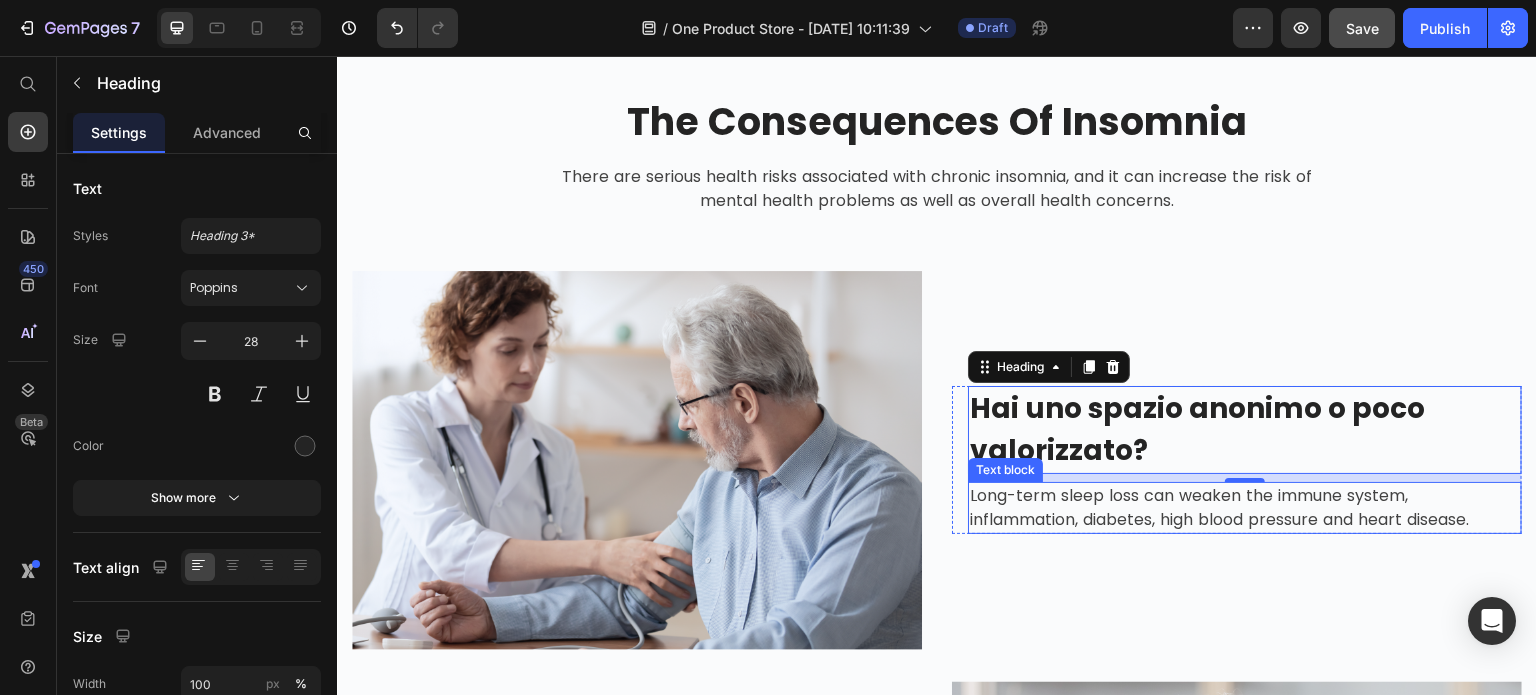 click on "Long-term sleep loss can weaken the immune system, inflammation, diabetes, high blood pressure and heart disease." at bounding box center (1245, 508) 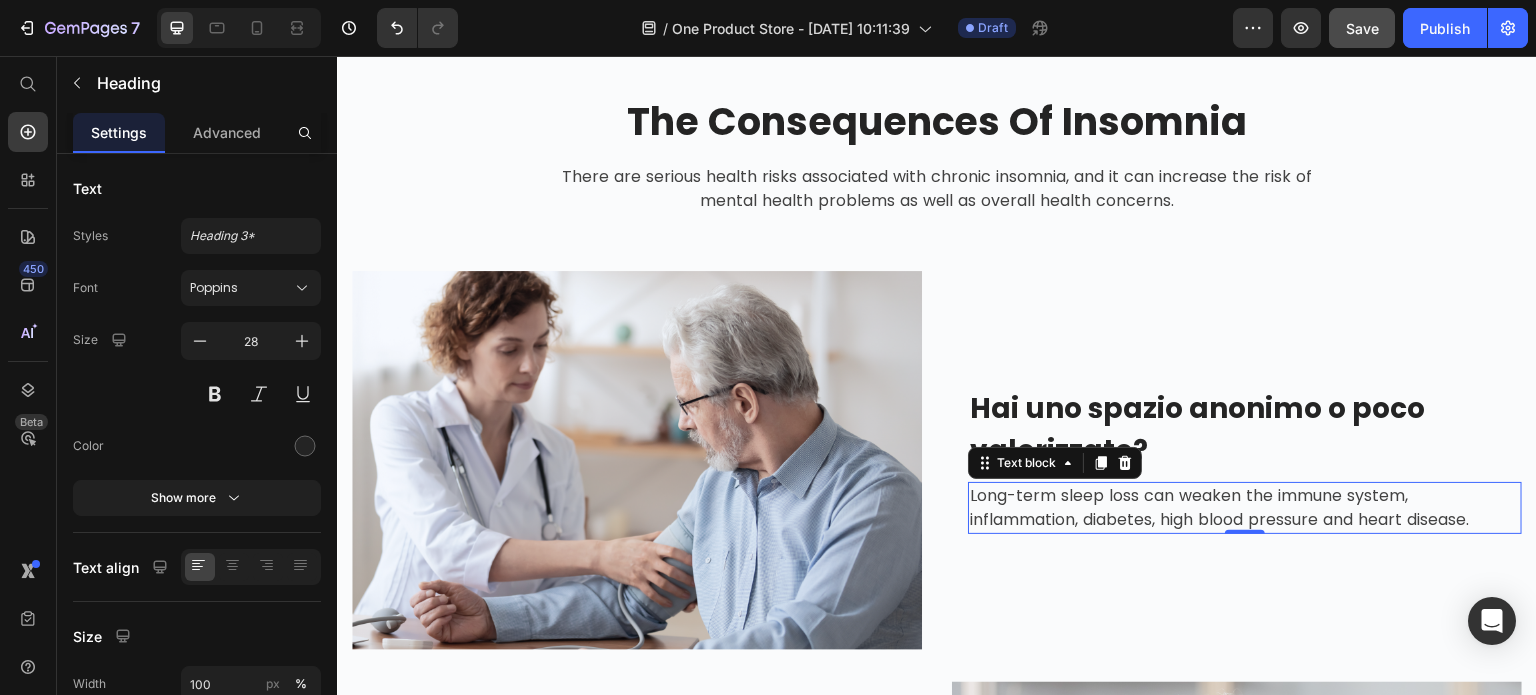 click on "Long-term sleep loss can weaken the immune system, inflammation, diabetes, high blood pressure and heart disease." at bounding box center (1245, 508) 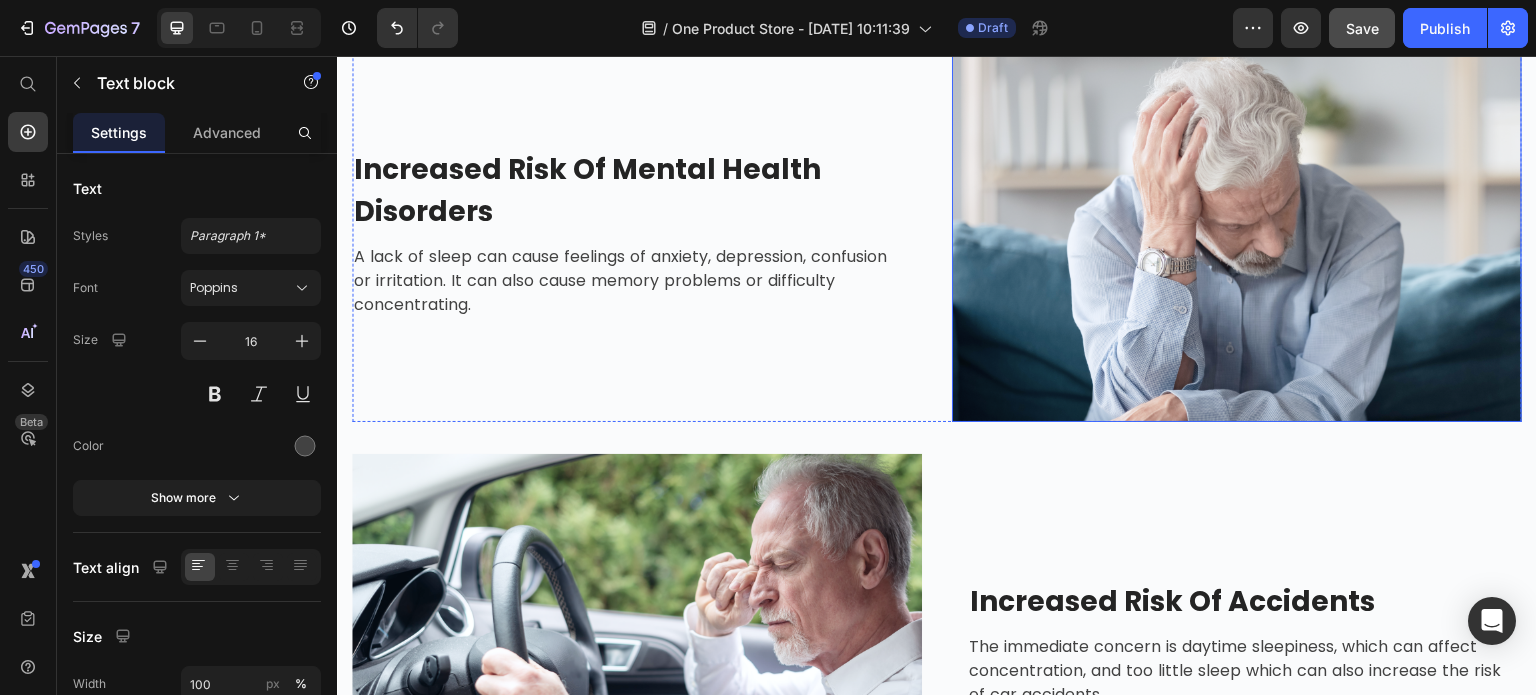 scroll, scrollTop: 2266, scrollLeft: 0, axis: vertical 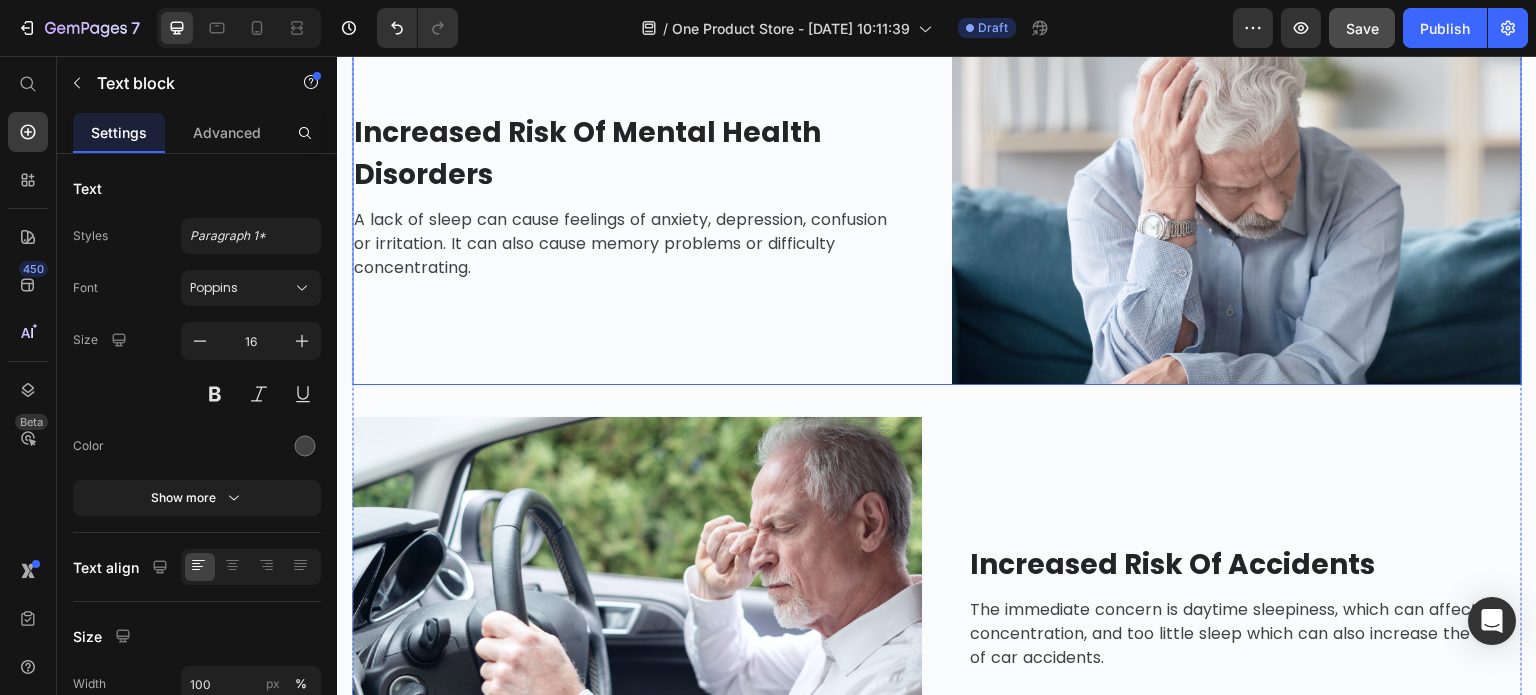 click on "Increased Risk Of Mental Health Disorders" at bounding box center (629, 154) 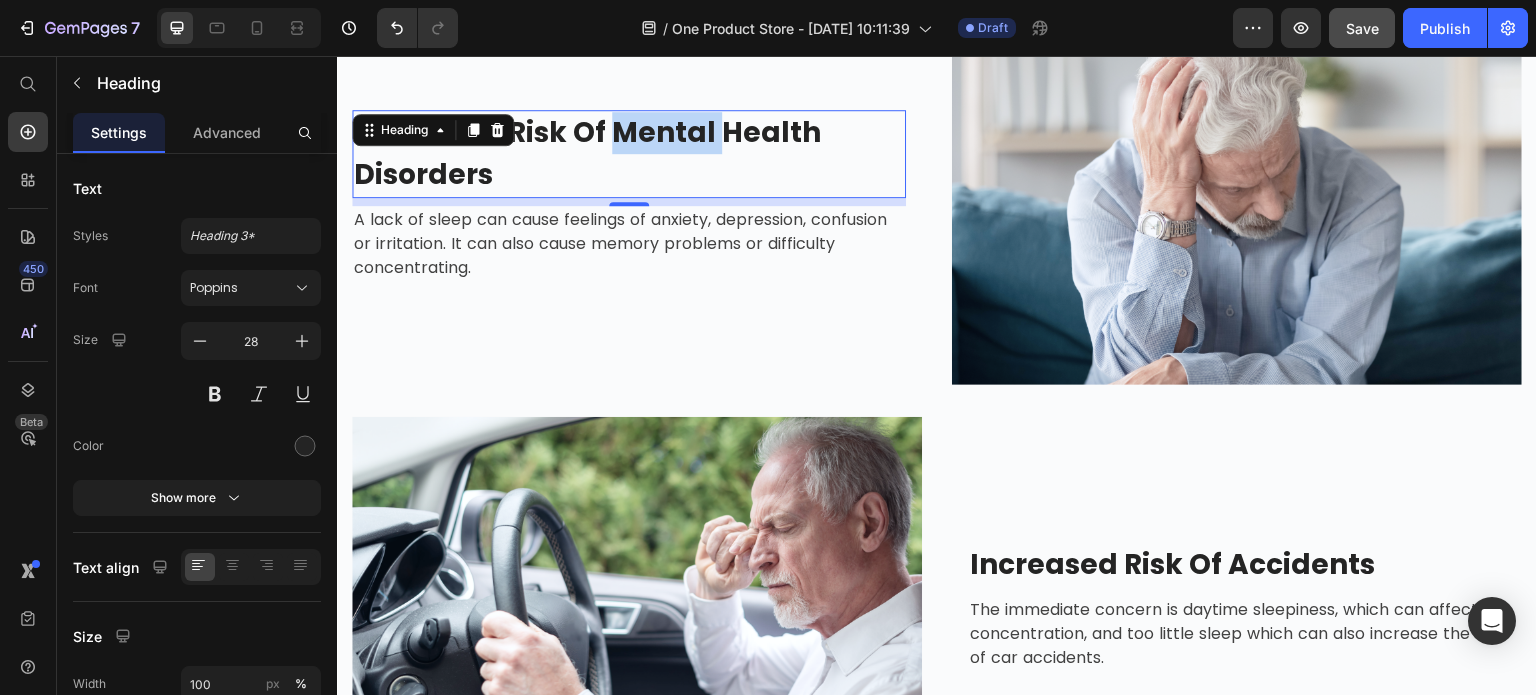 click on "Increased Risk Of Mental Health Disorders" at bounding box center [629, 154] 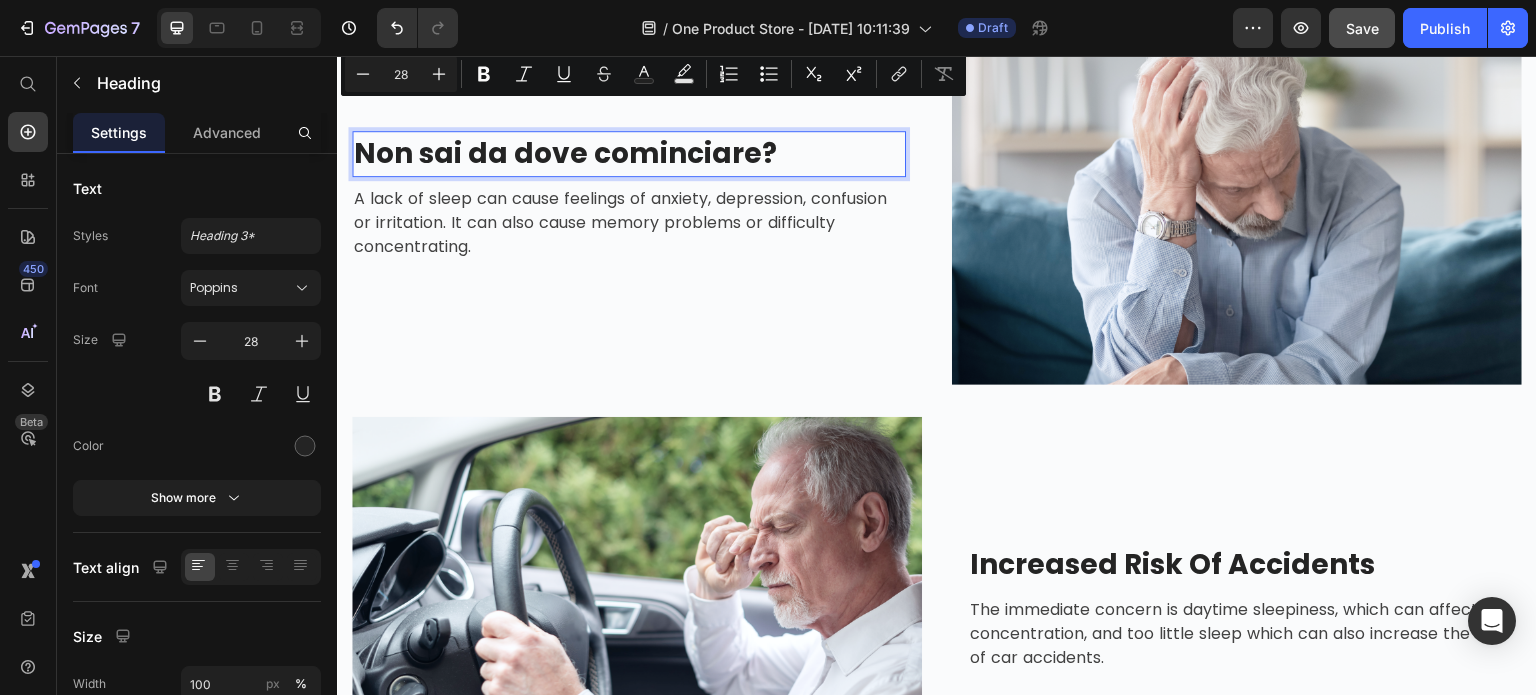 scroll, scrollTop: 2287, scrollLeft: 0, axis: vertical 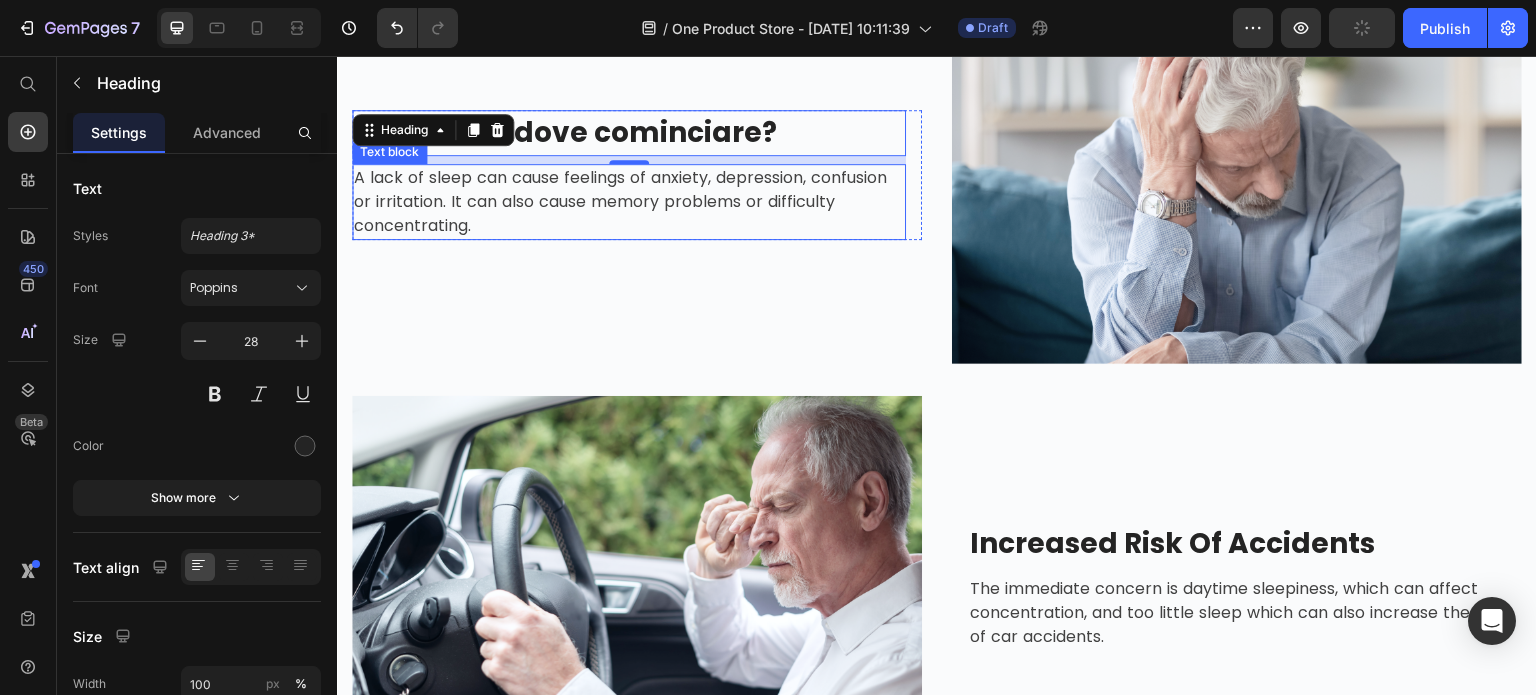 click on "A lack of sleep can cause feelings of anxiety, depression, confusion or irritation. It can also cause memory problems or difficulty concentrating." at bounding box center (629, 202) 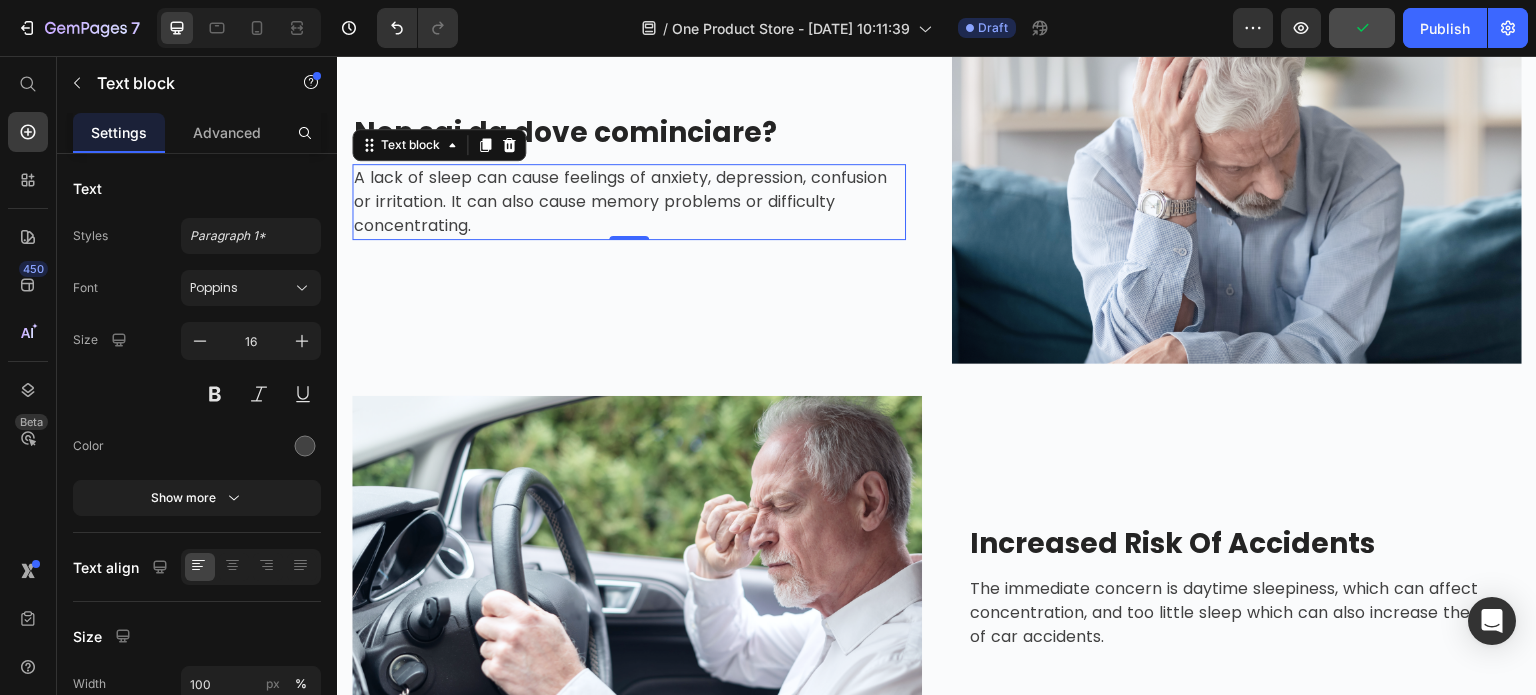 click on "A lack of sleep can cause feelings of anxiety, depression, confusion or irritation. It can also cause memory problems or difficulty concentrating." at bounding box center [629, 202] 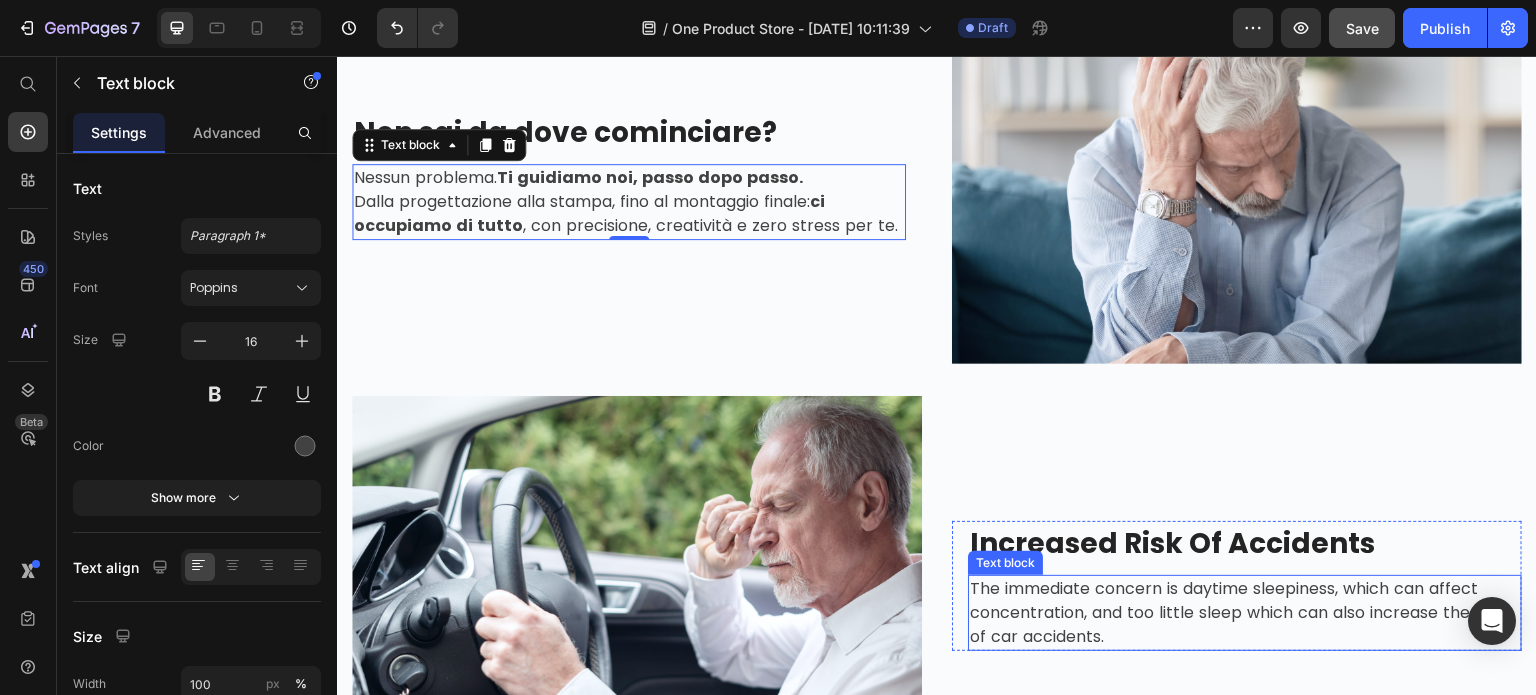 click on "The immediate concern is daytime sleepiness, which can affect concentration, and too little sleep which can also increase the risk of car accidents." at bounding box center [1245, 613] 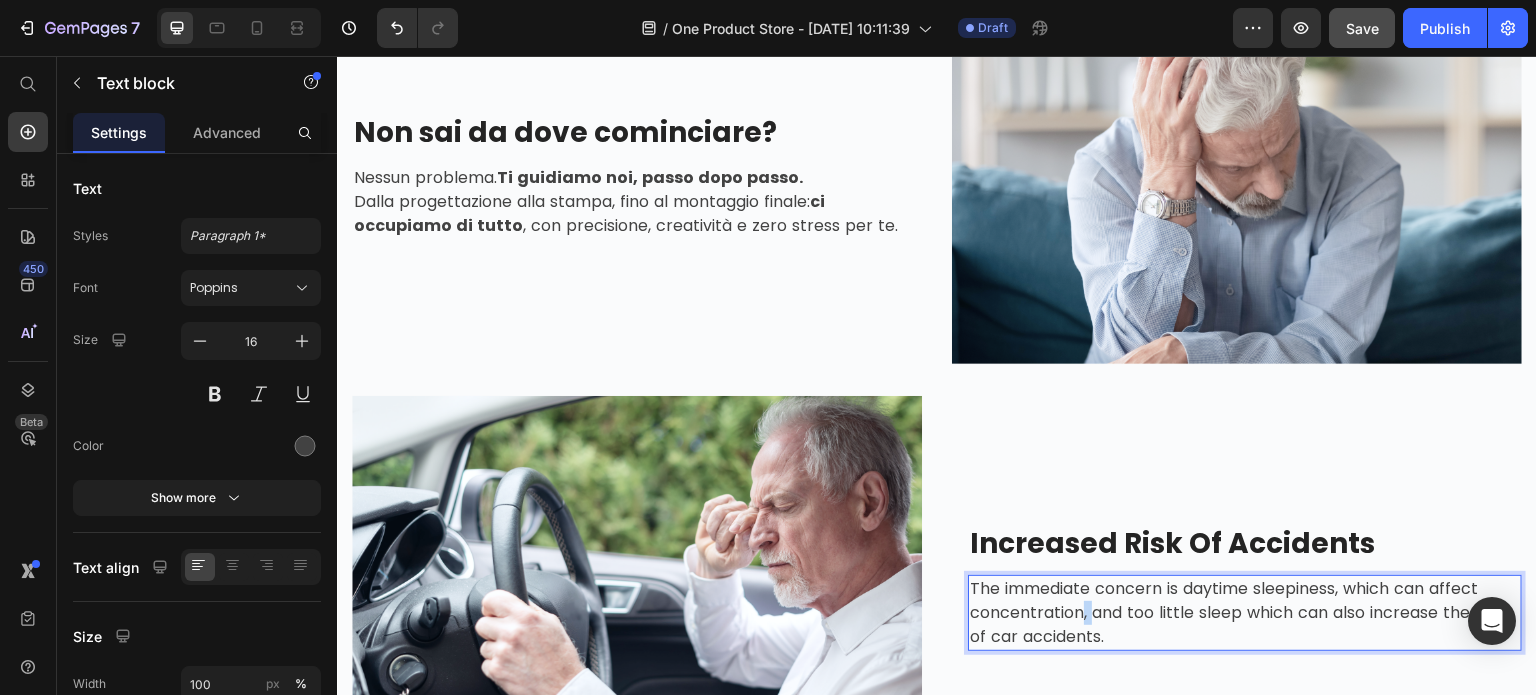 click on "The immediate concern is daytime sleepiness, which can affect concentration, and too little sleep which can also increase the risk of car accidents." at bounding box center (1245, 613) 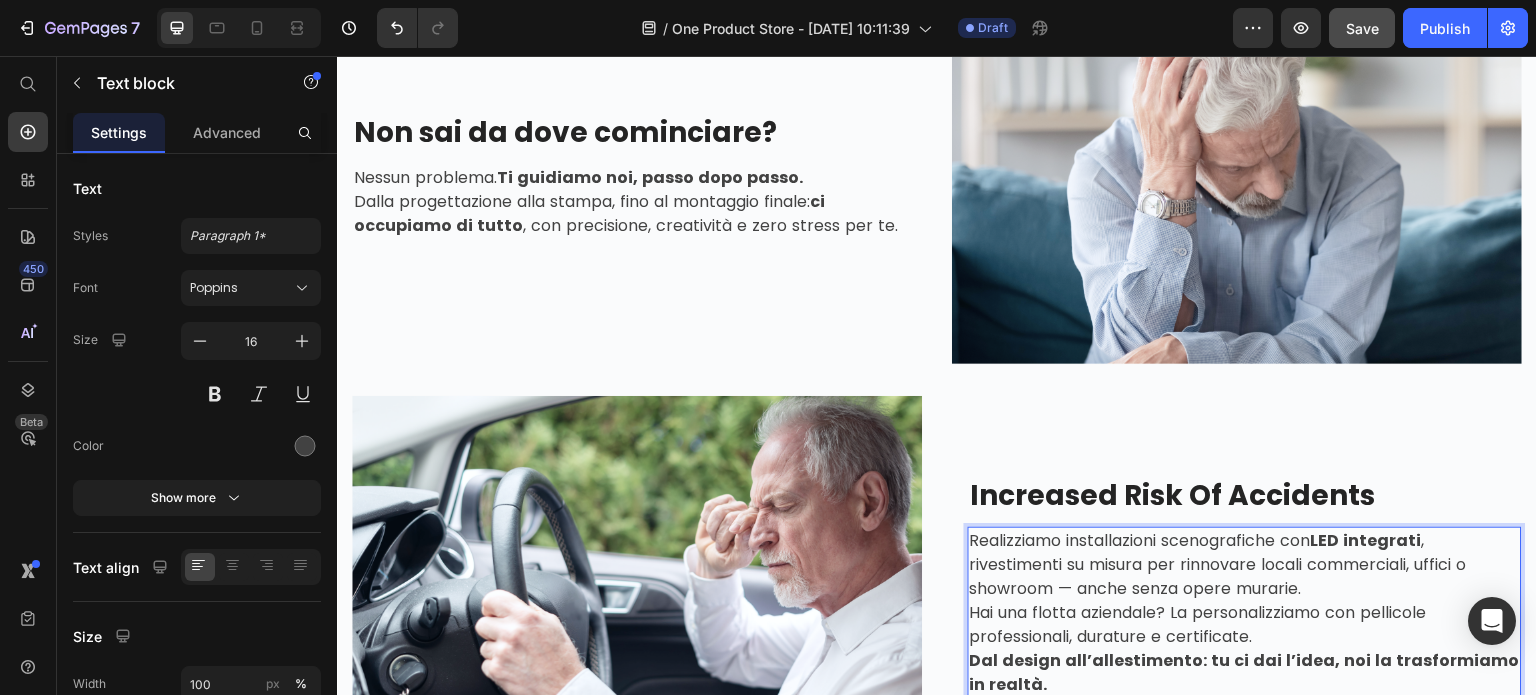 scroll, scrollTop: 2295, scrollLeft: 0, axis: vertical 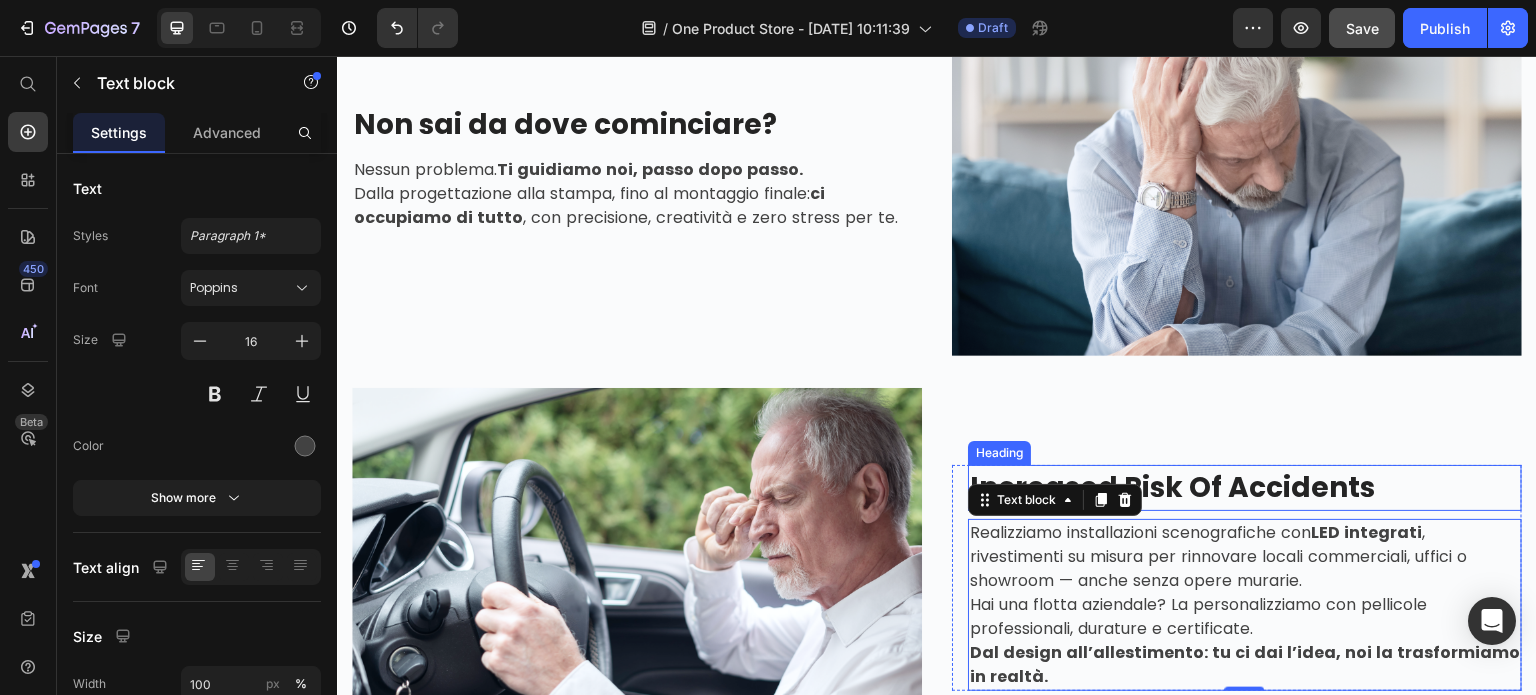 click on "Increased Risk Of Accidents" at bounding box center [1245, 488] 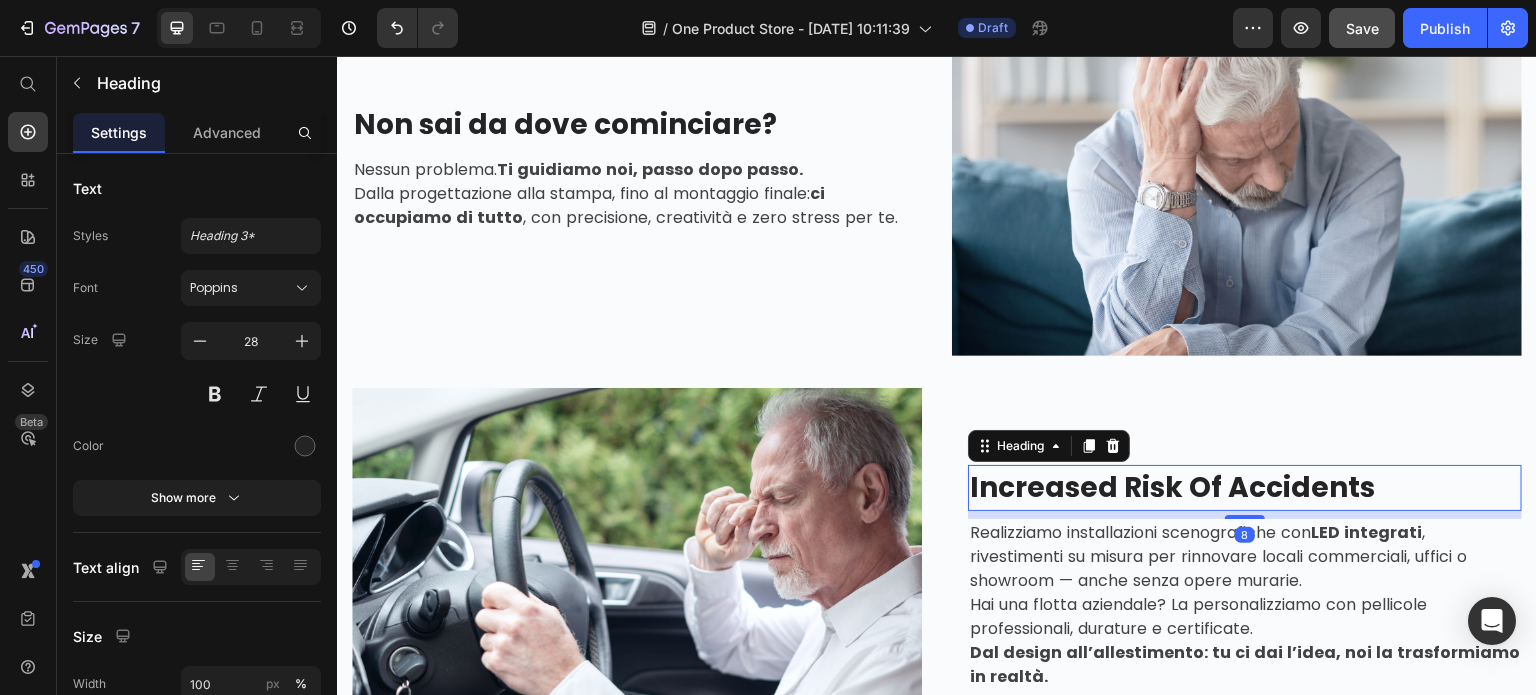 scroll, scrollTop: 0, scrollLeft: 0, axis: both 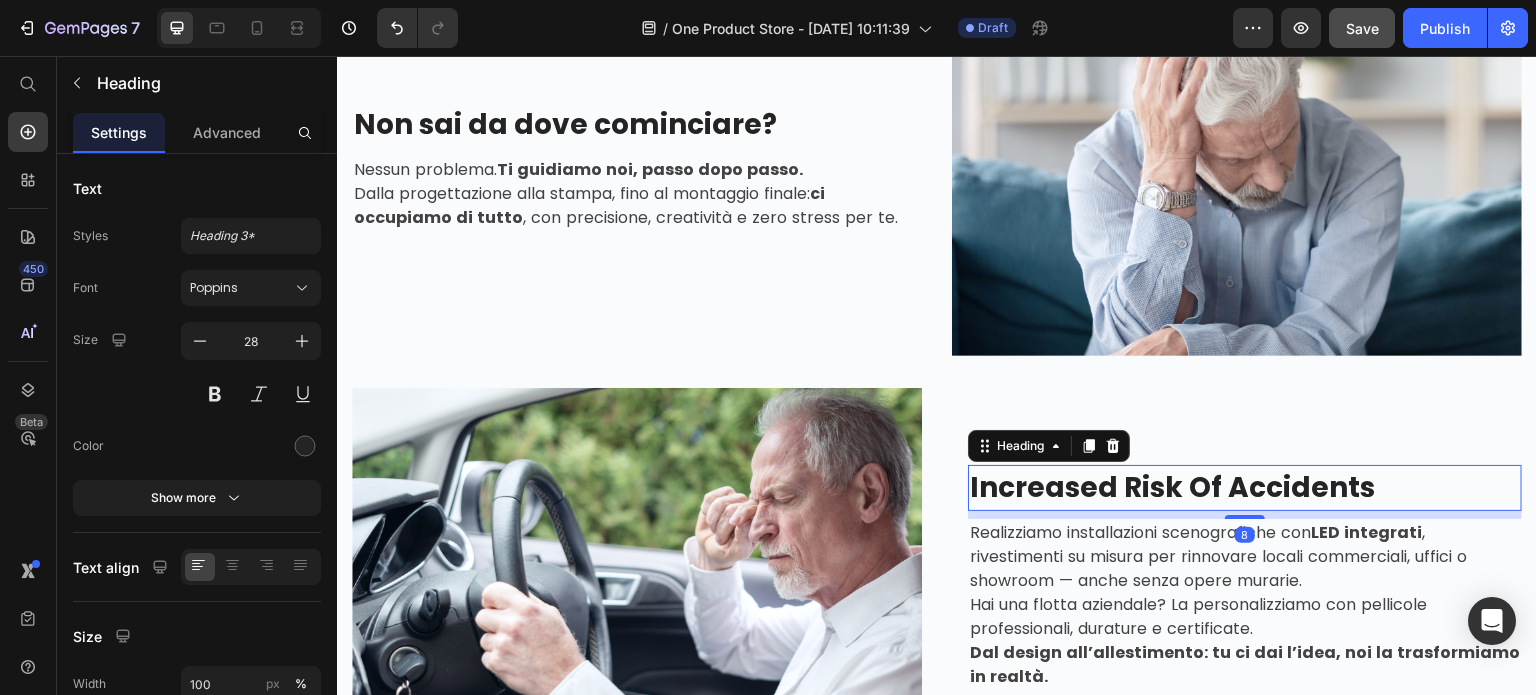 click on "Increased Risk Of Accidents" at bounding box center [1245, 488] 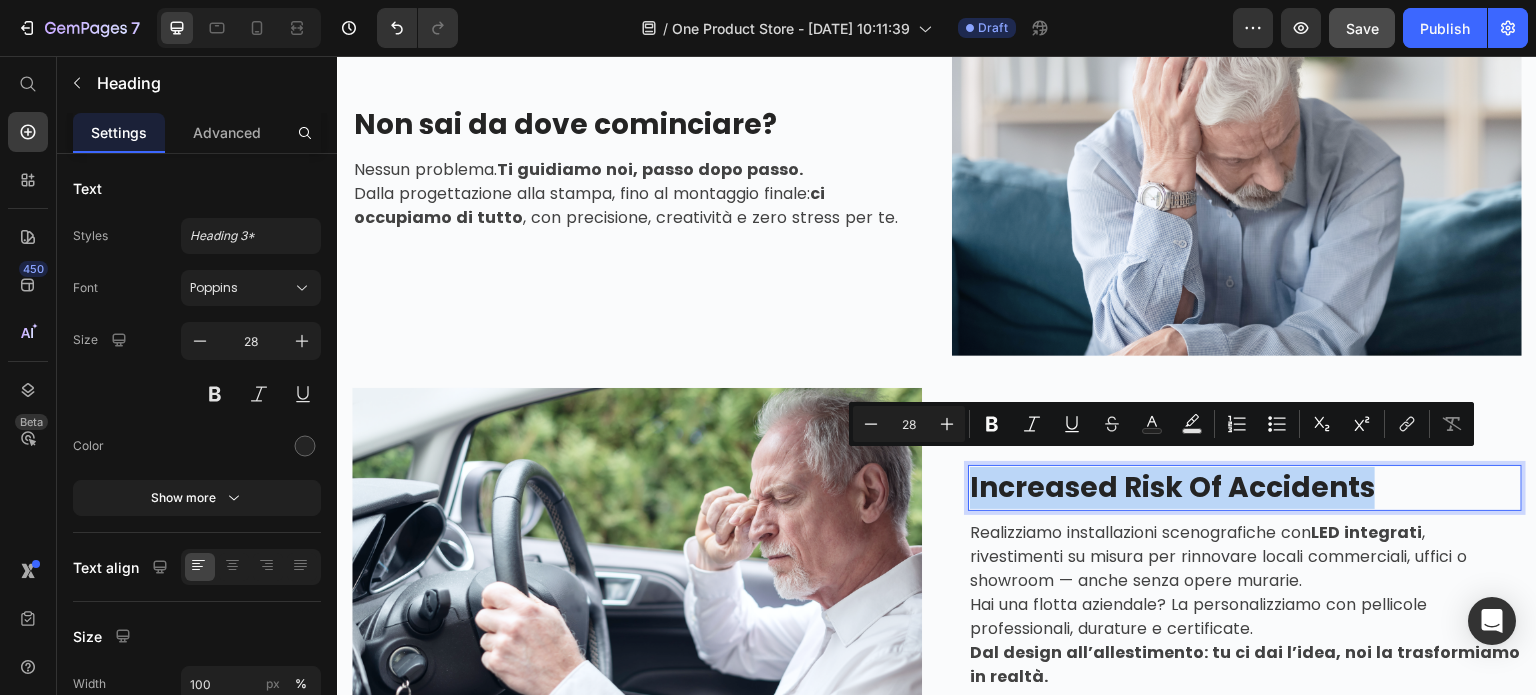scroll, scrollTop: 2252, scrollLeft: 0, axis: vertical 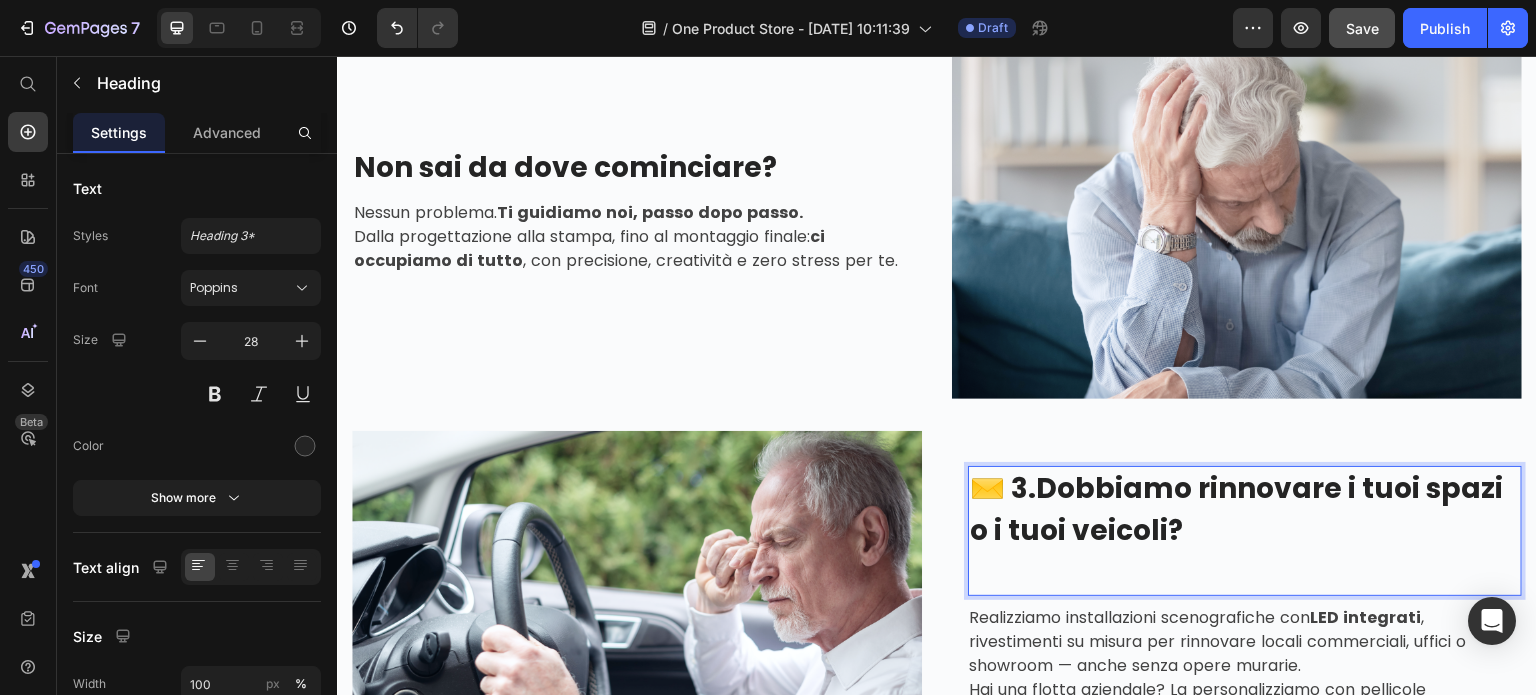 click on "✉️ 3.  Dobbiamo rinnovare i tuoi spazi o i tuoi veicoli?" at bounding box center (1245, 510) 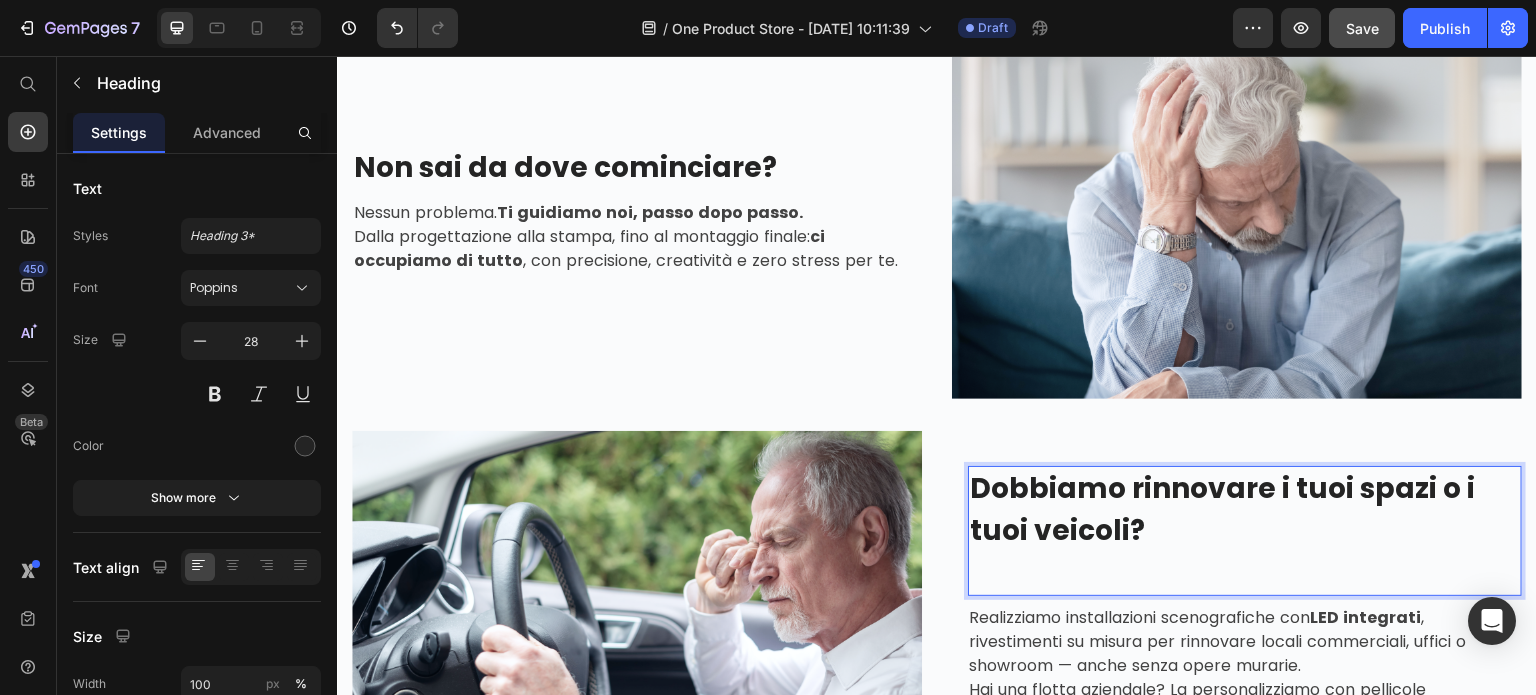 click at bounding box center (1245, 573) 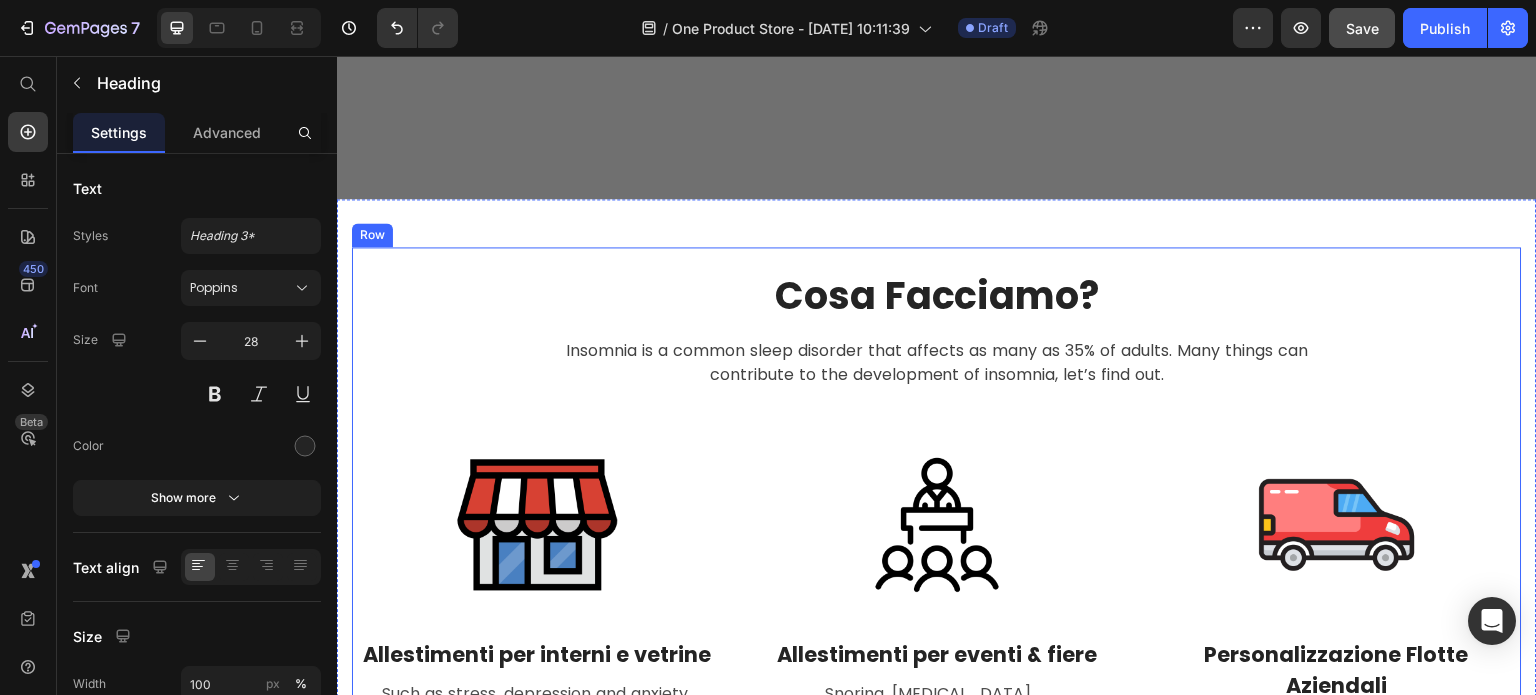 scroll, scrollTop: 374, scrollLeft: 0, axis: vertical 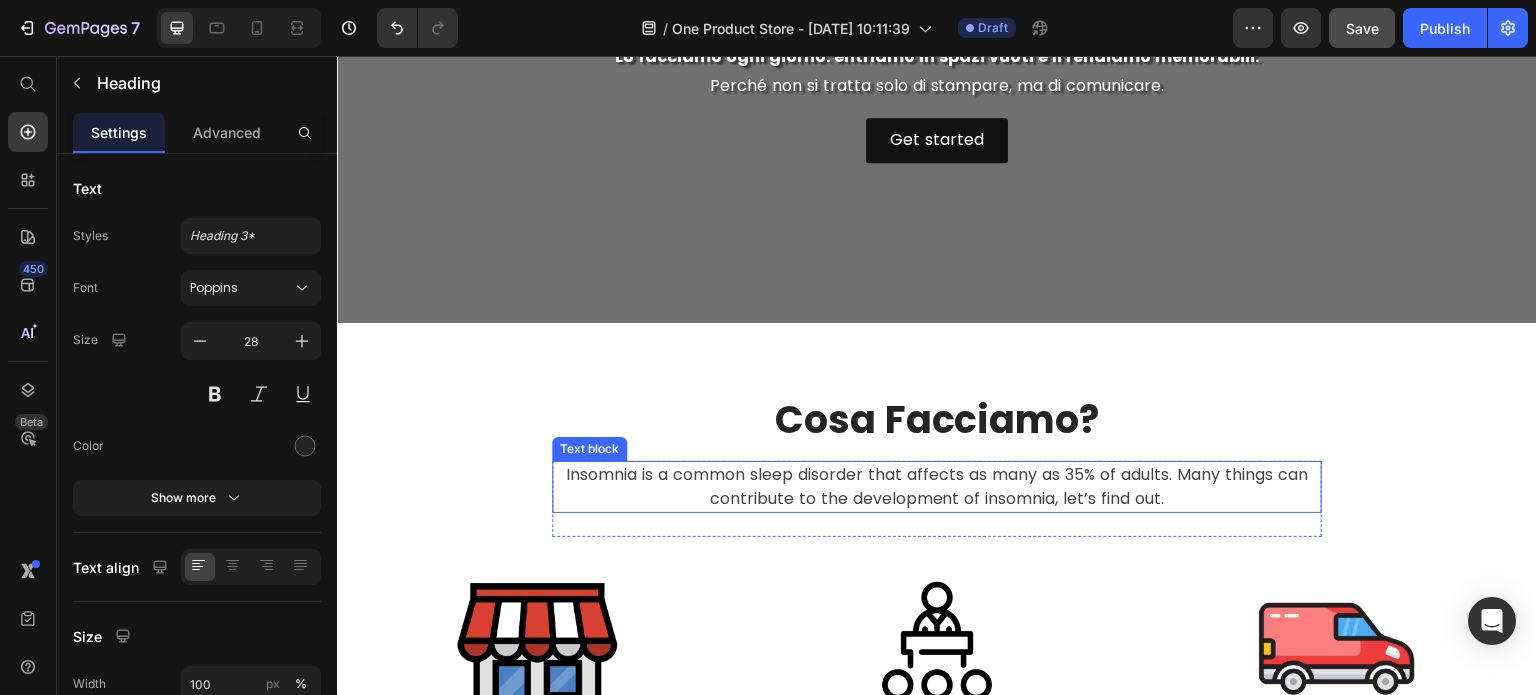 click on "Insomnia is a common sleep disorder that affects as many as 35% of adults. Many things can contribute to the development of insomnia, let’s find out." at bounding box center [937, 487] 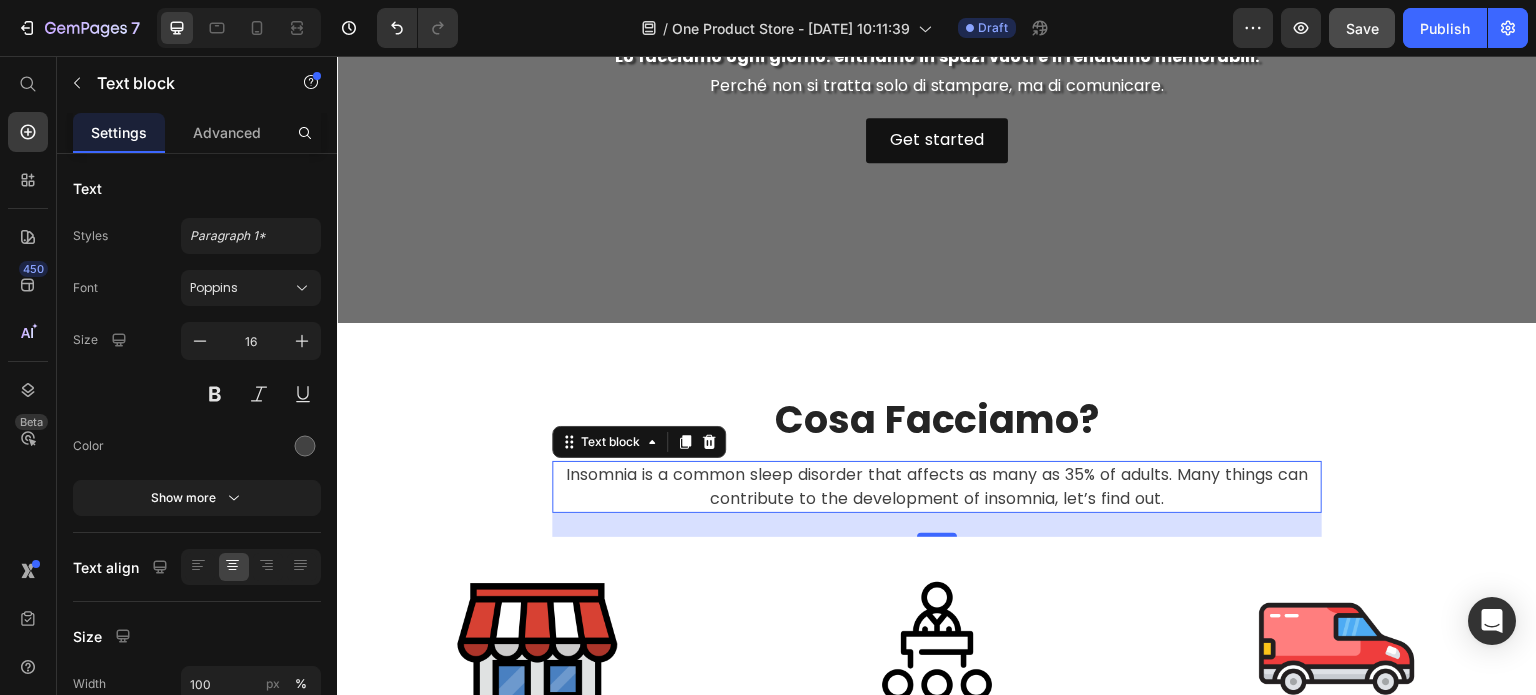 click on "Insomnia is a common sleep disorder that affects as many as 35% of adults. Many things can contribute to the development of insomnia, let’s find out." at bounding box center [937, 487] 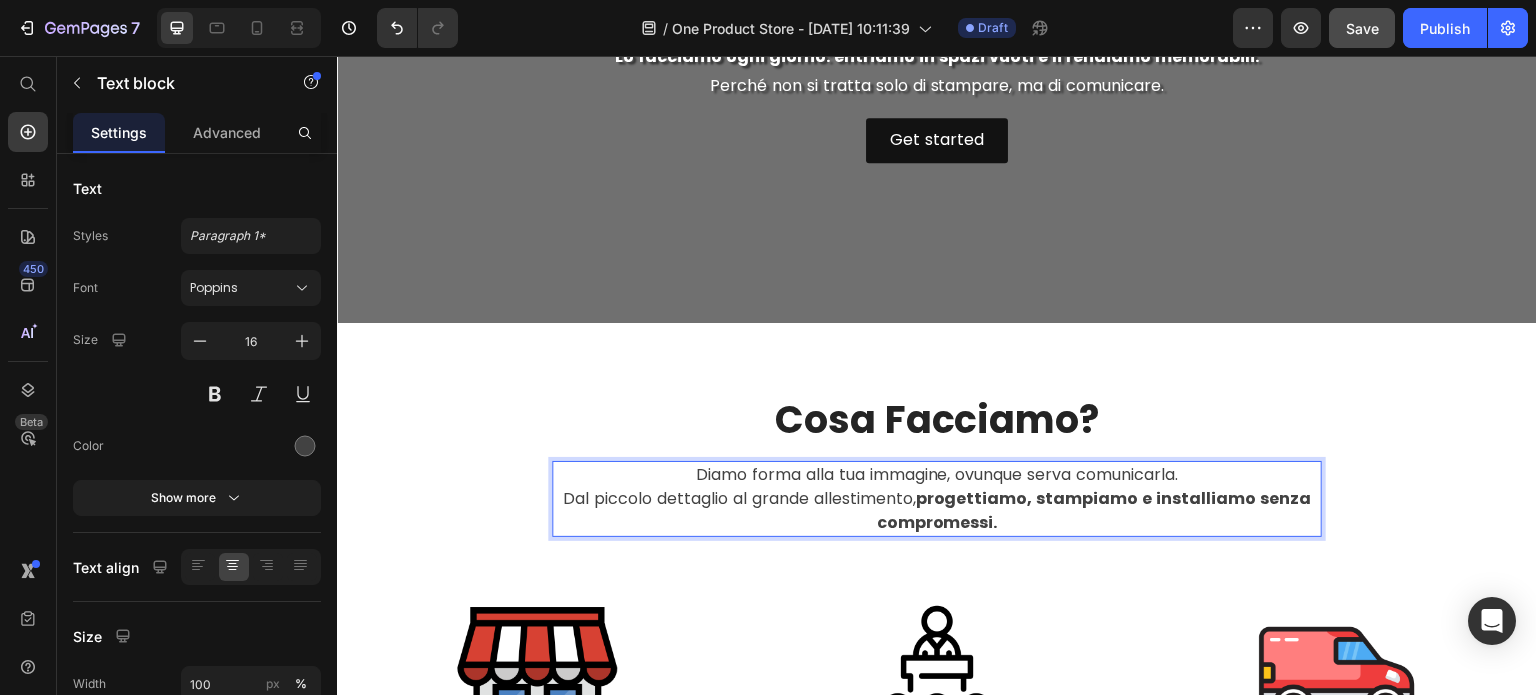 click on "progettiamo, stampiamo e installiamo senza compromessi." at bounding box center [1094, 510] 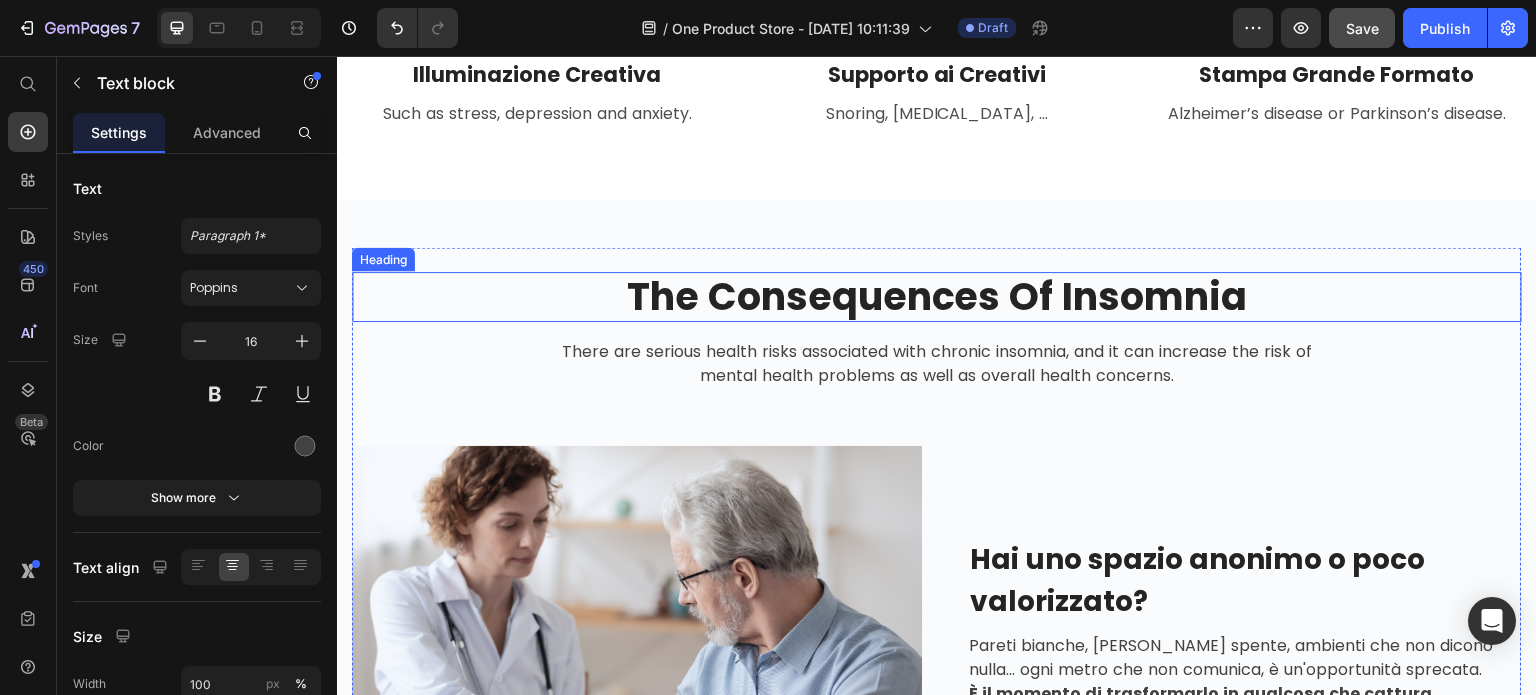 scroll, scrollTop: 1474, scrollLeft: 0, axis: vertical 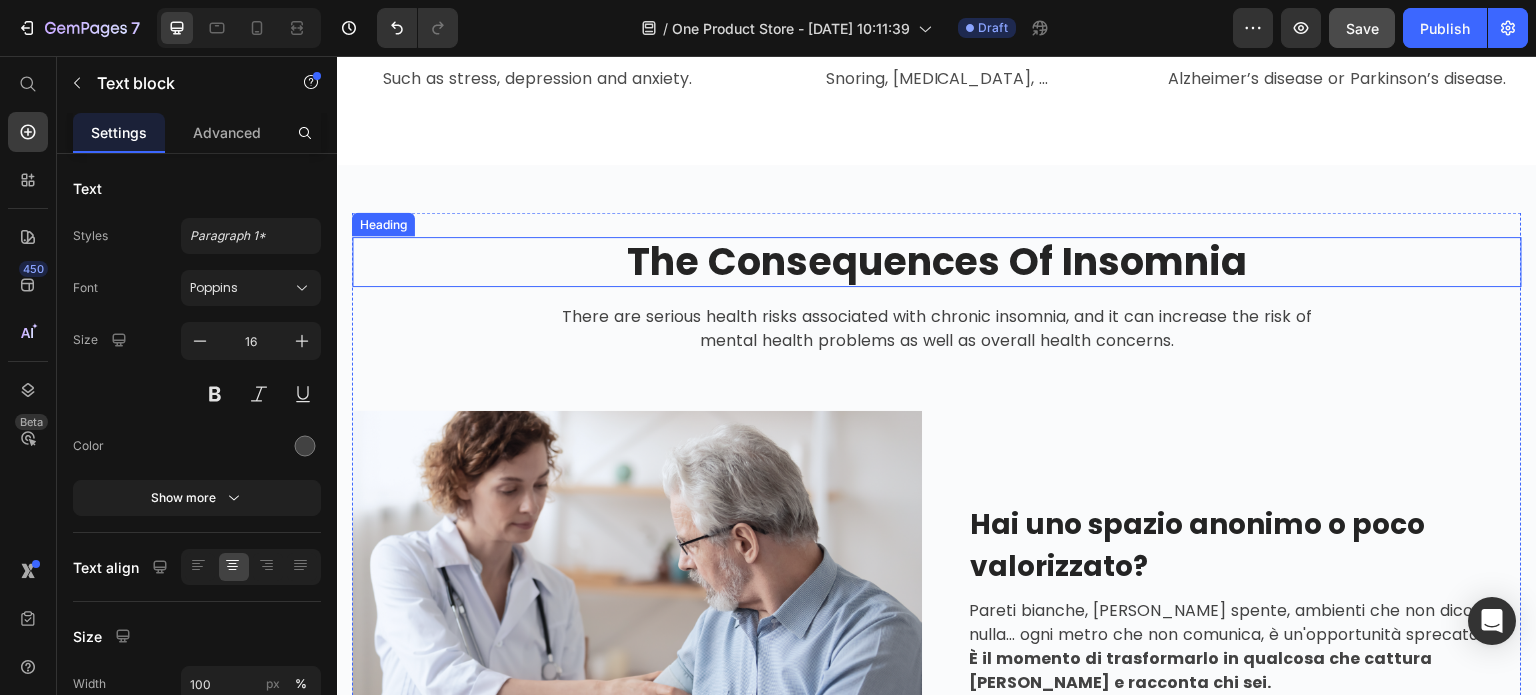click on "The Consequences Of Insomnia" at bounding box center (937, 262) 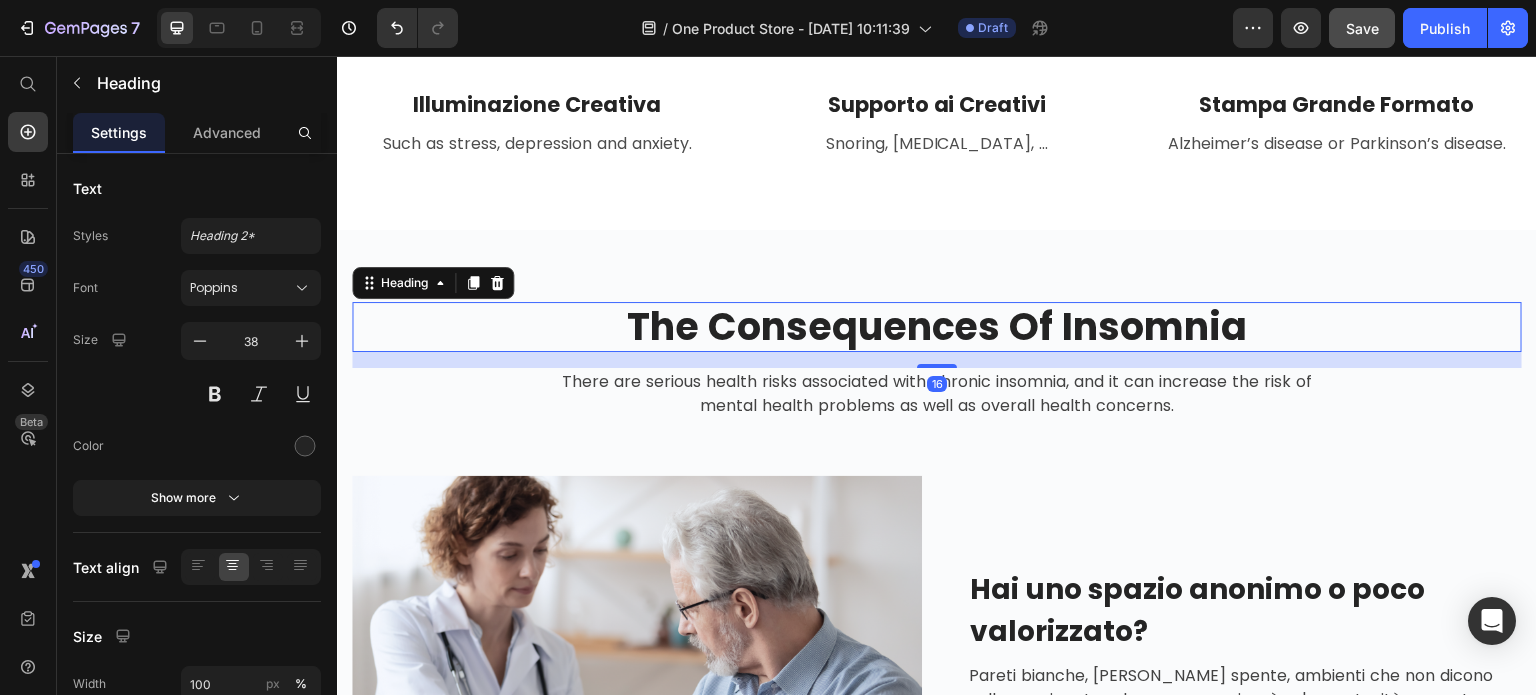 scroll, scrollTop: 1374, scrollLeft: 0, axis: vertical 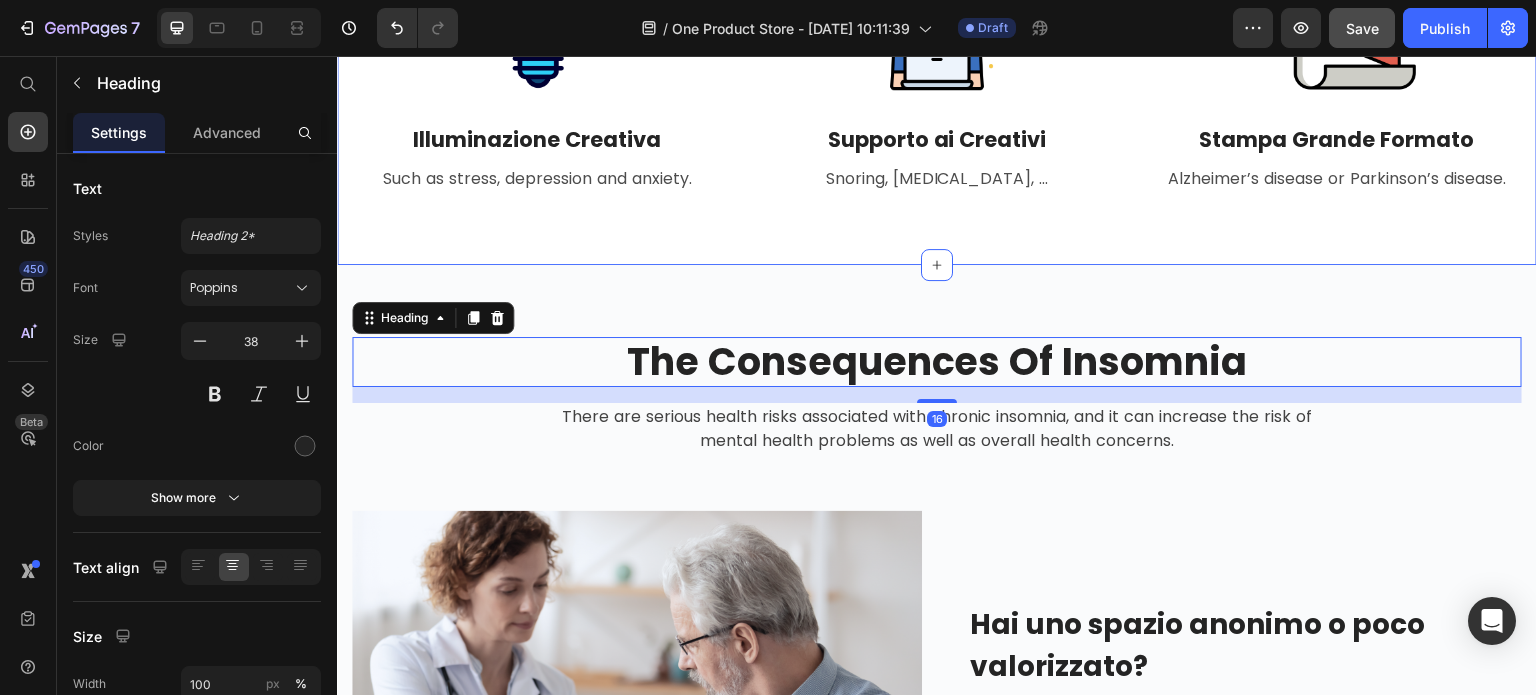 click on "The Consequences Of [MEDICAL_DATA] Heading   16 There are serious health risks associated with [MEDICAL_DATA], and it can increase the risk of mental health problems as well as overall health concerns. Text block Row Image Hai uno spazio anonimo o poco valorizzato? Heading Pareti bianche, vetrine spente, ambienti che non dicono nulla… ogni metro che non comunica, è un'opportunità sprecata. È il momento di trasformarlo in qualcosa che cattura [PERSON_NAME] e racconta chi sei. Text block Row Row Non sai da dove cominciare? Heading Nessun problema.  Ti guidiamo noi, passo dopo passo. Dalla progettazione alla stampa, fino al montaggio finale:  ci occupiamo di tutto , con precisione, creatività e zero stress per te. Text block Row Image Row Image Dobbiamo rinnovare i tuoi spazi o i tuoi veicoli? Heading Realizziamo installazioni scenografiche con  LED integrati , rivestimenti su misura per rinnovare locali commerciali, uffici o showroom — anche senza opere murarie. Text block Row Row Row Section 3" at bounding box center [937, 1025] 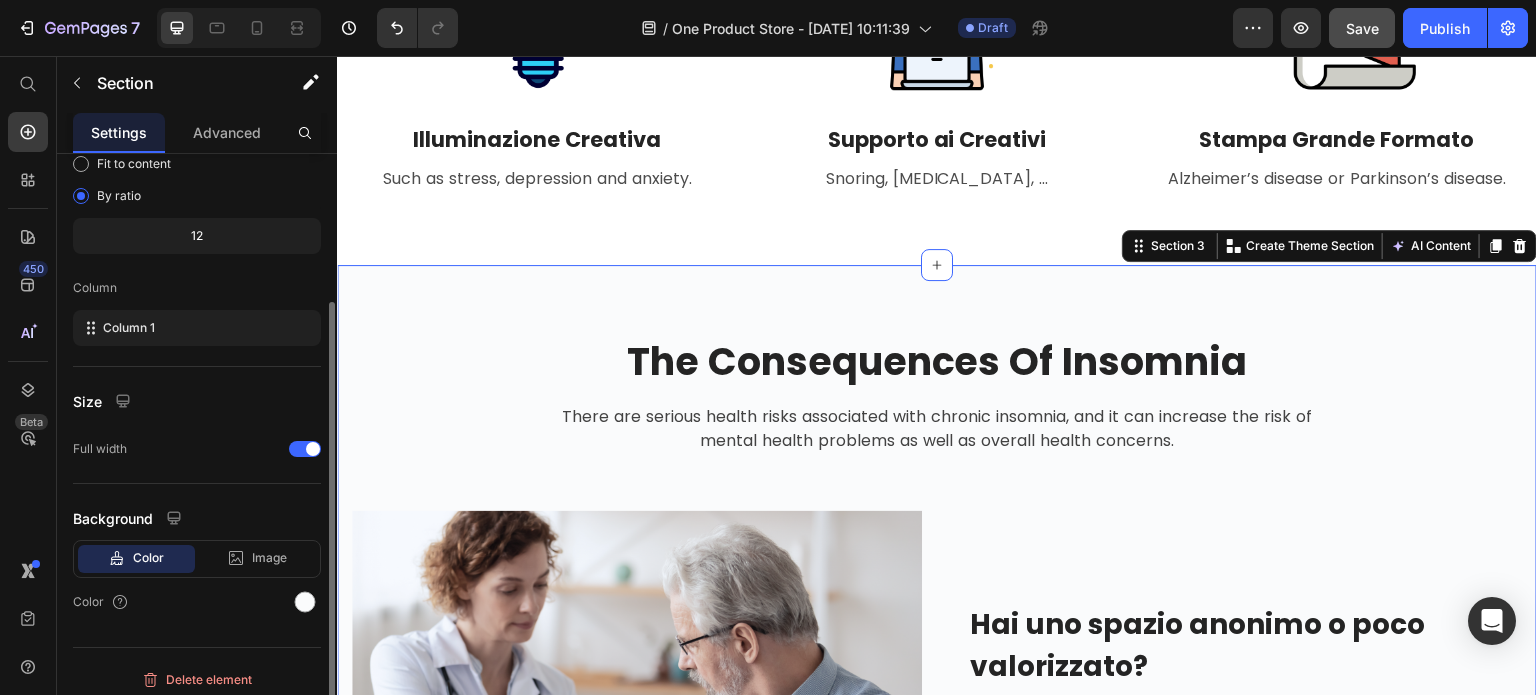 scroll, scrollTop: 208, scrollLeft: 0, axis: vertical 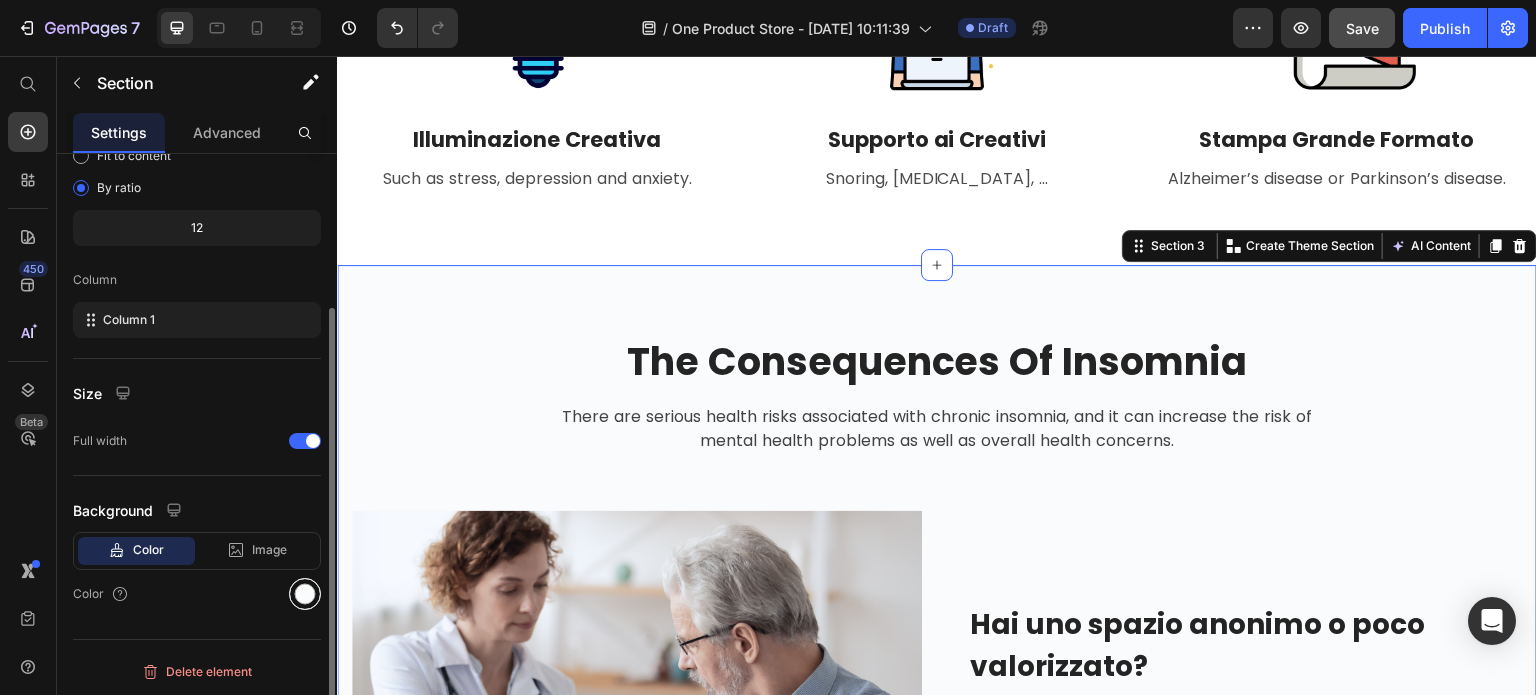 click at bounding box center (305, 594) 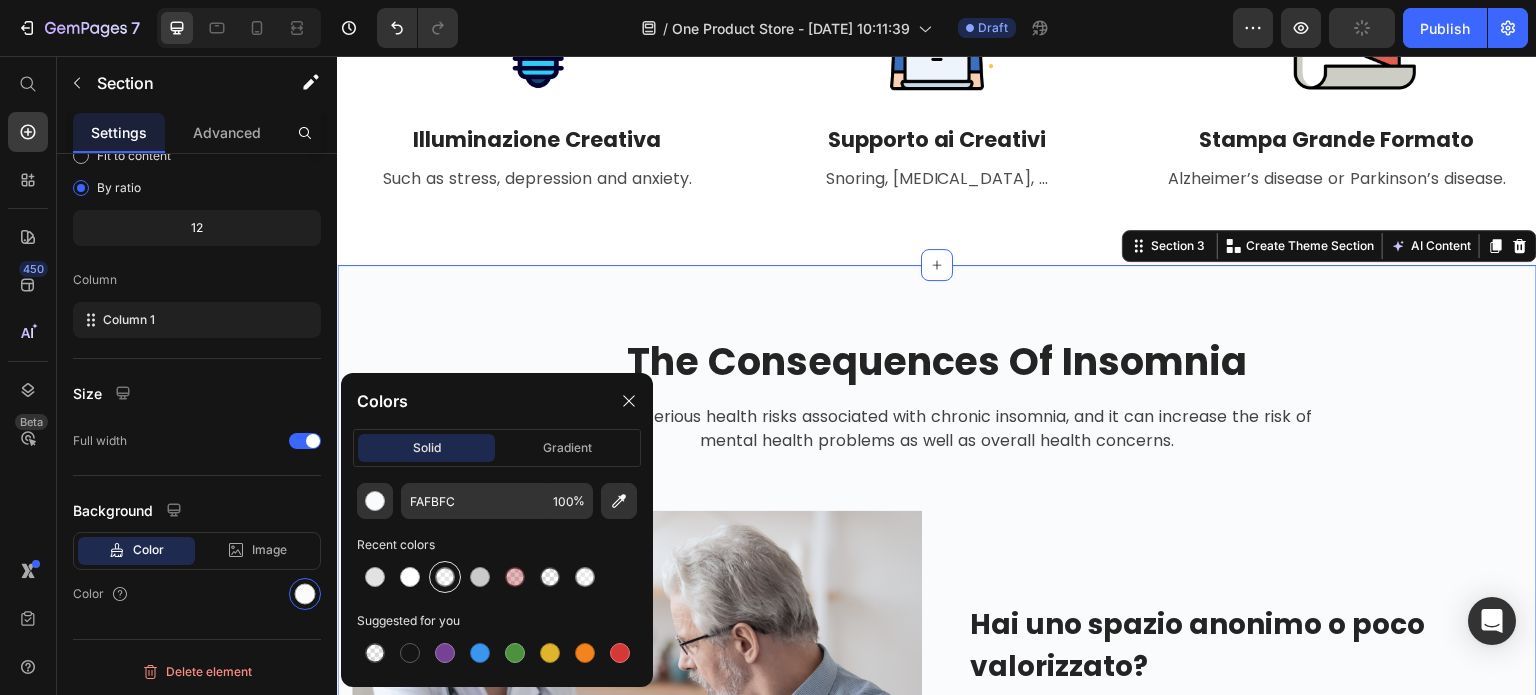 click at bounding box center (445, 577) 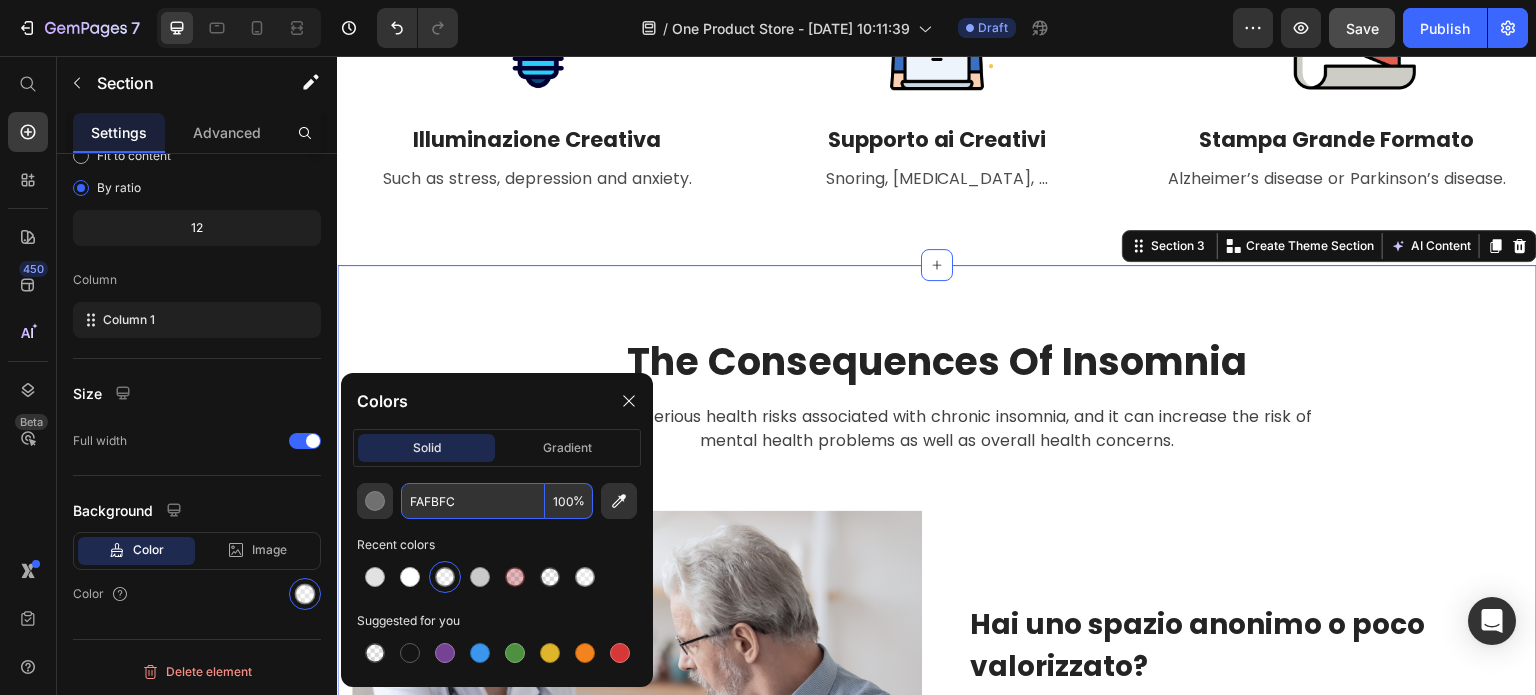 click on "FAFBFC" at bounding box center (473, 501) 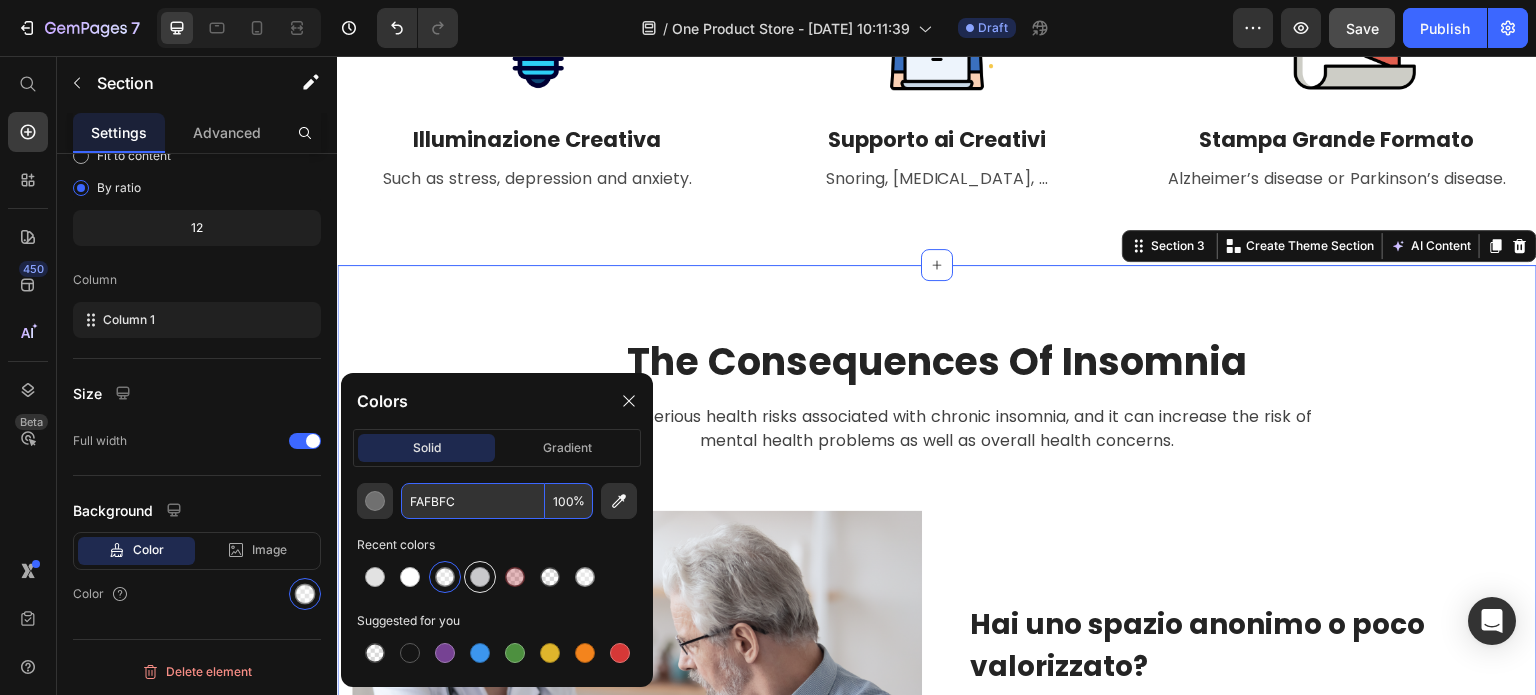 click at bounding box center (480, 577) 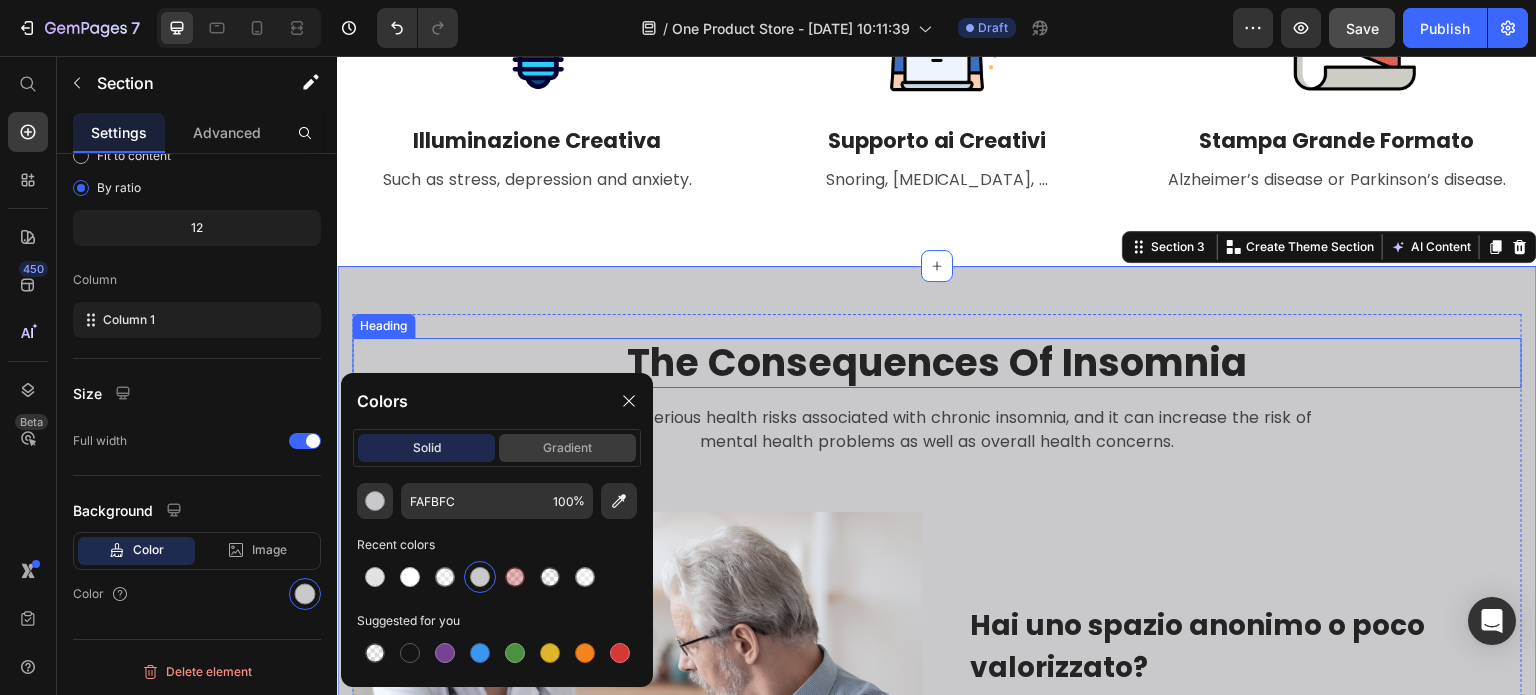 scroll, scrollTop: 1374, scrollLeft: 0, axis: vertical 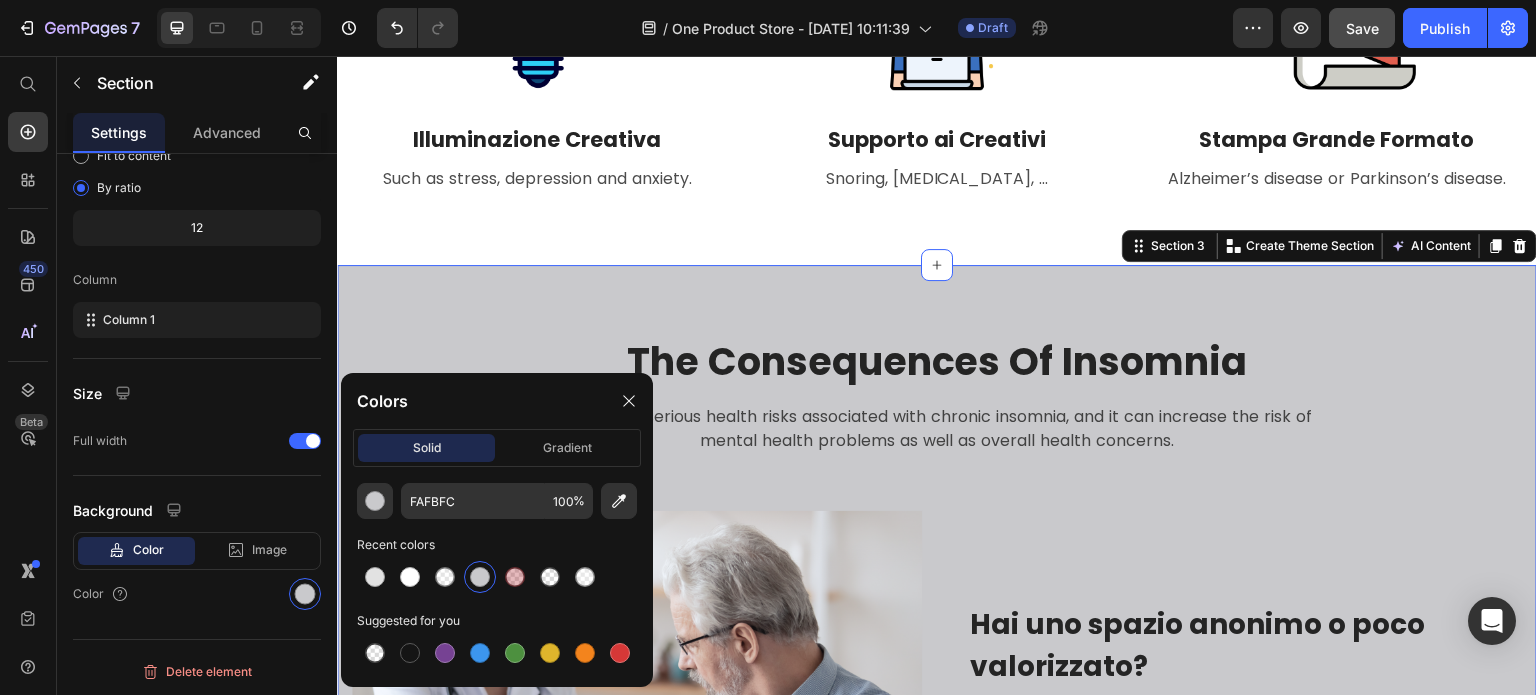 click on "FAFBFC 100 % Recent colors Suggested for you" 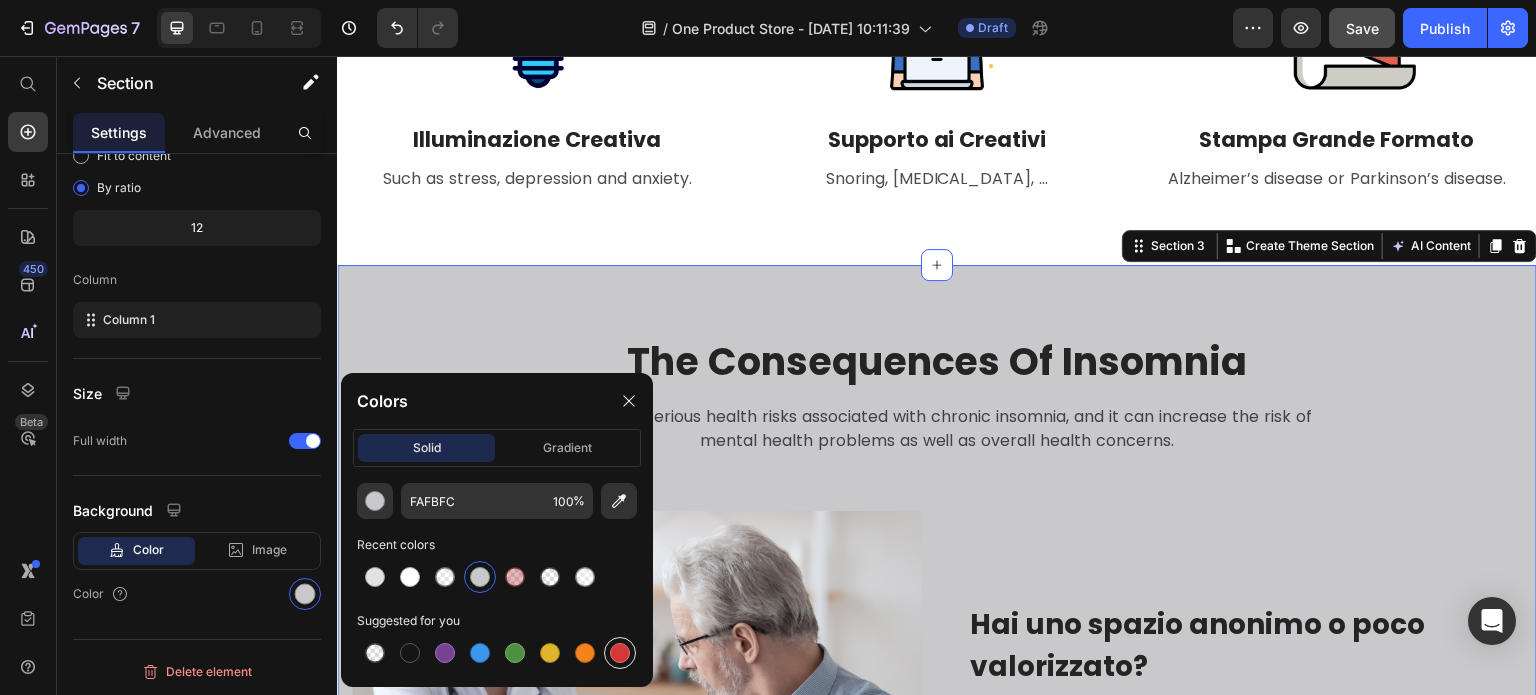 click at bounding box center [620, 653] 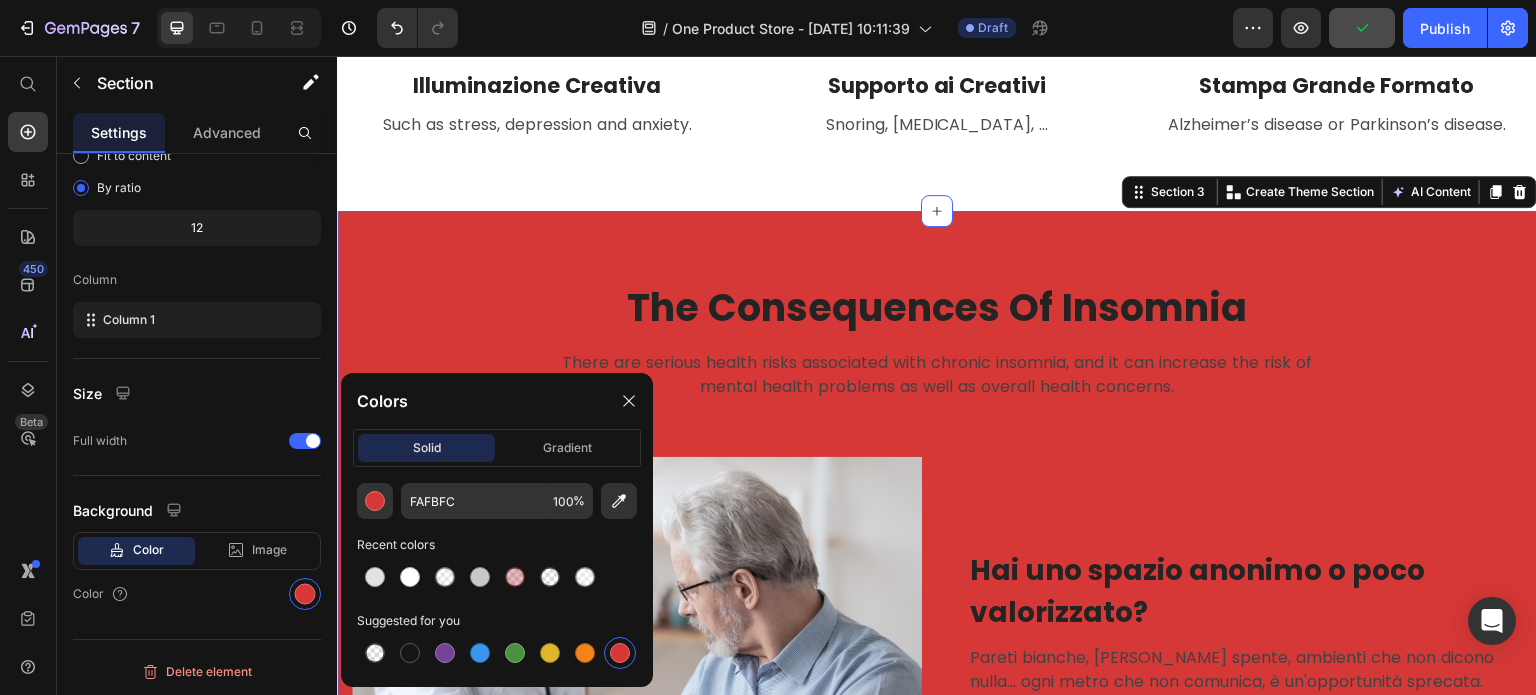 scroll, scrollTop: 1474, scrollLeft: 0, axis: vertical 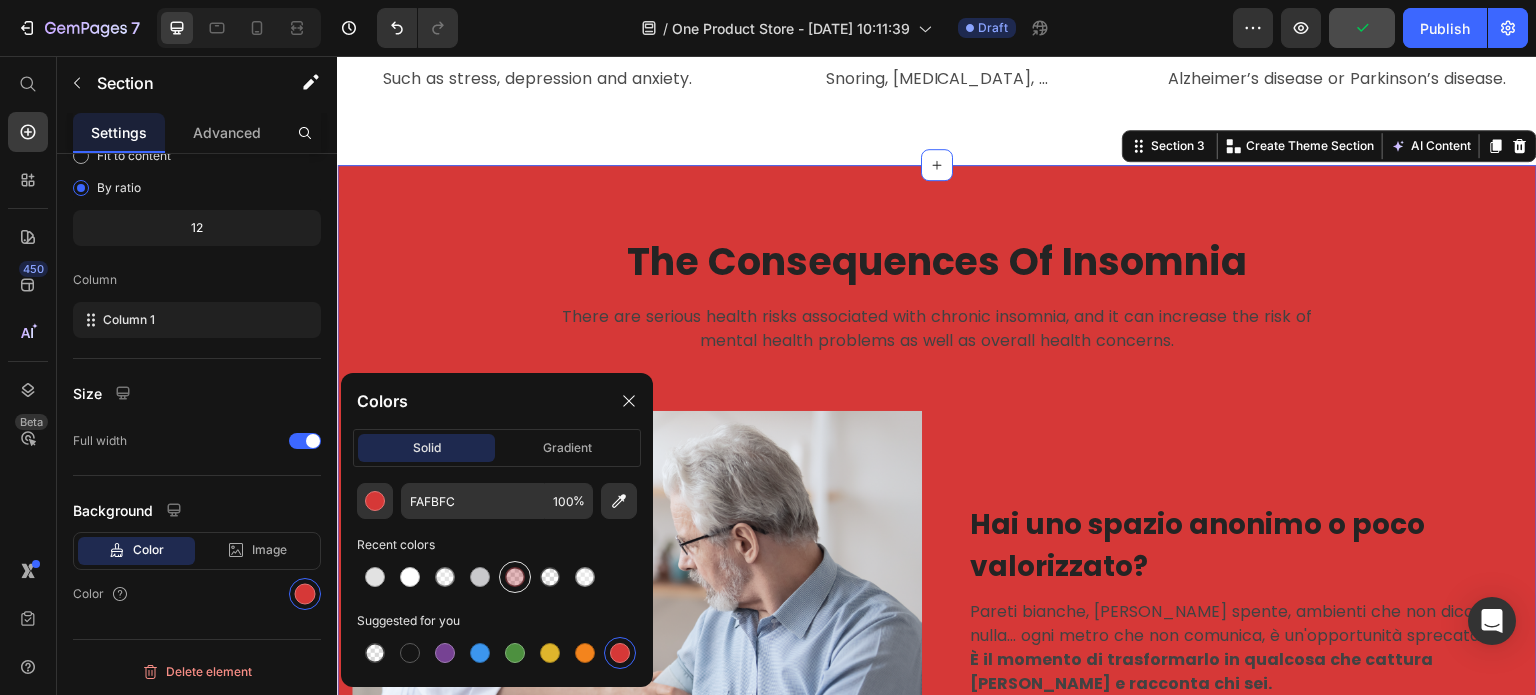 click at bounding box center (515, 577) 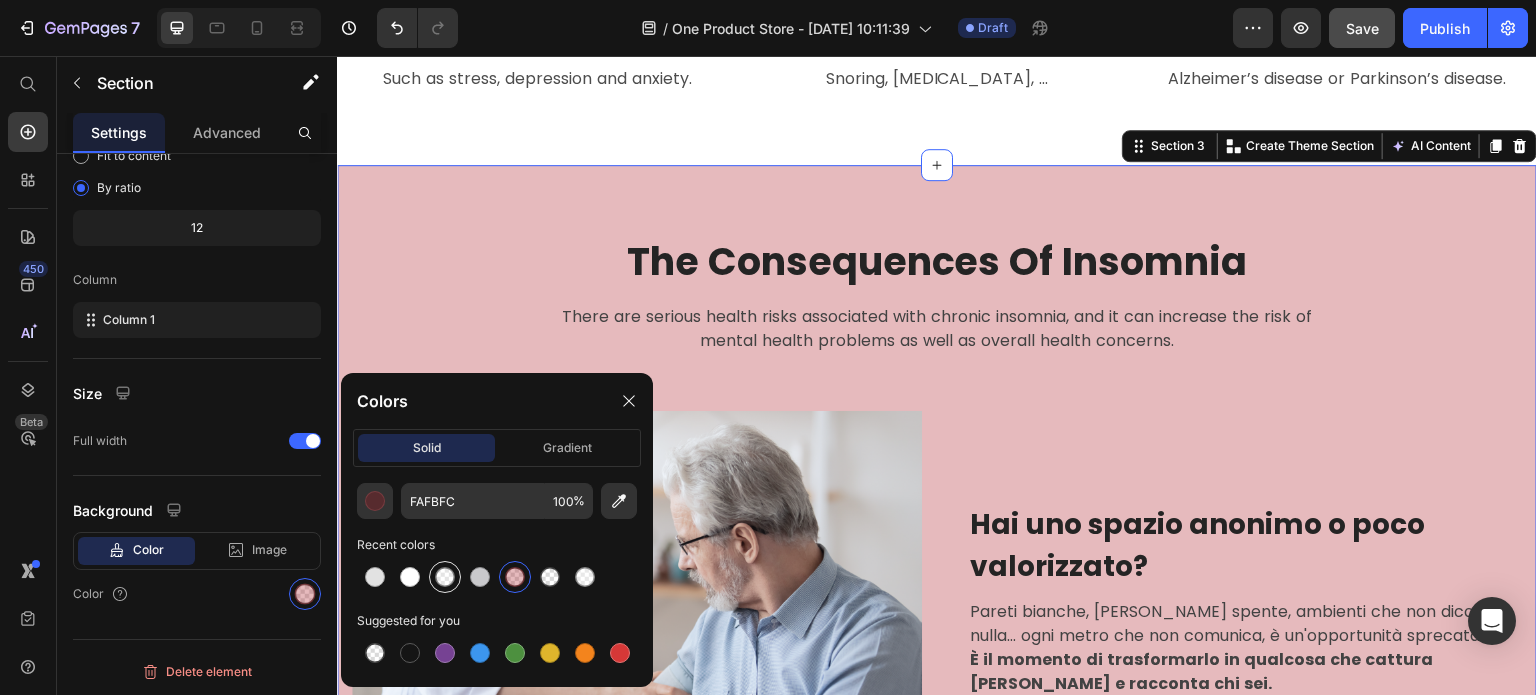 click at bounding box center (445, 577) 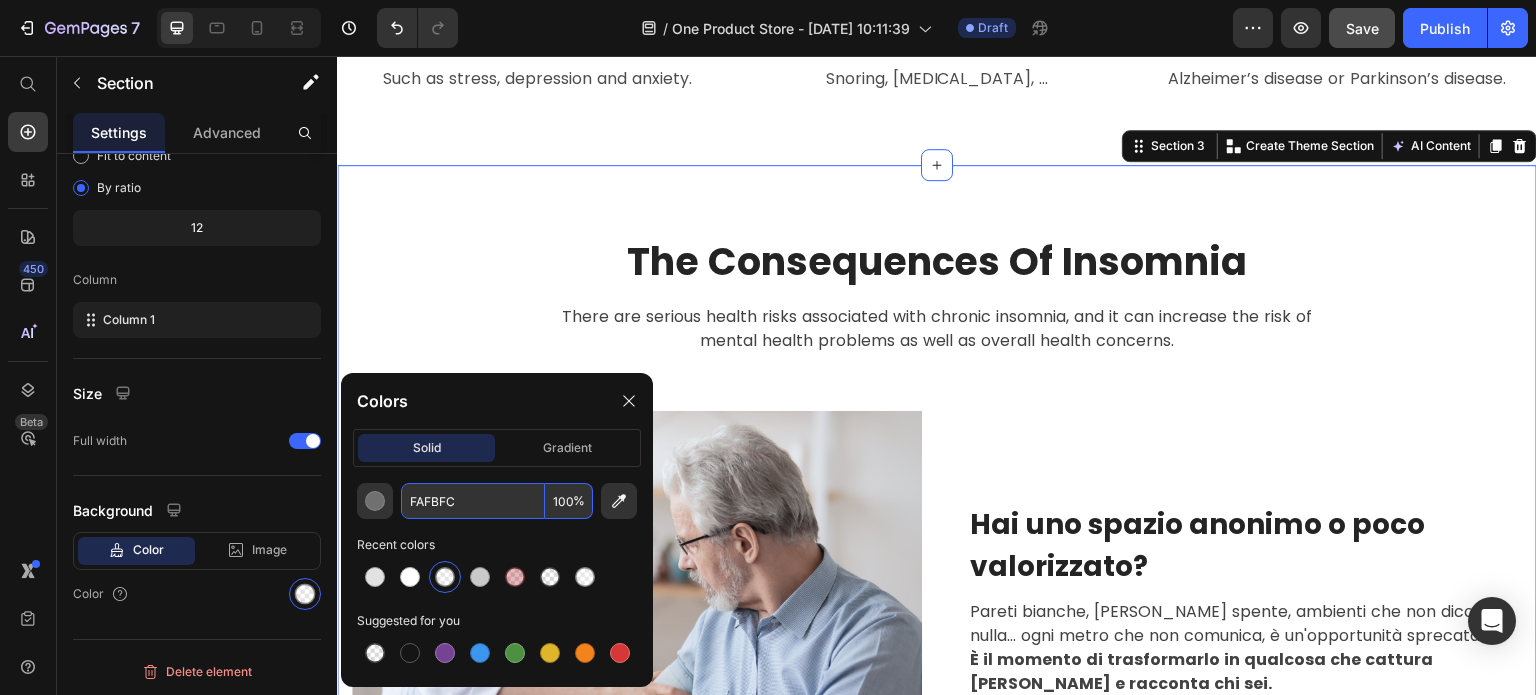 click on "FAFBFC" at bounding box center [473, 501] 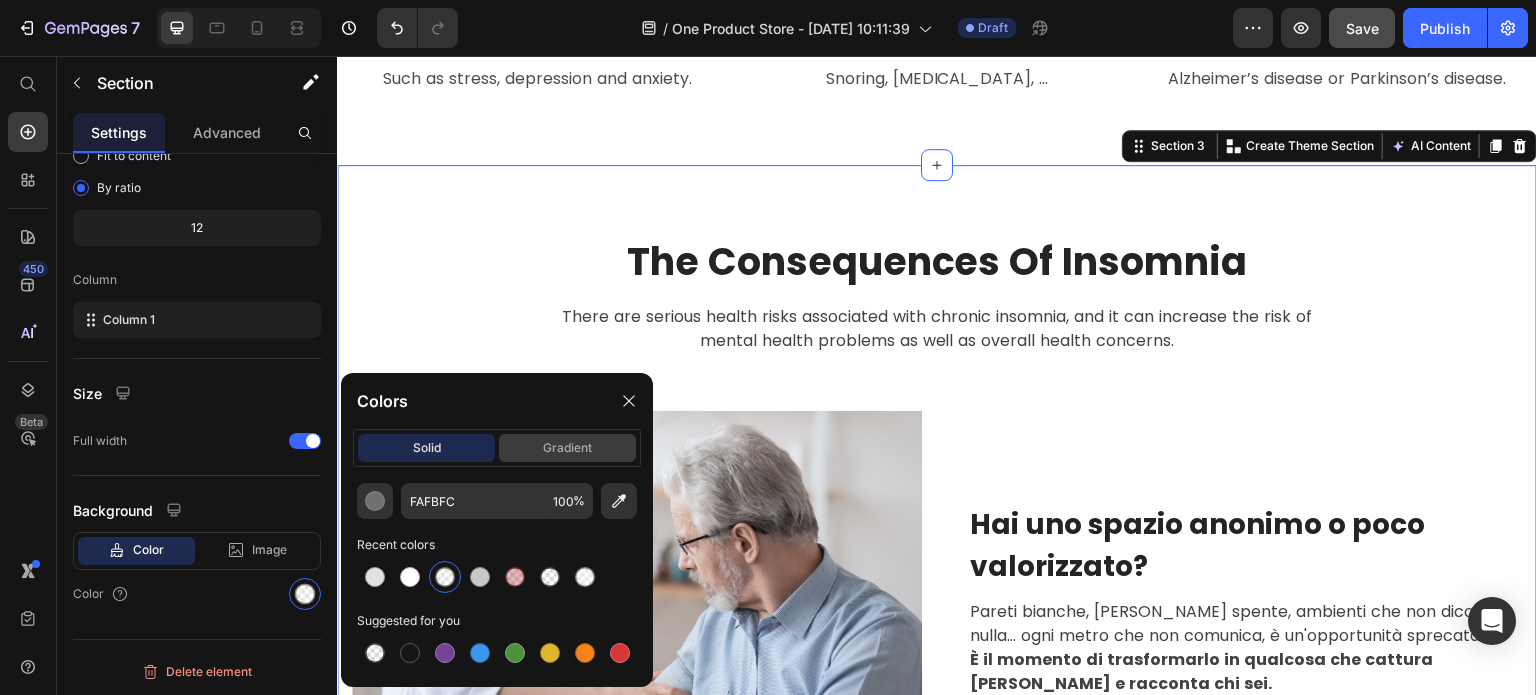 click on "gradient" 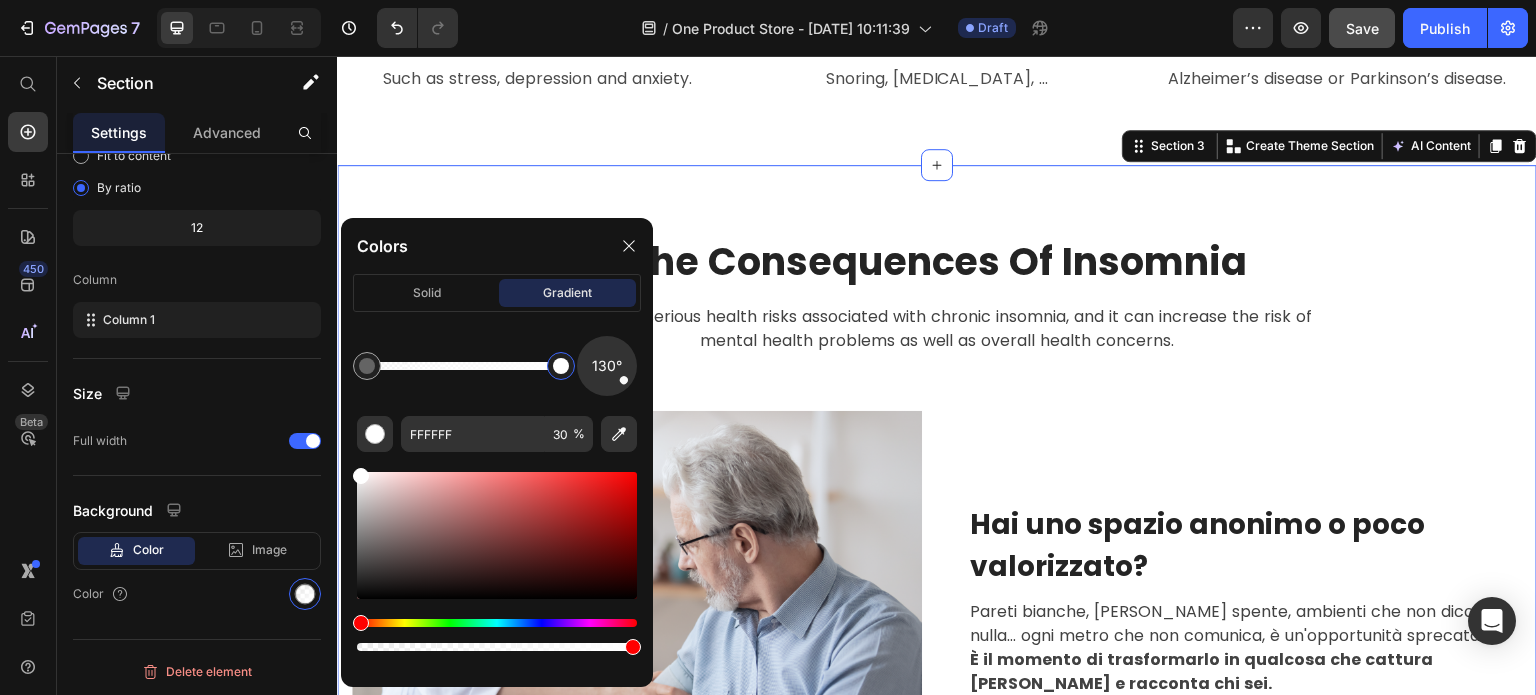 click at bounding box center [561, 366] 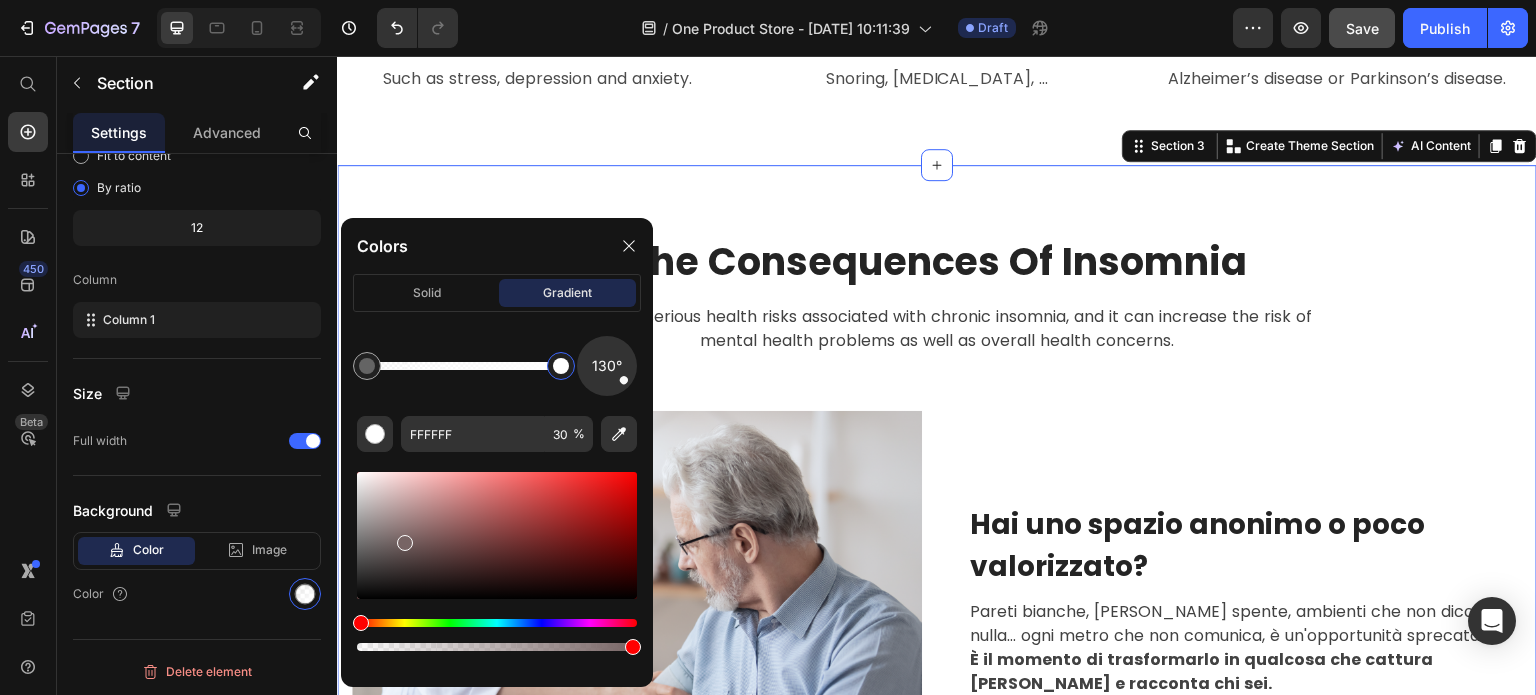 drag, startPoint x: 472, startPoint y: 528, endPoint x: 373, endPoint y: 570, distance: 107.54069 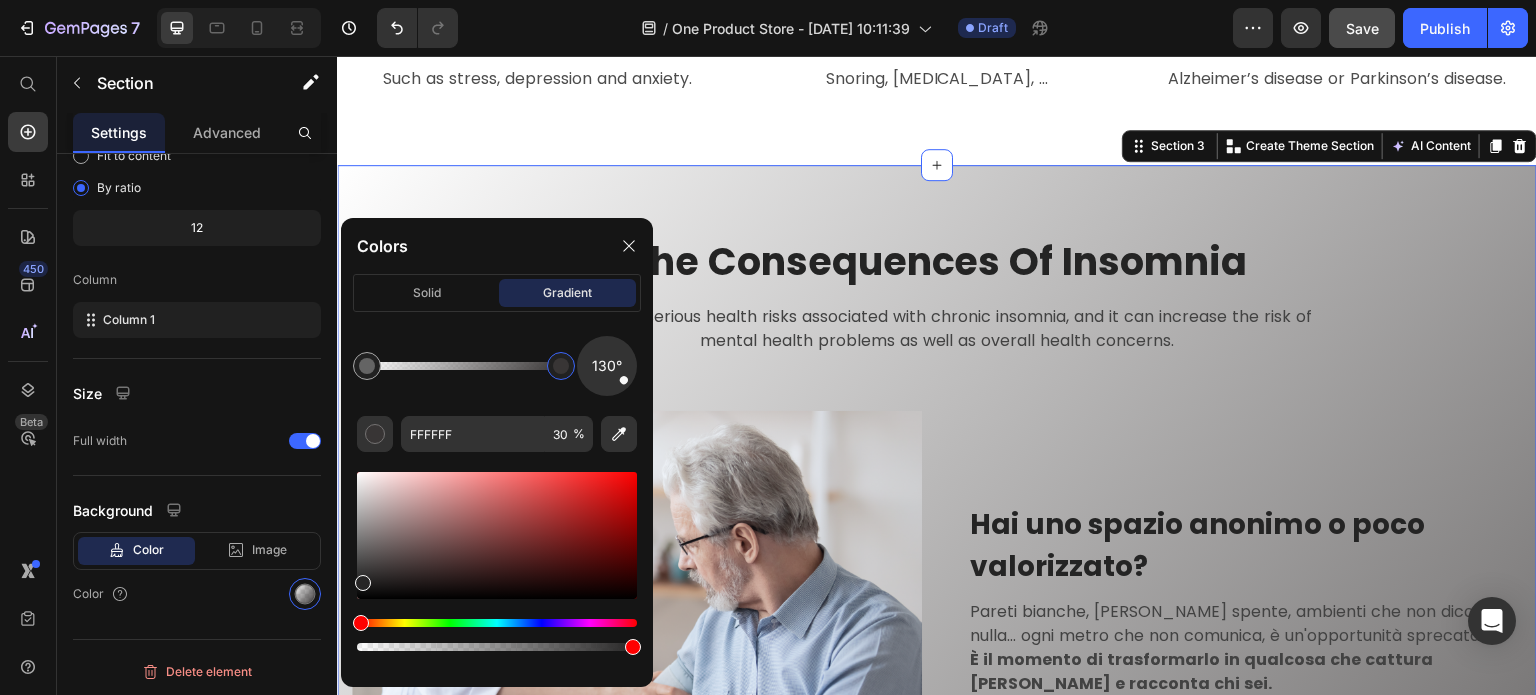 drag, startPoint x: 380, startPoint y: 571, endPoint x: 362, endPoint y: 579, distance: 19.697716 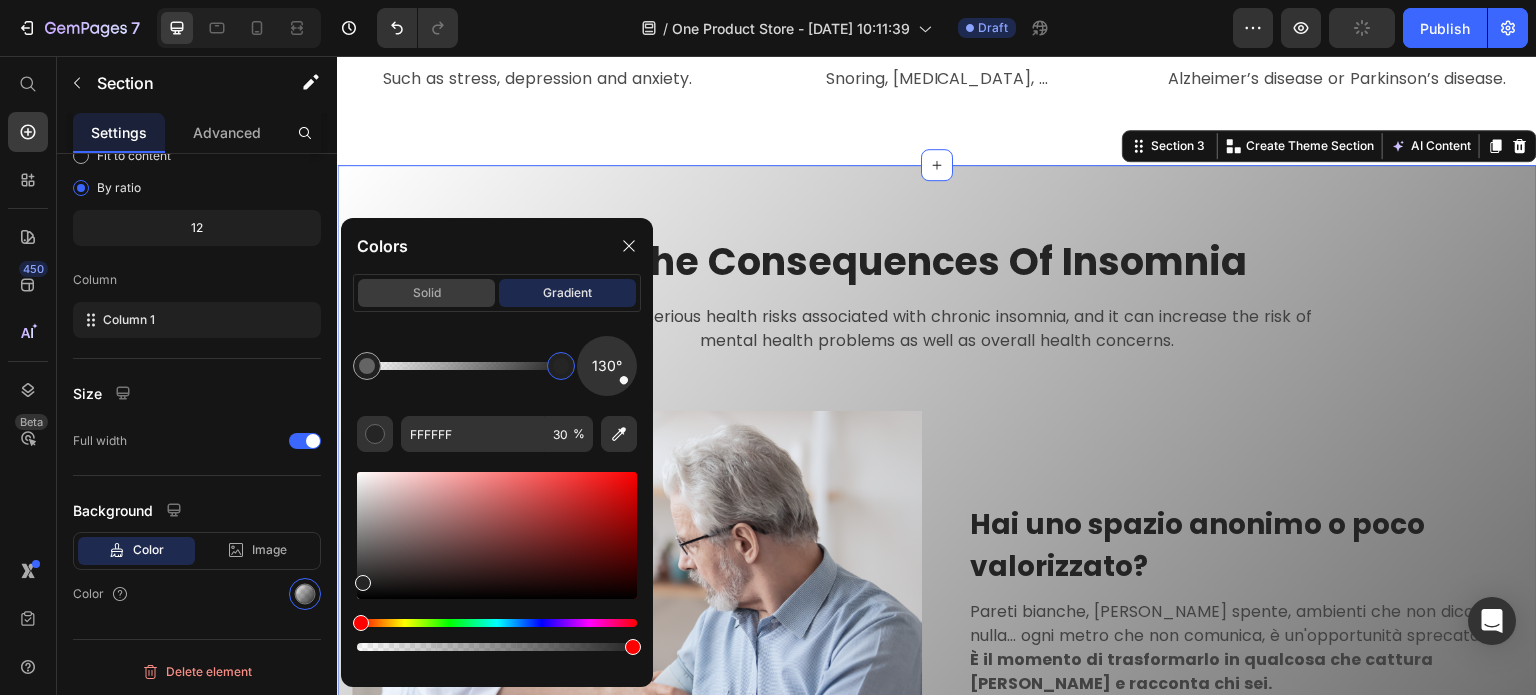 click on "solid" 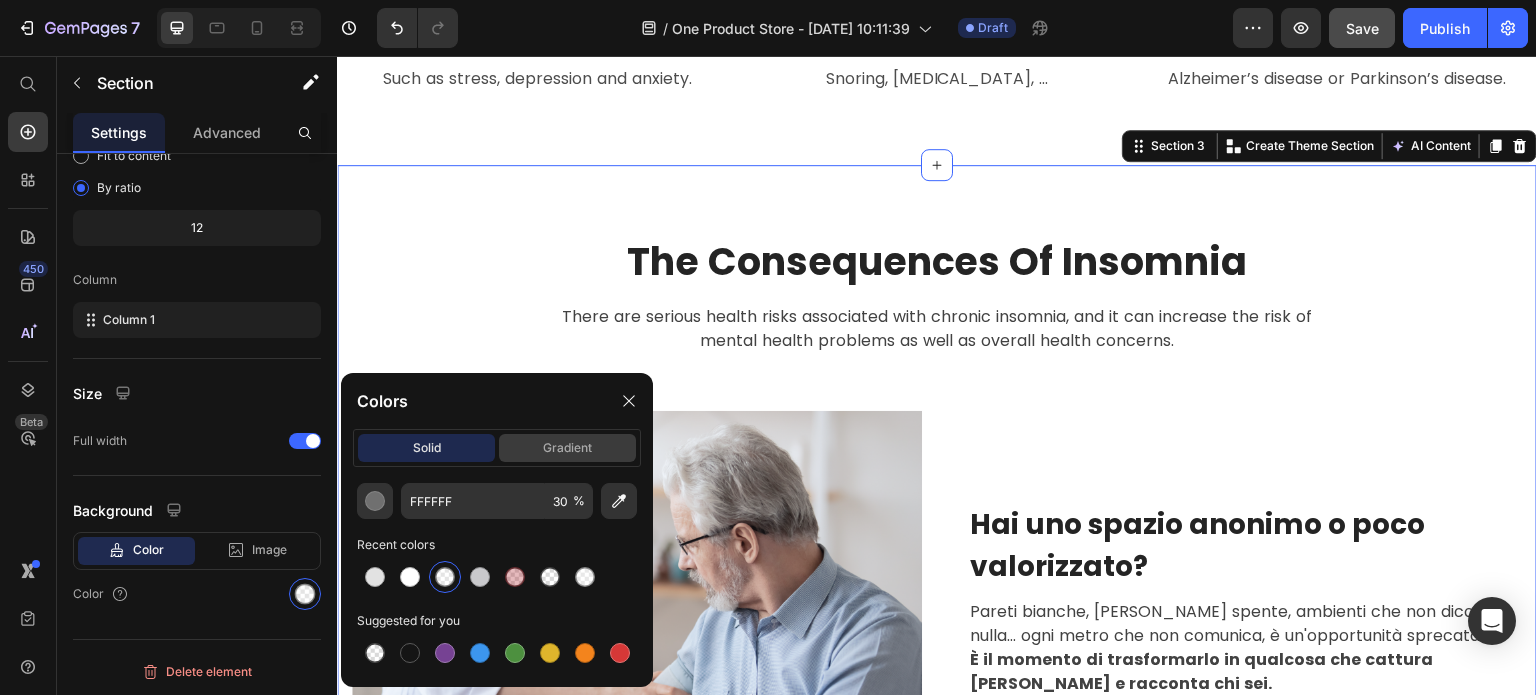 click on "gradient" 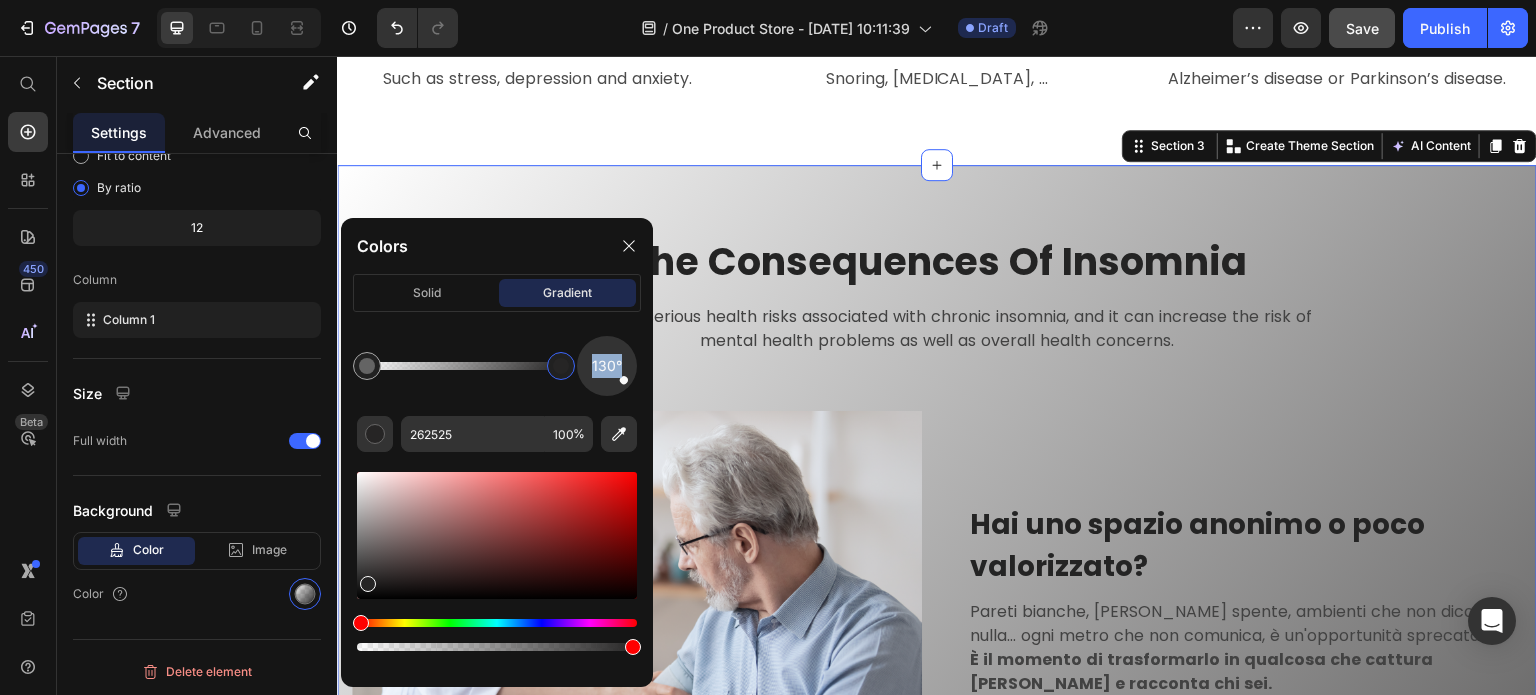 drag, startPoint x: 621, startPoint y: 376, endPoint x: 611, endPoint y: 343, distance: 34.48188 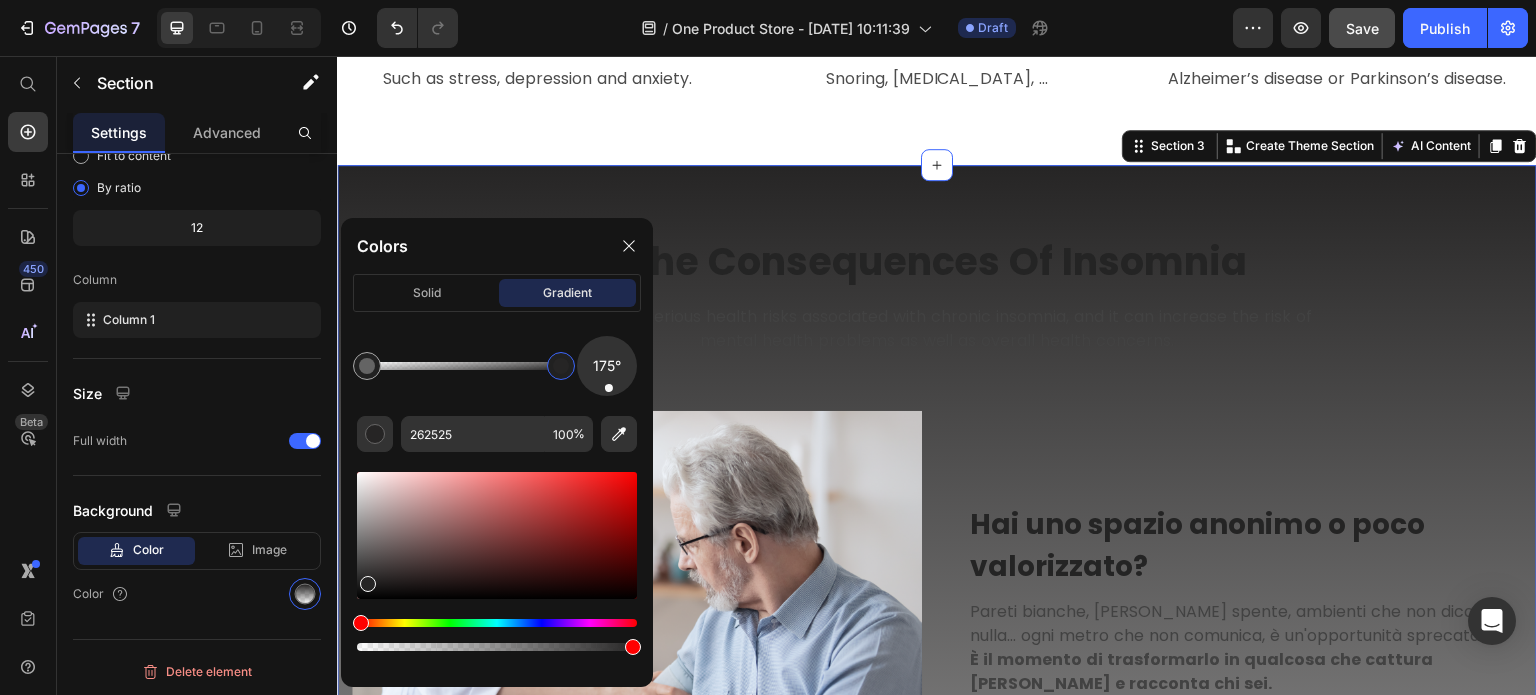 drag, startPoint x: 611, startPoint y: 352, endPoint x: 608, endPoint y: 377, distance: 25.179358 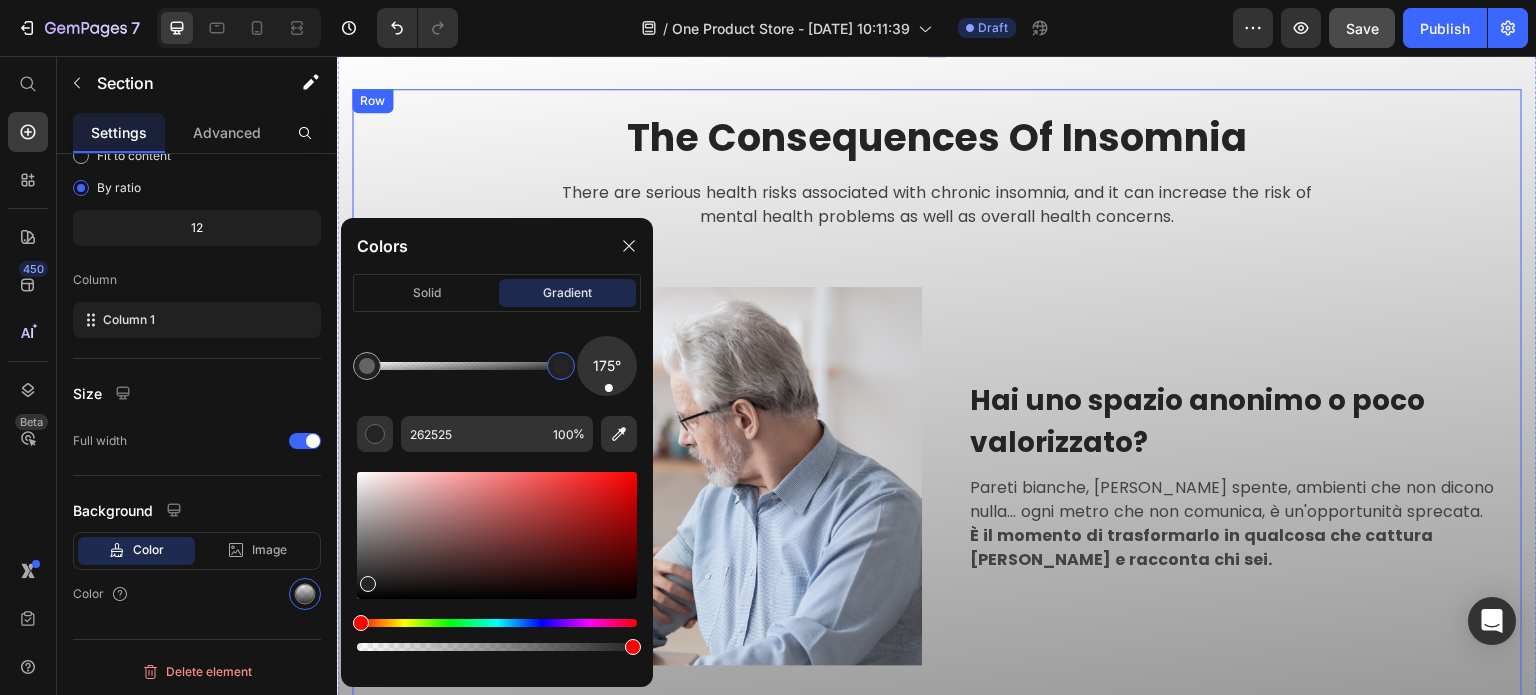 scroll, scrollTop: 1474, scrollLeft: 0, axis: vertical 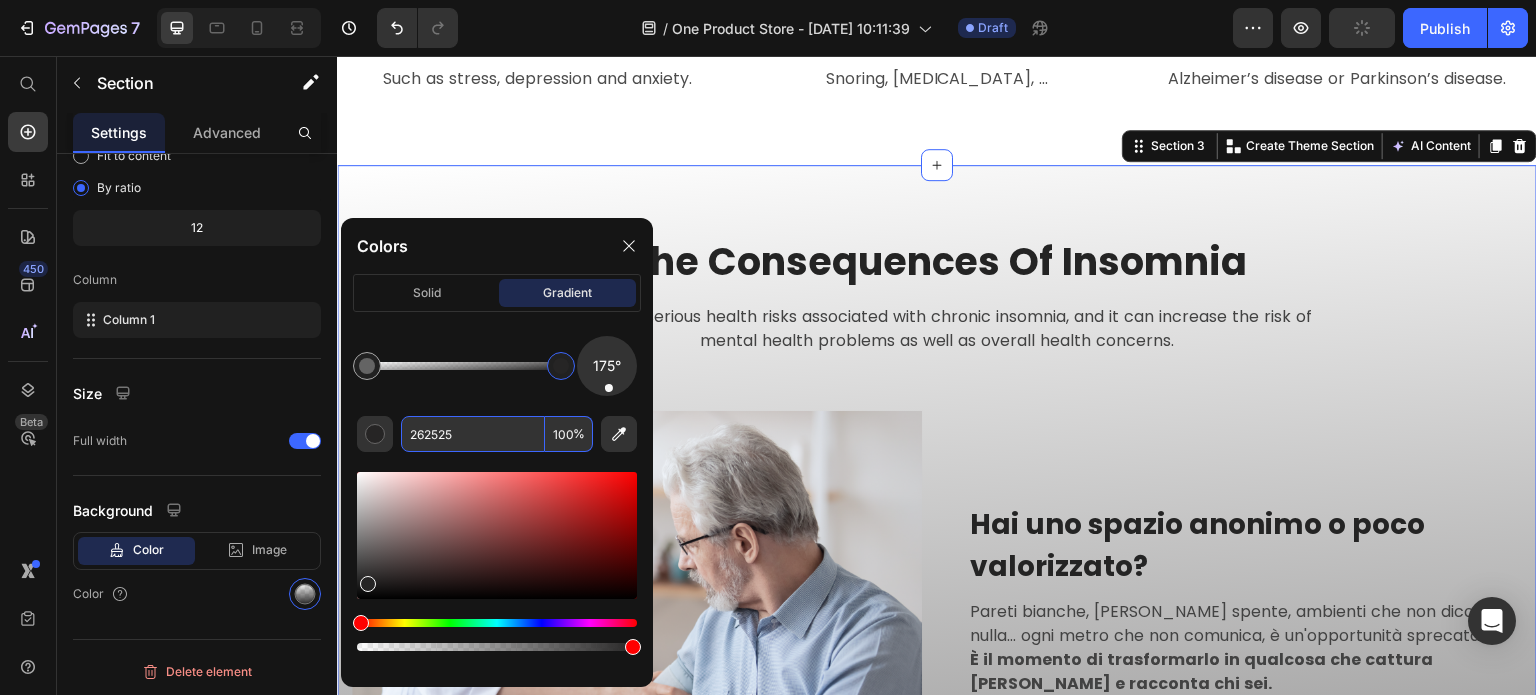 click on "100" at bounding box center (569, 434) 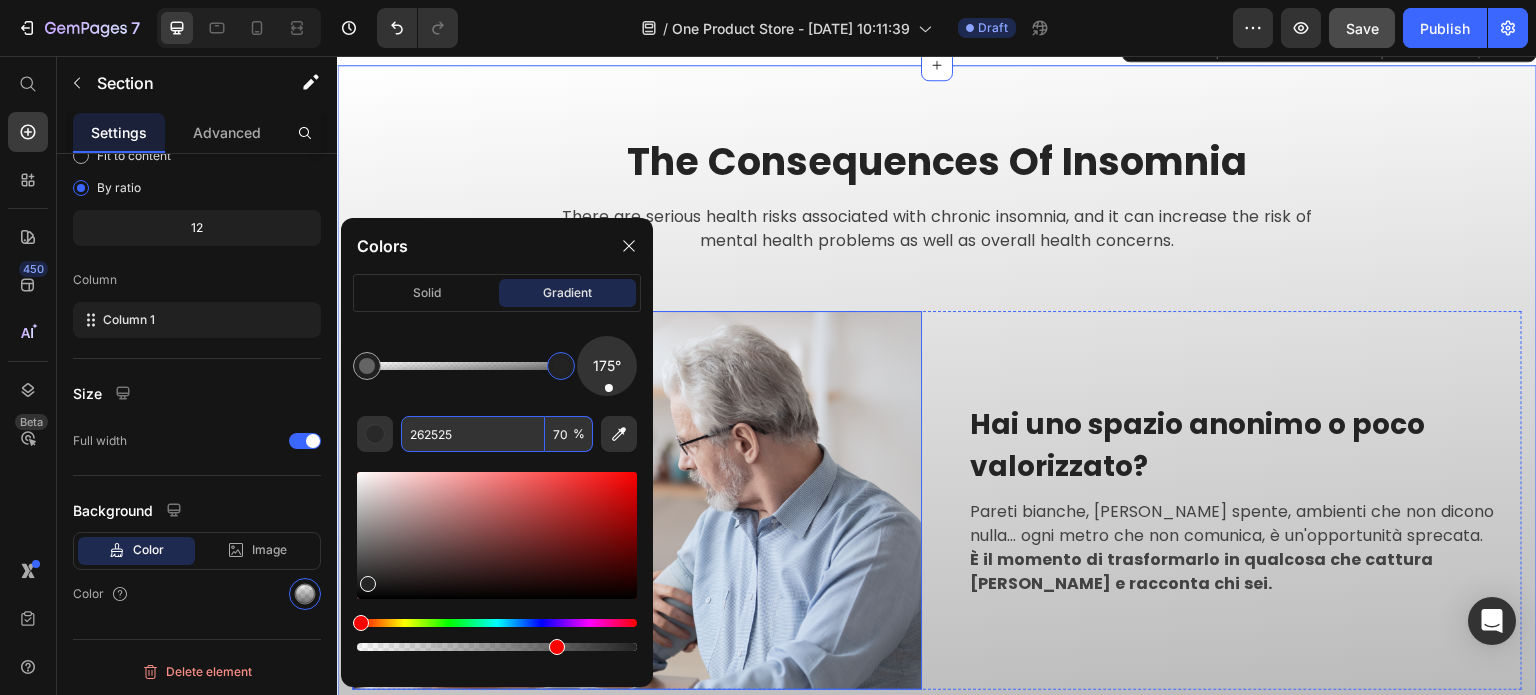 scroll, scrollTop: 1274, scrollLeft: 0, axis: vertical 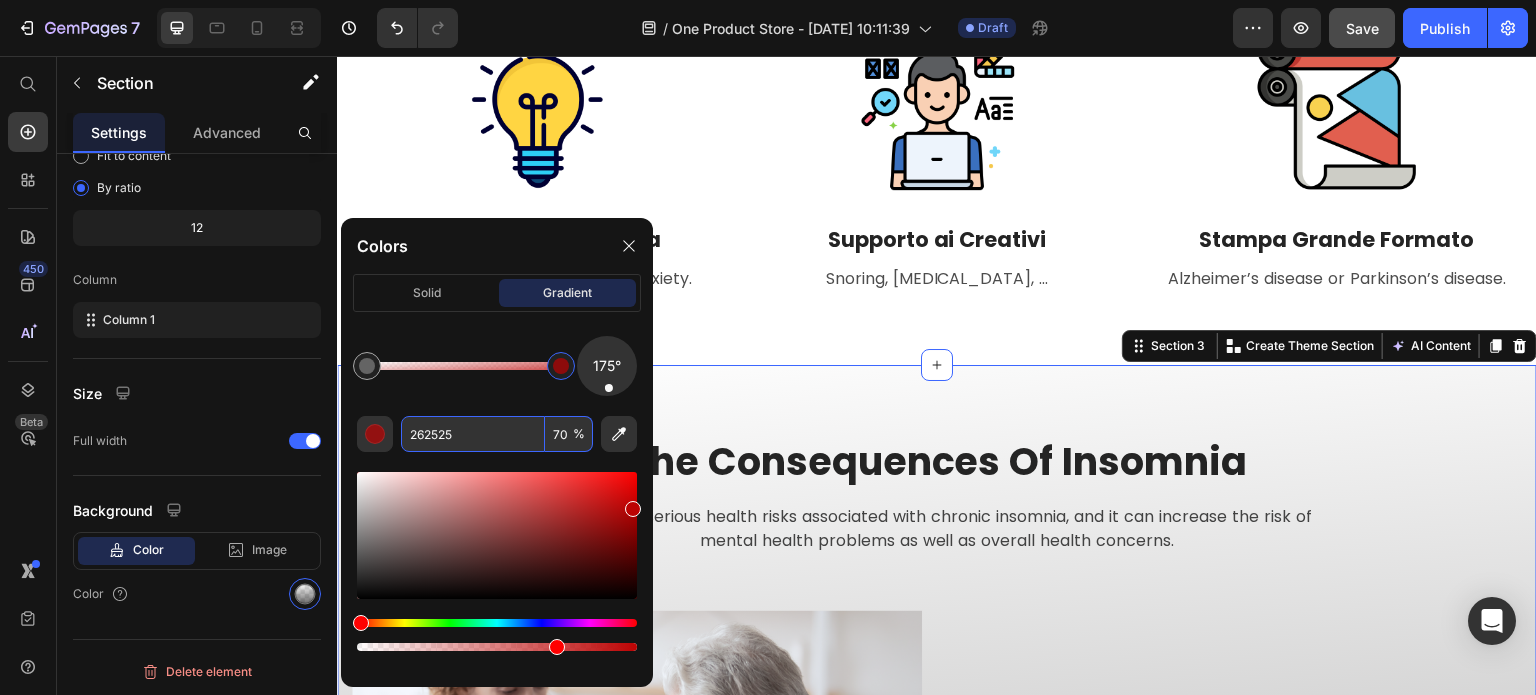 drag, startPoint x: 596, startPoint y: 554, endPoint x: 634, endPoint y: 504, distance: 62.801273 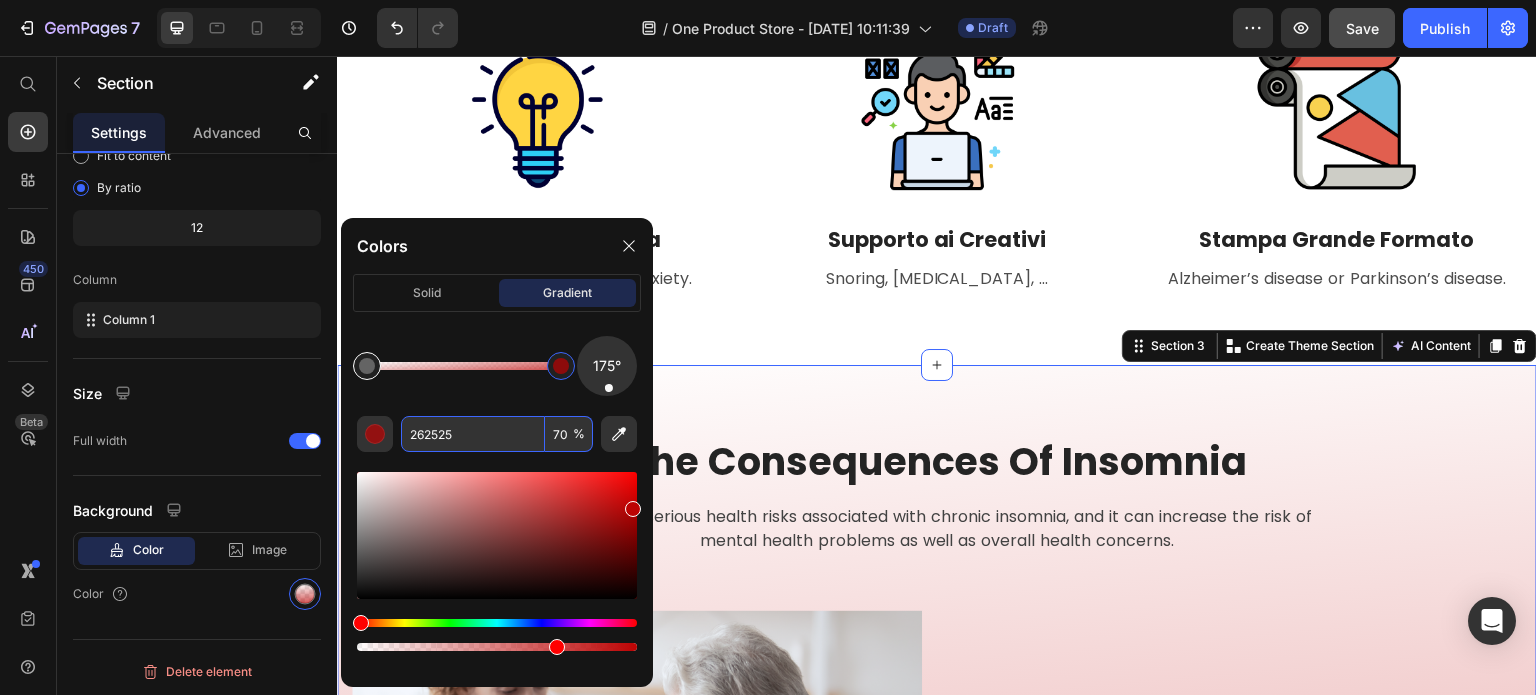 click at bounding box center [367, 366] 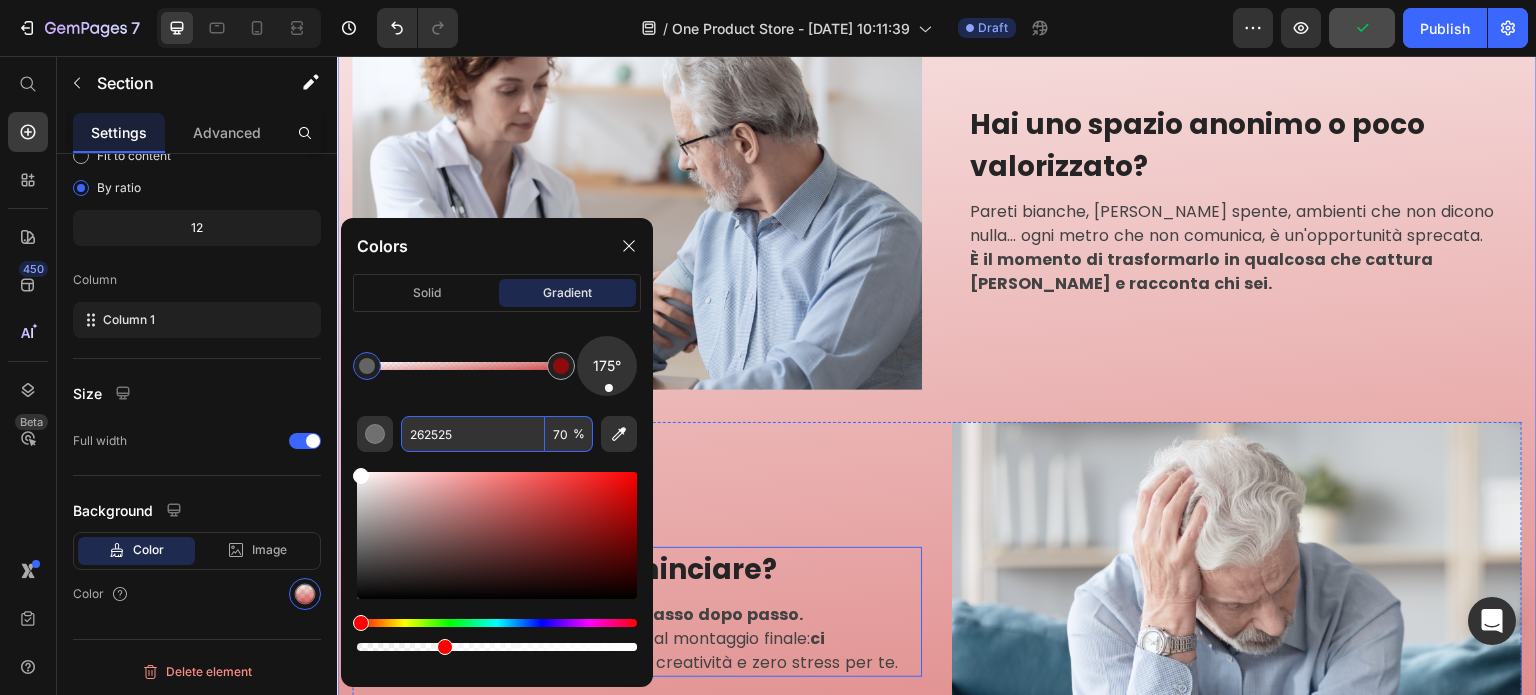 scroll, scrollTop: 1974, scrollLeft: 0, axis: vertical 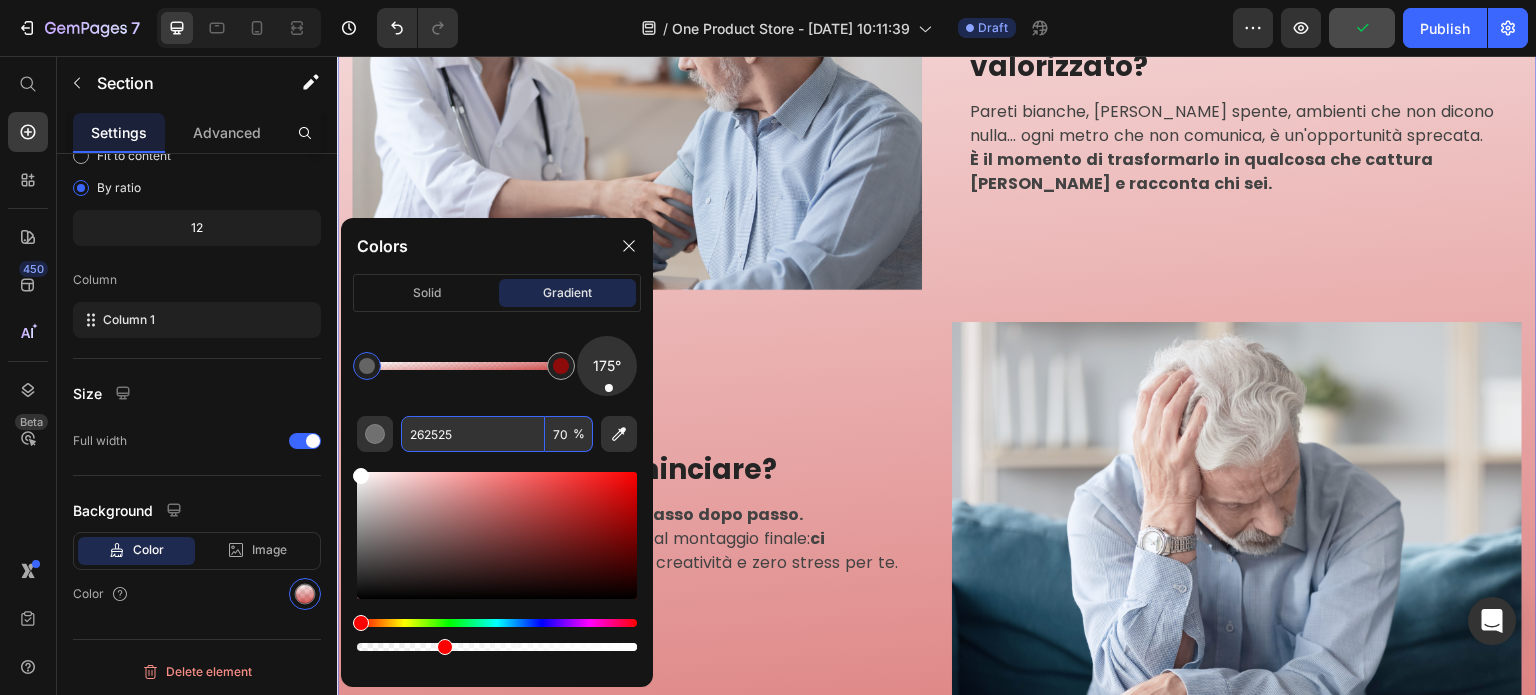 click at bounding box center (367, 366) 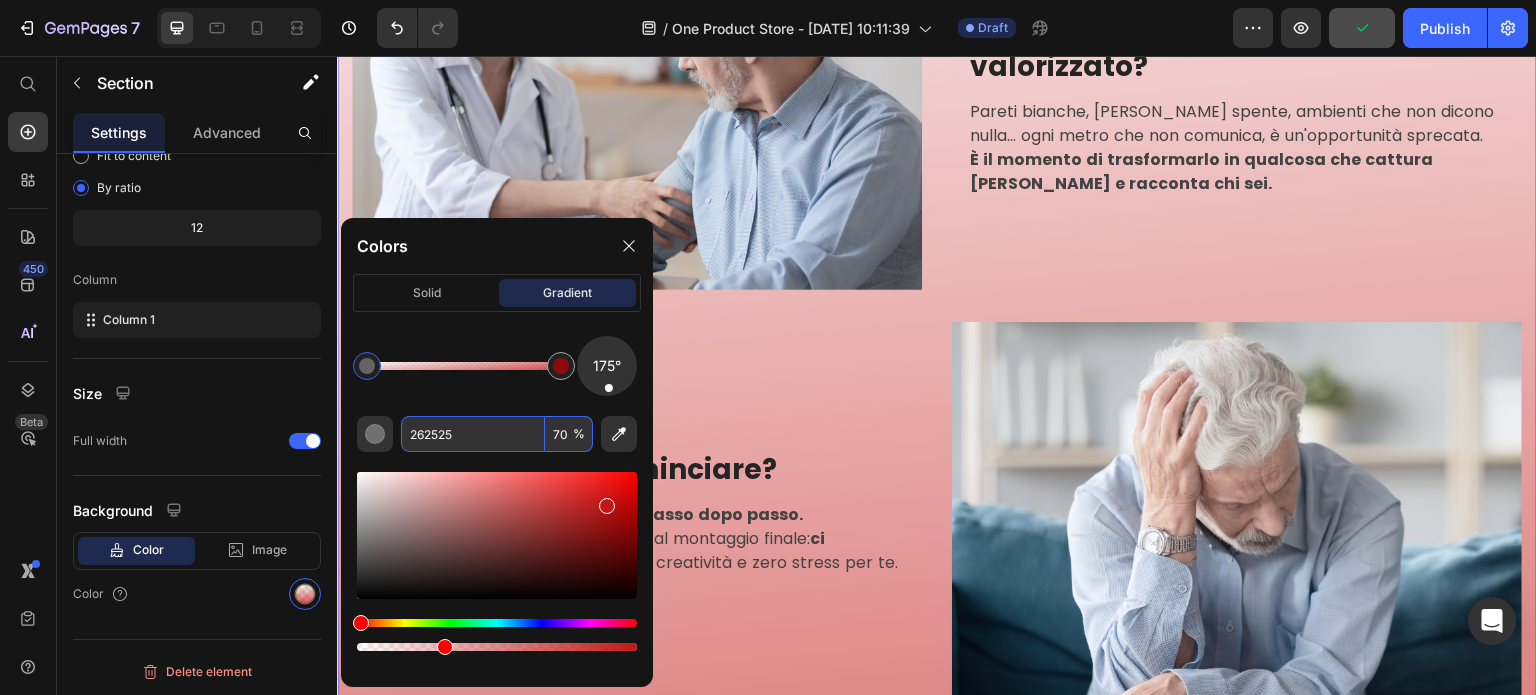 drag, startPoint x: 605, startPoint y: 502, endPoint x: 596, endPoint y: 492, distance: 13.453624 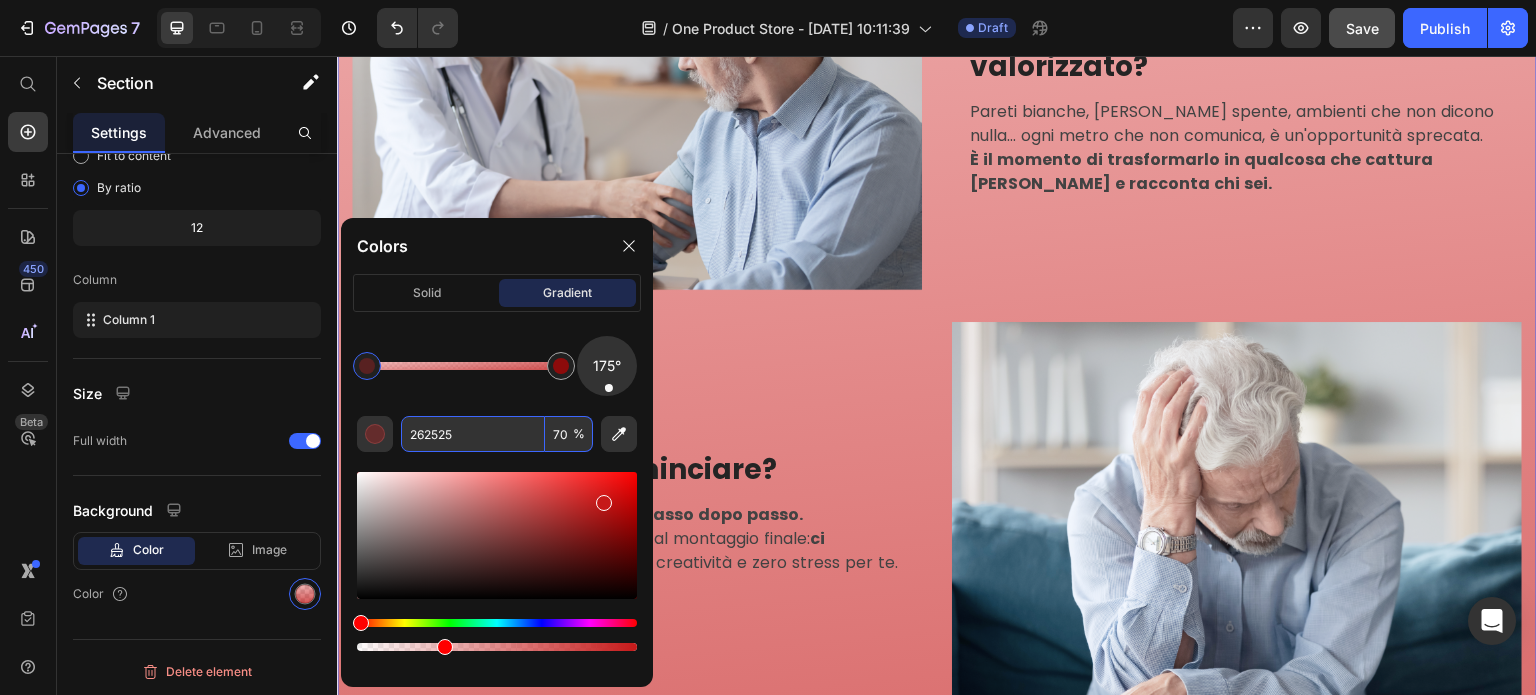 drag, startPoint x: 603, startPoint y: 499, endPoint x: 620, endPoint y: 511, distance: 20.808653 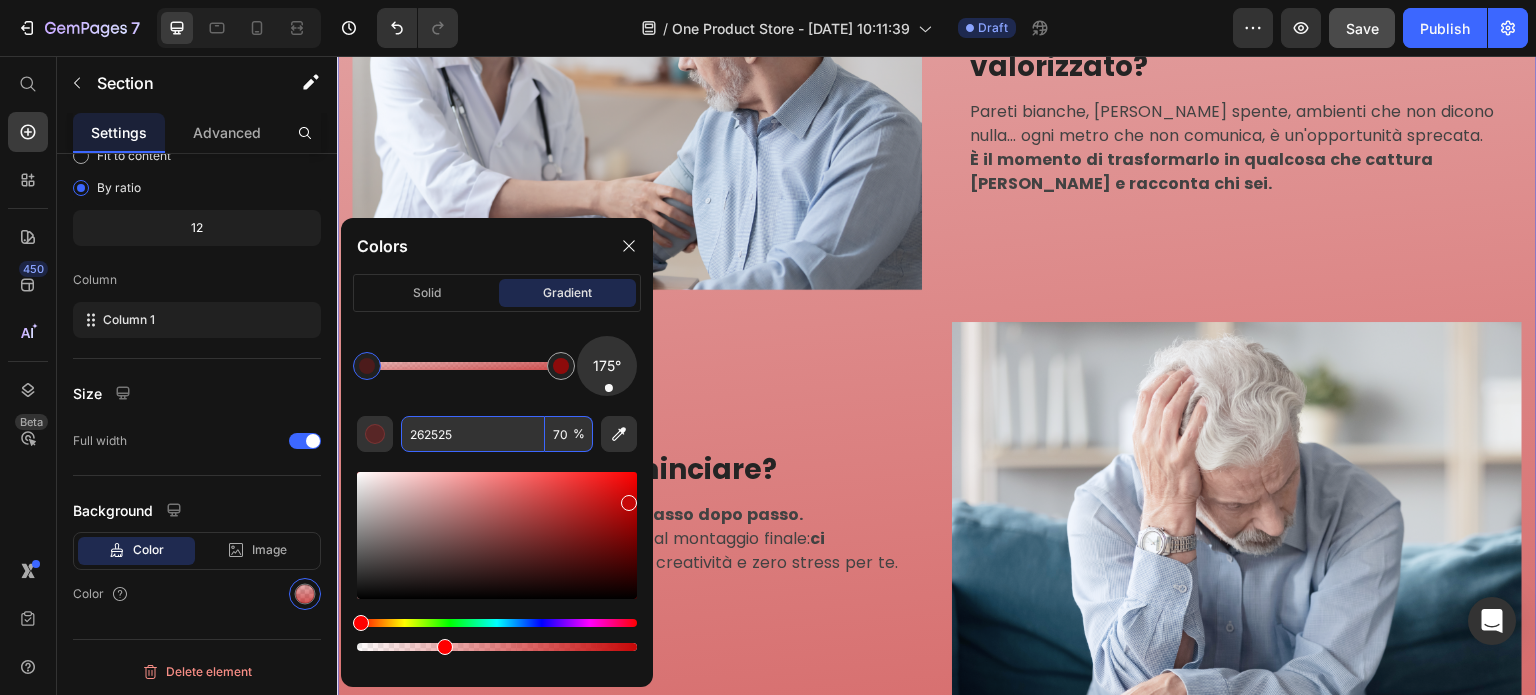 drag, startPoint x: 620, startPoint y: 511, endPoint x: 634, endPoint y: 485, distance: 29.529646 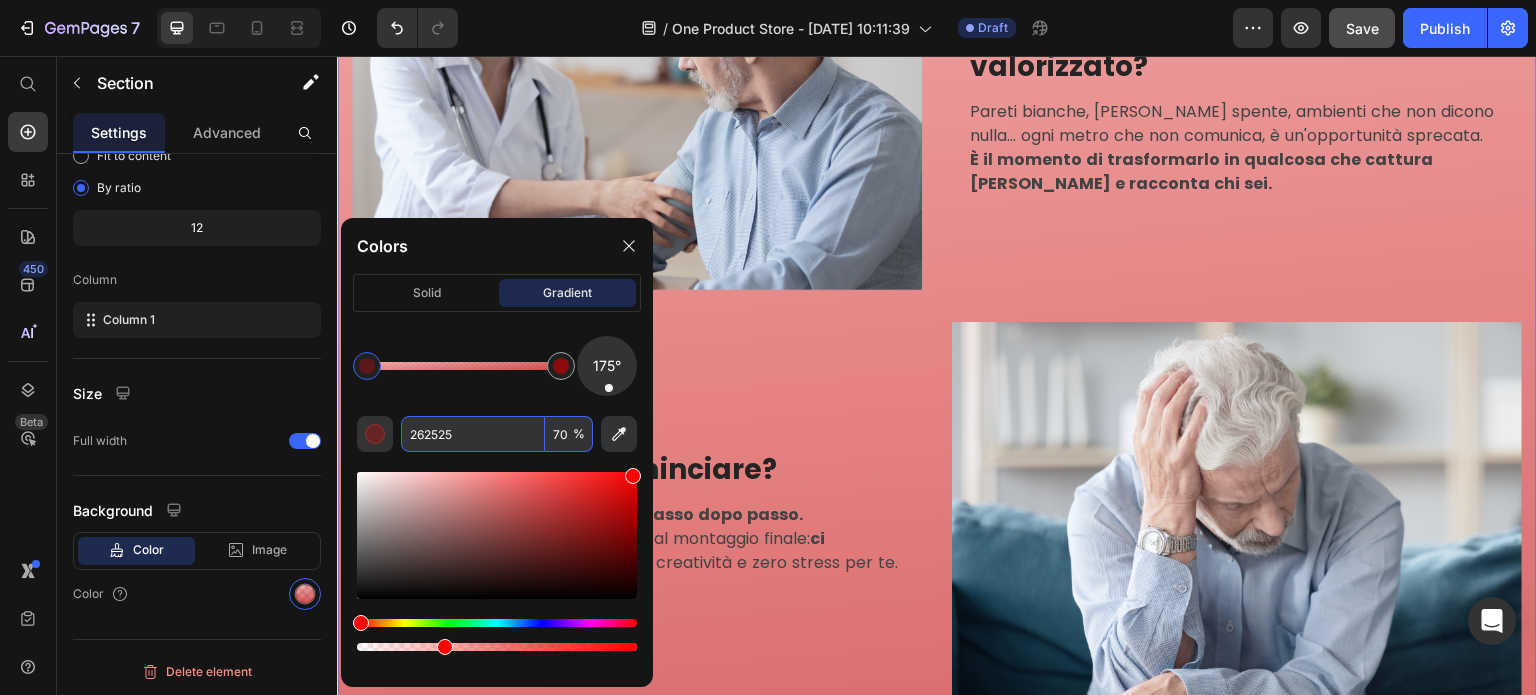 drag, startPoint x: 636, startPoint y: 477, endPoint x: 639, endPoint y: 464, distance: 13.341664 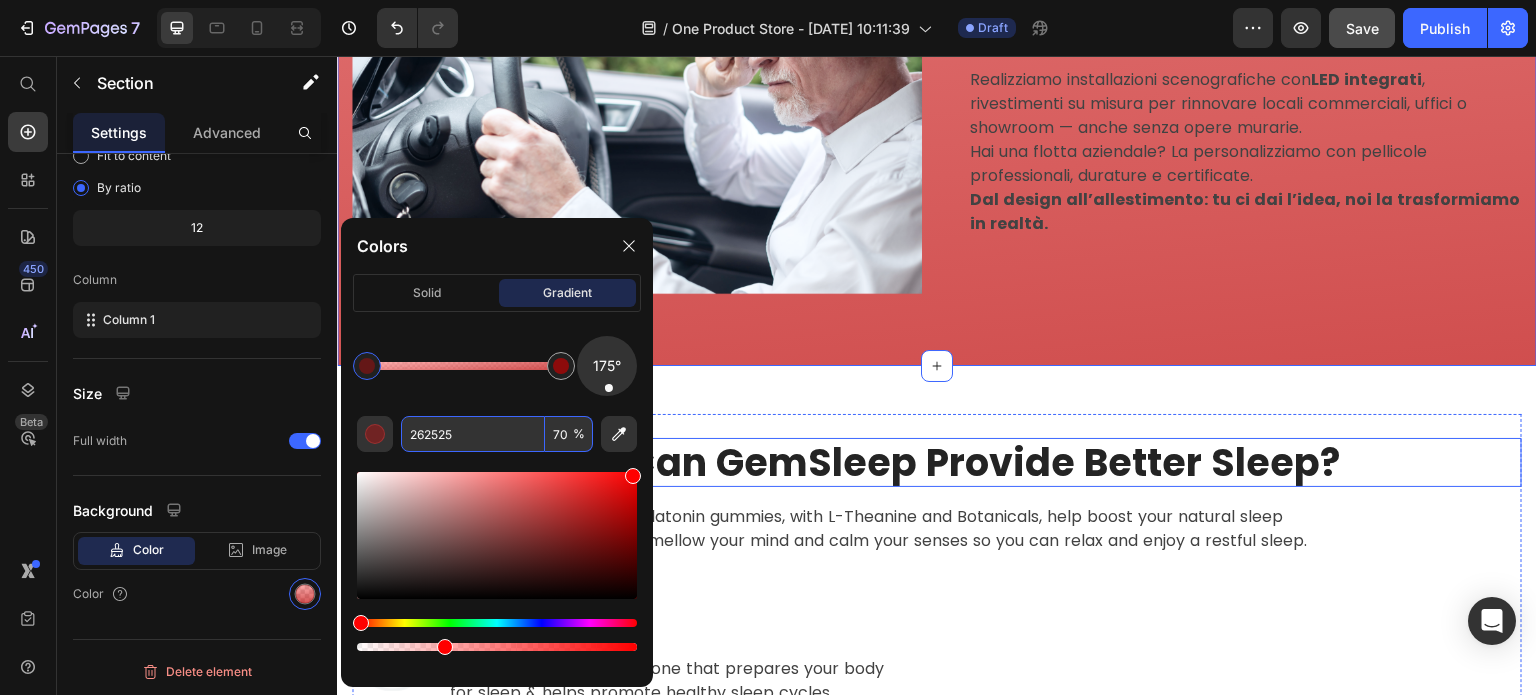 scroll, scrollTop: 2674, scrollLeft: 0, axis: vertical 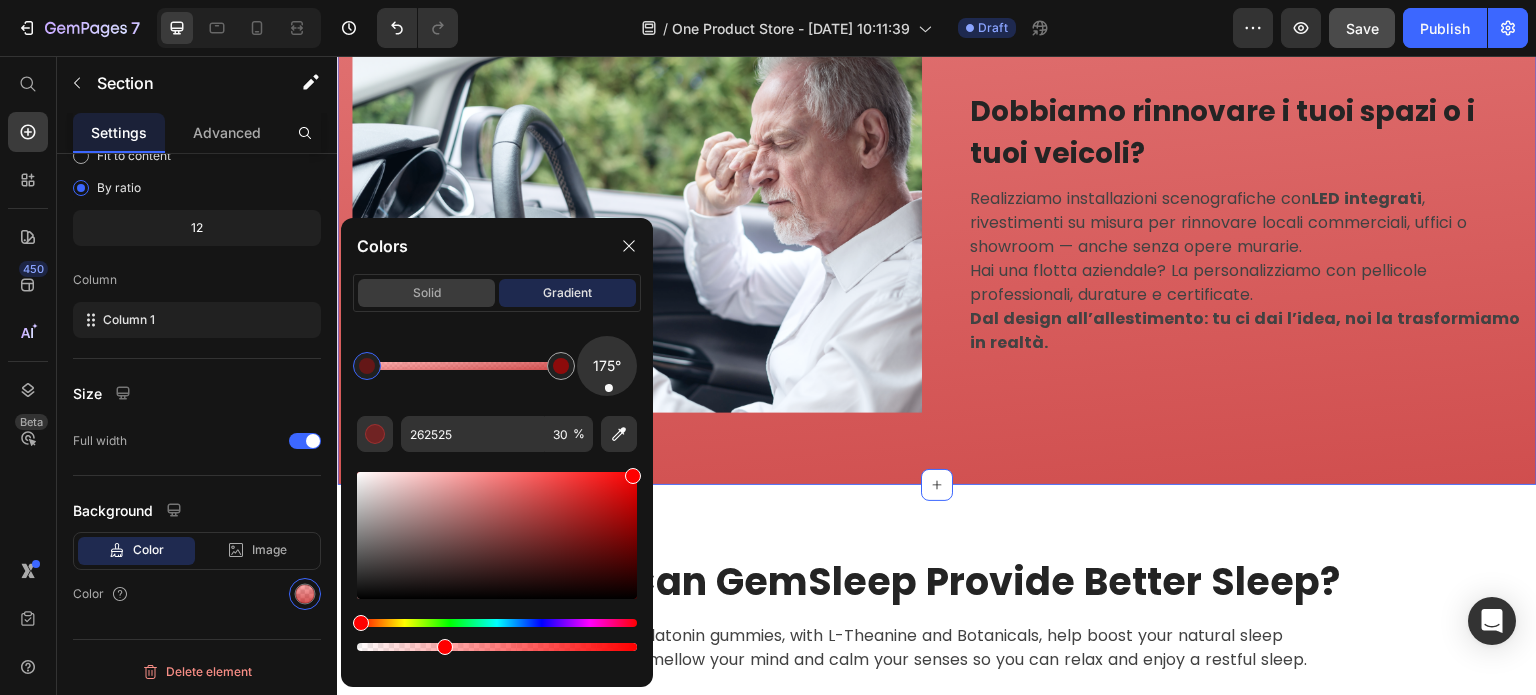 click on "solid" 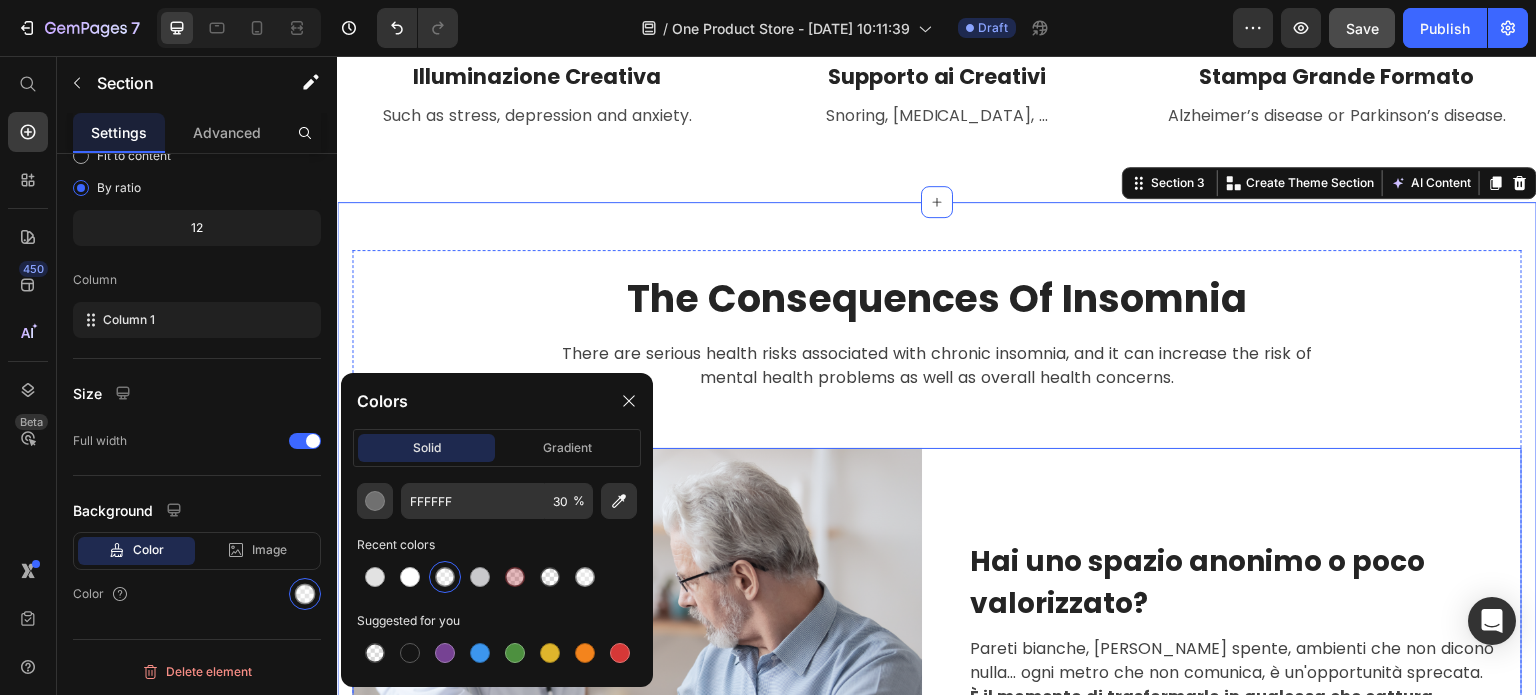 scroll, scrollTop: 1274, scrollLeft: 0, axis: vertical 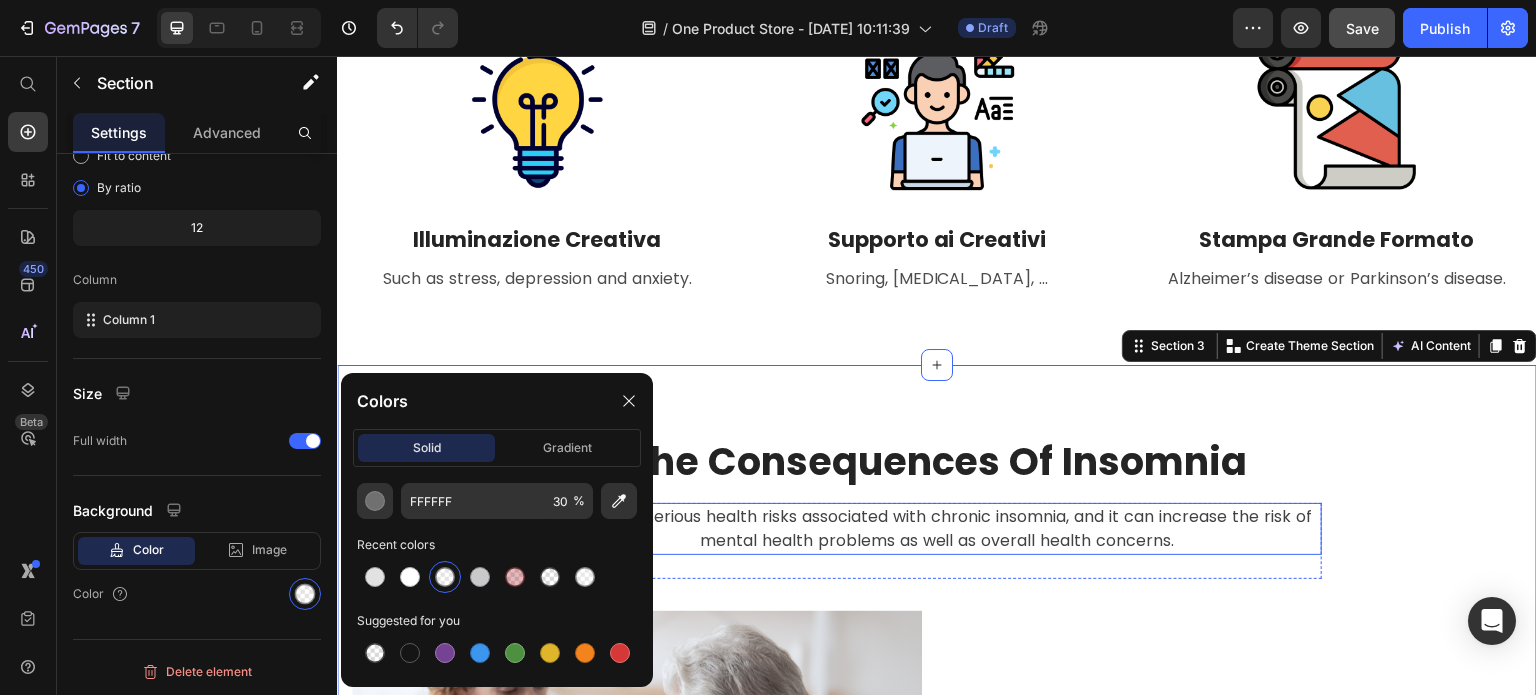 click on "There are serious health risks associated with chronic insomnia, and it can increase the risk of mental health problems as well as overall health concerns." at bounding box center (937, 529) 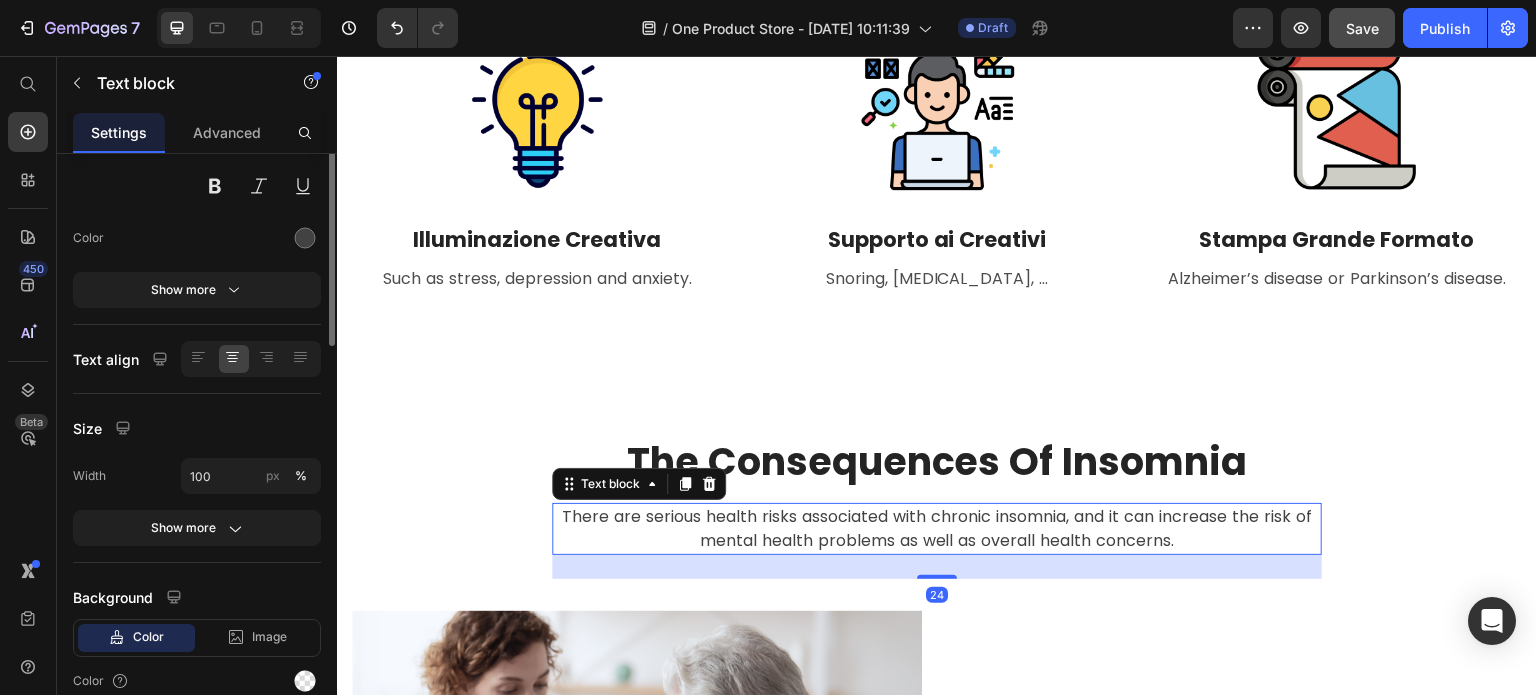 scroll, scrollTop: 0, scrollLeft: 0, axis: both 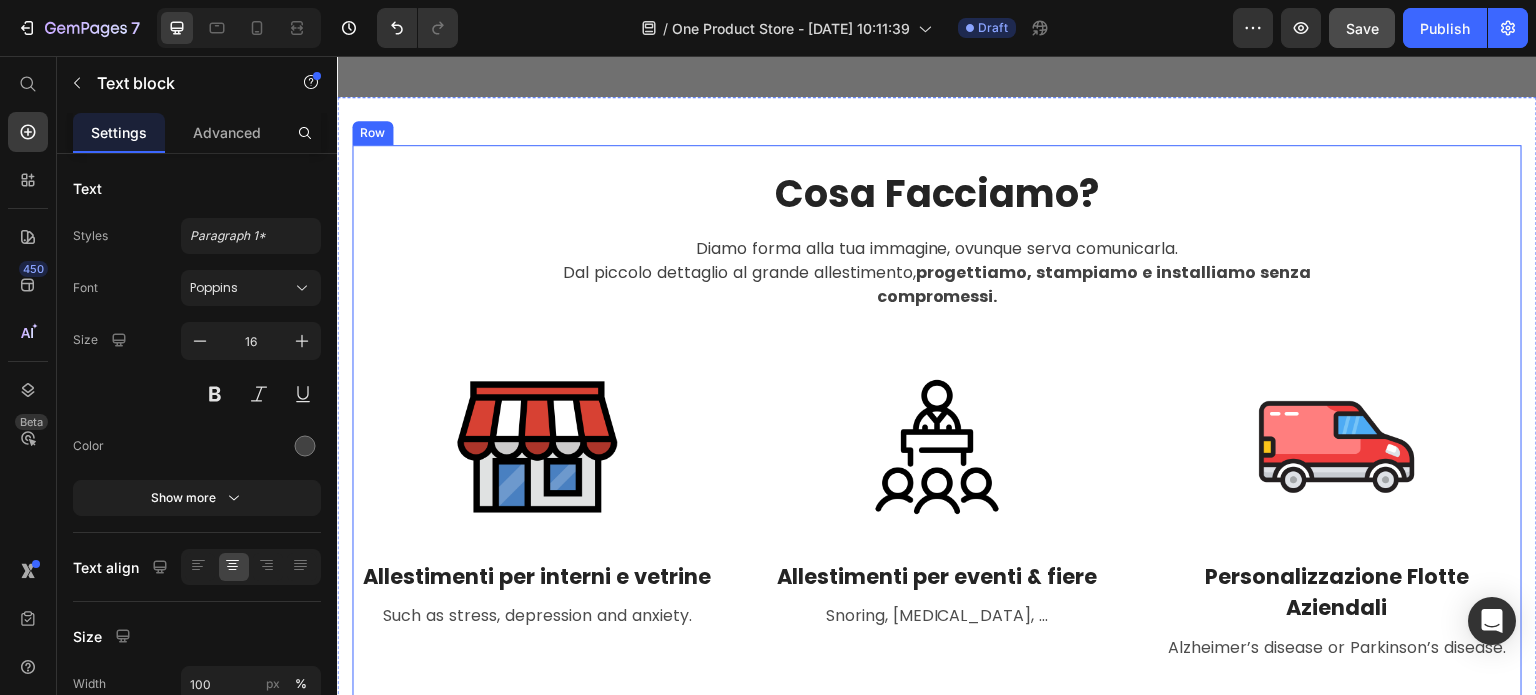 click on "Cosa Facciamo? Heading Diamo forma alla tua immagine, ovunque serva comunicarla. Dal piccolo dettaglio al grande allestimento,  progettiamo, stampiamo e installiamo senza compromessi. Text block Row Image Allestimenti per interni e vetrine Heading Such as stress, [MEDICAL_DATA] and anxiety. Text block Row Image Allestimenti per eventi & fiere Heading Snoring, [MEDICAL_DATA], ... Text block Row Image Personalizzazione Flotte Aziendali Heading Alzheimer’s disease or Parkinson’s disease. Text block Row Row Image Illuminazione Creativa Heading Such as stress, [MEDICAL_DATA] and anxiety. Text block Row Image Supporto ai Creativi Heading Snoring, [MEDICAL_DATA], ... Text block Row Image Stampa Grande Formato Heading Alzheimer’s disease or Parkinson’s disease. Text block Row Row" at bounding box center [937, 568] 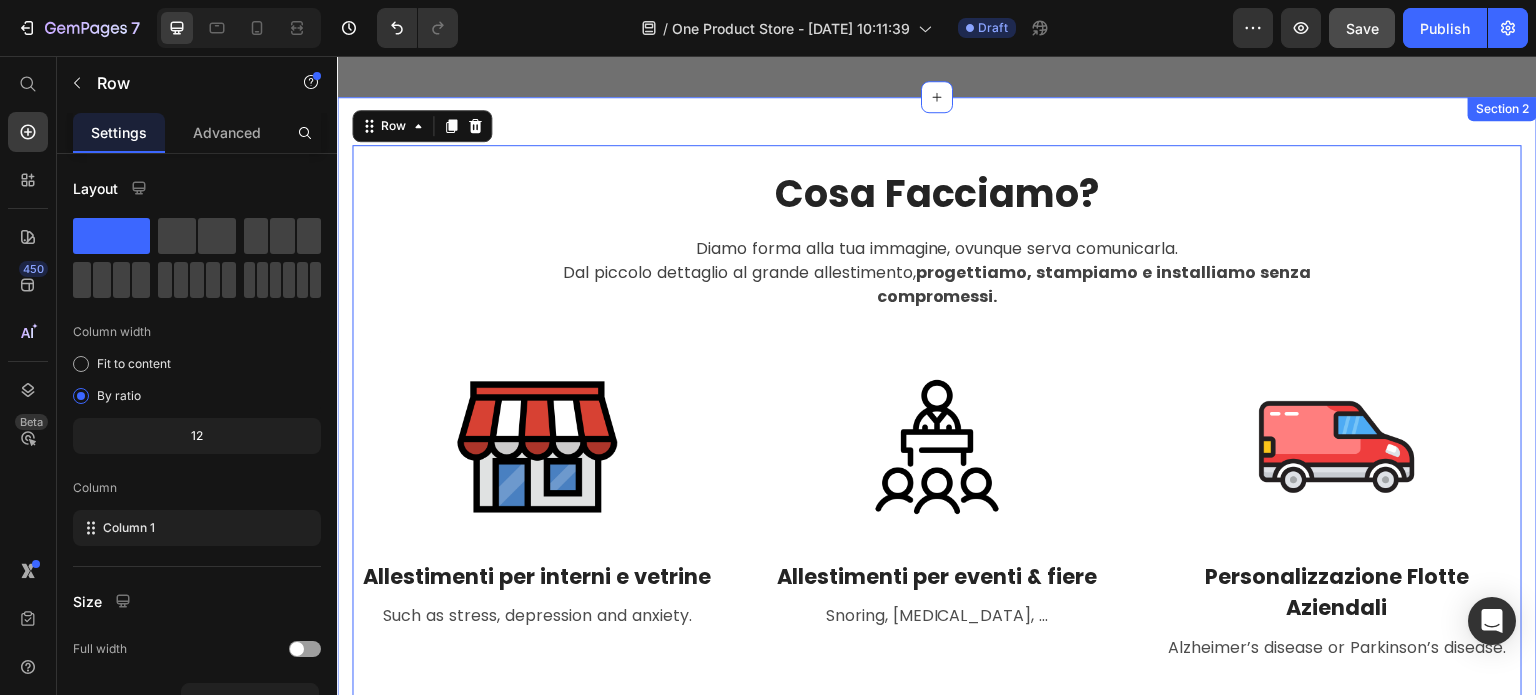 click on "Cosa Facciamo? Heading Diamo forma alla tua immagine, ovunque serva comunicarla. Dal piccolo dettaglio al grande allestimento,  progettiamo, stampiamo e installiamo senza compromessi. Text block Row Image Allestimenti per interni e vetrine Heading Such as stress, [MEDICAL_DATA] and anxiety. Text block Row Image Allestimenti per eventi & fiere Heading Snoring, [MEDICAL_DATA], ... Text block Row Image Personalizzazione Flotte Aziendali Heading Alzheimer’s disease or Parkinson’s disease. Text block Row Row Image Illuminazione Creativa Heading Such as stress, [MEDICAL_DATA] and anxiety. Text block Row Image Supporto ai Creativi Heading Snoring, [MEDICAL_DATA], ... Text block Row Image Stampa Grande Formato Heading Alzheimer’s disease or Parkinson’s disease. Text block Row Row Row   0 Section 2" at bounding box center [937, 568] 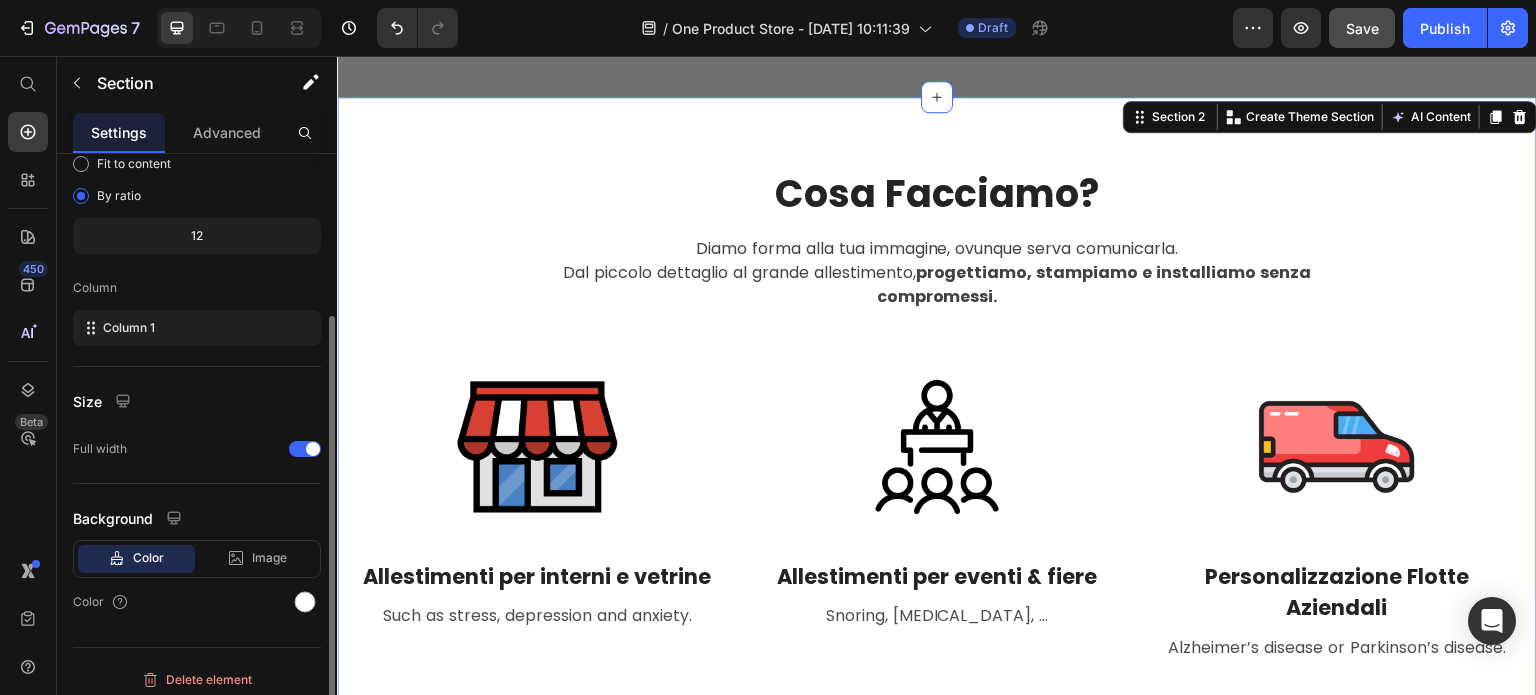 scroll, scrollTop: 208, scrollLeft: 0, axis: vertical 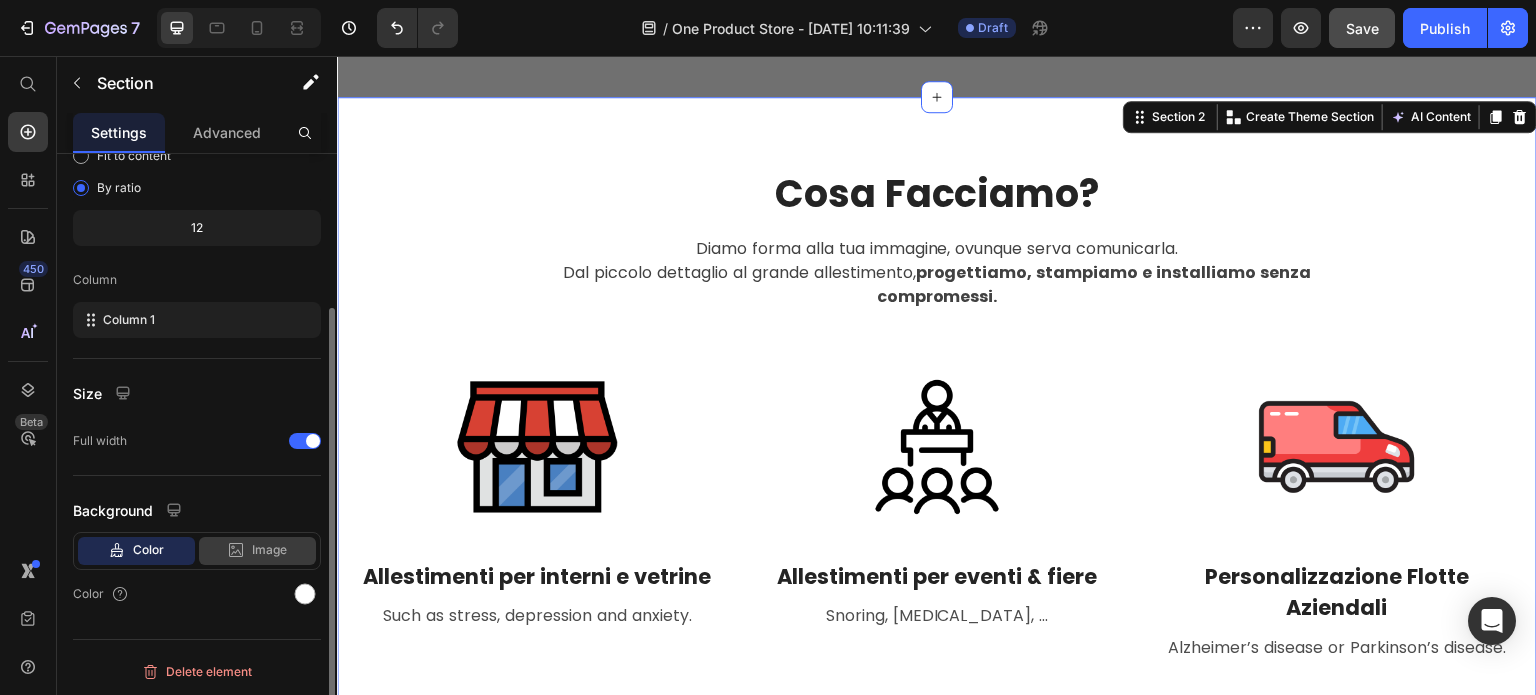 click on "Image" 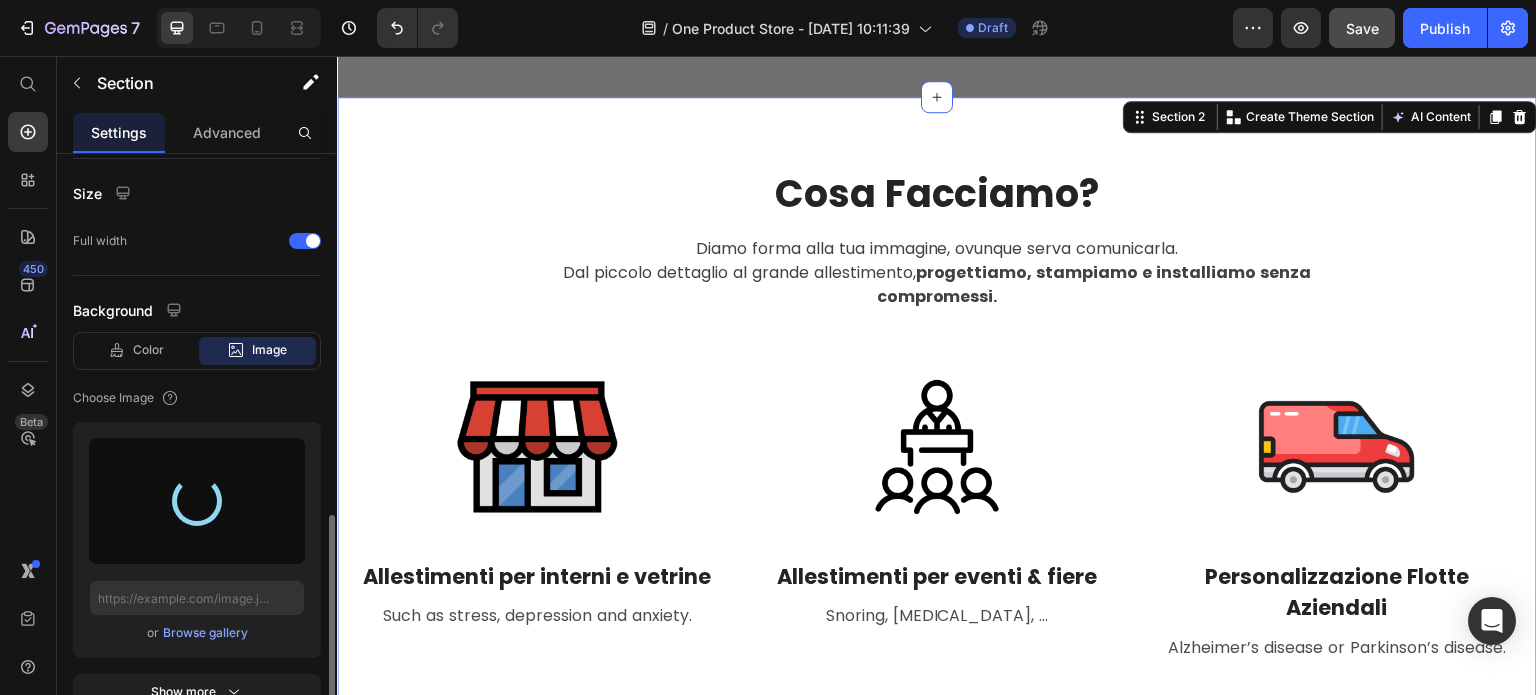 scroll, scrollTop: 508, scrollLeft: 0, axis: vertical 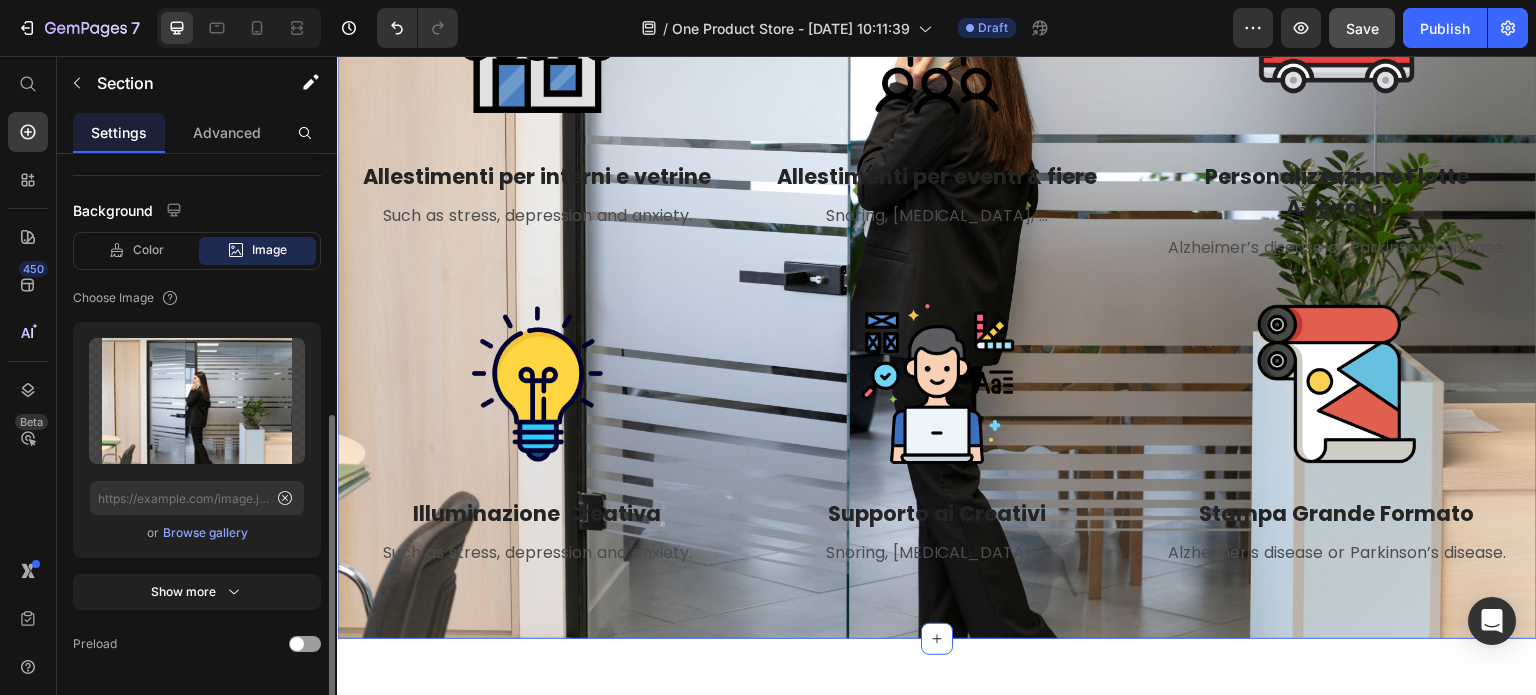 click on "Color Image Video  Choose Image  Upload Image  or   Browse gallery  Show more" 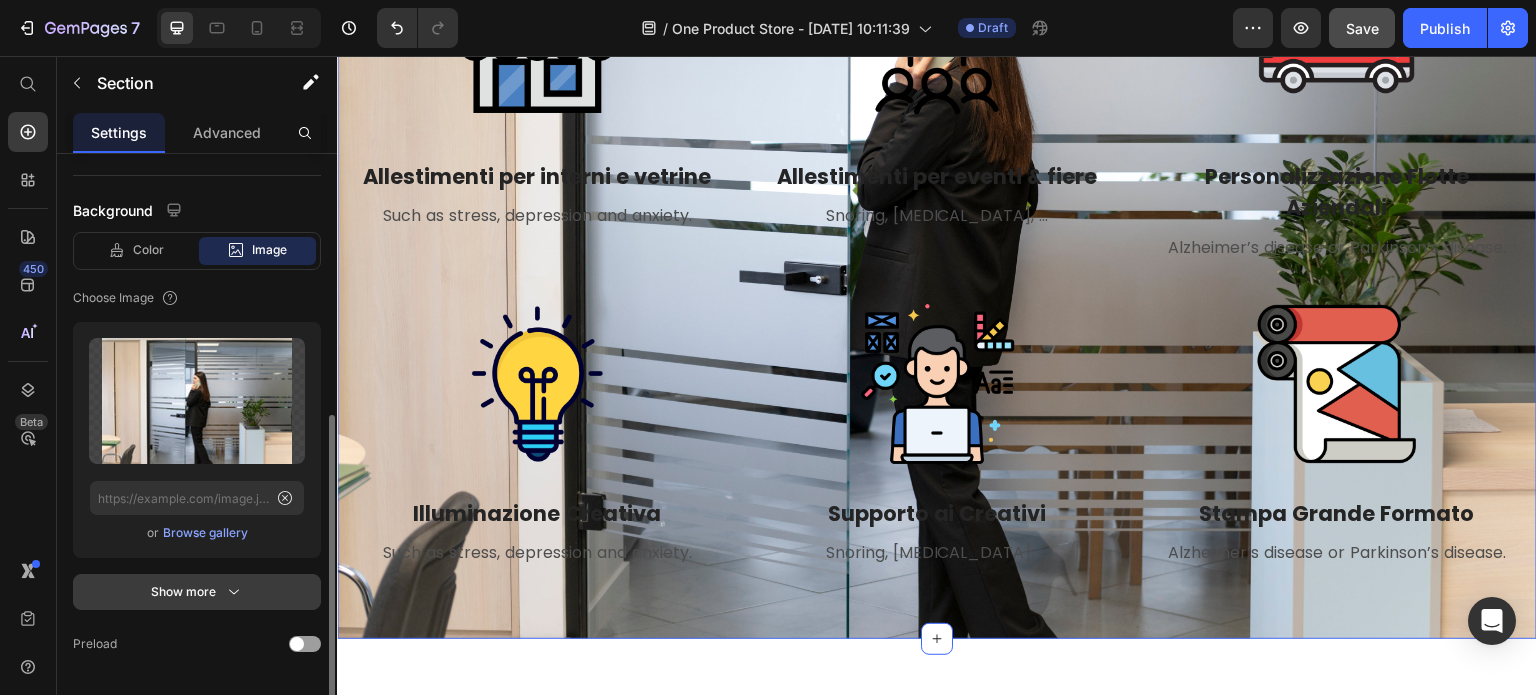 click on "Show more" at bounding box center [197, 592] 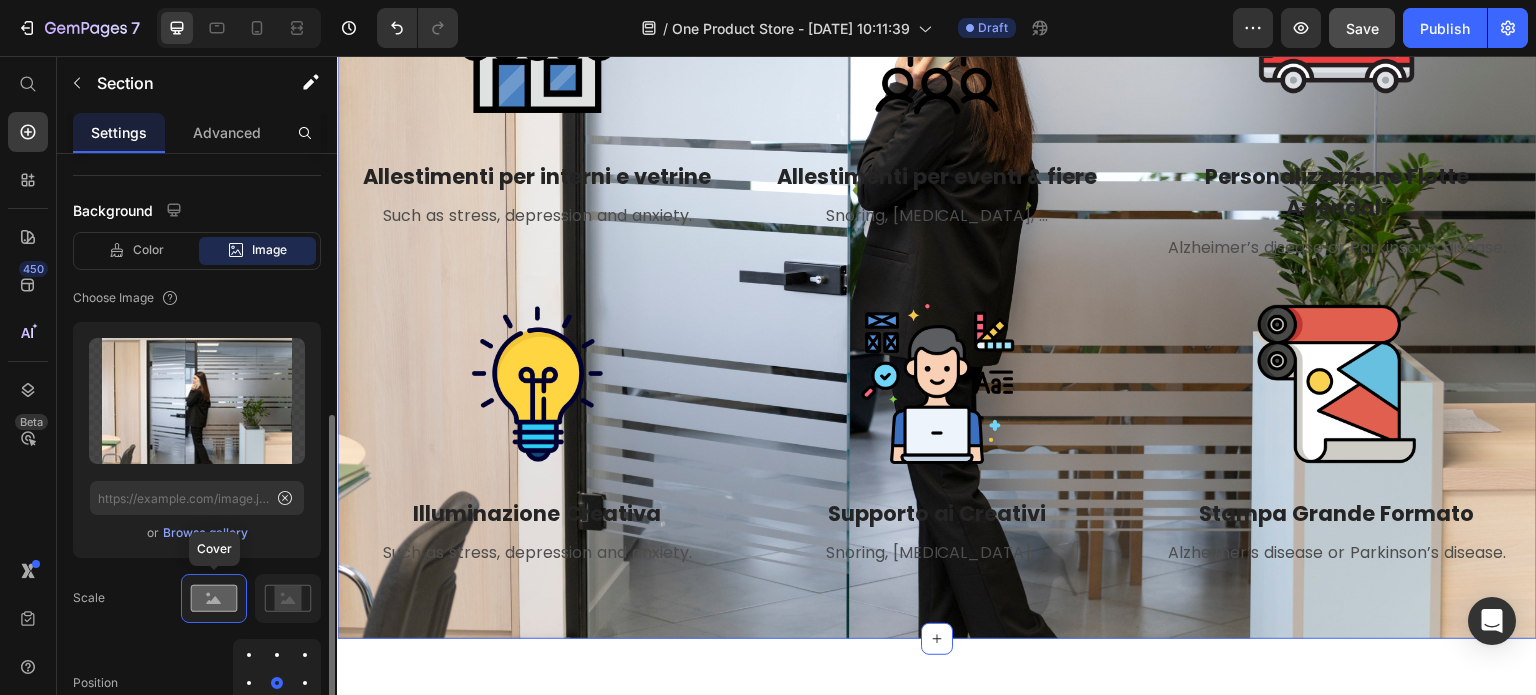 scroll, scrollTop: 708, scrollLeft: 0, axis: vertical 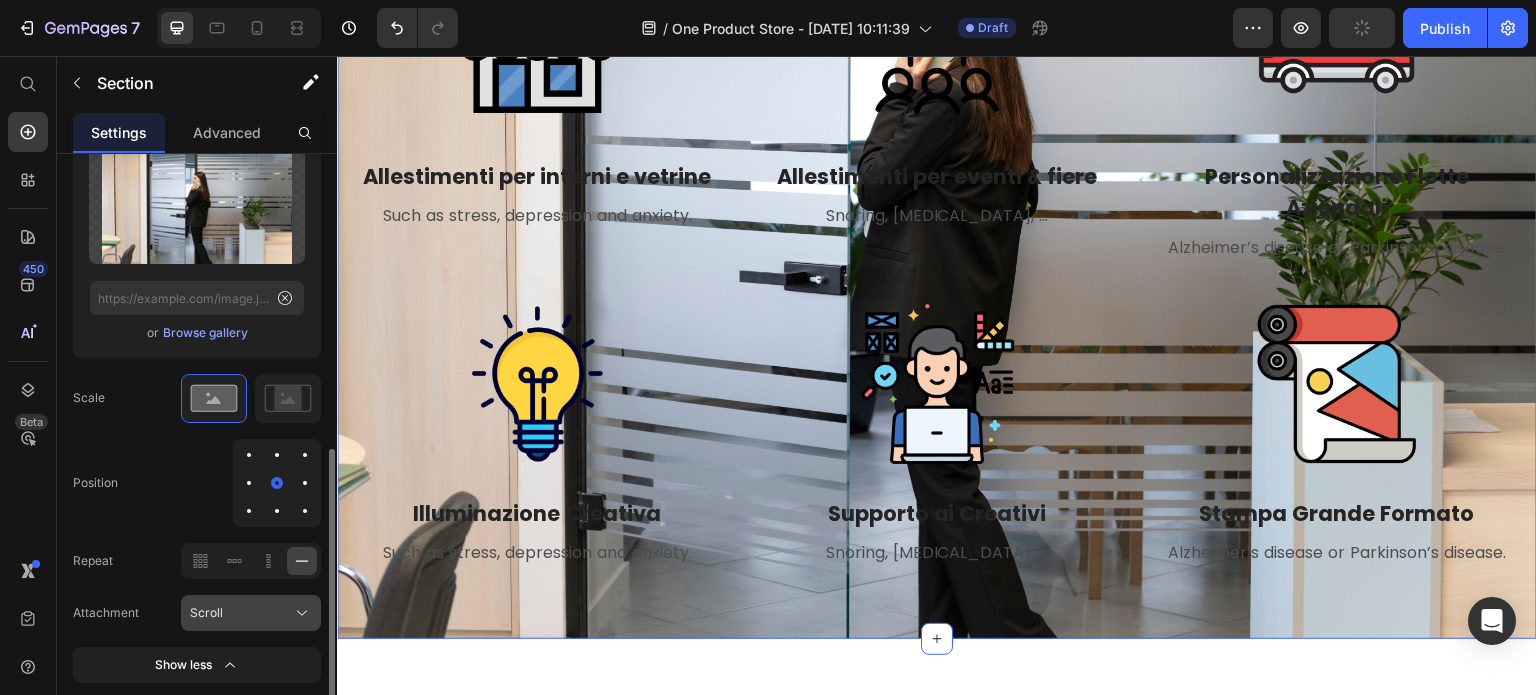 click on "Scroll" 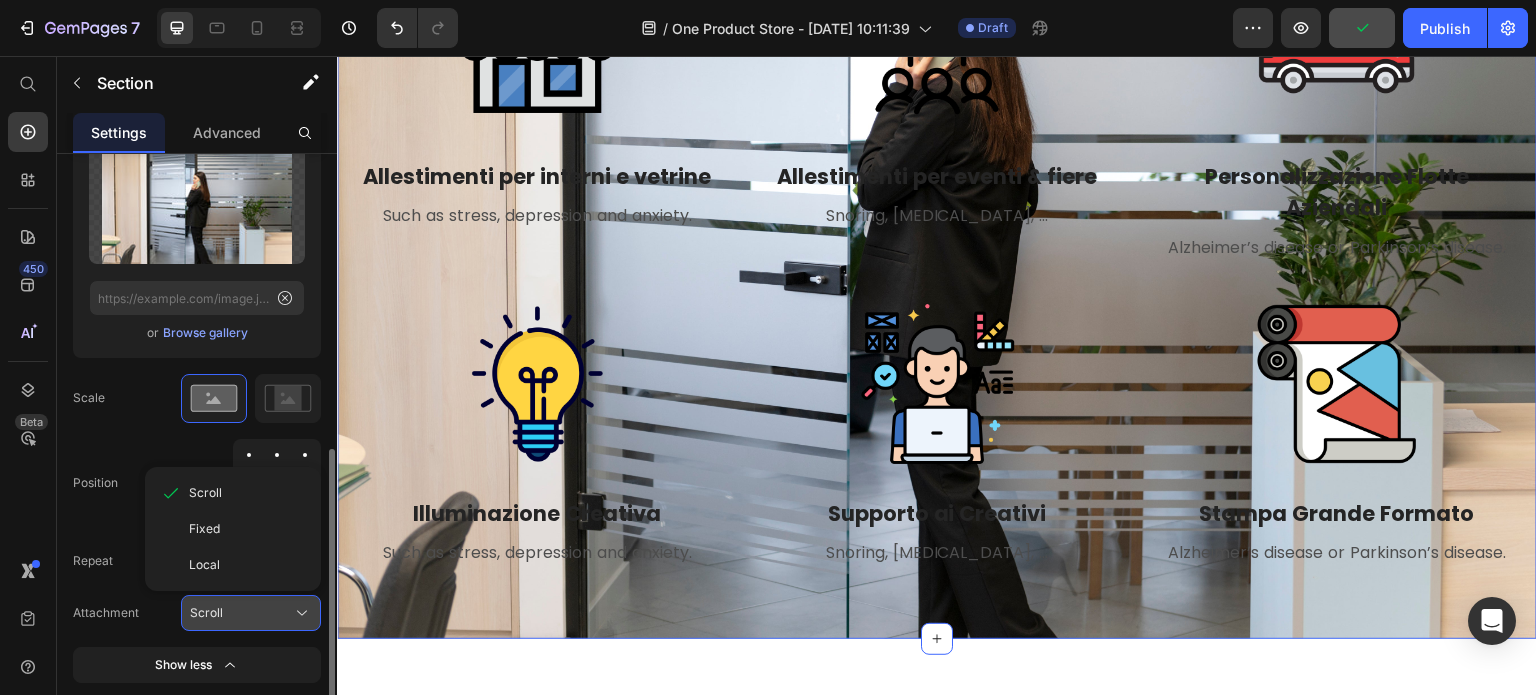 click on "Scroll" 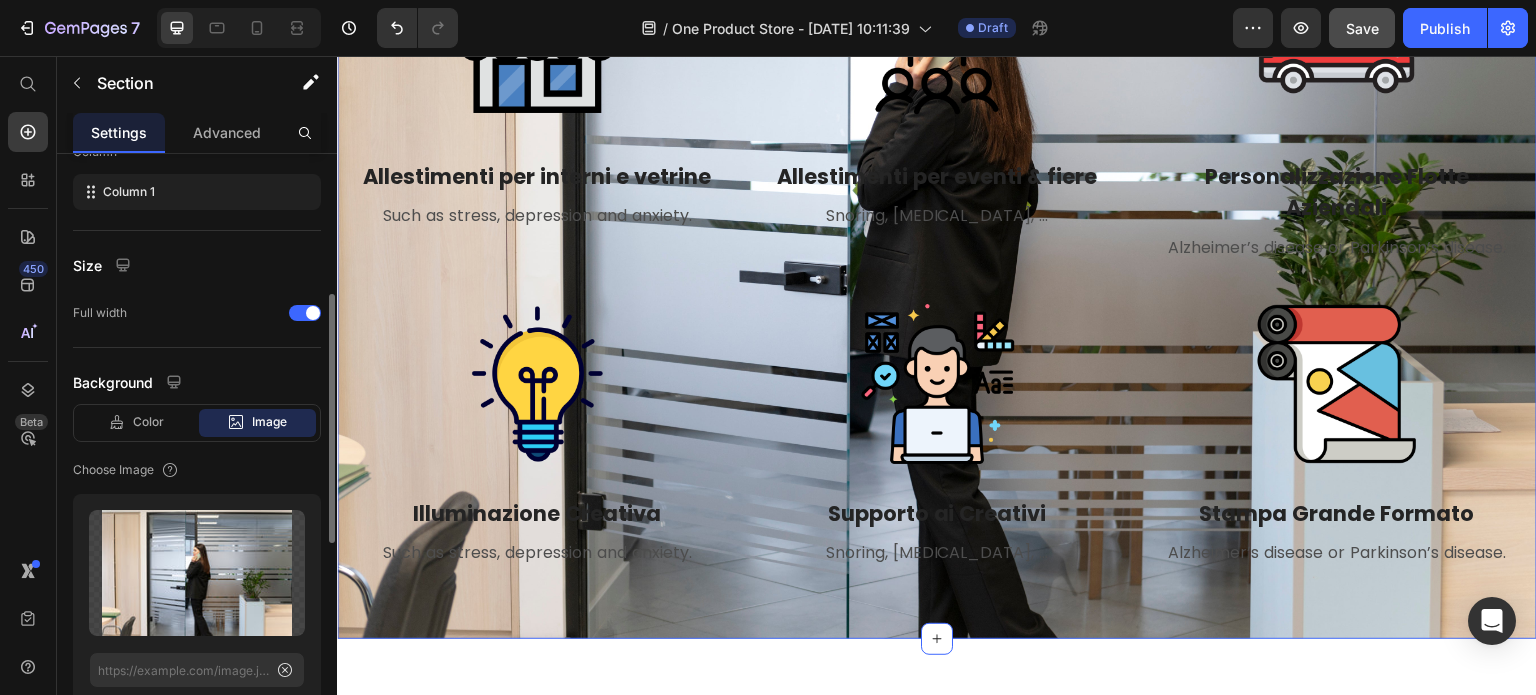 scroll, scrollTop: 136, scrollLeft: 0, axis: vertical 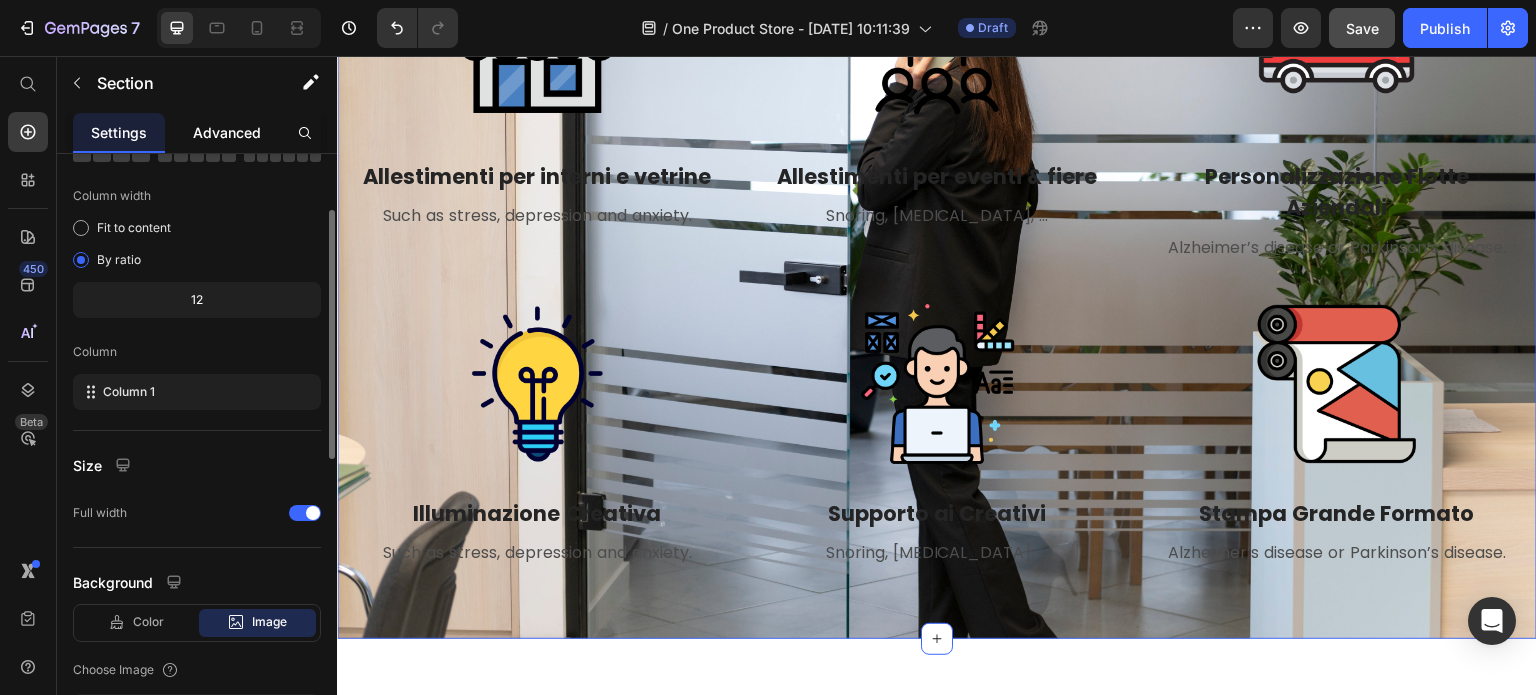 click on "Advanced" 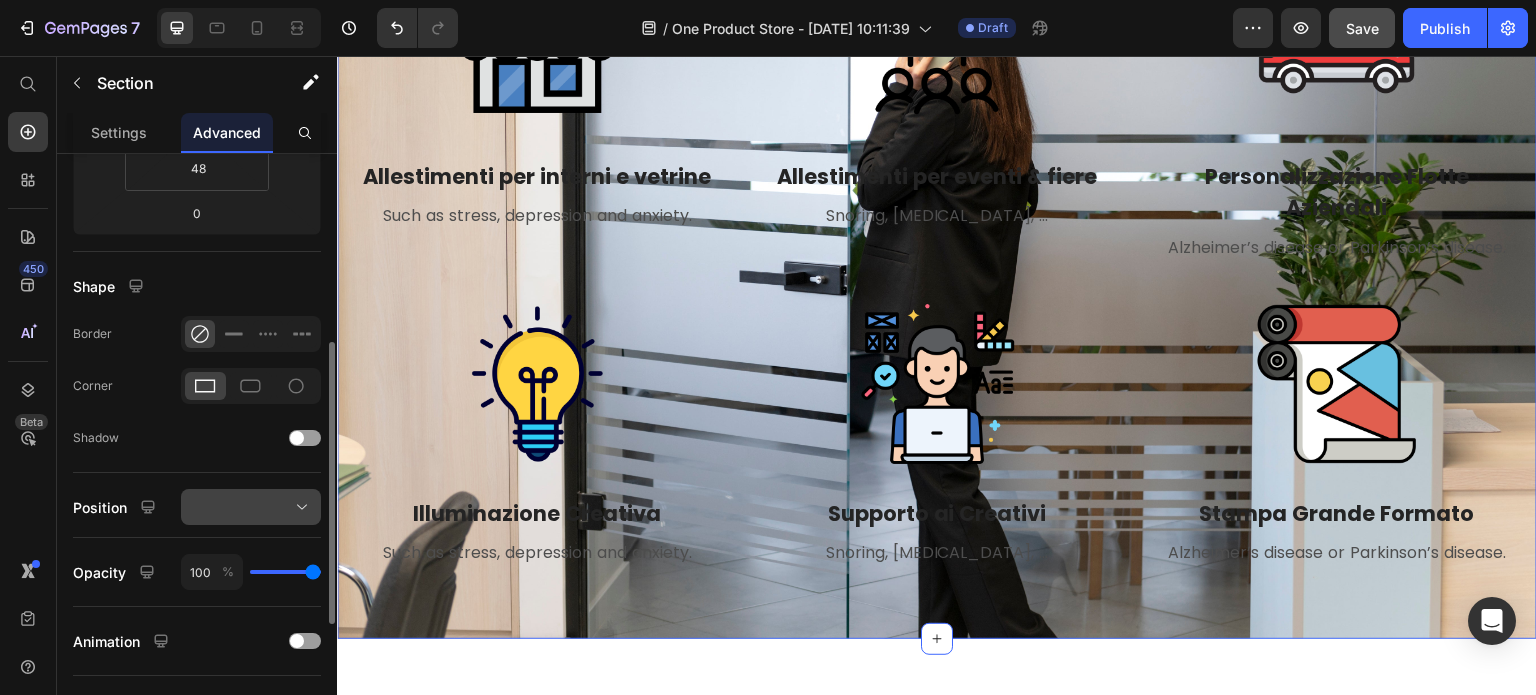 scroll, scrollTop: 600, scrollLeft: 0, axis: vertical 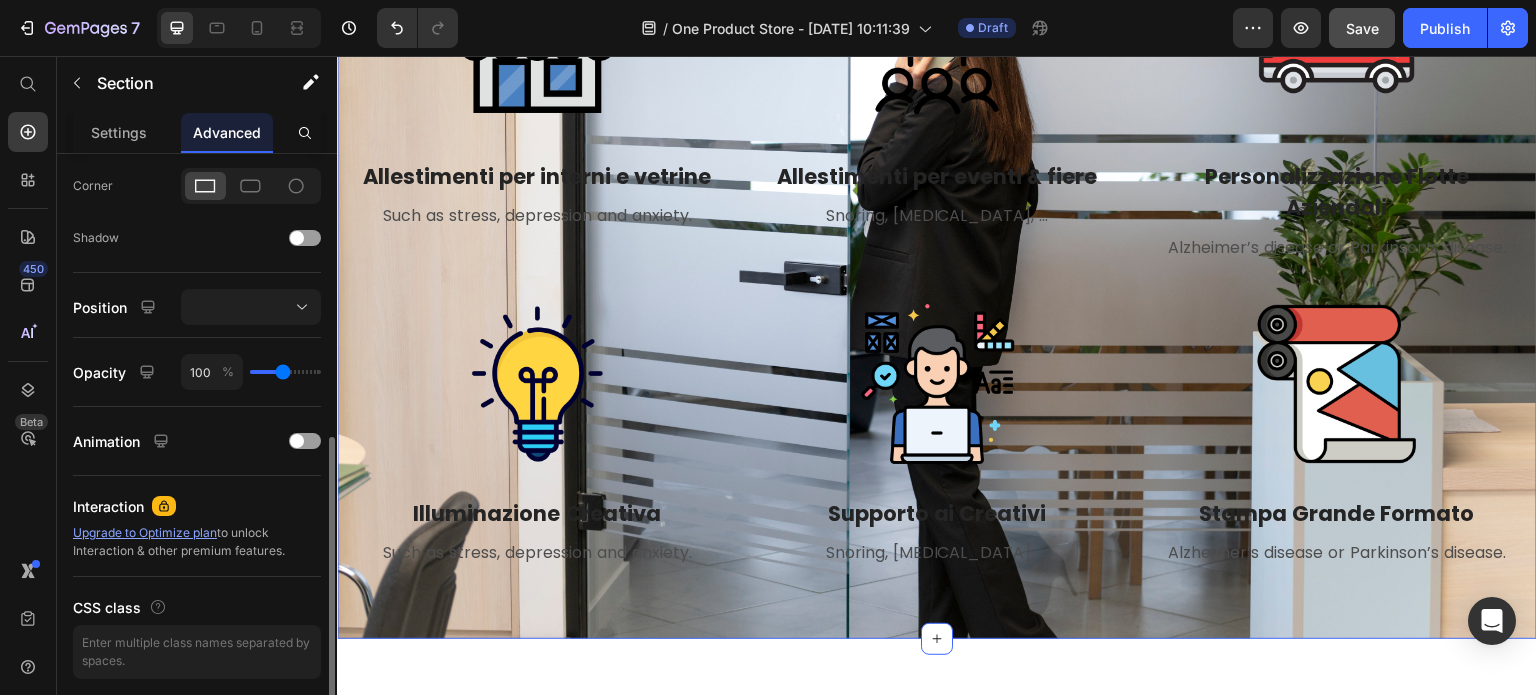 click at bounding box center [285, 372] 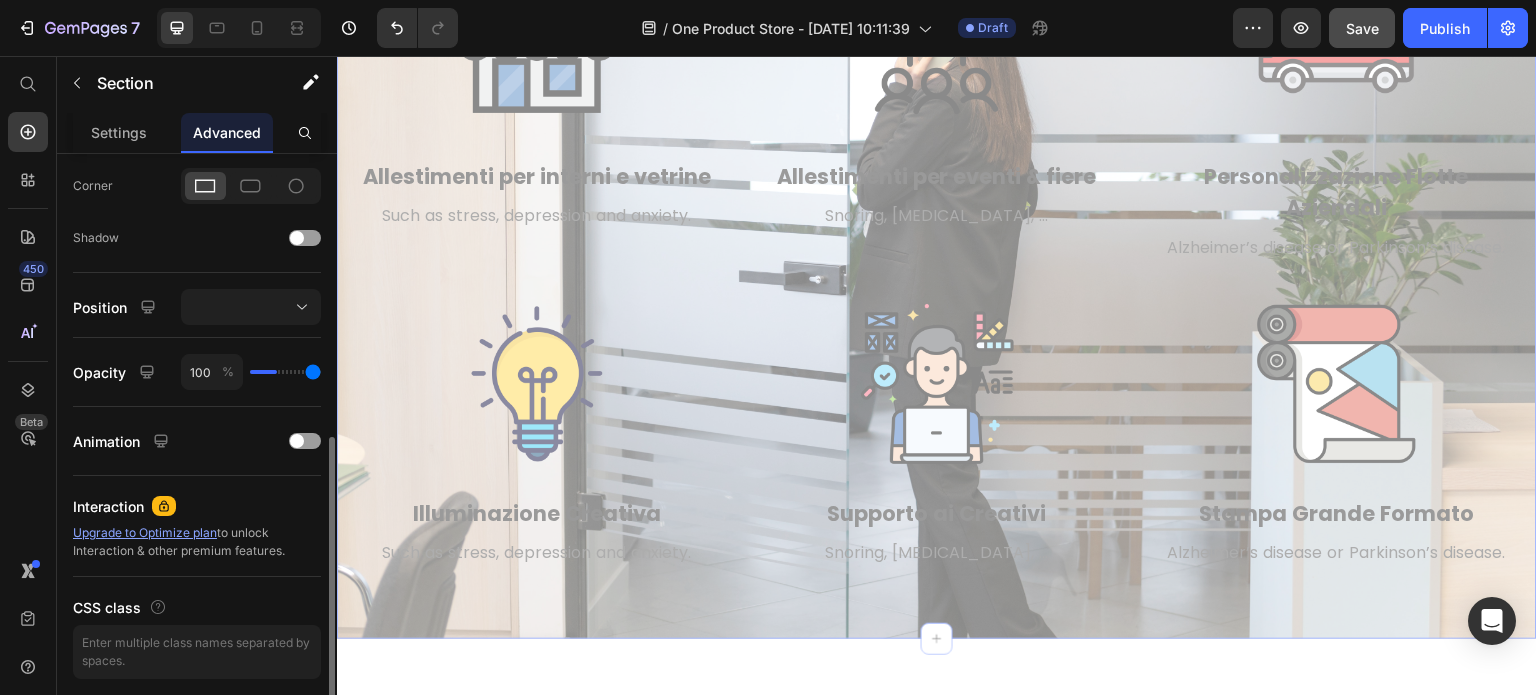 drag, startPoint x: 270, startPoint y: 371, endPoint x: 318, endPoint y: 371, distance: 48 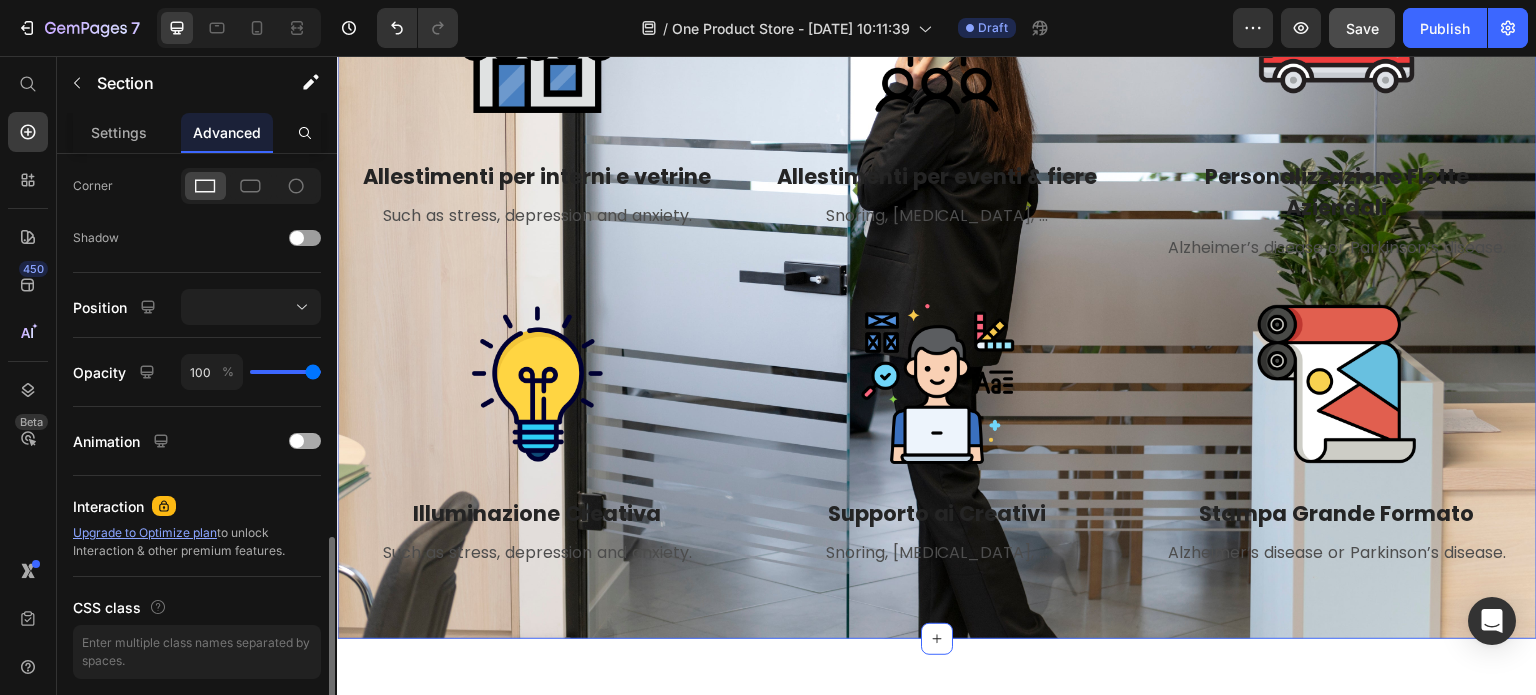 scroll, scrollTop: 668, scrollLeft: 0, axis: vertical 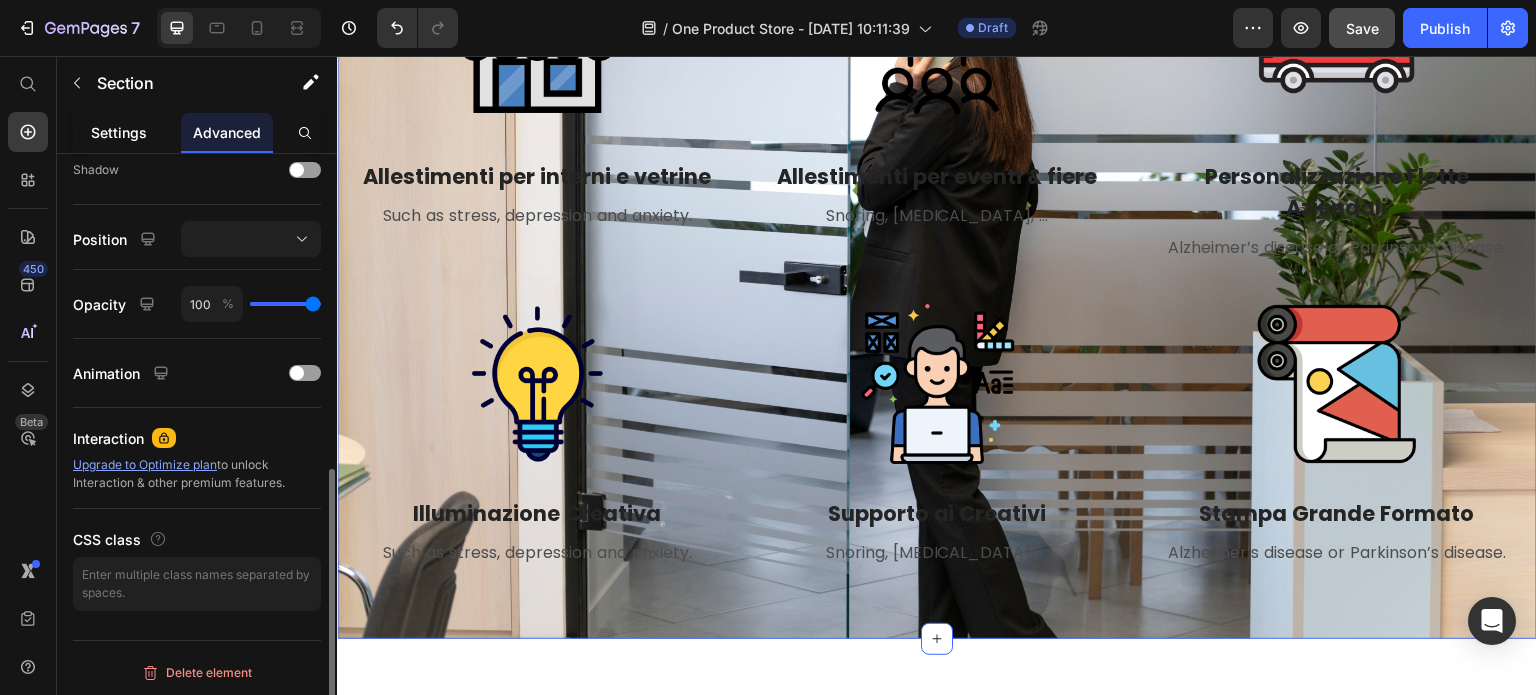 click on "Settings" at bounding box center (119, 132) 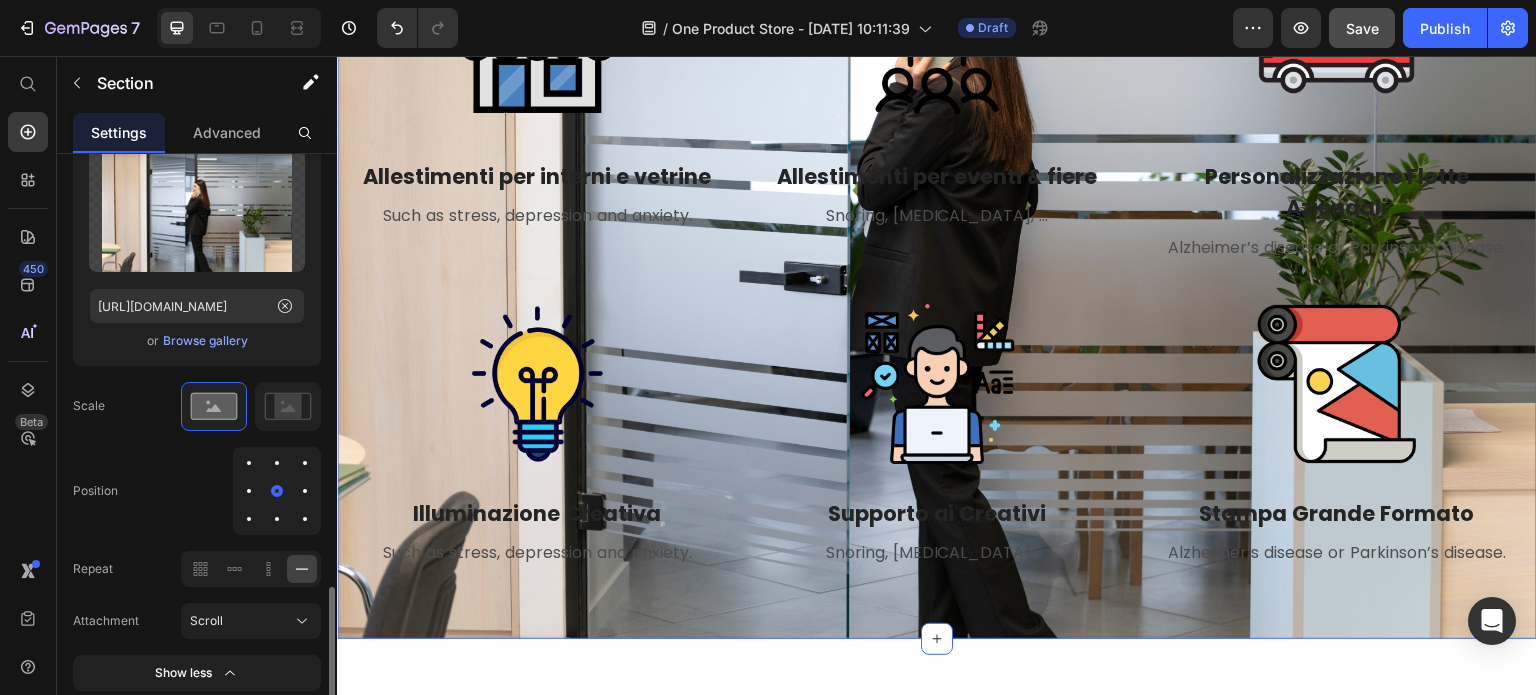 scroll, scrollTop: 836, scrollLeft: 0, axis: vertical 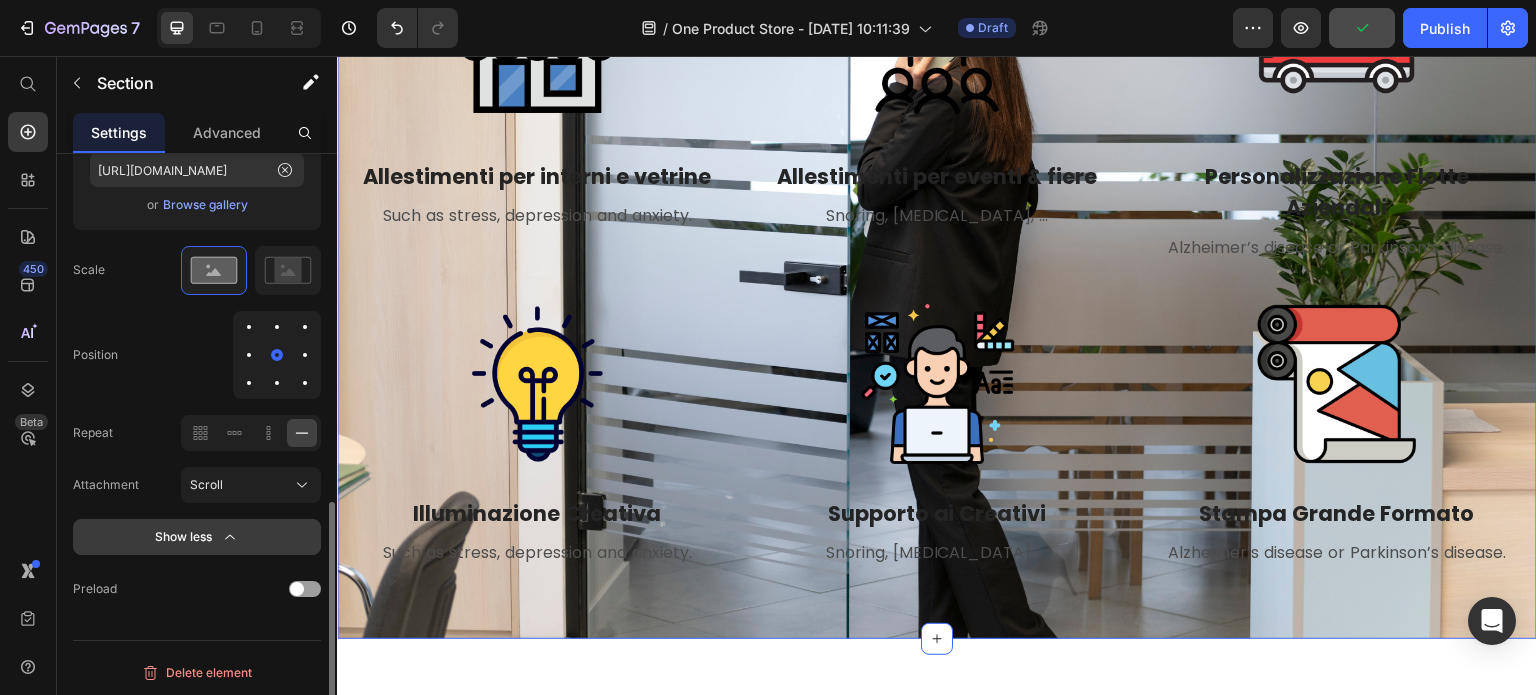 click on "Show less" at bounding box center (197, 537) 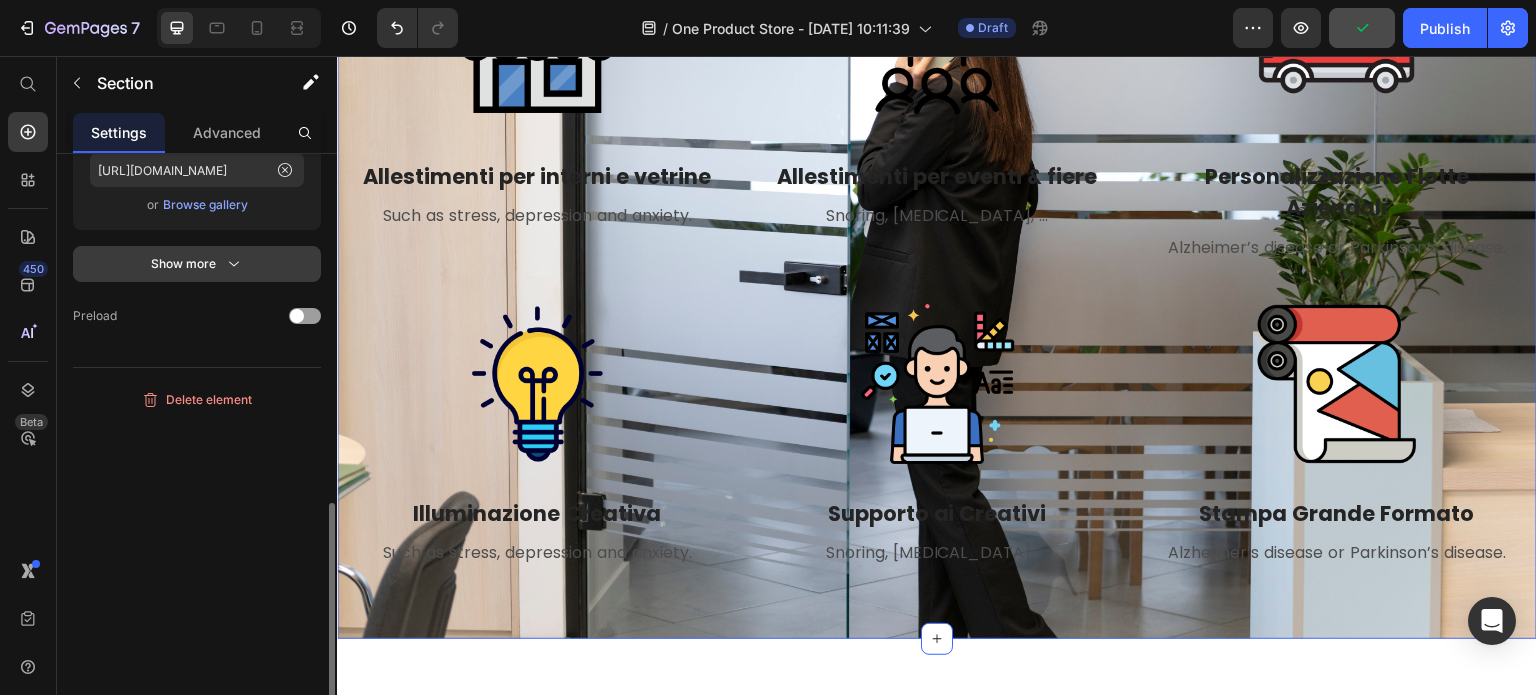scroll, scrollTop: 836, scrollLeft: 0, axis: vertical 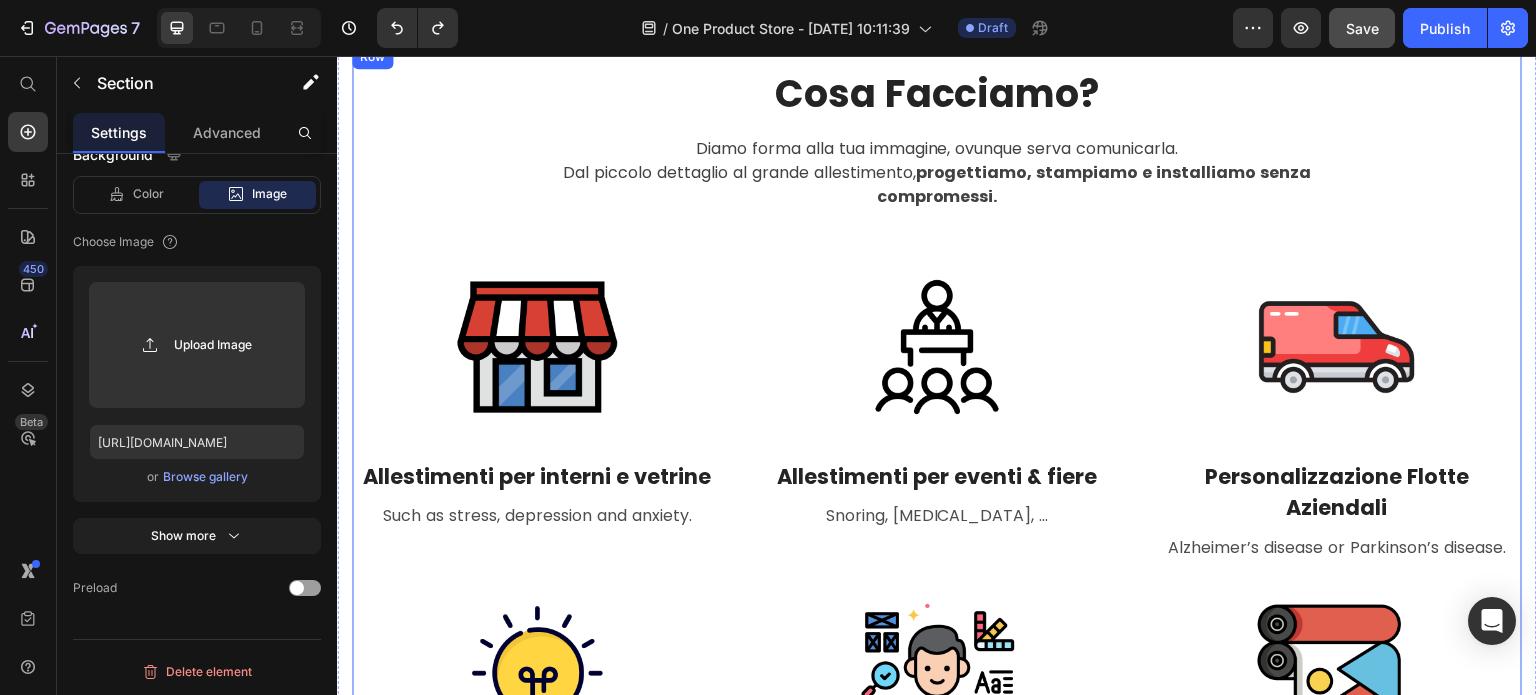 click on "Cosa Facciamo? Heading Diamo forma alla tua immagine, ovunque serva comunicarla. Dal piccolo dettaglio al grande allestimento,  progettiamo, stampiamo e installiamo senza compromessi. Text block Row Image Allestimenti per interni e vetrine Heading Such as stress, [MEDICAL_DATA] and anxiety. Text block Row Image Allestimenti per eventi & fiere Heading Snoring, [MEDICAL_DATA], ... Text block Row Image Personalizzazione Flotte Aziendali Heading Alzheimer’s disease or Parkinson’s disease. Text block Row Row Image Illuminazione Creativa Heading Such as stress, [MEDICAL_DATA] and anxiety. Text block Row Image Supporto ai Creativi Heading Snoring, [MEDICAL_DATA], ... Text block Row Image Stampa Grande Formato Heading Alzheimer’s disease or Parkinson’s disease. Text block Row Row" at bounding box center (937, 468) 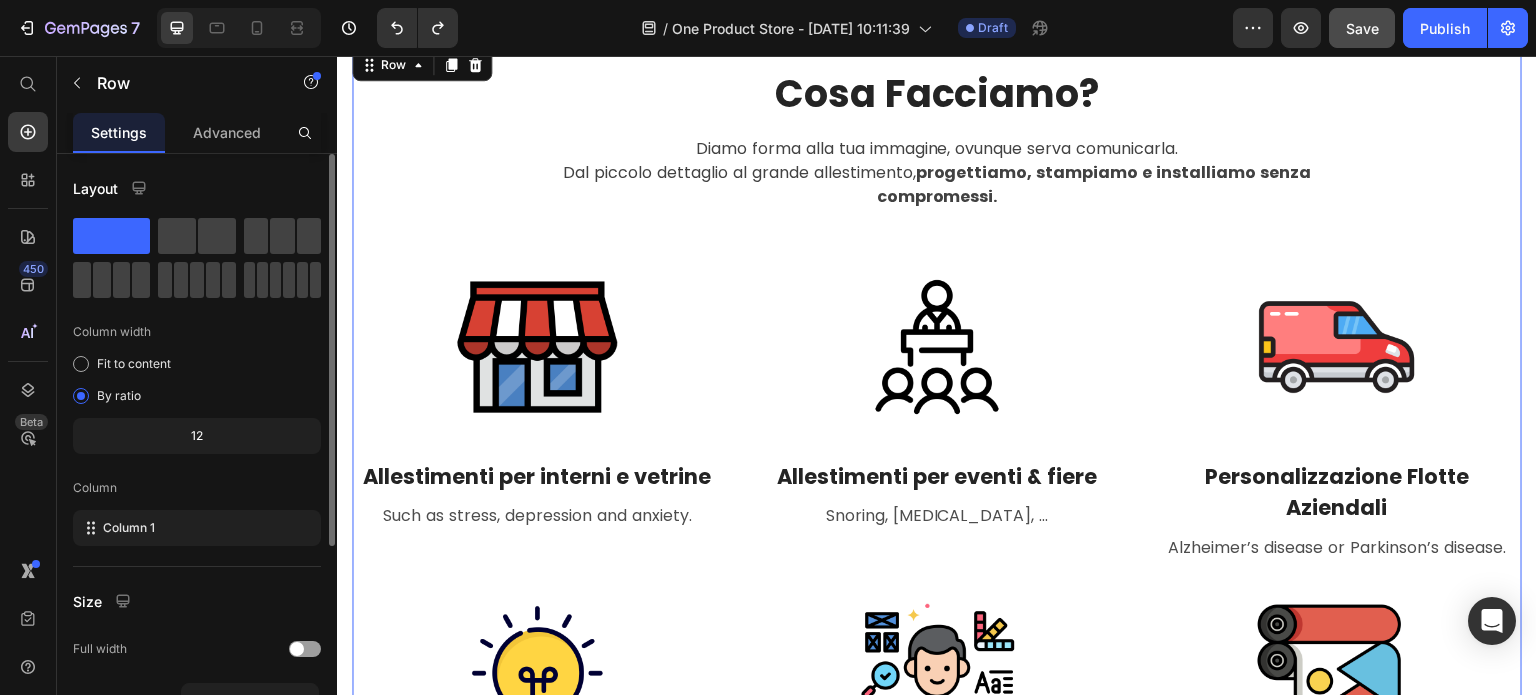 scroll, scrollTop: 312, scrollLeft: 0, axis: vertical 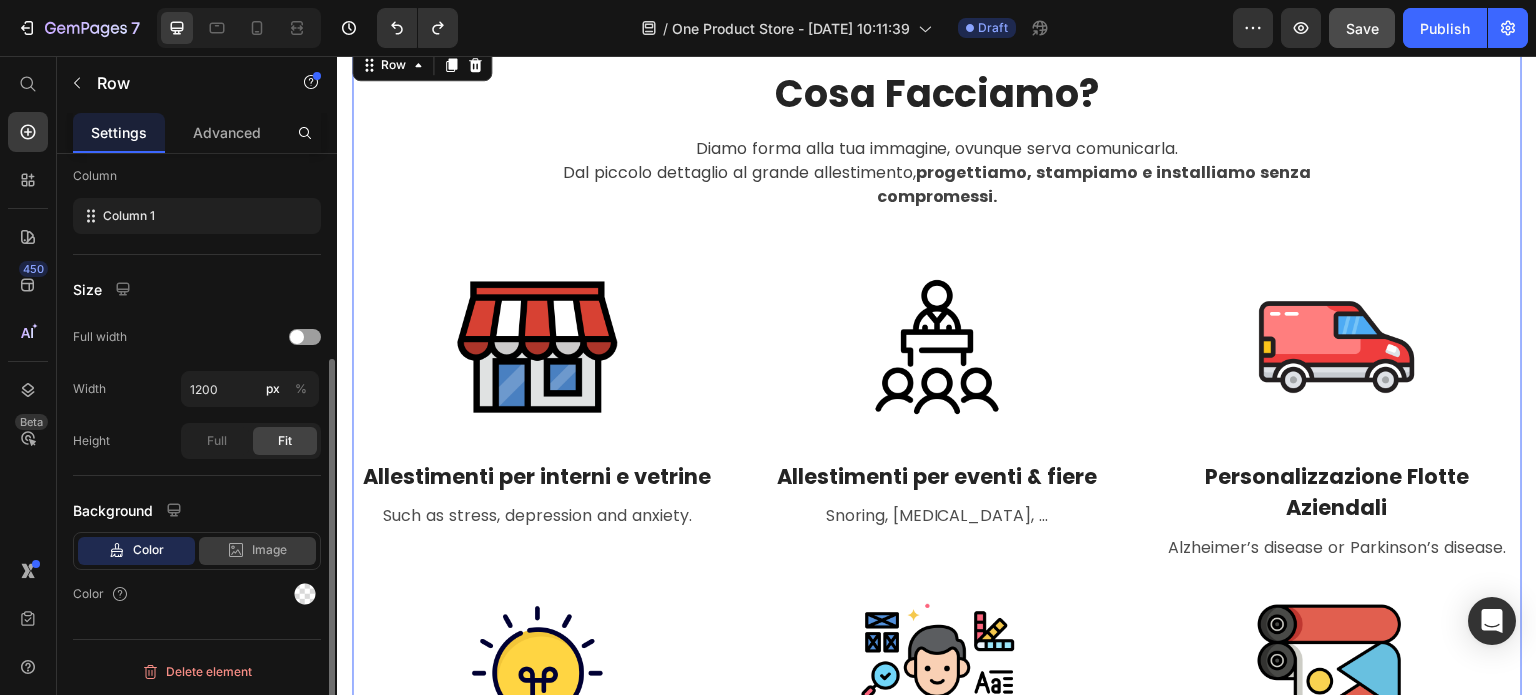 click on "Image" 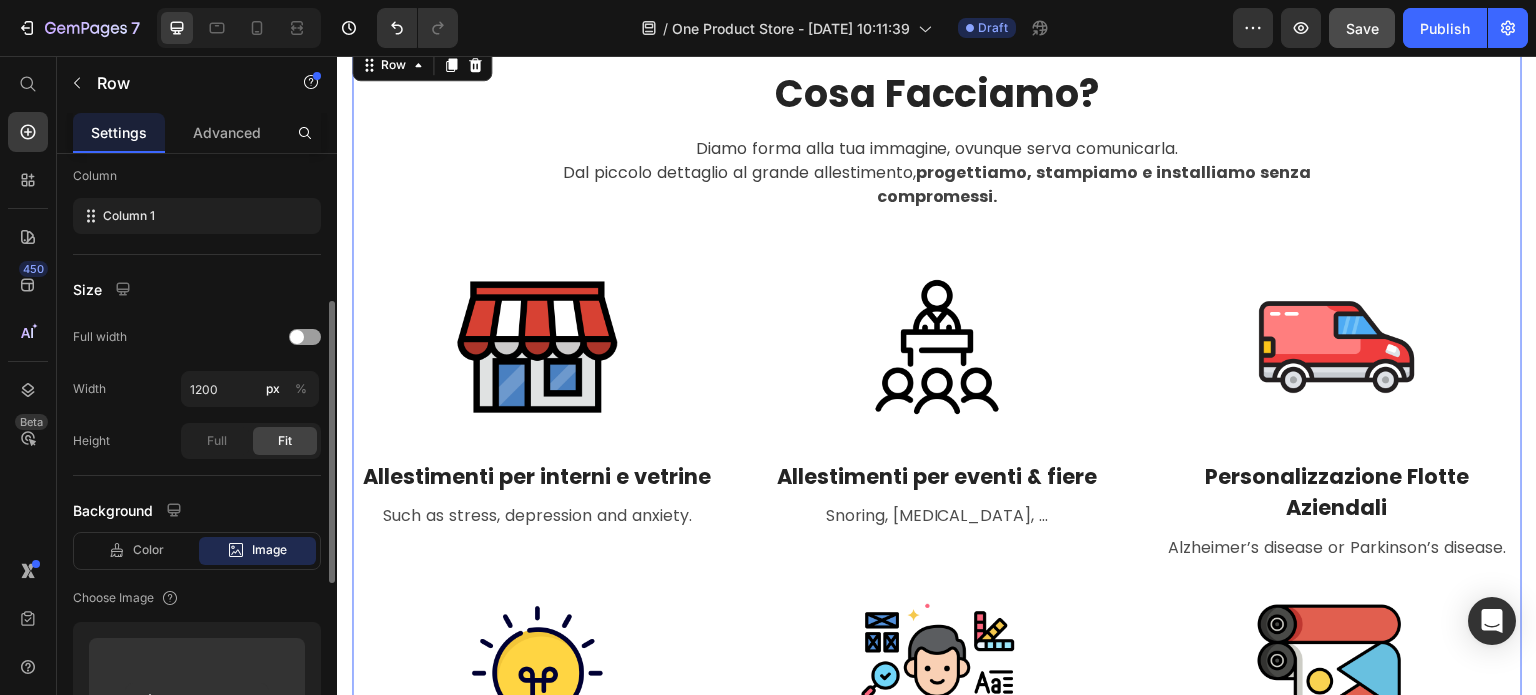 scroll, scrollTop: 1100, scrollLeft: 0, axis: vertical 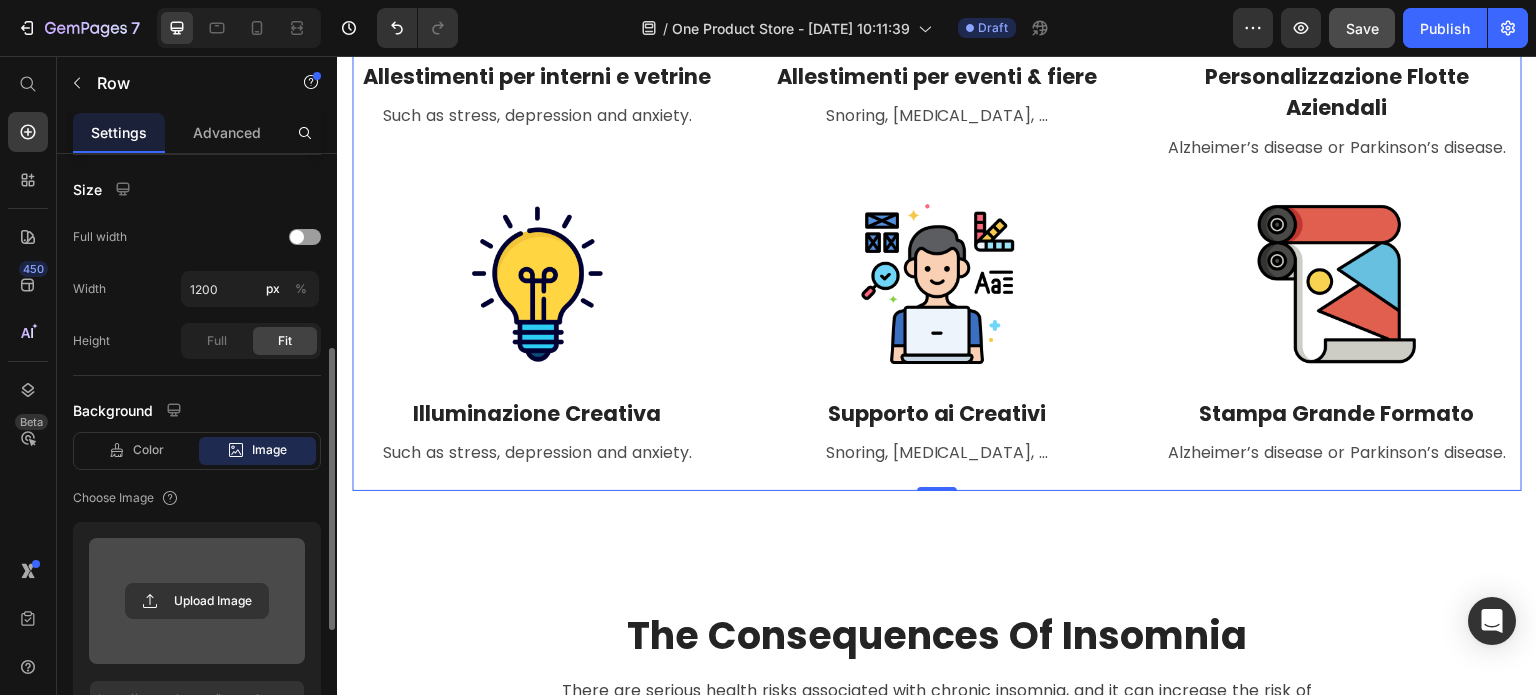 click at bounding box center [197, 601] 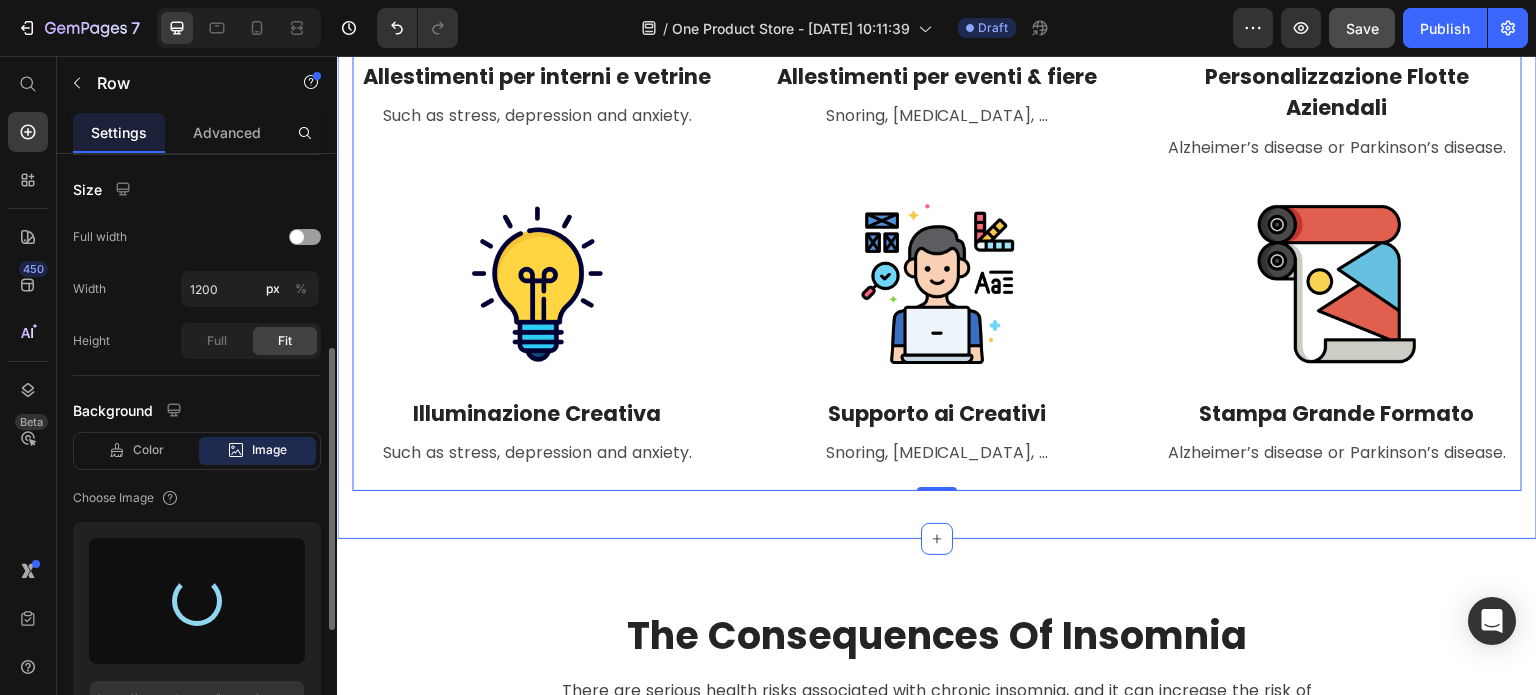 scroll, scrollTop: 1196, scrollLeft: 0, axis: vertical 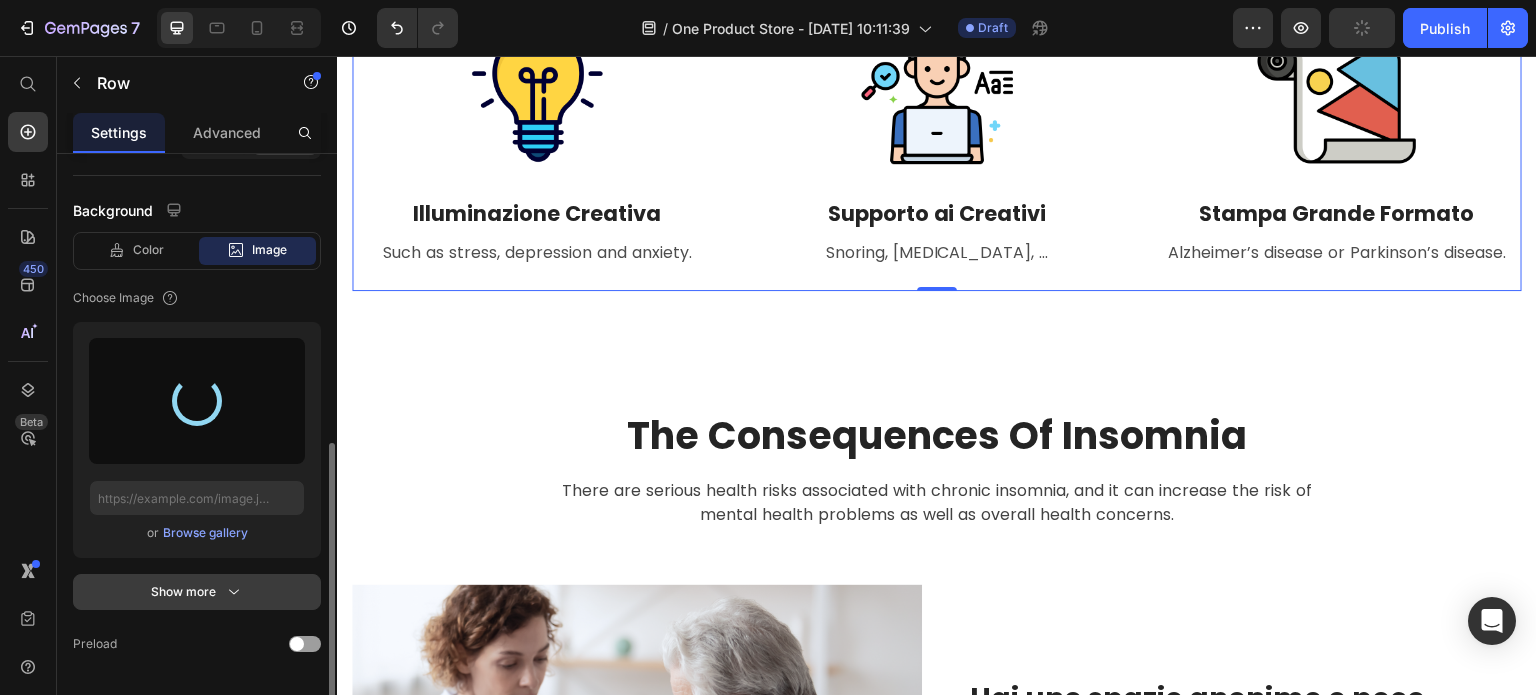 click 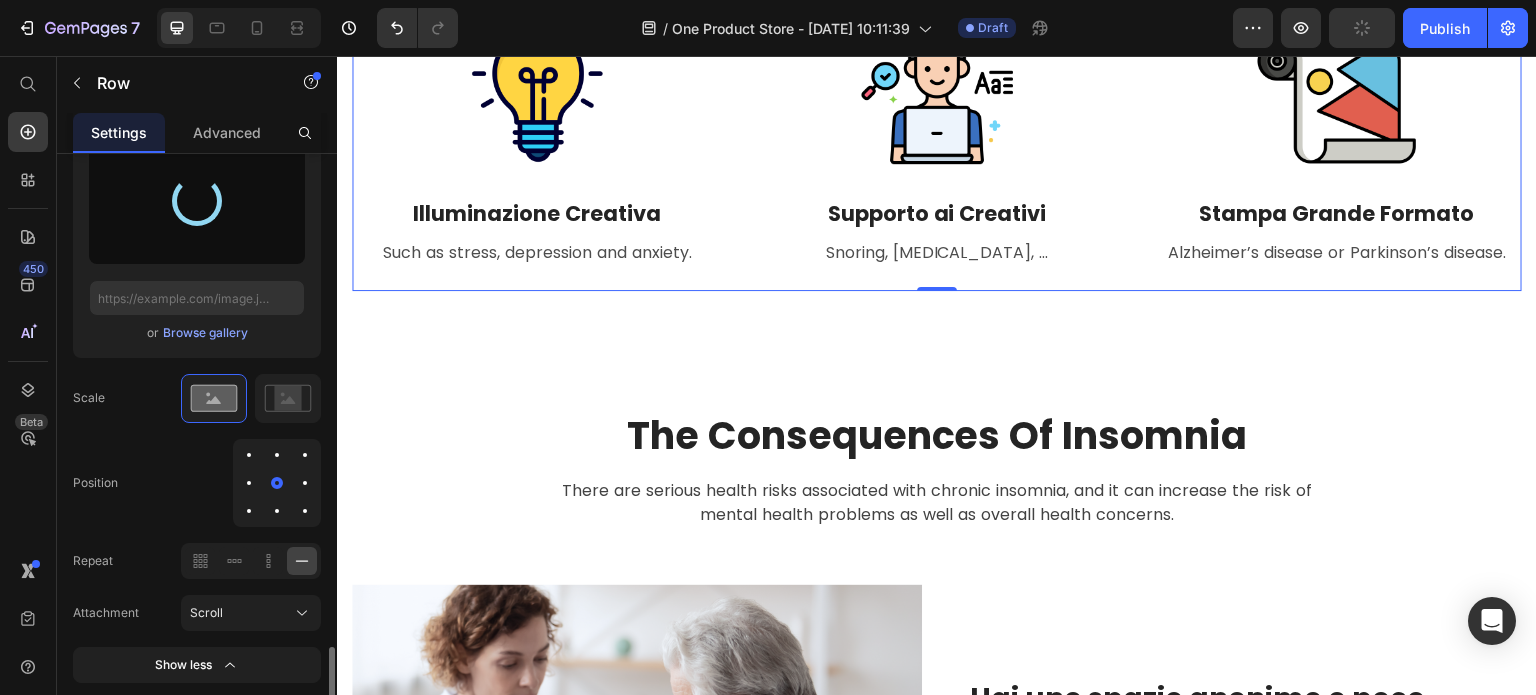 scroll, scrollTop: 940, scrollLeft: 0, axis: vertical 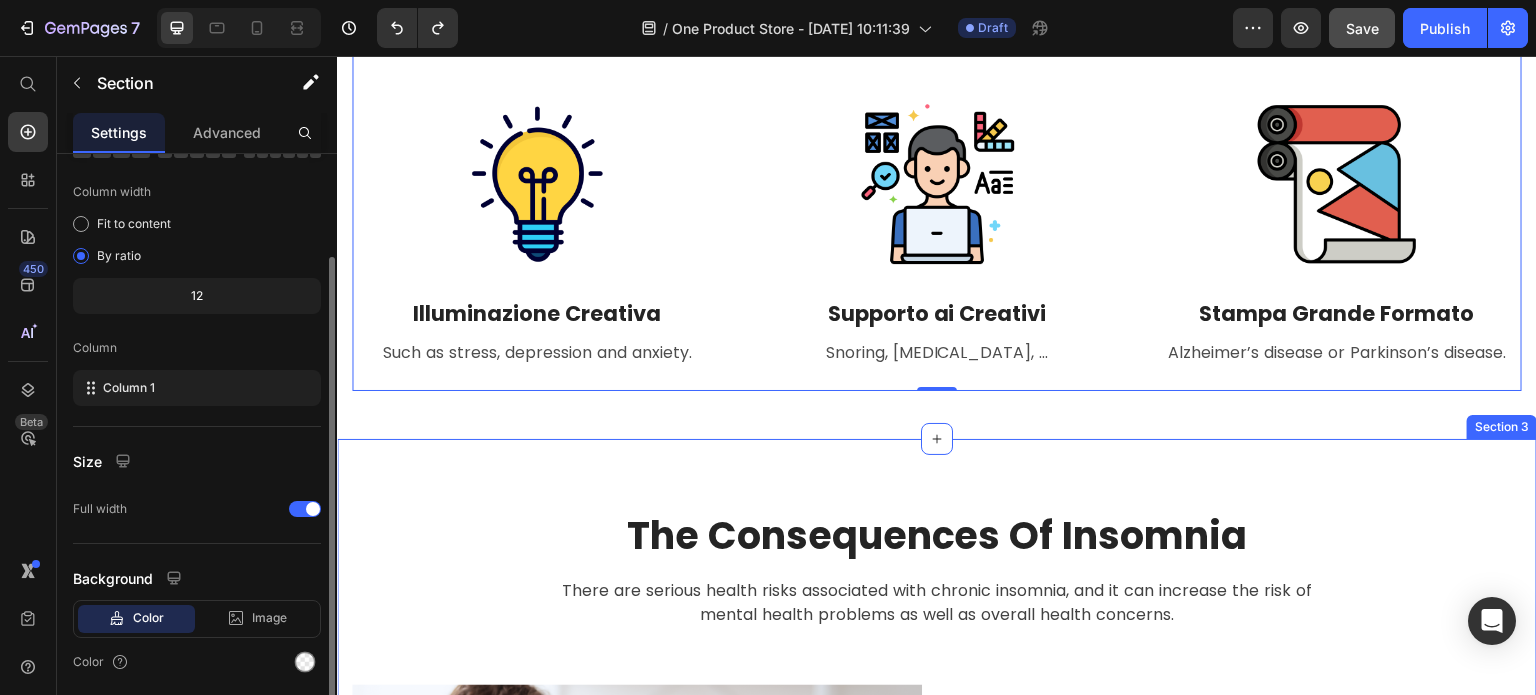 click on "The Consequences Of [MEDICAL_DATA] Heading There are serious health risks associated with [MEDICAL_DATA], and it can increase the risk of mental health problems as well as overall health concerns. Text block Row Image Hai uno spazio anonimo o poco valorizzato? Heading Pareti bianche, vetrine spente, ambienti che non dicono nulla… ogni metro che non comunica, è un'opportunità sprecata. È il momento di trasformarlo in qualcosa che cattura [PERSON_NAME] e racconta chi sei. Text block Row Row Non sai da dove cominciare? Heading Nessun problema.  Ti guidiamo noi, passo dopo passo. Dalla progettazione alla stampa, fino al montaggio finale:  ci occupiamo di tutto , con precisione, creatività e zero stress per te. Text block Row Image Row Image Dobbiamo rinnovare i tuoi spazi o i tuoi veicoli? Heading Realizziamo installazioni scenografiche con  LED integrati , rivestimenti su misura per rinnovare locali commerciali, uffici o showroom — anche senza opere murarie. Text block Row Row Row Section 3" at bounding box center [937, 1199] 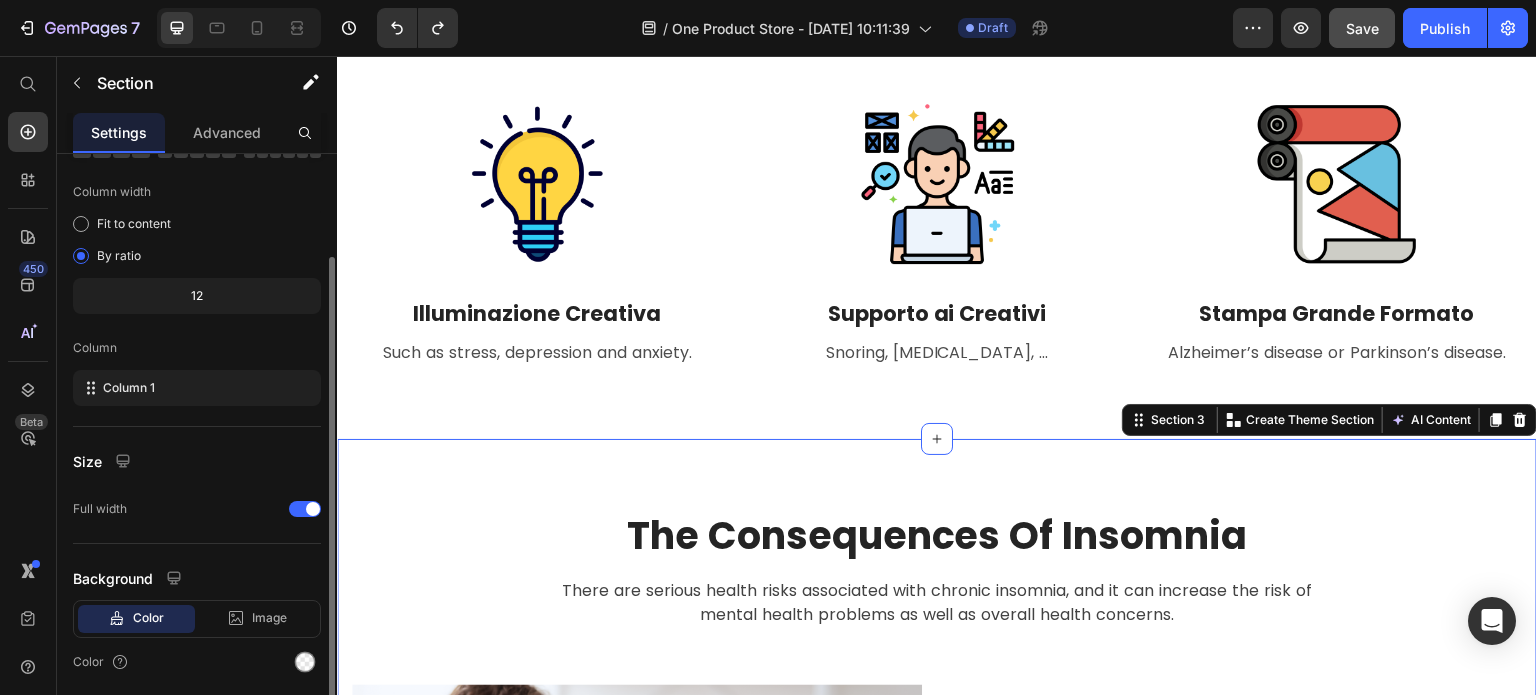 scroll, scrollTop: 0, scrollLeft: 0, axis: both 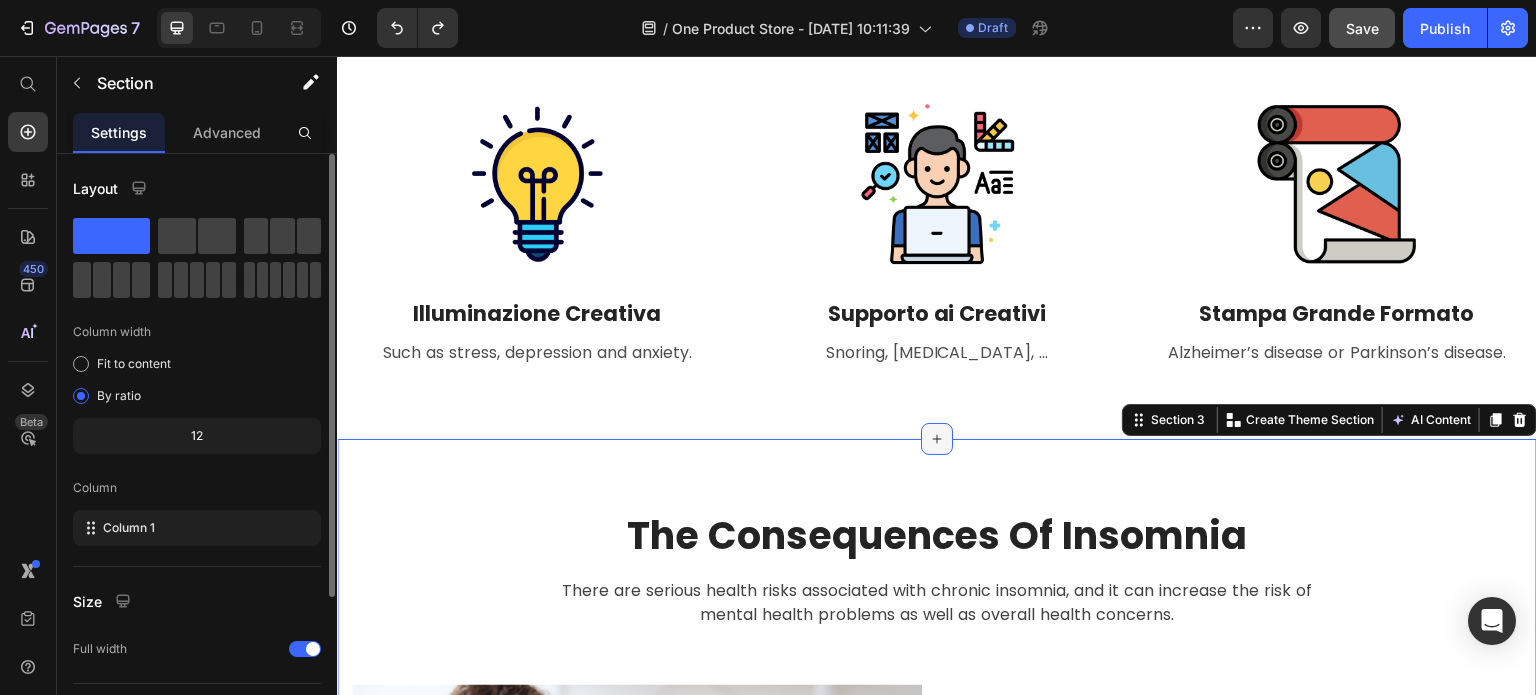 click at bounding box center (937, 439) 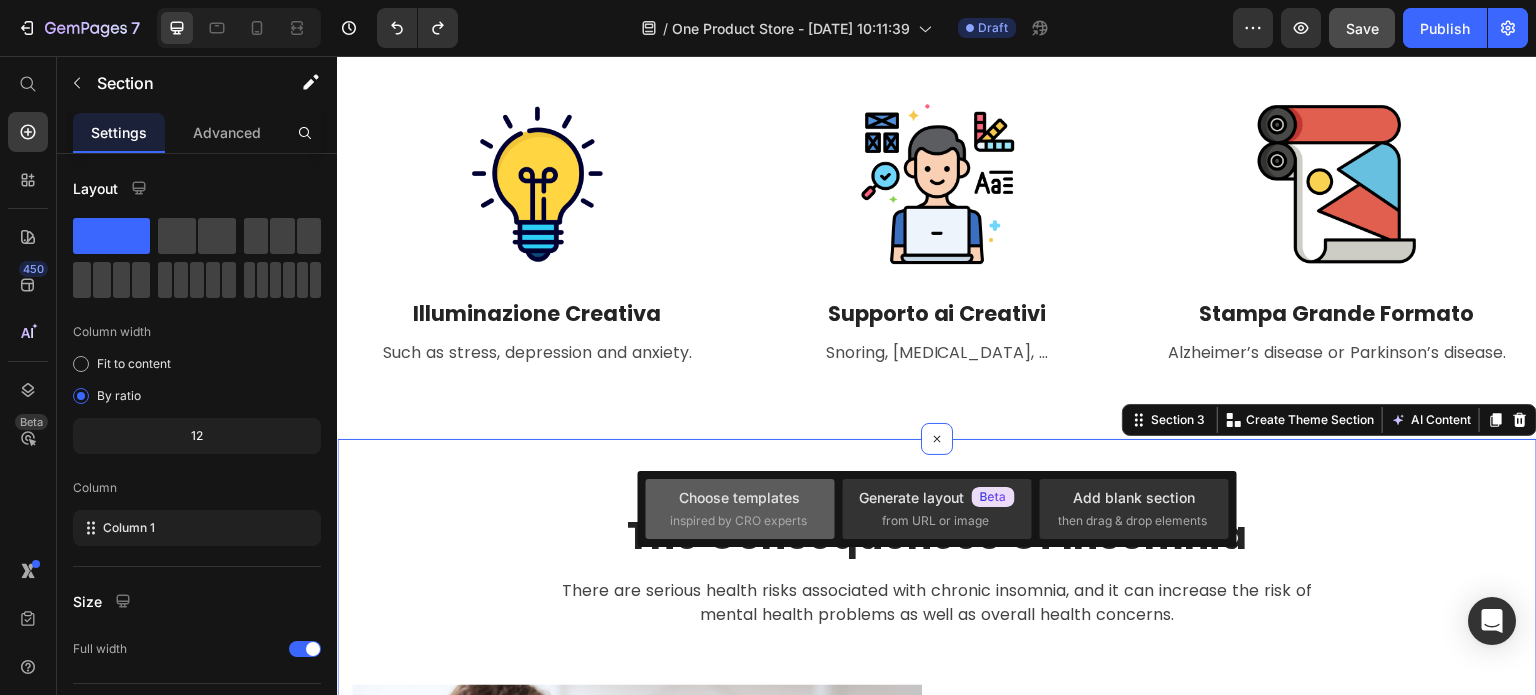 click on "Choose templates" at bounding box center (739, 497) 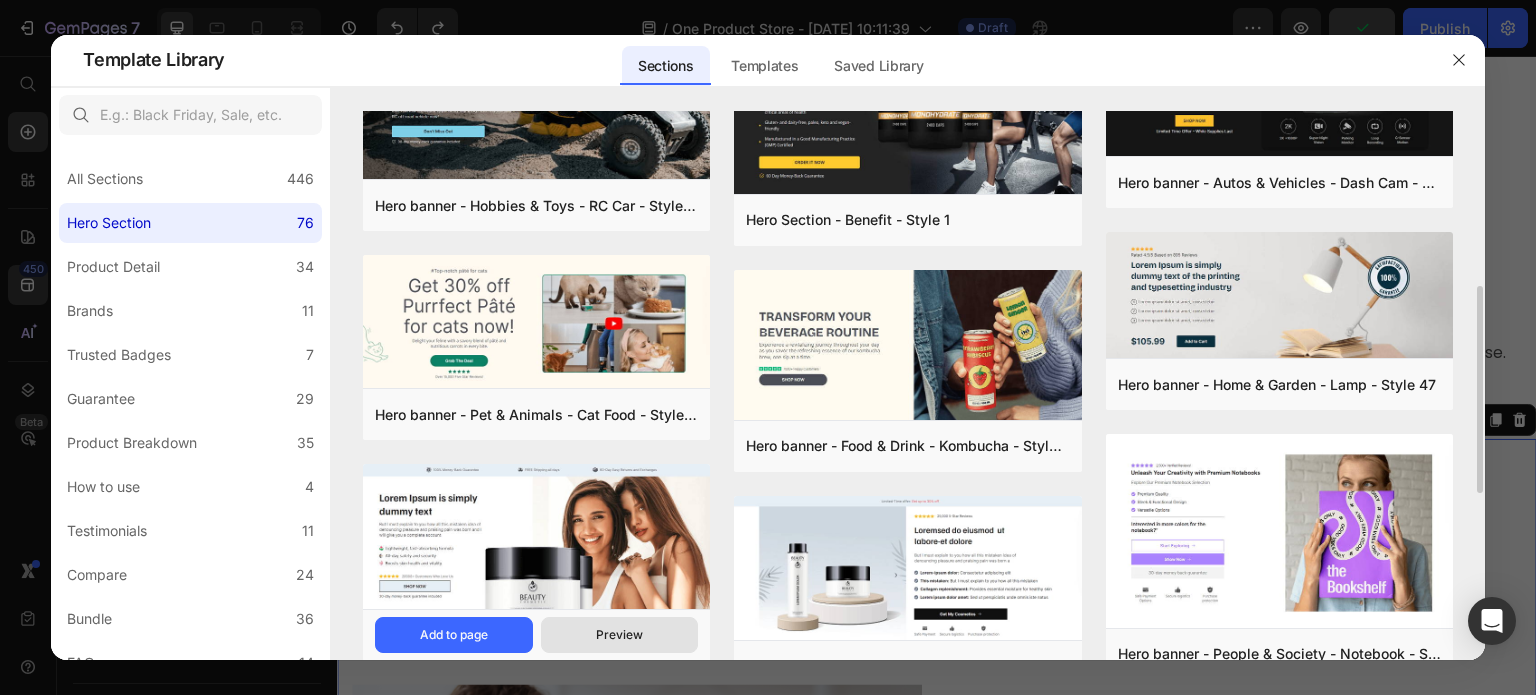 scroll, scrollTop: 400, scrollLeft: 0, axis: vertical 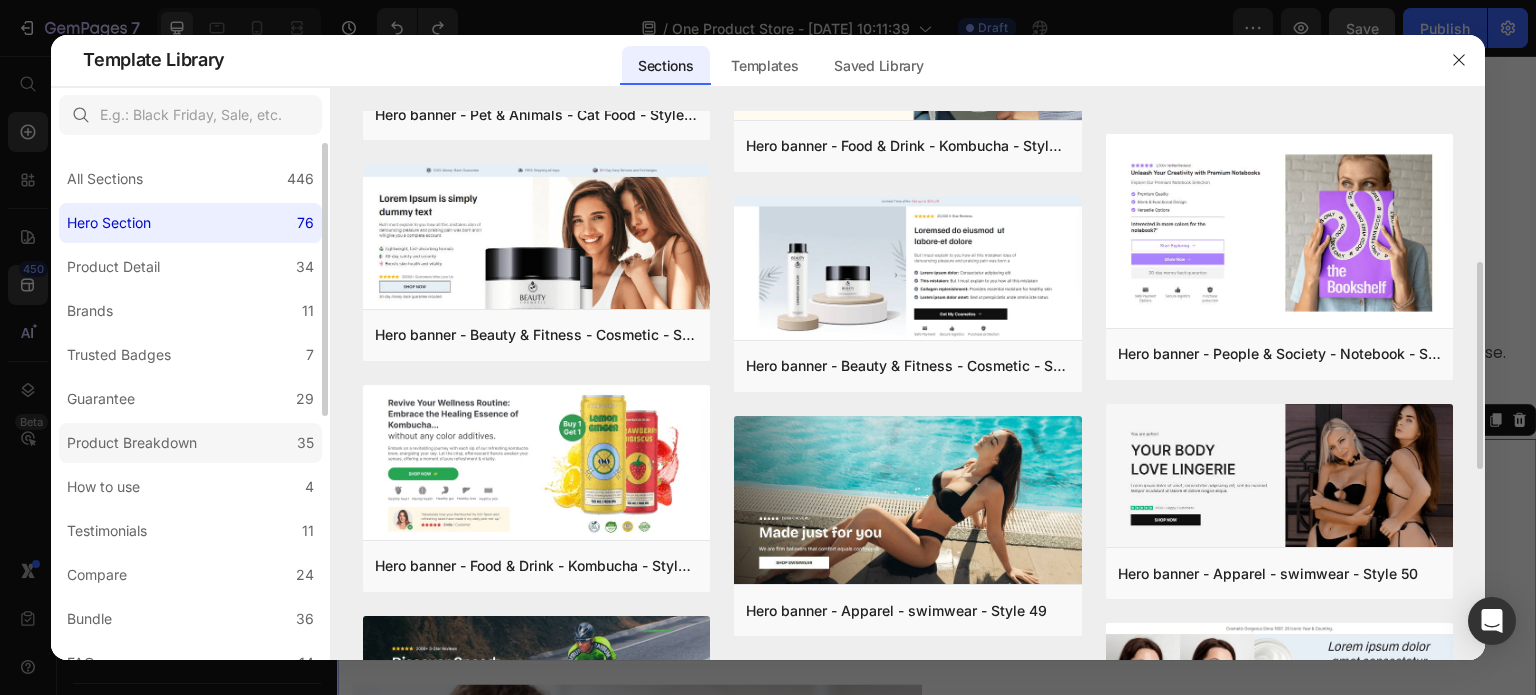 click on "Product Breakdown 35" 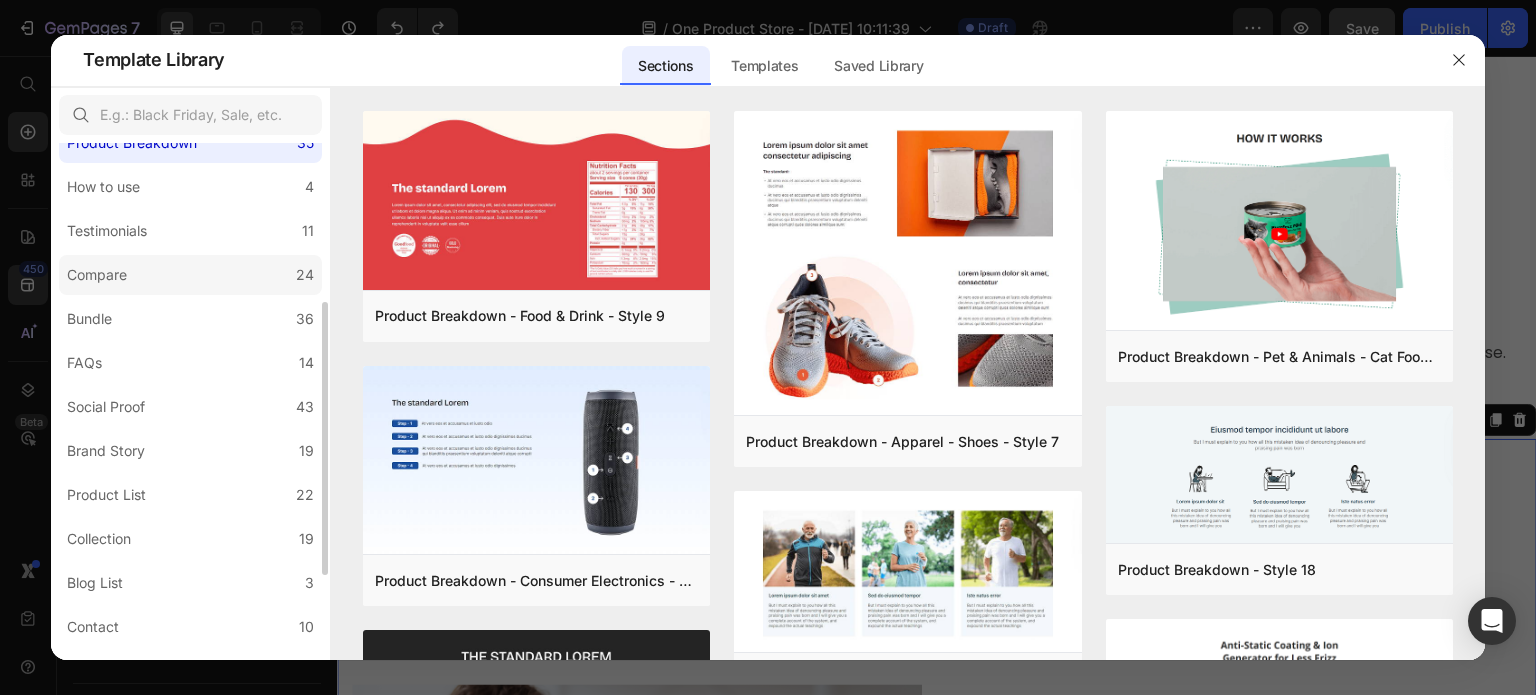 scroll 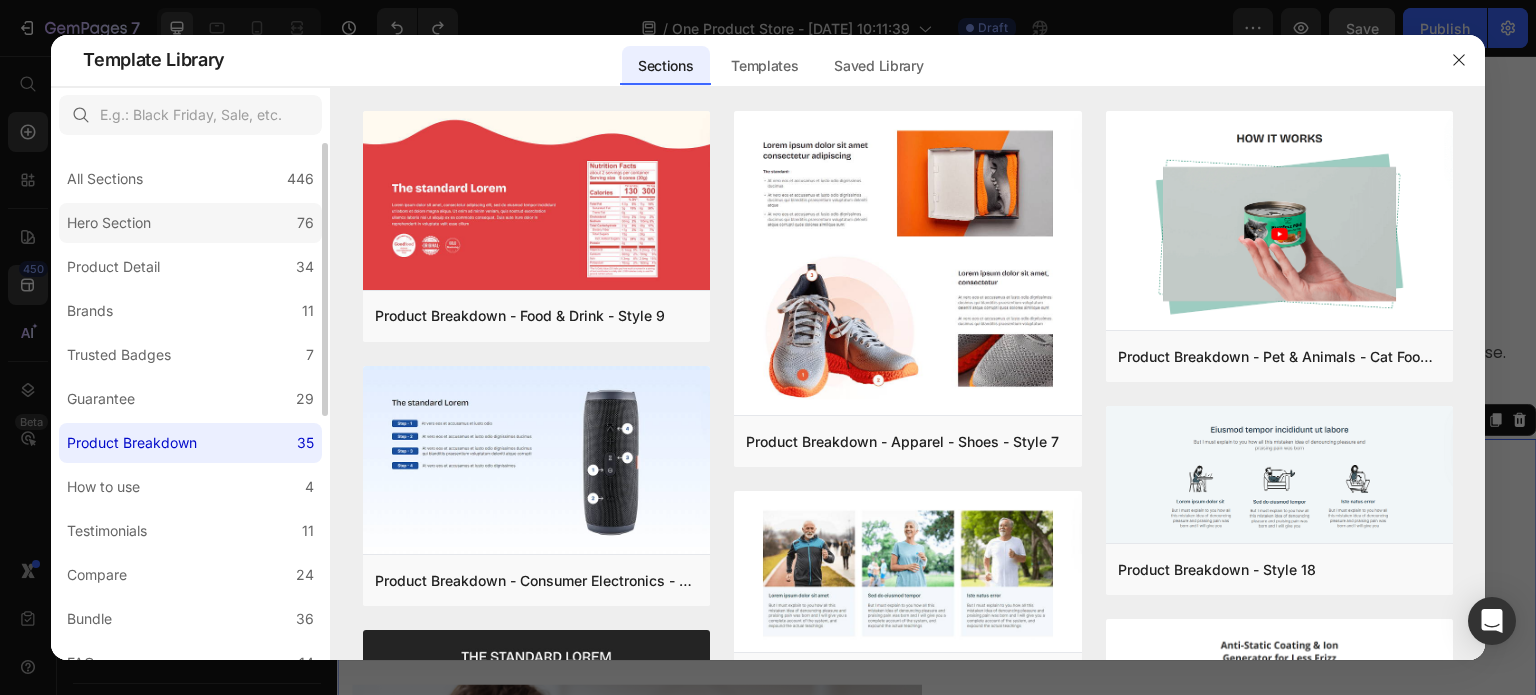 click on "Hero Section 76" 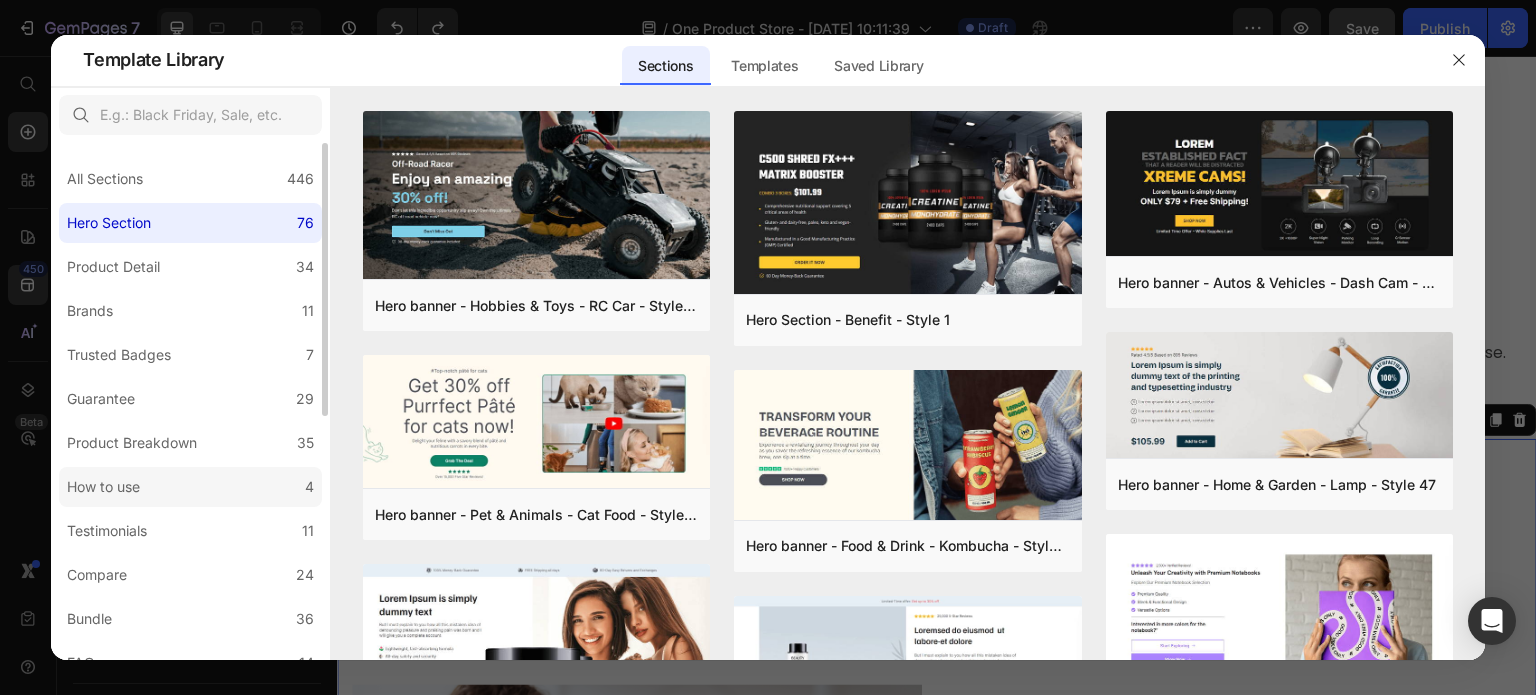 click on "How to use 4" 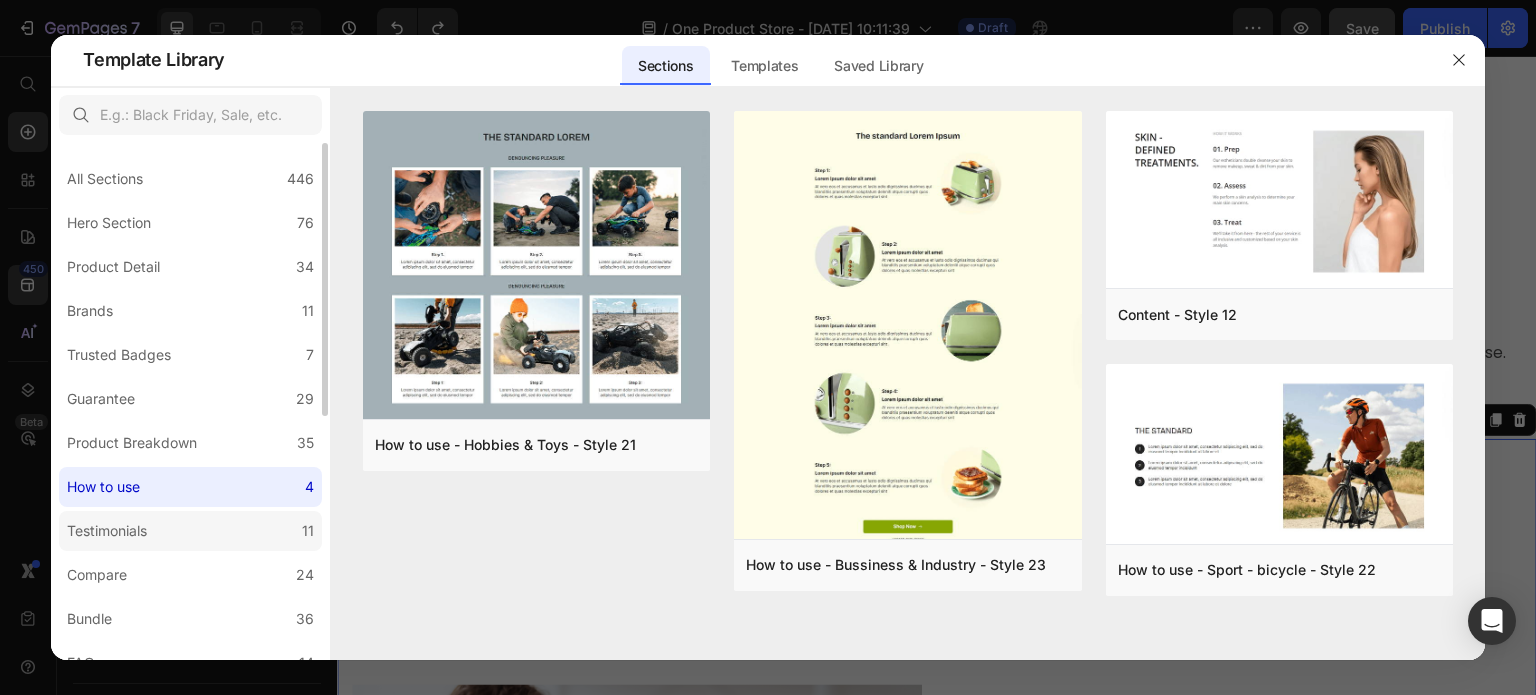 click on "Testimonials 11" 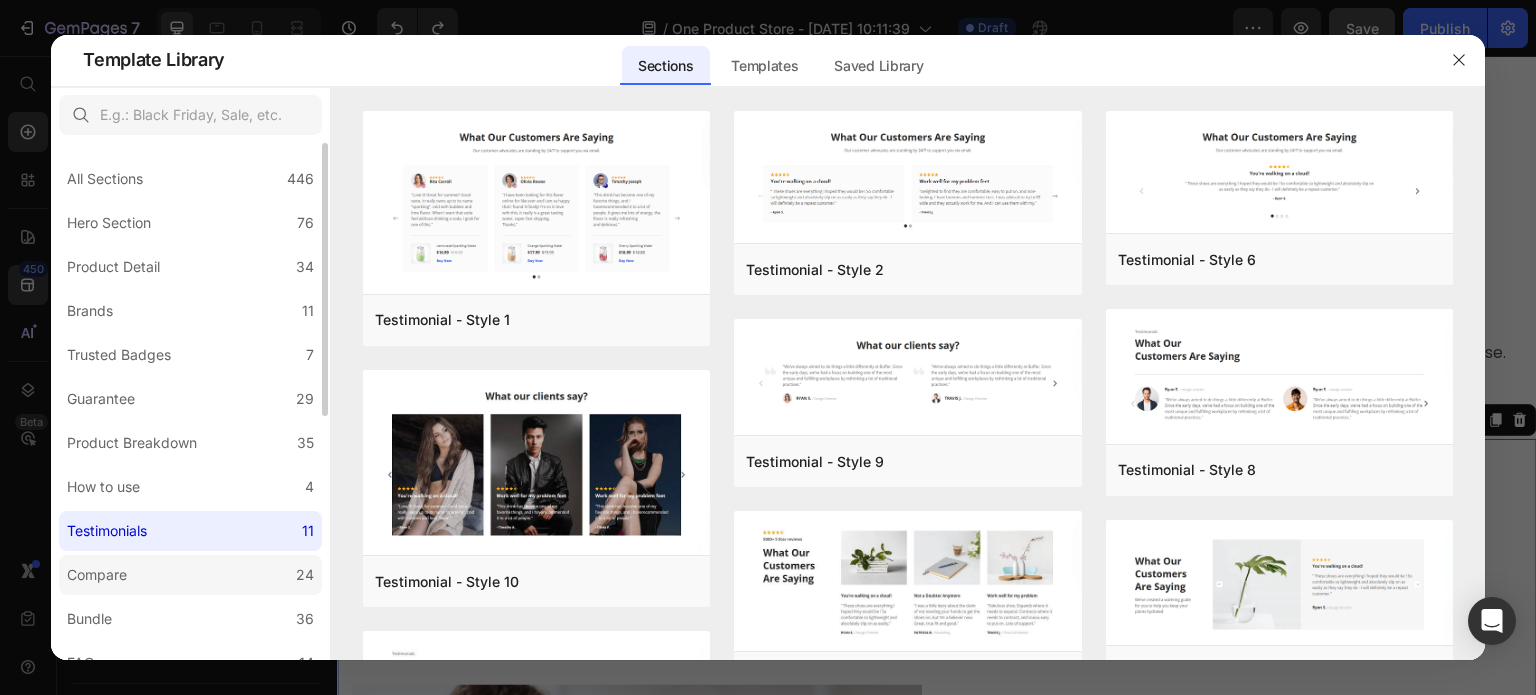 click on "Compare 24" 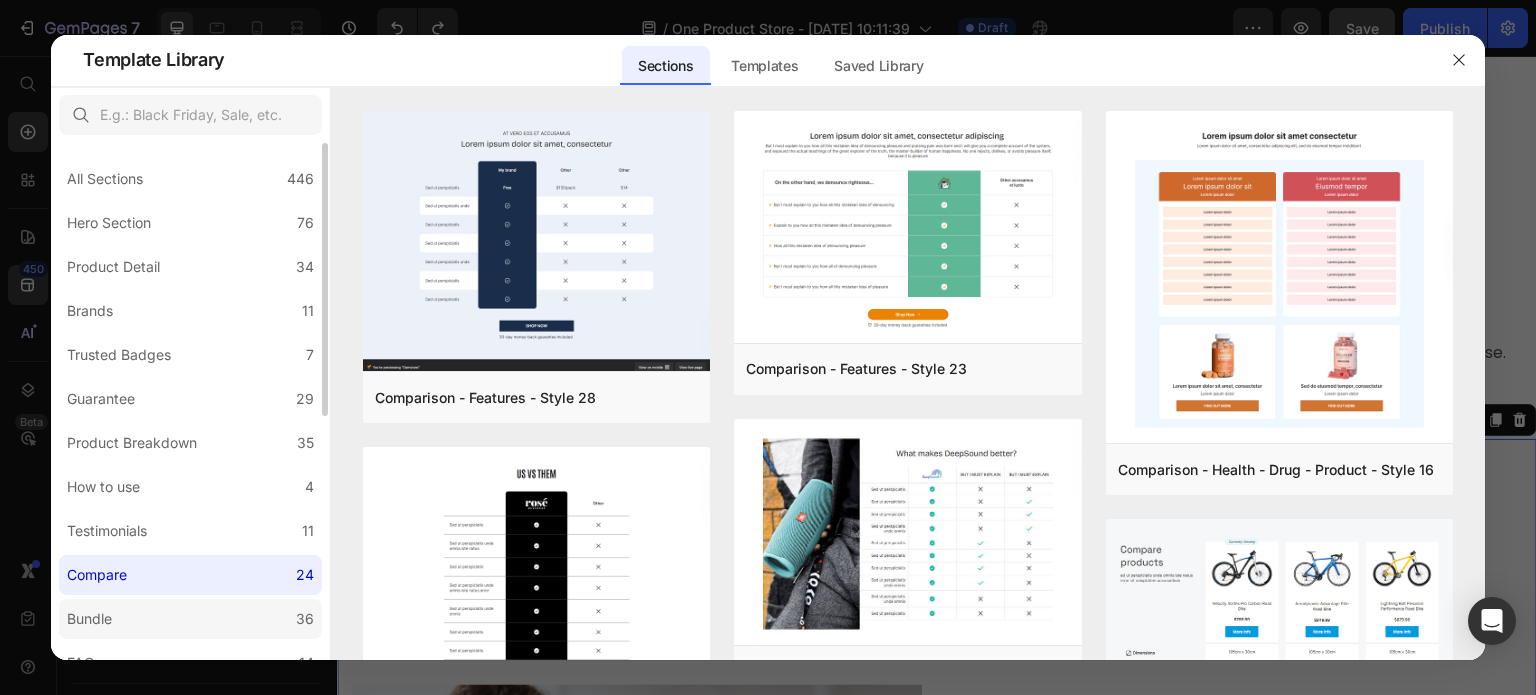click on "Bundle 36" 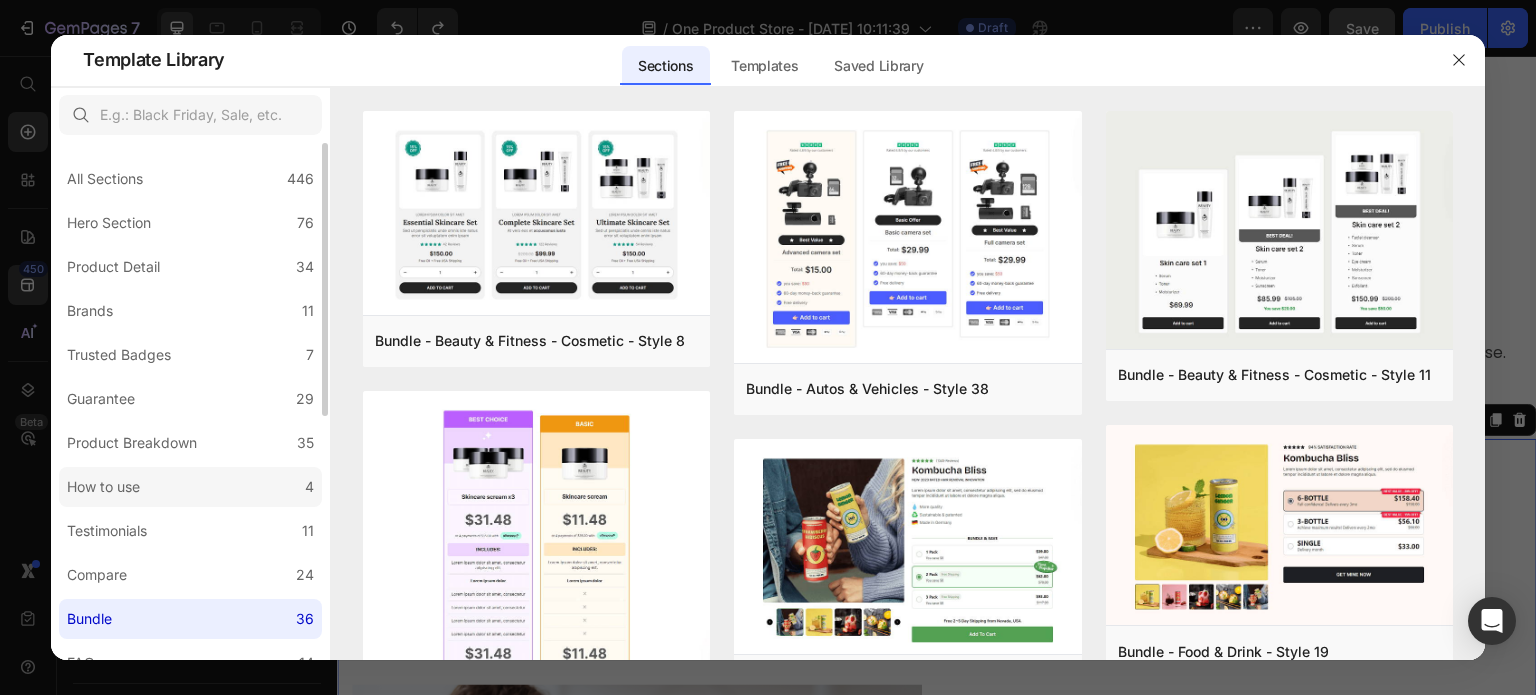 drag, startPoint x: 246, startPoint y: 589, endPoint x: 177, endPoint y: 475, distance: 133.25539 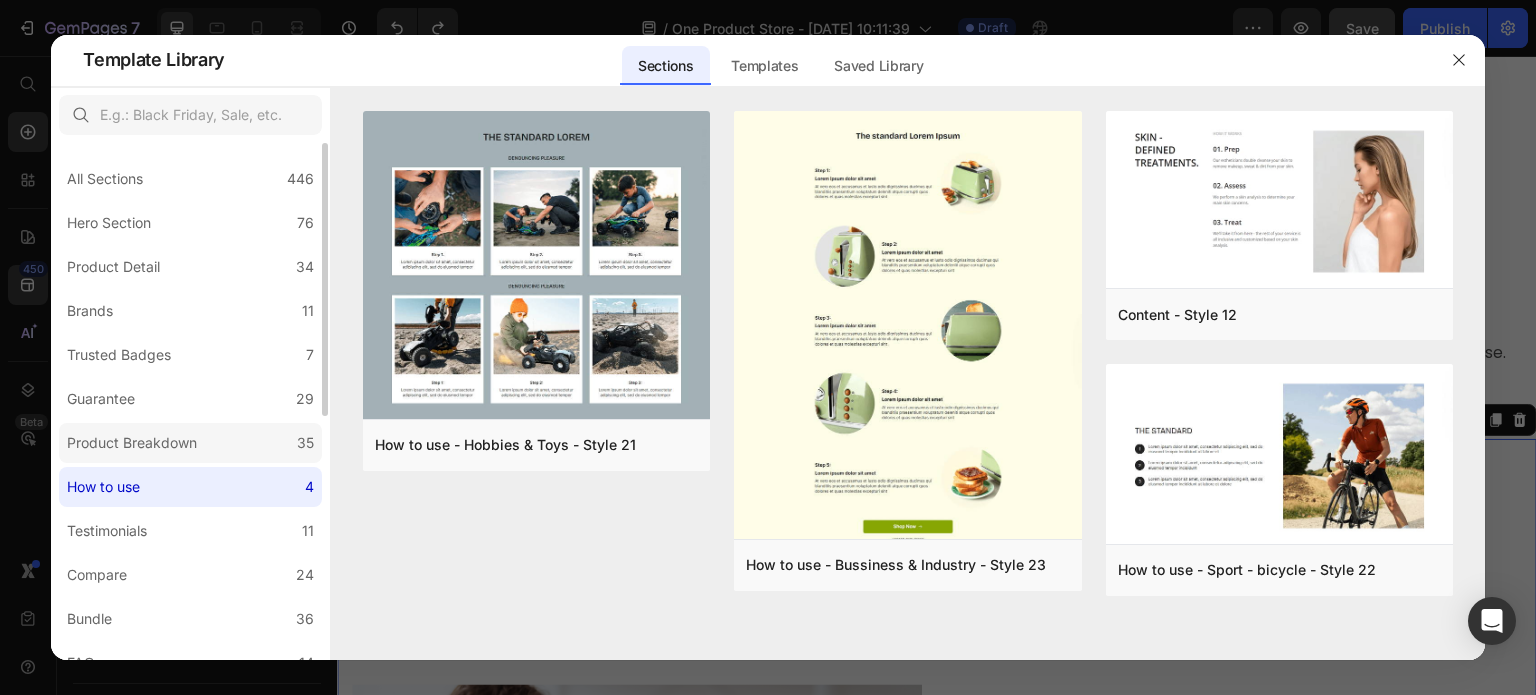 click on "Product Breakdown" at bounding box center [132, 443] 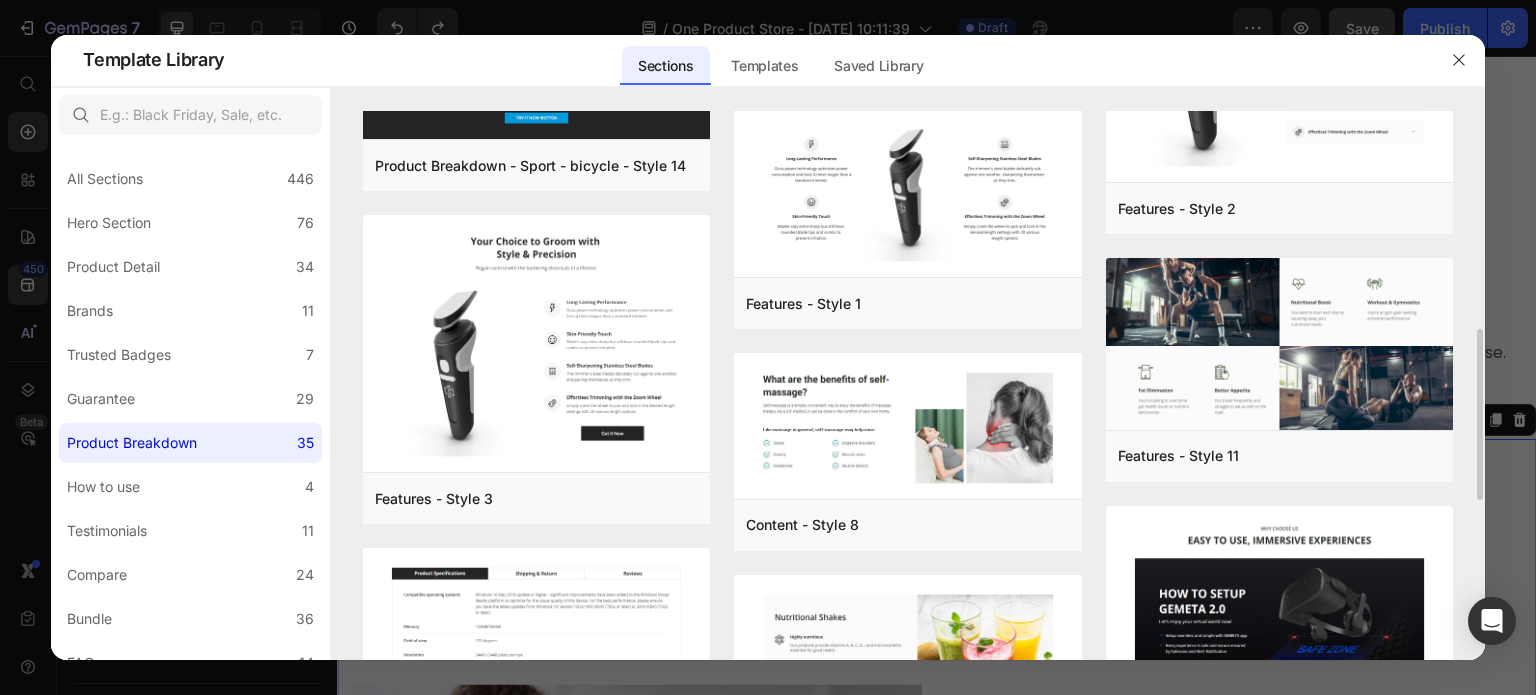 scroll, scrollTop: 800, scrollLeft: 0, axis: vertical 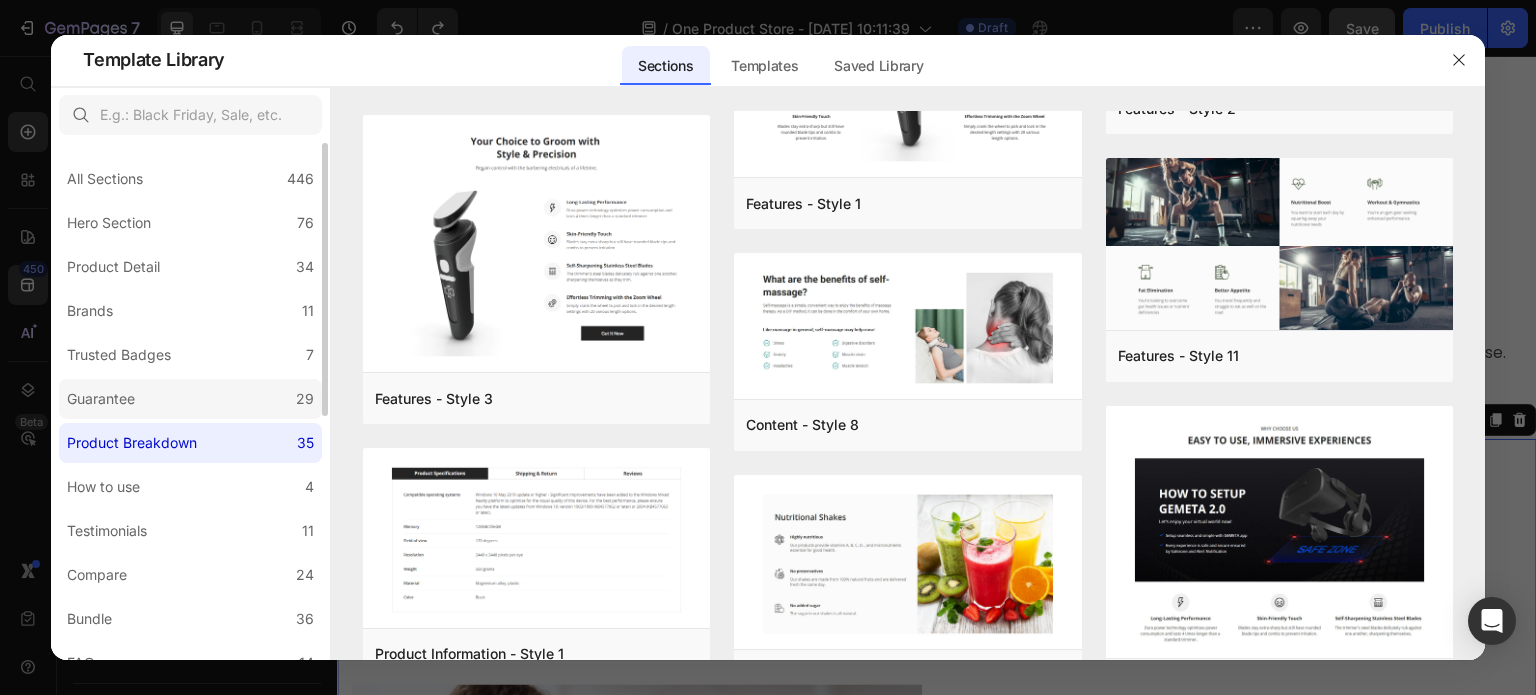 click on "Guarantee 29" 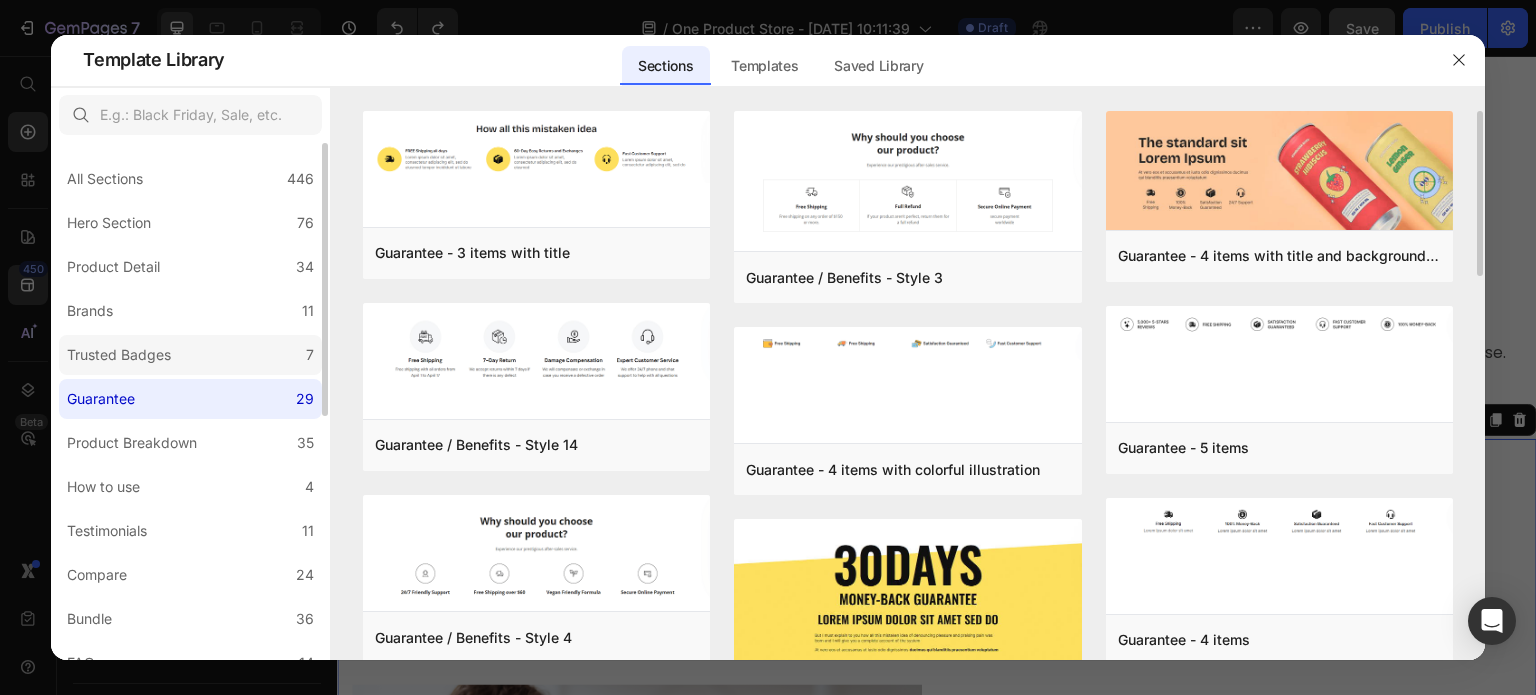 click on "Trusted Badges 7" 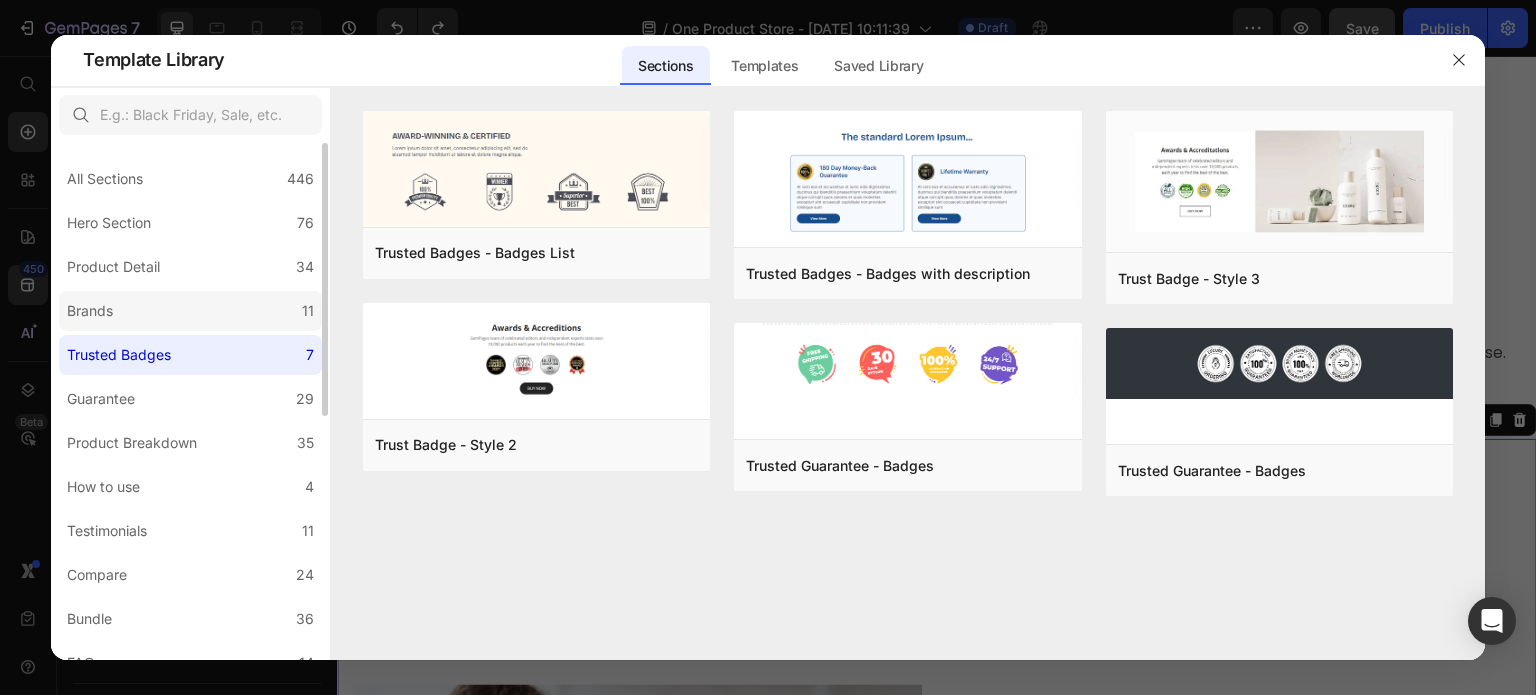 click on "Brands 11" 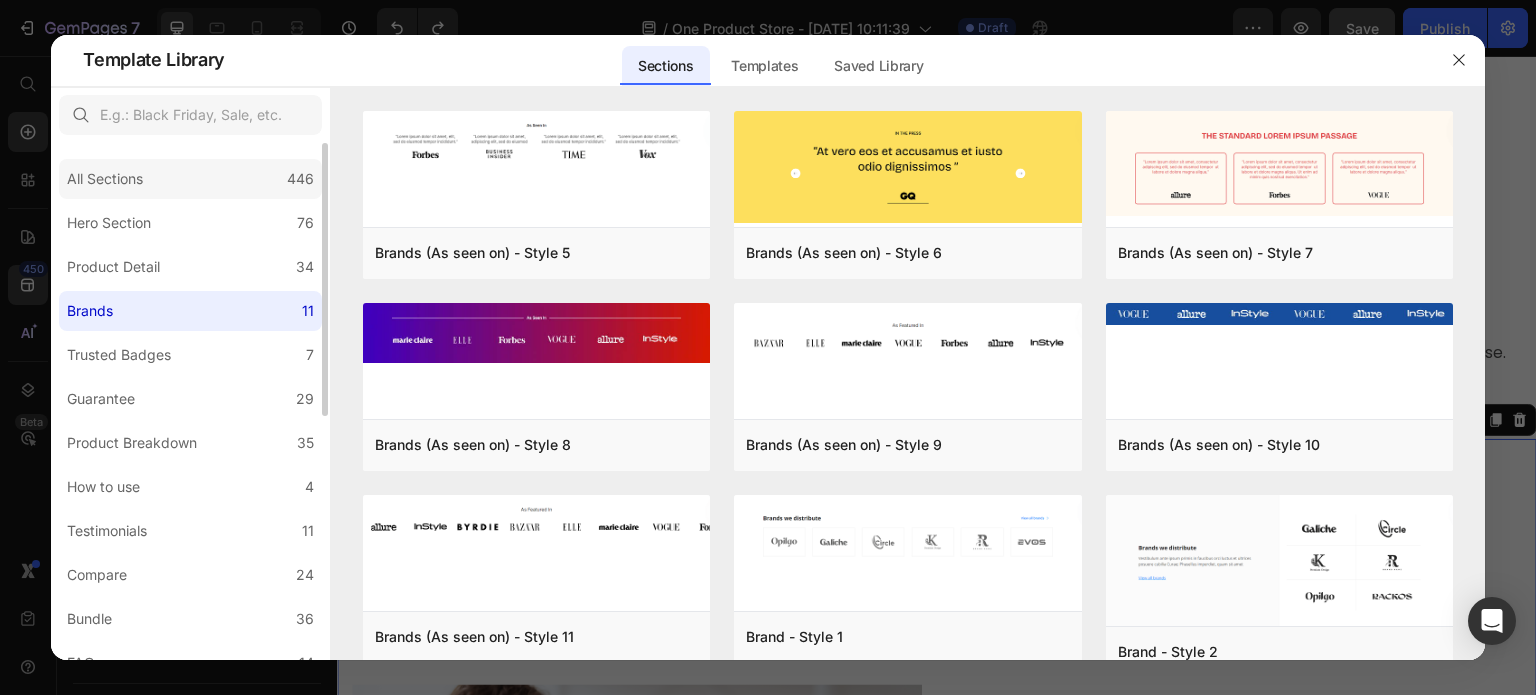 click on "All Sections 446" 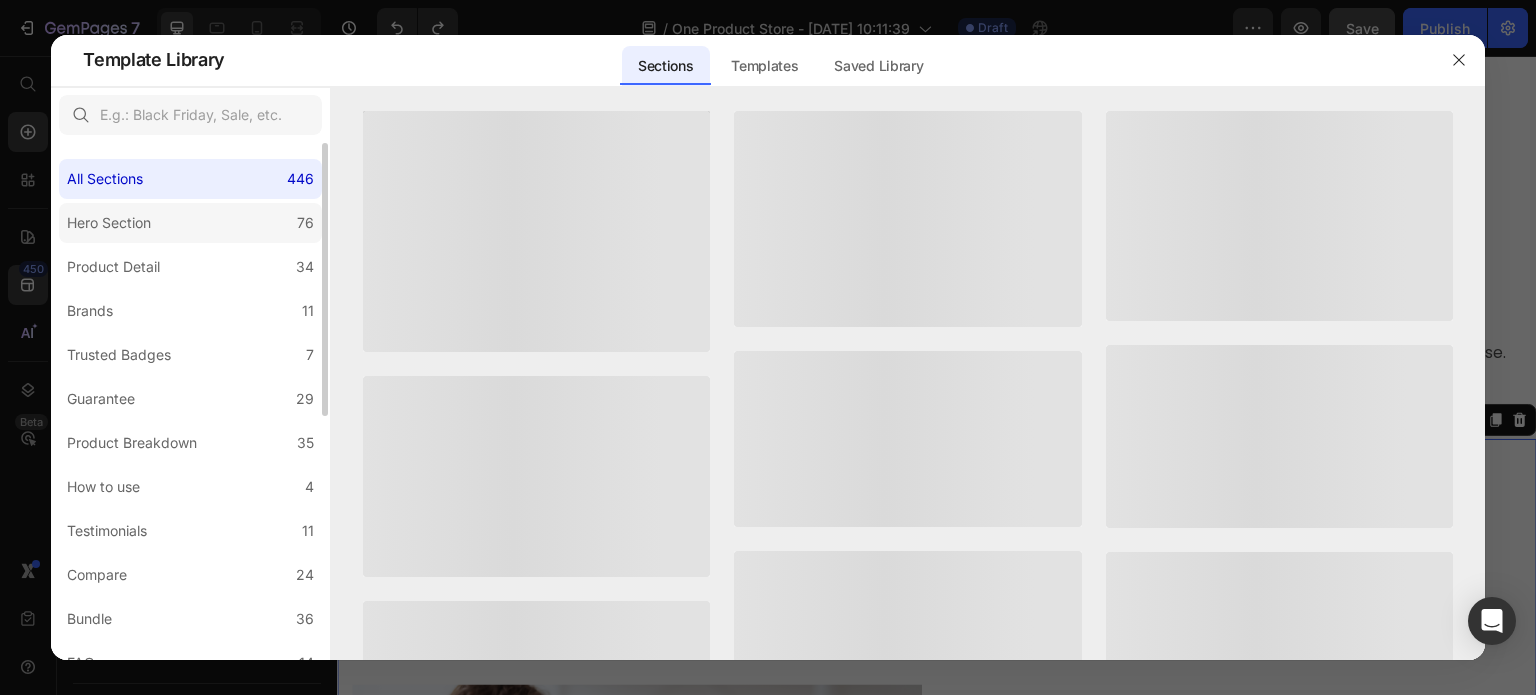 click on "Hero Section 76" 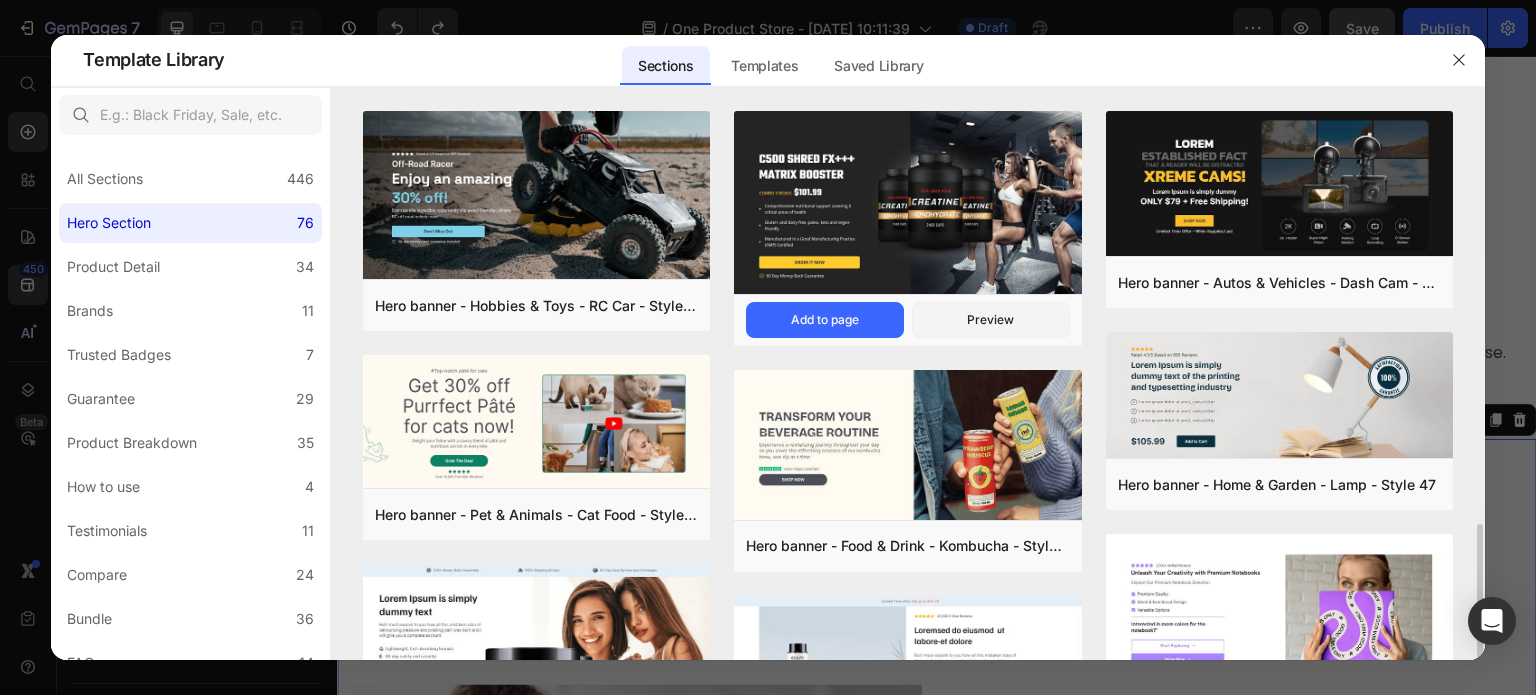 scroll, scrollTop: 500, scrollLeft: 0, axis: vertical 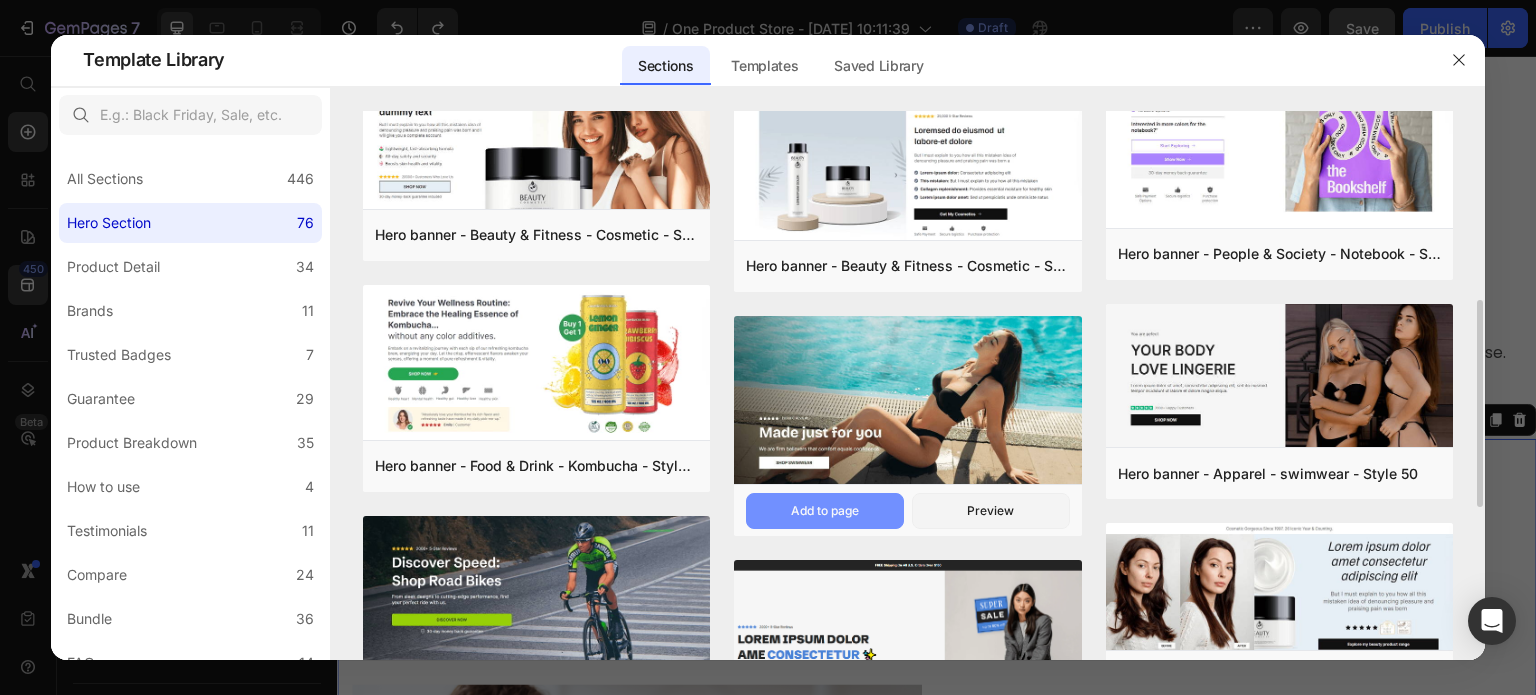 click on "Add to page" at bounding box center [825, 511] 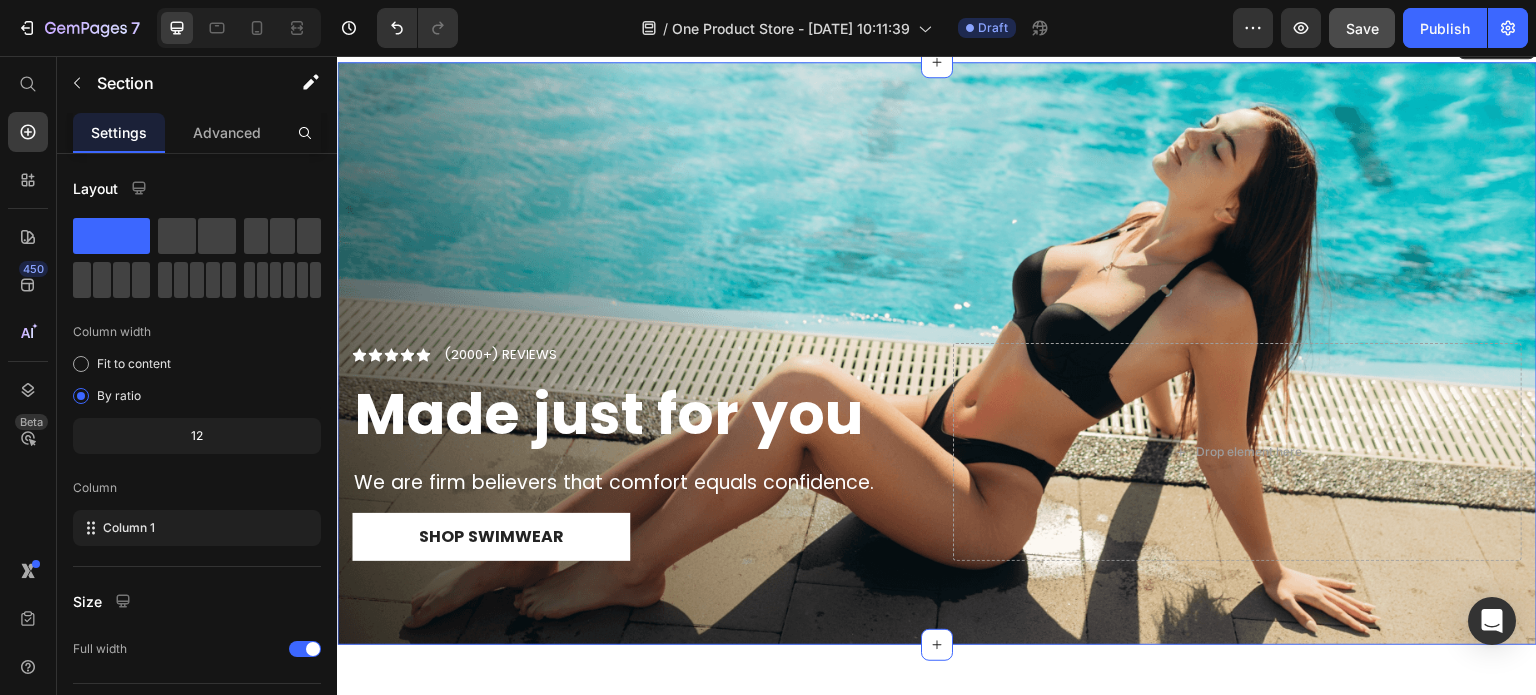 scroll, scrollTop: 1626, scrollLeft: 0, axis: vertical 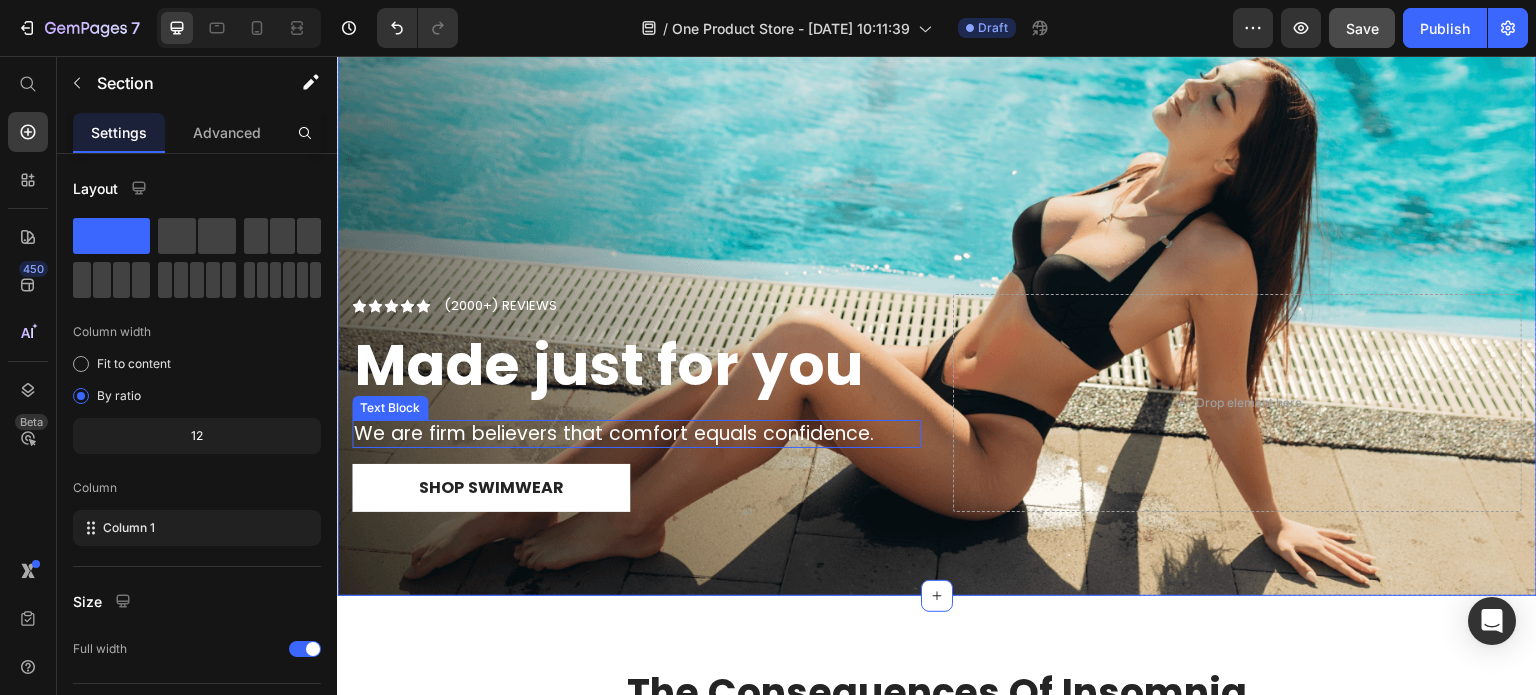 click on "We are firm believers that comfort equals confidence." at bounding box center (636, 434) 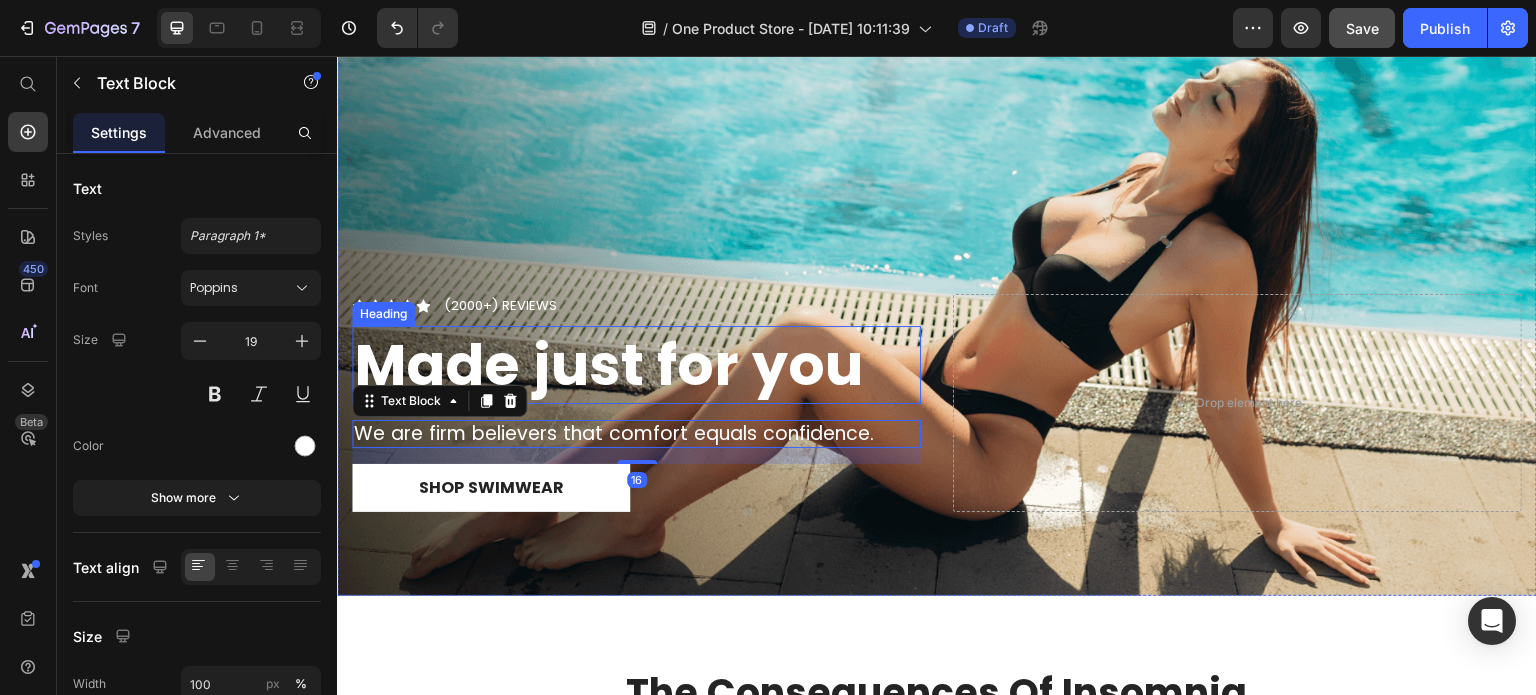 click on "Made just for you" at bounding box center (608, 365) 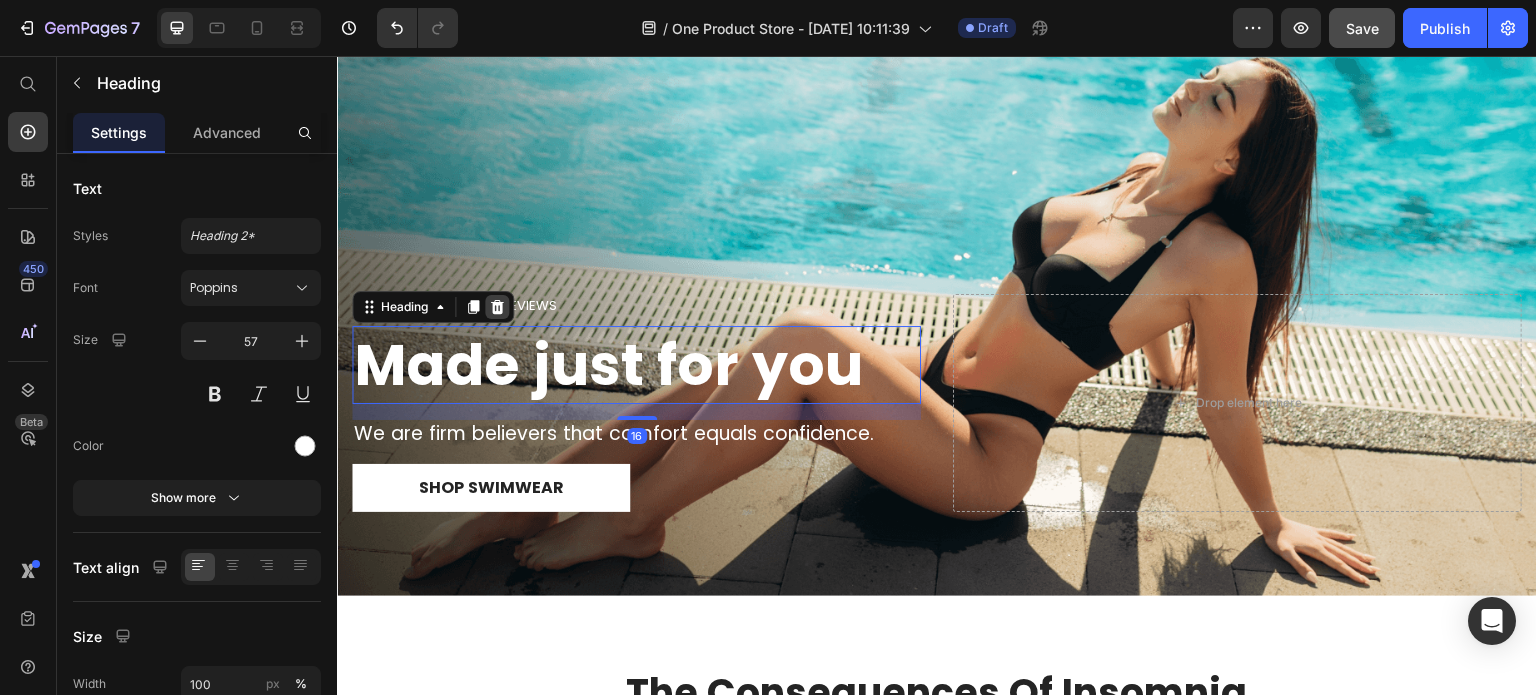 click 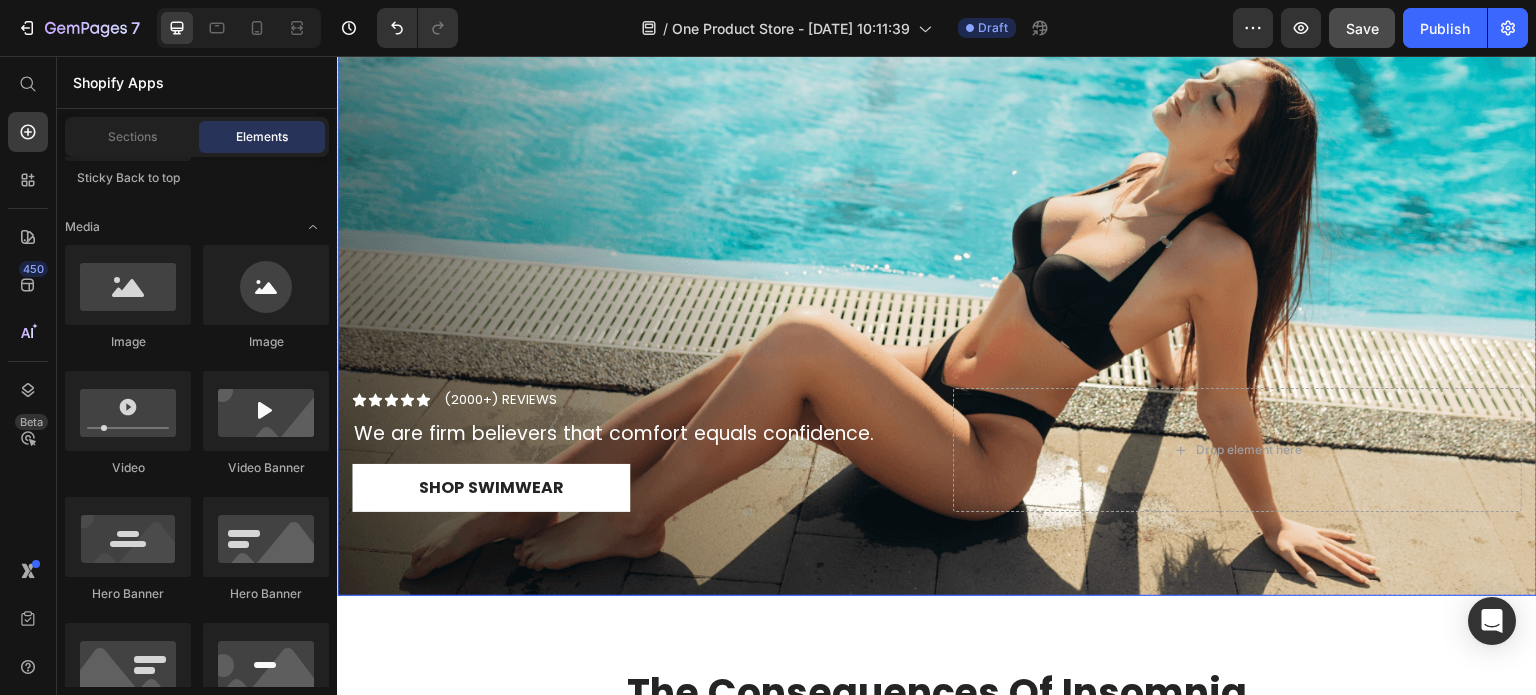click on "(2000+) REVIEWS" at bounding box center (500, 400) 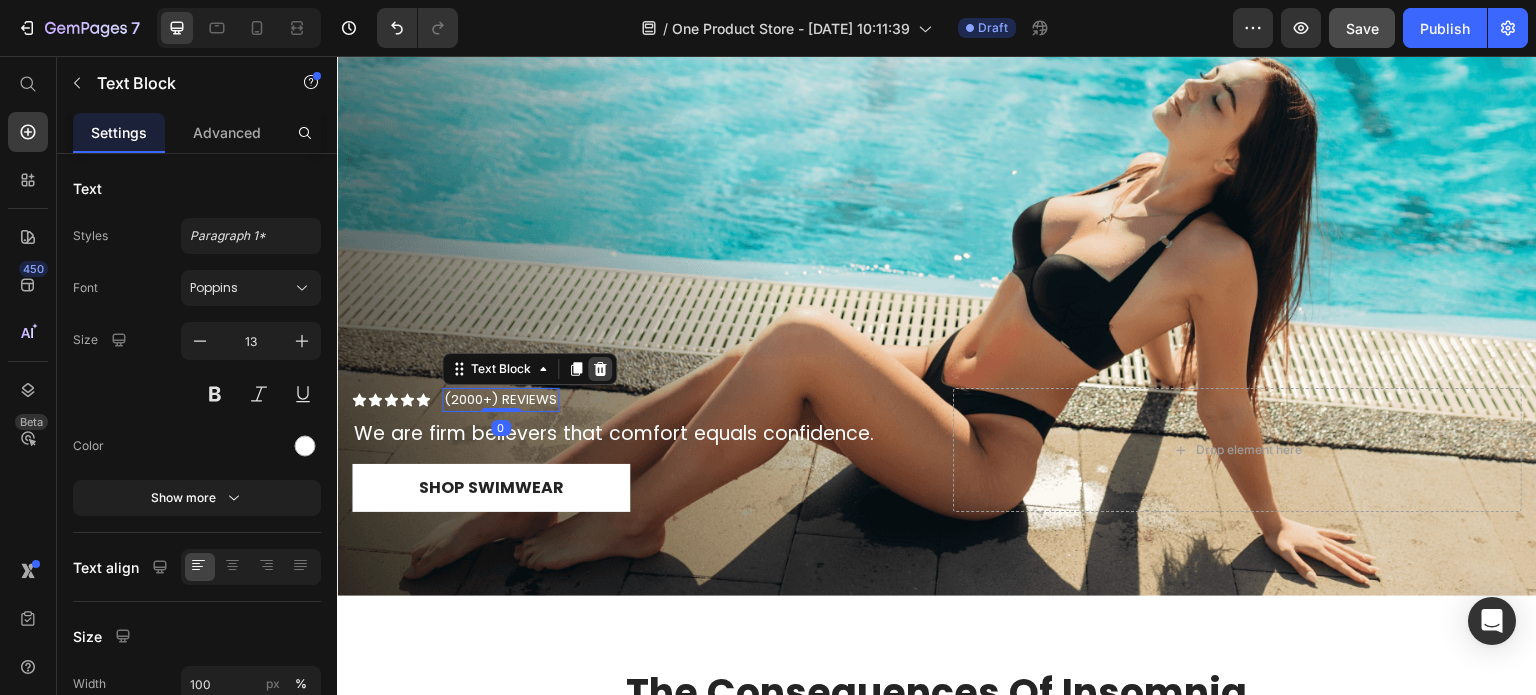 click 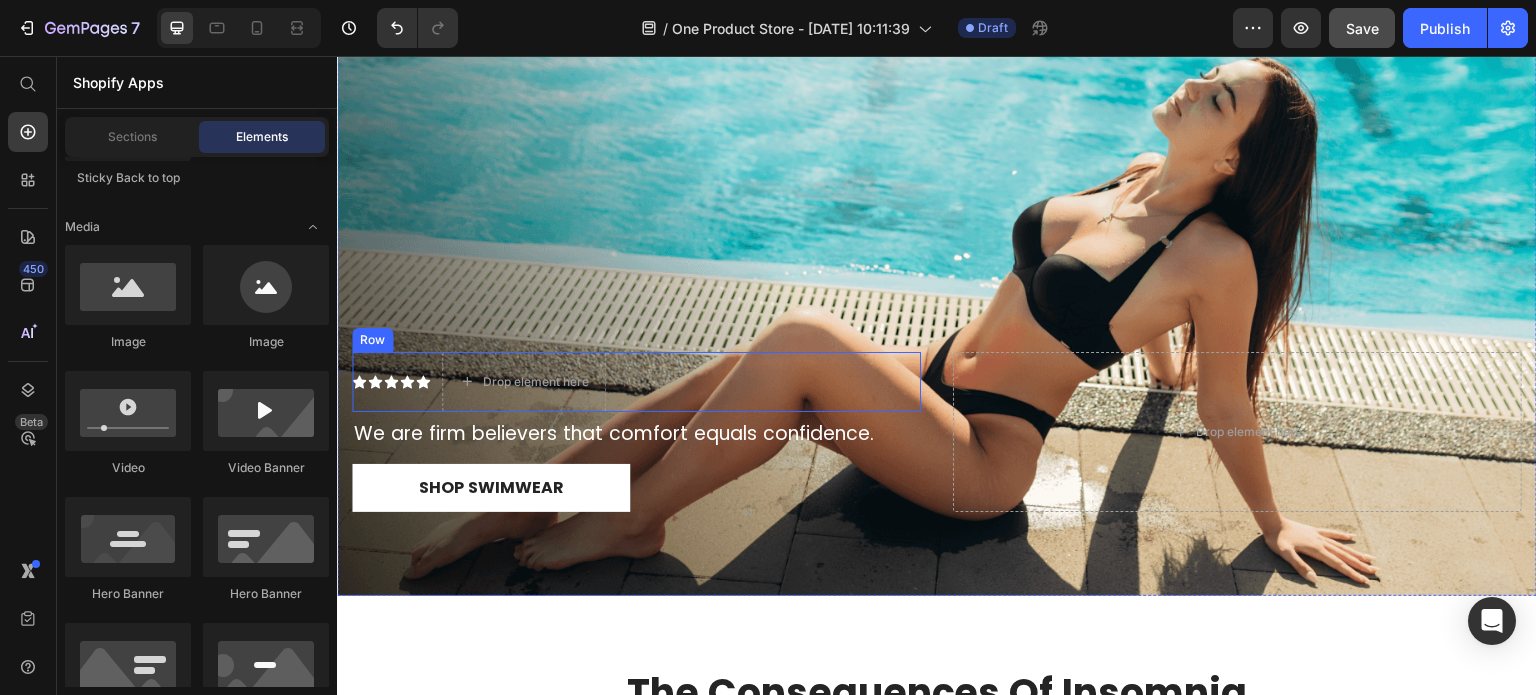 click on "Icon Icon Icon Icon Icon Icon List" at bounding box center [391, 382] 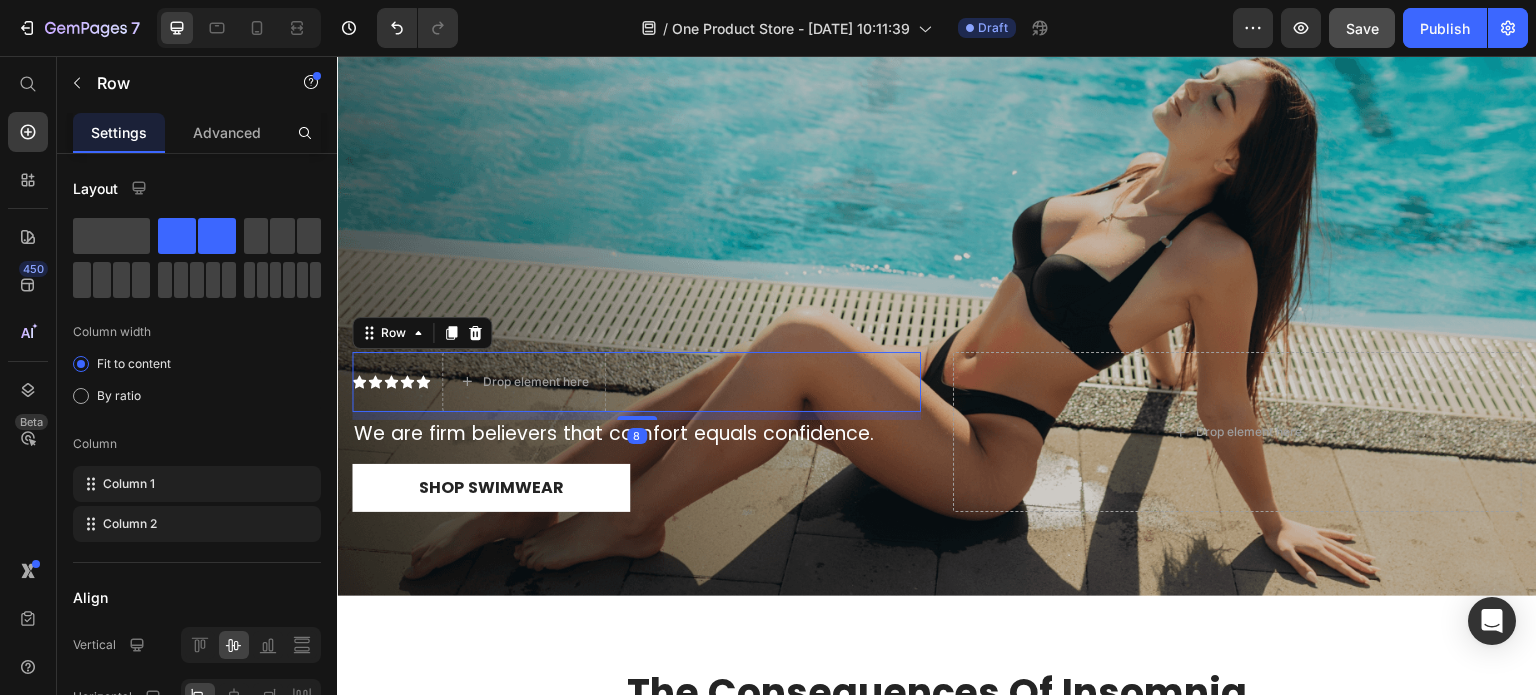 click 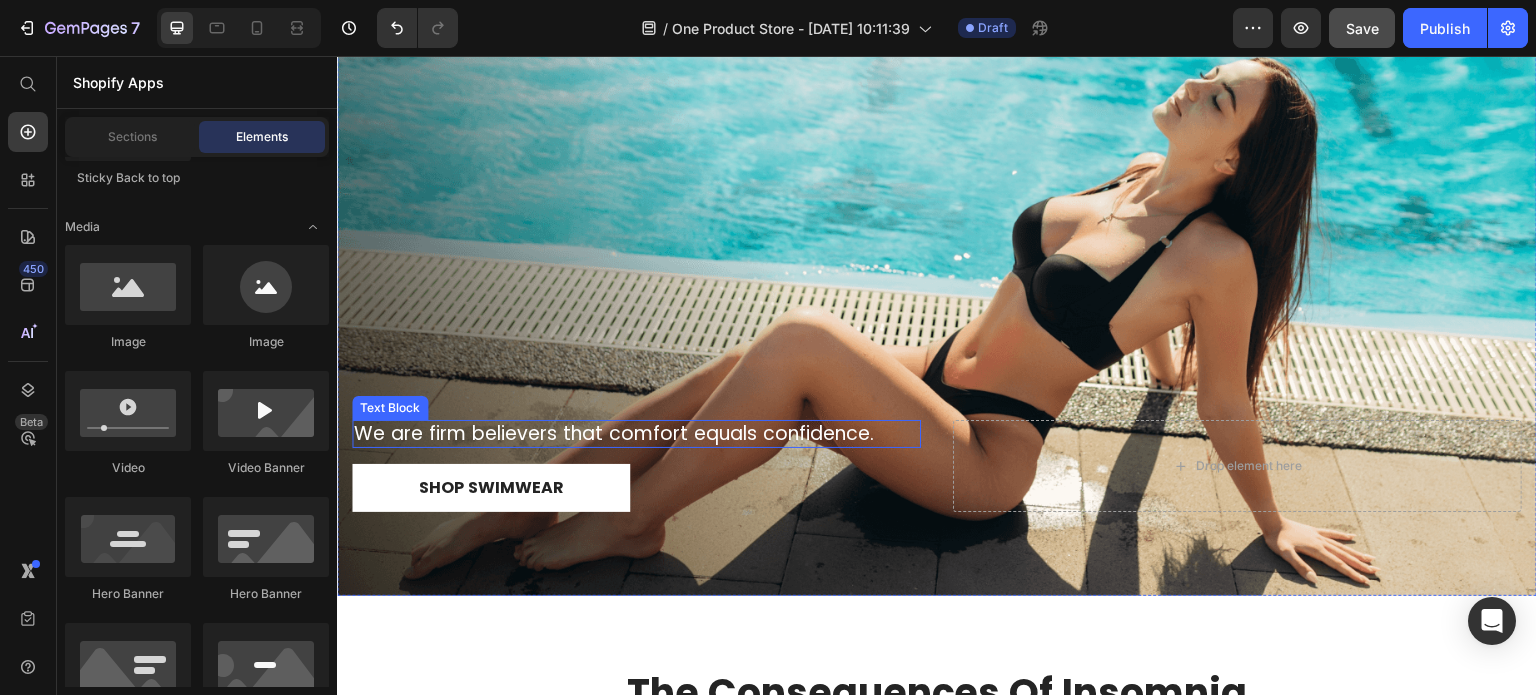 click on "We are firm believers that comfort equals confidence." at bounding box center [636, 434] 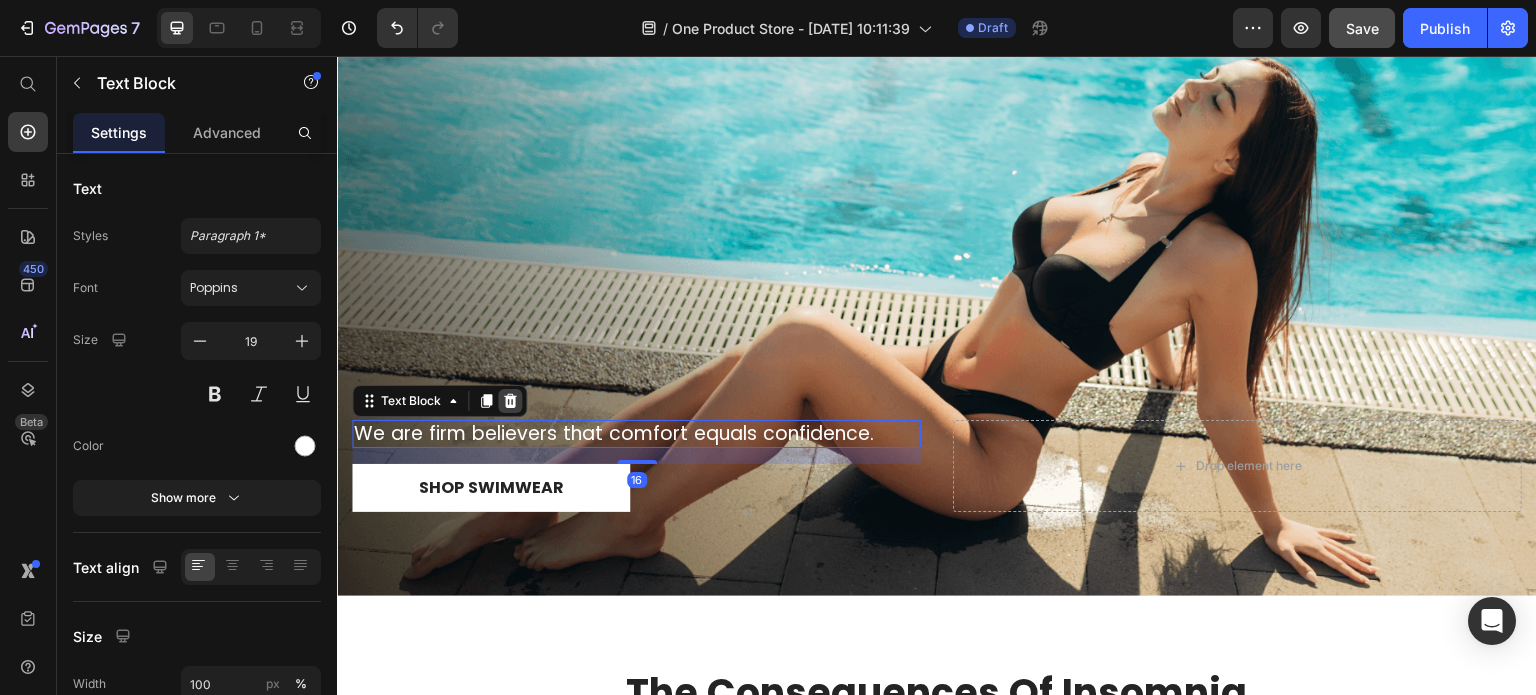 click 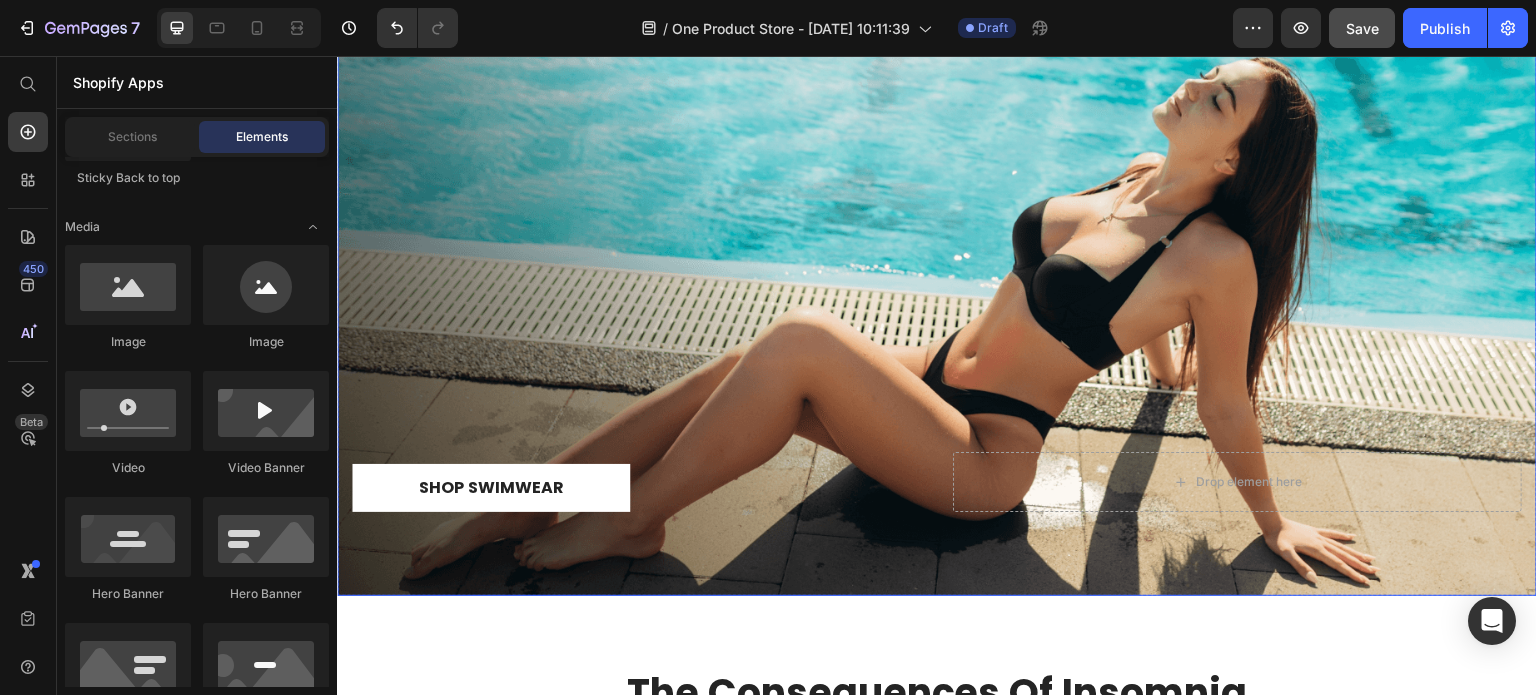 click on "Shop Swimwear Button" at bounding box center [636, 482] 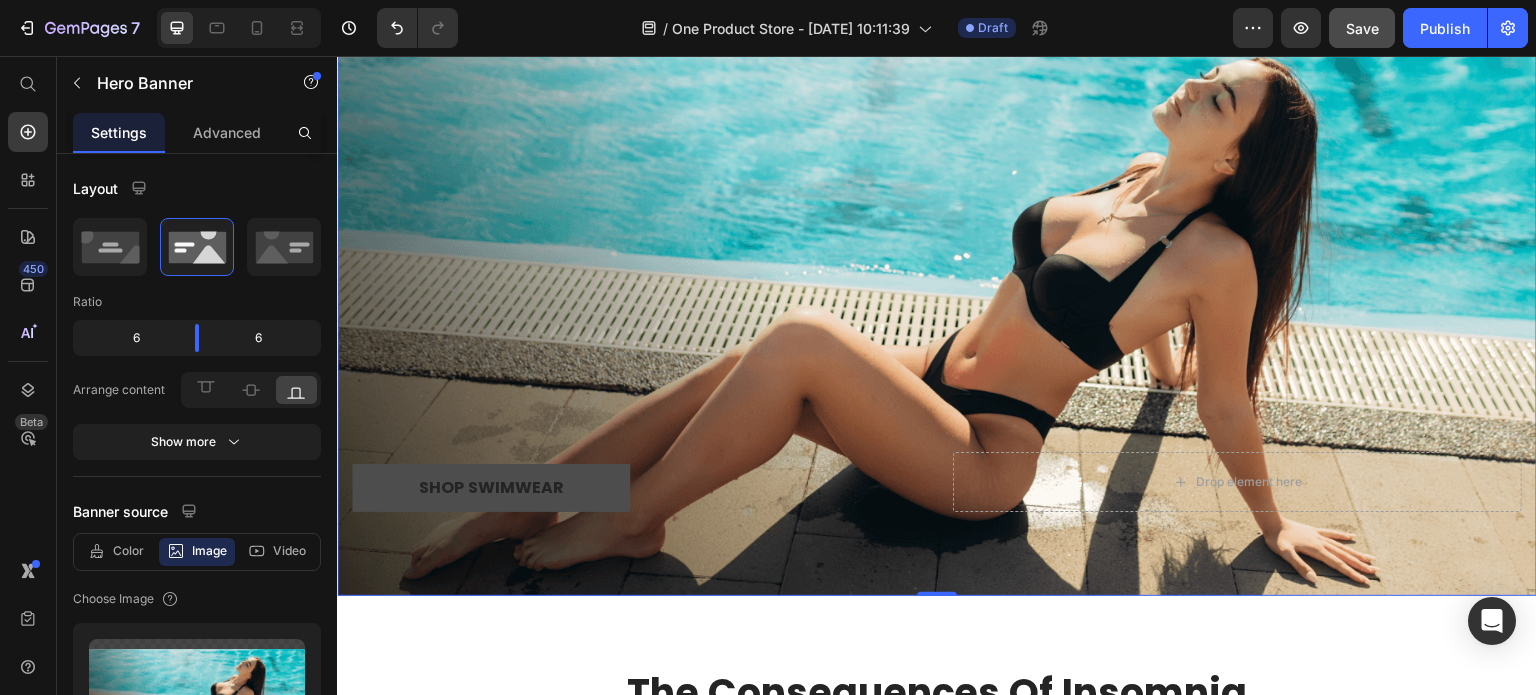click on "Shop Swimwear" at bounding box center [491, 488] 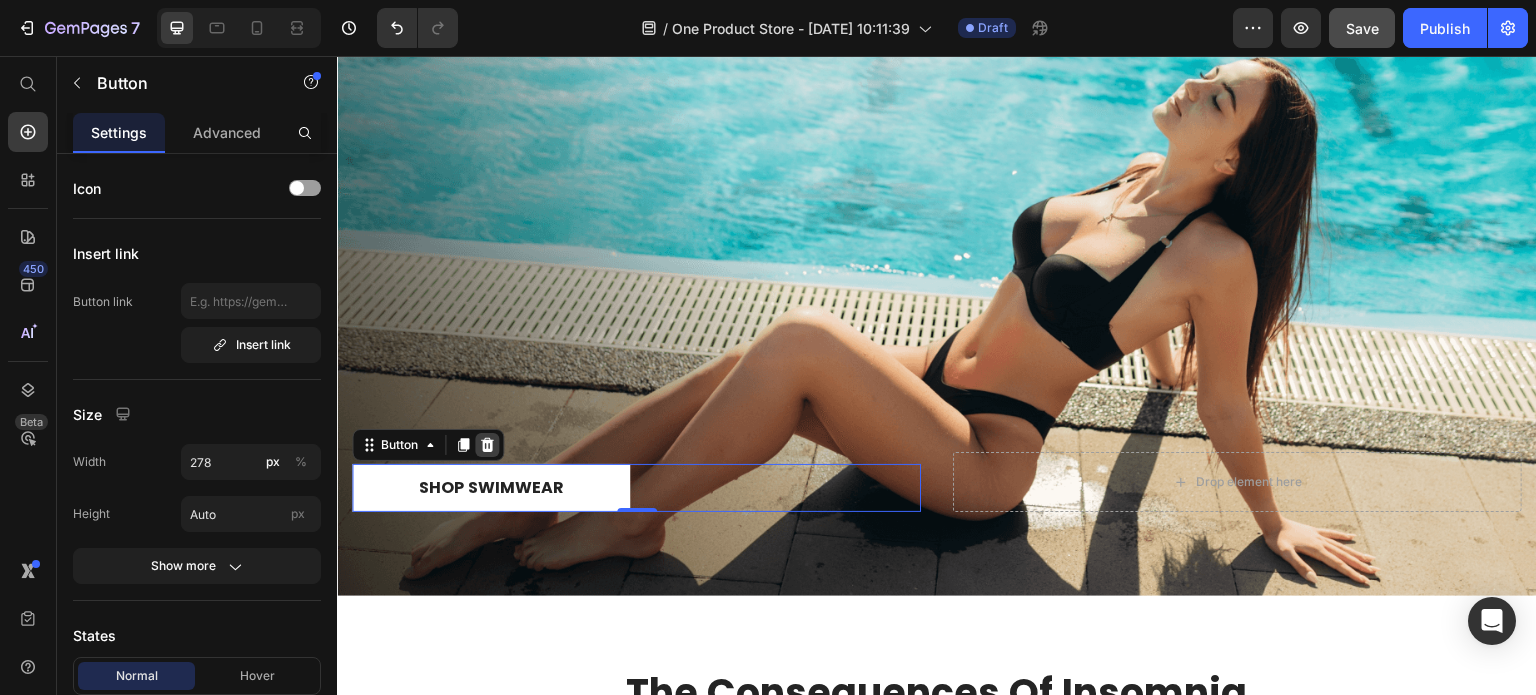click 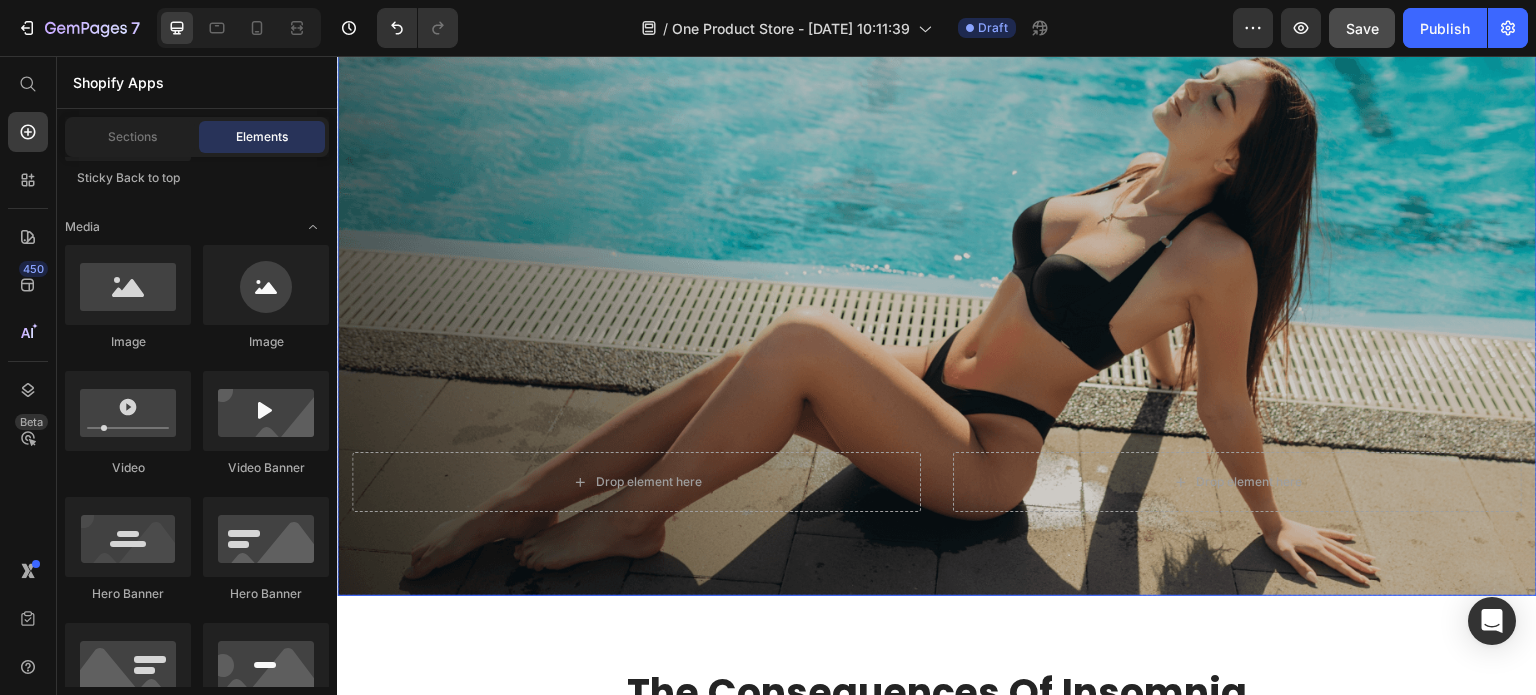 click at bounding box center (937, 304) 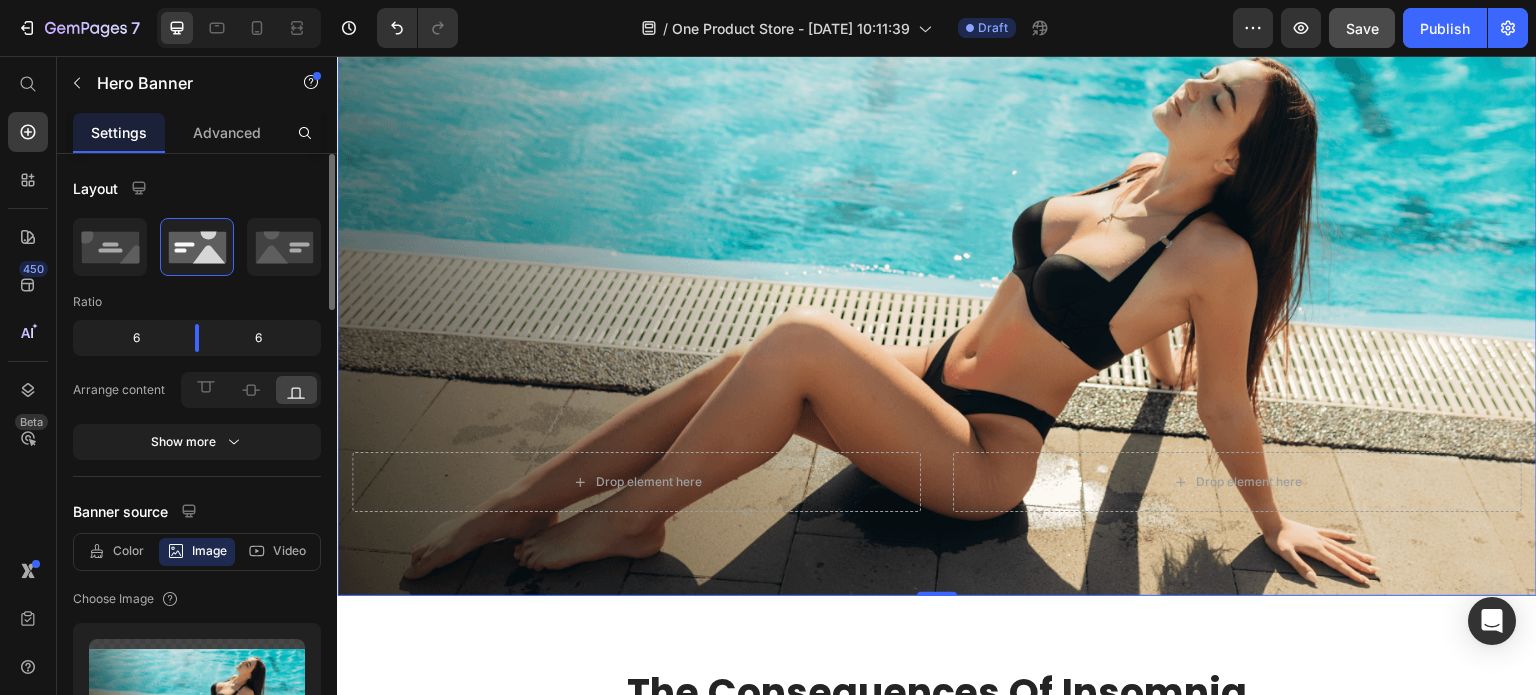 scroll, scrollTop: 300, scrollLeft: 0, axis: vertical 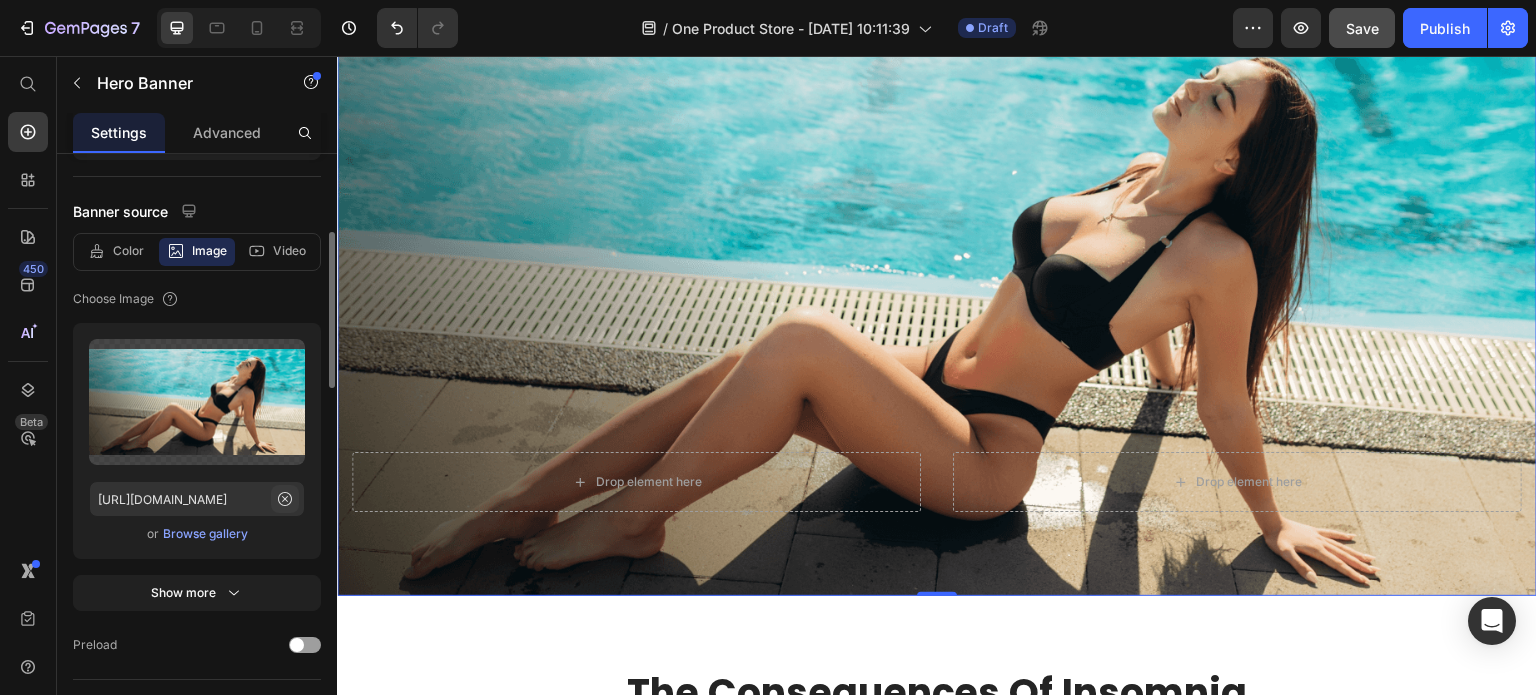 click 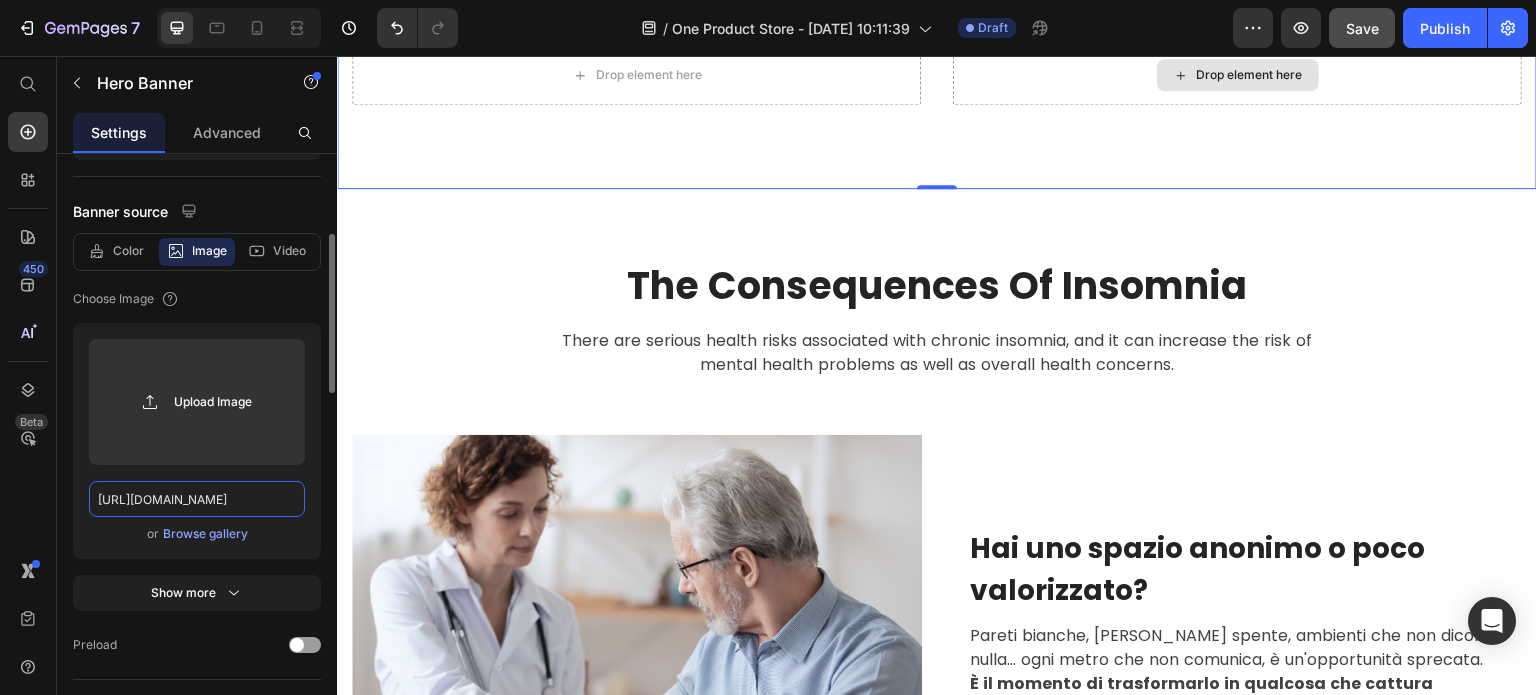 scroll, scrollTop: 0, scrollLeft: 0, axis: both 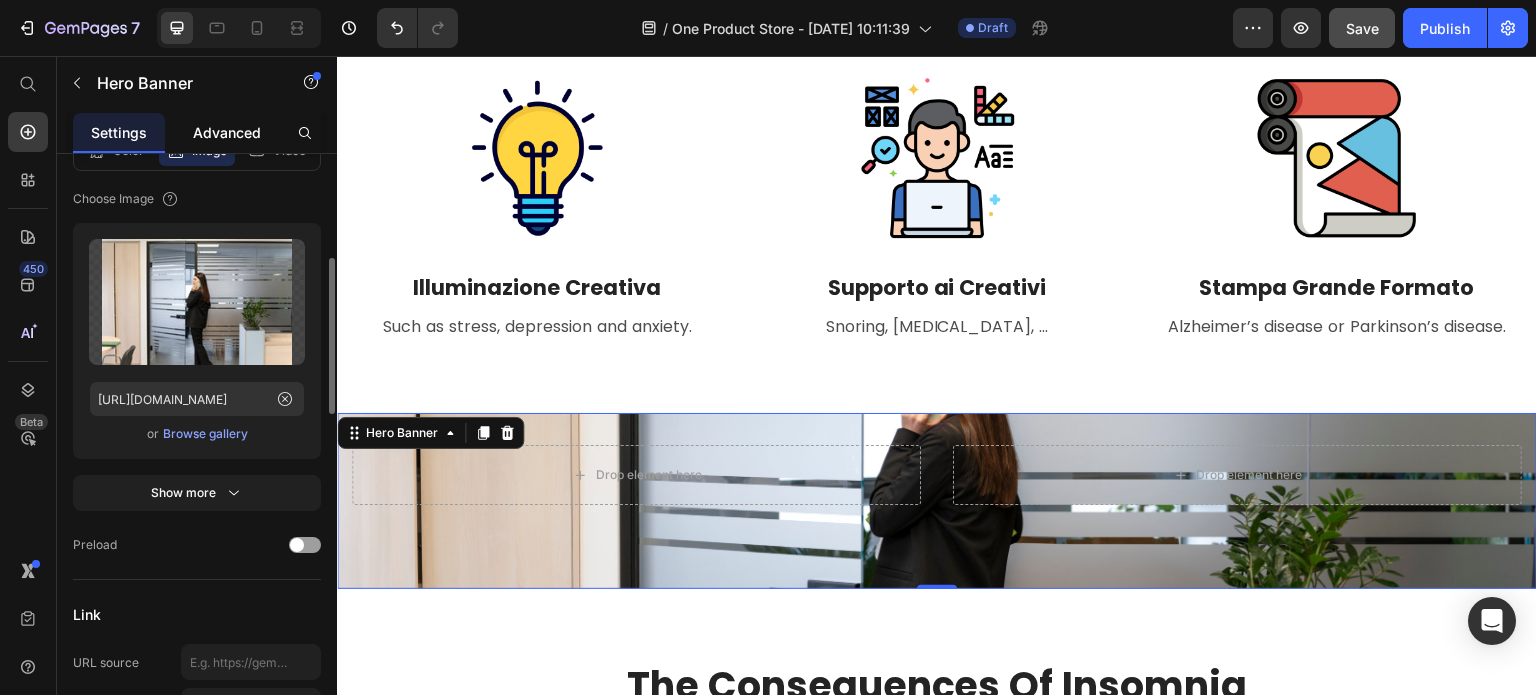 click on "Advanced" at bounding box center (227, 132) 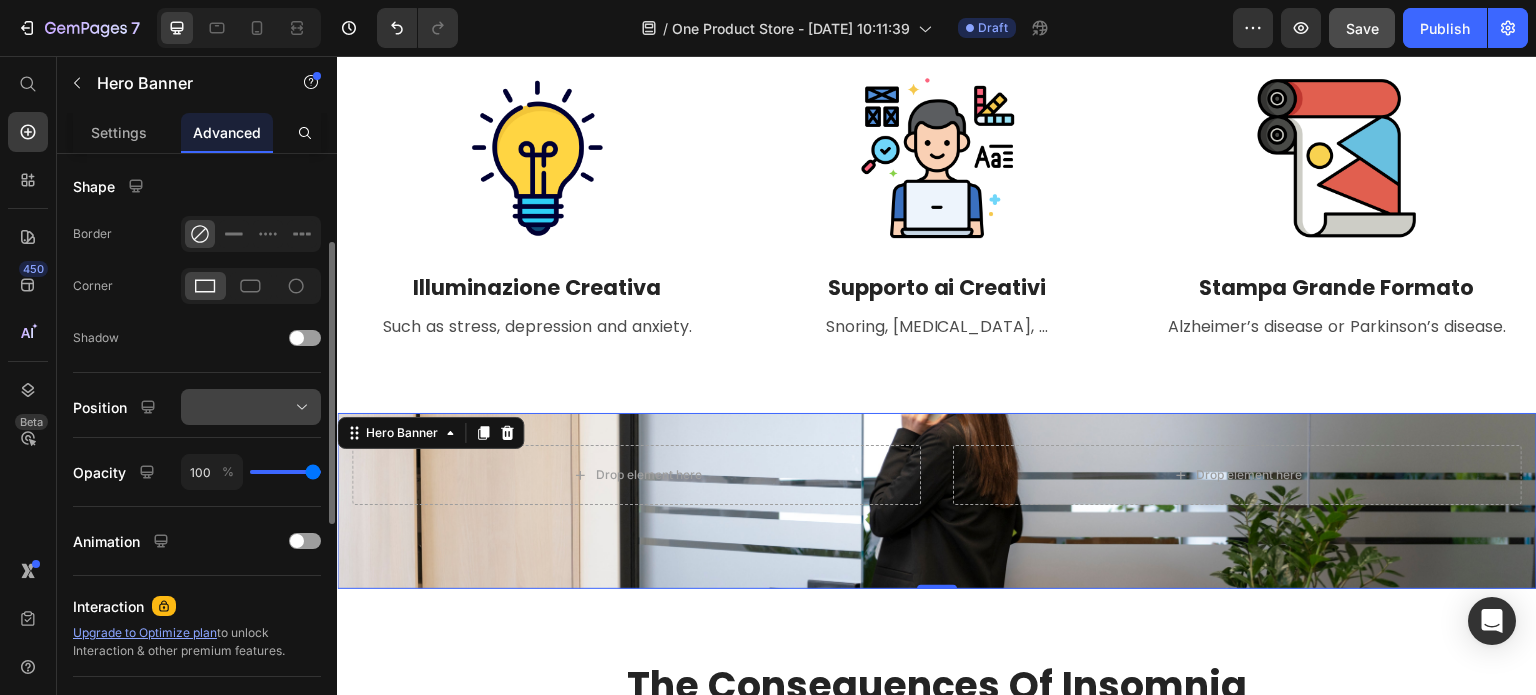 scroll, scrollTop: 400, scrollLeft: 0, axis: vertical 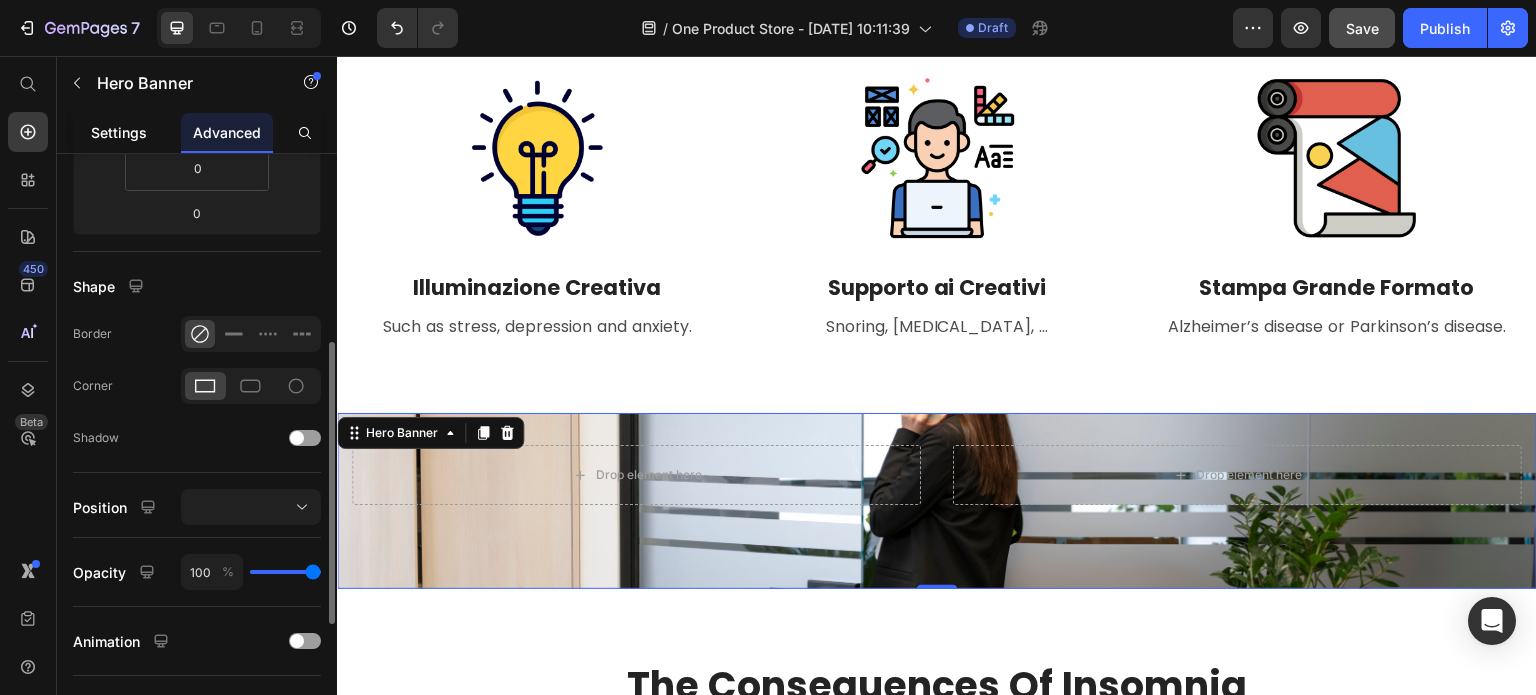 click on "Settings" 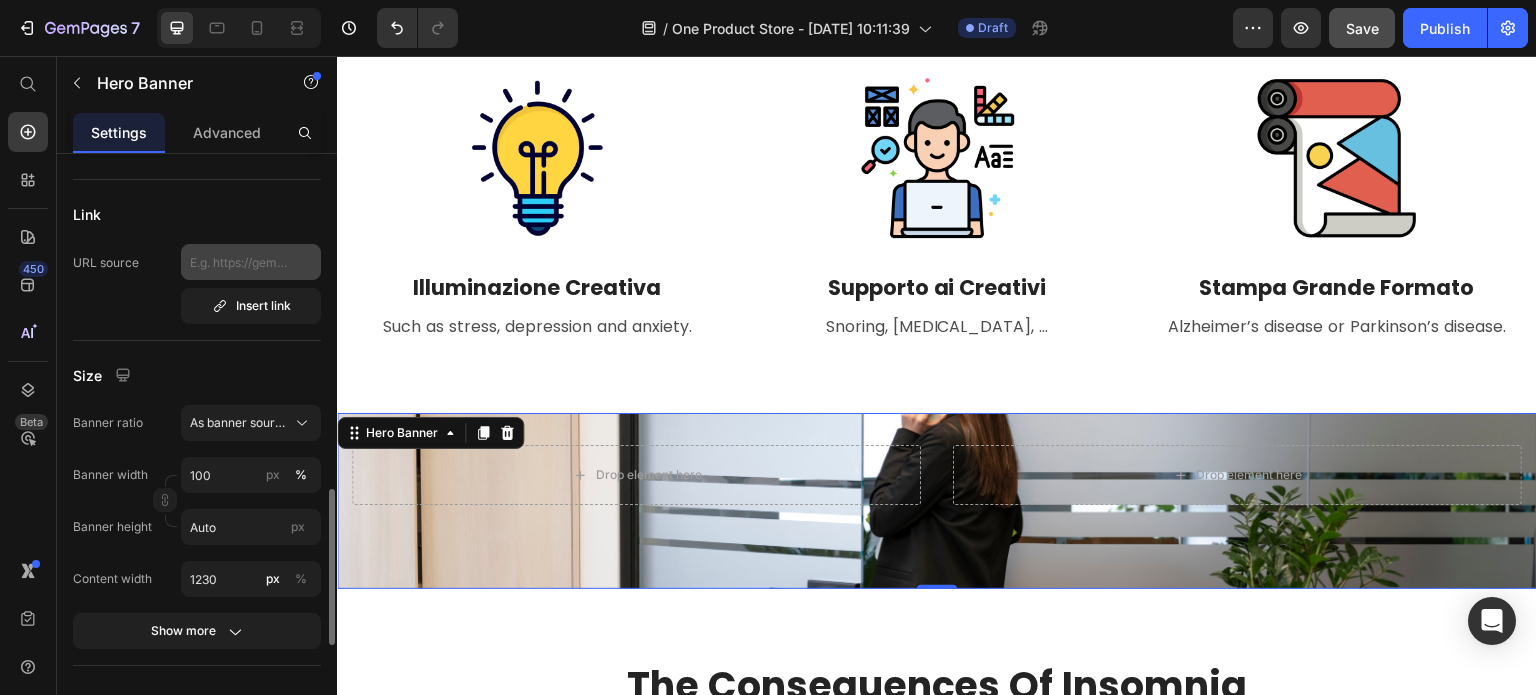 scroll, scrollTop: 900, scrollLeft: 0, axis: vertical 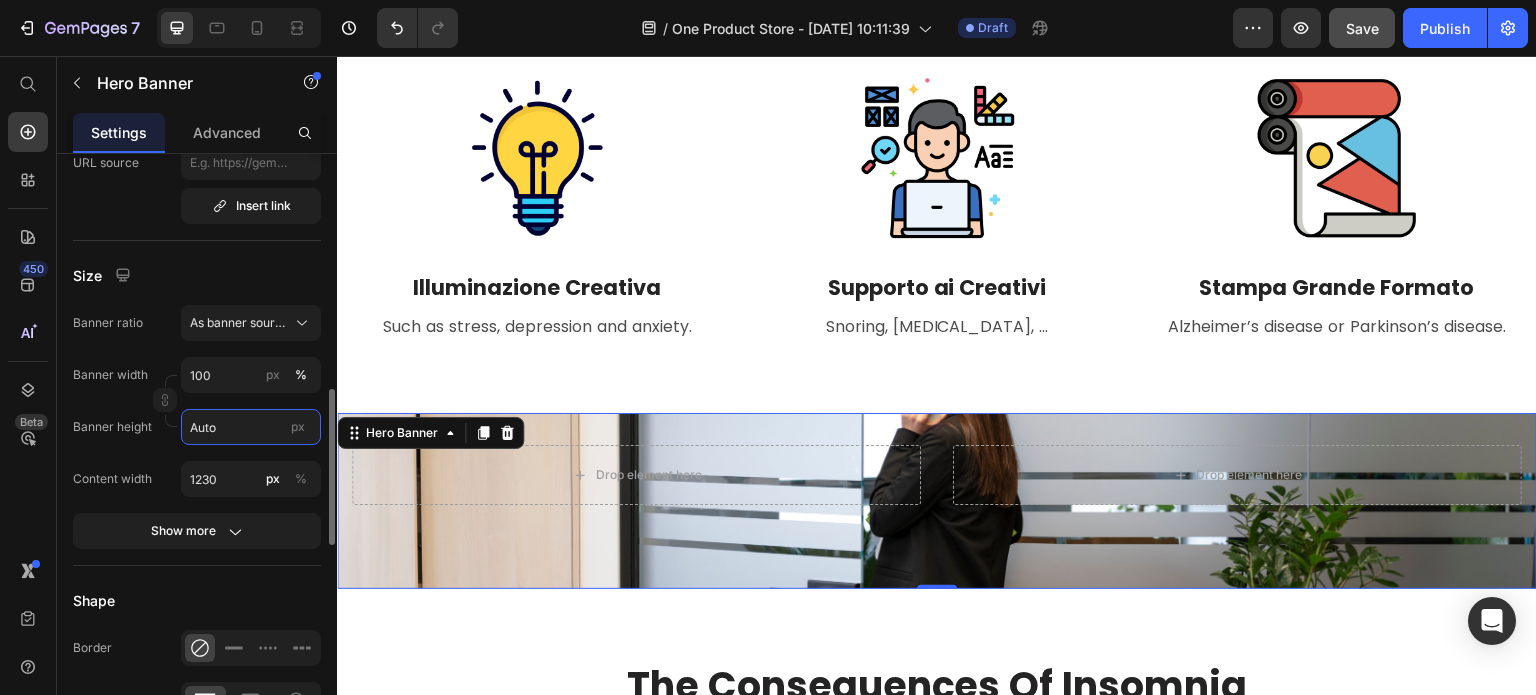 click on "Auto" at bounding box center (251, 427) 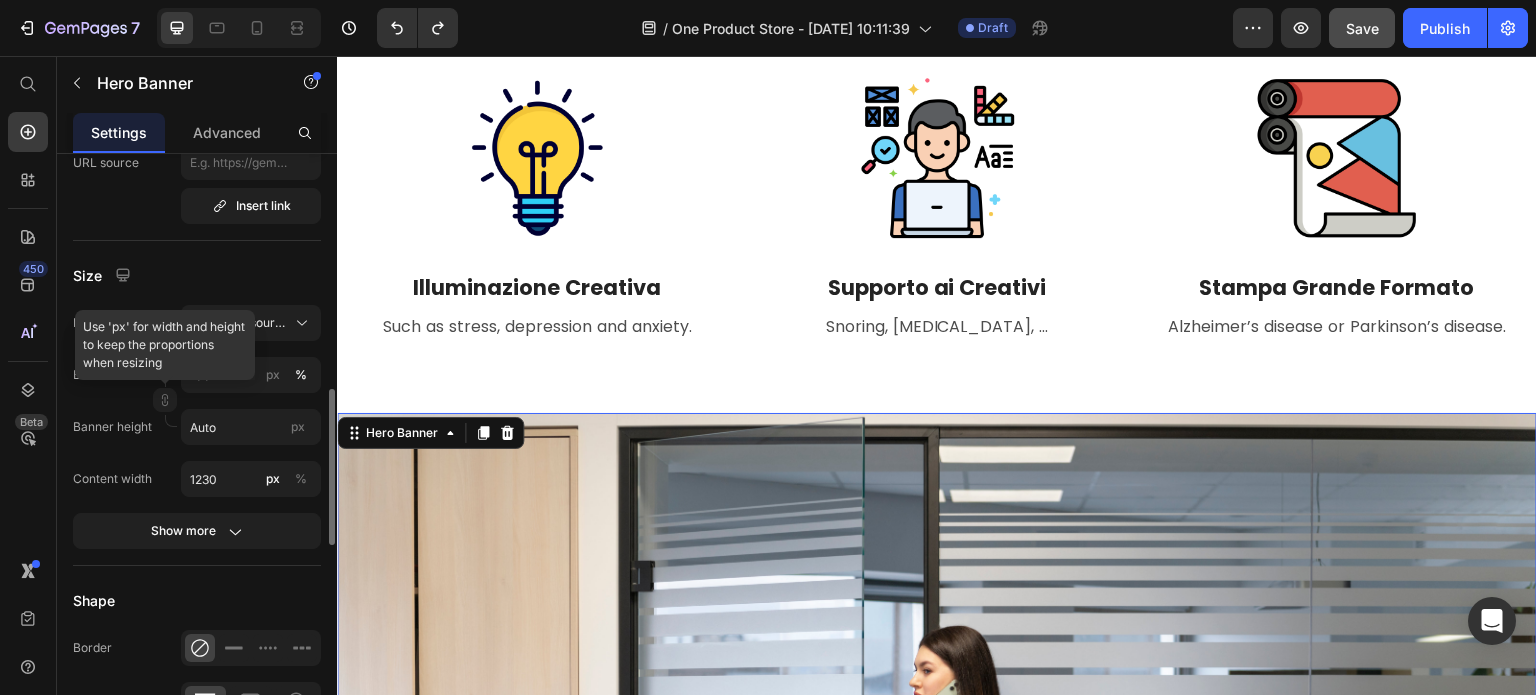 click 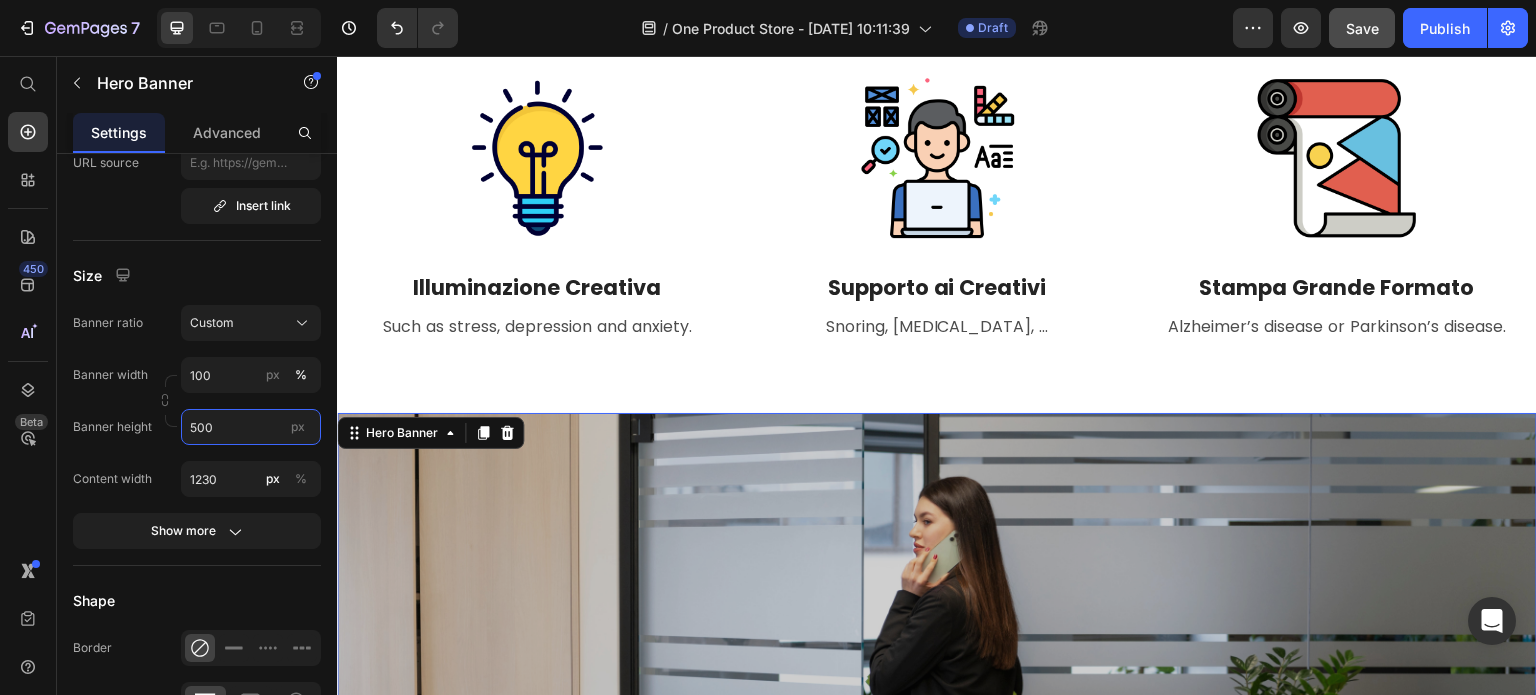 scroll, scrollTop: 1360, scrollLeft: 0, axis: vertical 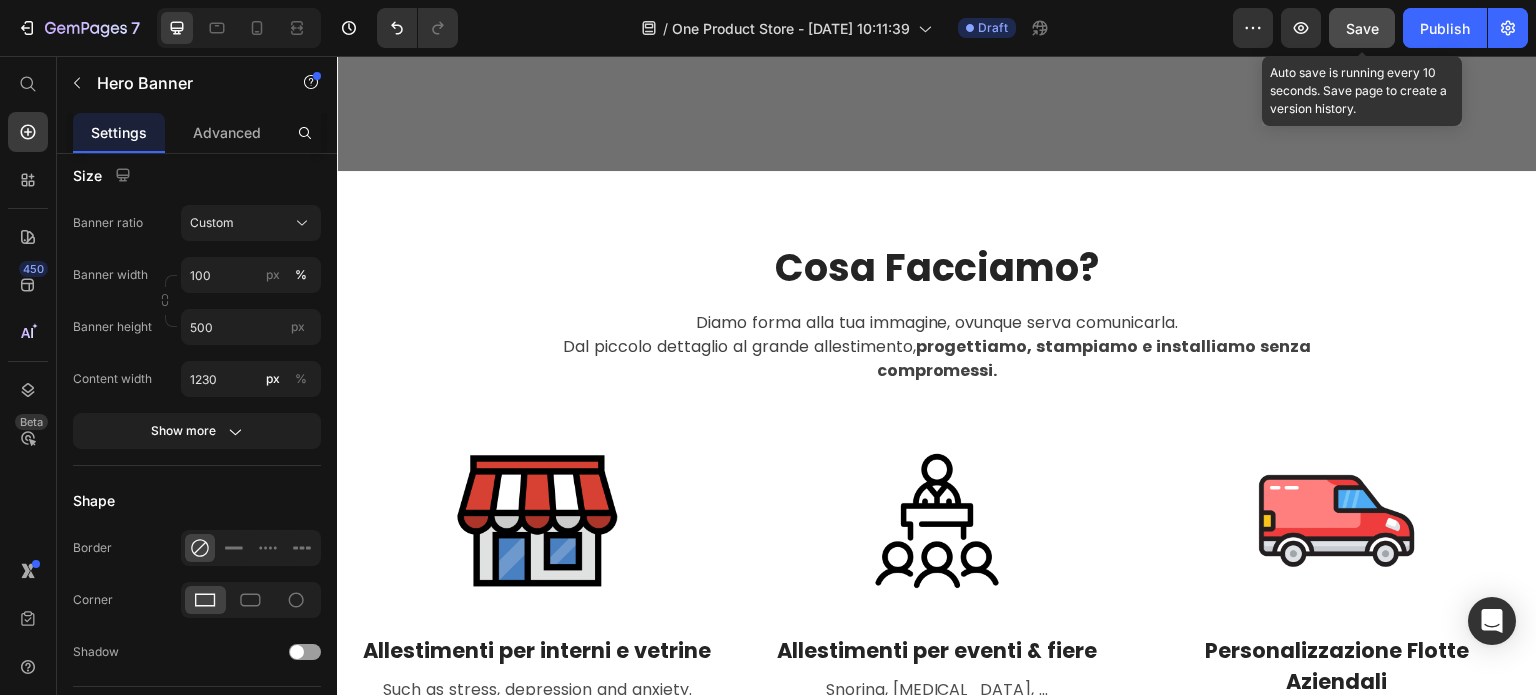 click on "Save" 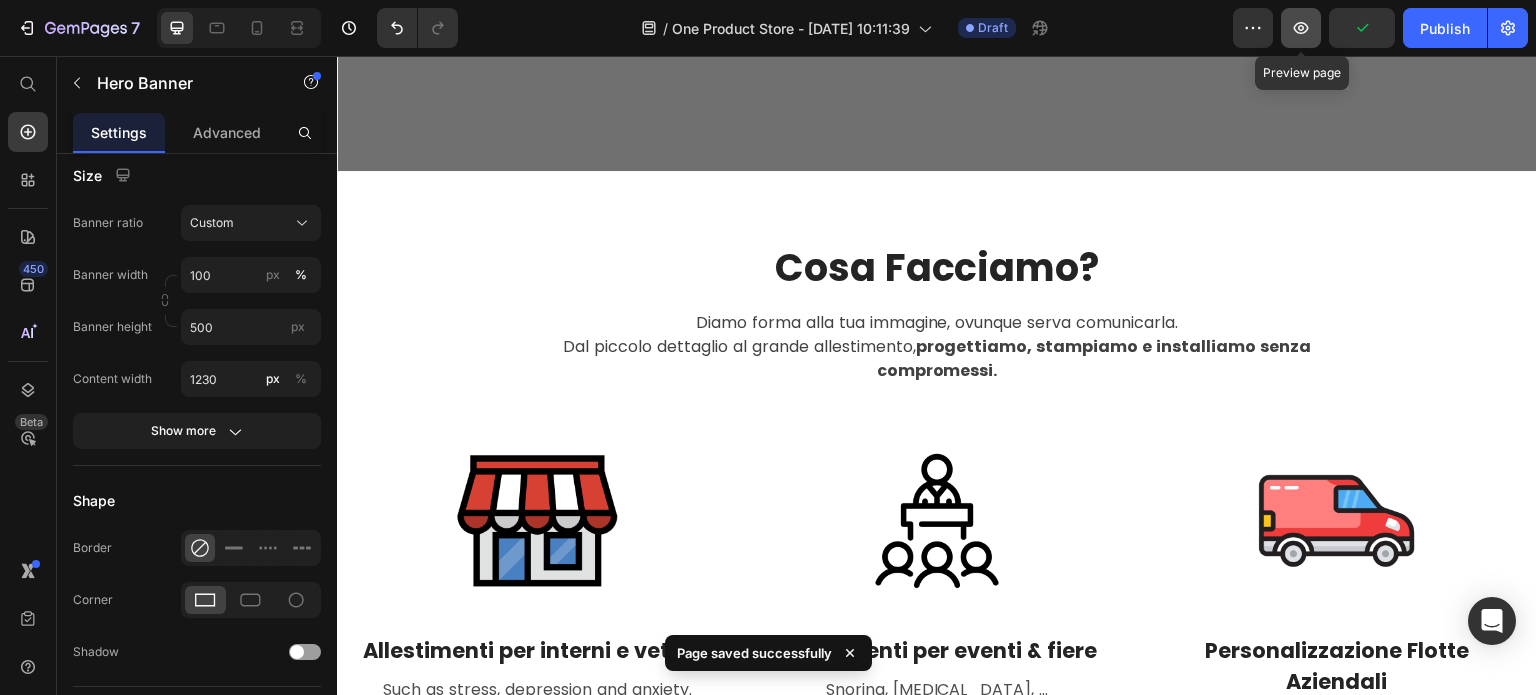 click 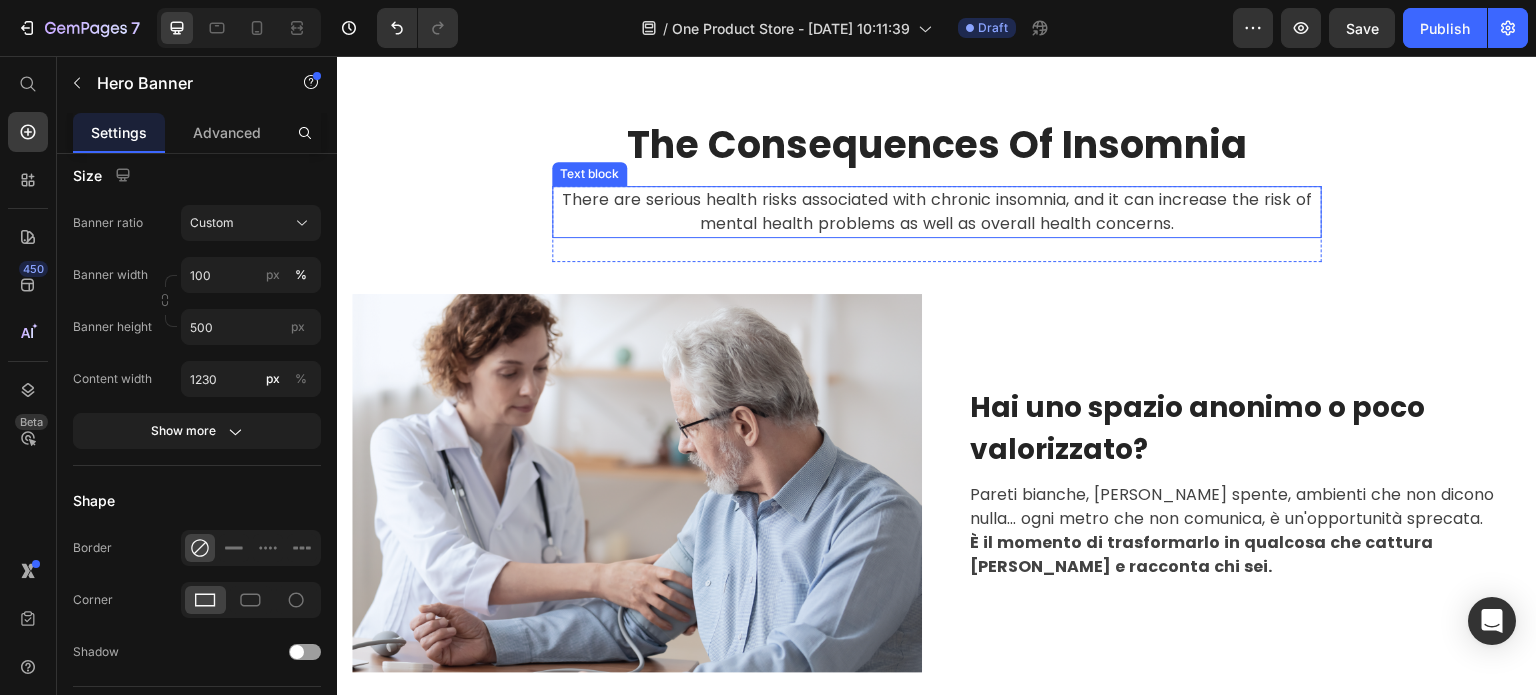 scroll, scrollTop: 2126, scrollLeft: 0, axis: vertical 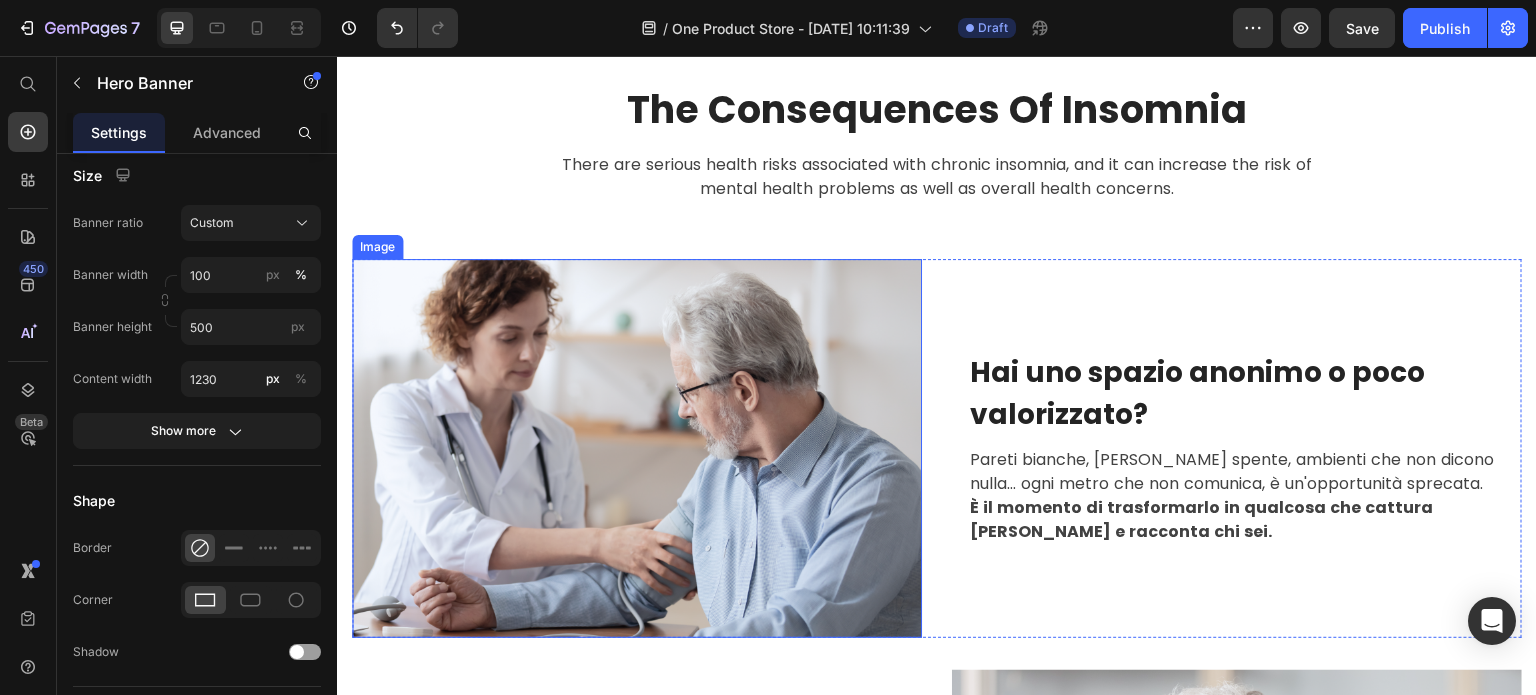 click at bounding box center (637, 448) 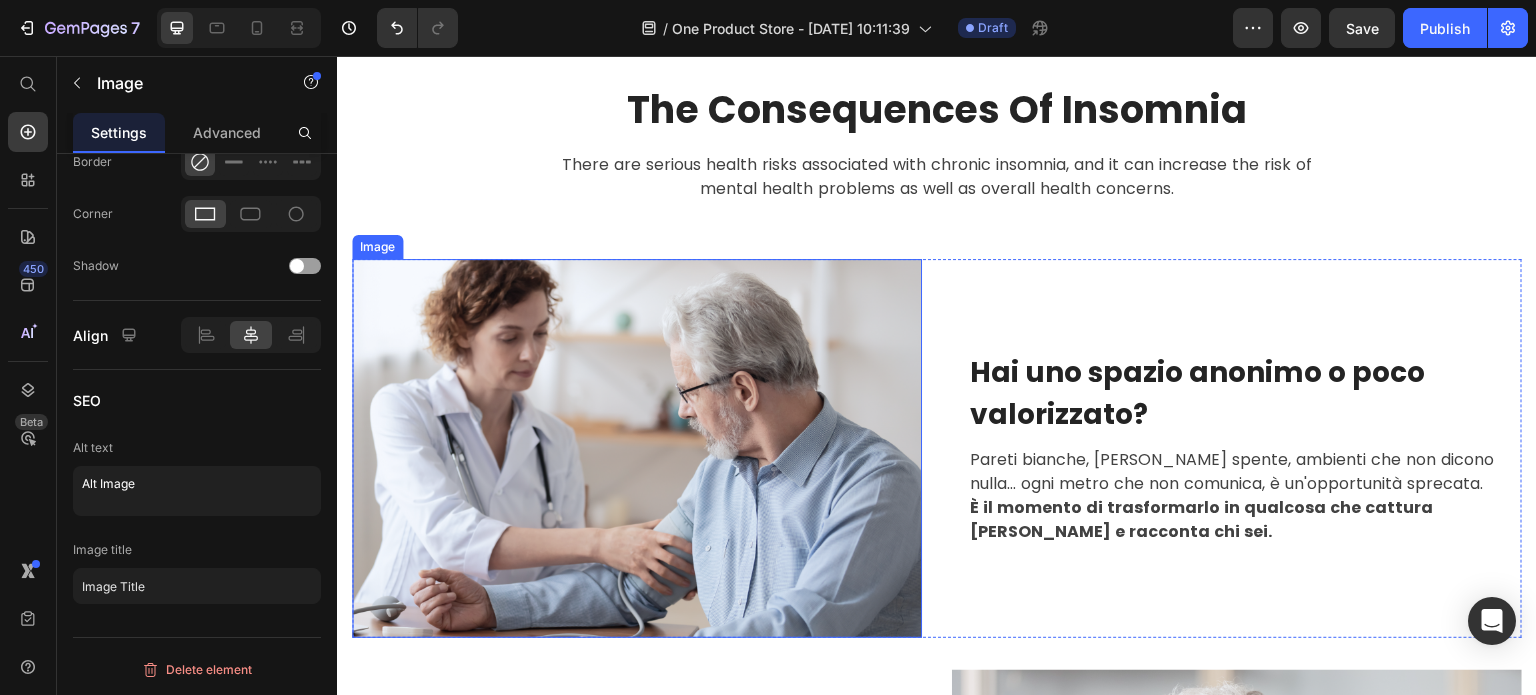scroll, scrollTop: 0, scrollLeft: 0, axis: both 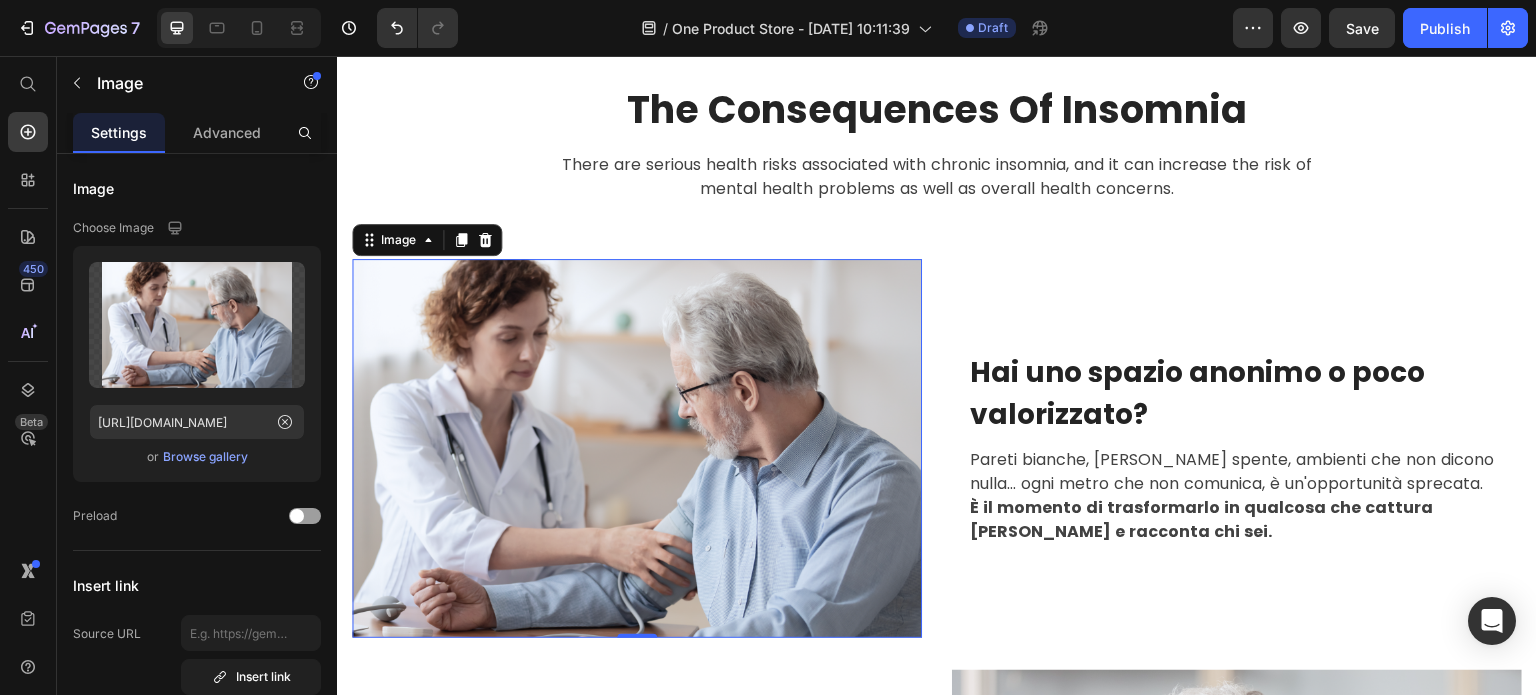 click at bounding box center [637, 448] 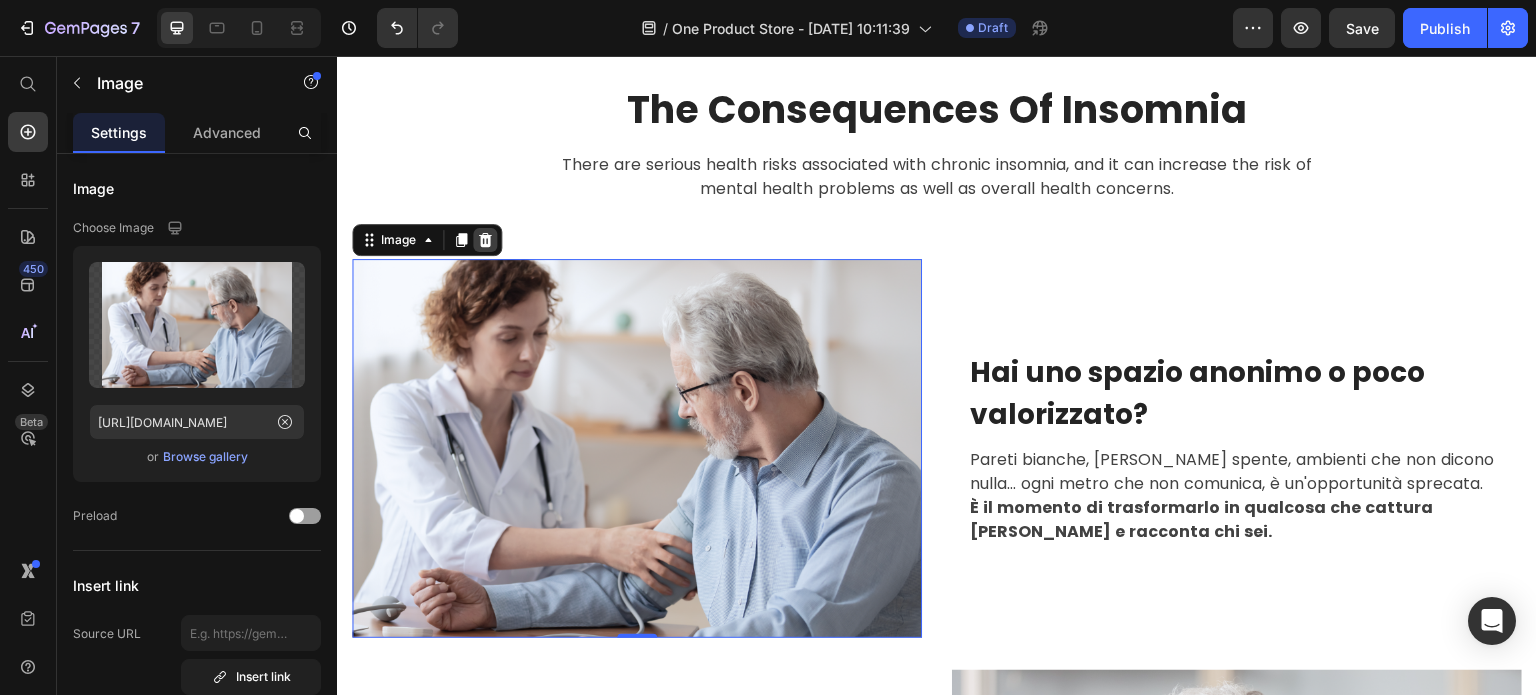click 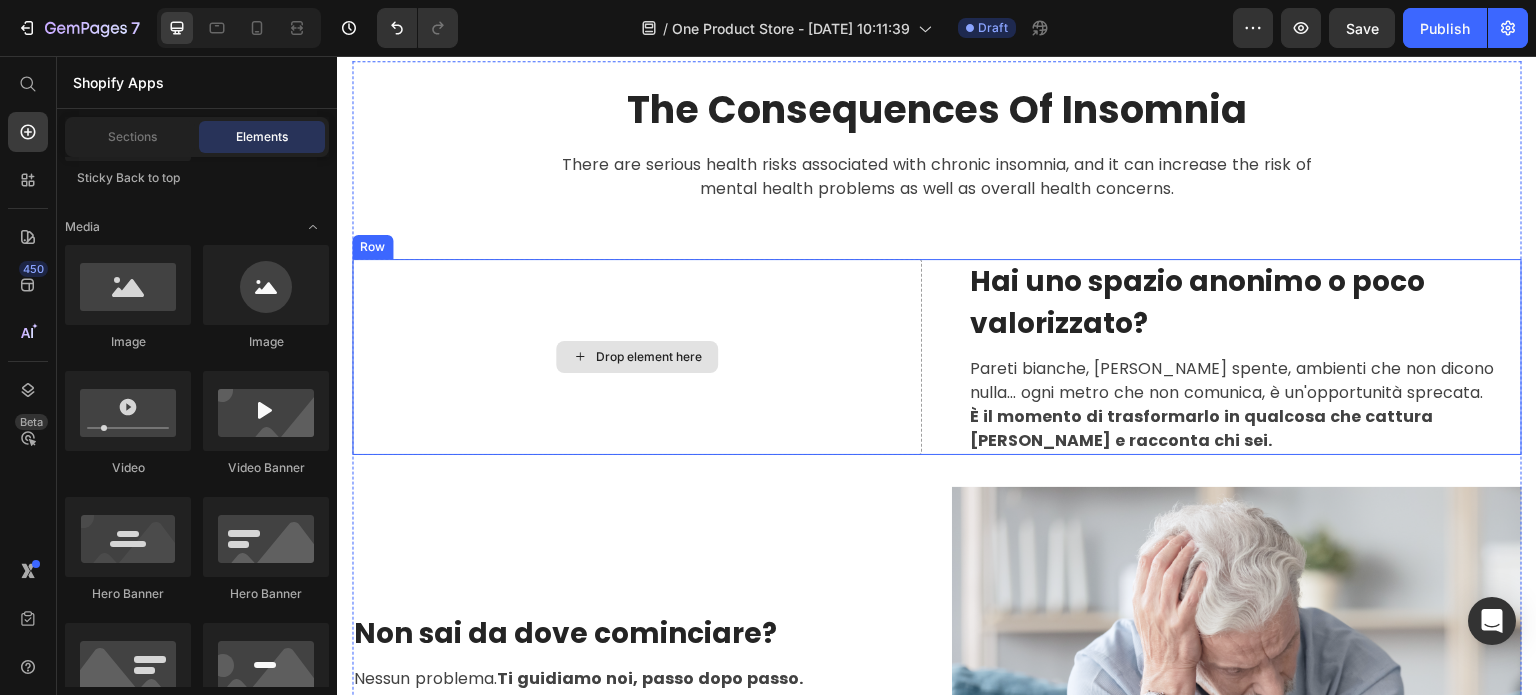 click 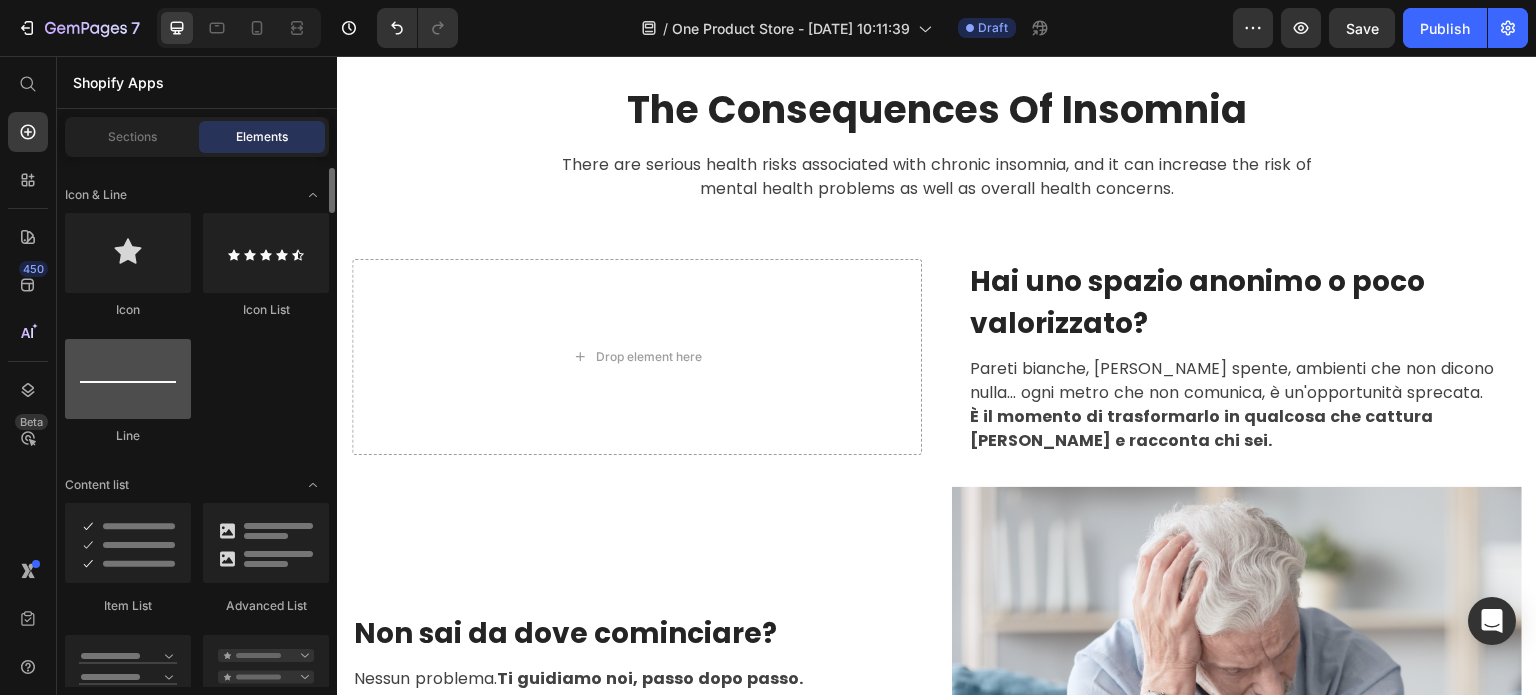 scroll, scrollTop: 1300, scrollLeft: 0, axis: vertical 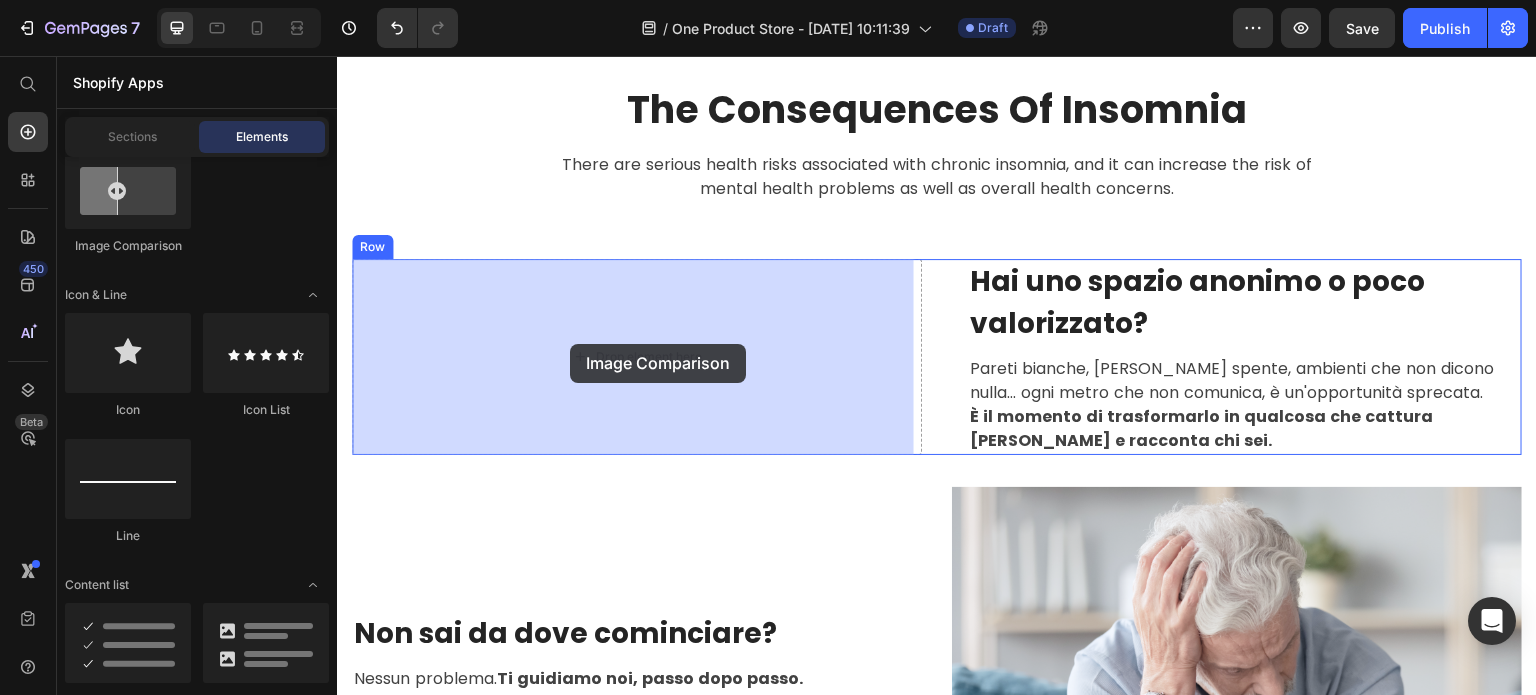 drag, startPoint x: 468, startPoint y: 271, endPoint x: 565, endPoint y: 344, distance: 121.40016 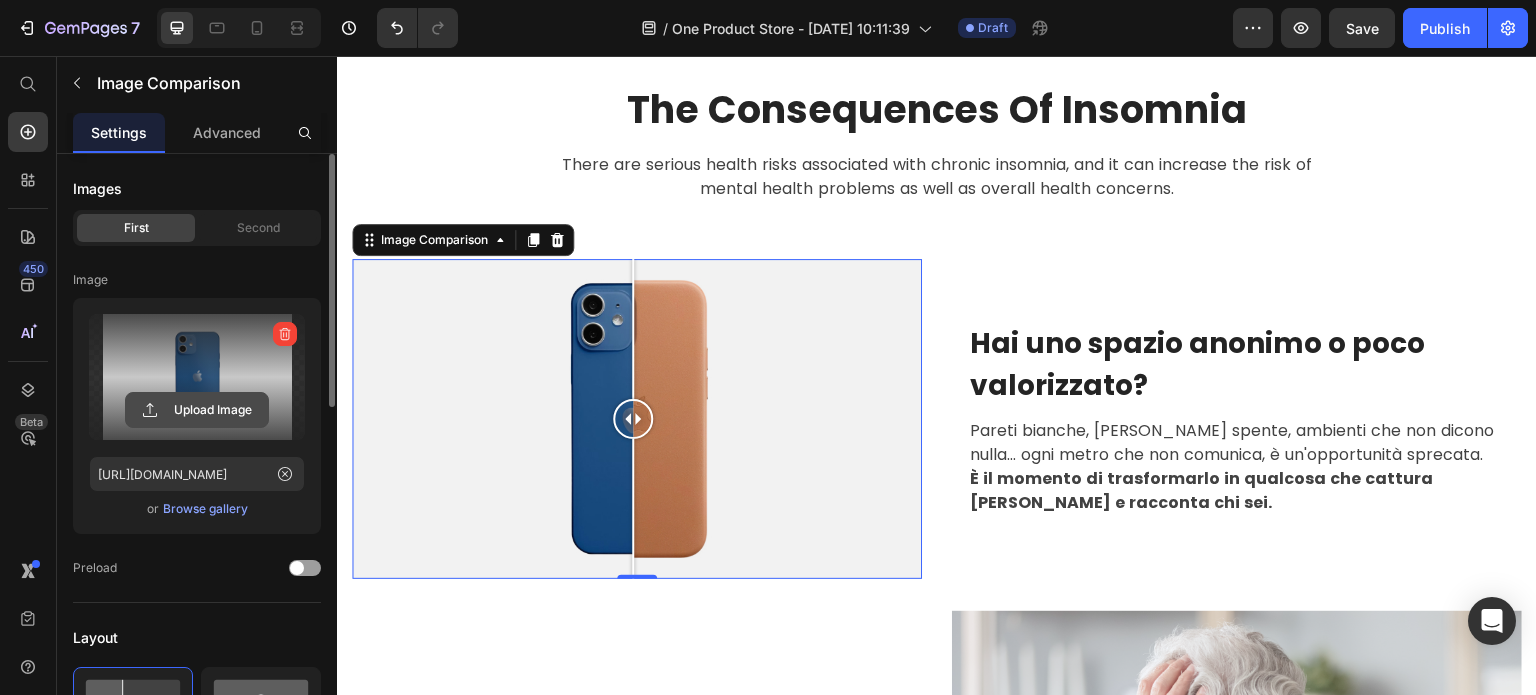 click 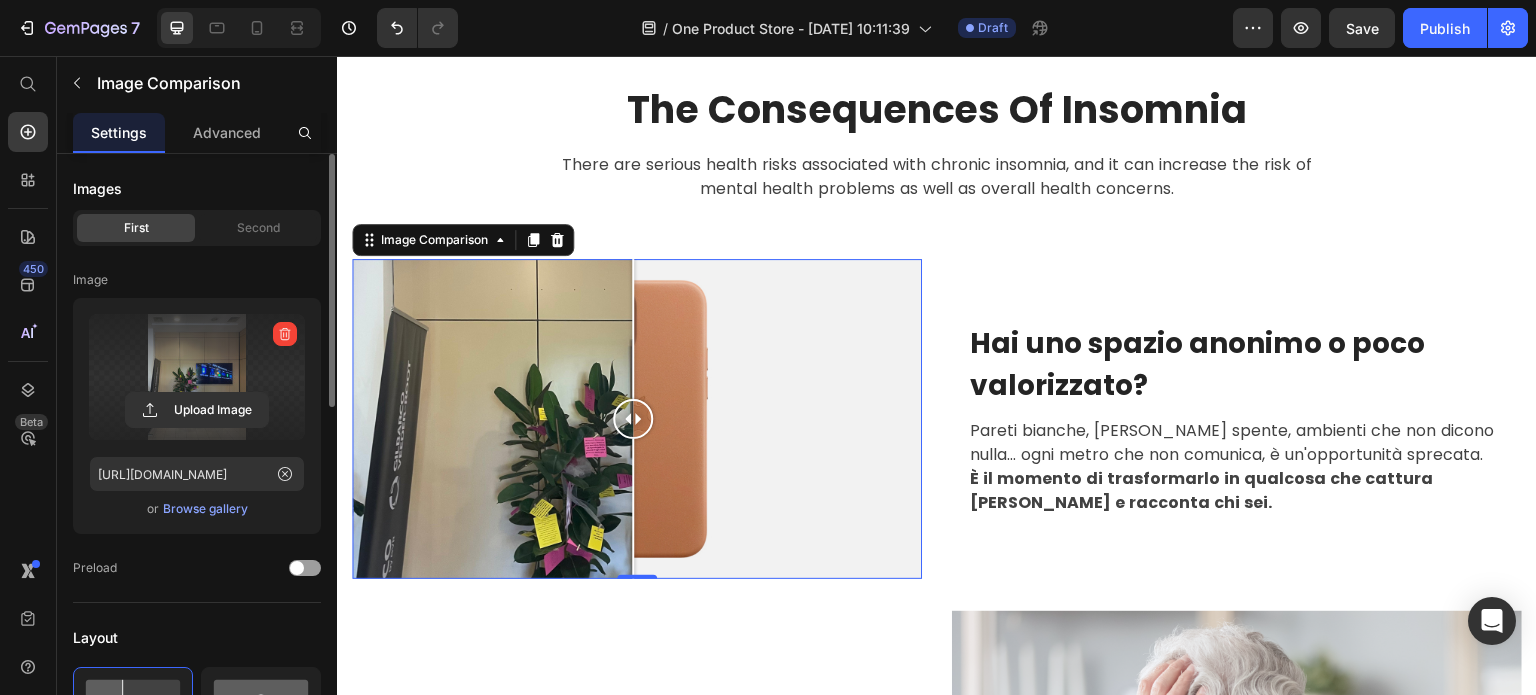 scroll, scrollTop: 2226, scrollLeft: 0, axis: vertical 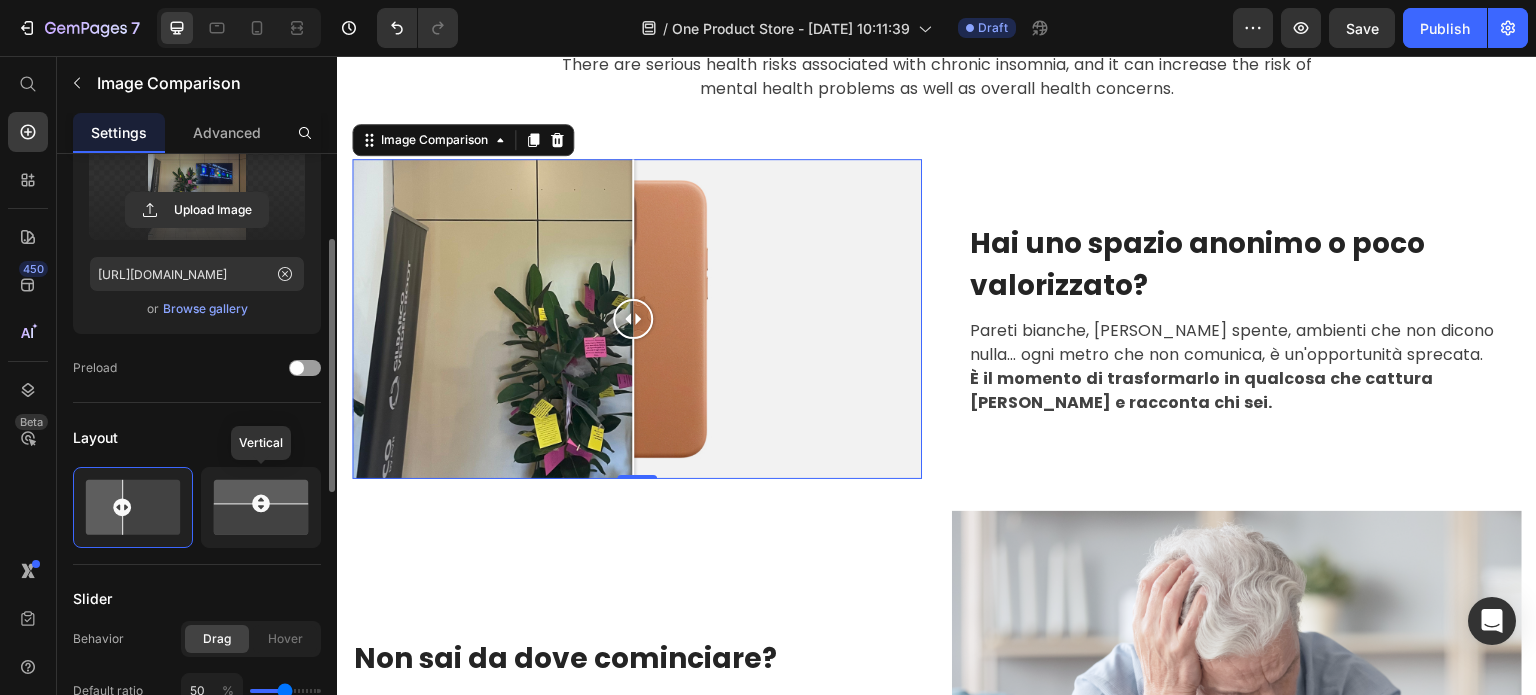 click 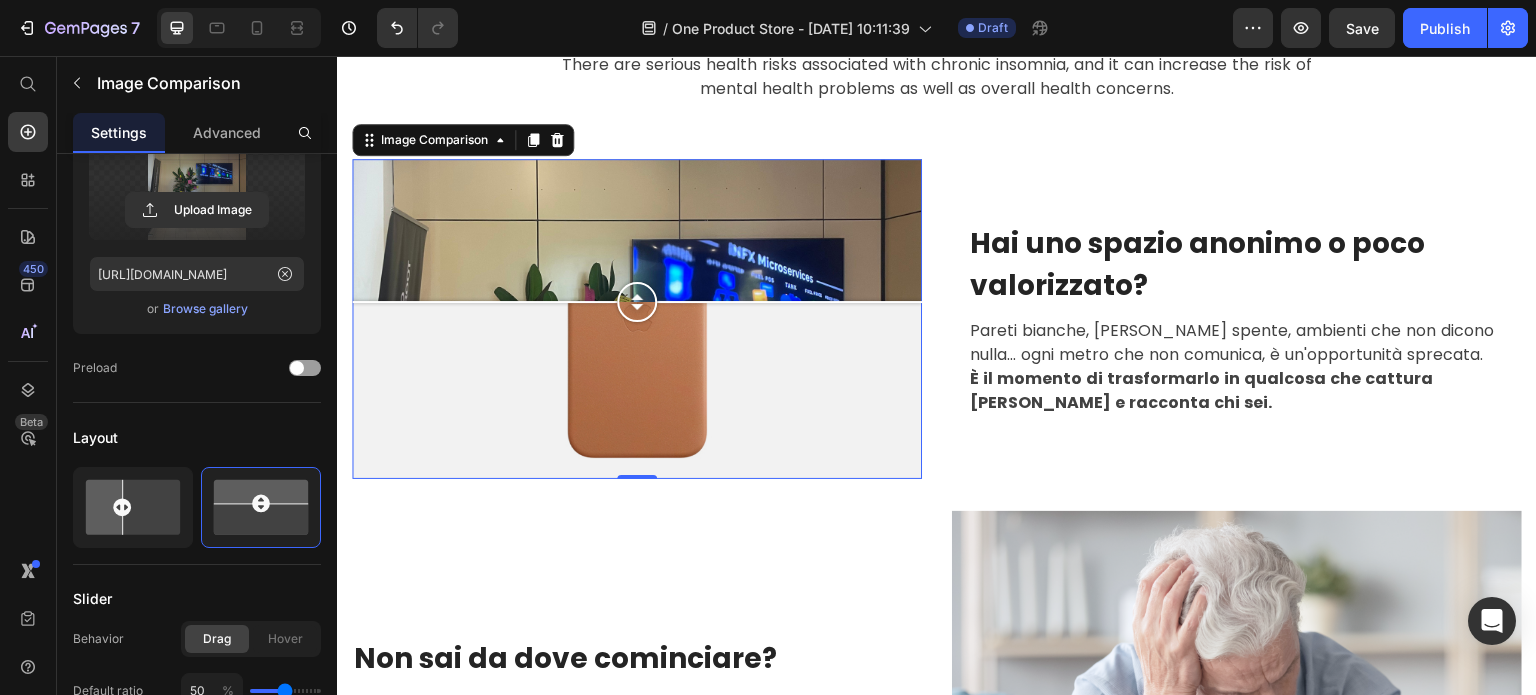 drag, startPoint x: 641, startPoint y: 314, endPoint x: 609, endPoint y: 329, distance: 35.341194 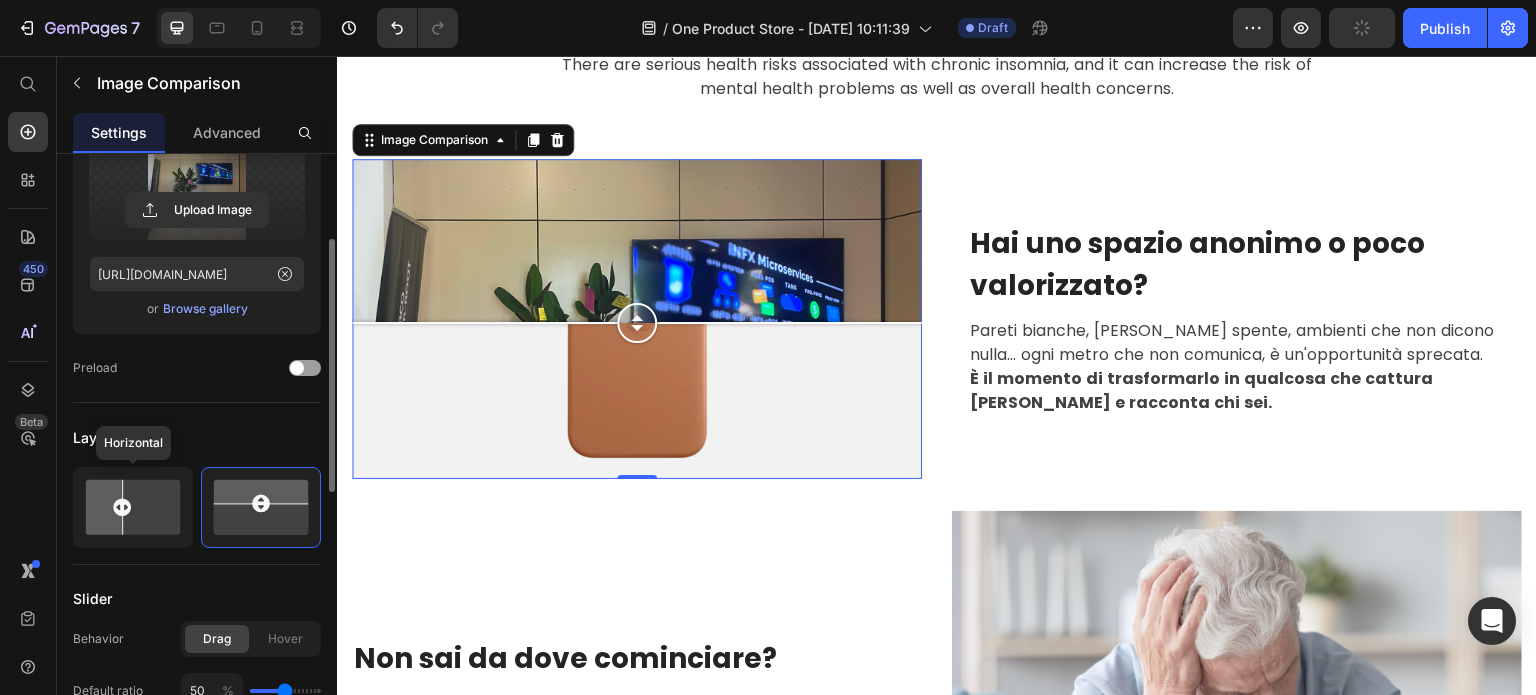 click 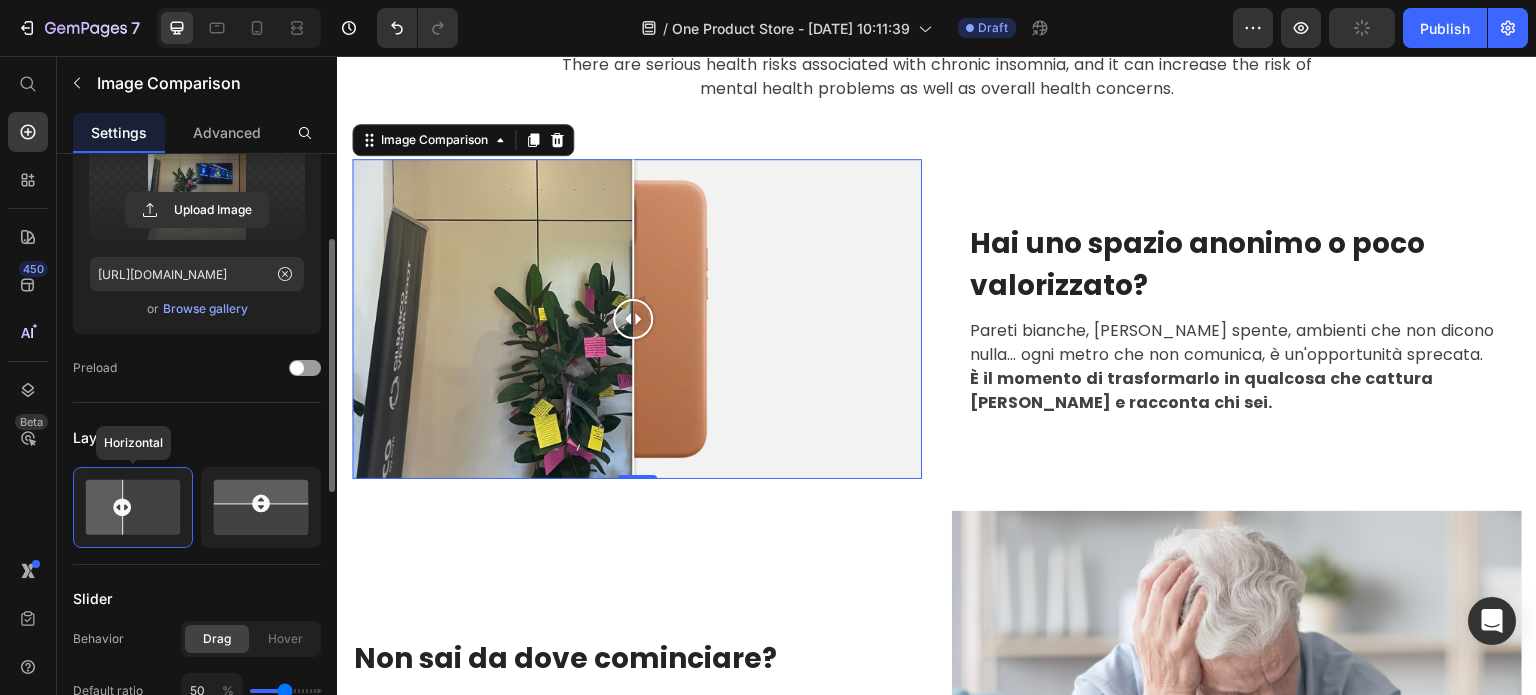 scroll, scrollTop: 400, scrollLeft: 0, axis: vertical 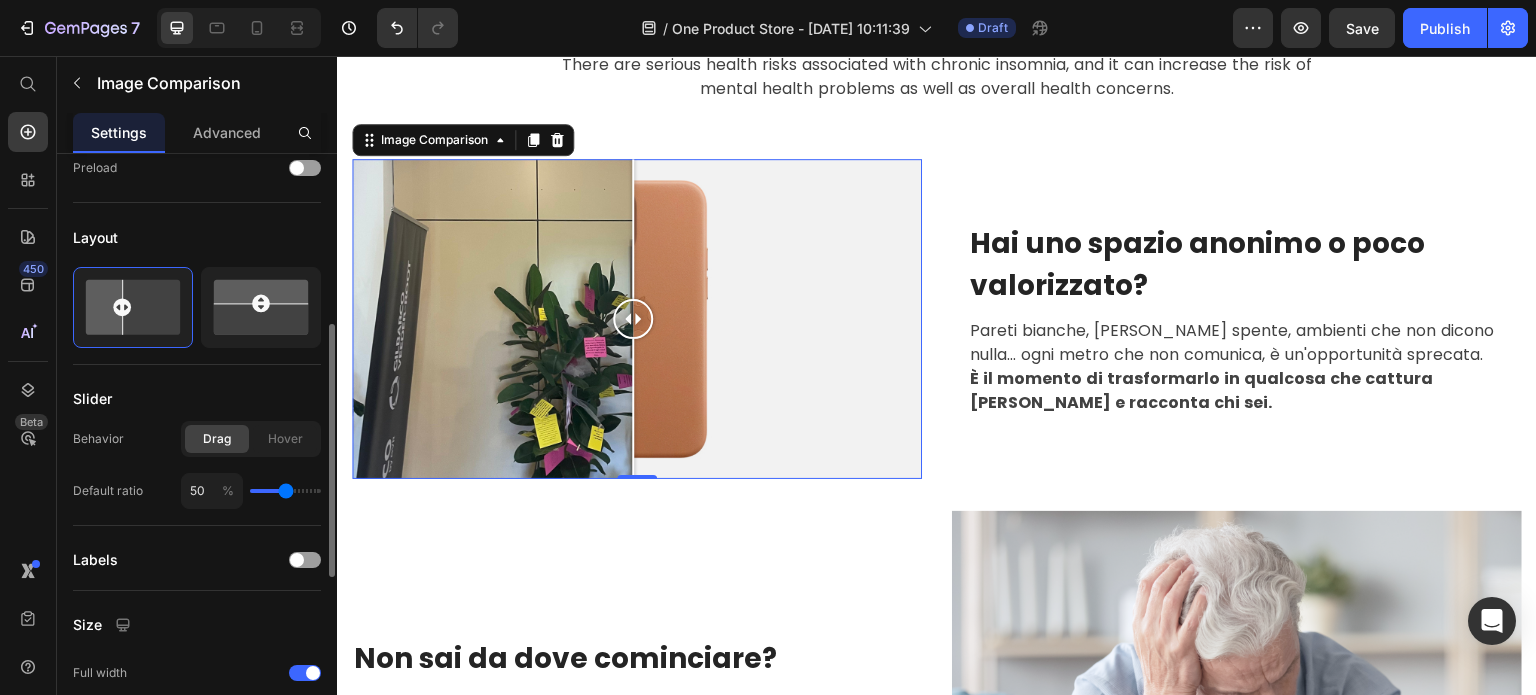 click at bounding box center [285, 491] 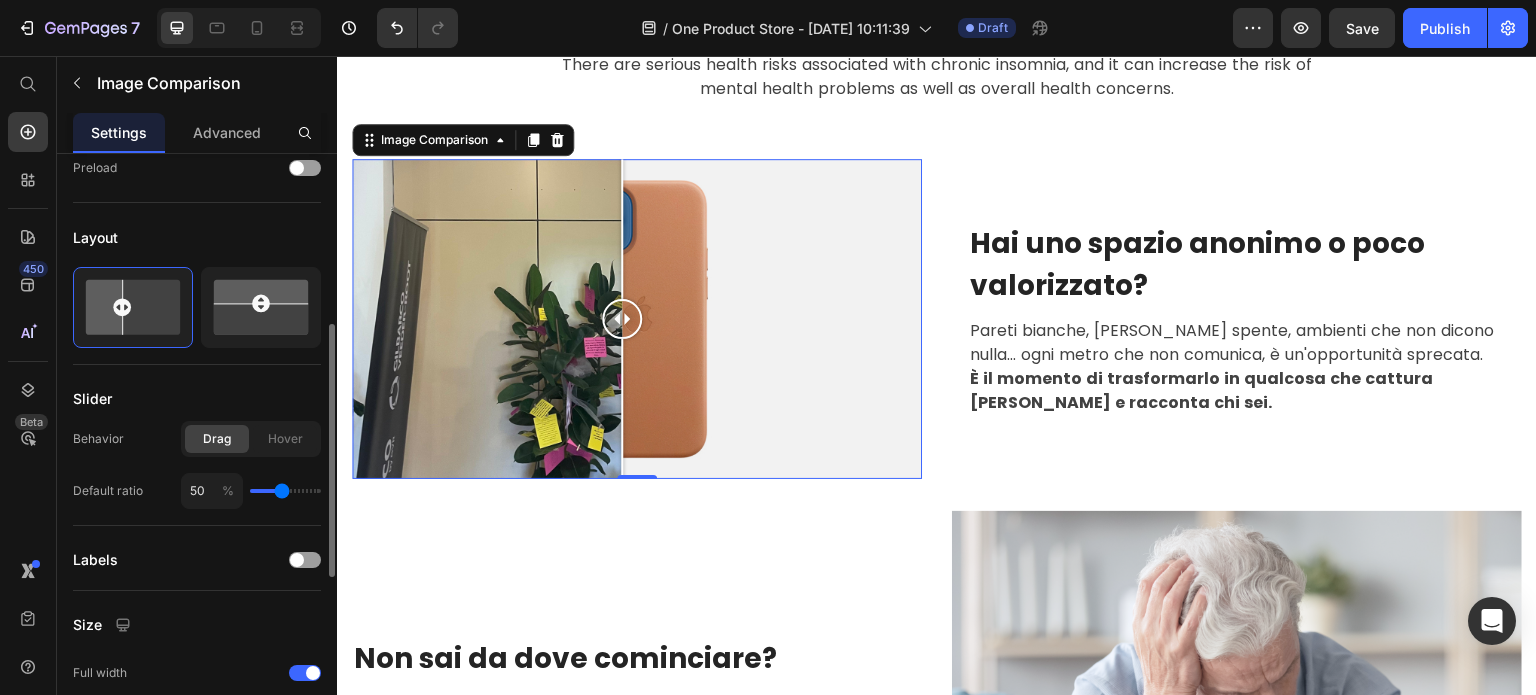click at bounding box center [285, 491] 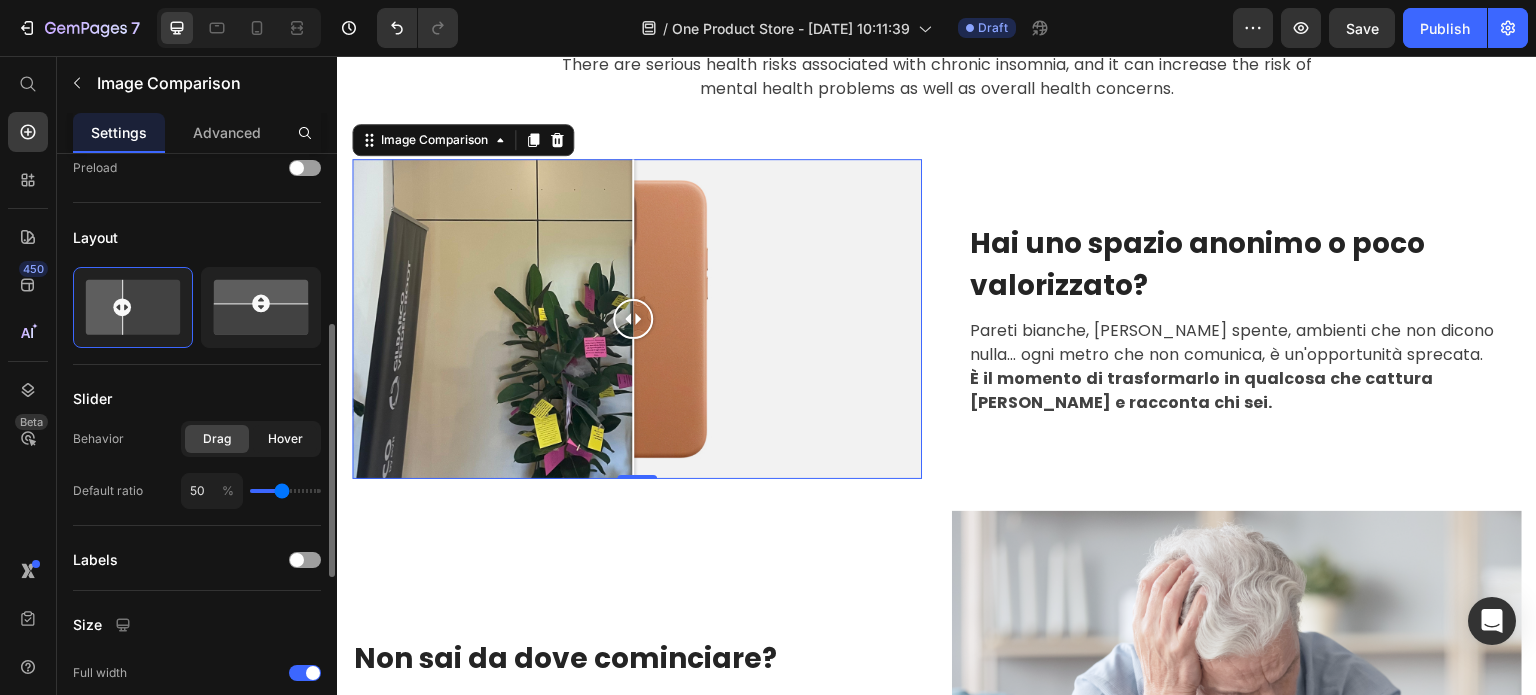 click on "Hover" 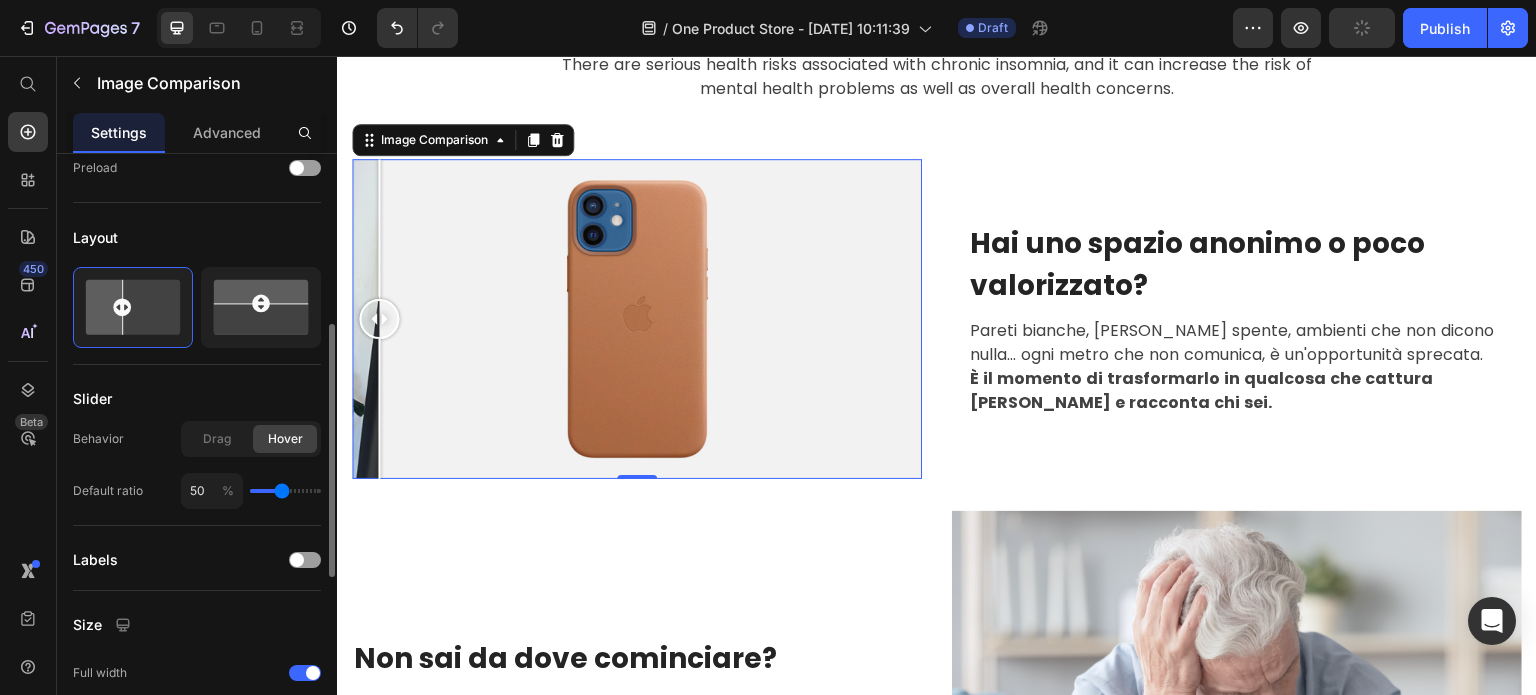 scroll, scrollTop: 100, scrollLeft: 0, axis: vertical 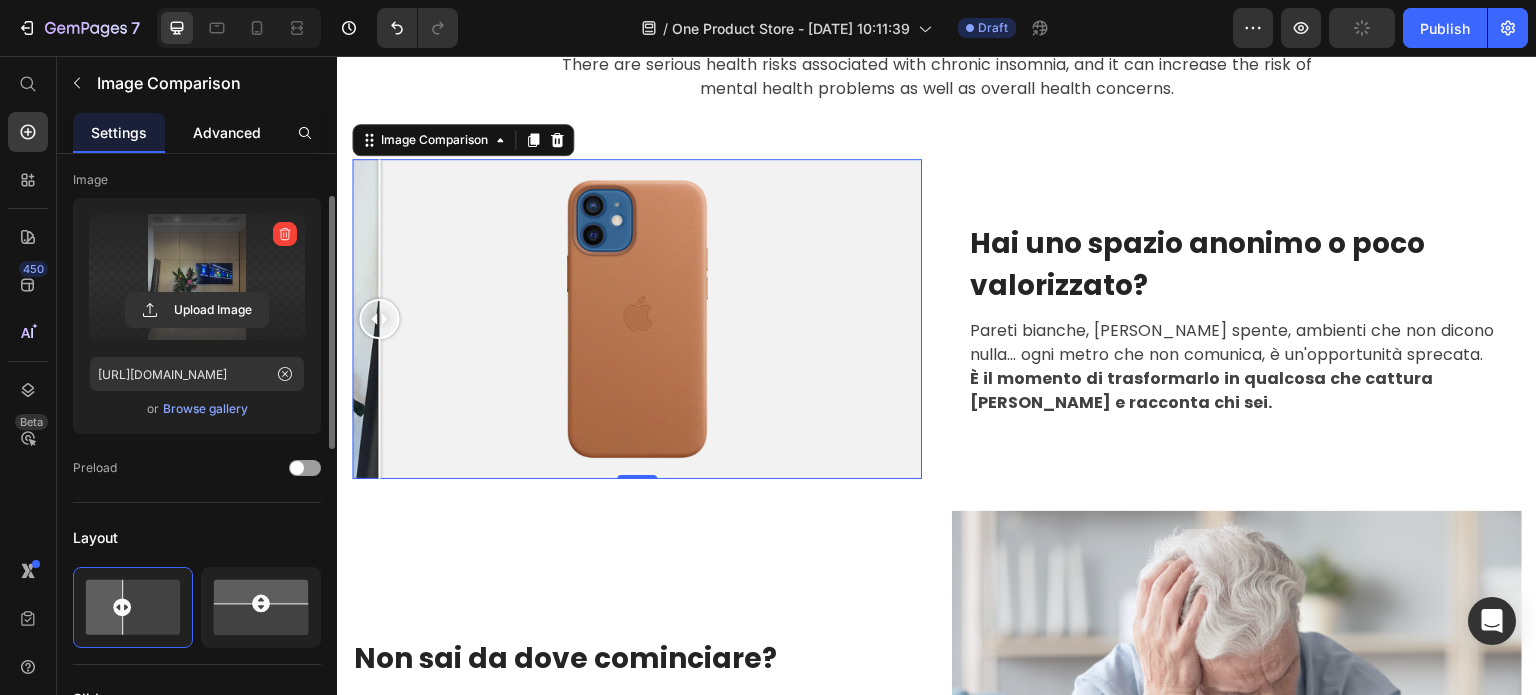 click on "Advanced" at bounding box center [227, 132] 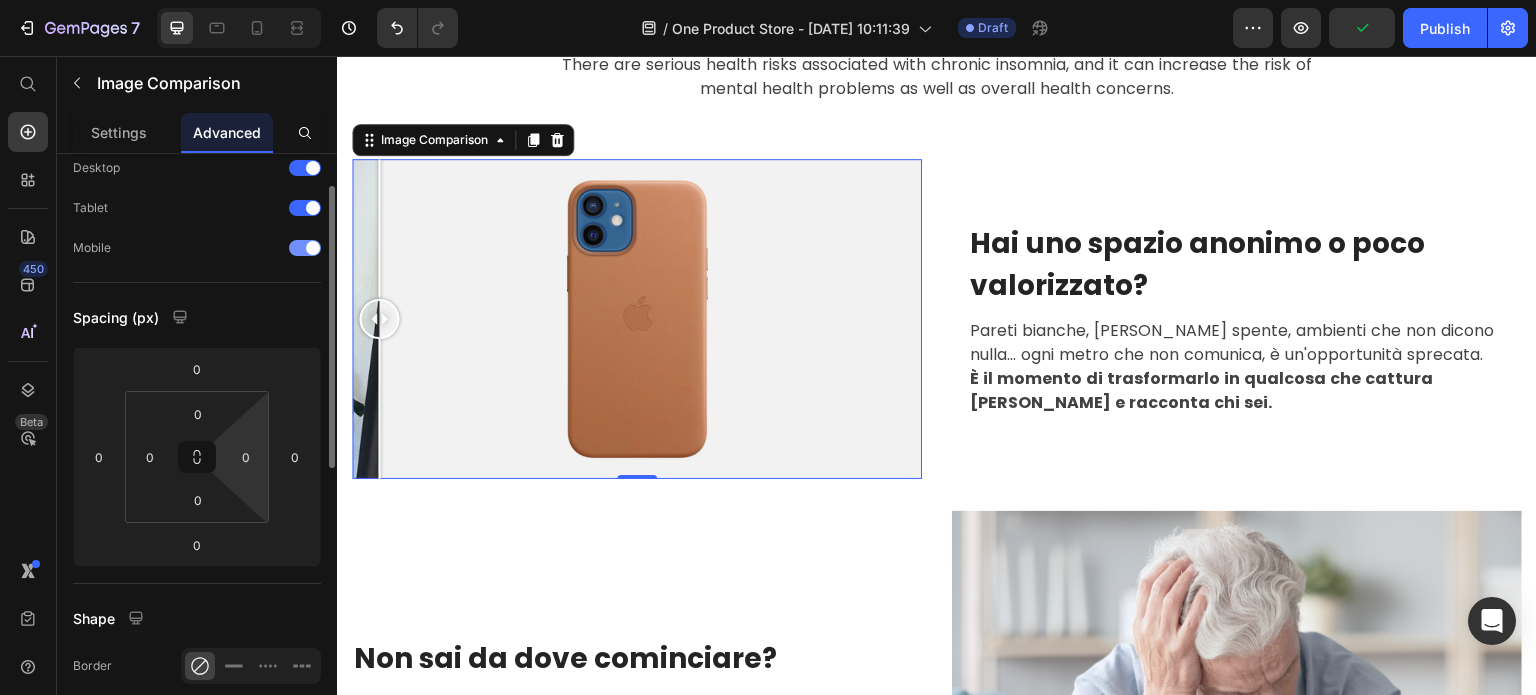 scroll, scrollTop: 0, scrollLeft: 0, axis: both 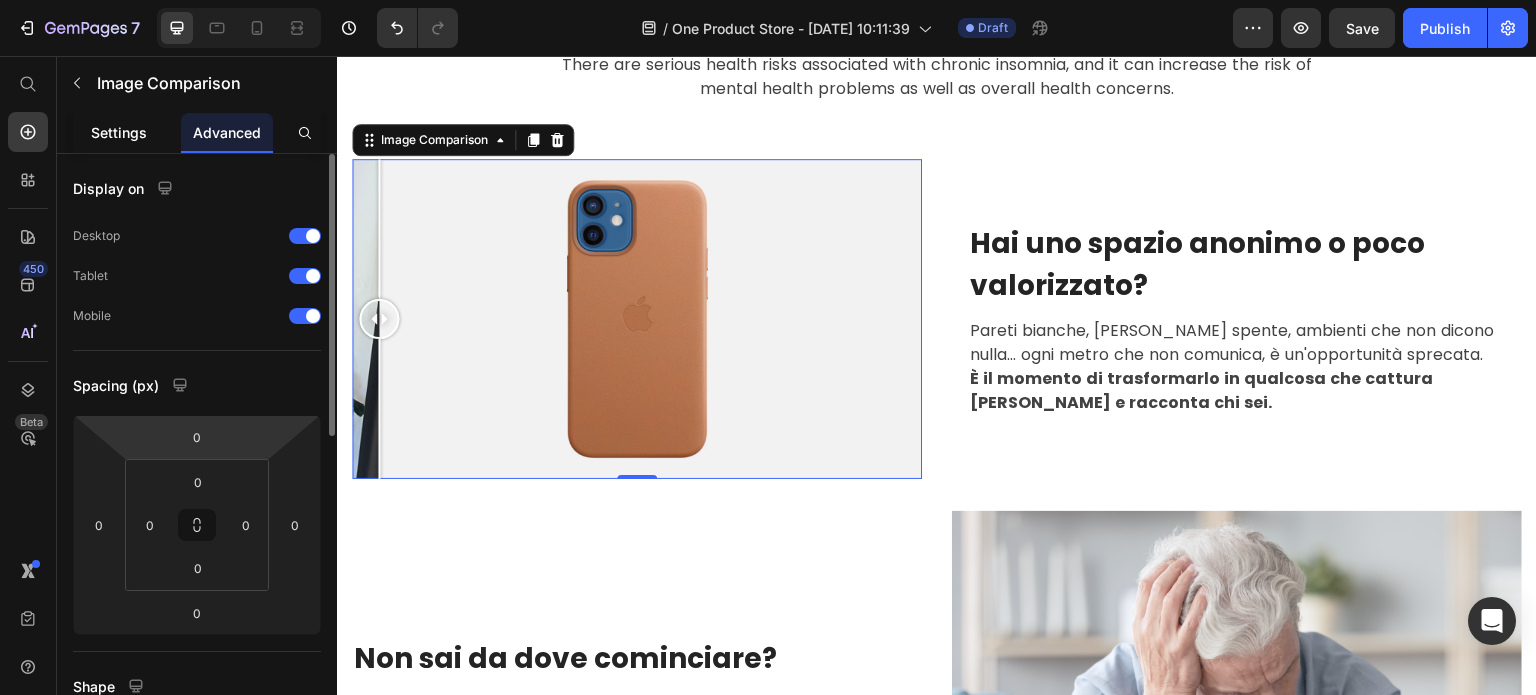 click on "Settings" at bounding box center (119, 132) 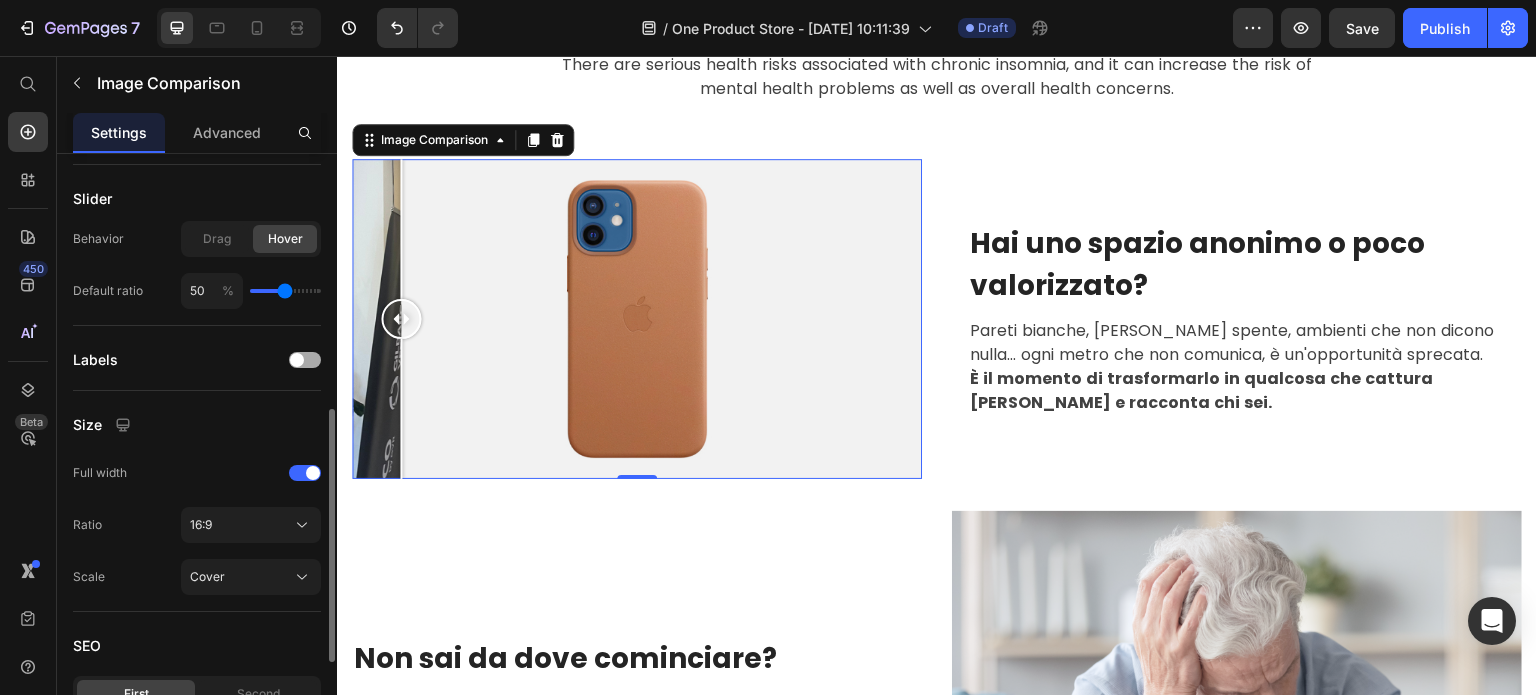 scroll, scrollTop: 700, scrollLeft: 0, axis: vertical 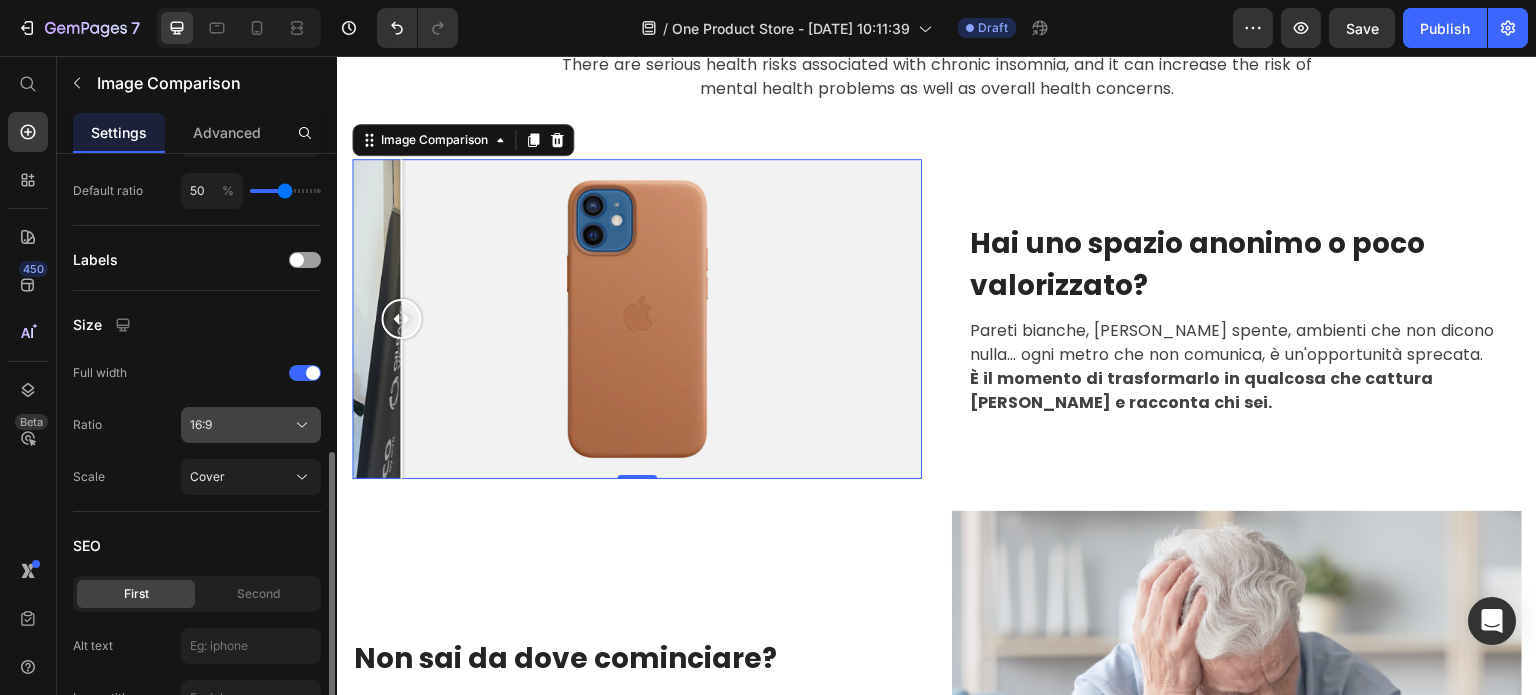 click on "16:9" at bounding box center [251, 425] 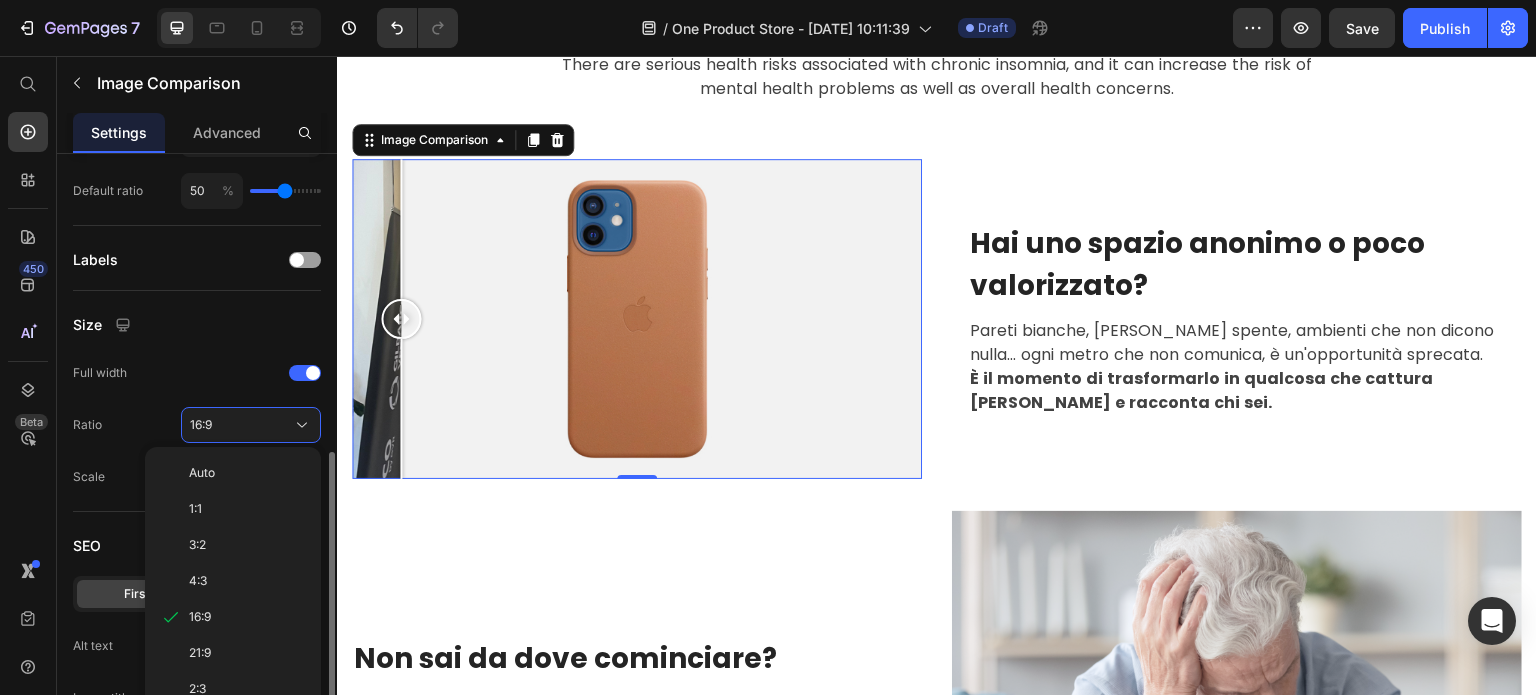 click on "4:3" at bounding box center (247, 581) 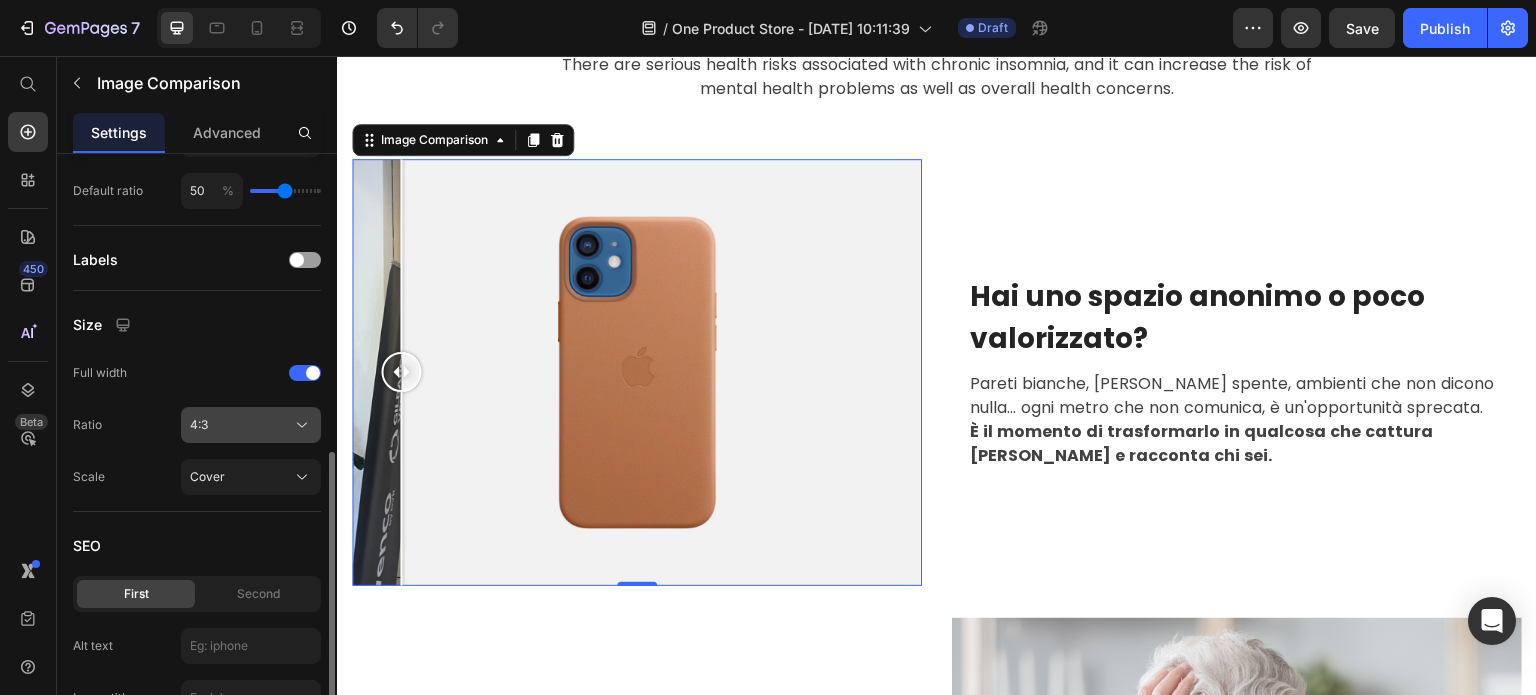 click on "4:3" 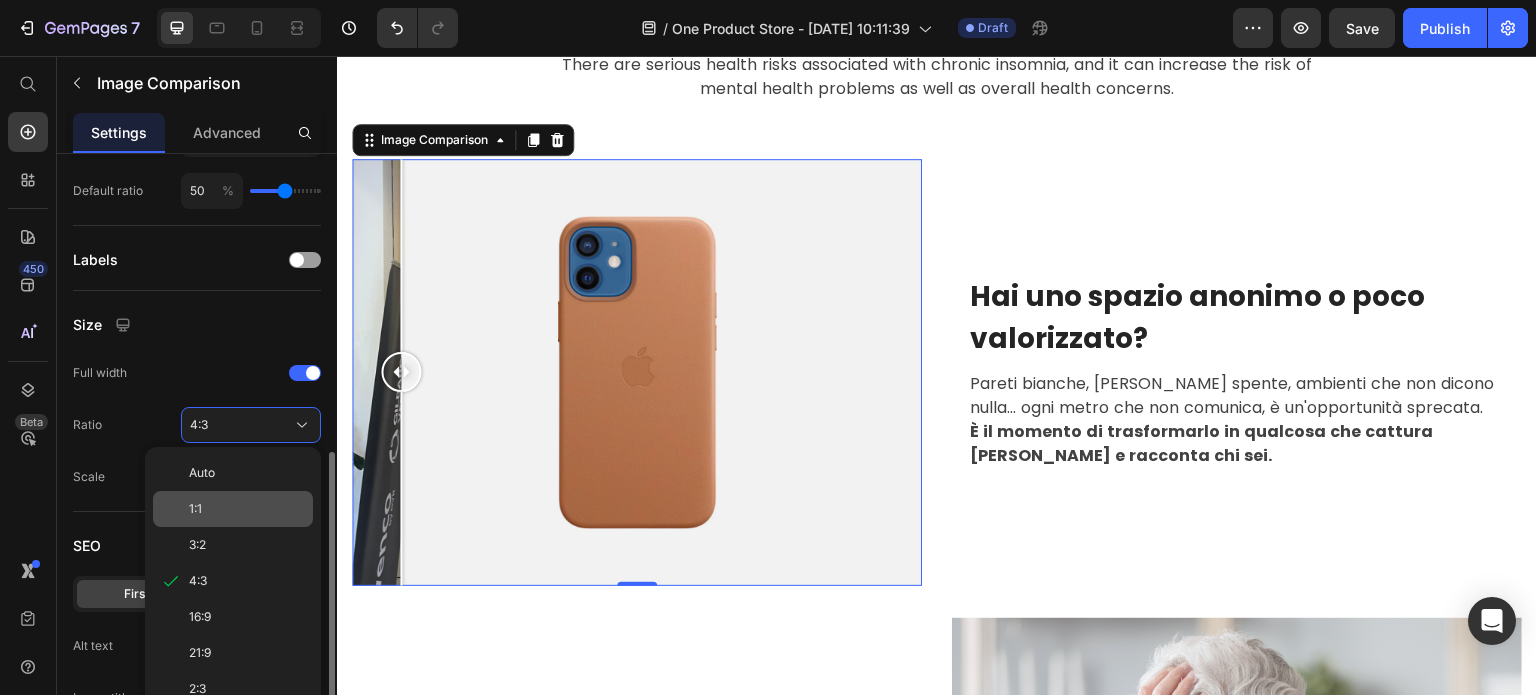 click on "1:1" 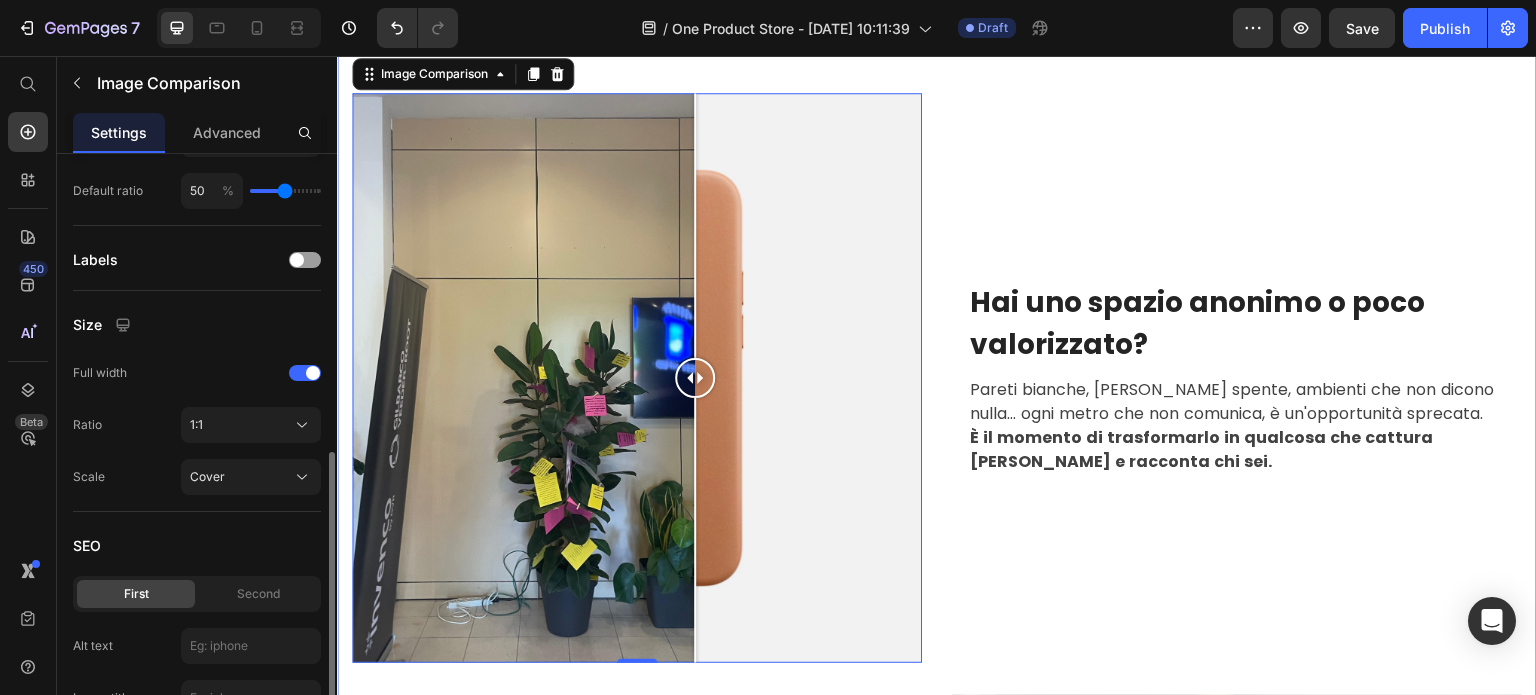 scroll, scrollTop: 2326, scrollLeft: 0, axis: vertical 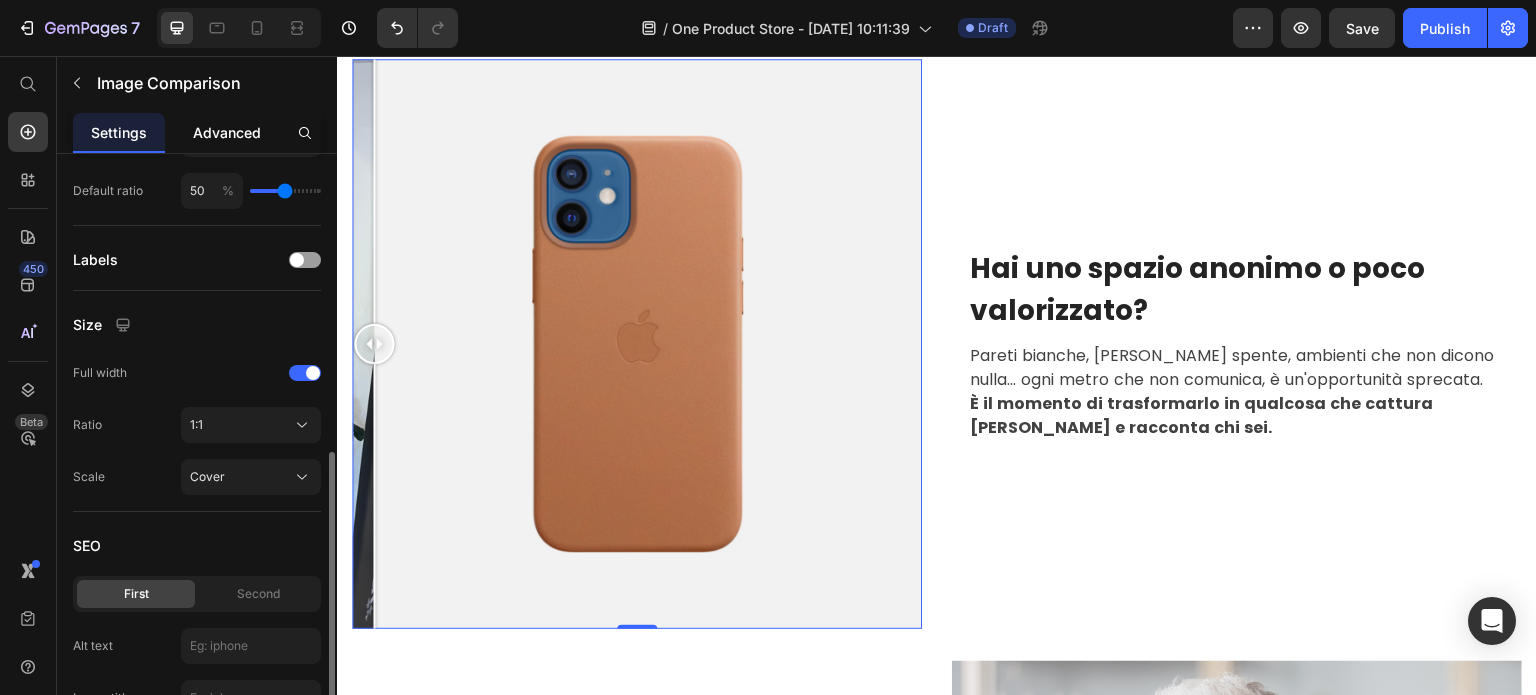 click on "Advanced" at bounding box center [227, 132] 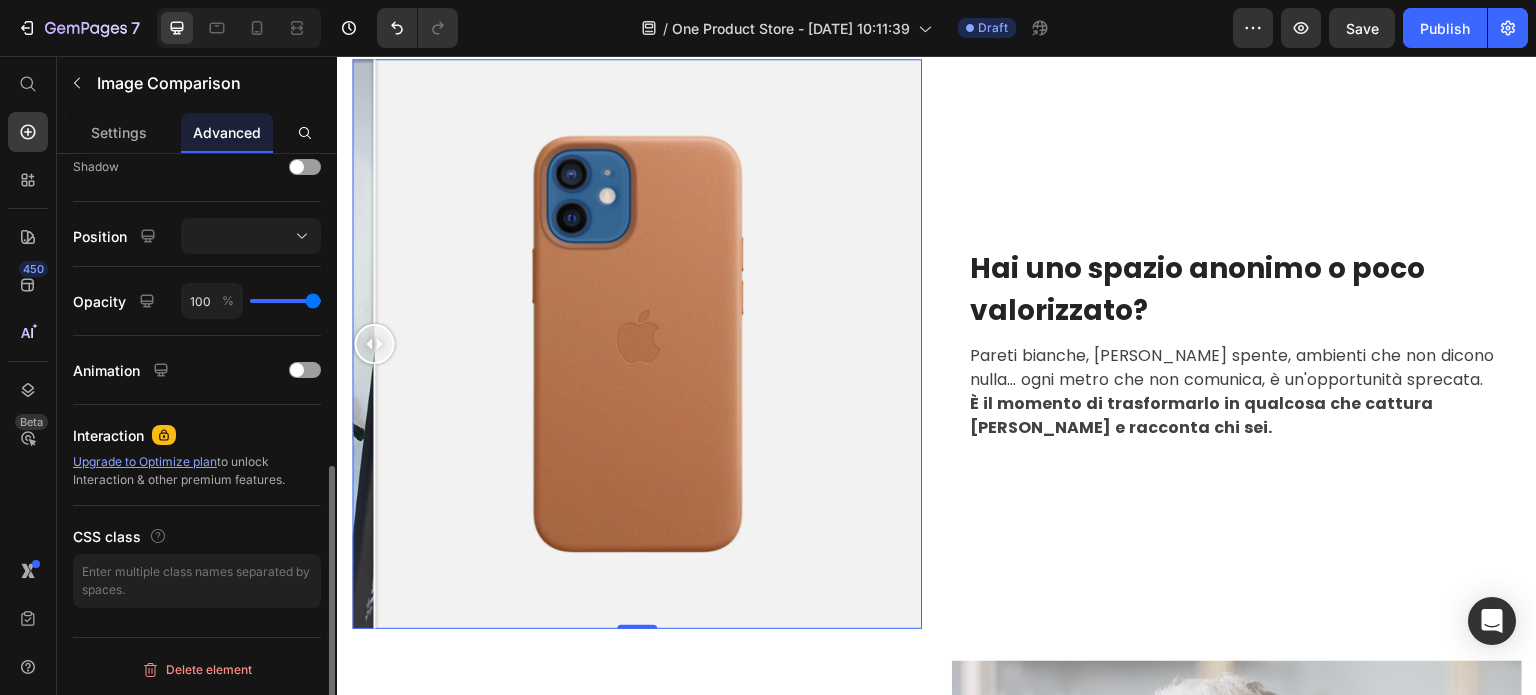 scroll, scrollTop: 0, scrollLeft: 0, axis: both 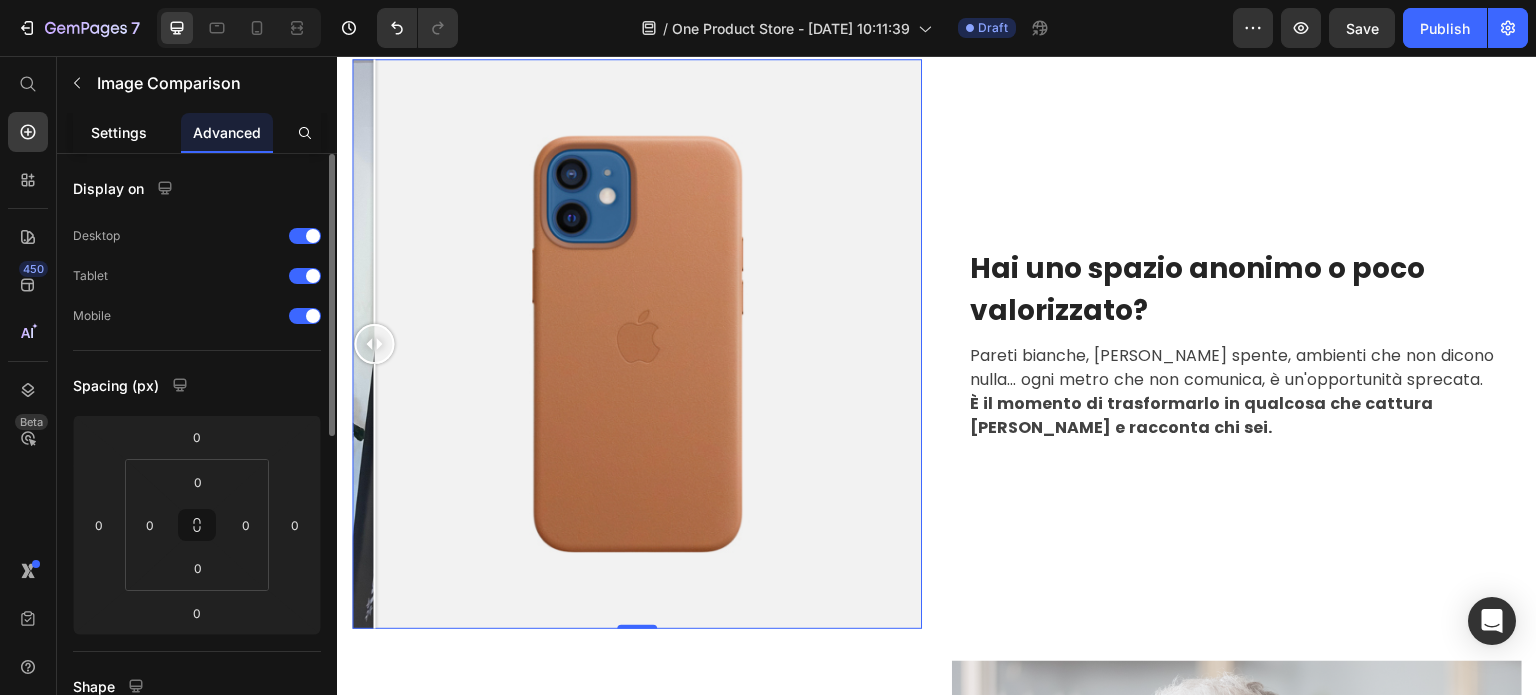 click on "Settings" at bounding box center (119, 132) 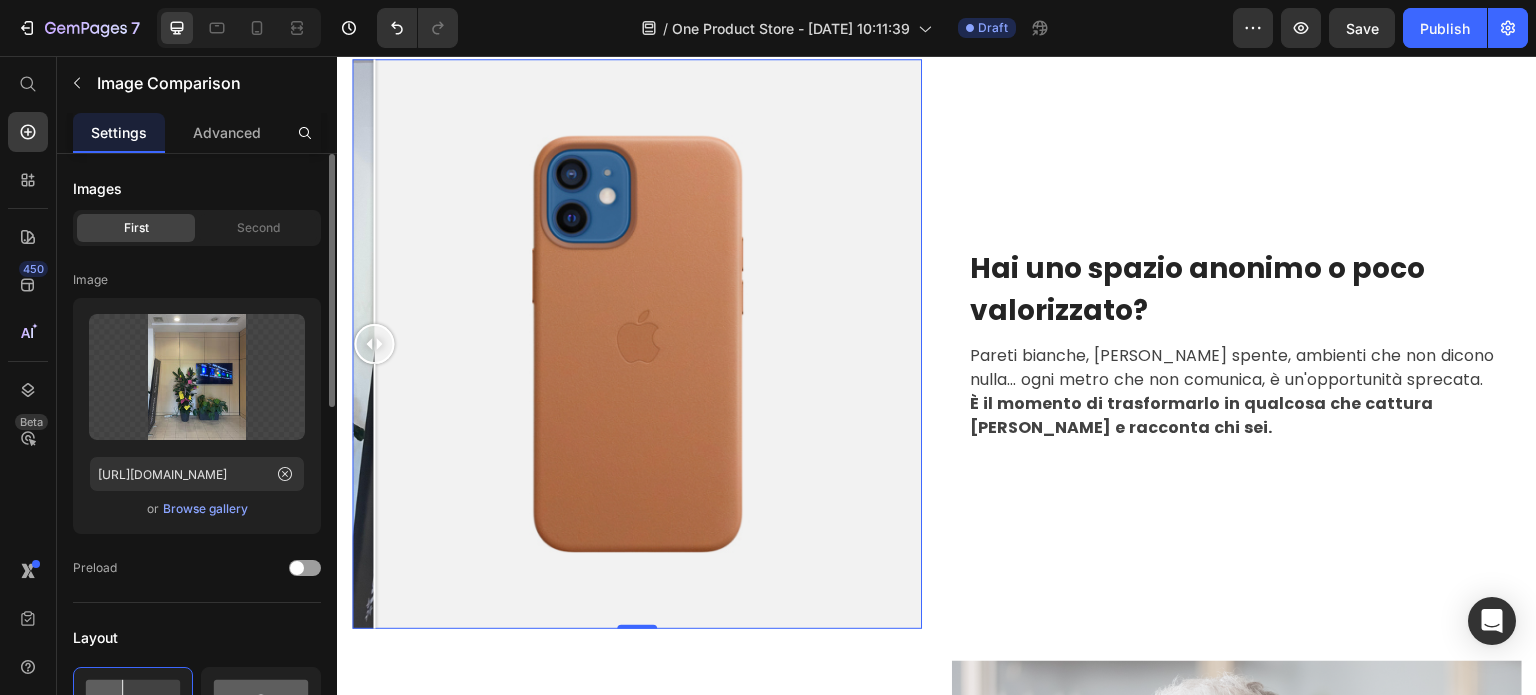 click on "First Second" 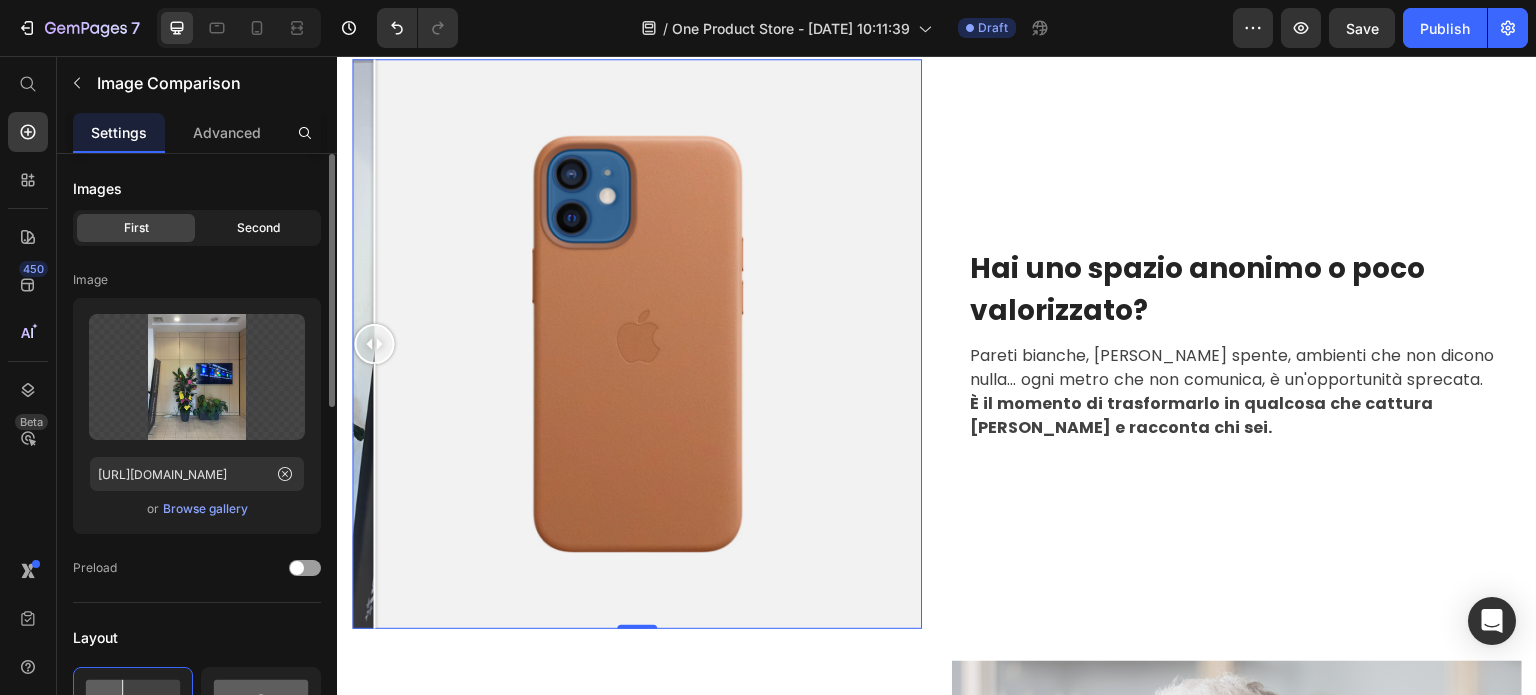 click on "Second" 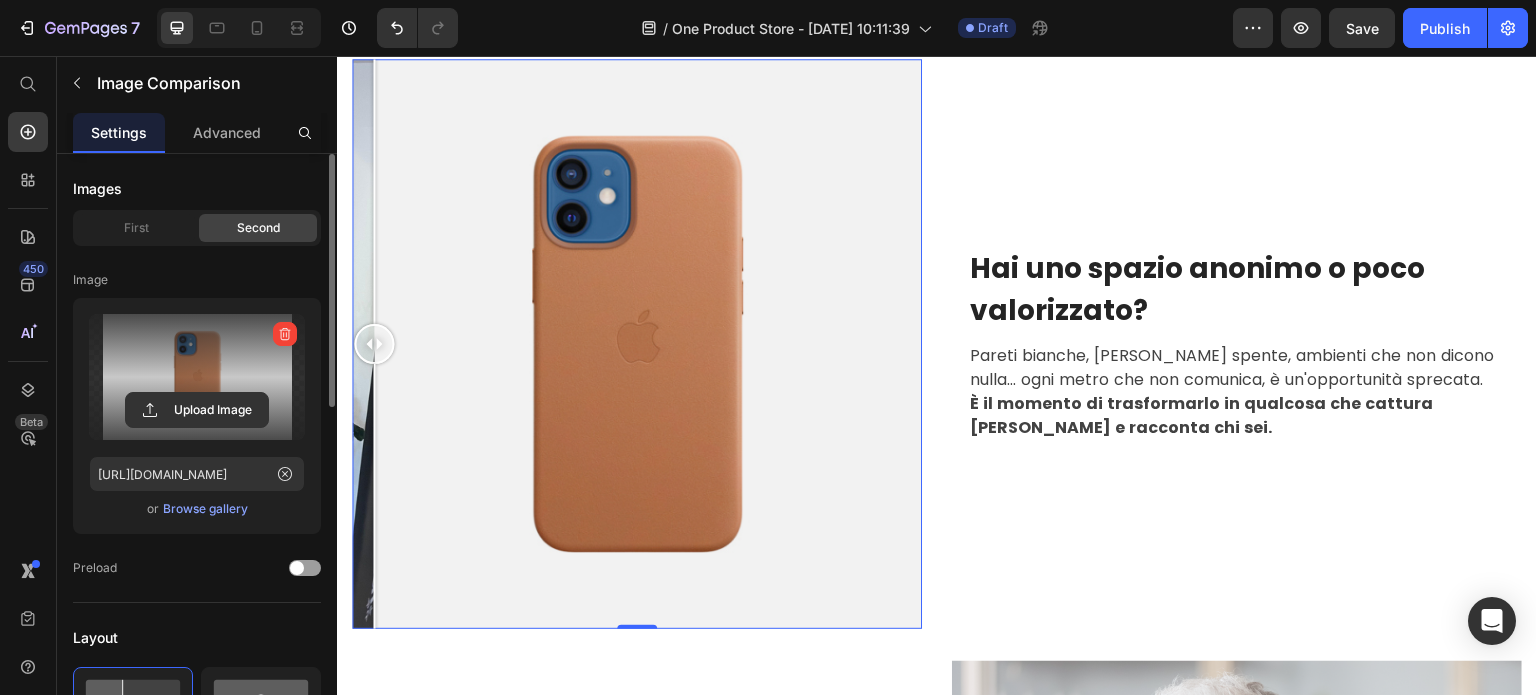 click at bounding box center [197, 377] 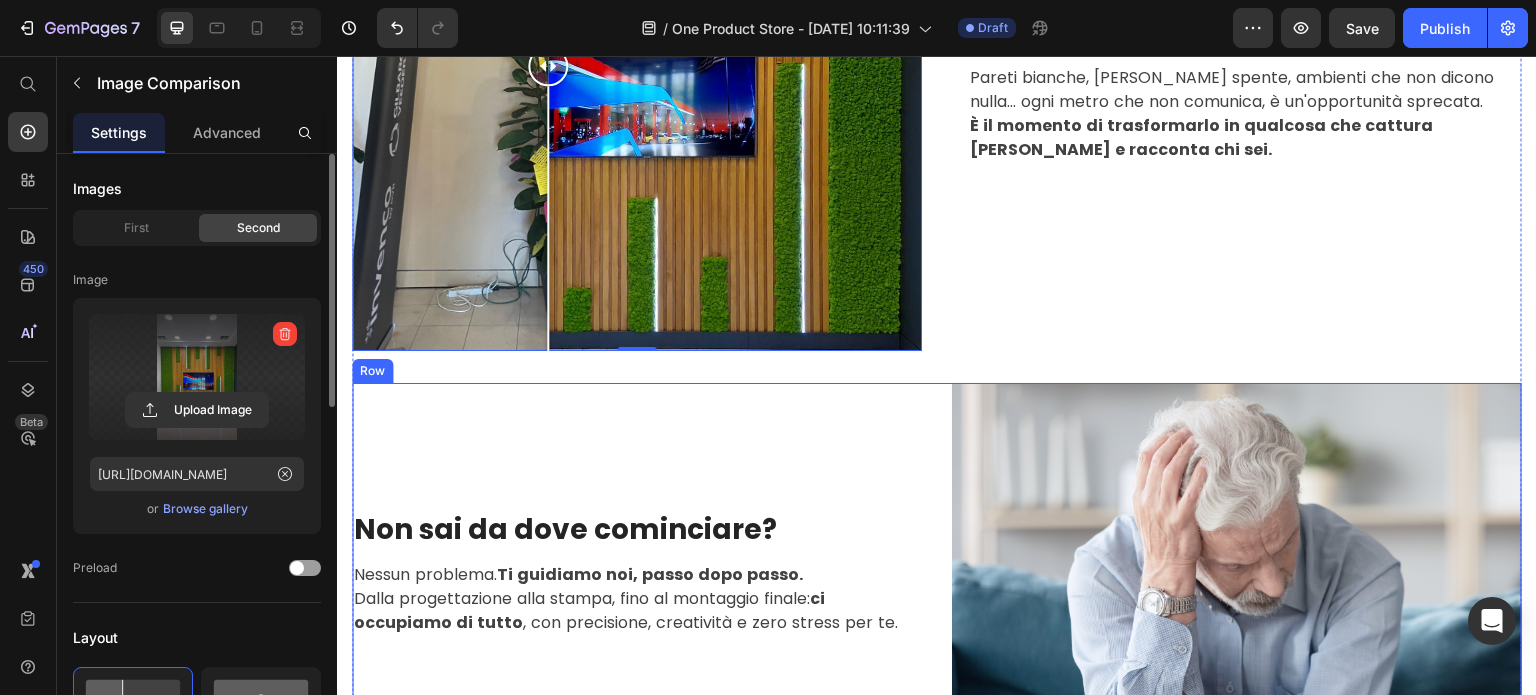 scroll, scrollTop: 2626, scrollLeft: 0, axis: vertical 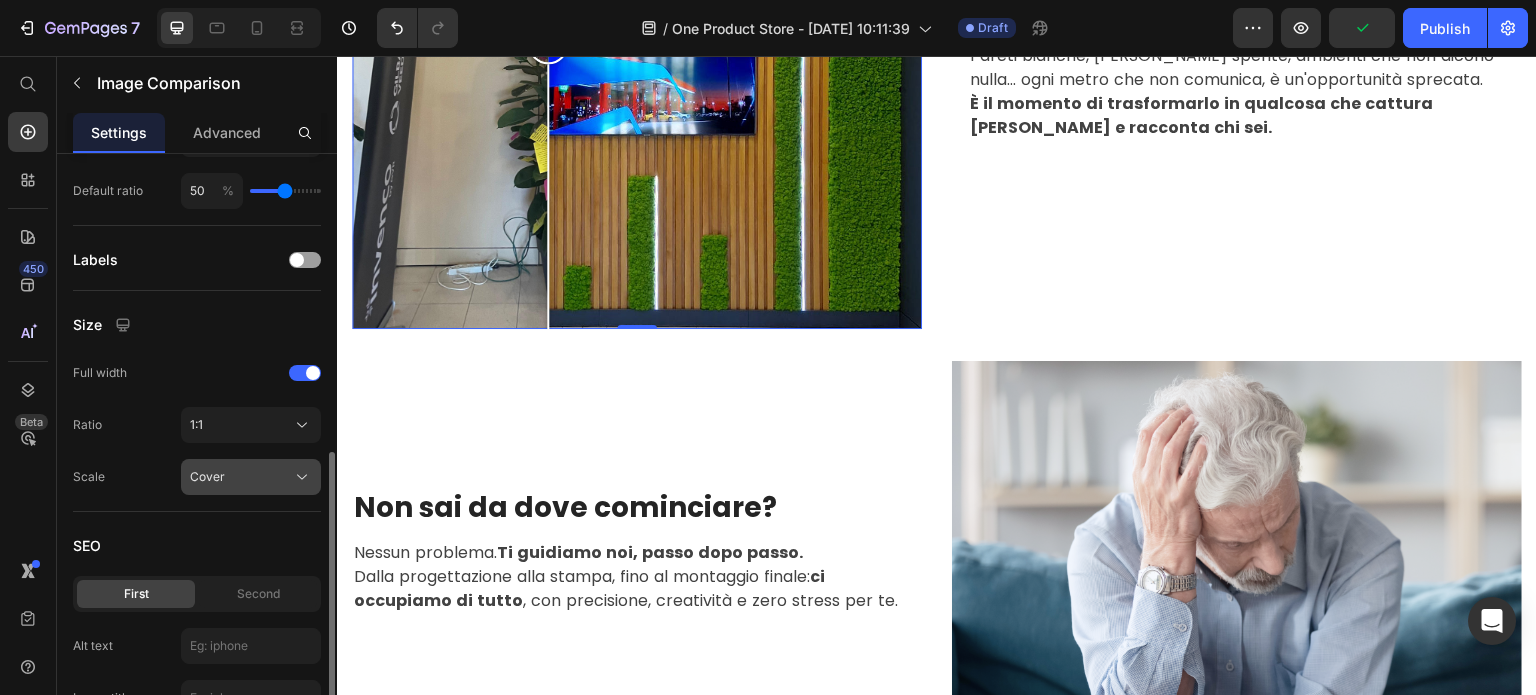 click on "Cover" 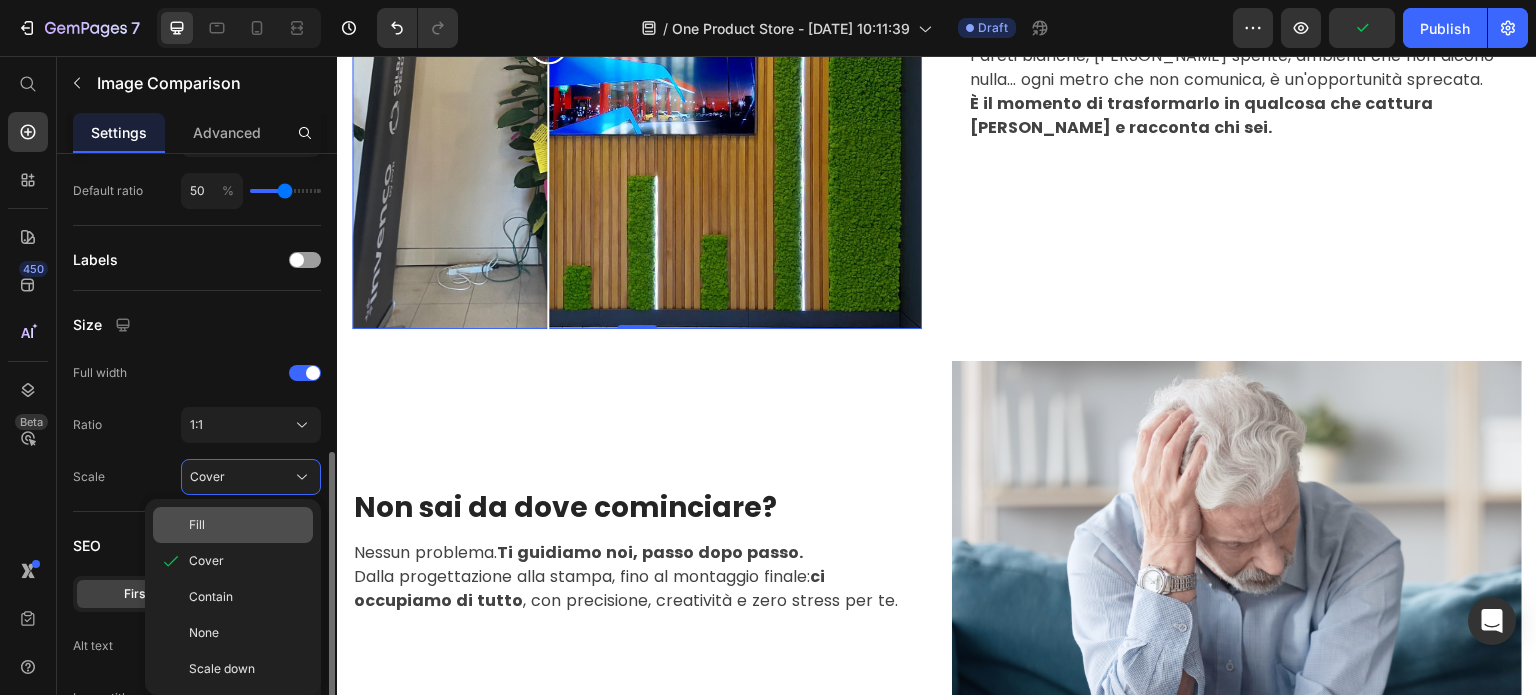 click on "Fill" at bounding box center (247, 525) 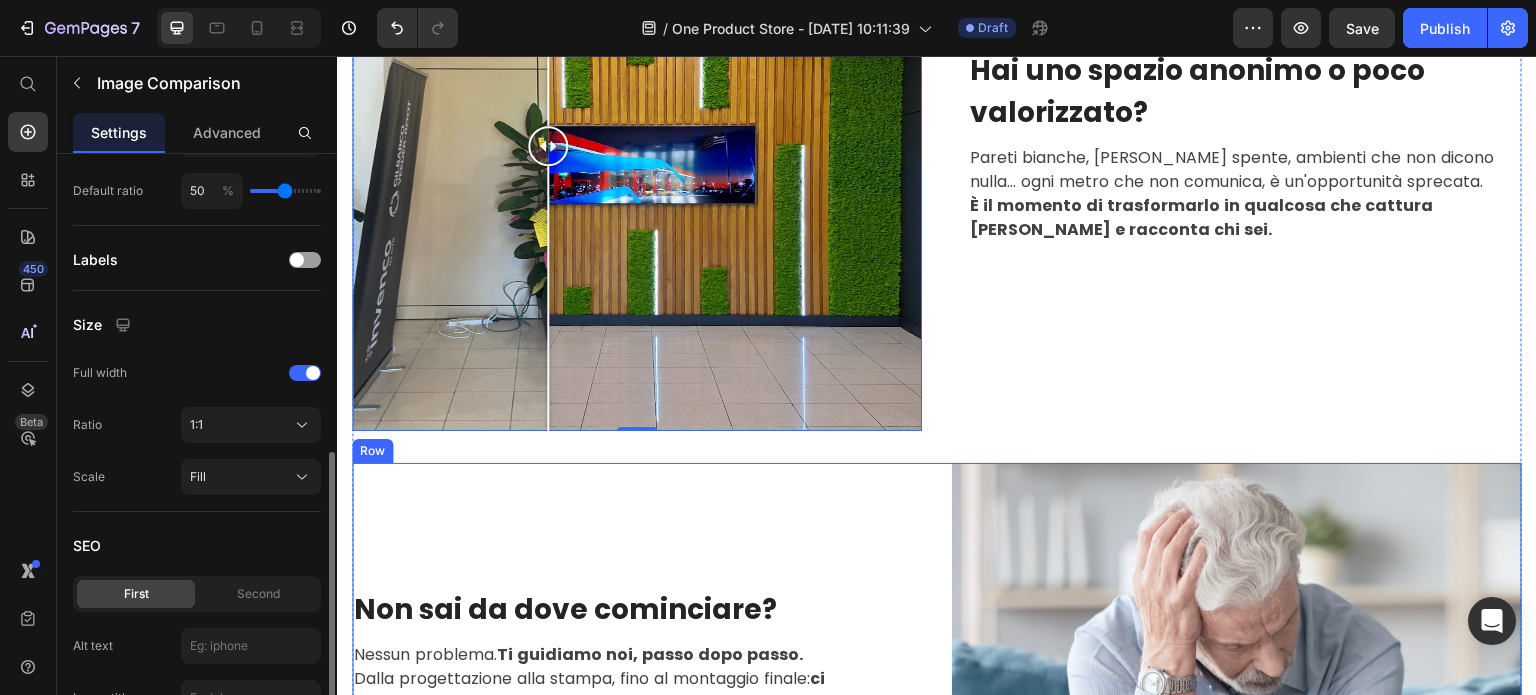 scroll, scrollTop: 2326, scrollLeft: 0, axis: vertical 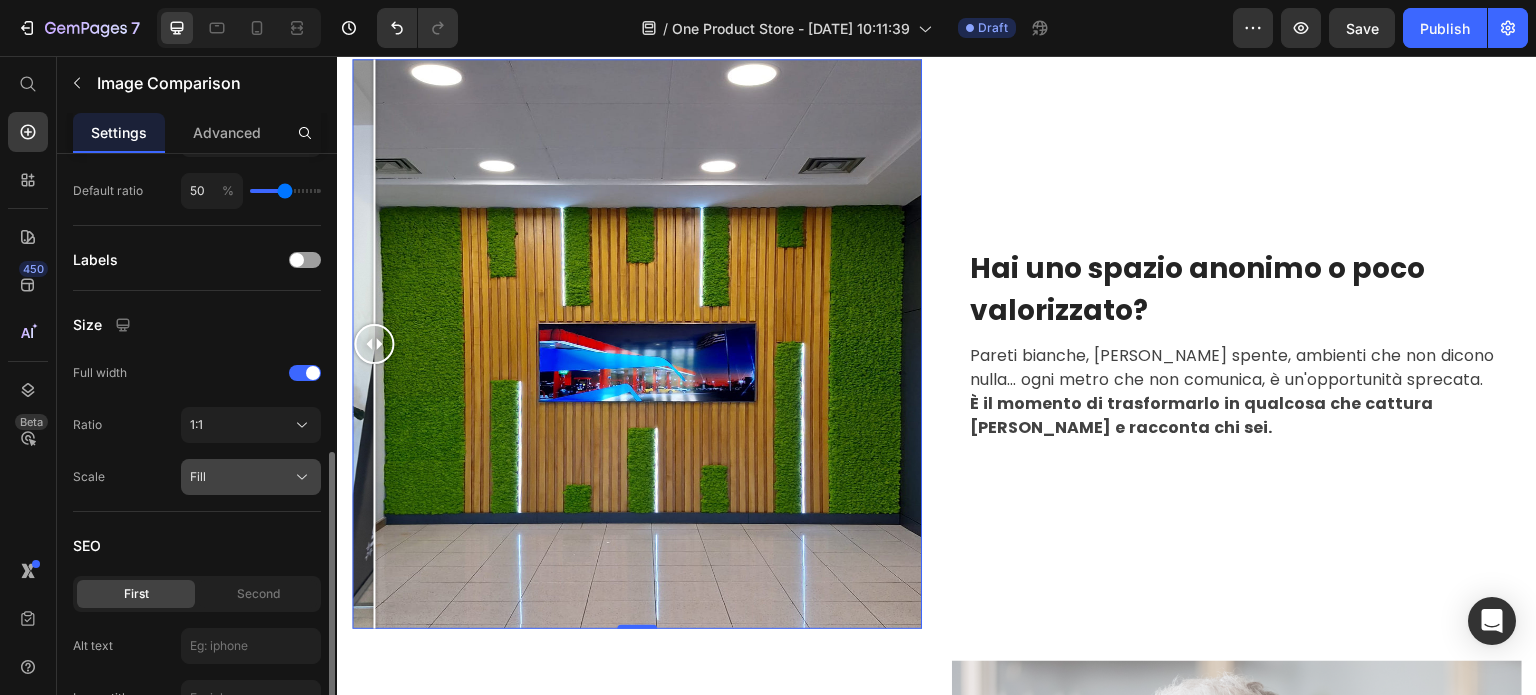 click on "Fill" 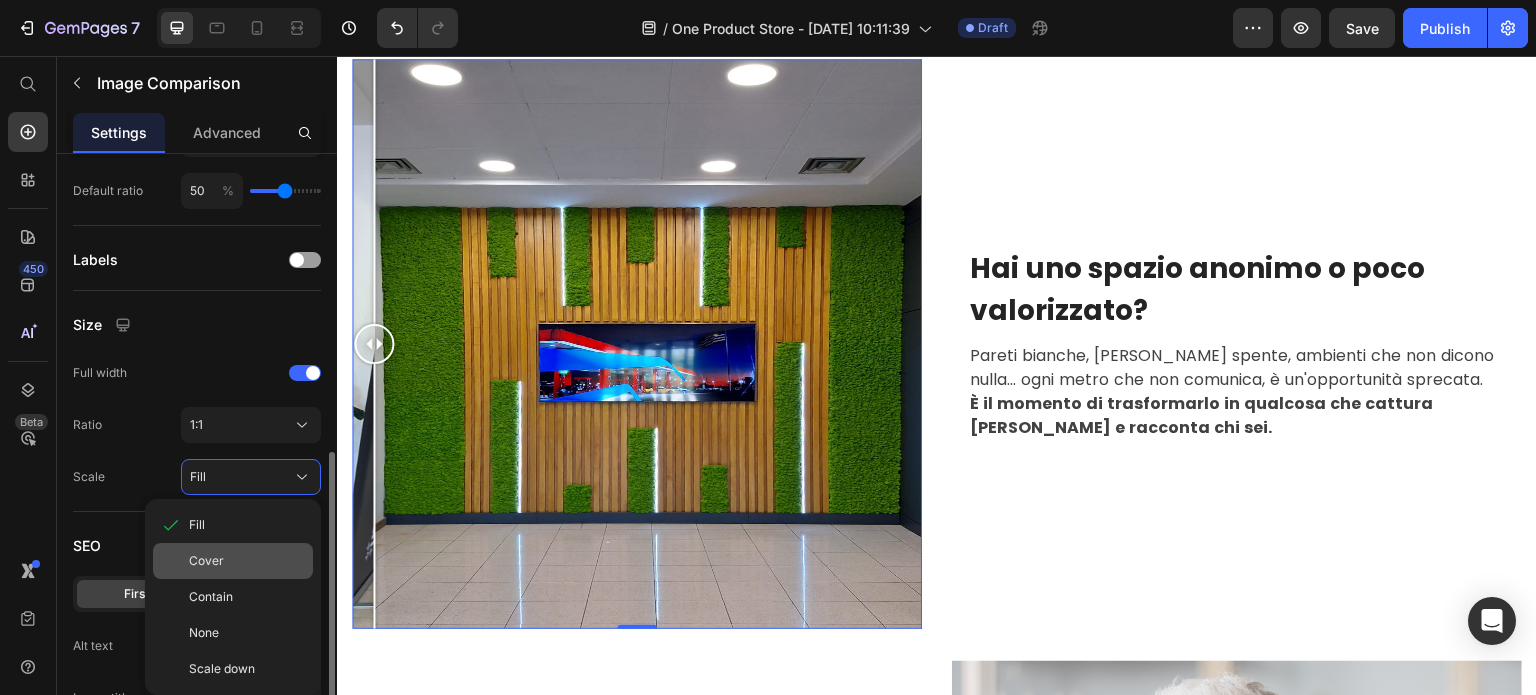 click on "Cover" 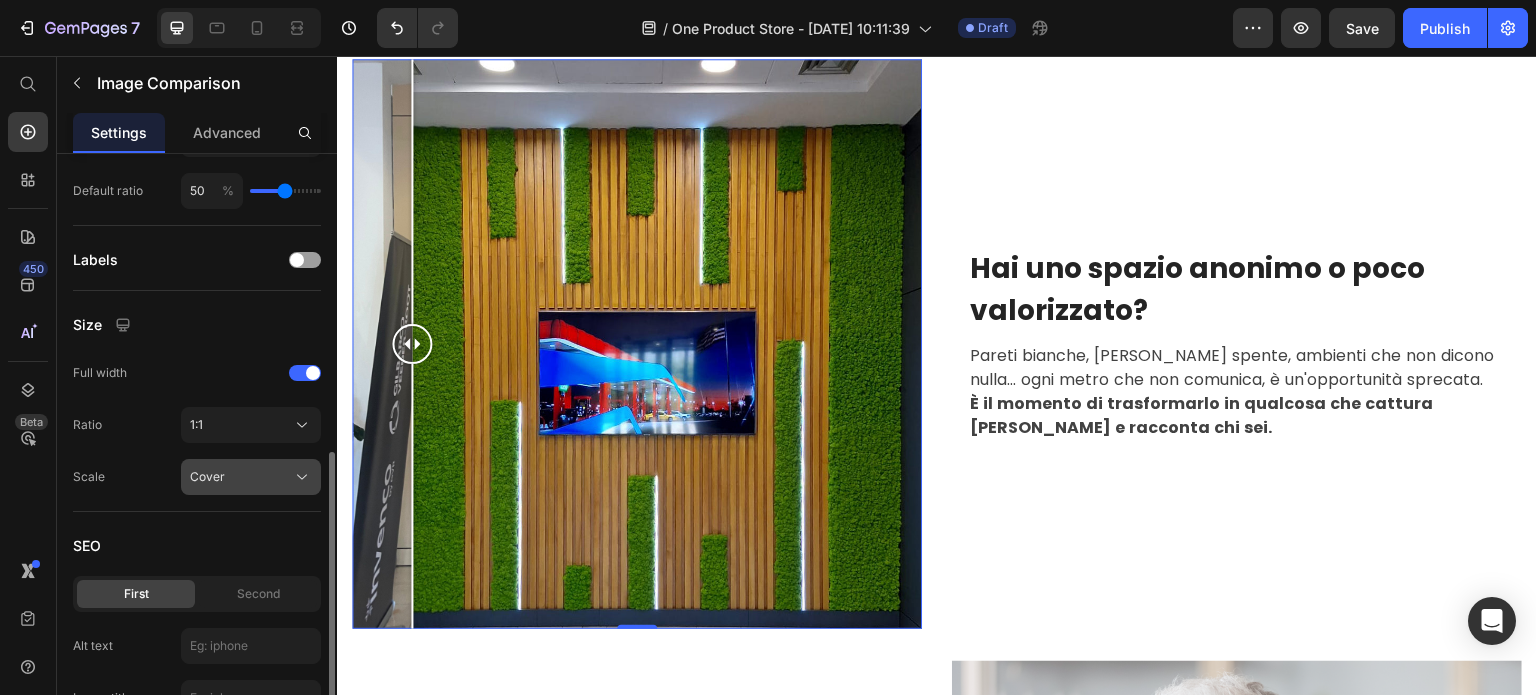click on "Cover" at bounding box center [207, 477] 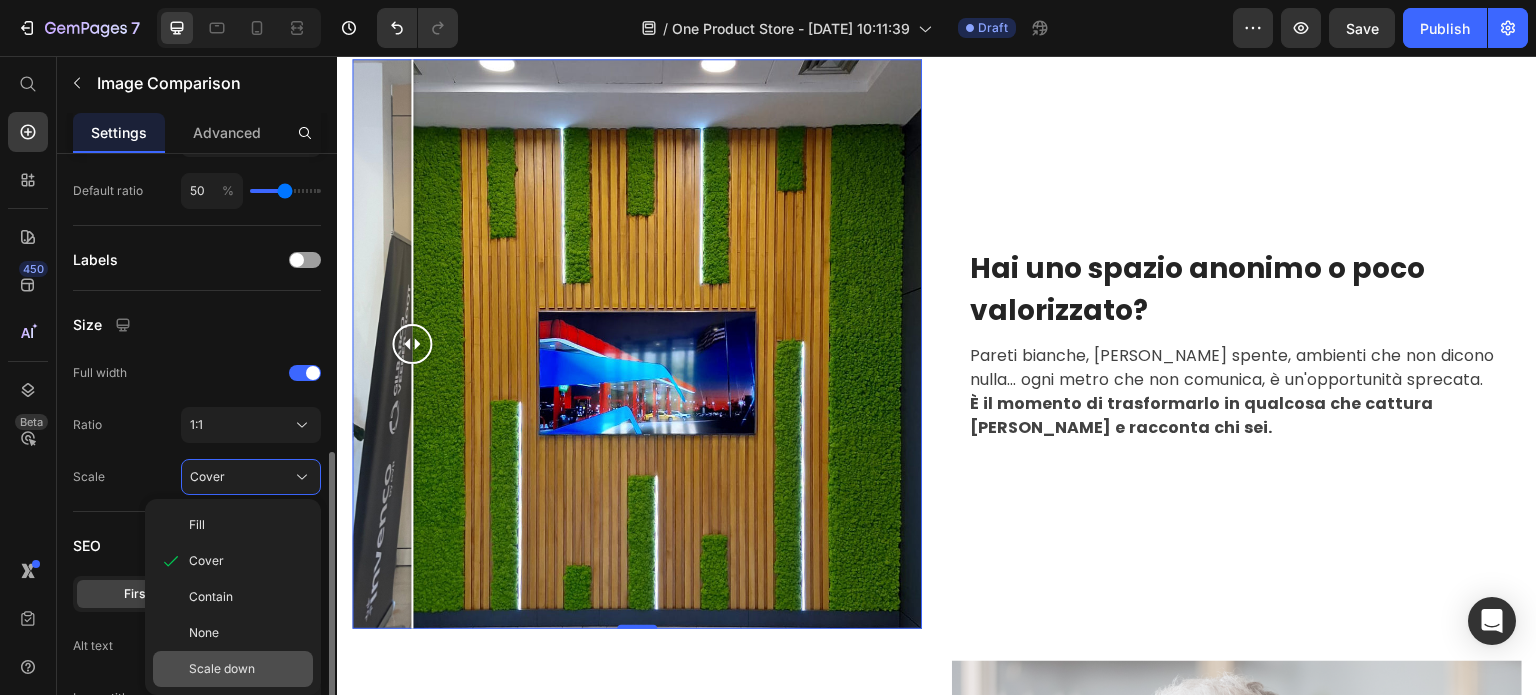 click on "Scale down" 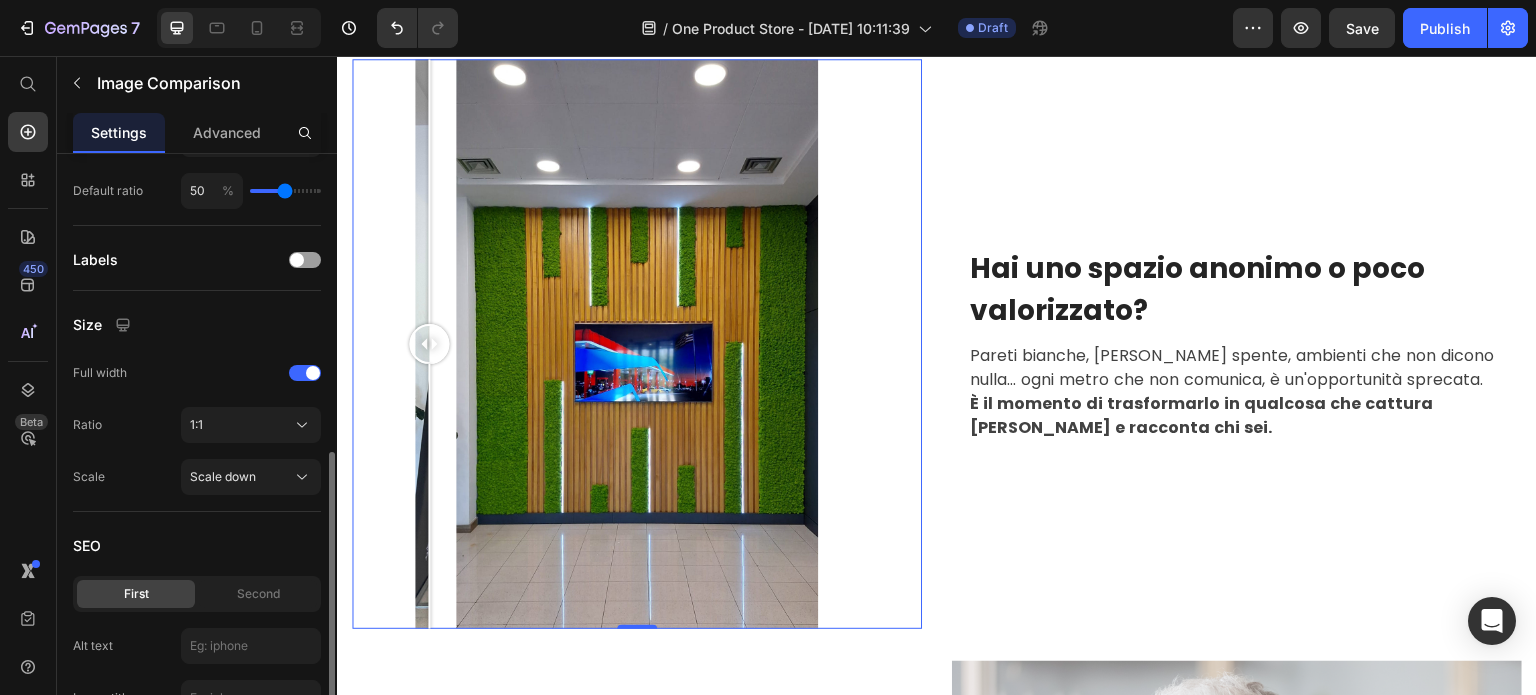 click on "Size Full width Ratio 1:1 Scale Scale down" 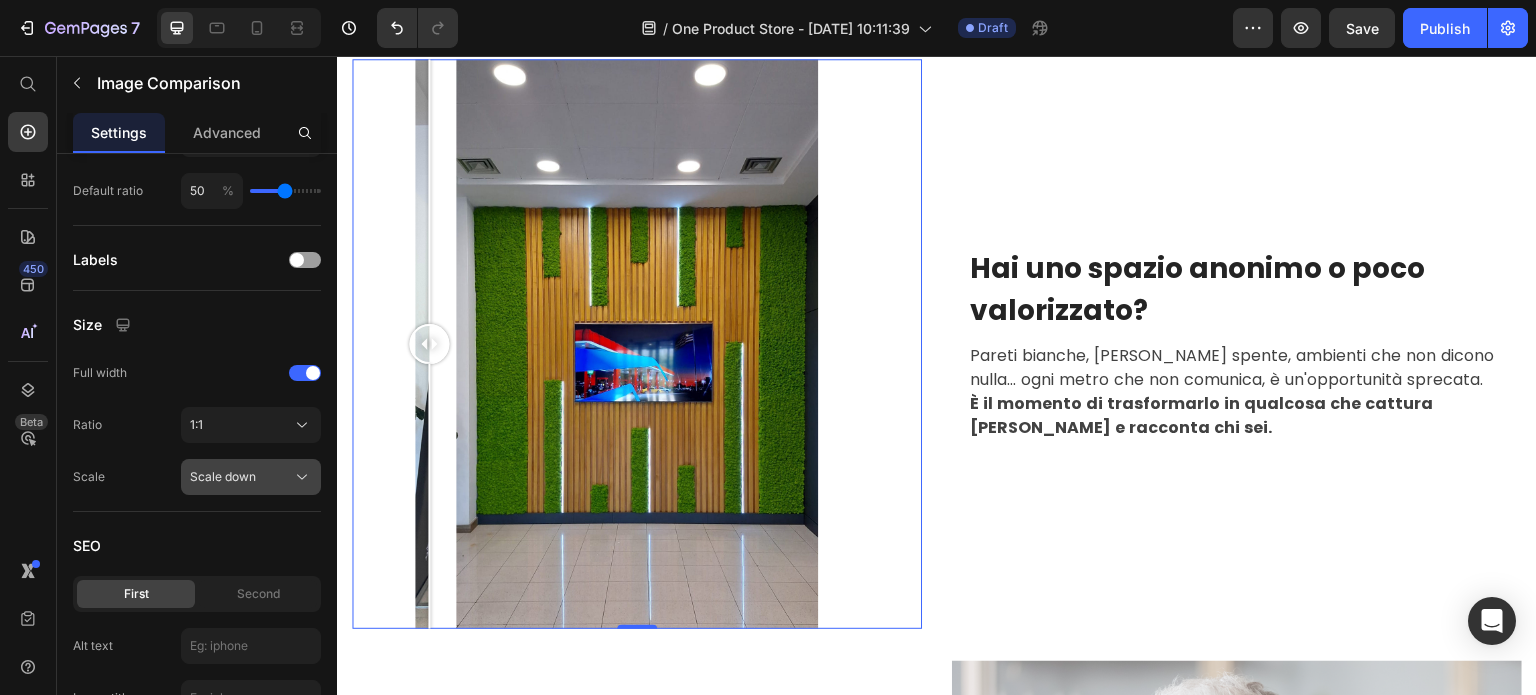 click on "Scale down" at bounding box center (251, 477) 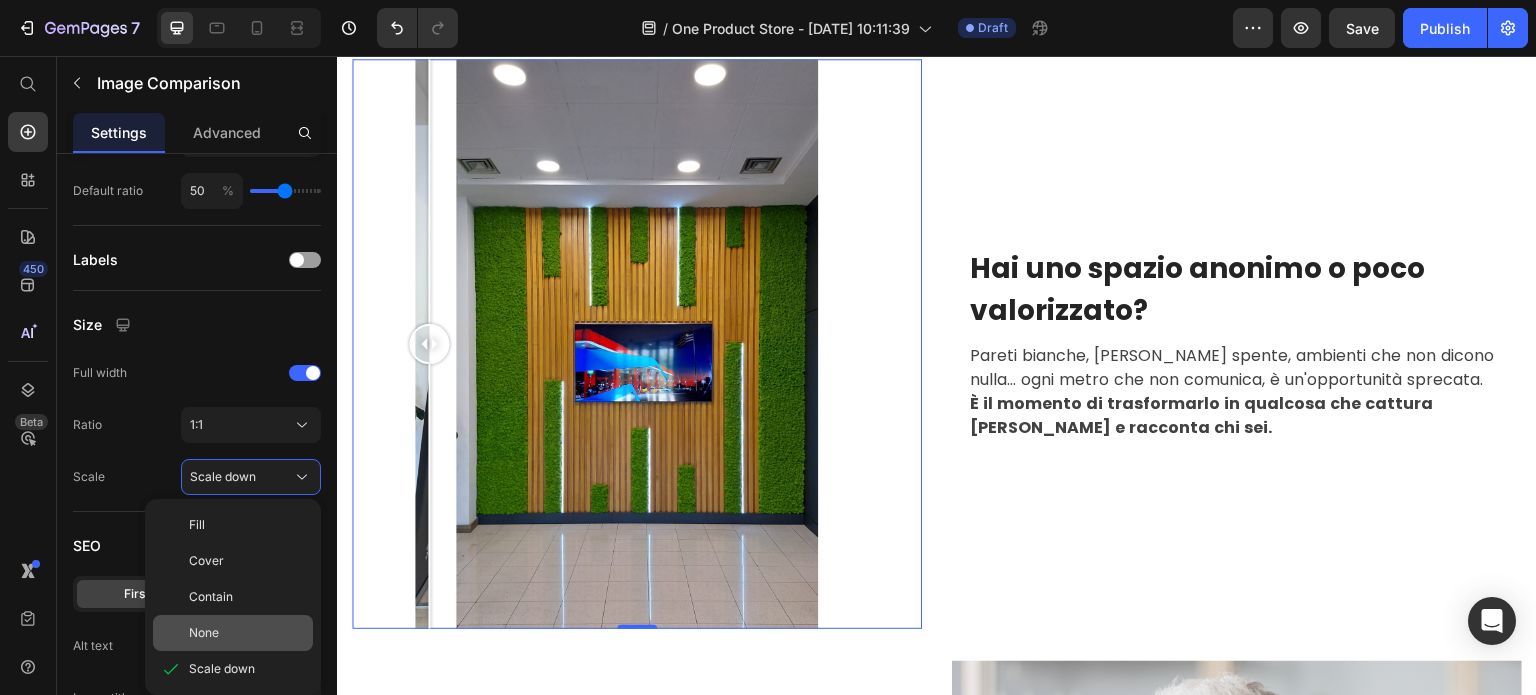 click on "None" at bounding box center (247, 633) 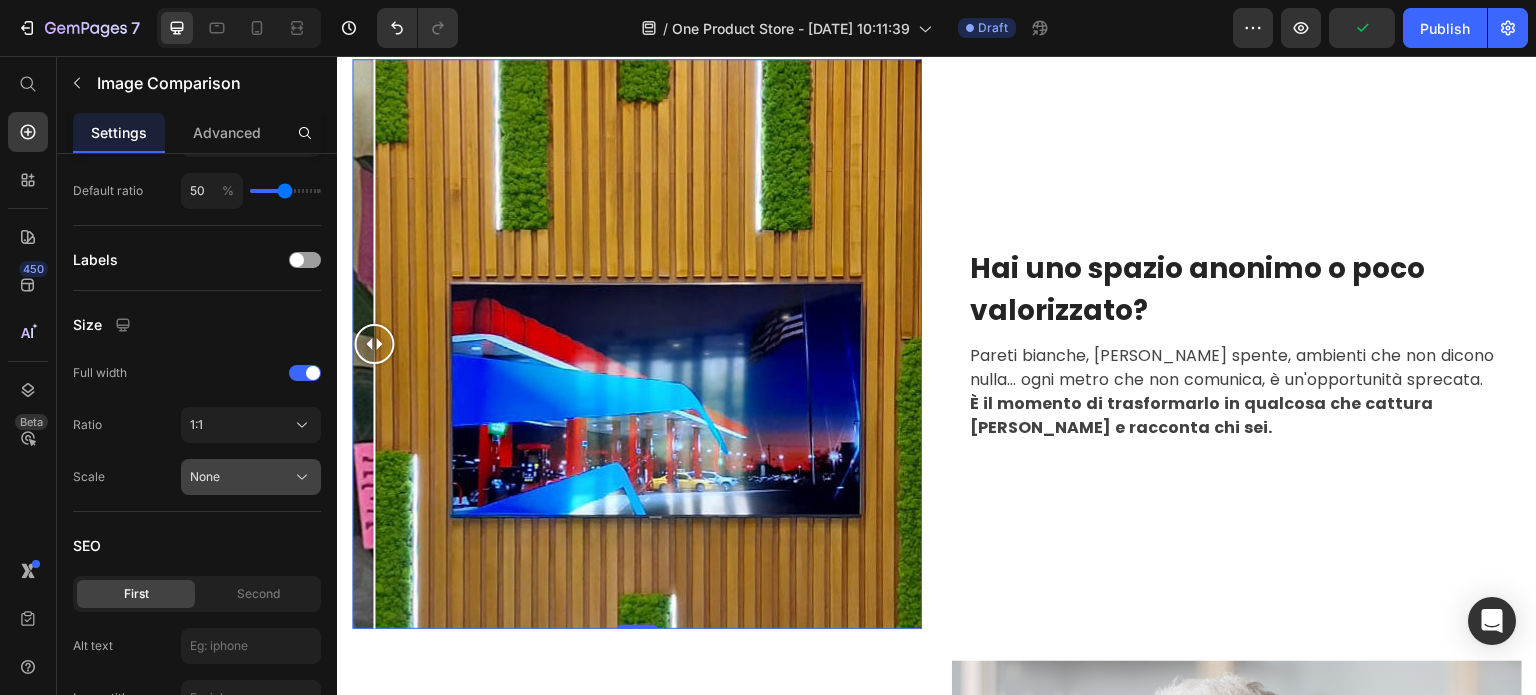 drag, startPoint x: 182, startPoint y: 499, endPoint x: 204, endPoint y: 483, distance: 27.202942 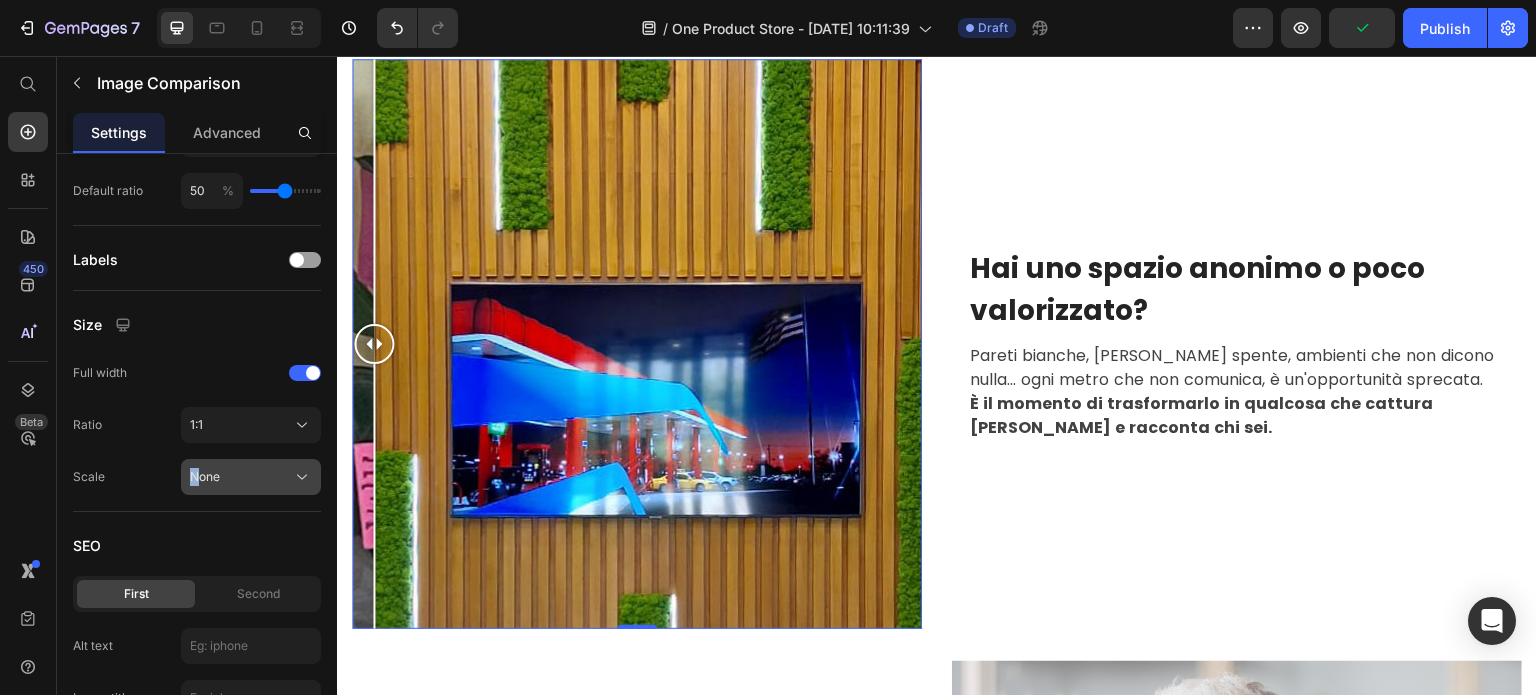 click on "None" at bounding box center [205, 477] 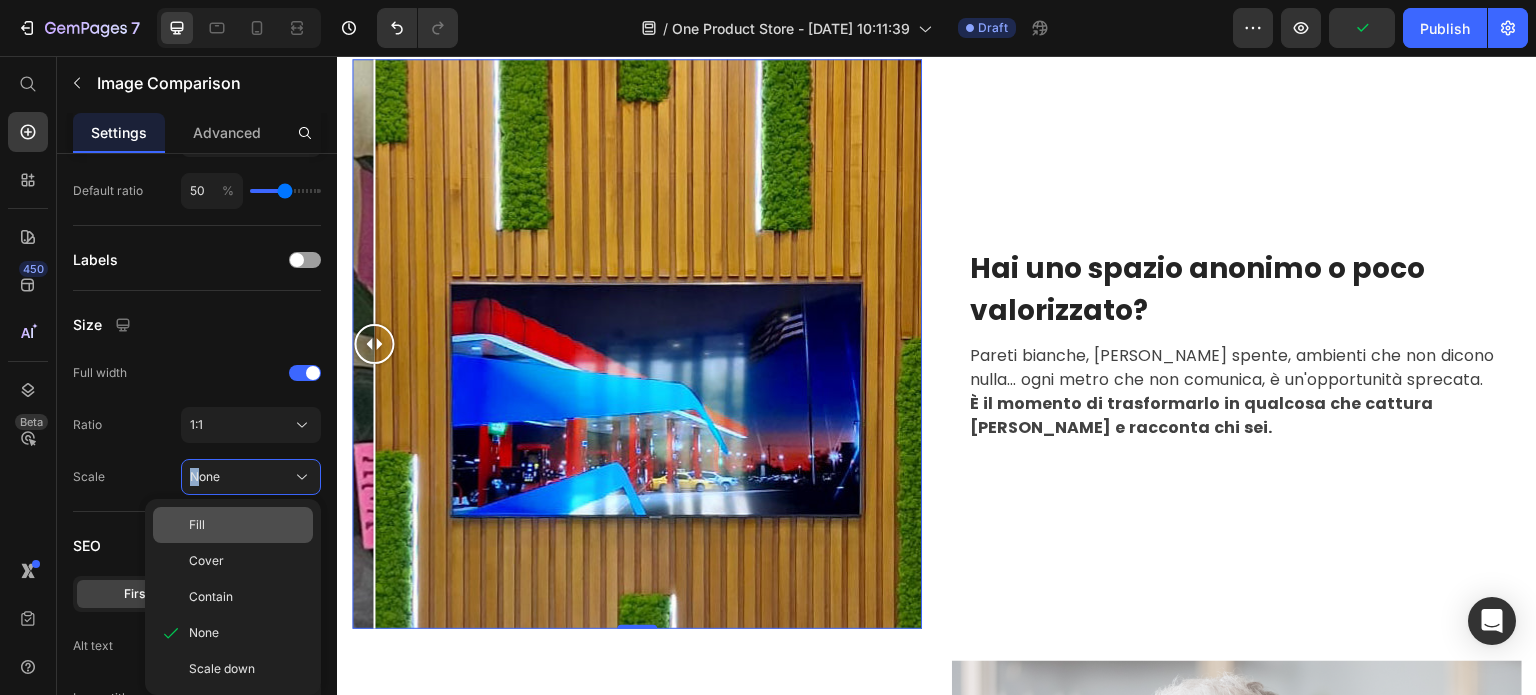 click on "Fill" at bounding box center [247, 525] 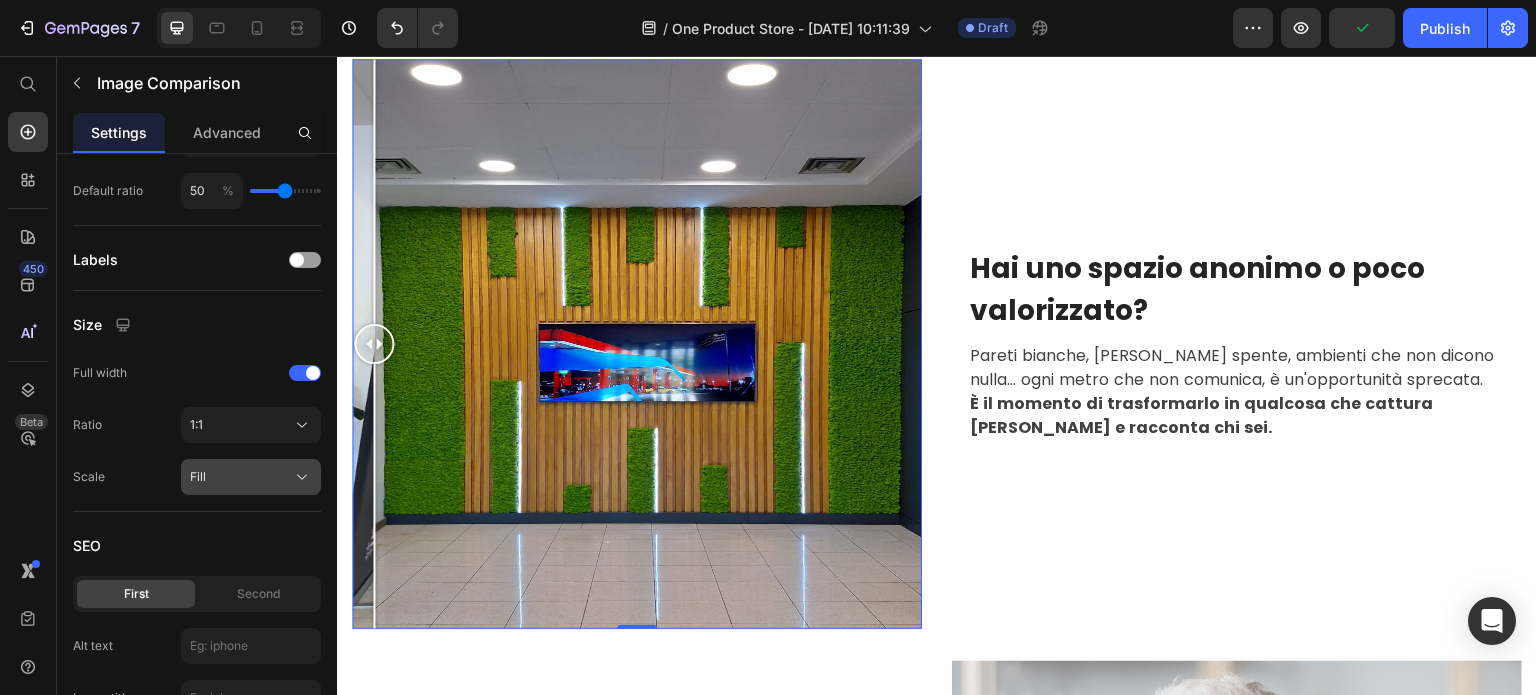 click on "Size Full width Ratio 1:1 Scale Fill" 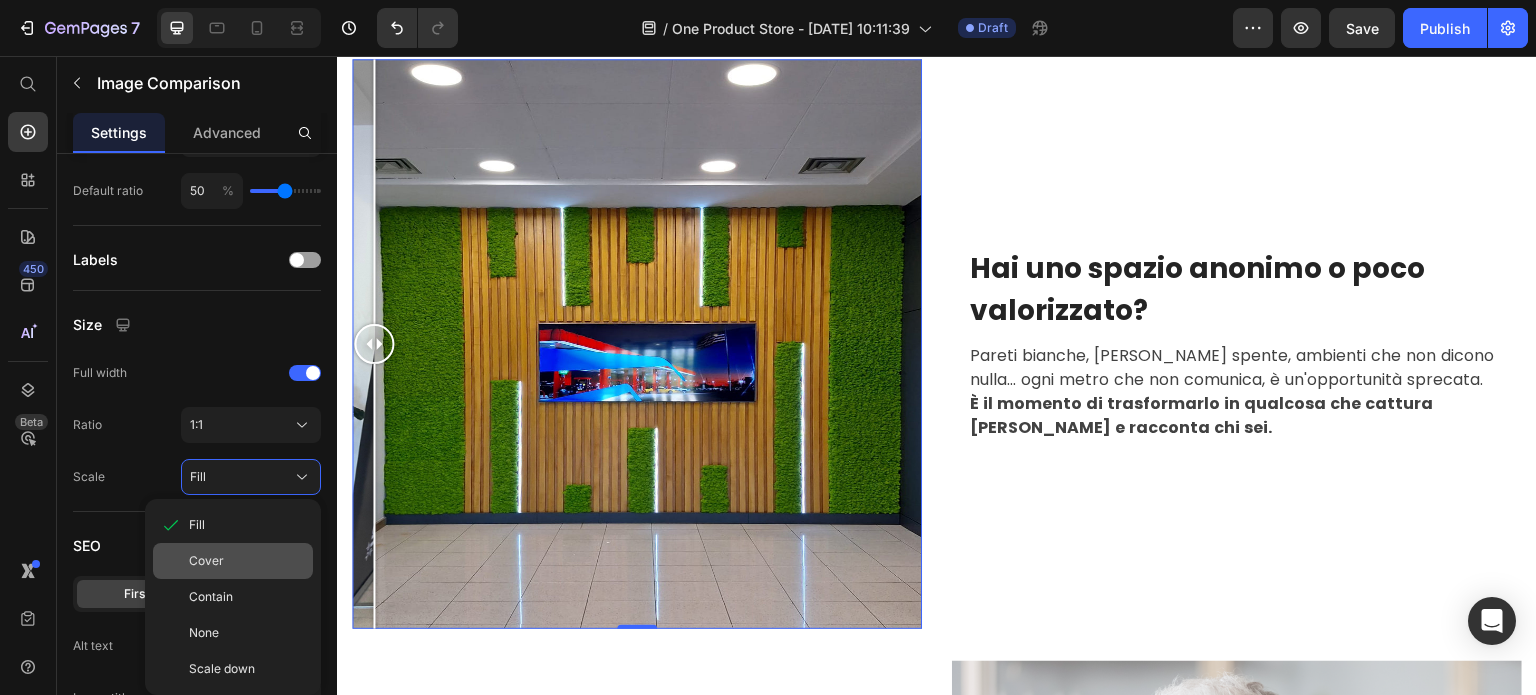 click on "Cover" 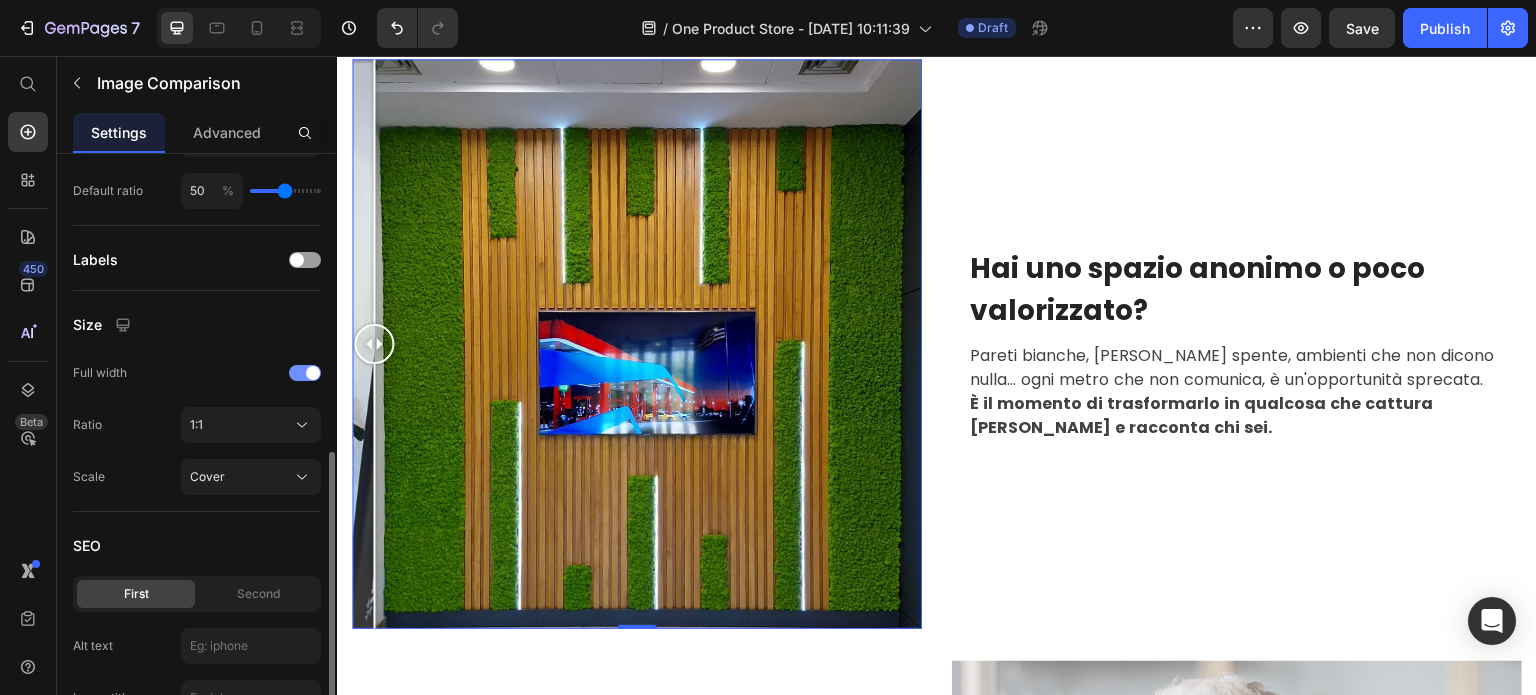 click at bounding box center (305, 373) 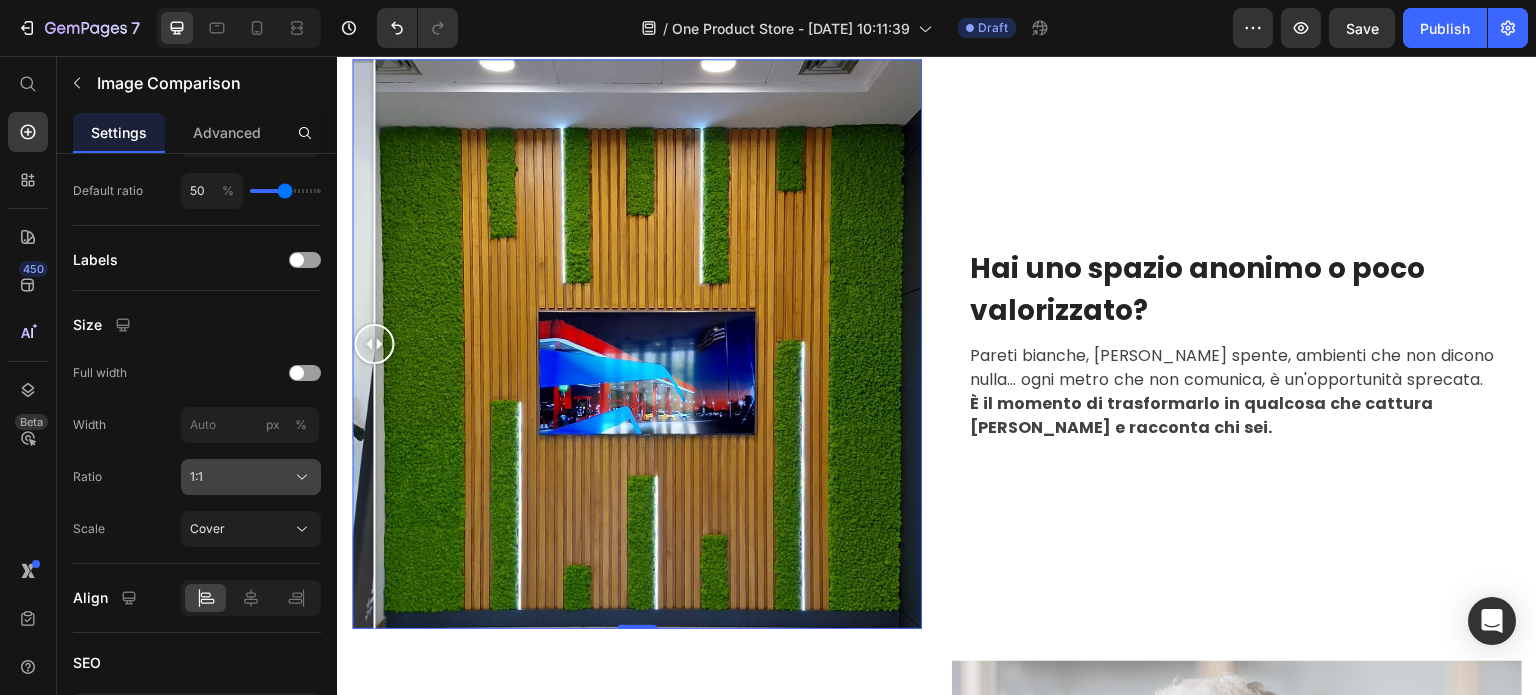 click on "1:1" at bounding box center (251, 477) 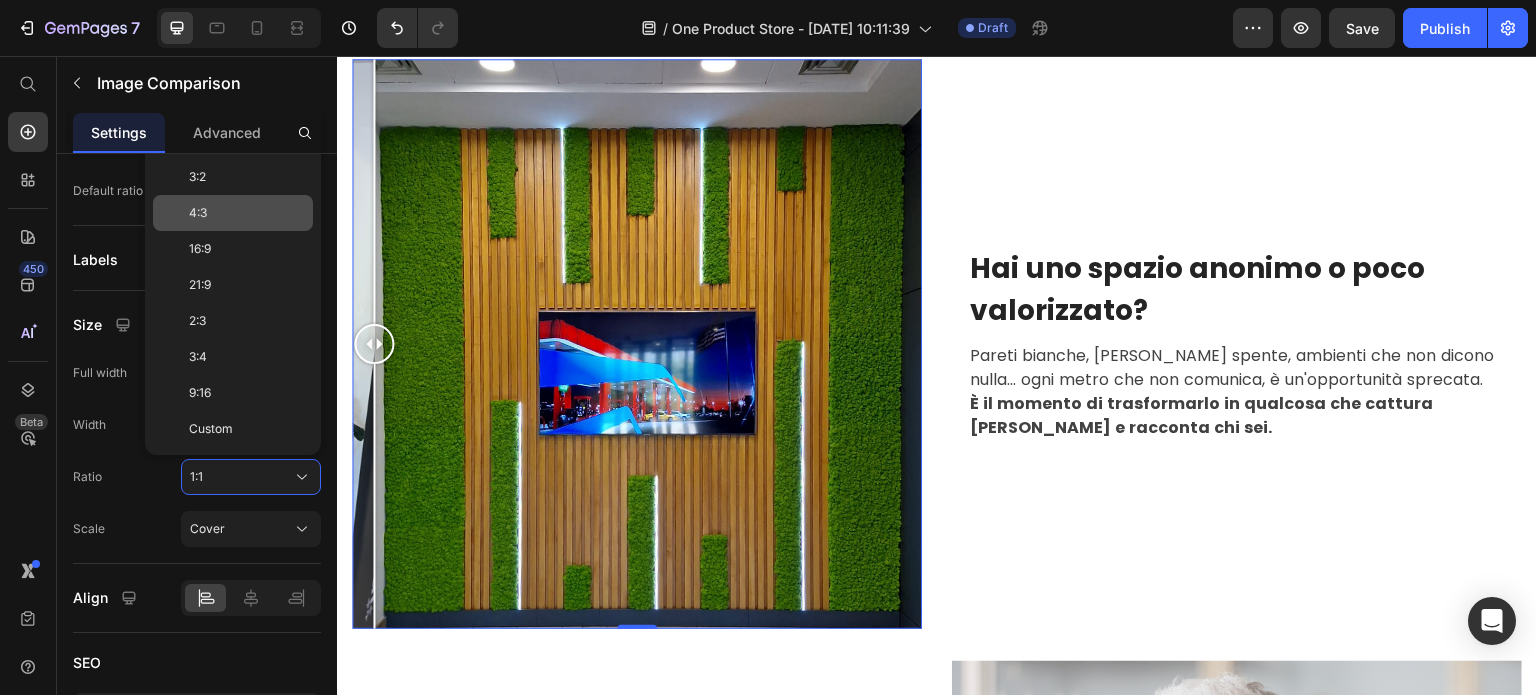 click on "4:3" 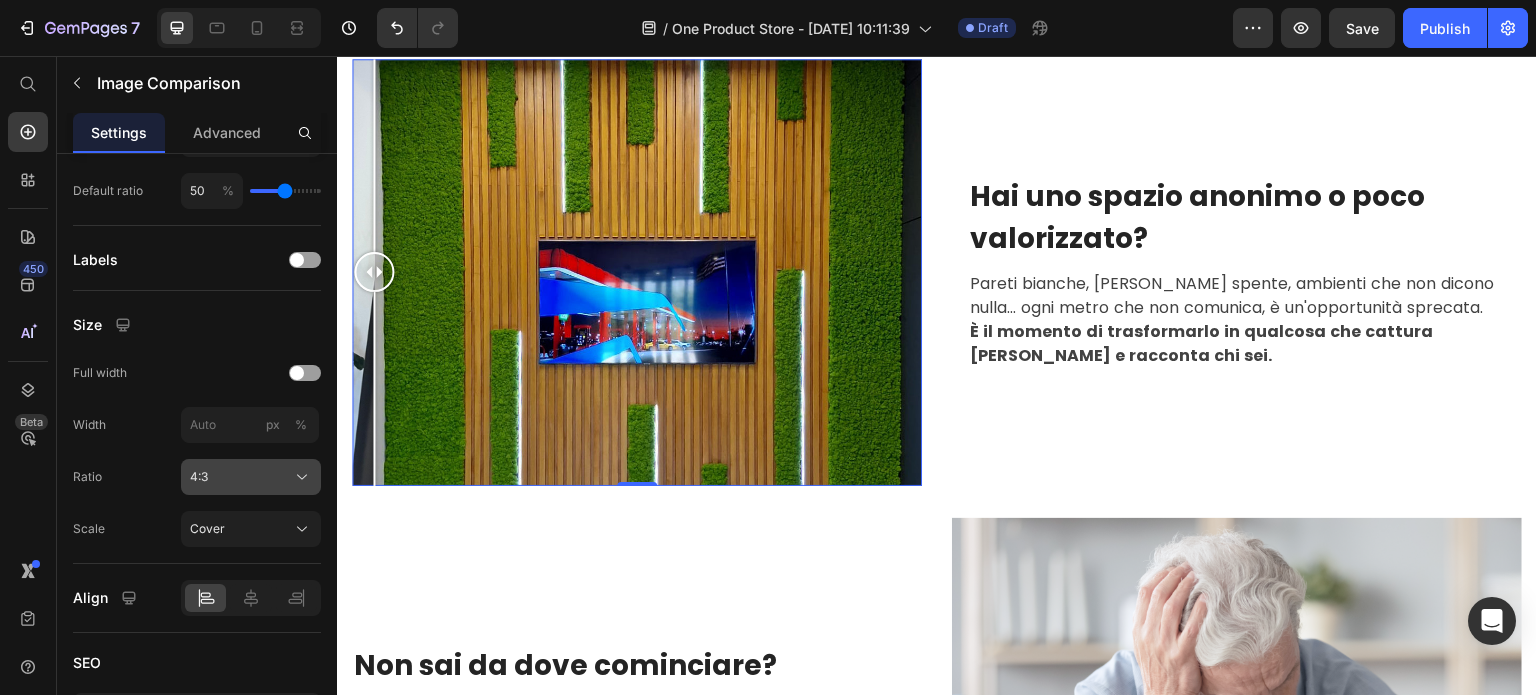 click on "4:3" at bounding box center [251, 477] 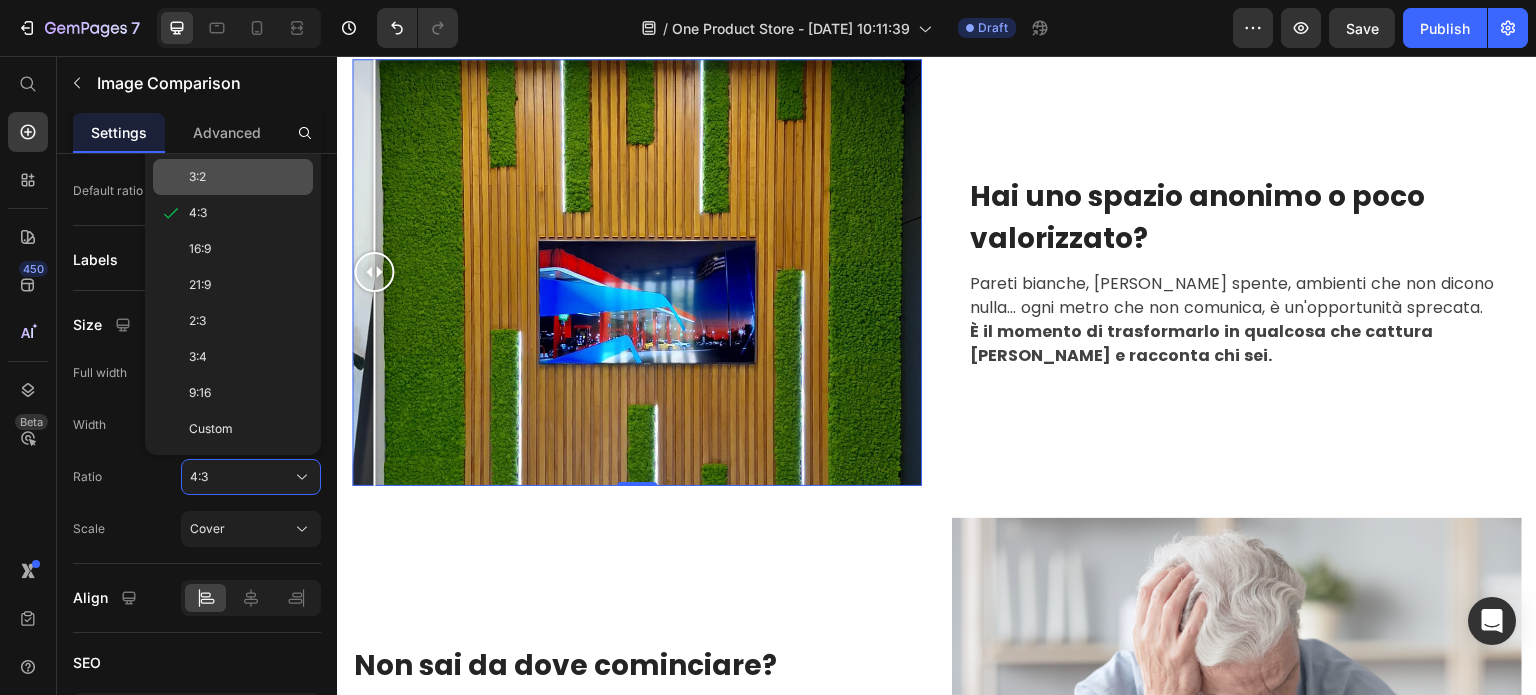 click on "3:2" 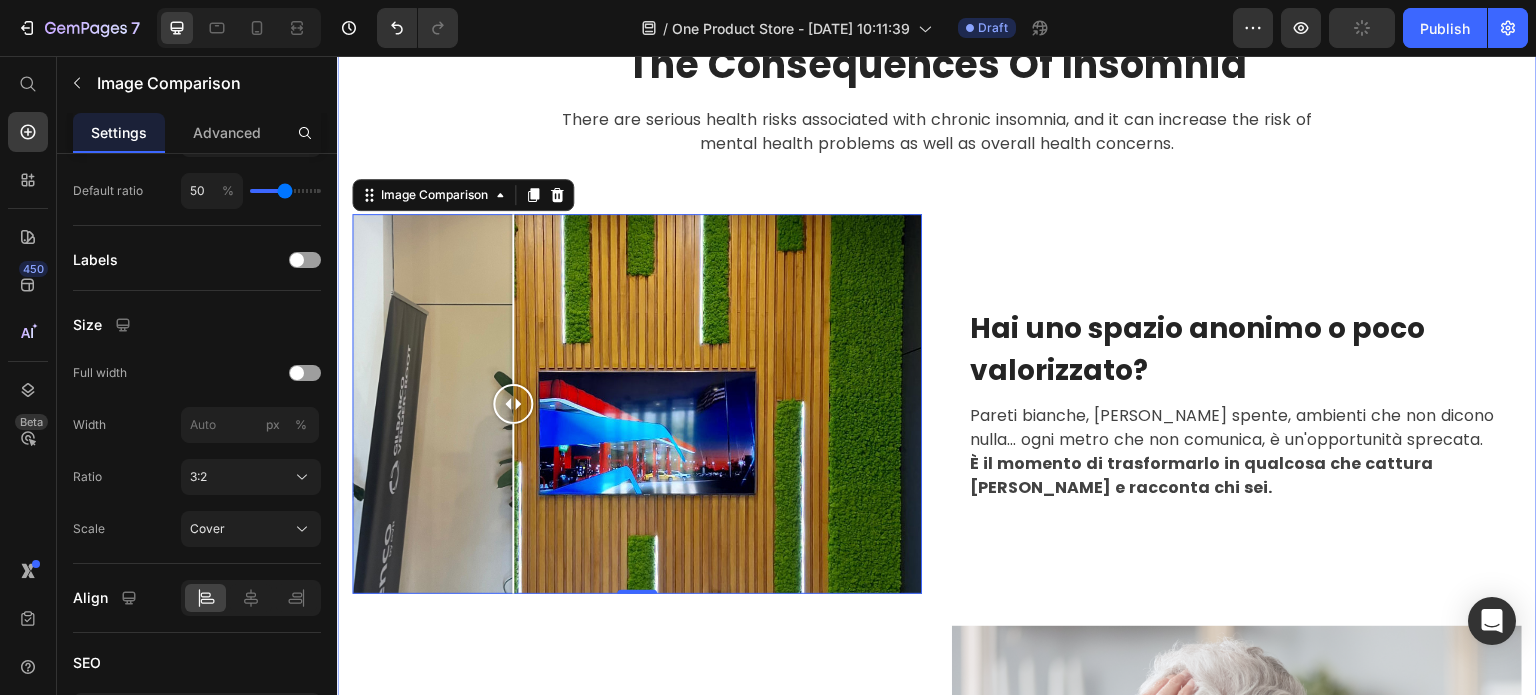 scroll, scrollTop: 2126, scrollLeft: 0, axis: vertical 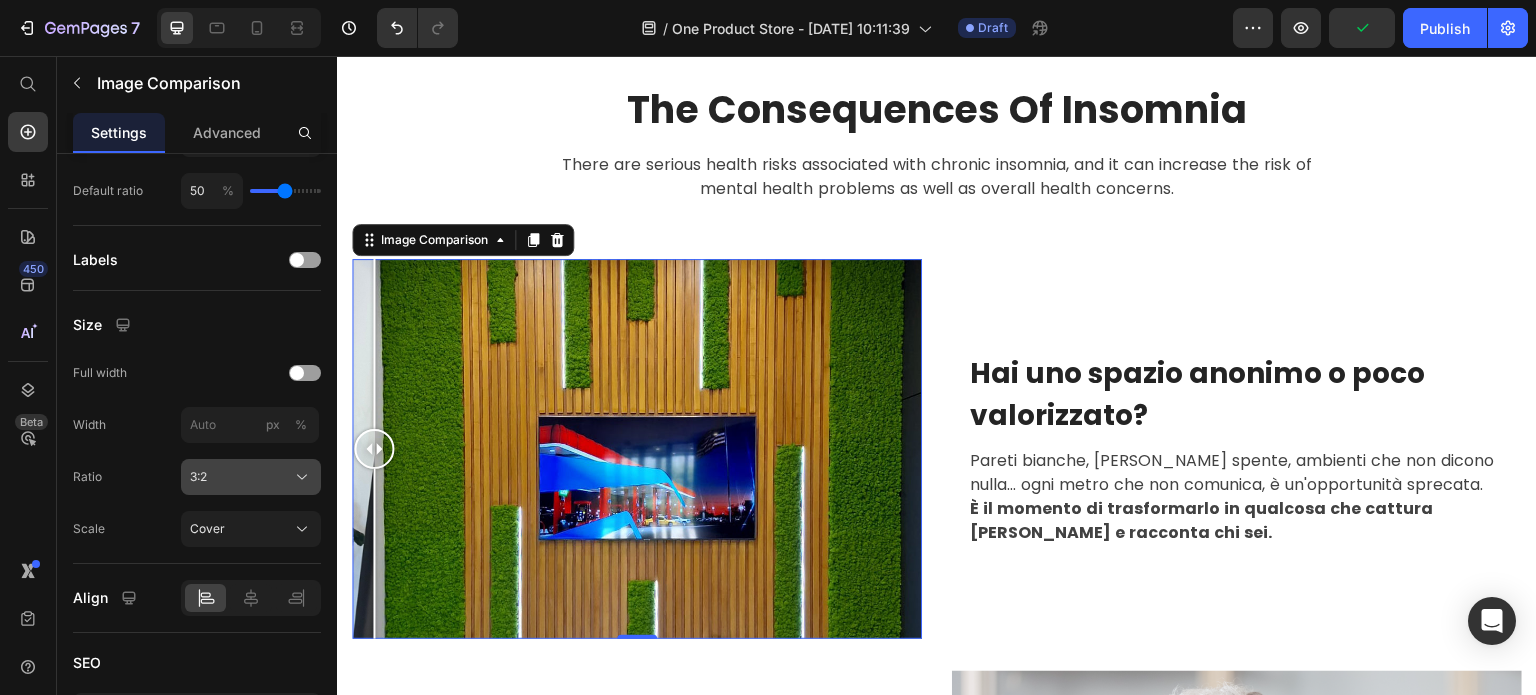 click on "3:2" at bounding box center (251, 477) 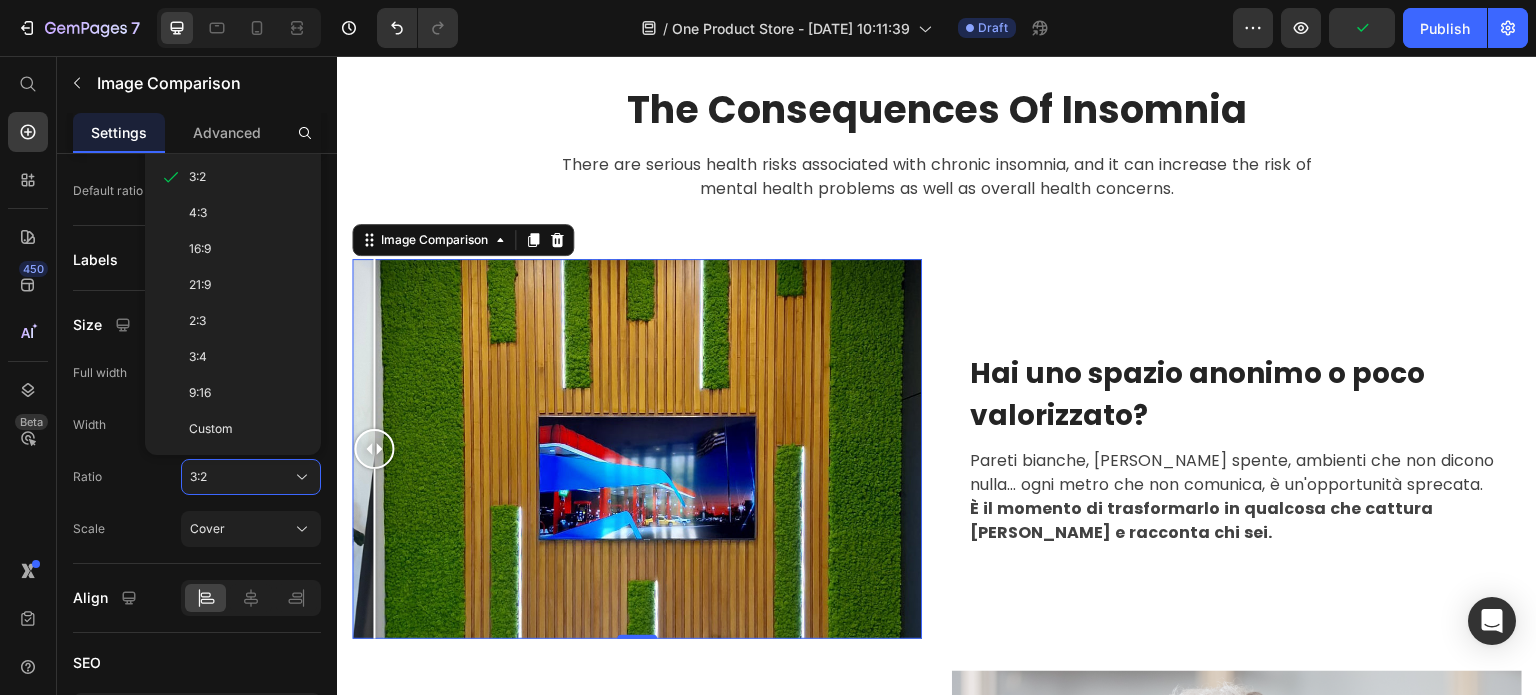 scroll, scrollTop: 500, scrollLeft: 0, axis: vertical 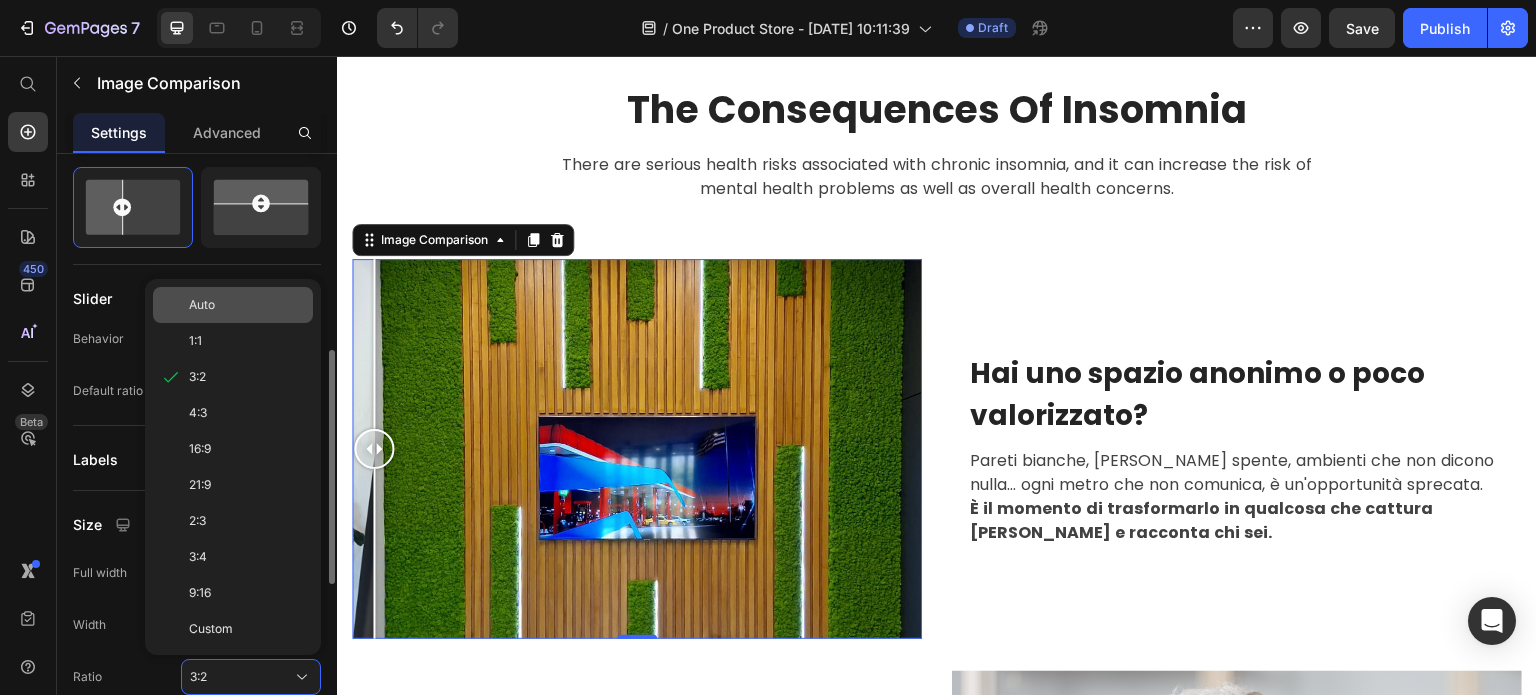 click on "Auto" at bounding box center (247, 305) 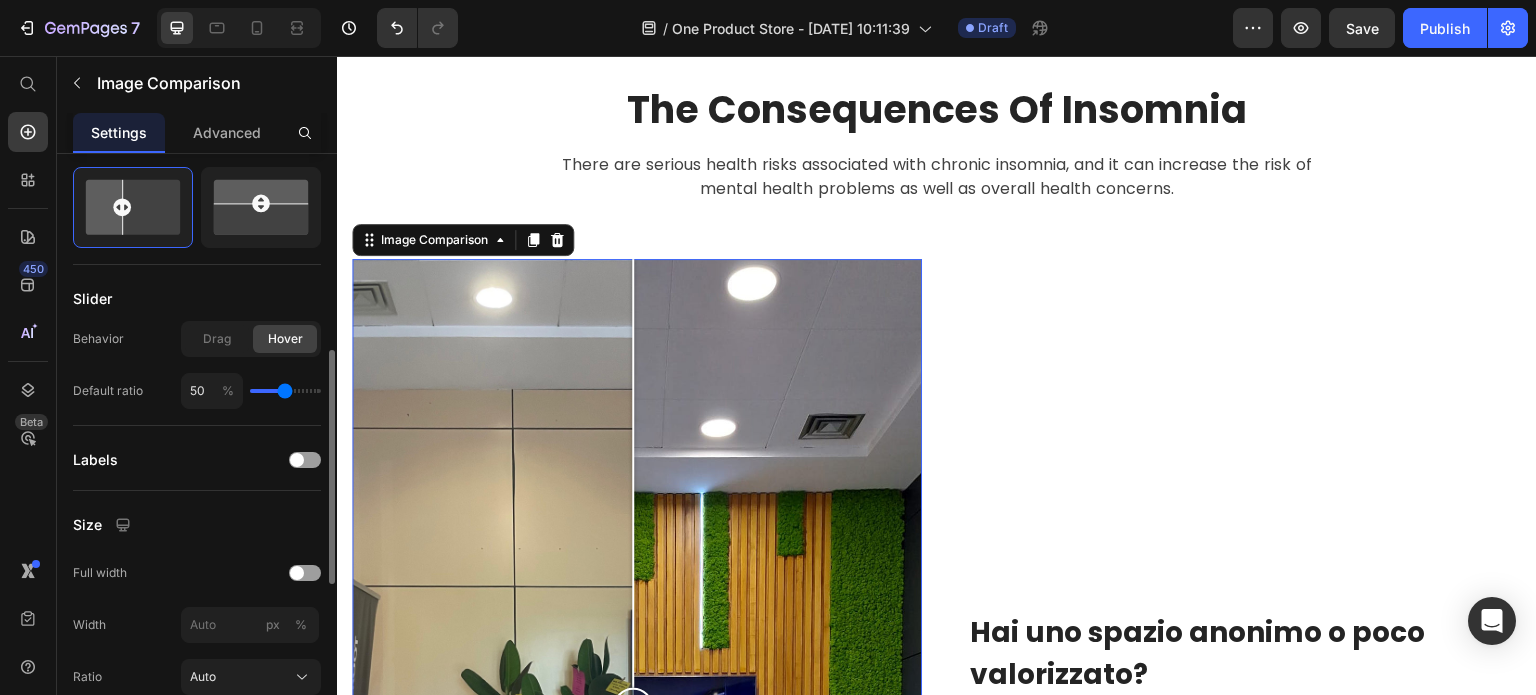 scroll, scrollTop: 700, scrollLeft: 0, axis: vertical 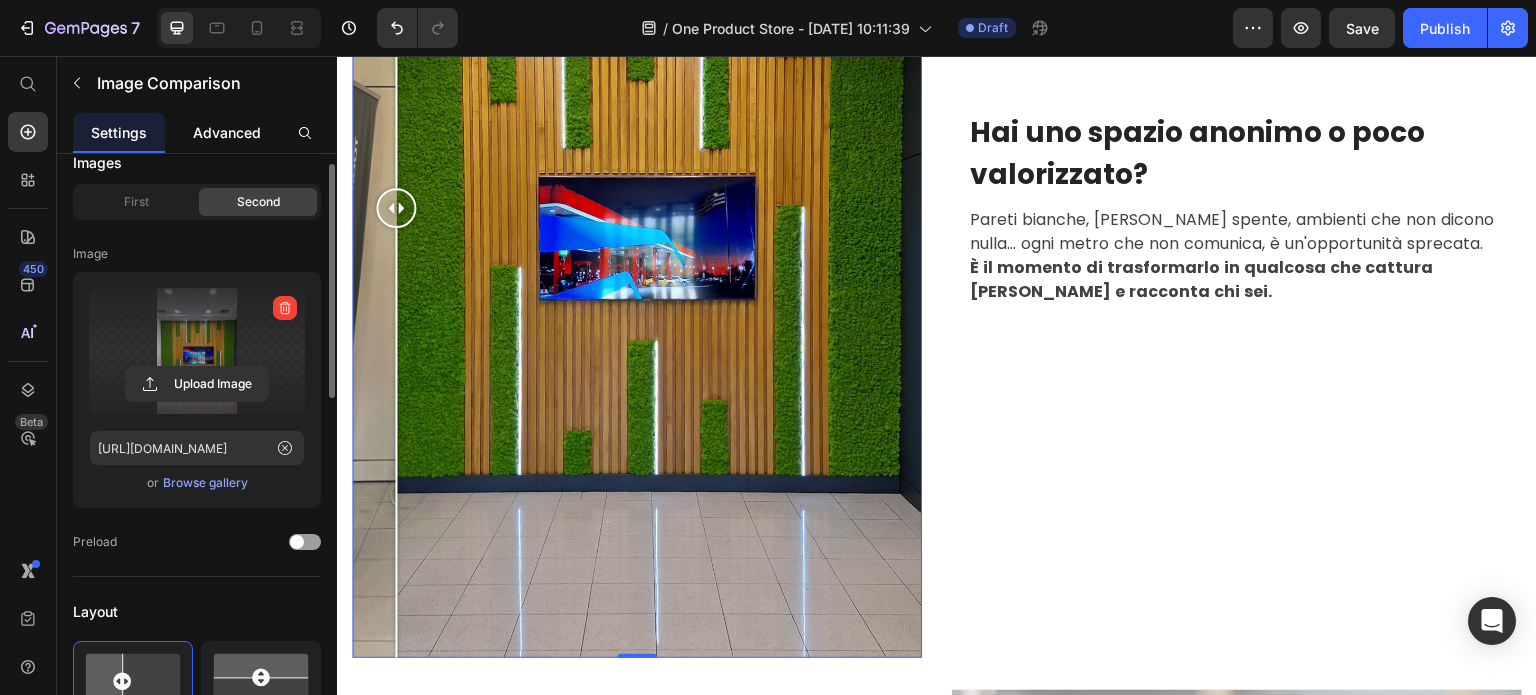 click on "Advanced" at bounding box center [227, 132] 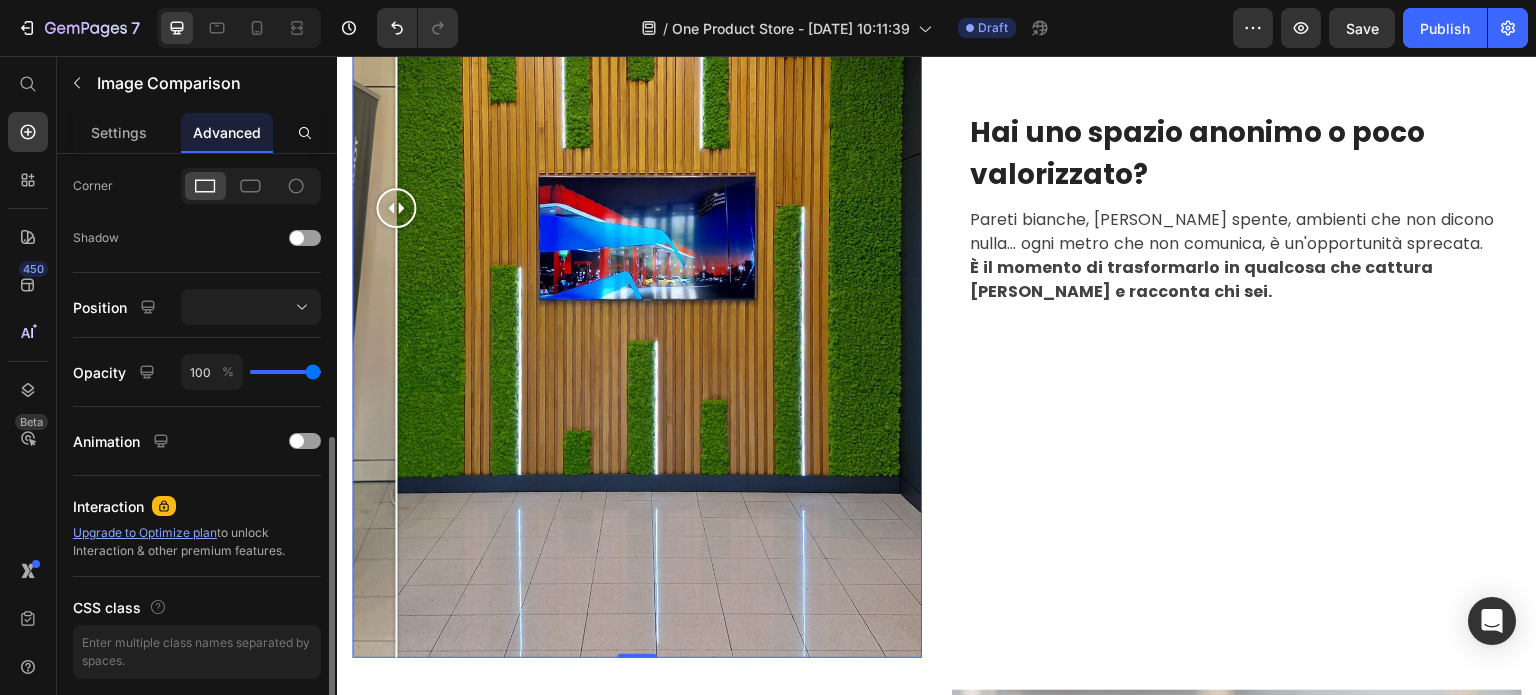 scroll, scrollTop: 668, scrollLeft: 0, axis: vertical 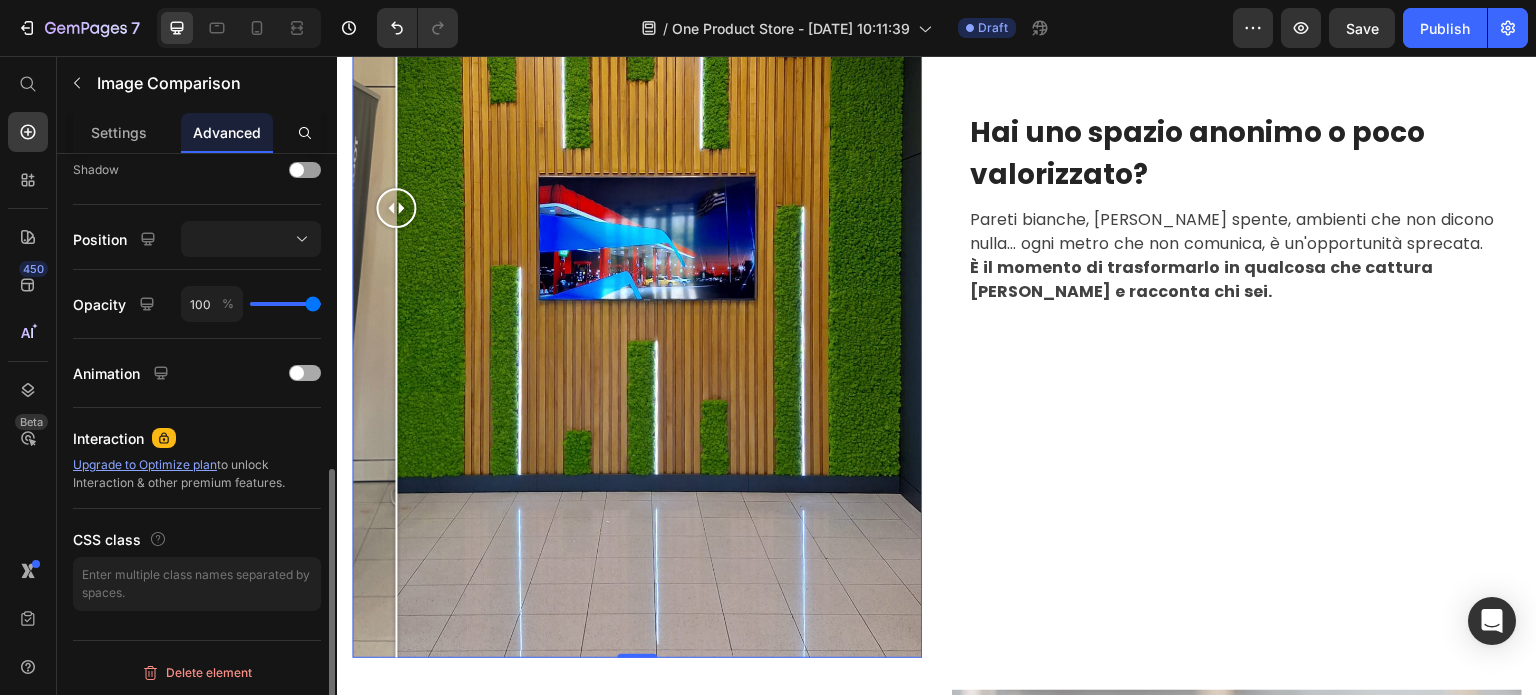 click at bounding box center [297, 373] 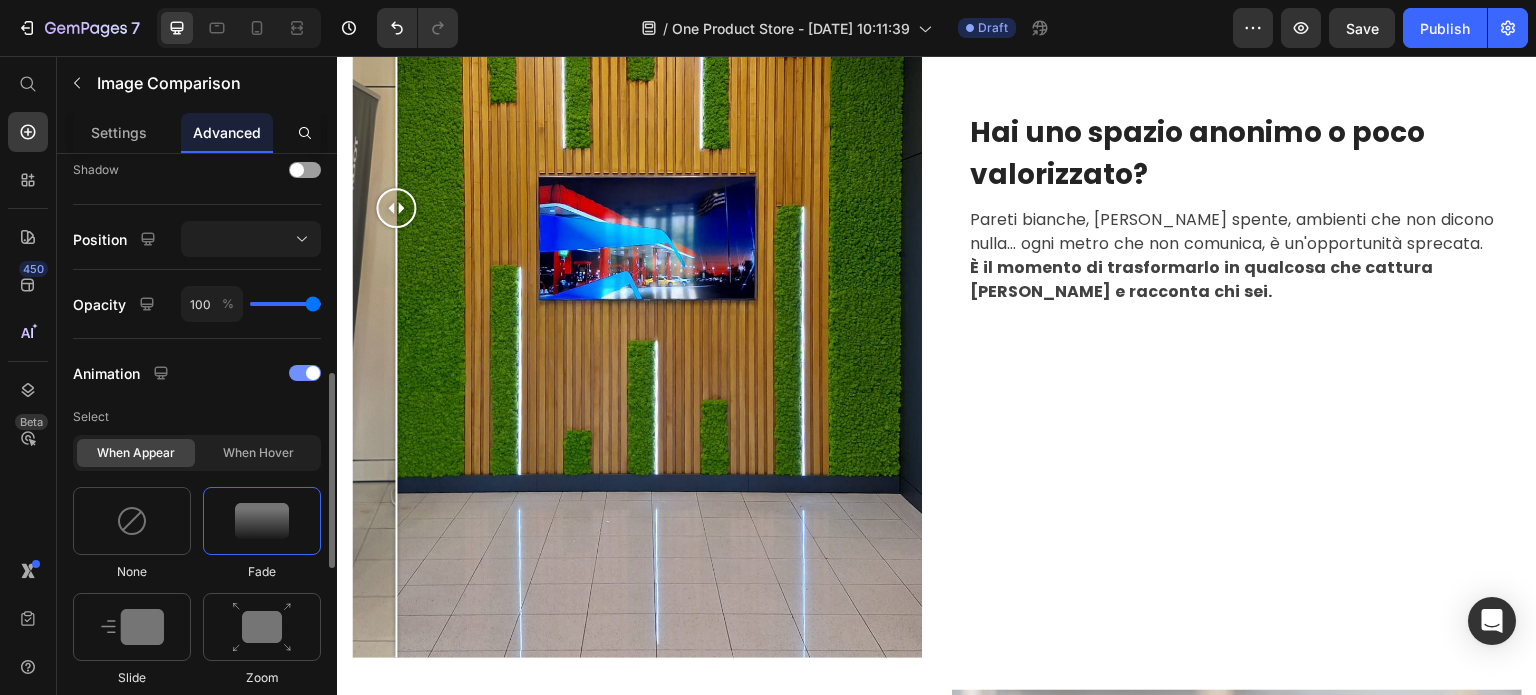 click at bounding box center [305, 373] 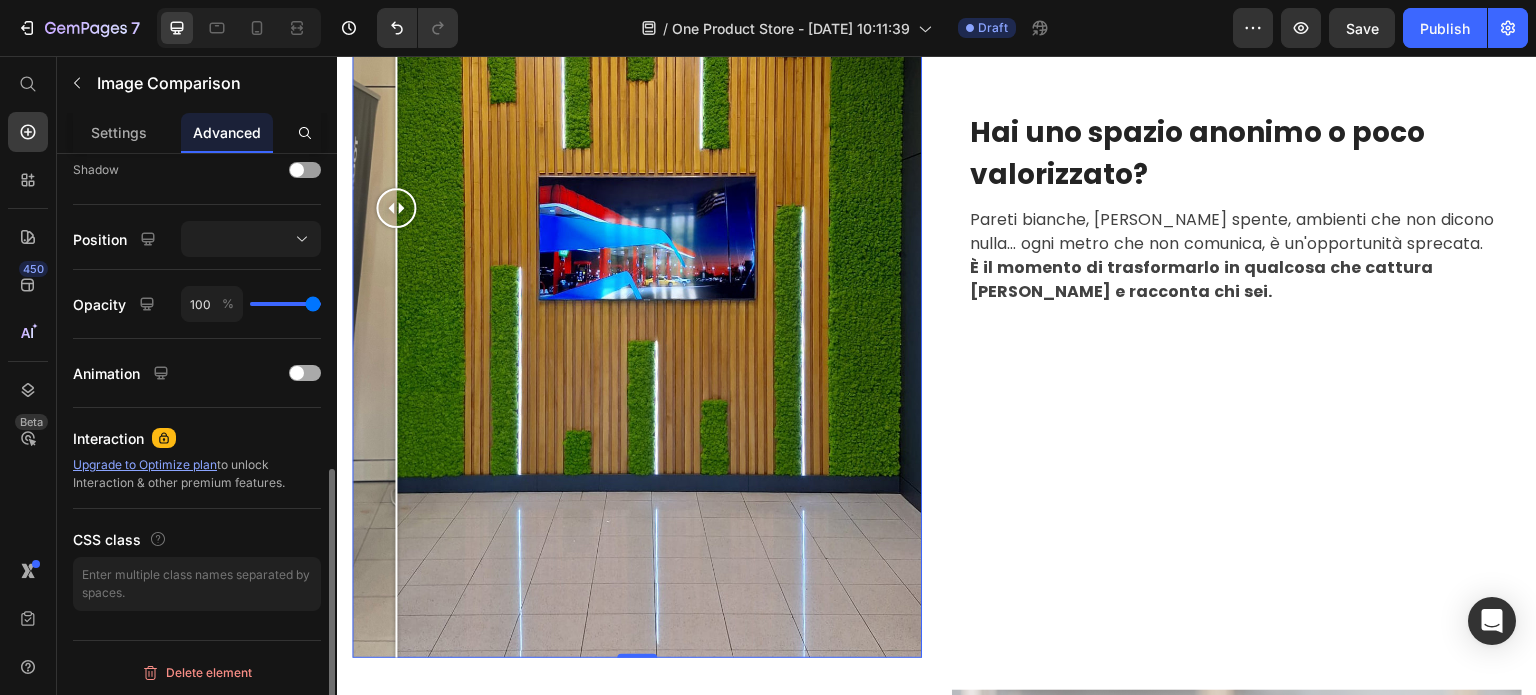 scroll, scrollTop: 368, scrollLeft: 0, axis: vertical 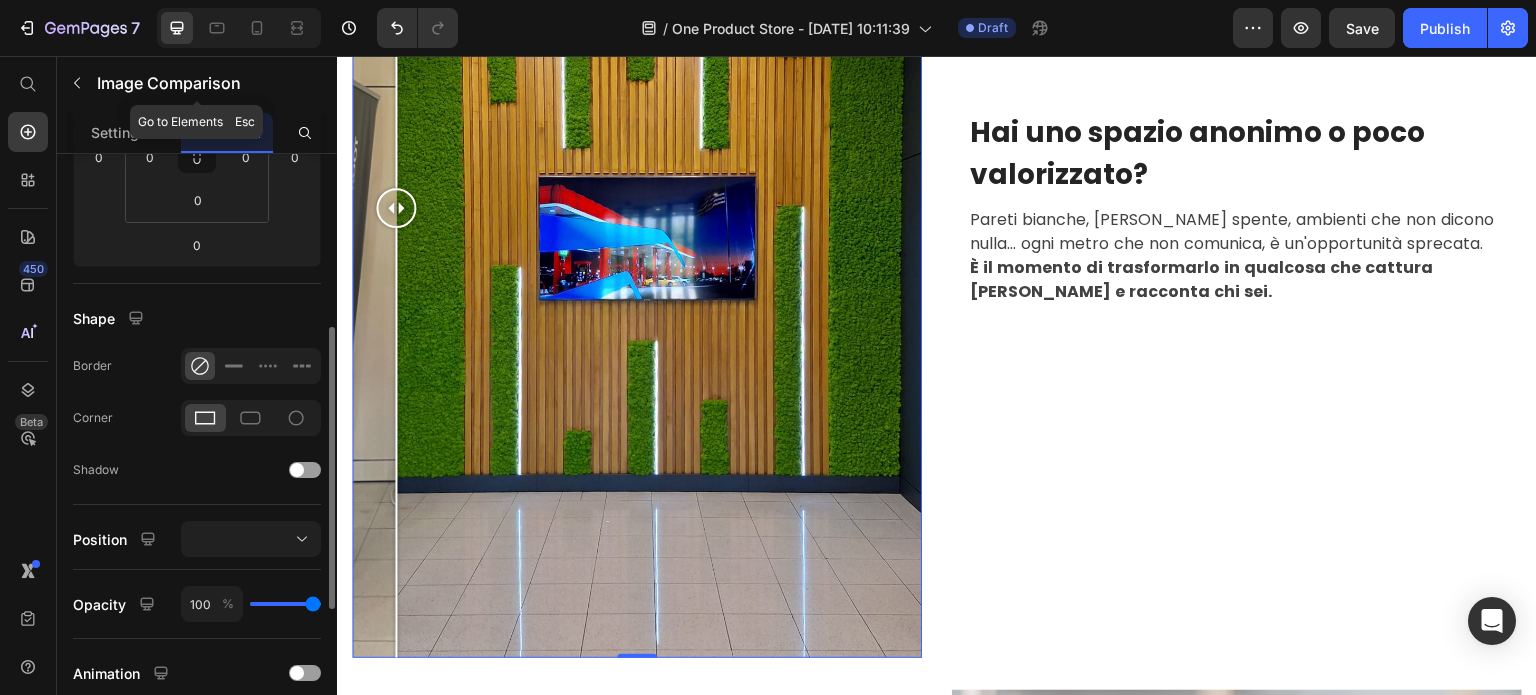 click on "Image Comparison" at bounding box center [197, 83] 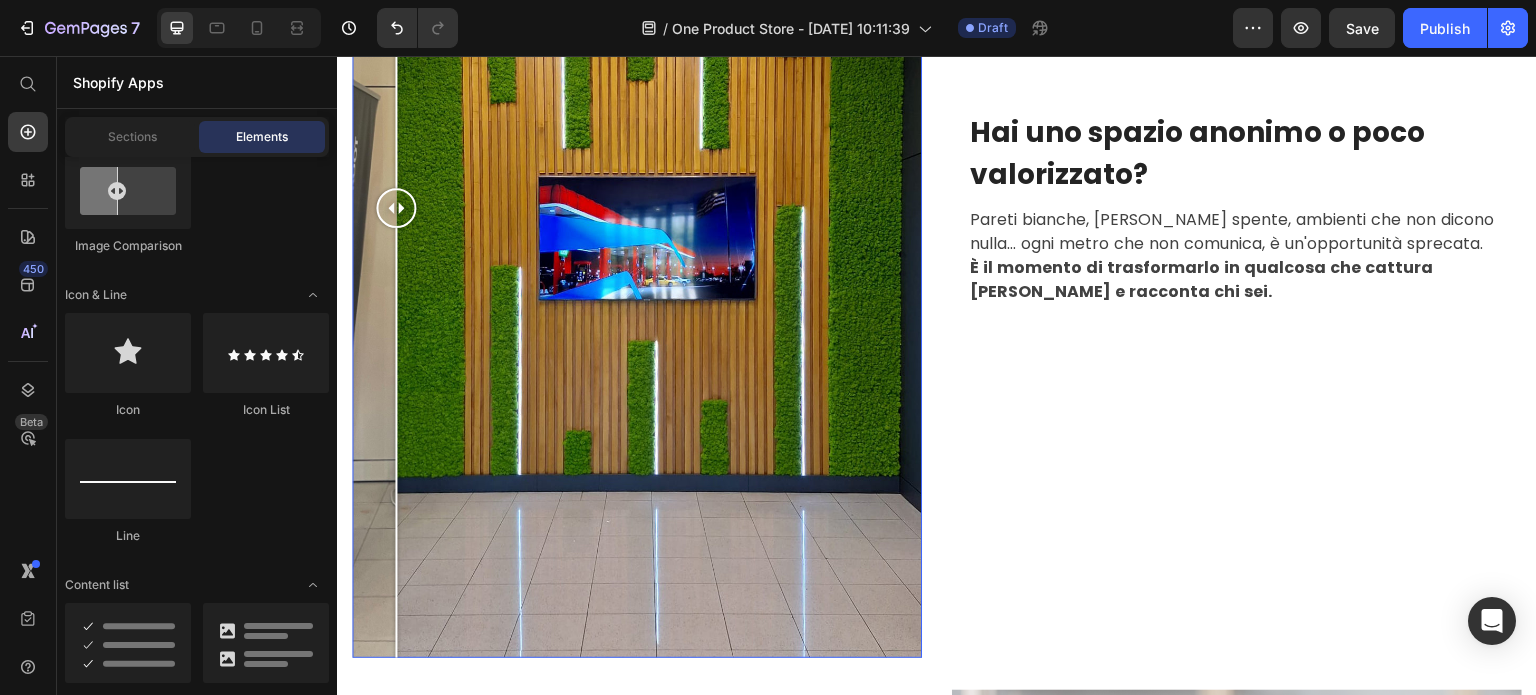 click on "Shopify Apps" at bounding box center [197, 82] 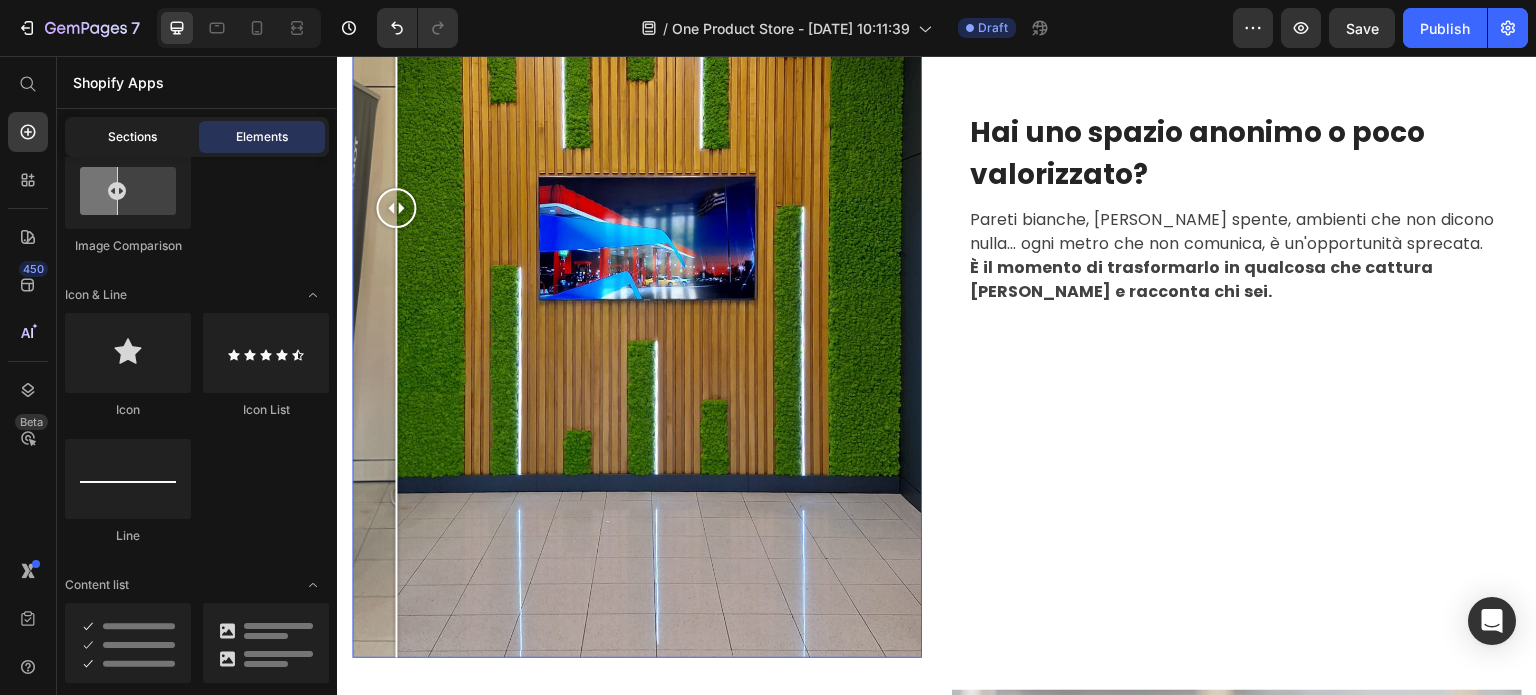 click on "Sections" at bounding box center (132, 137) 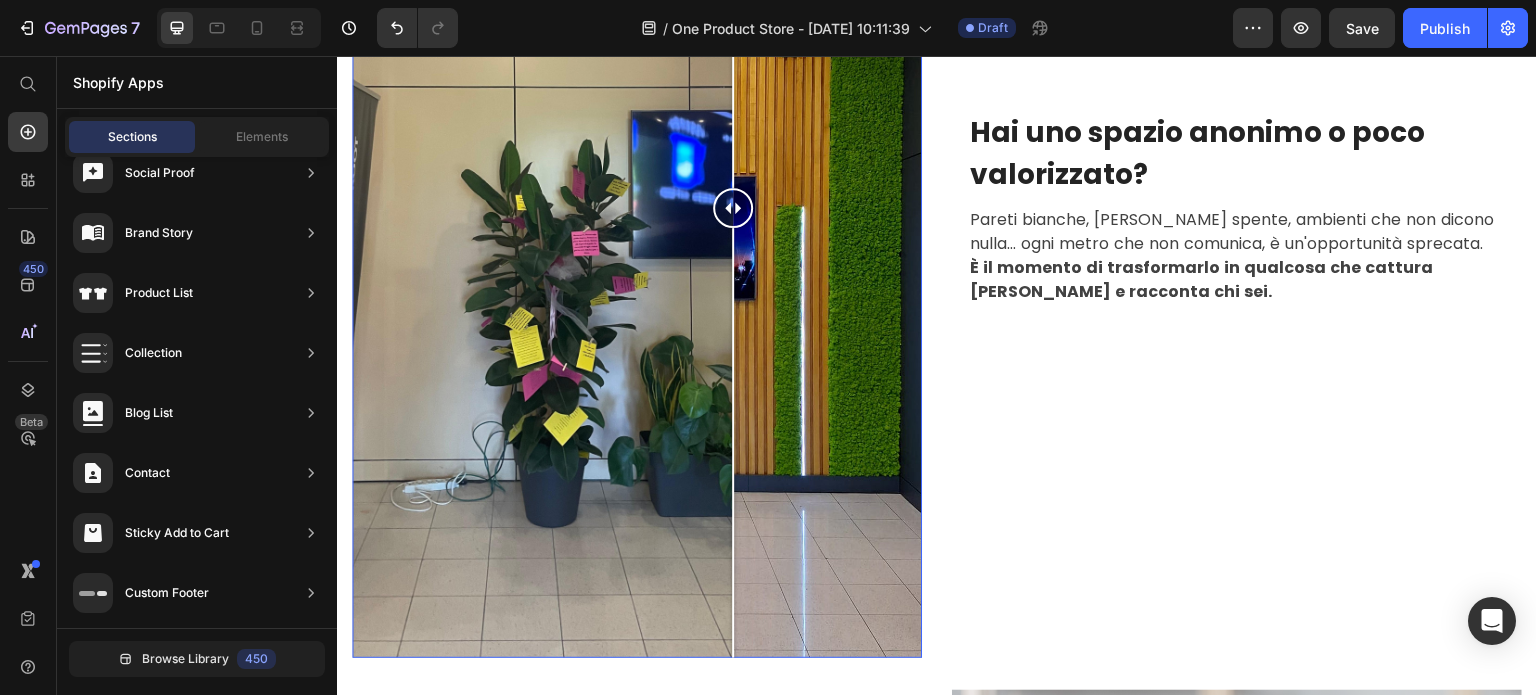 click at bounding box center [733, 443] 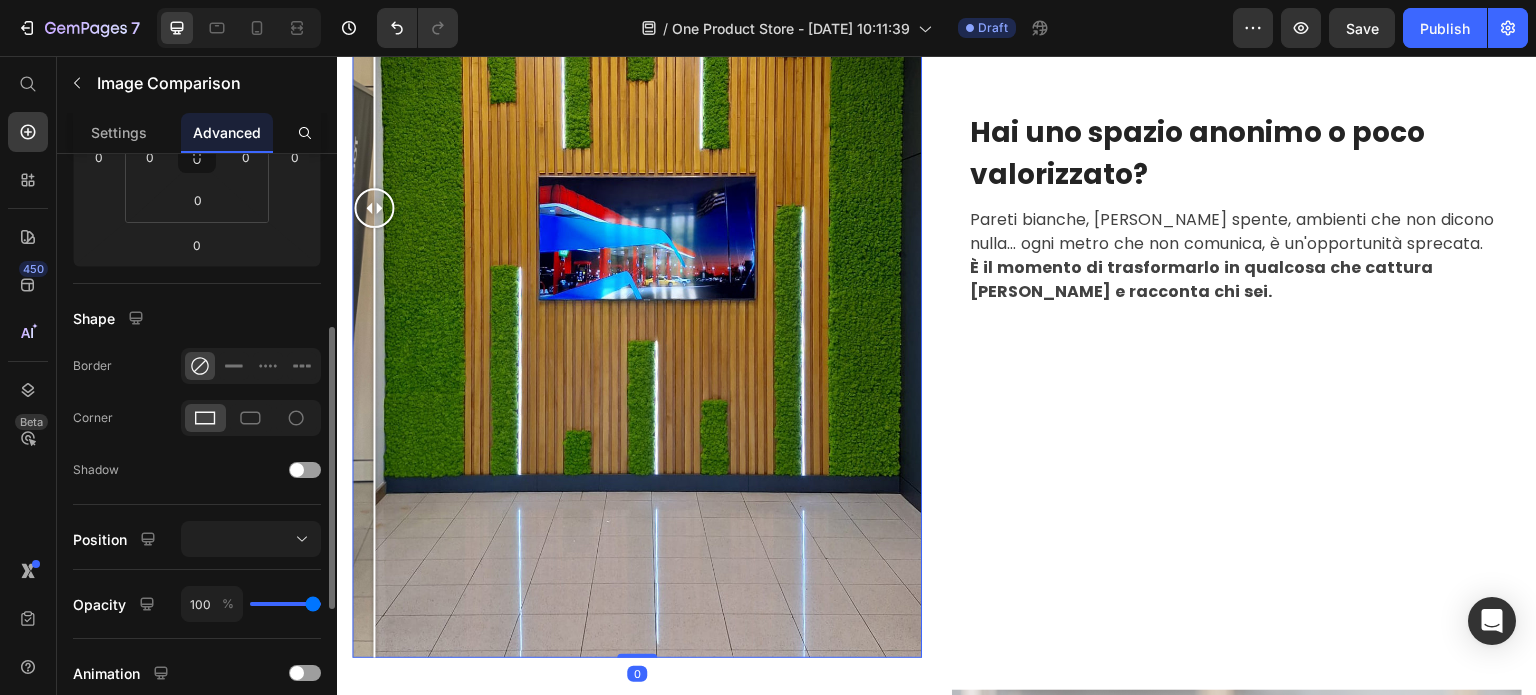 scroll, scrollTop: 168, scrollLeft: 0, axis: vertical 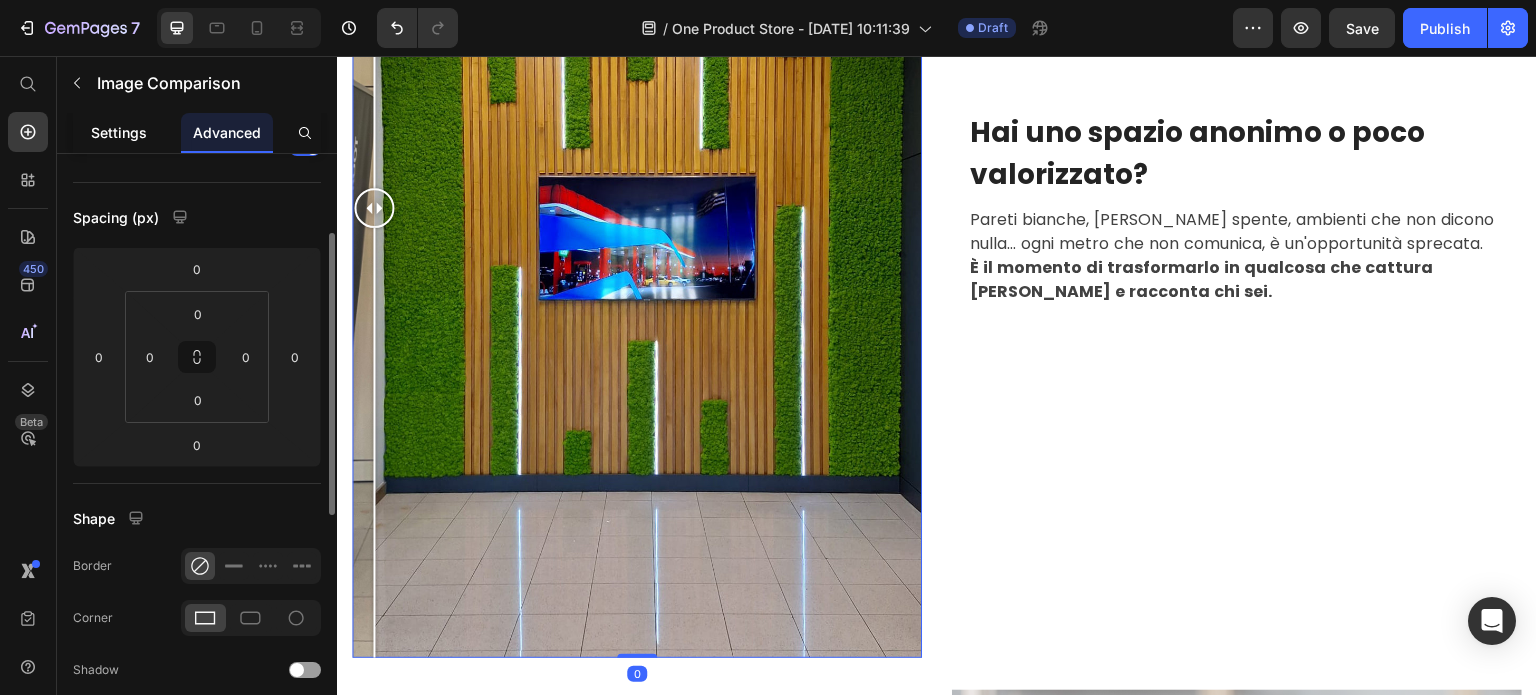click on "Settings" at bounding box center (119, 132) 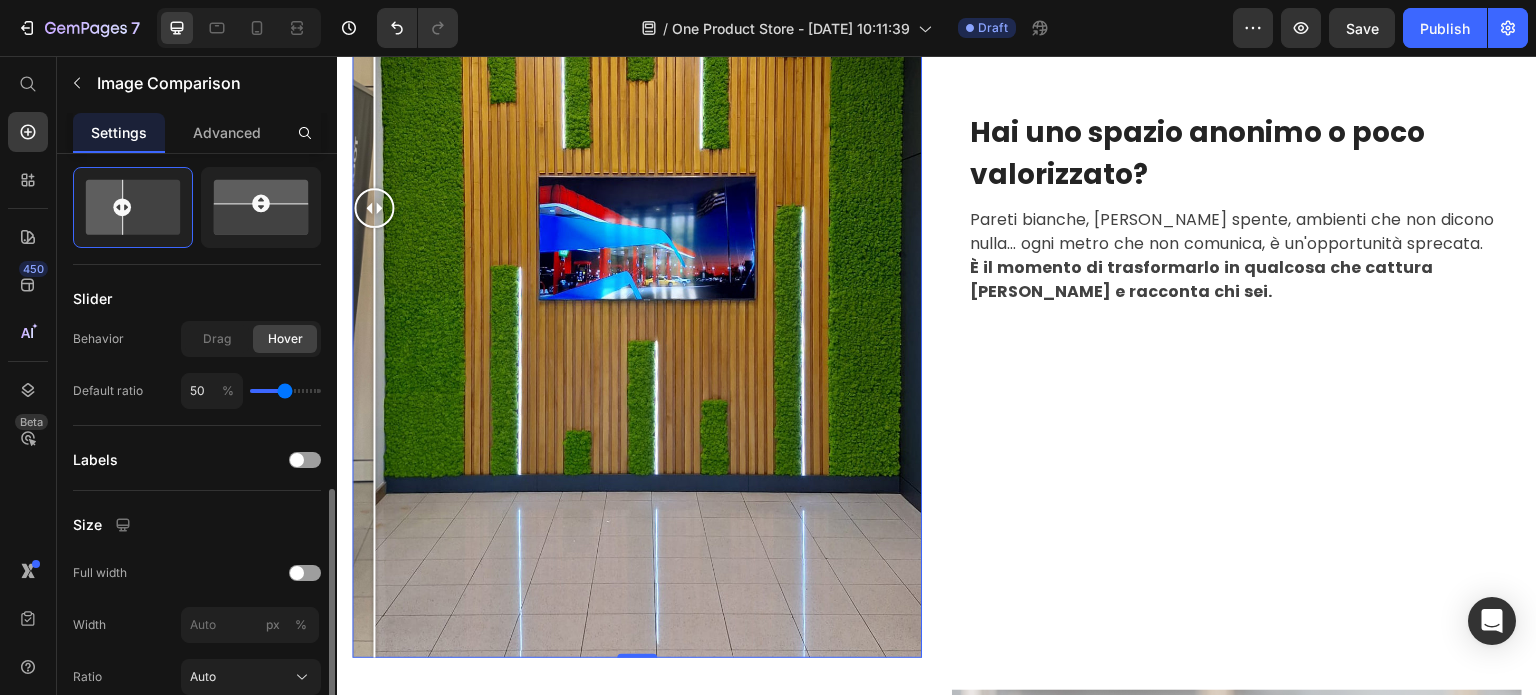 scroll, scrollTop: 600, scrollLeft: 0, axis: vertical 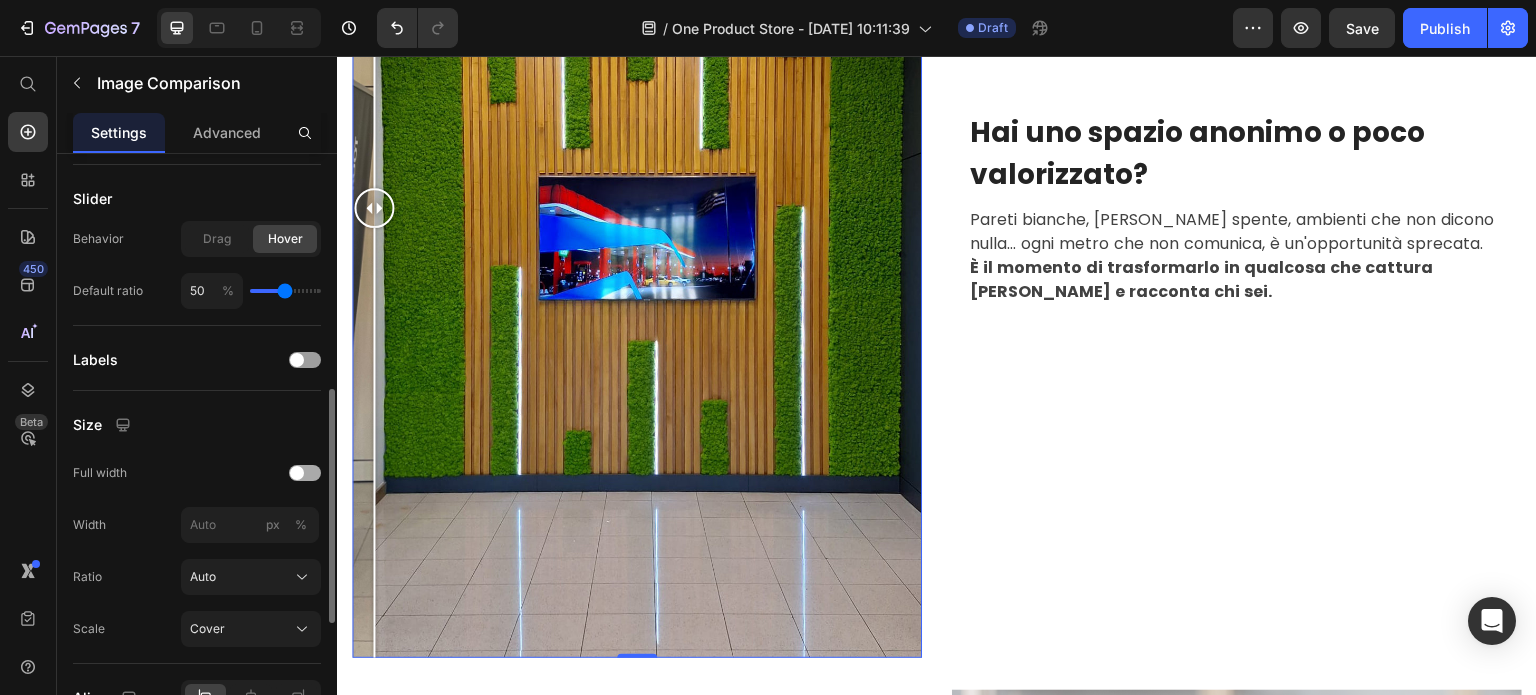 click at bounding box center (305, 473) 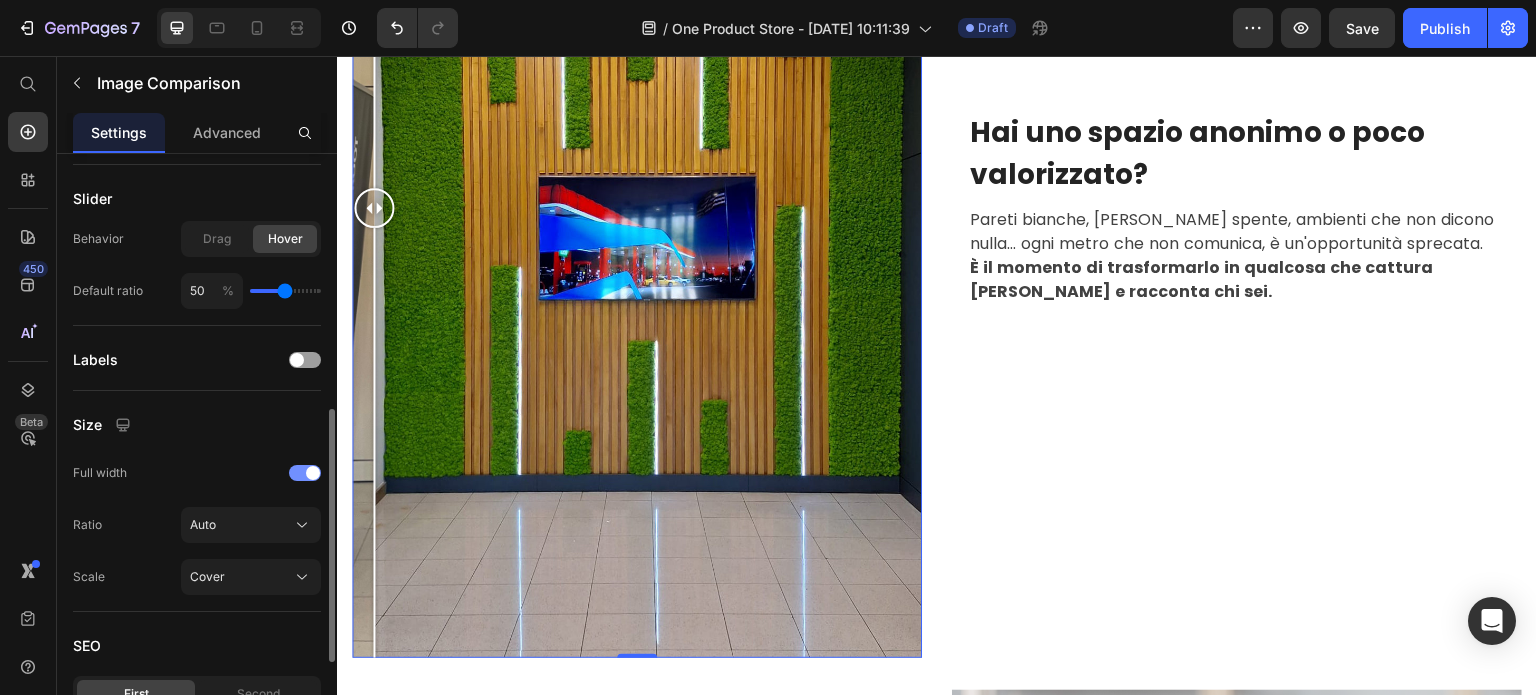 click at bounding box center (305, 473) 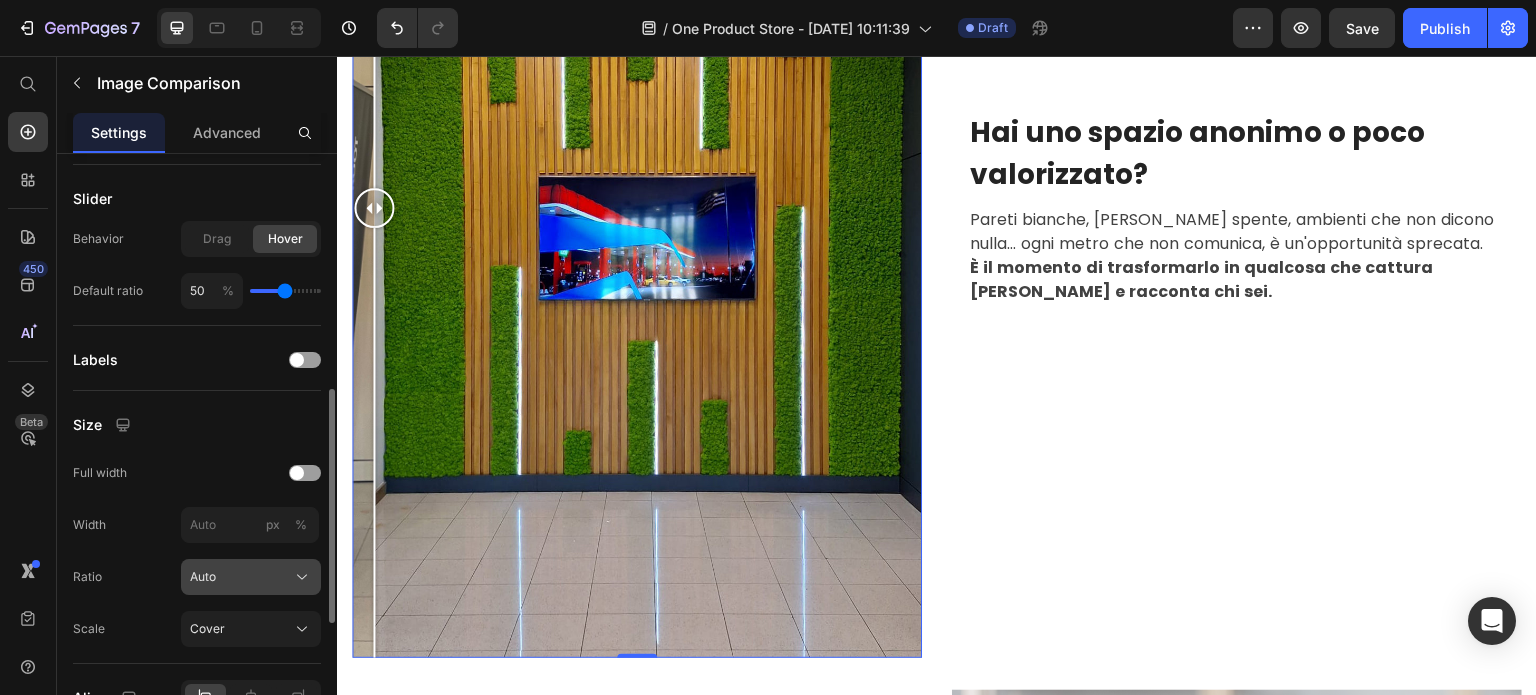 click on "Auto" 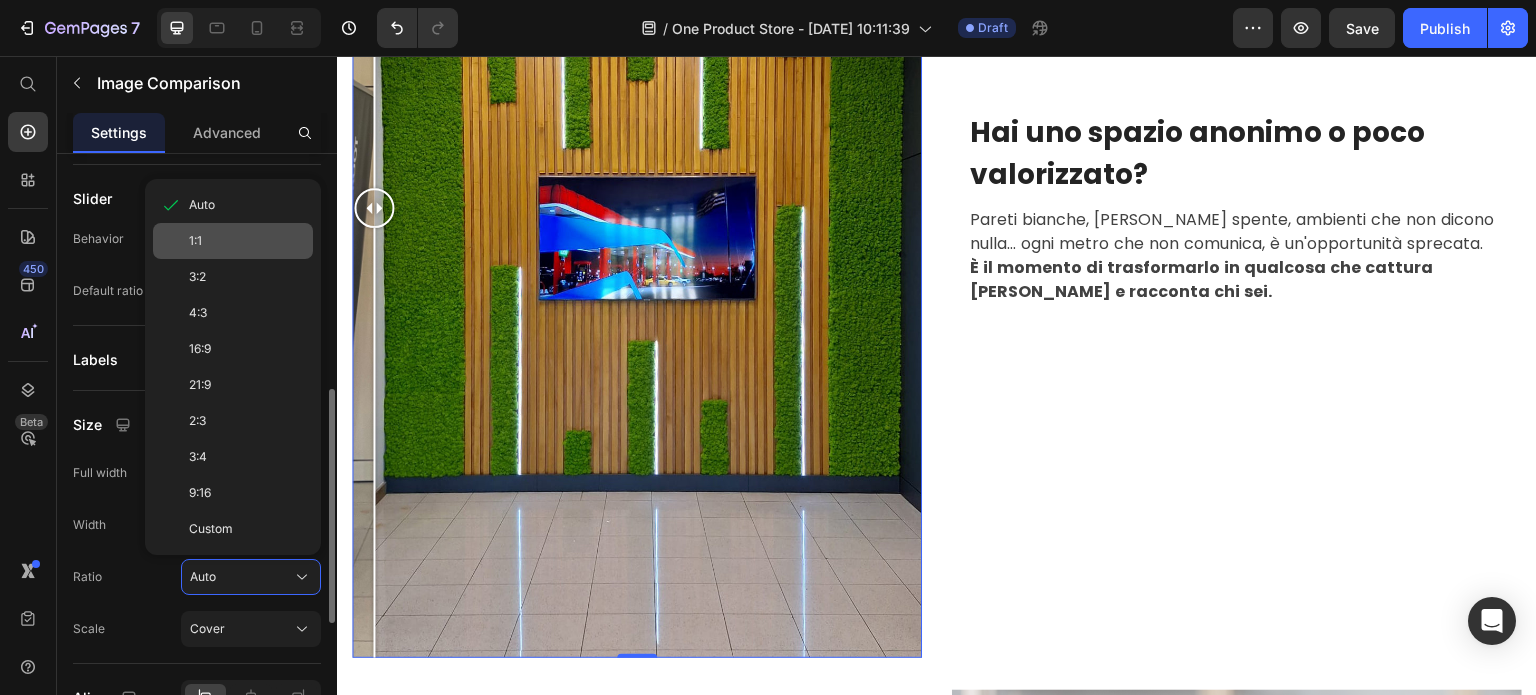 click on "1:1" at bounding box center (247, 241) 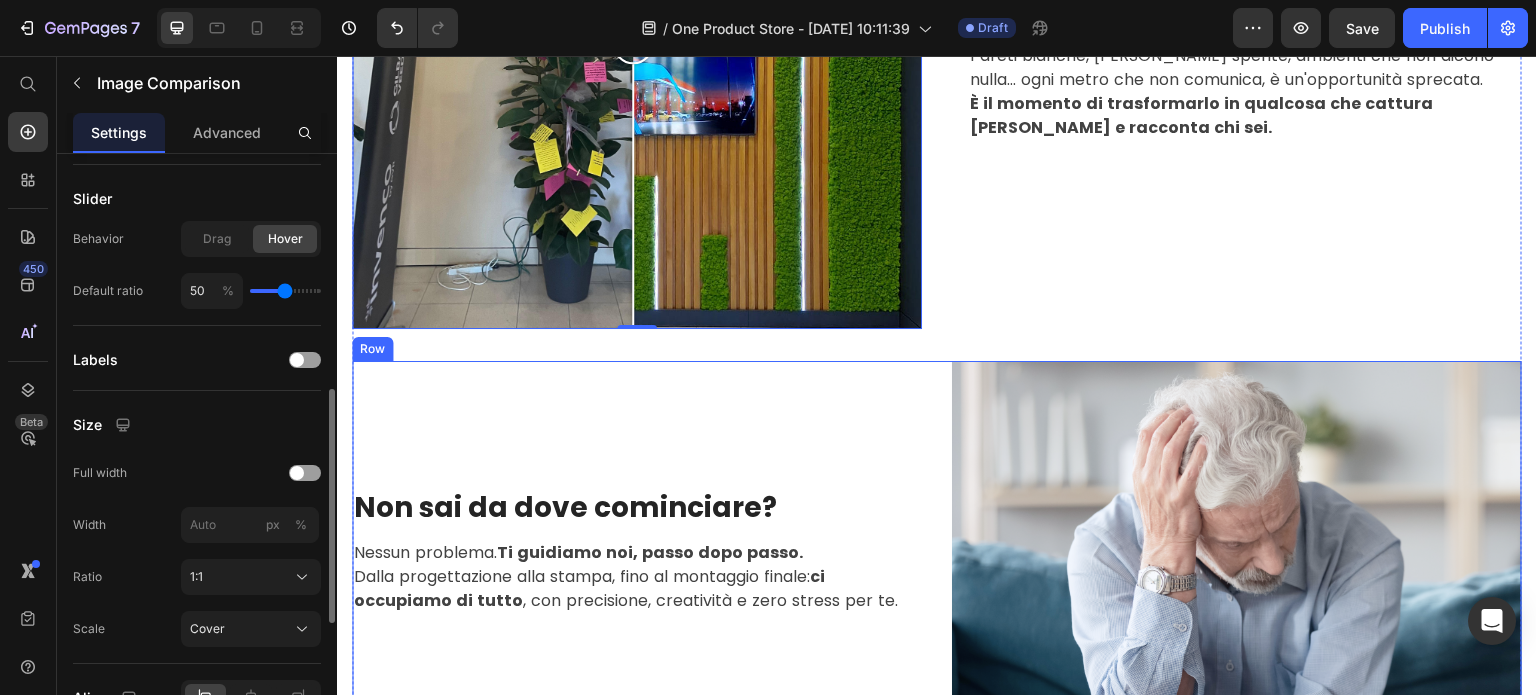 scroll, scrollTop: 2426, scrollLeft: 0, axis: vertical 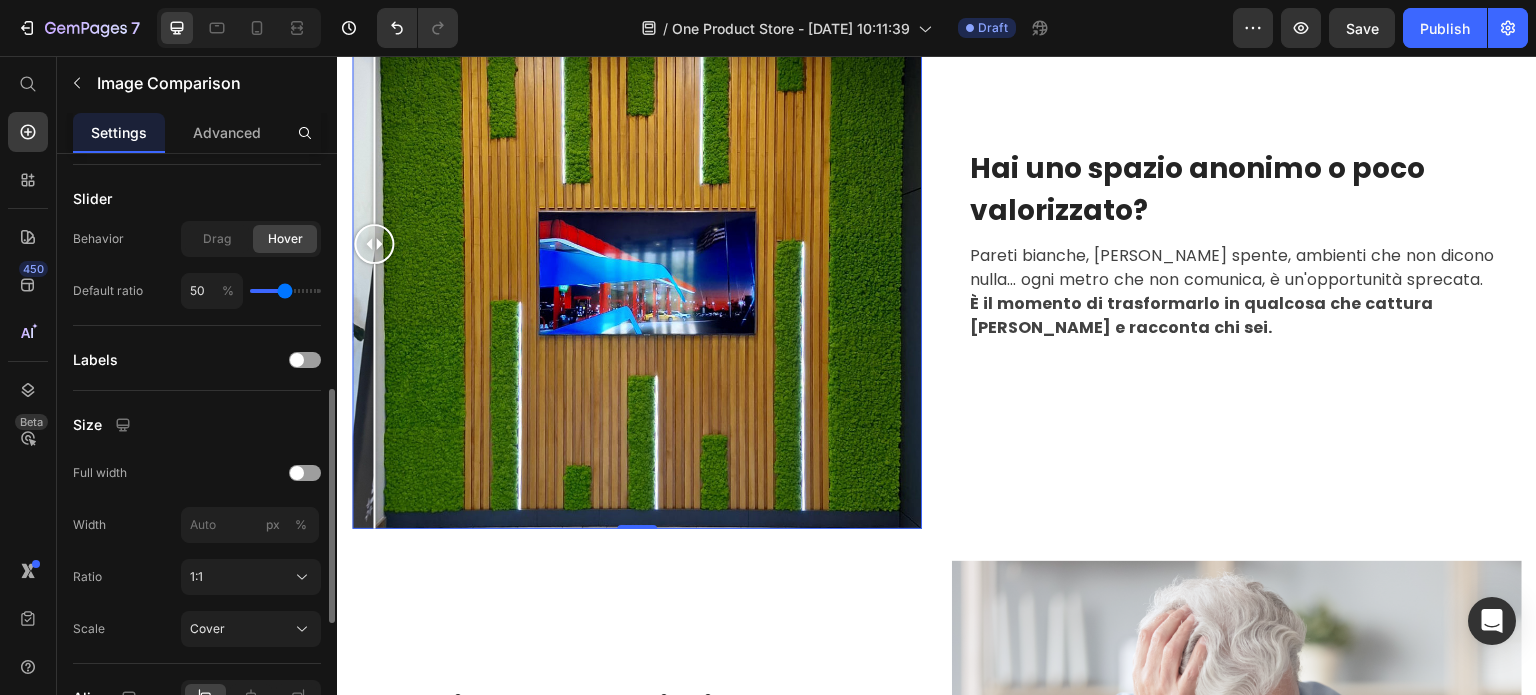 click on "Size Full width Width px % Ratio 1:1 Scale Cover" 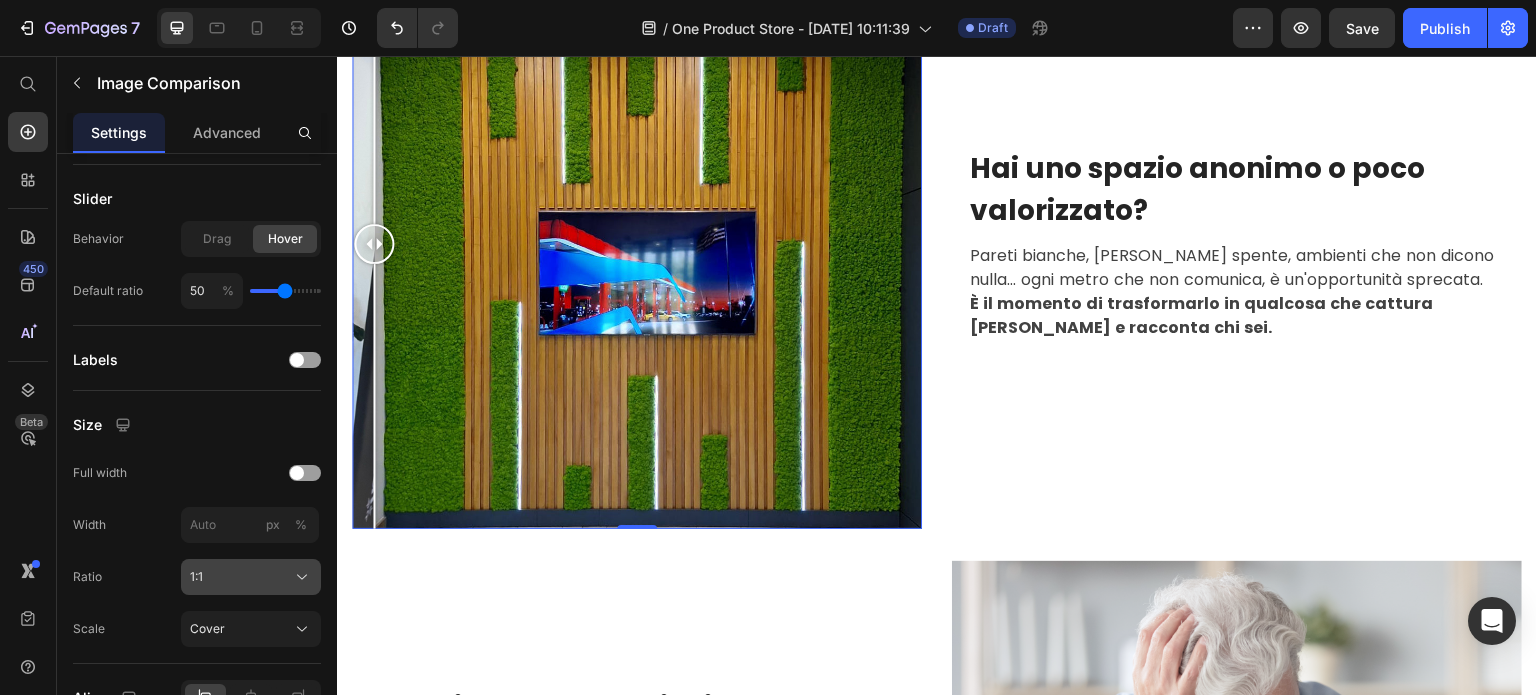 click on "1:1" 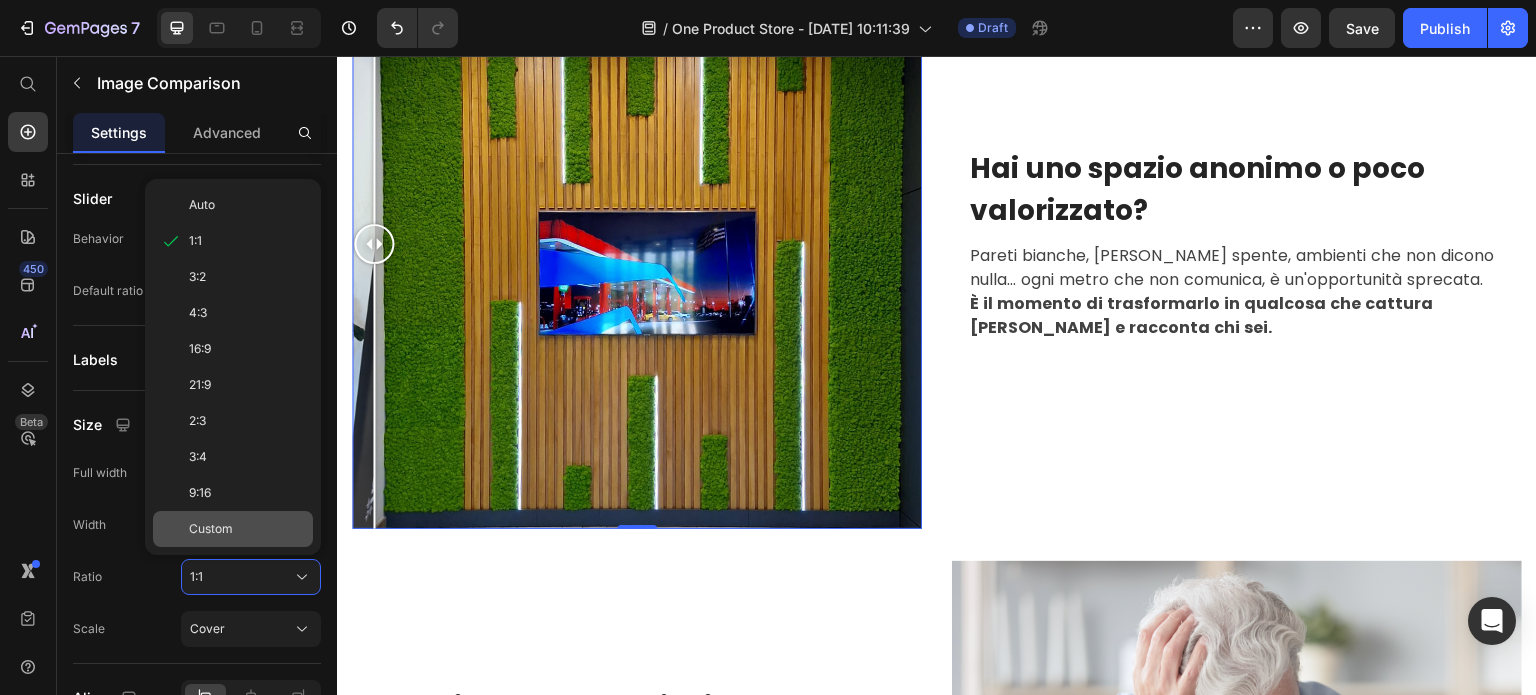 click on "Custom" at bounding box center (247, 529) 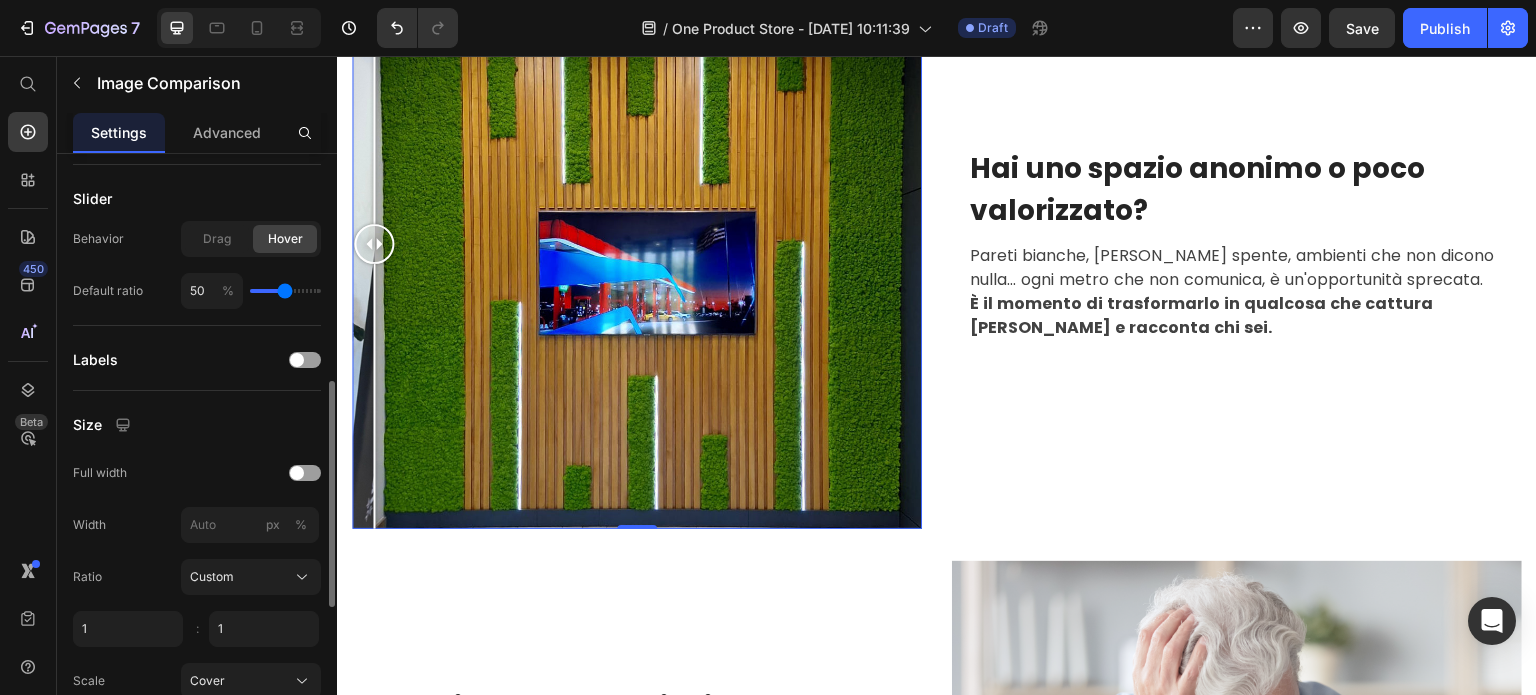 scroll, scrollTop: 800, scrollLeft: 0, axis: vertical 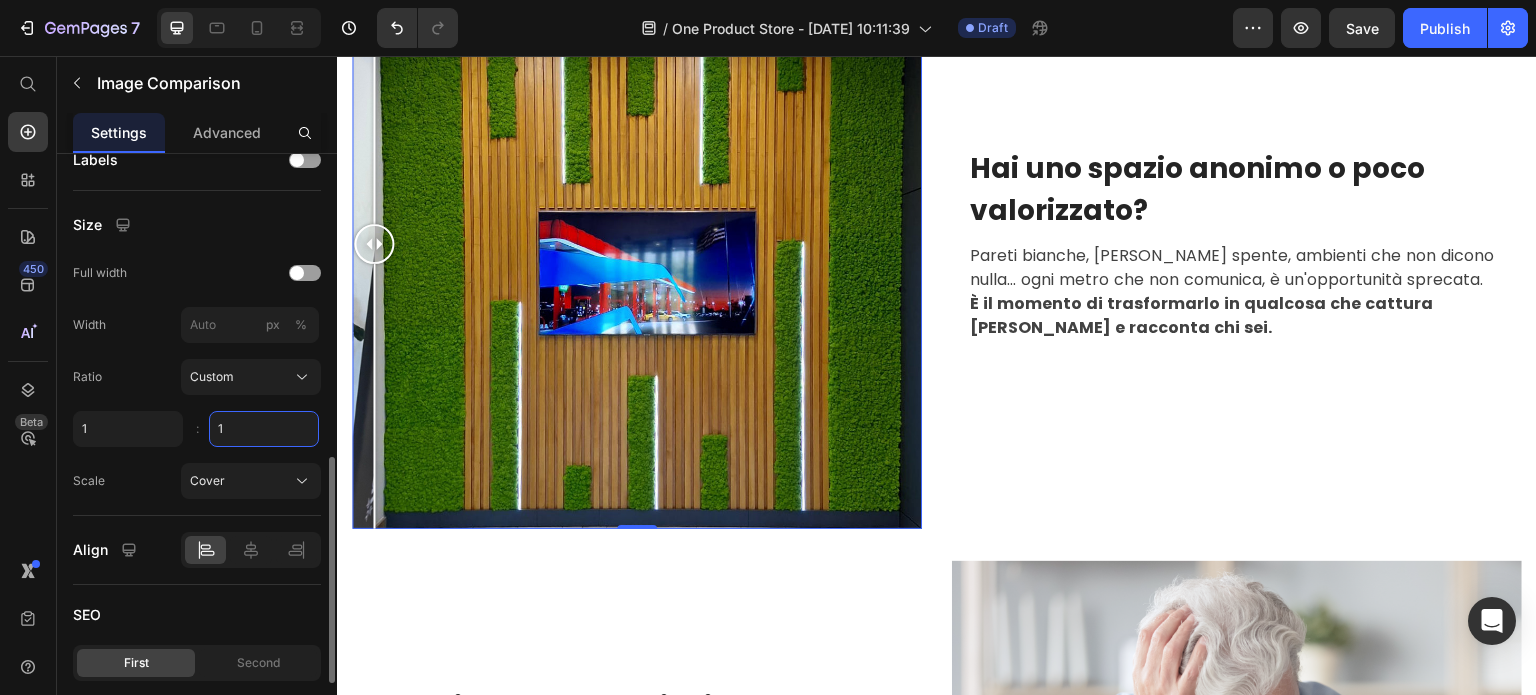 click on "1" at bounding box center [264, 429] 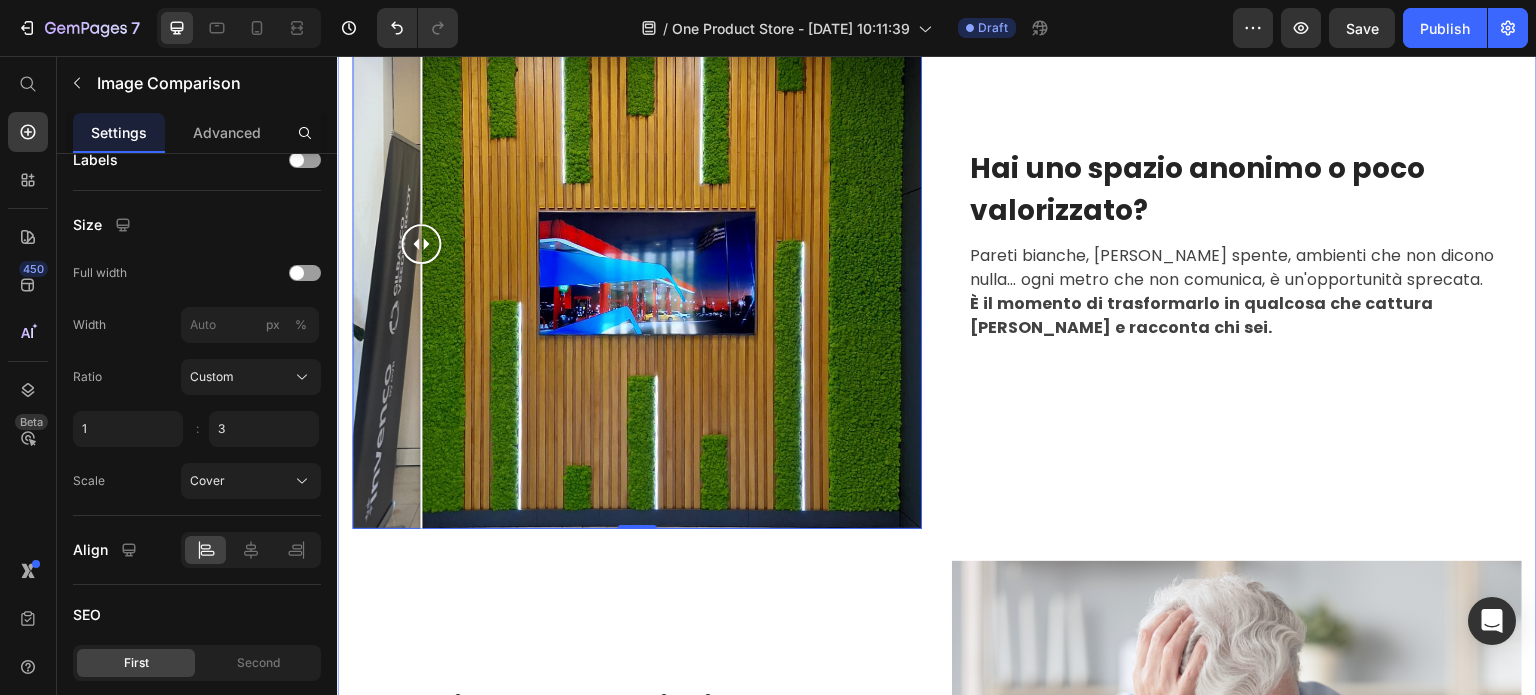 click at bounding box center (637, 244) 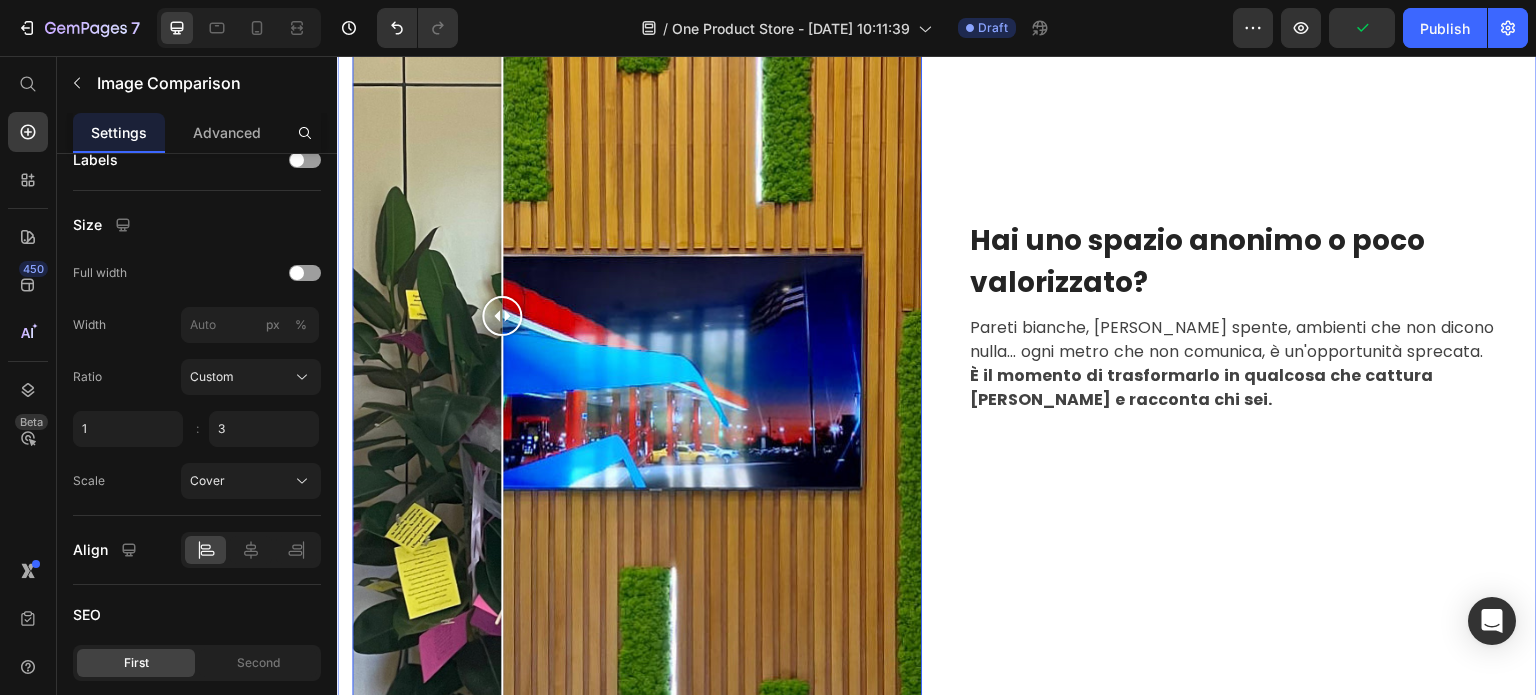 scroll, scrollTop: 3326, scrollLeft: 0, axis: vertical 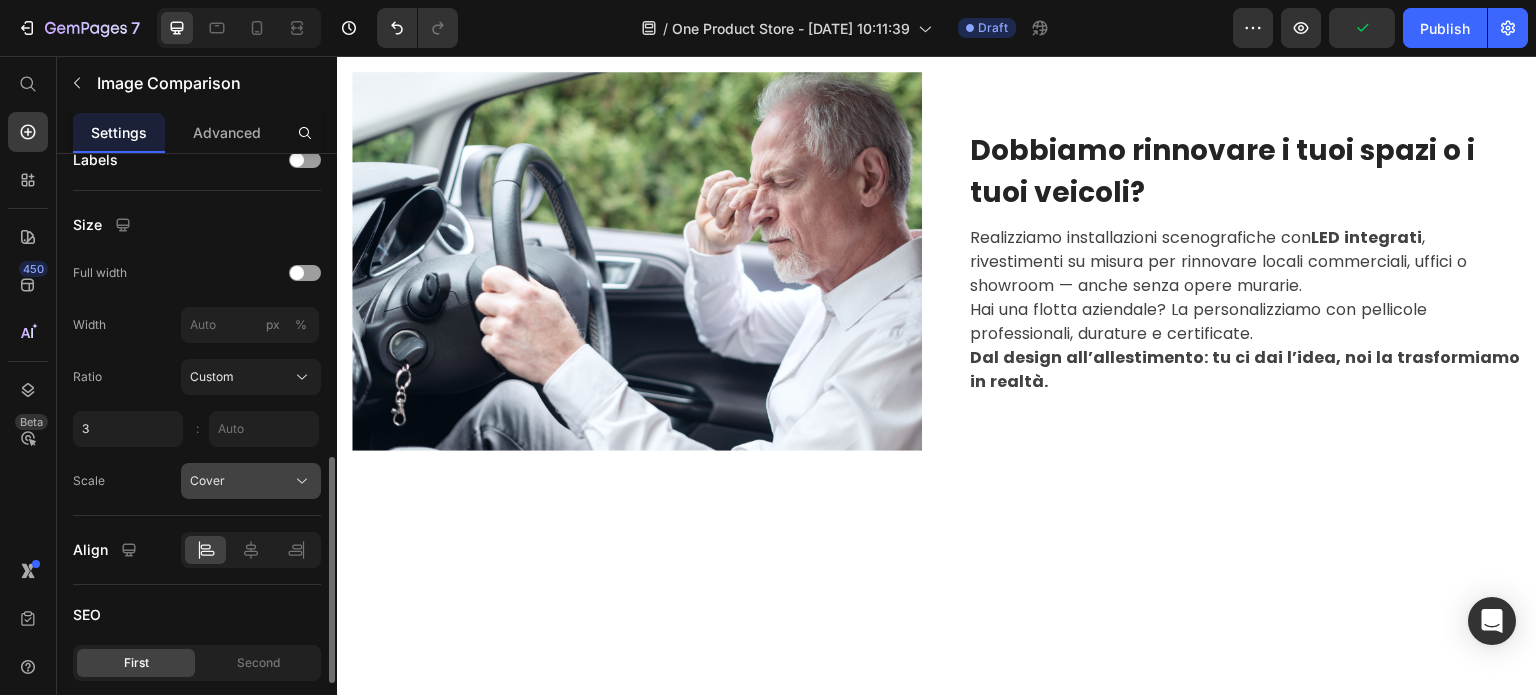 click on "Cover" 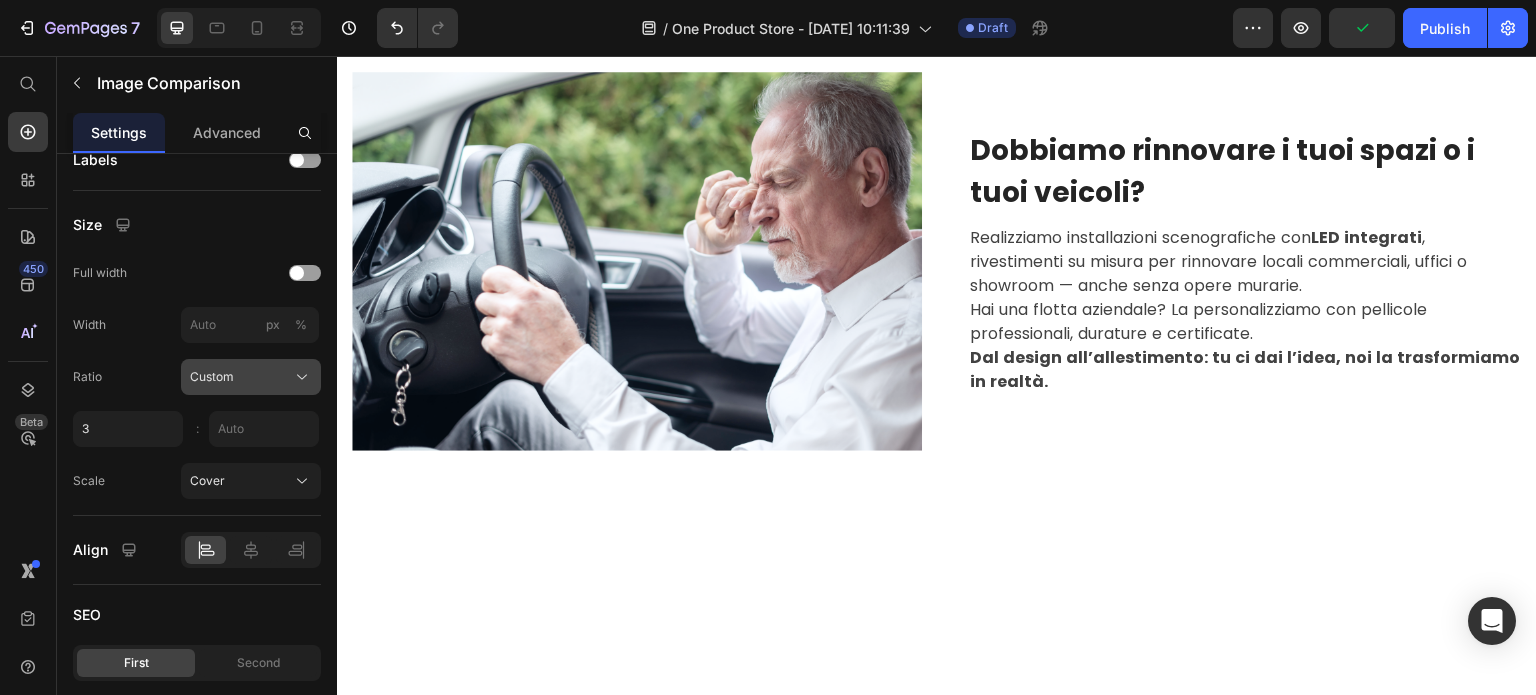 click on "Custom" at bounding box center [251, 377] 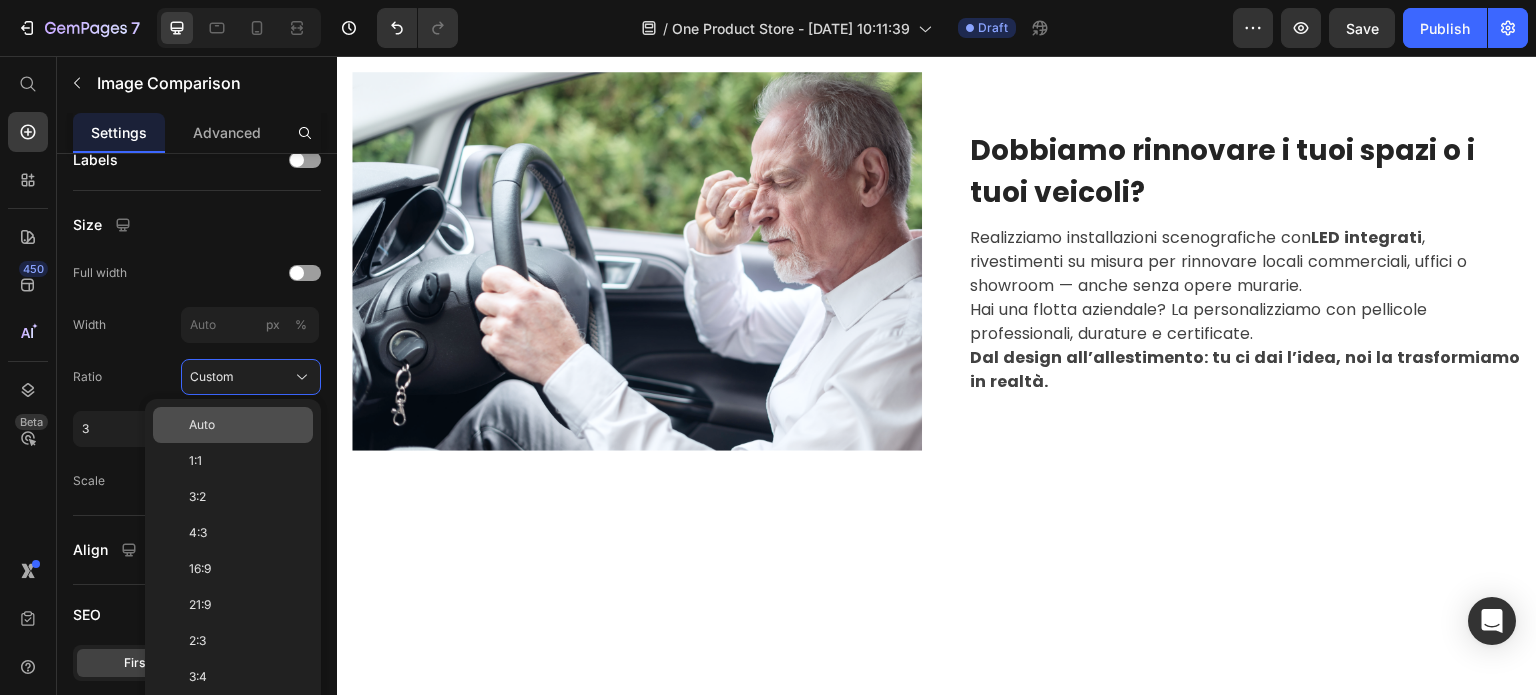 click on "Auto" at bounding box center [247, 425] 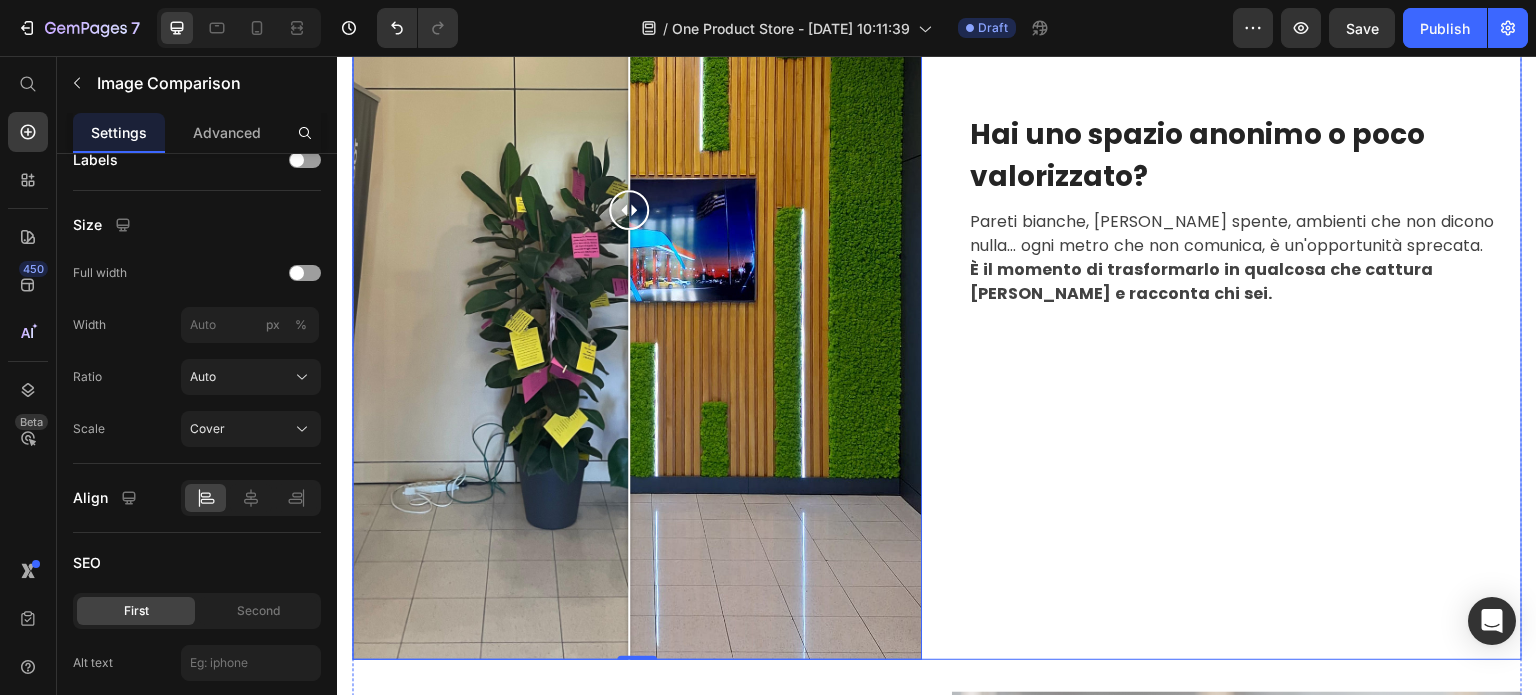 scroll, scrollTop: 2526, scrollLeft: 0, axis: vertical 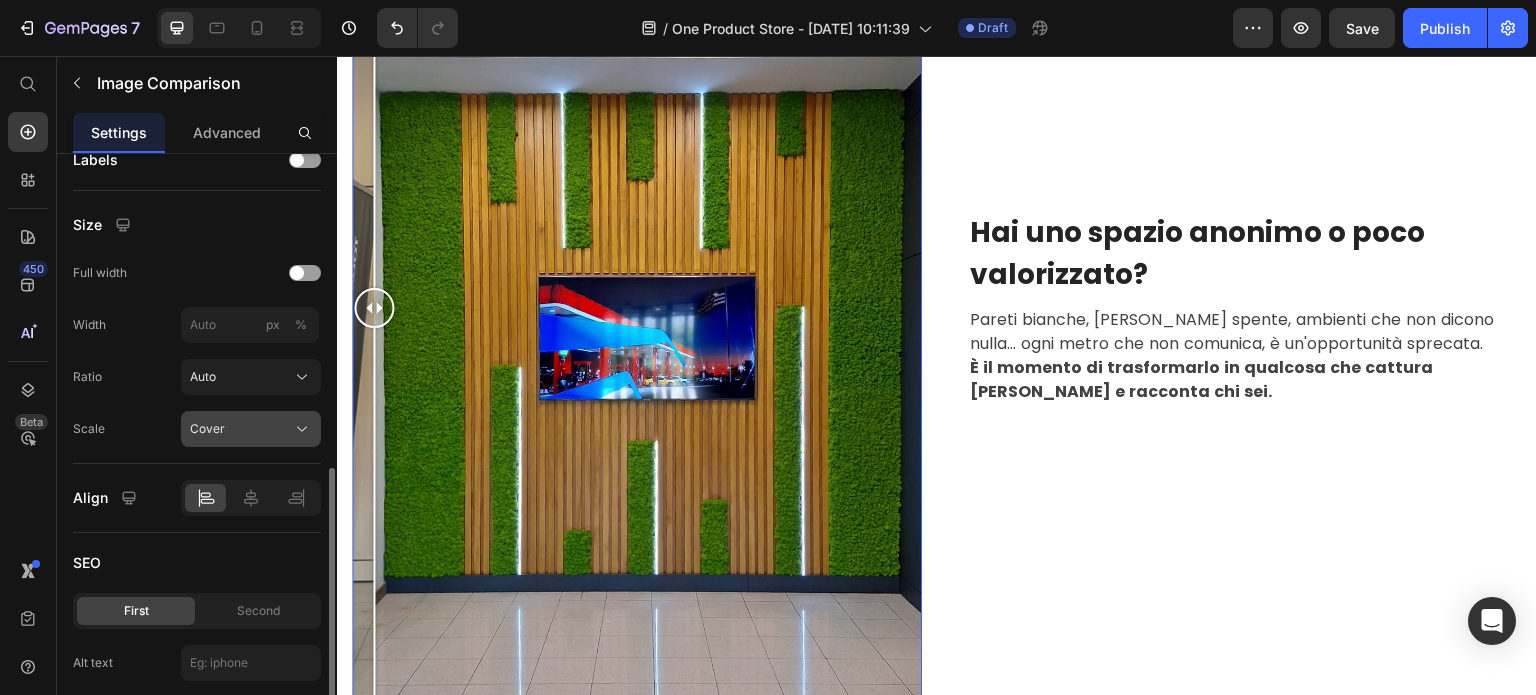 click on "Cover" at bounding box center [251, 429] 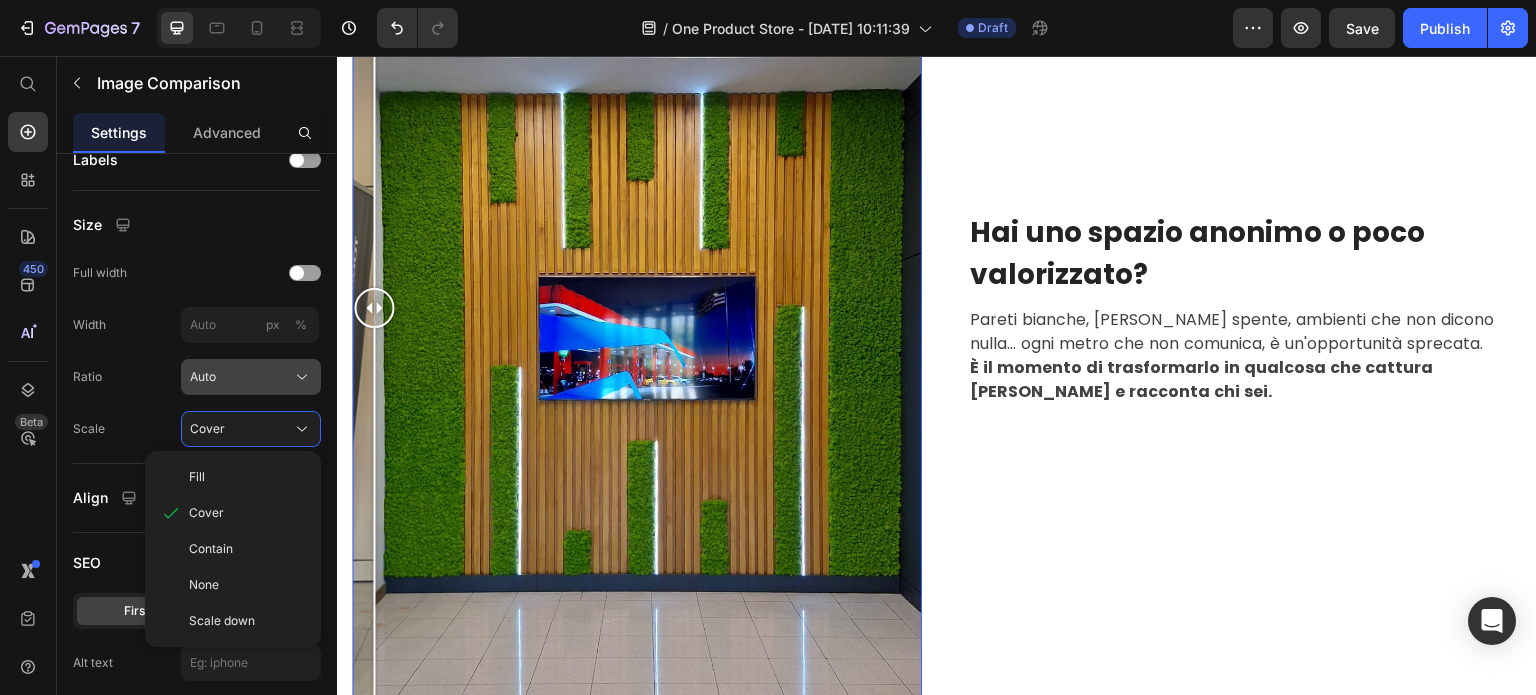 click on "Auto" 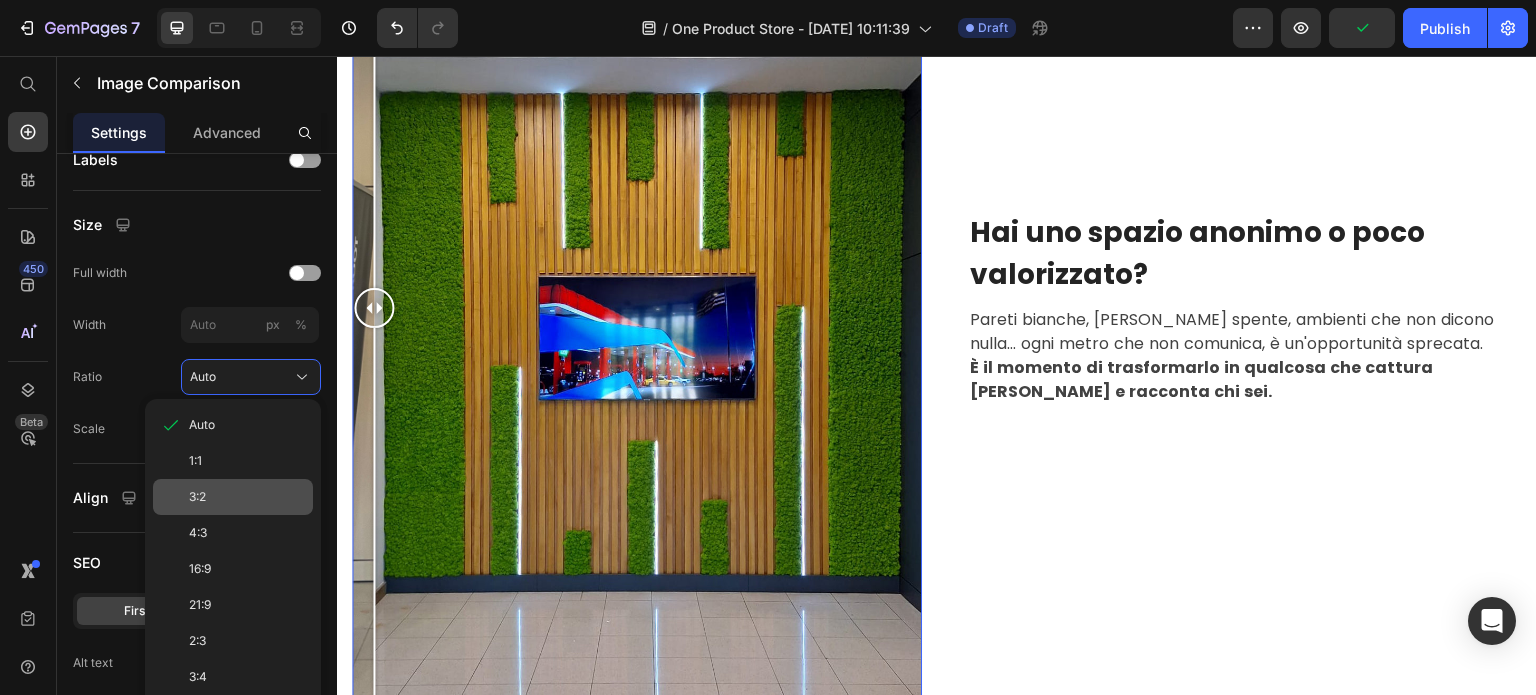 click on "3:2" at bounding box center [247, 497] 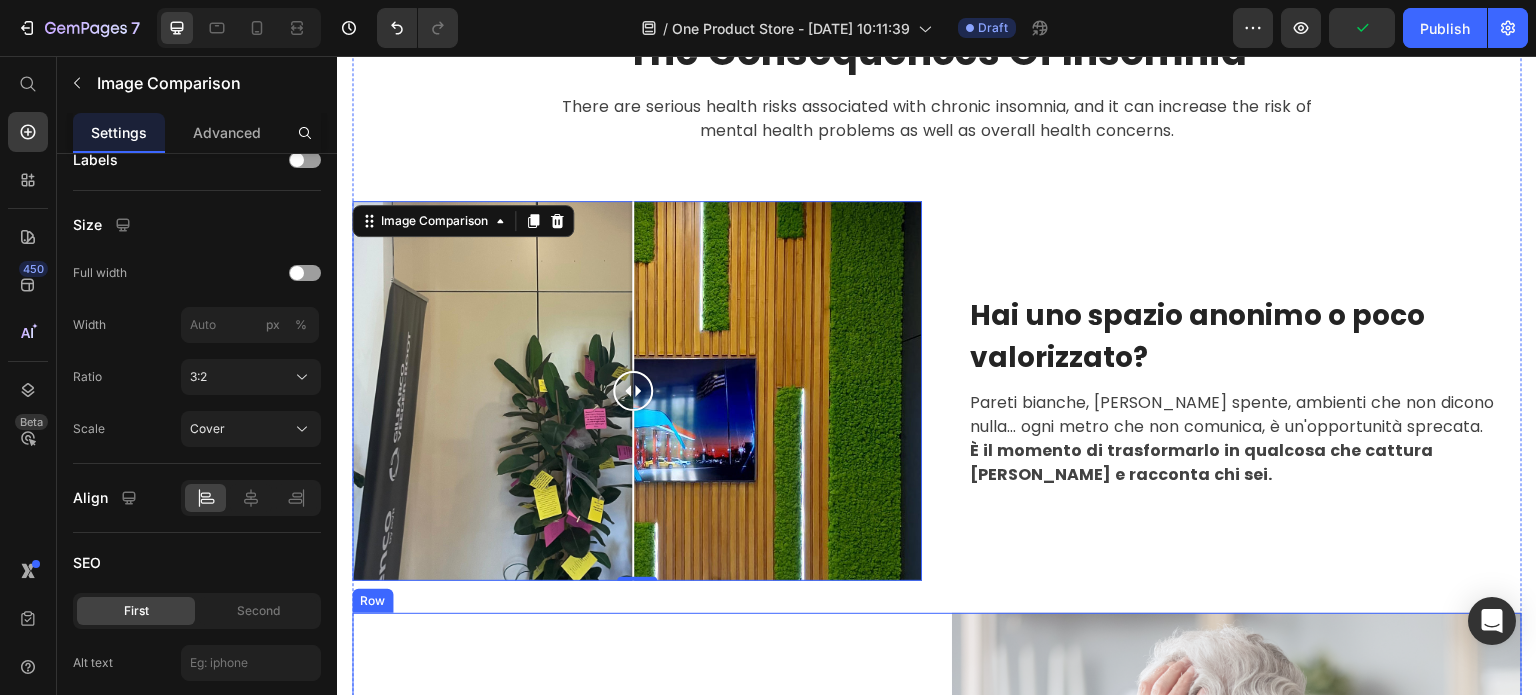 scroll, scrollTop: 2126, scrollLeft: 0, axis: vertical 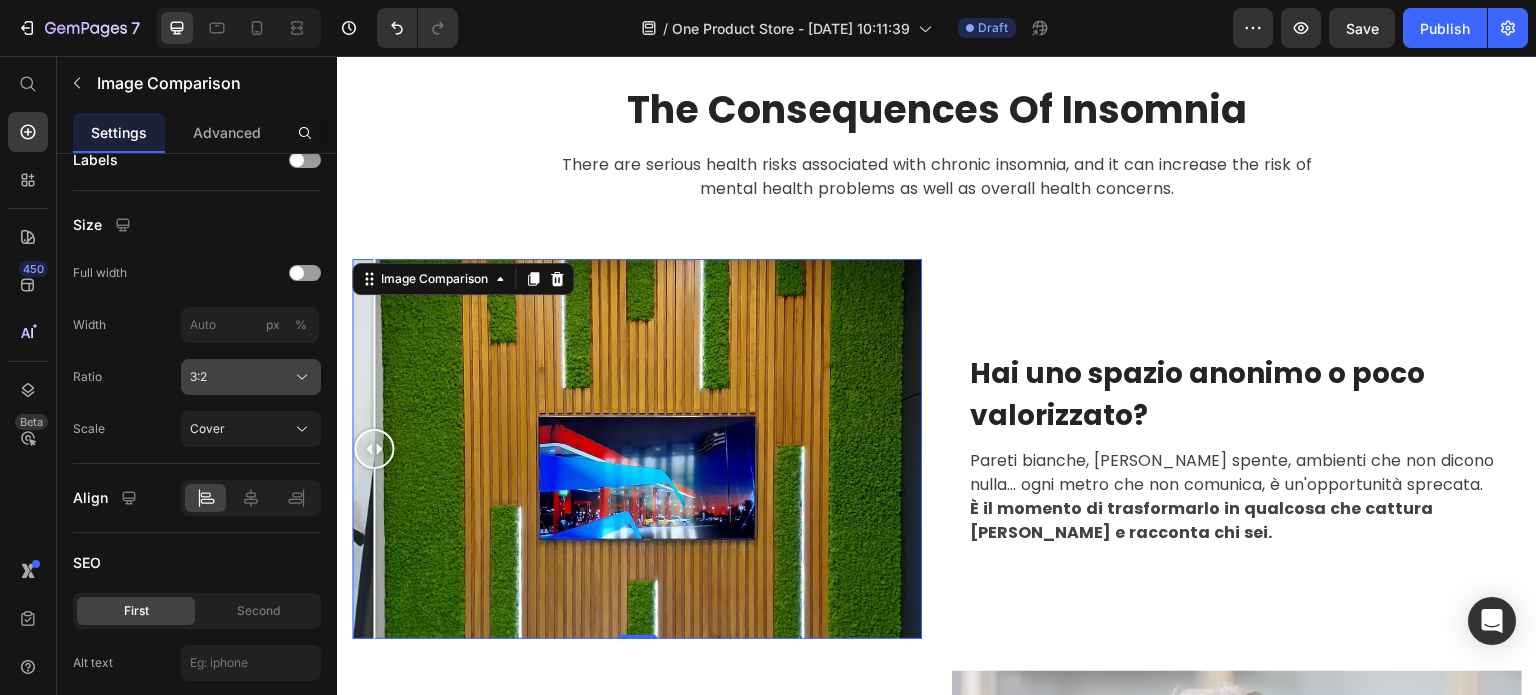 click on "3:2" 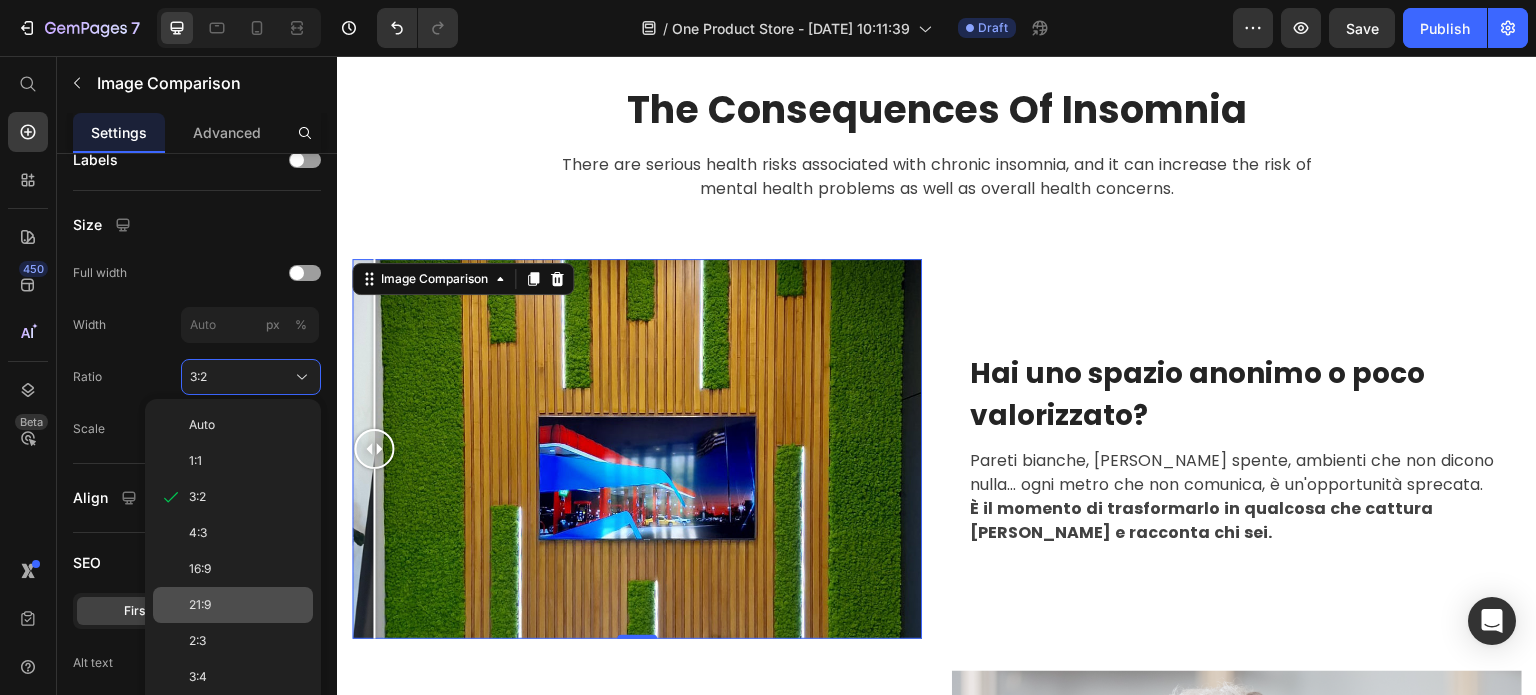 click on "21:9" 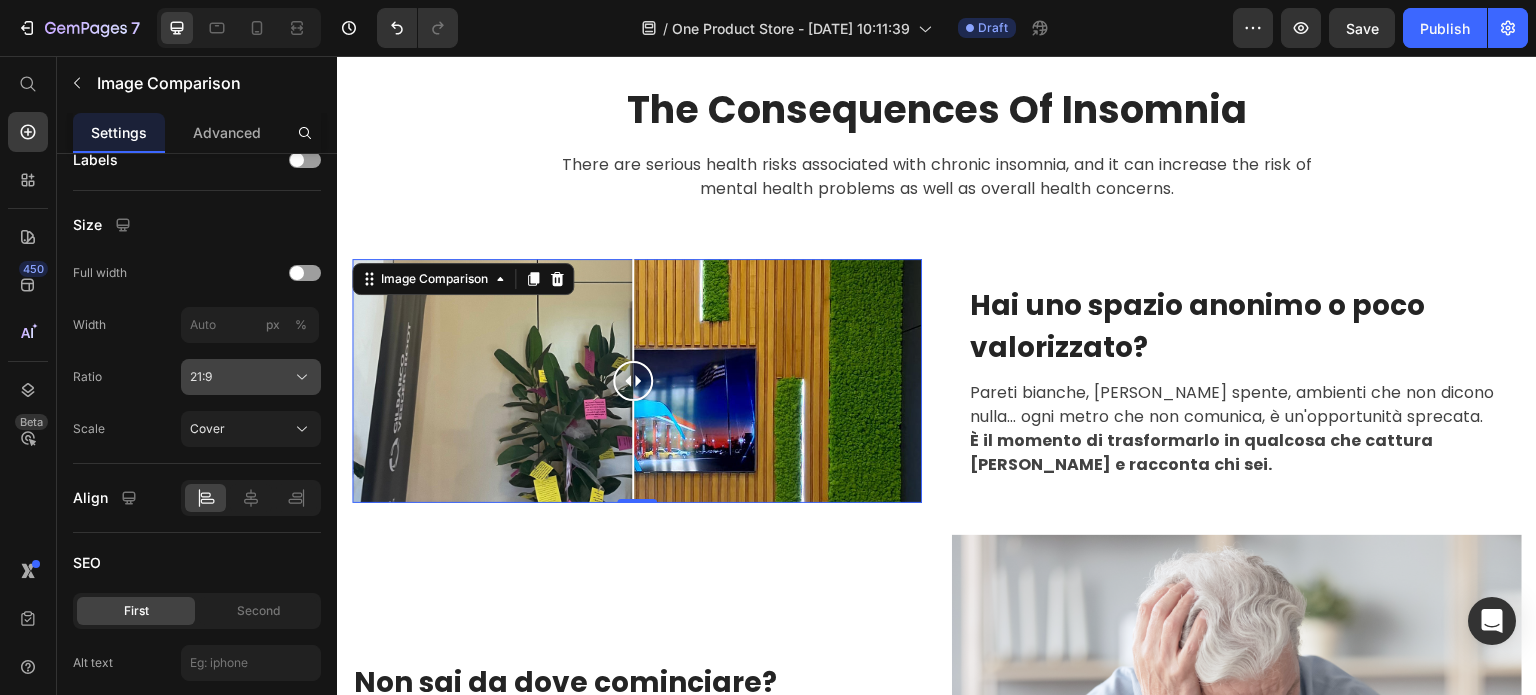 click on "21:9" 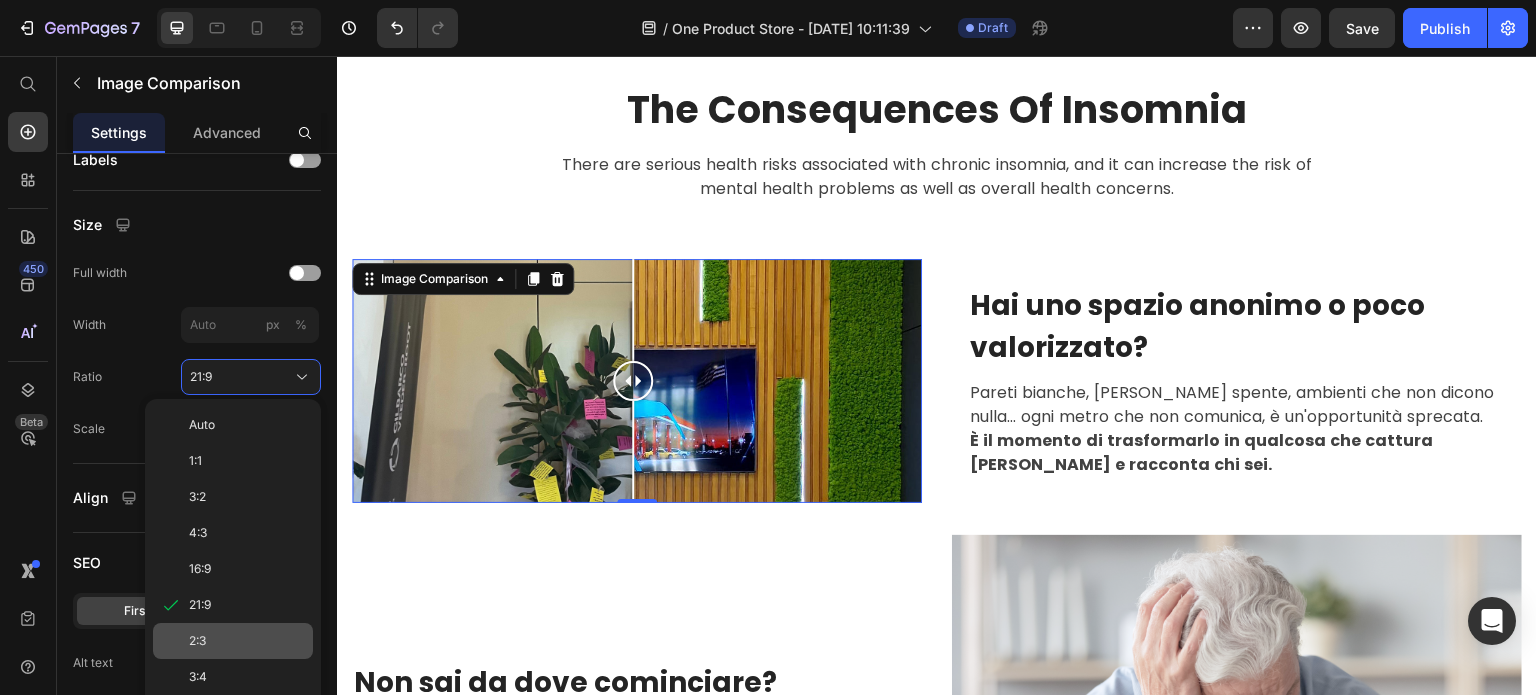 click on "2:3" at bounding box center (247, 641) 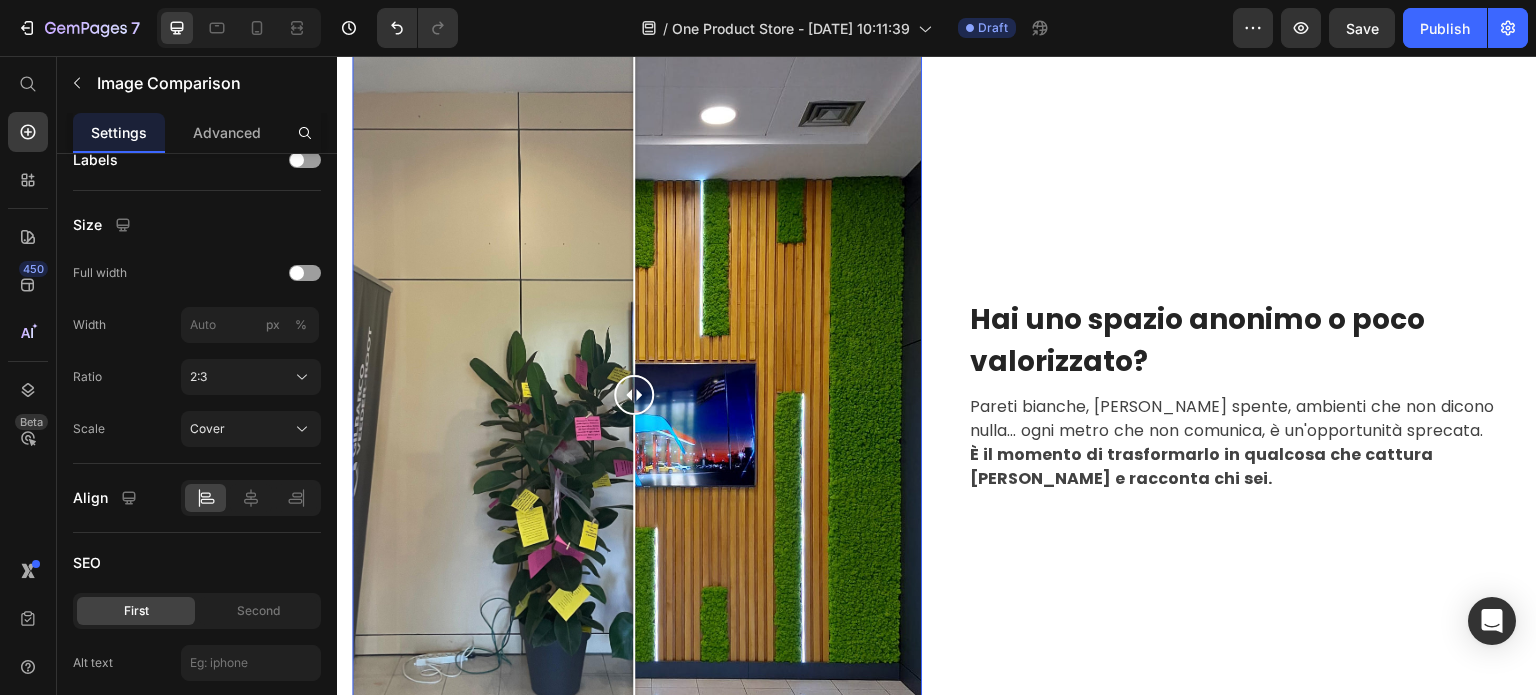 scroll, scrollTop: 2526, scrollLeft: 0, axis: vertical 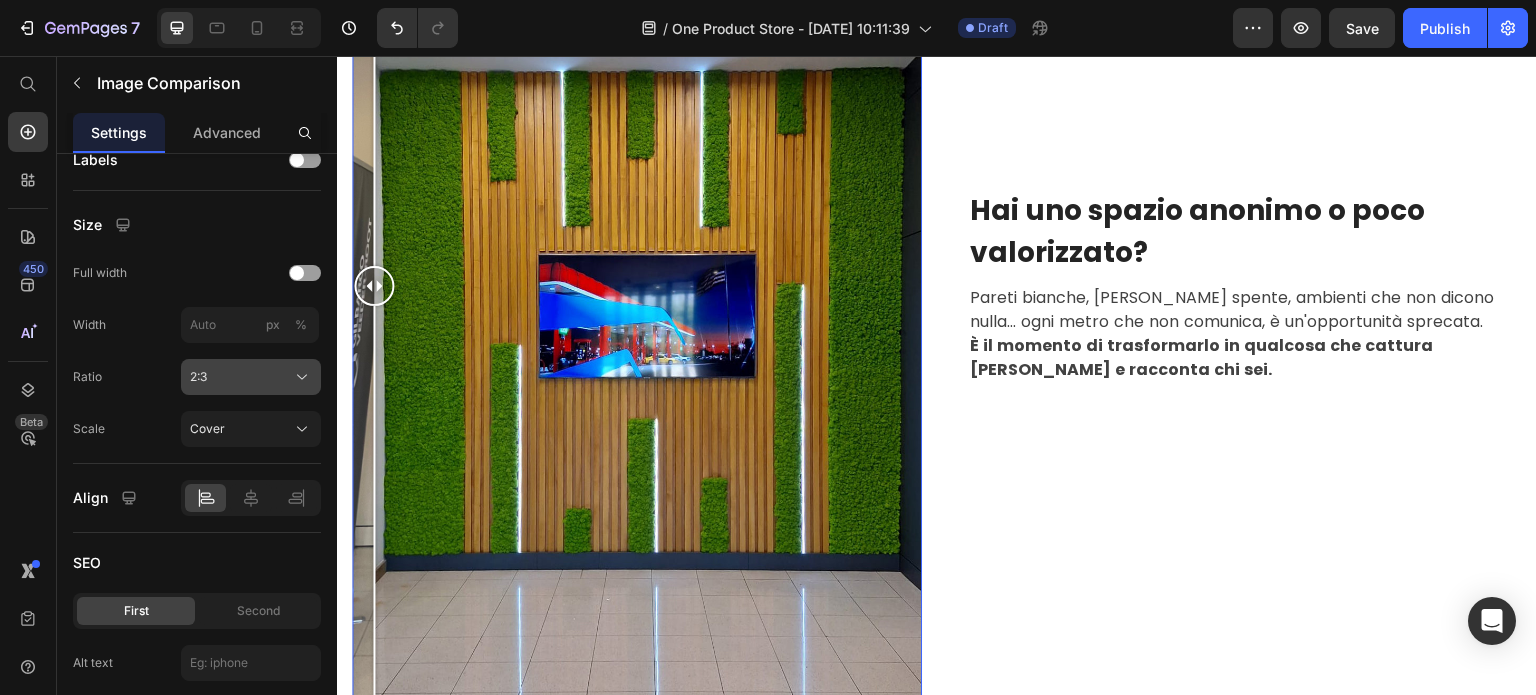 click on "2:3" at bounding box center [251, 377] 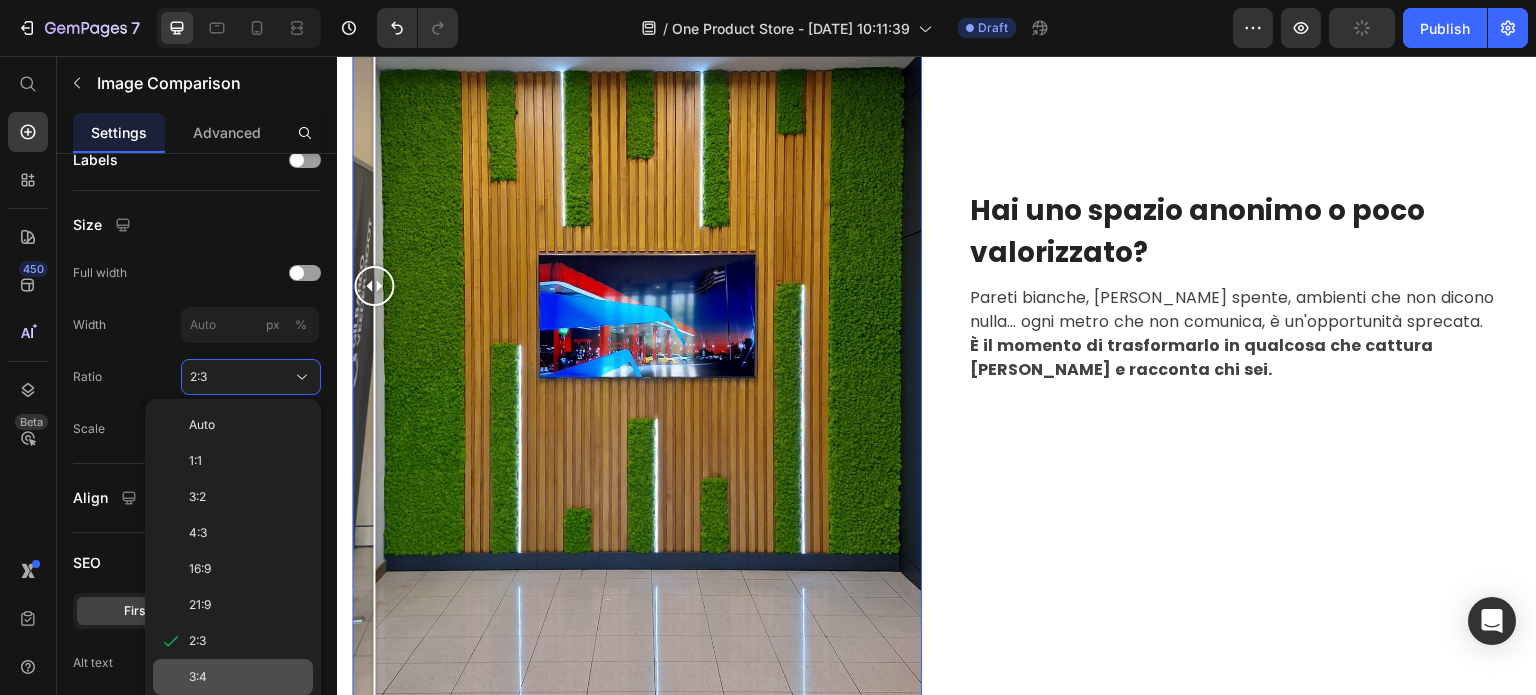 scroll, scrollTop: 926, scrollLeft: 0, axis: vertical 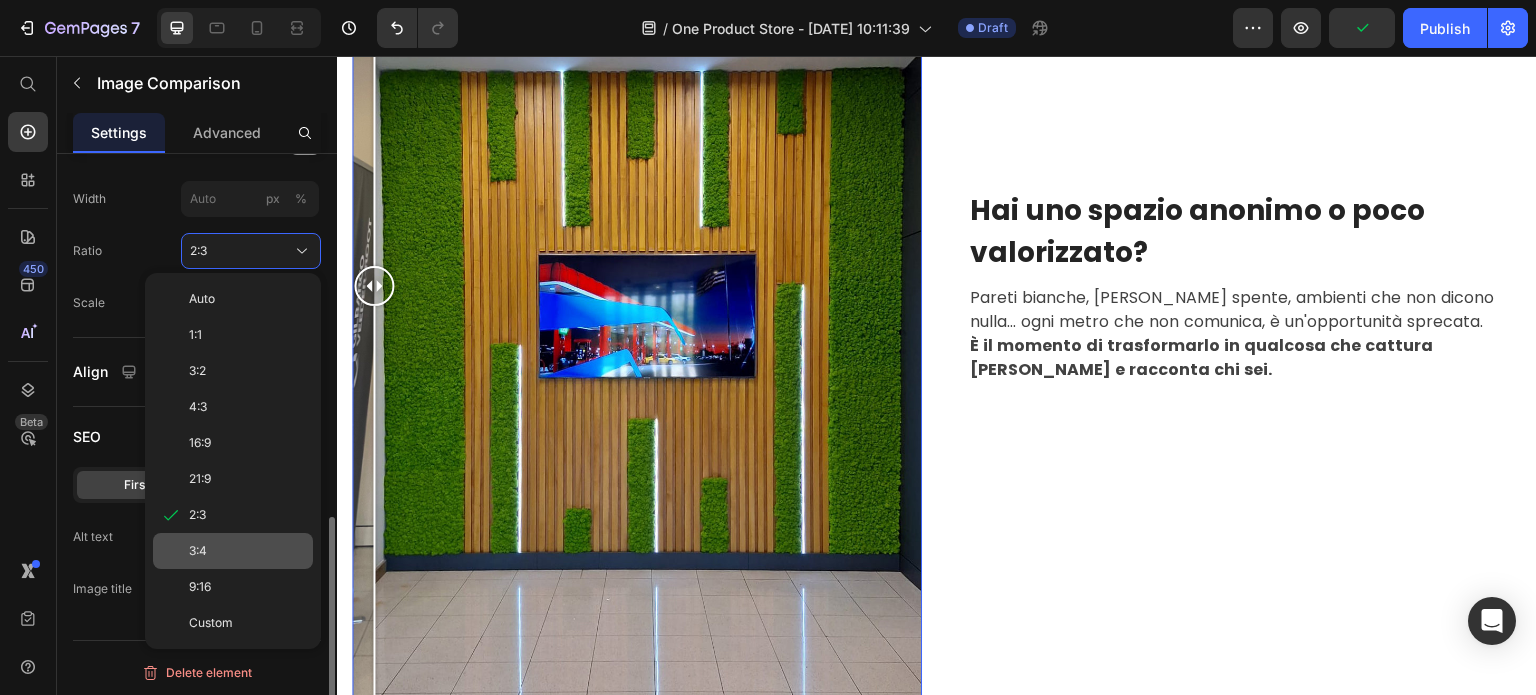 click on "3:4" at bounding box center (247, 551) 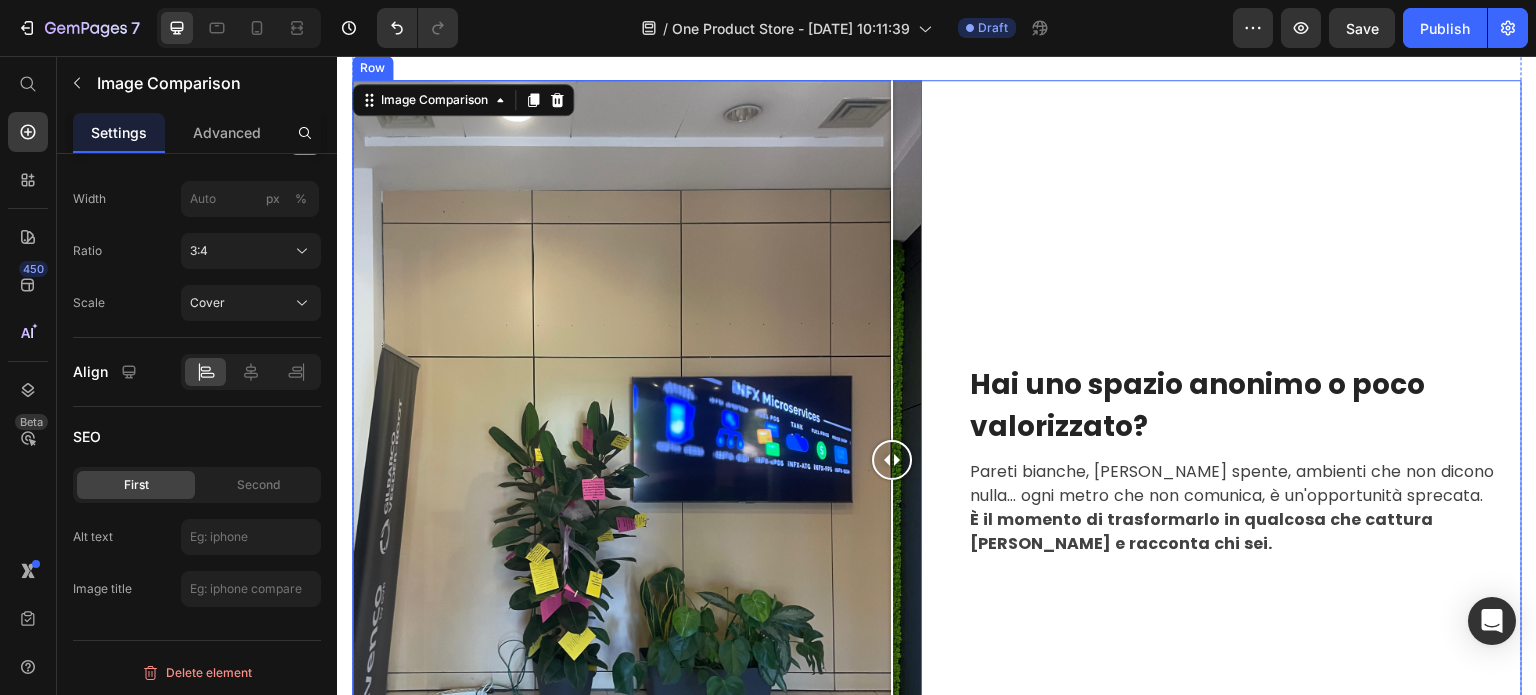 scroll, scrollTop: 2426, scrollLeft: 0, axis: vertical 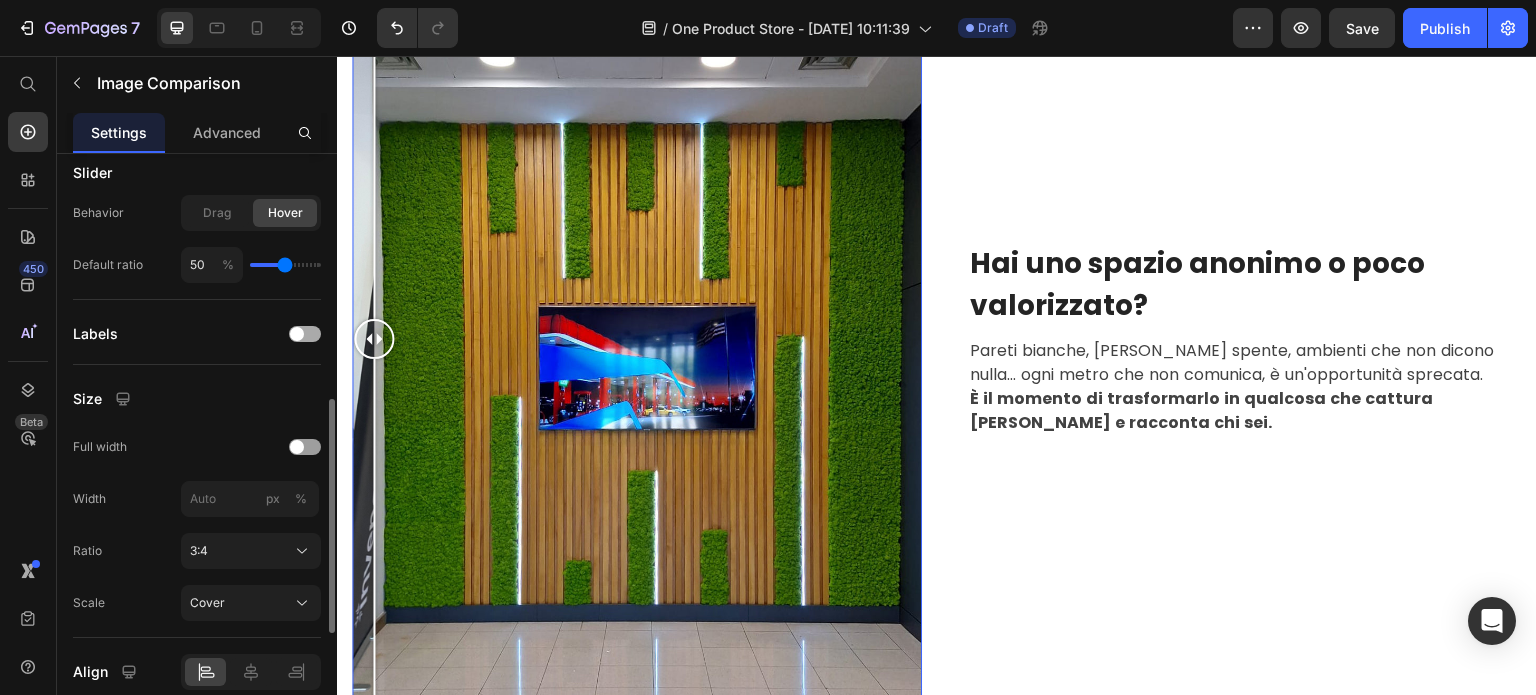 click on "Labels" 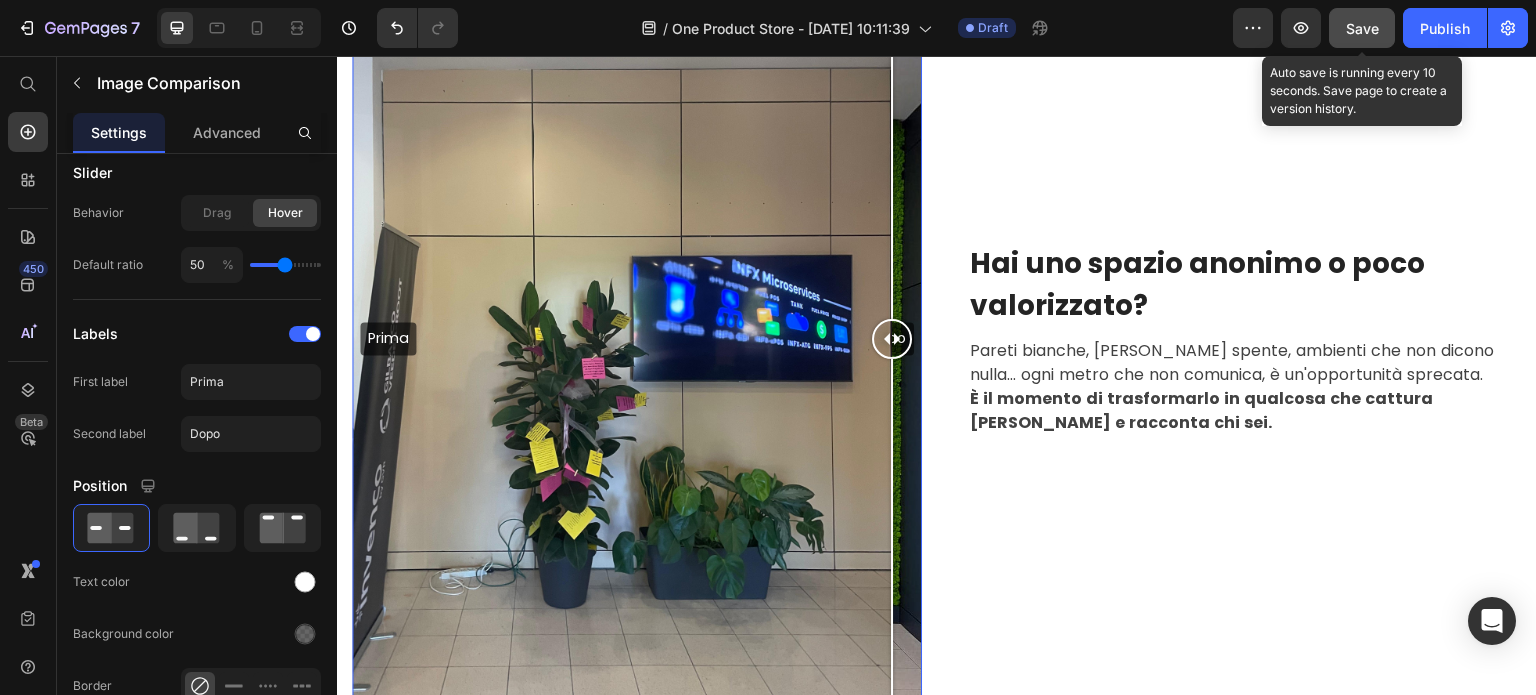 click on "Save" 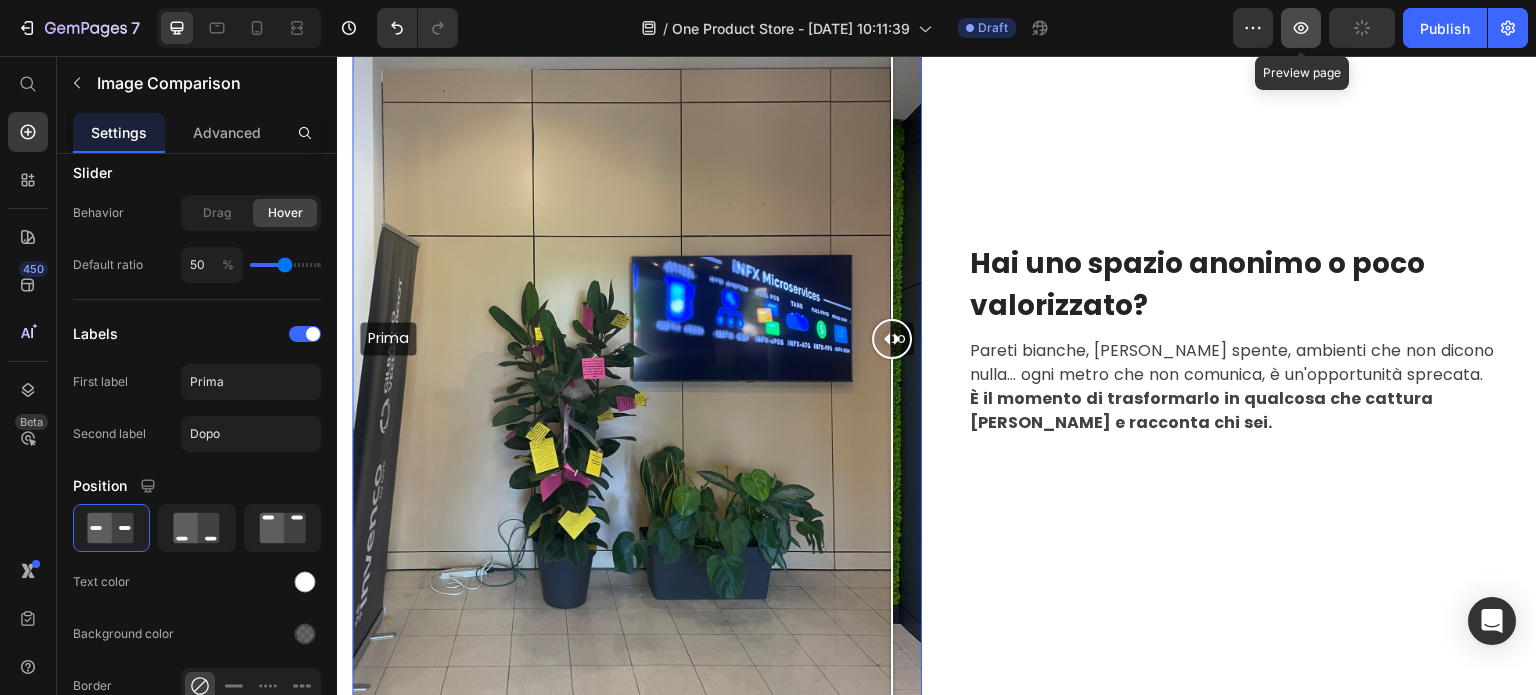 click 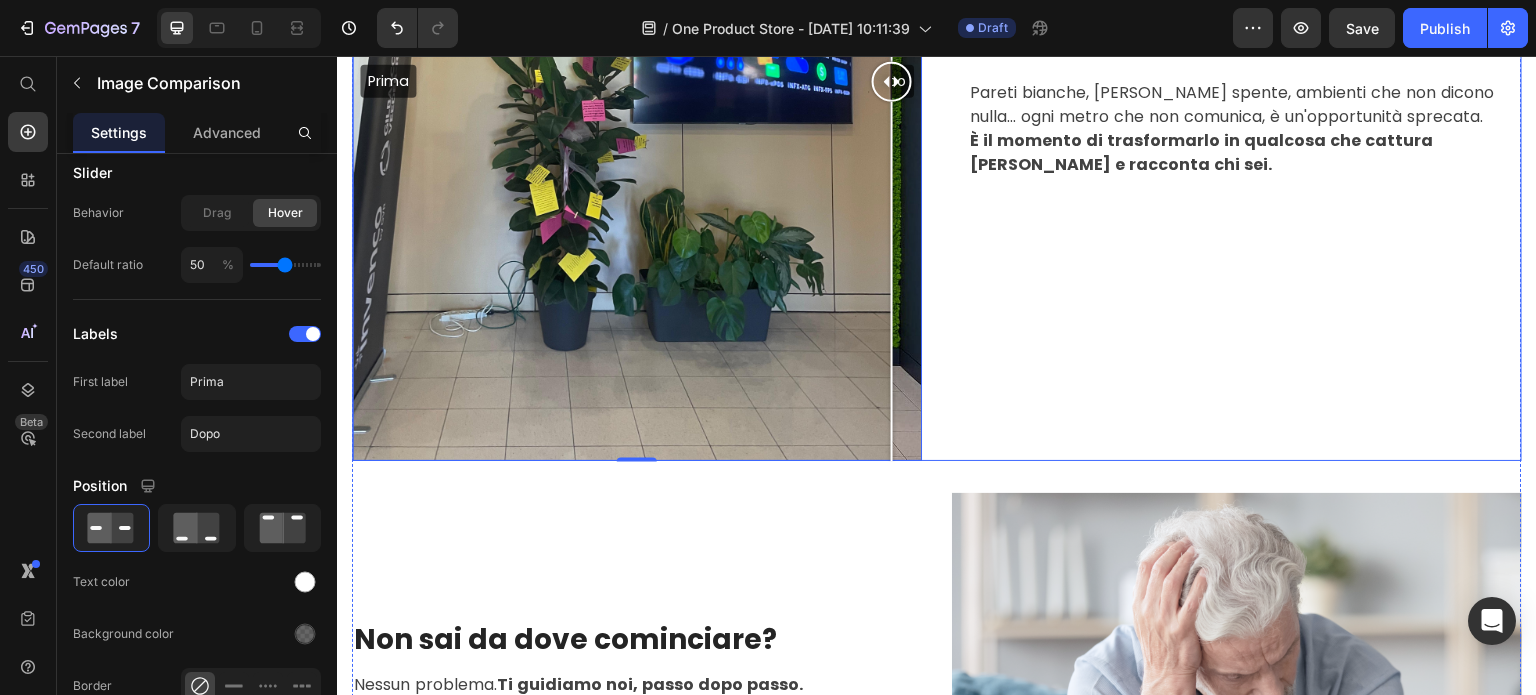 scroll, scrollTop: 3026, scrollLeft: 0, axis: vertical 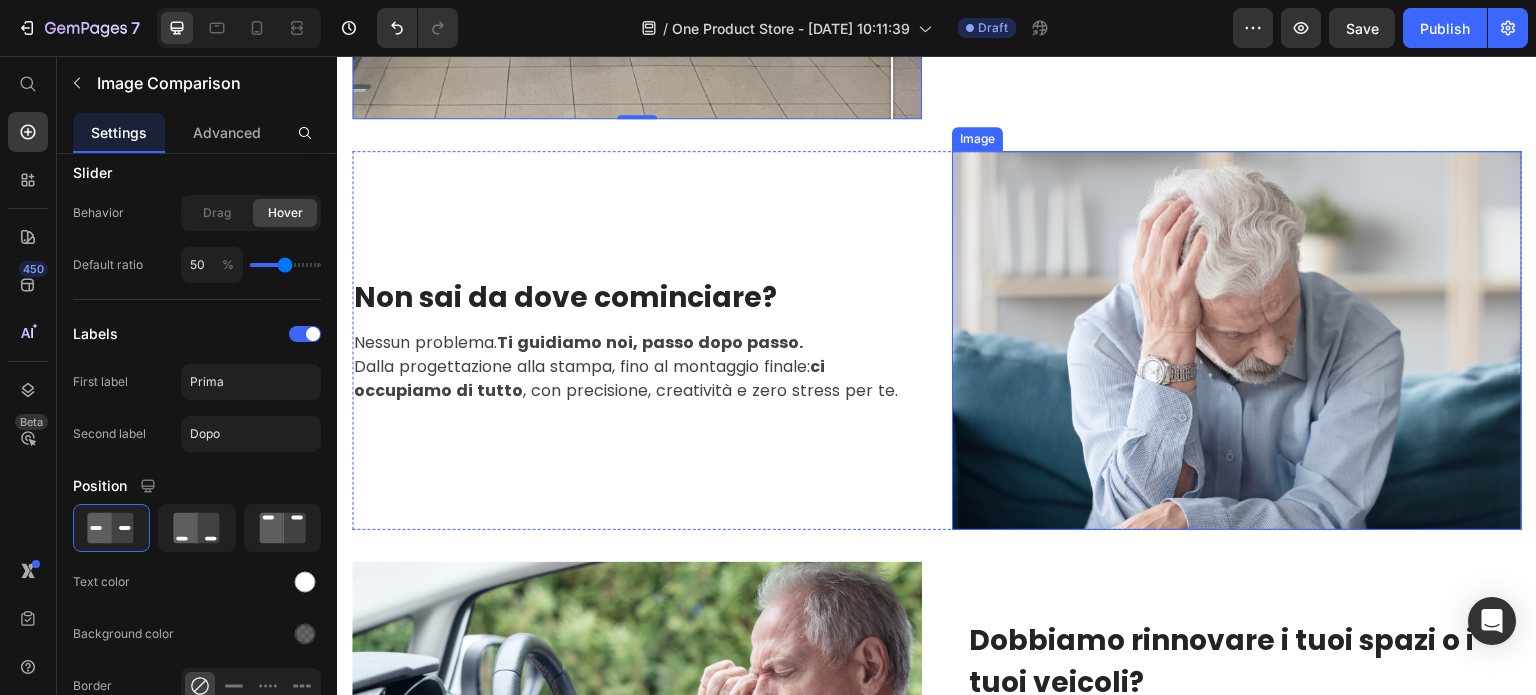 click at bounding box center [1237, 340] 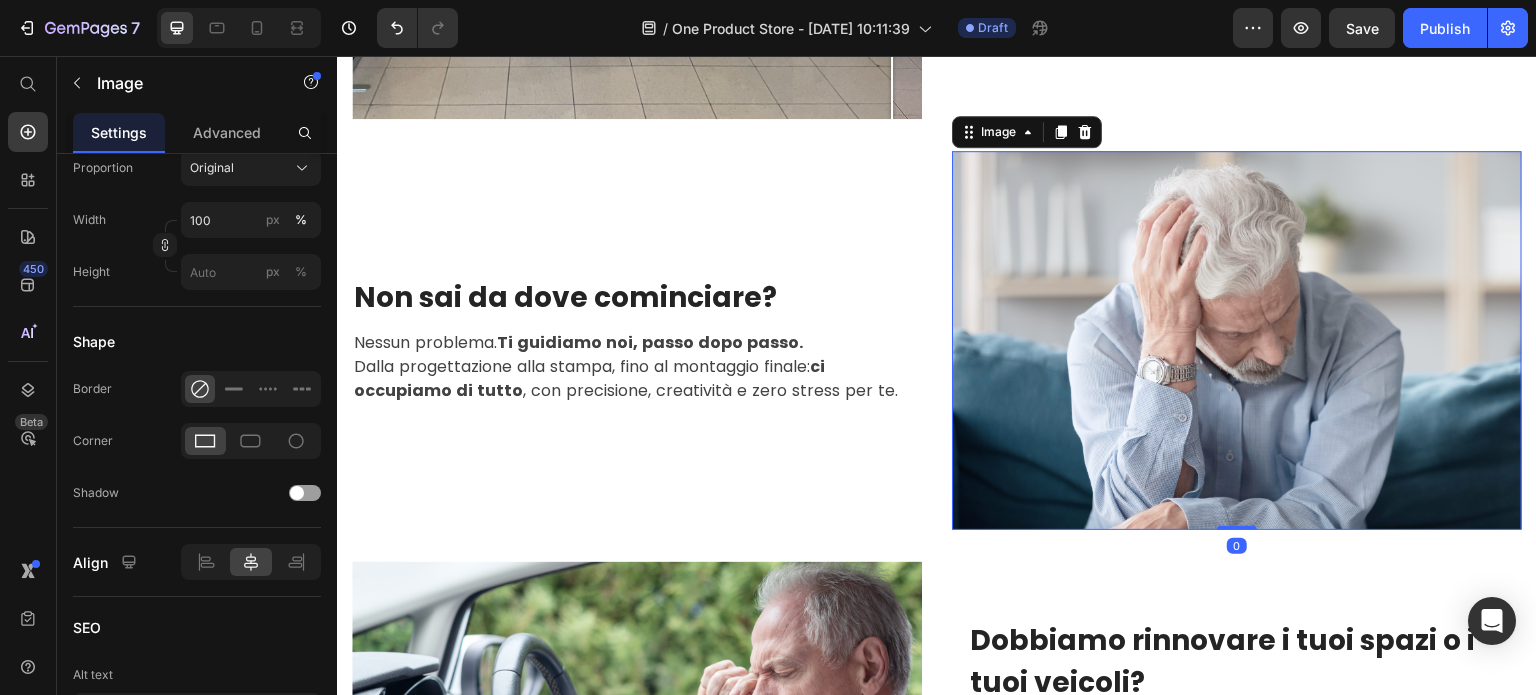 scroll, scrollTop: 0, scrollLeft: 0, axis: both 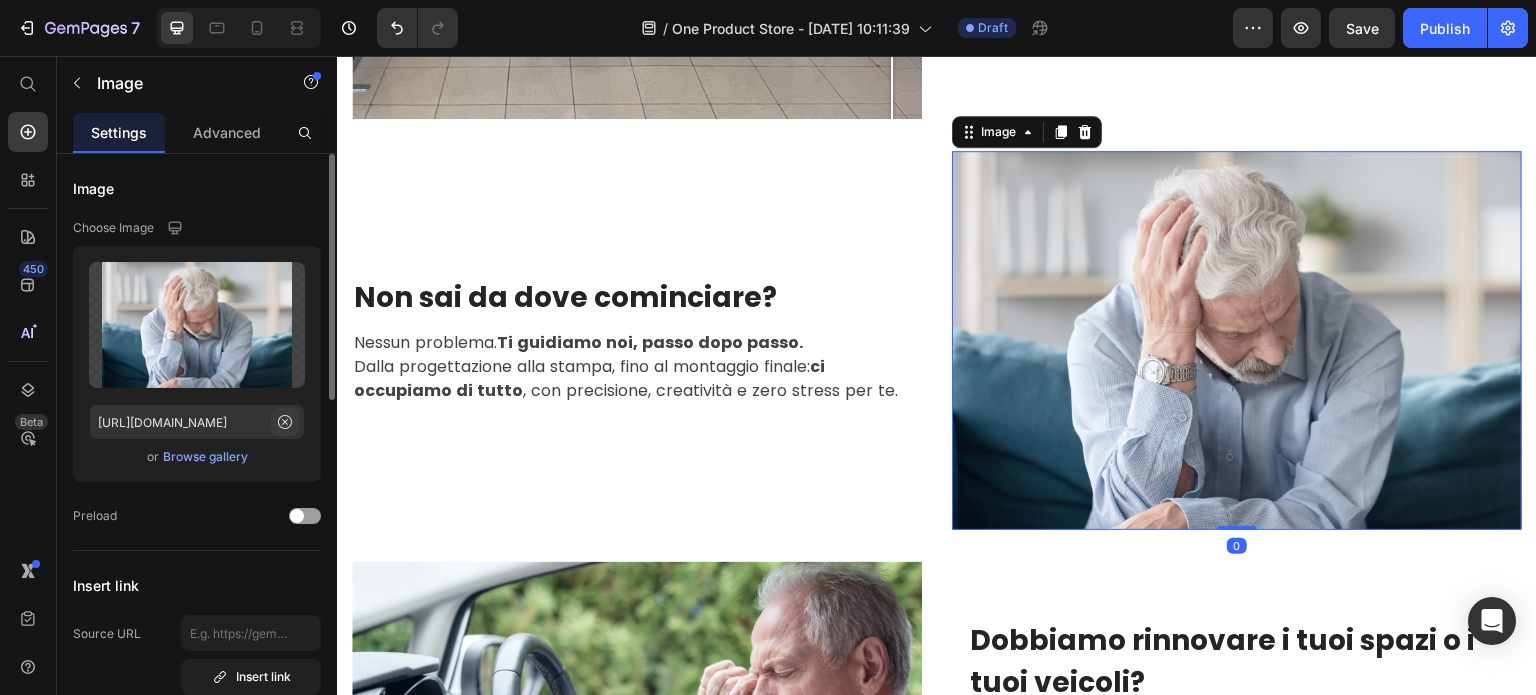 click 